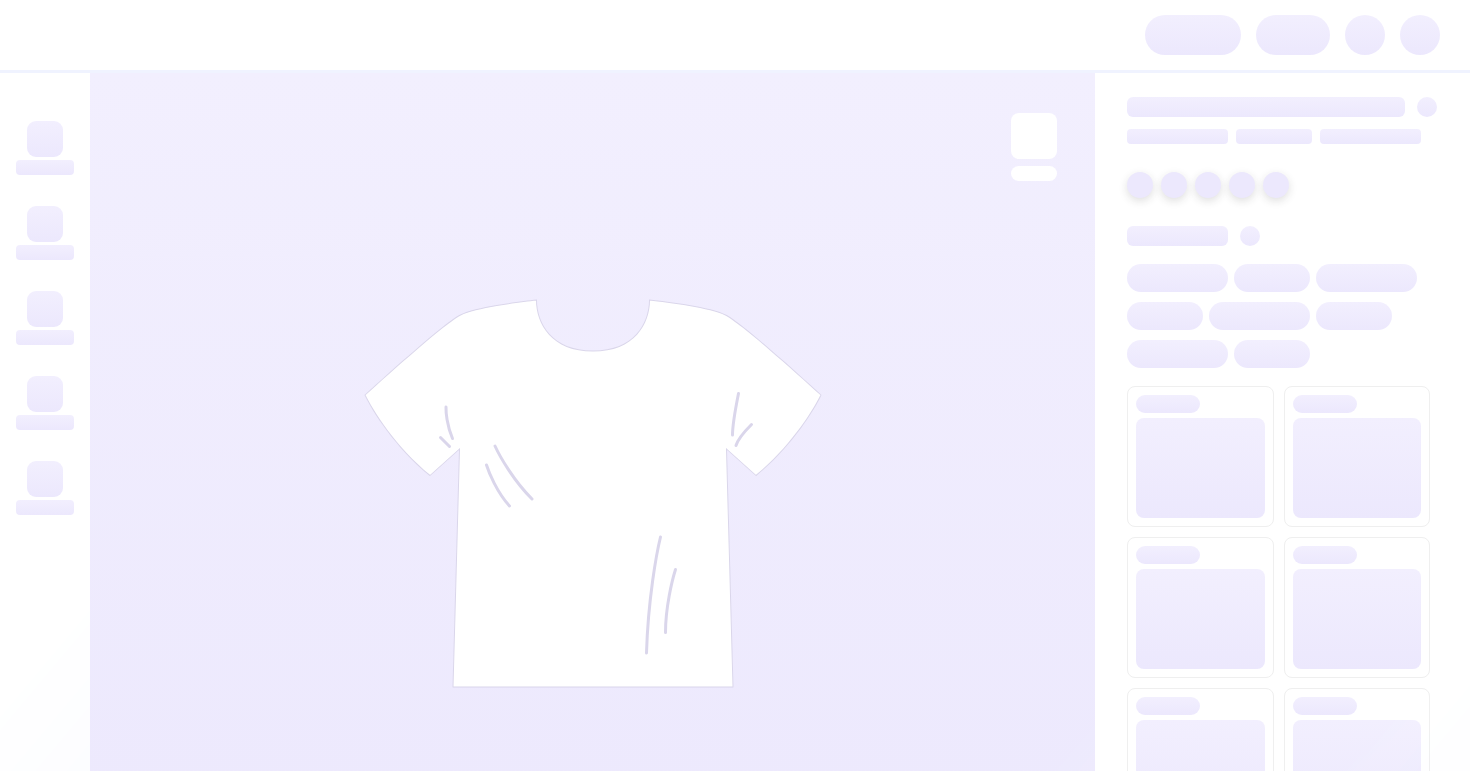 scroll, scrollTop: 0, scrollLeft: 0, axis: both 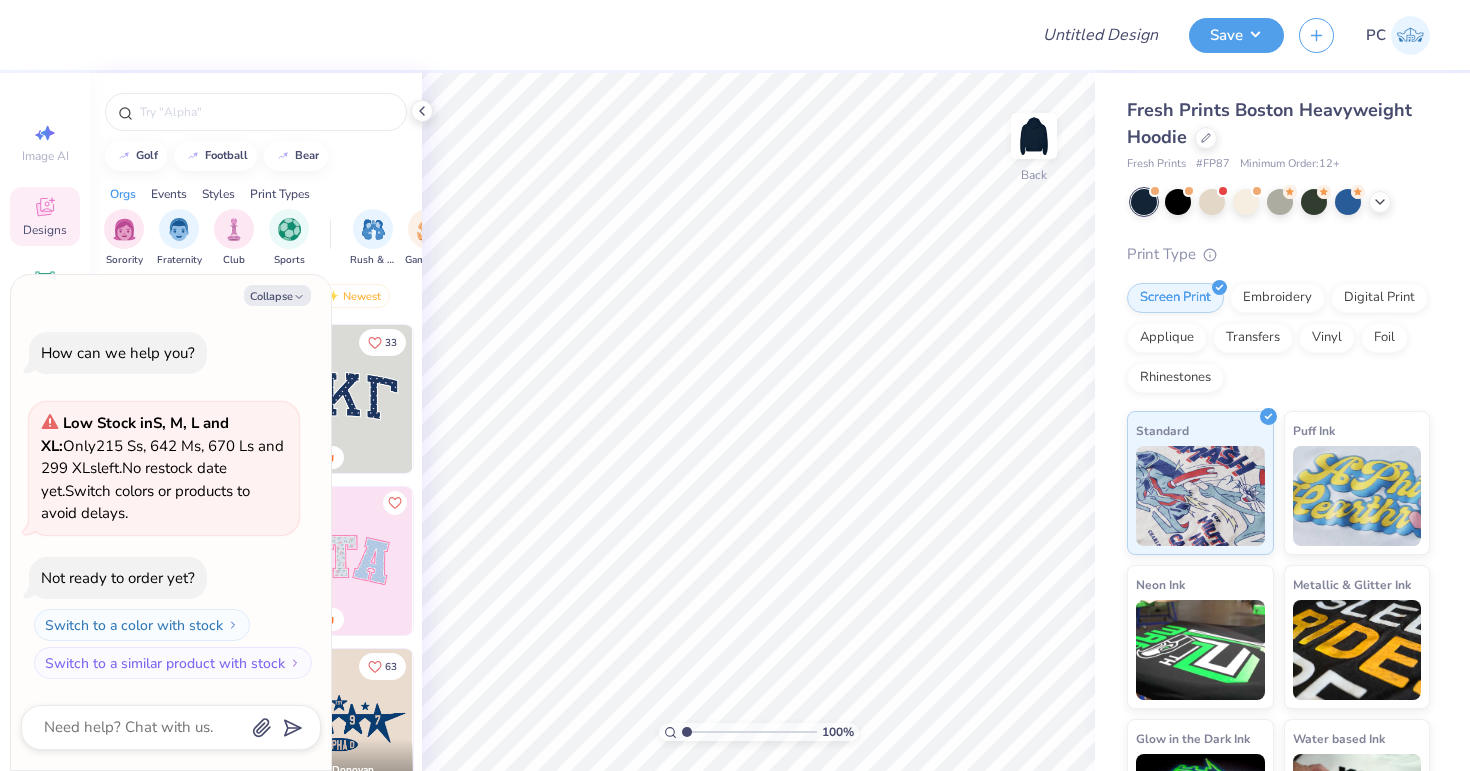 click on "Collapse How can we help you? Low Stock in  S, M, L and XL :  Only  215 Ss, 642 Ms, 670 Ls and 299 XLs  left.  No restock date yet.  Switch colors or products to avoid delays.  Not ready to order yet? Switch to a color with stock Switch to a similar product with stock" at bounding box center (171, 523) 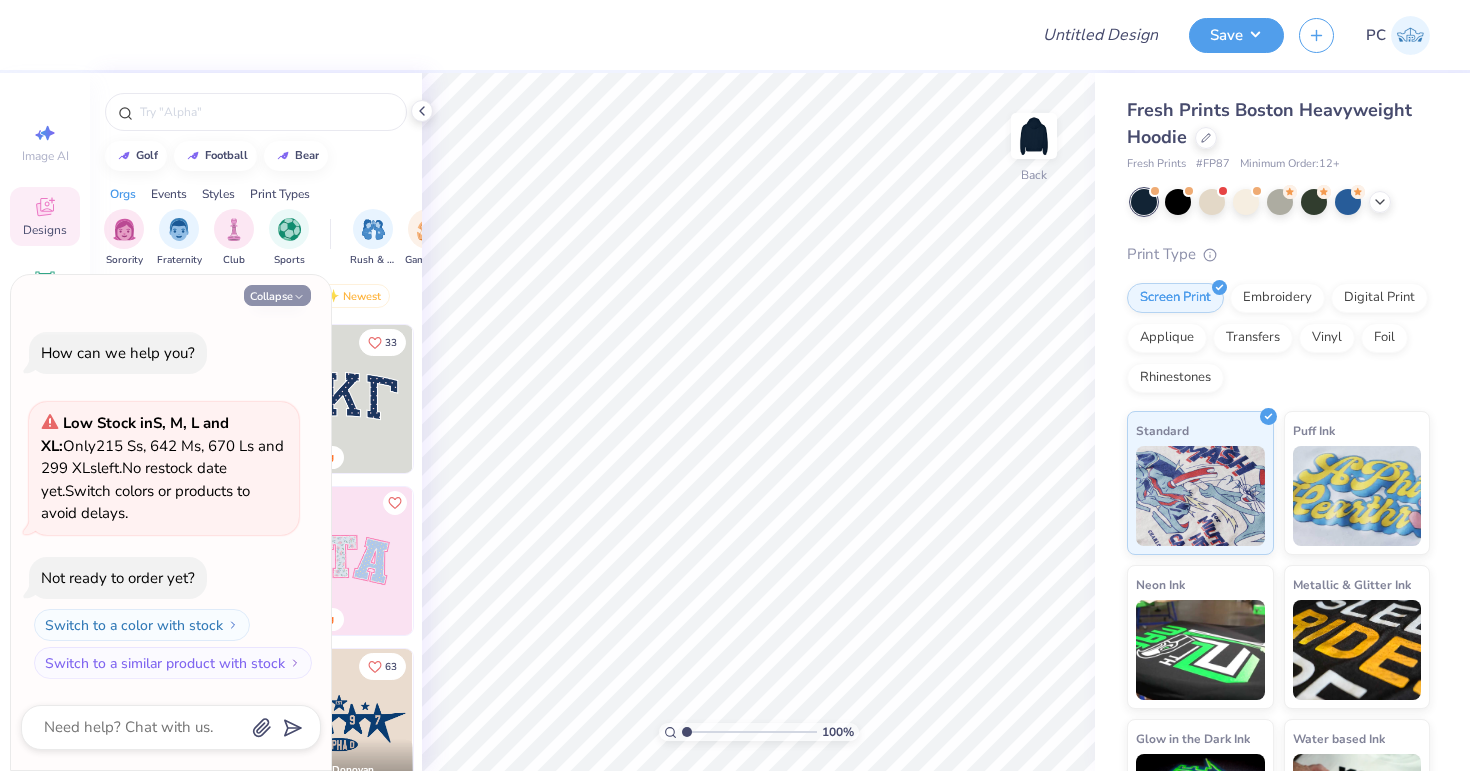 click on "Collapse" at bounding box center (277, 295) 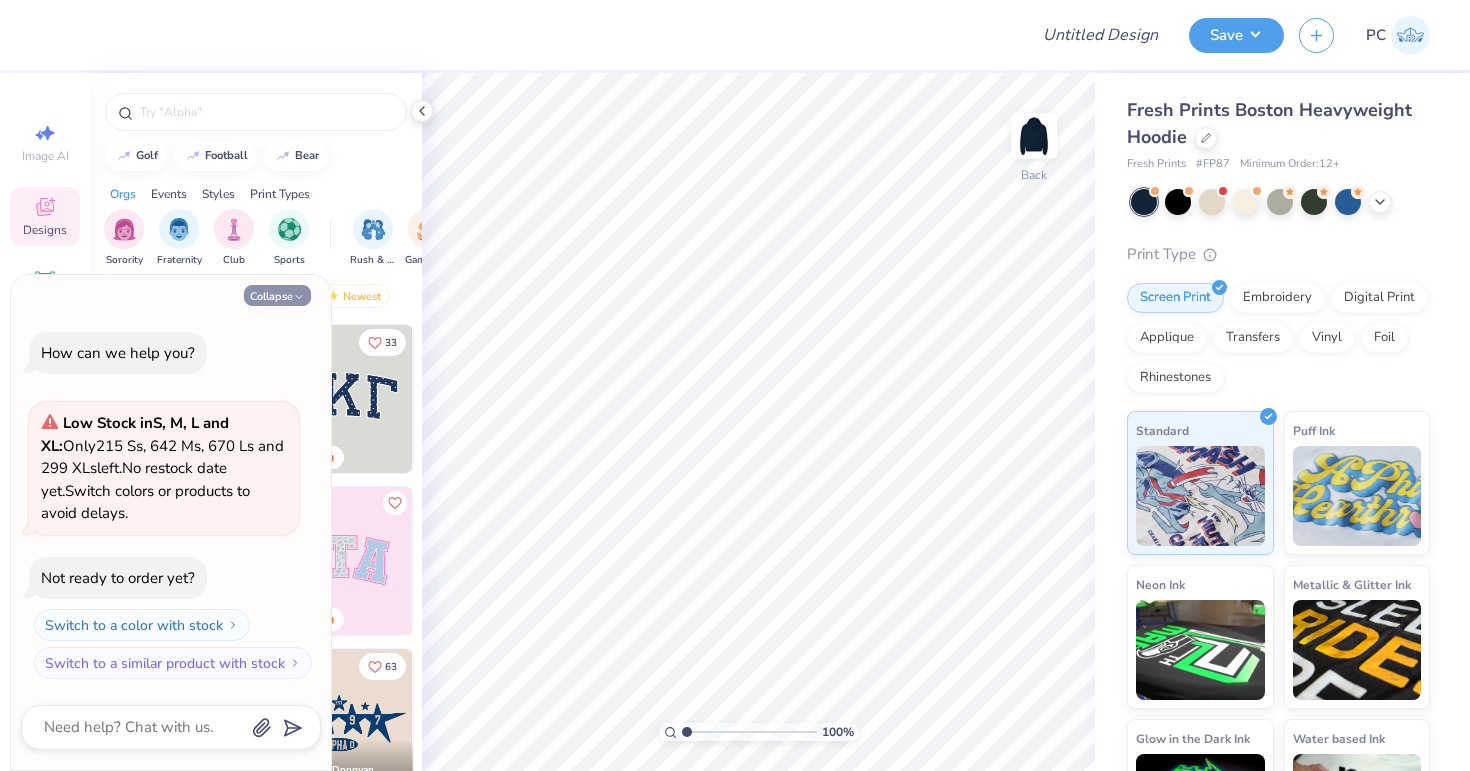 type on "x" 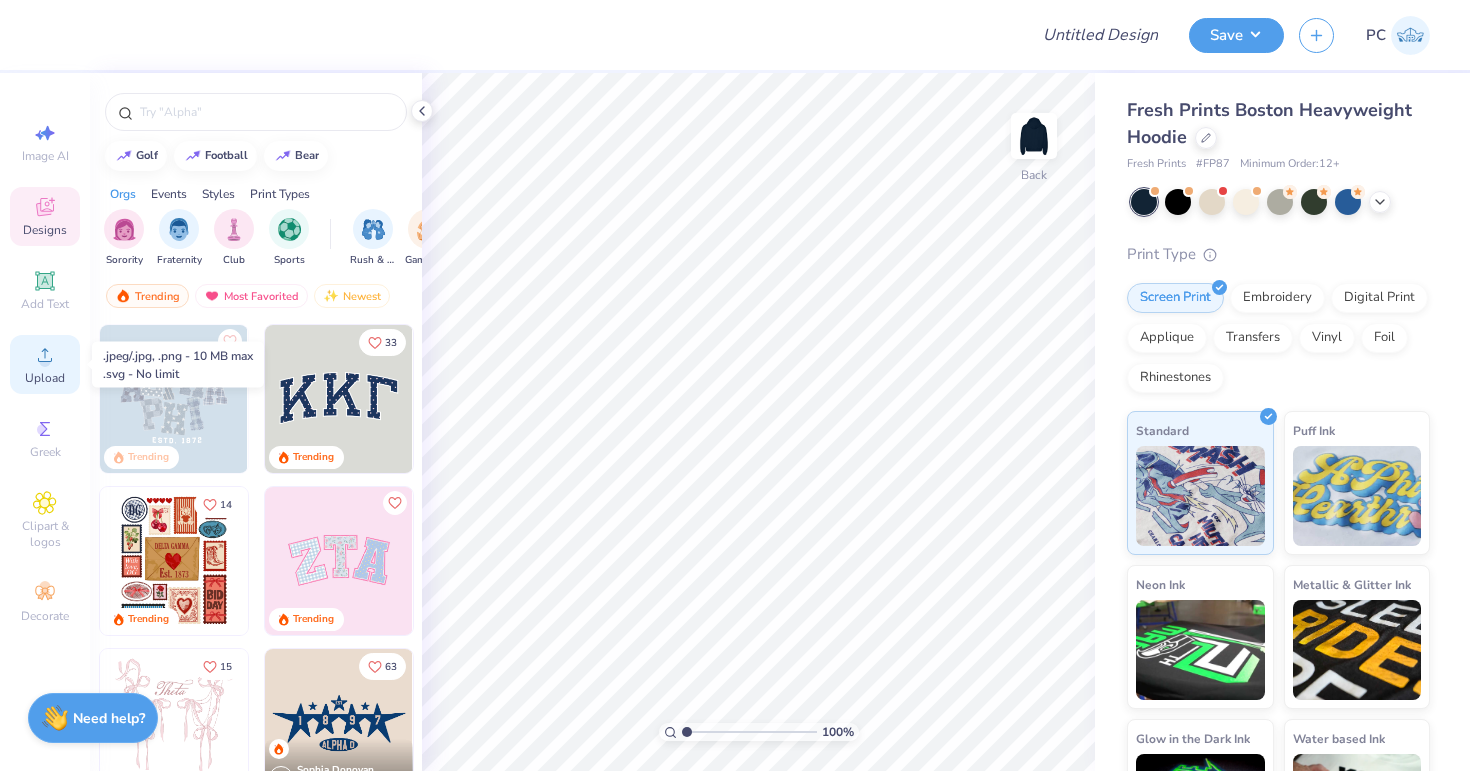 click on "Upload" at bounding box center (45, 364) 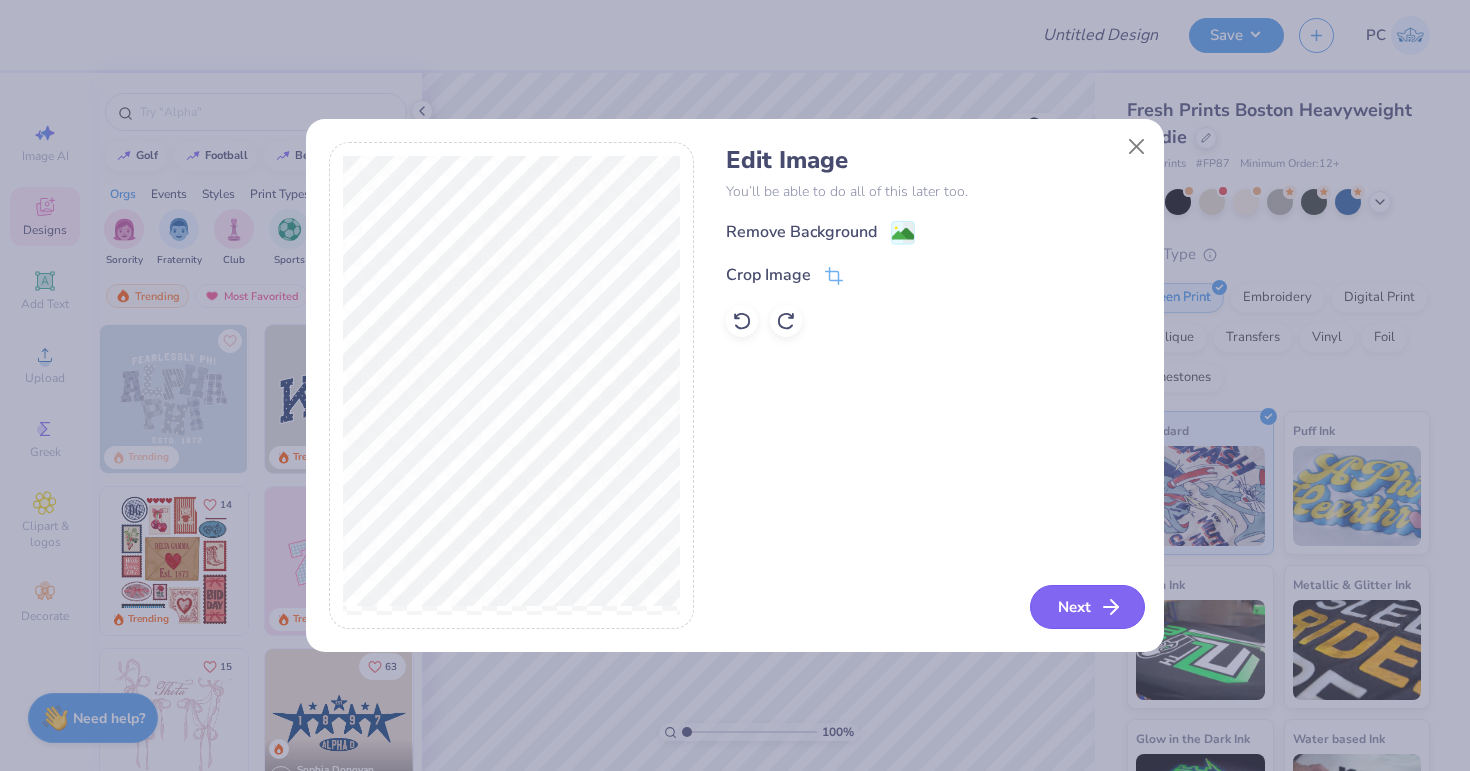 click on "Next" at bounding box center (1087, 607) 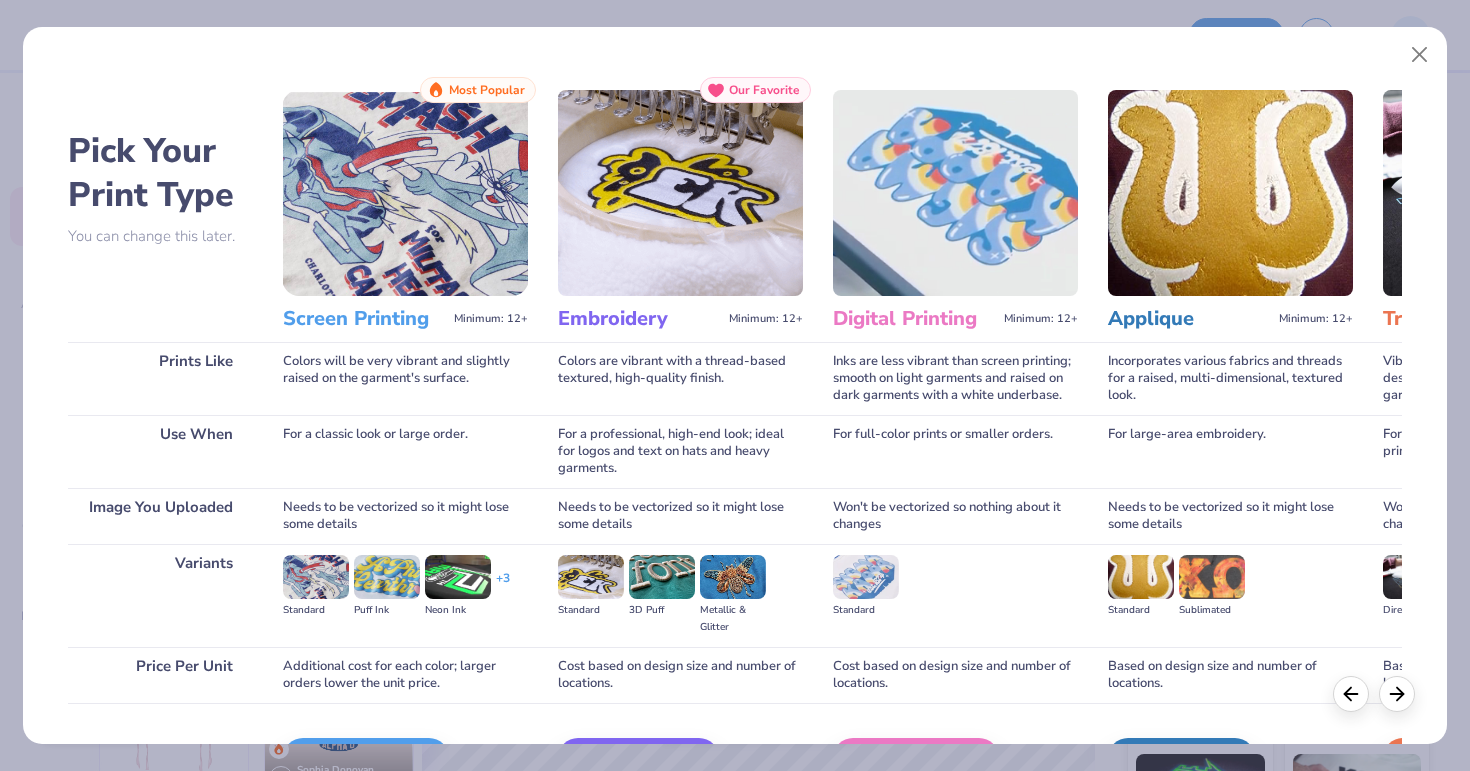 scroll, scrollTop: 126, scrollLeft: 0, axis: vertical 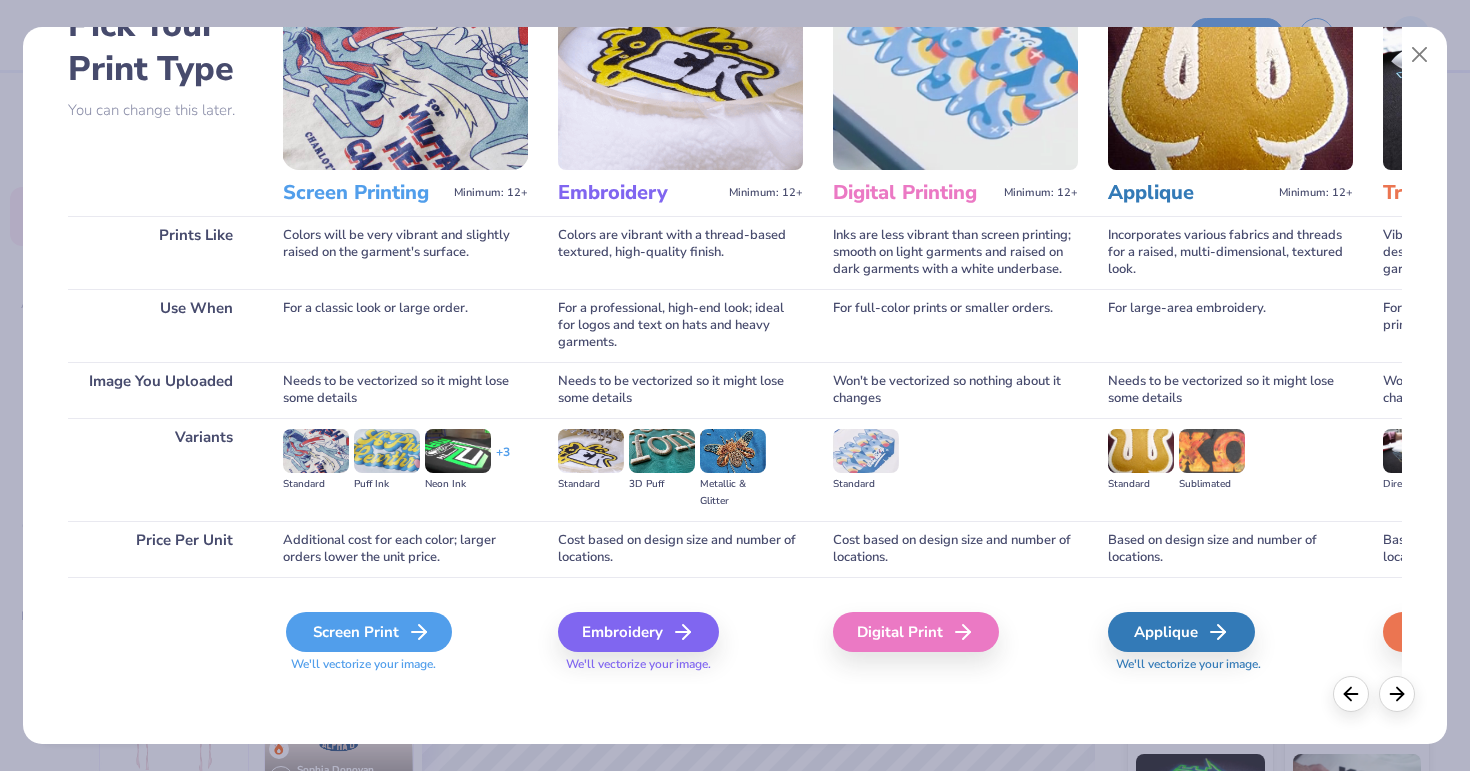 click on "Screen Print" at bounding box center [369, 632] 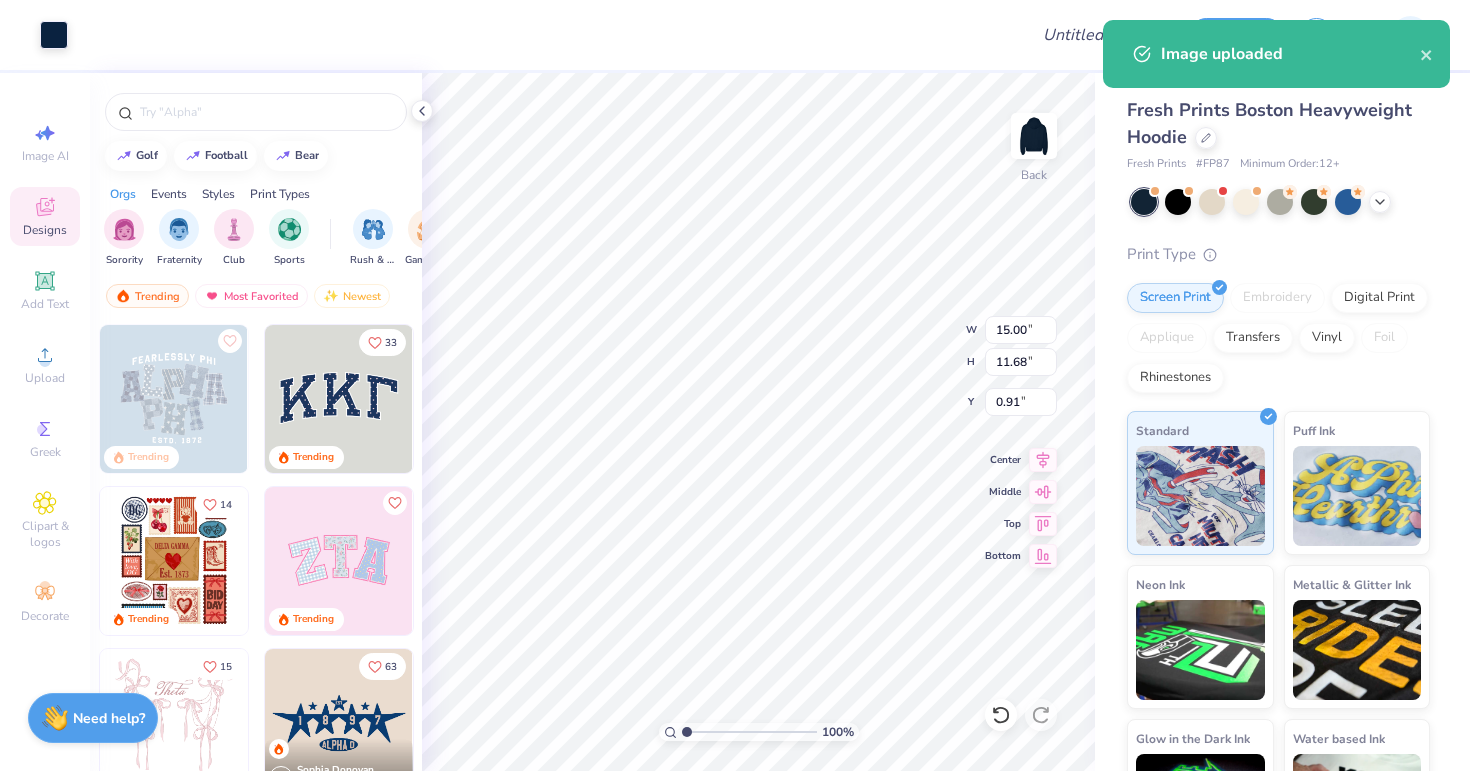 click on "Art colors" at bounding box center [34, 35] 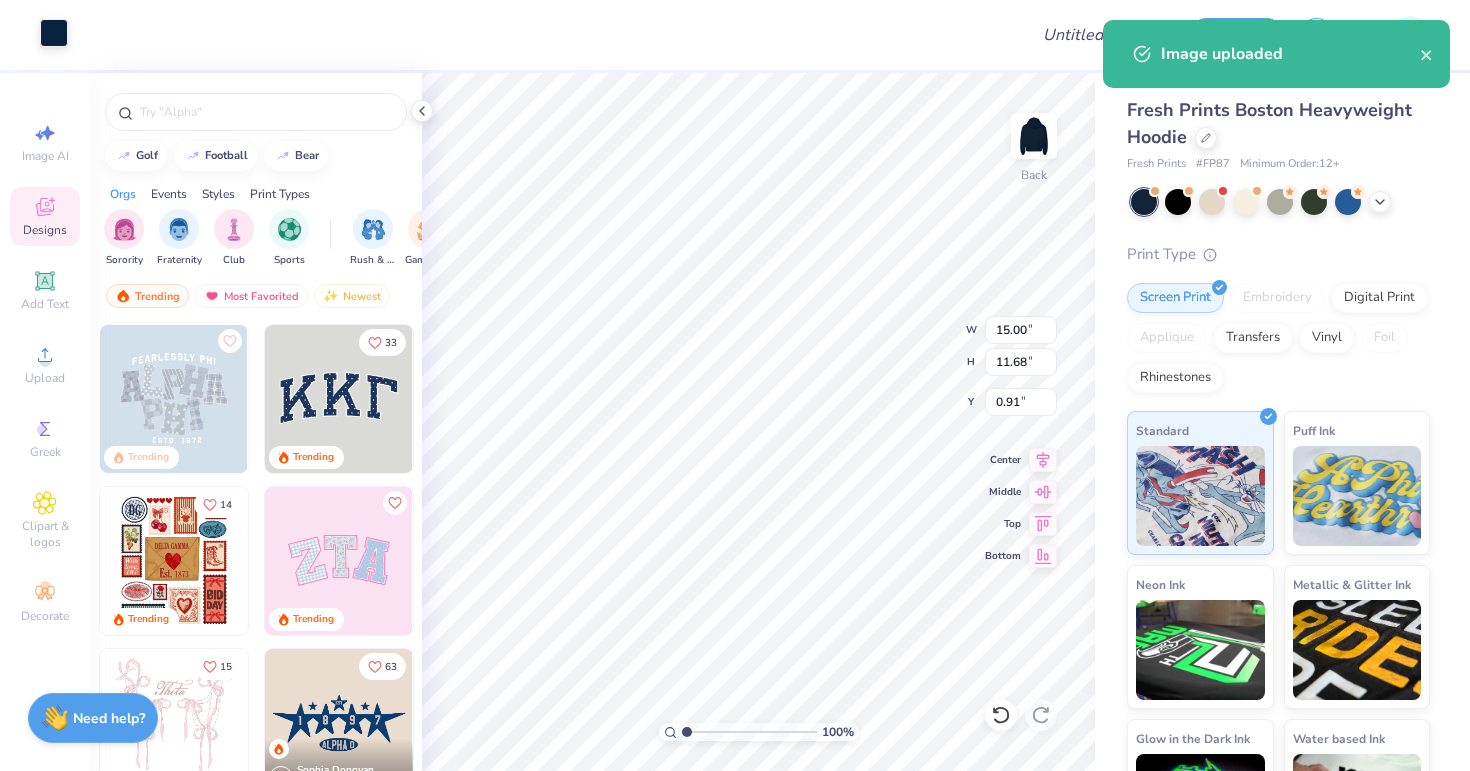 click at bounding box center [54, 33] 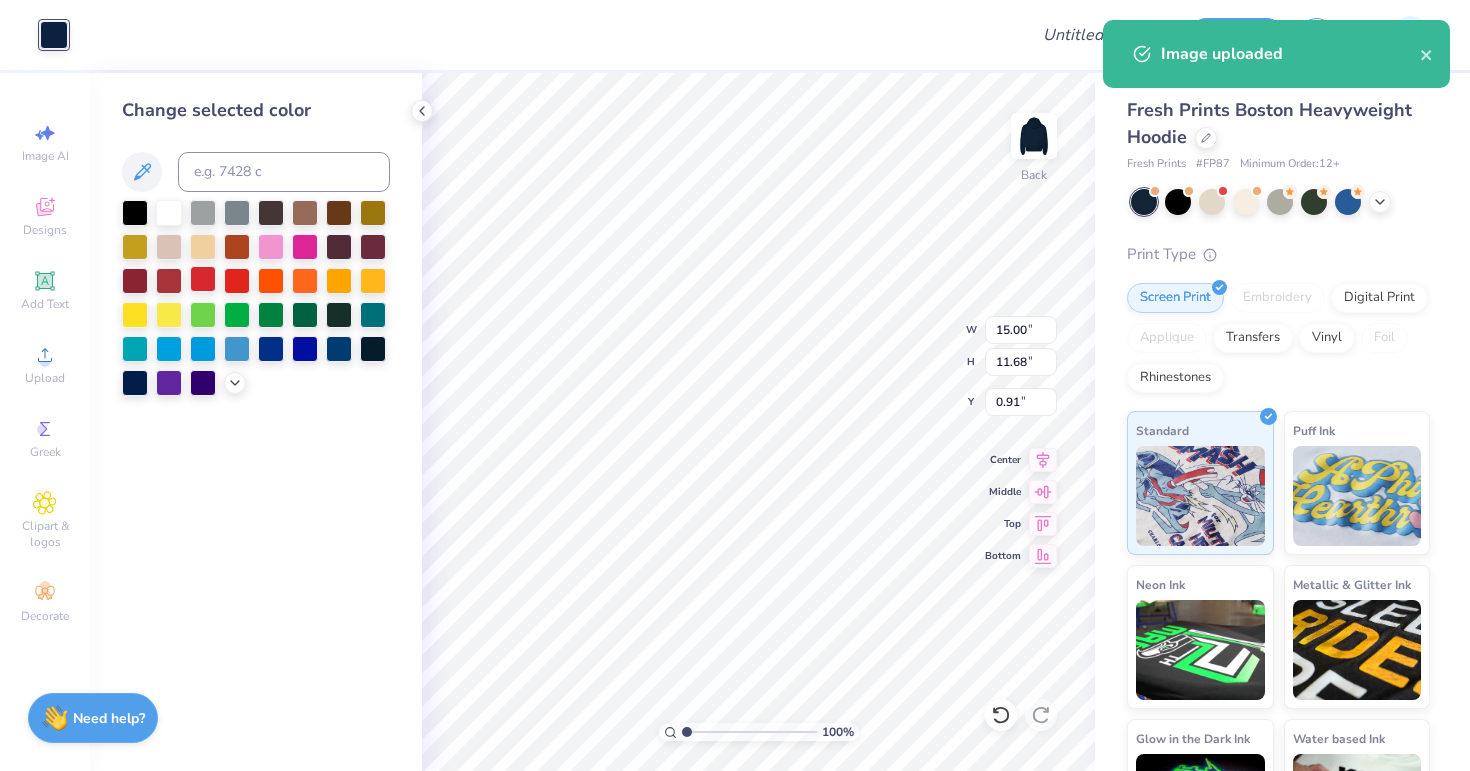 click at bounding box center (203, 279) 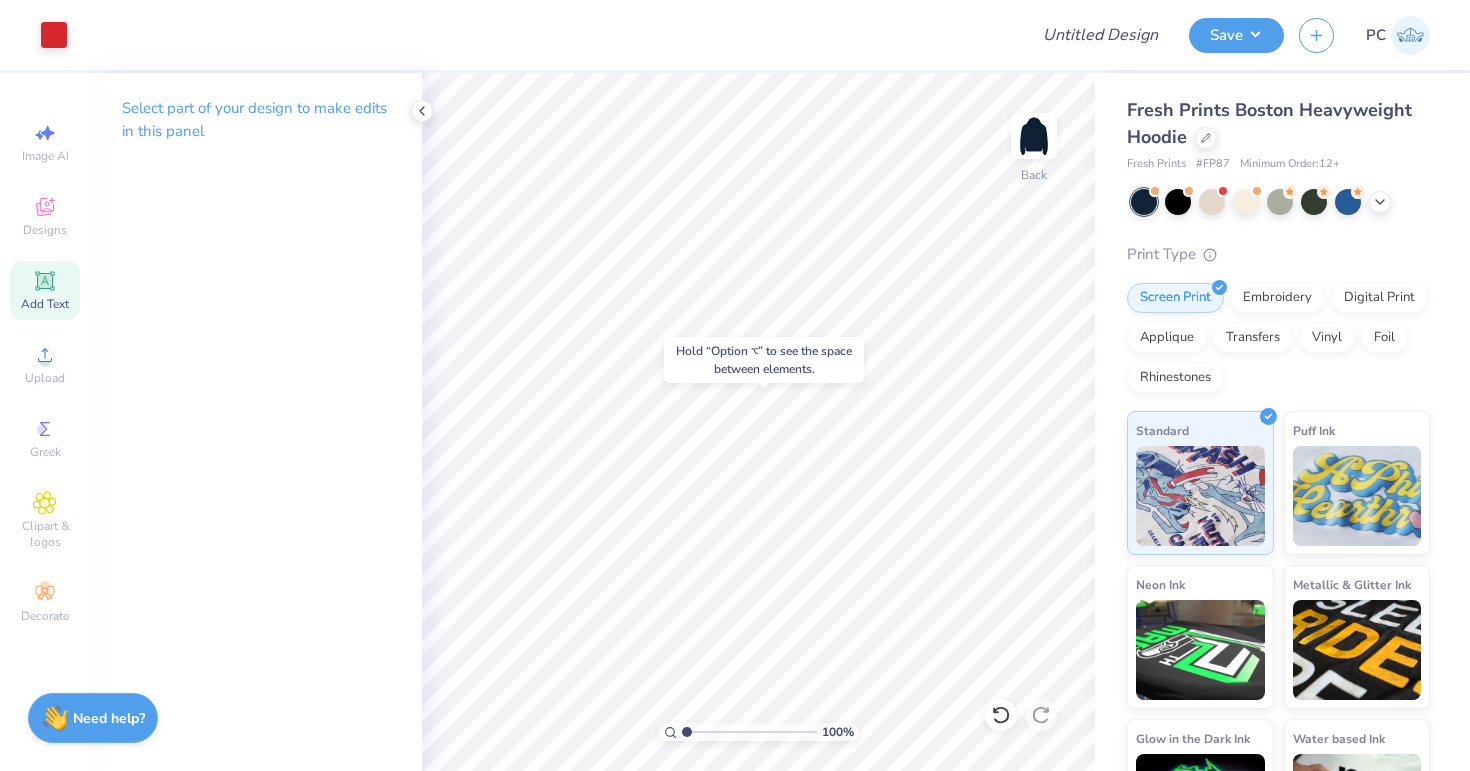 click 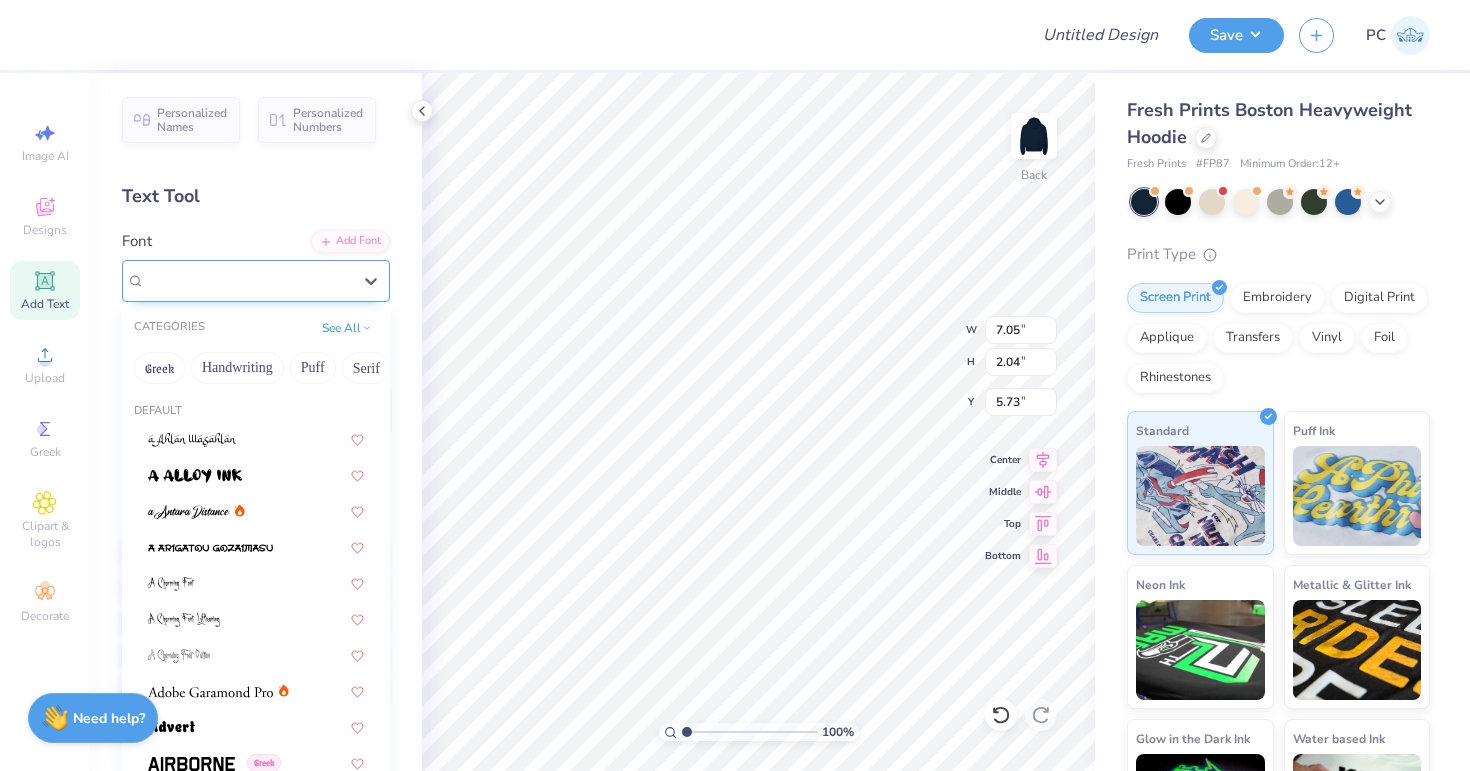 click on "Super Dream" at bounding box center (248, 280) 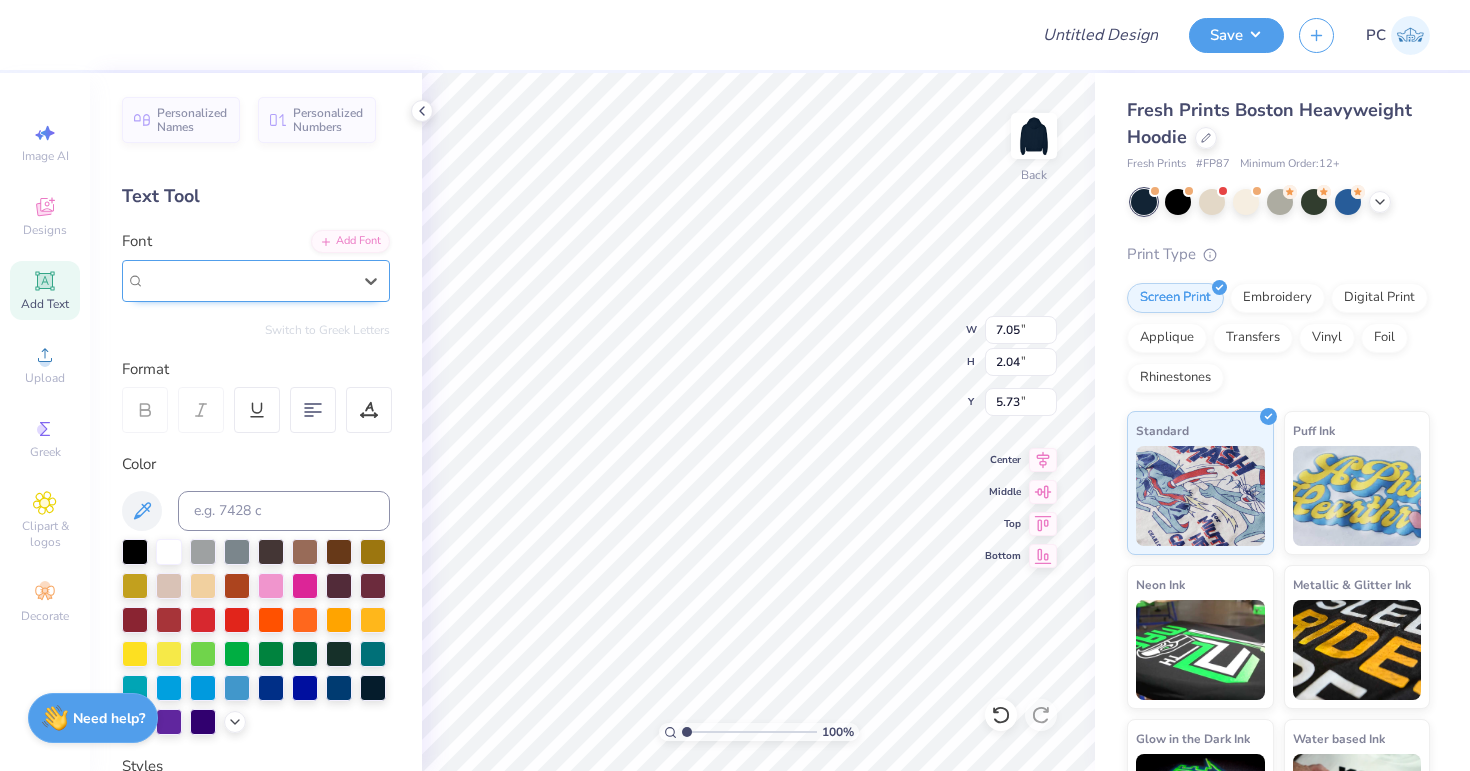 click on "Super Dream" at bounding box center (248, 280) 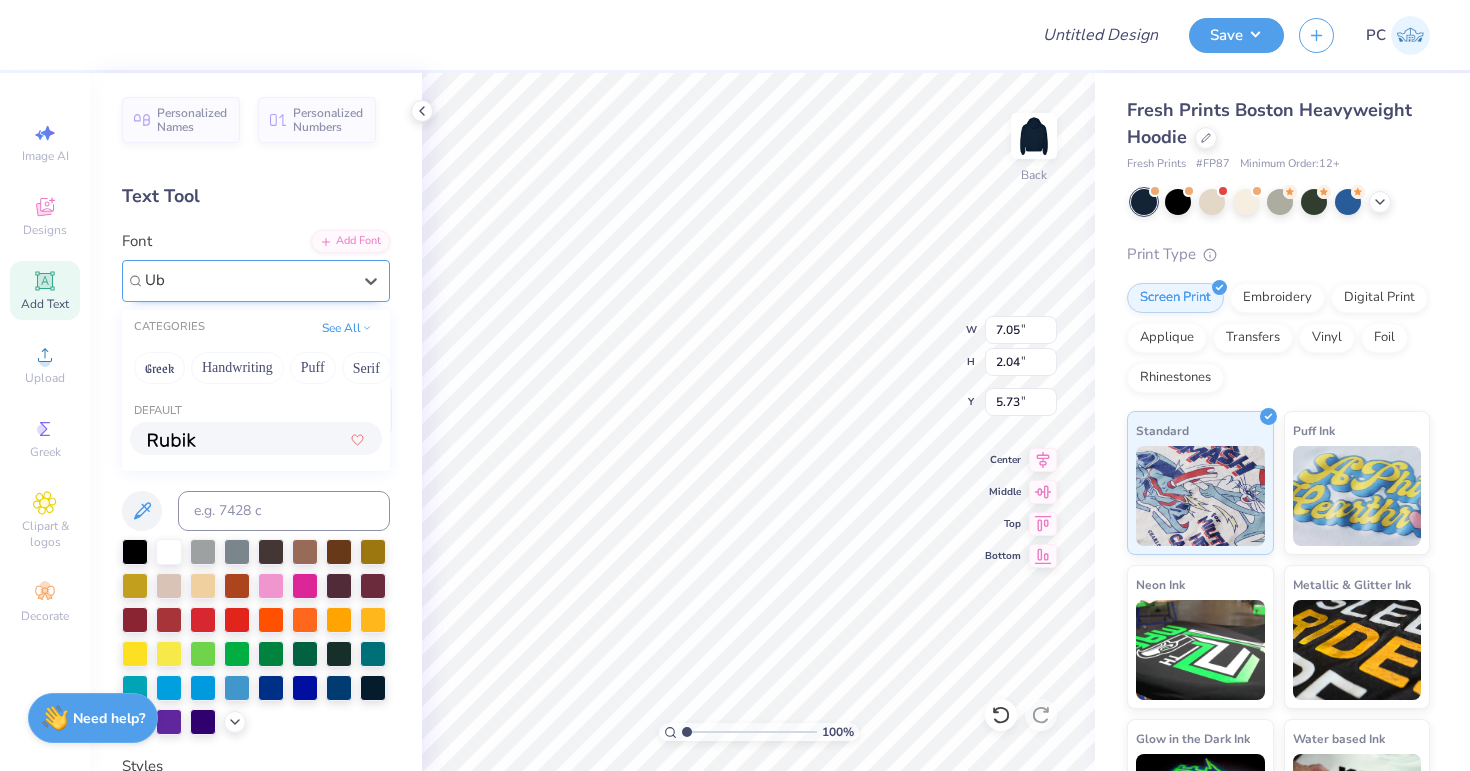 type on "U" 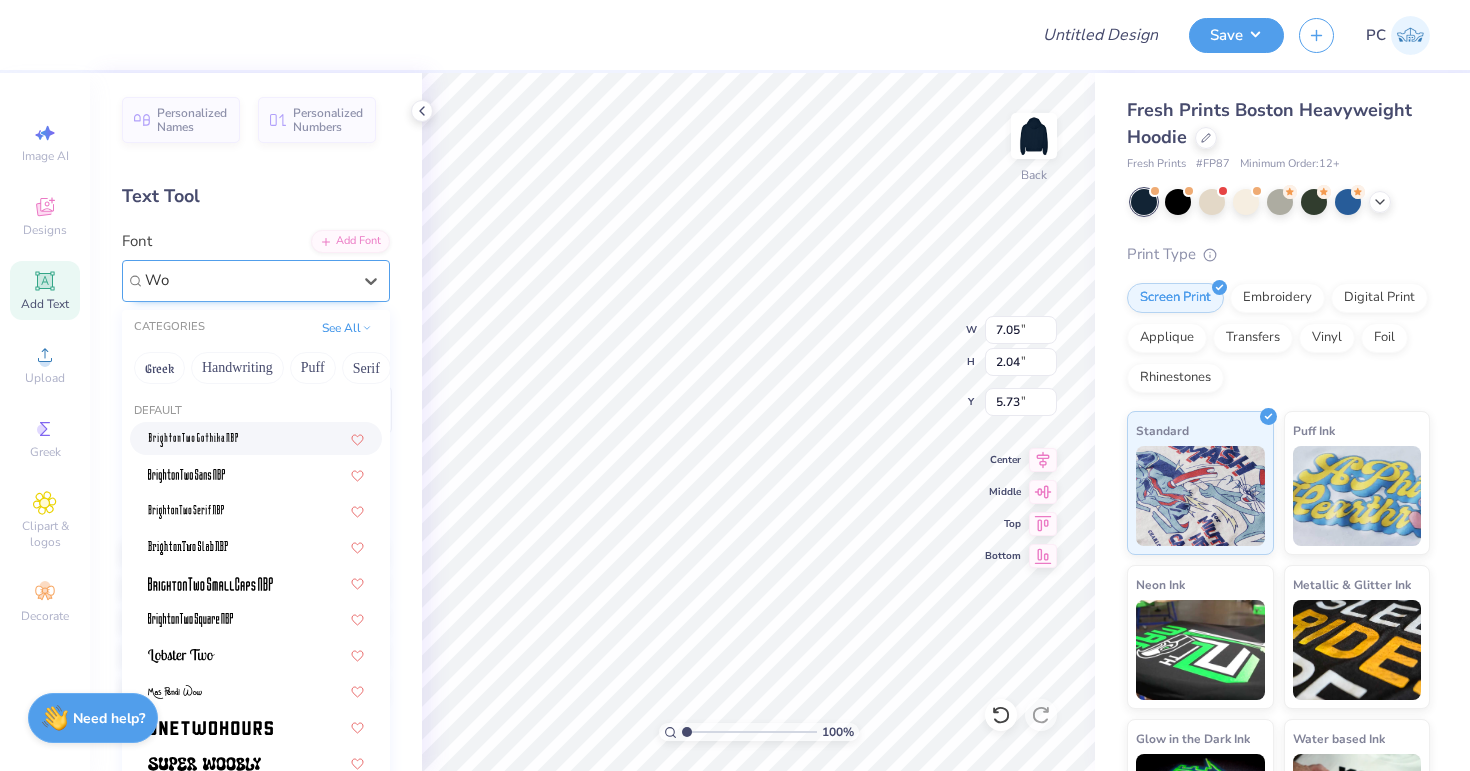 type on "W" 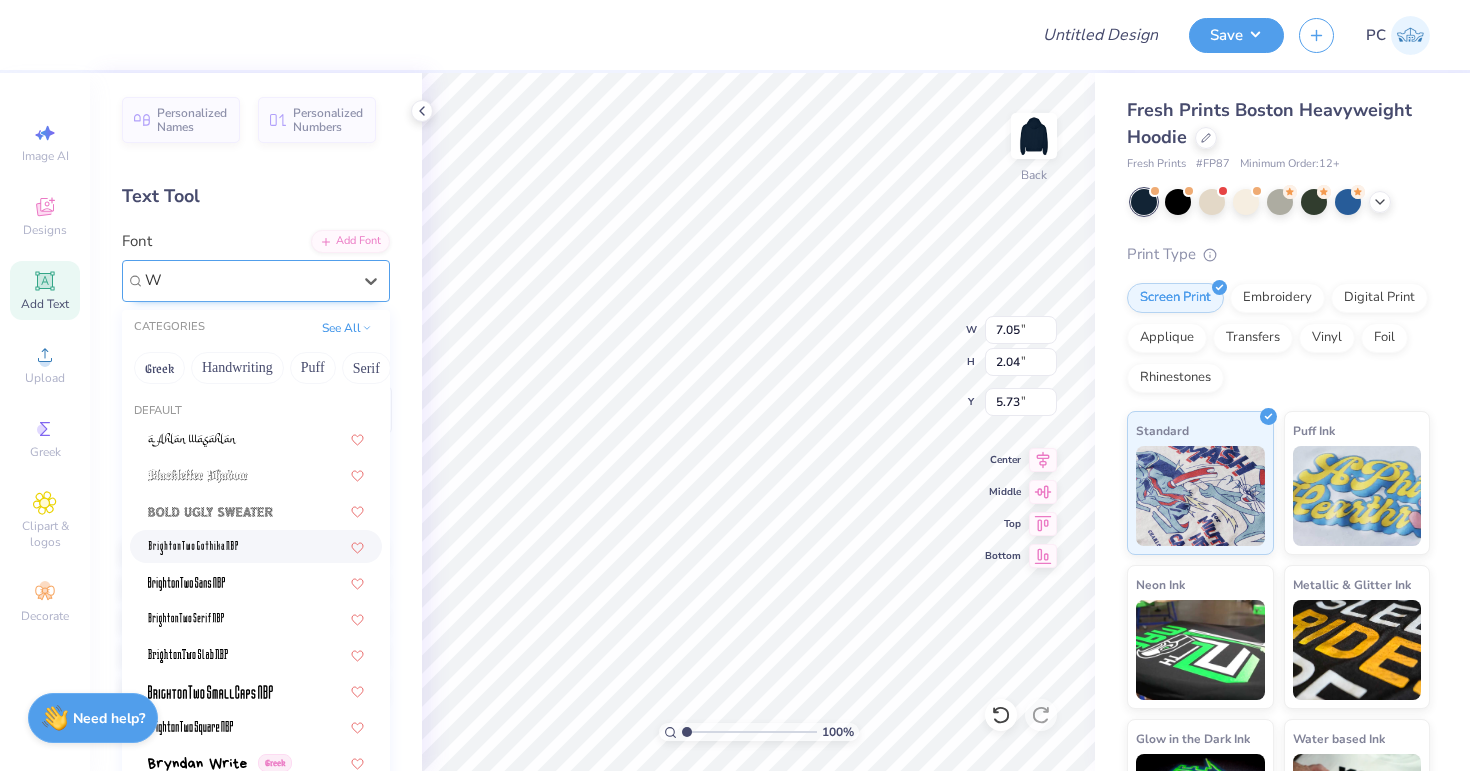 type 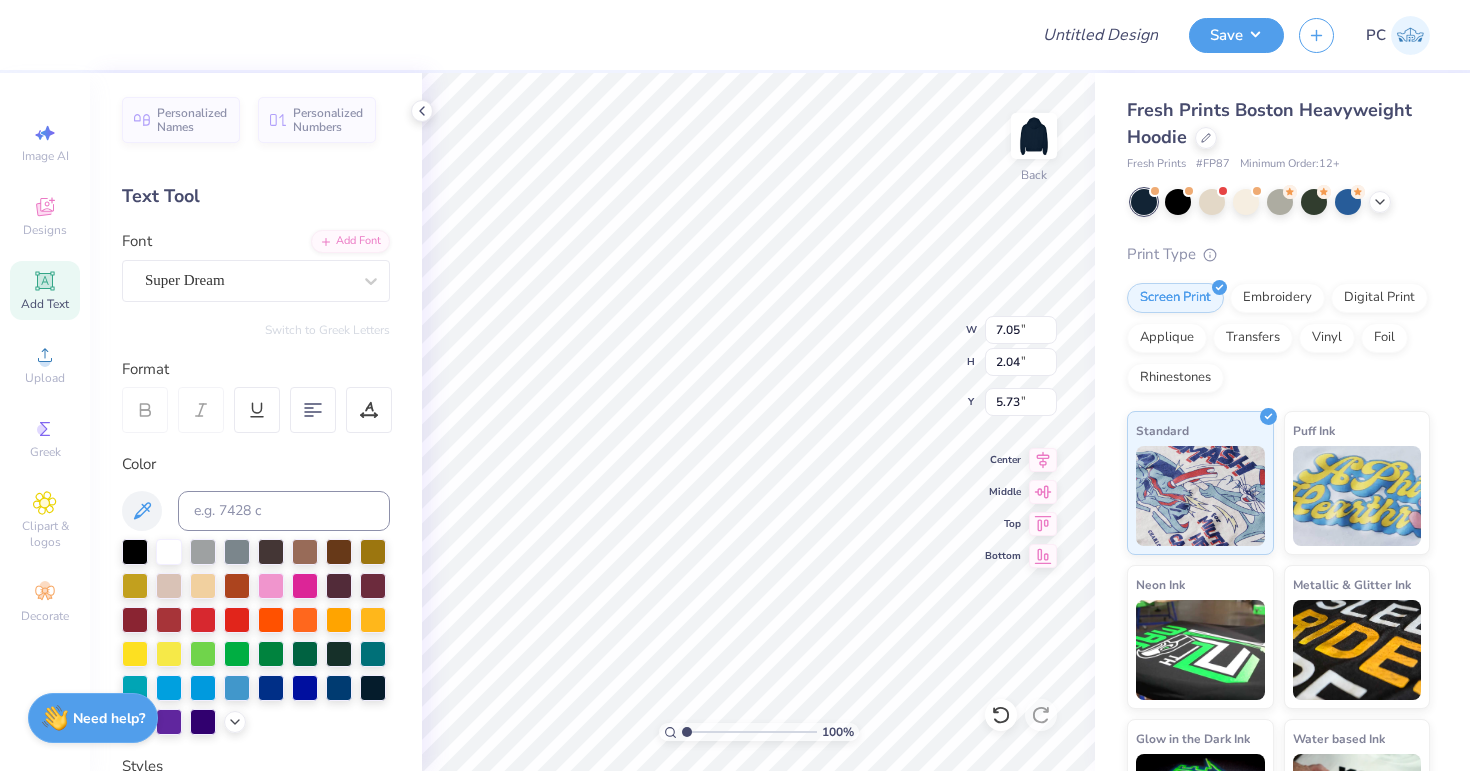 scroll, scrollTop: 0, scrollLeft: 9, axis: horizontal 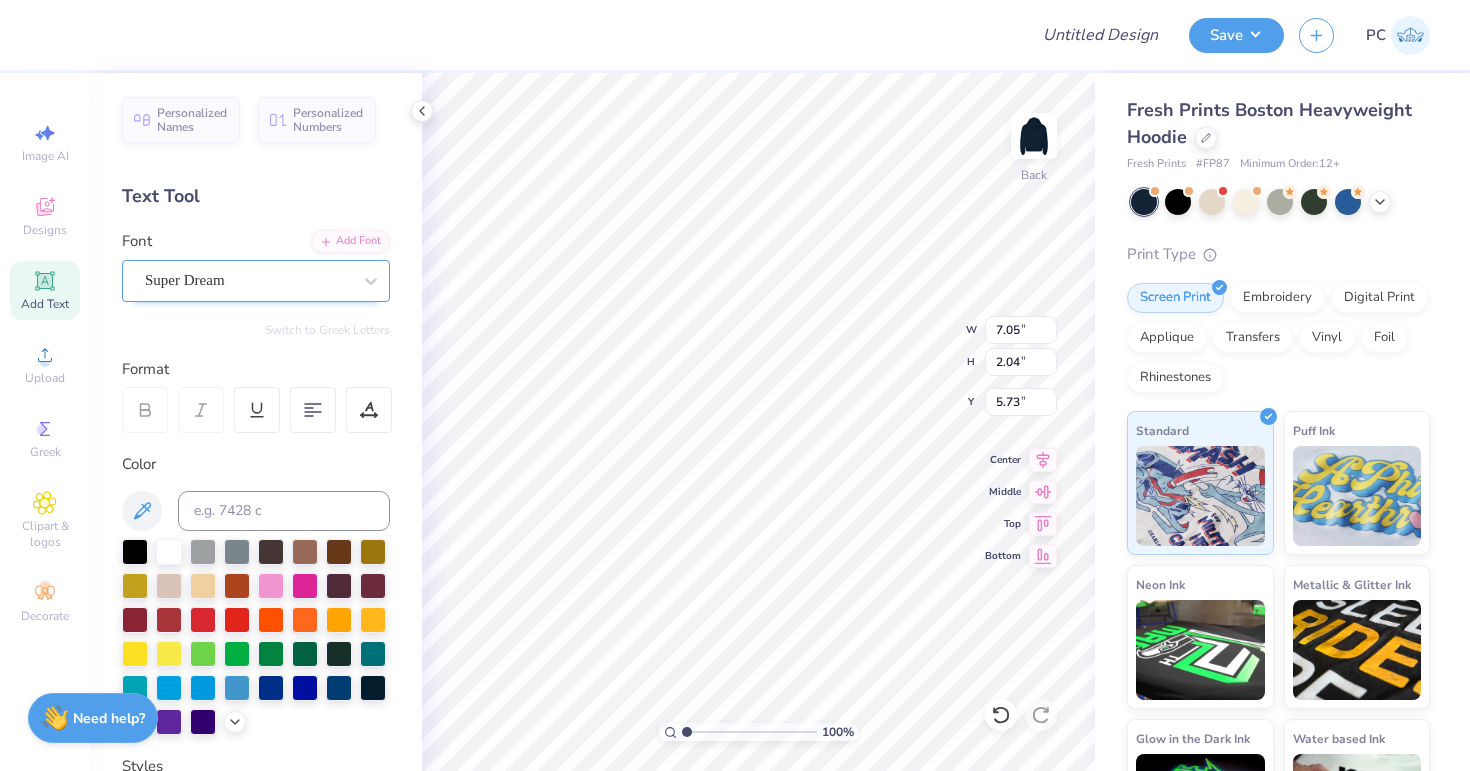 type on "WOMEN'S SOCCER CLUB" 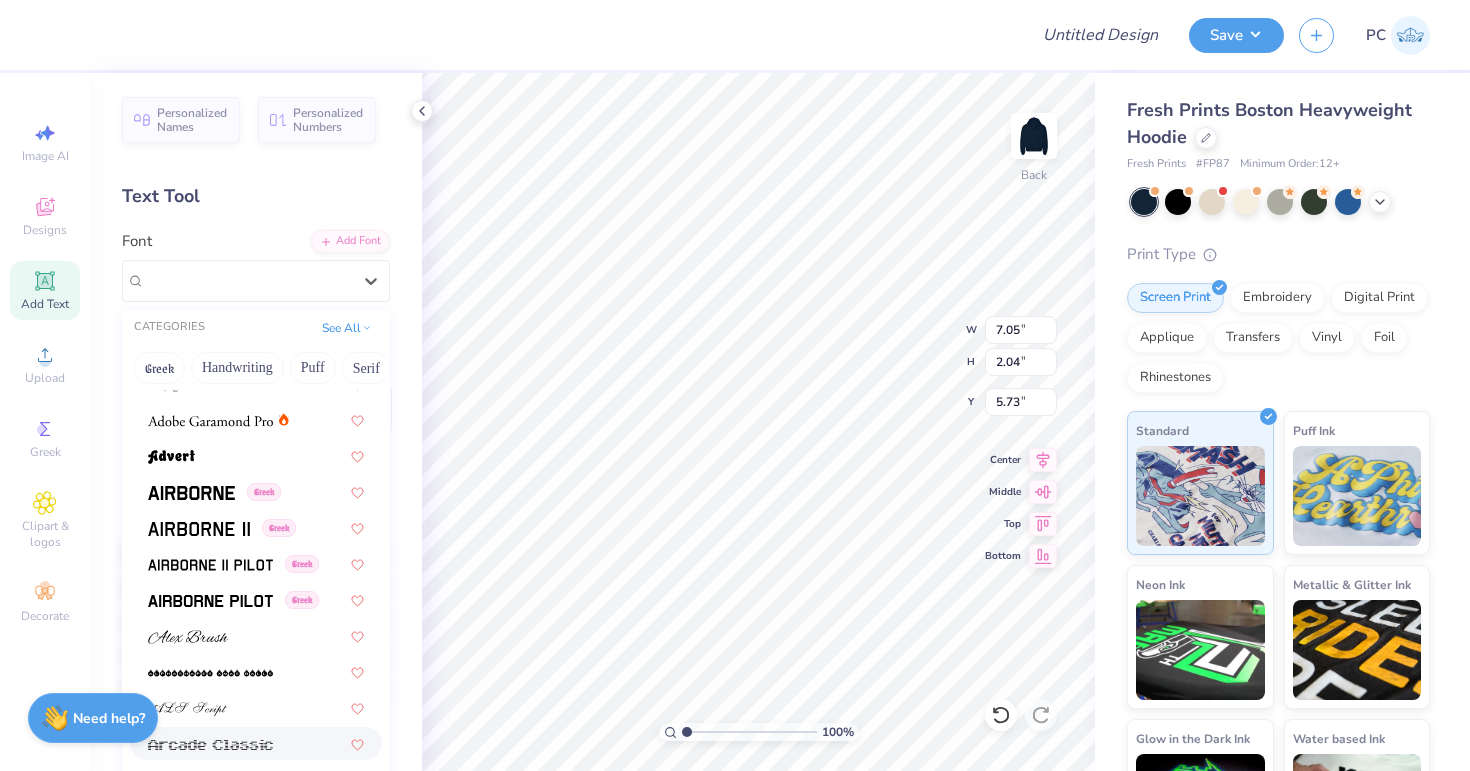 scroll, scrollTop: 272, scrollLeft: 0, axis: vertical 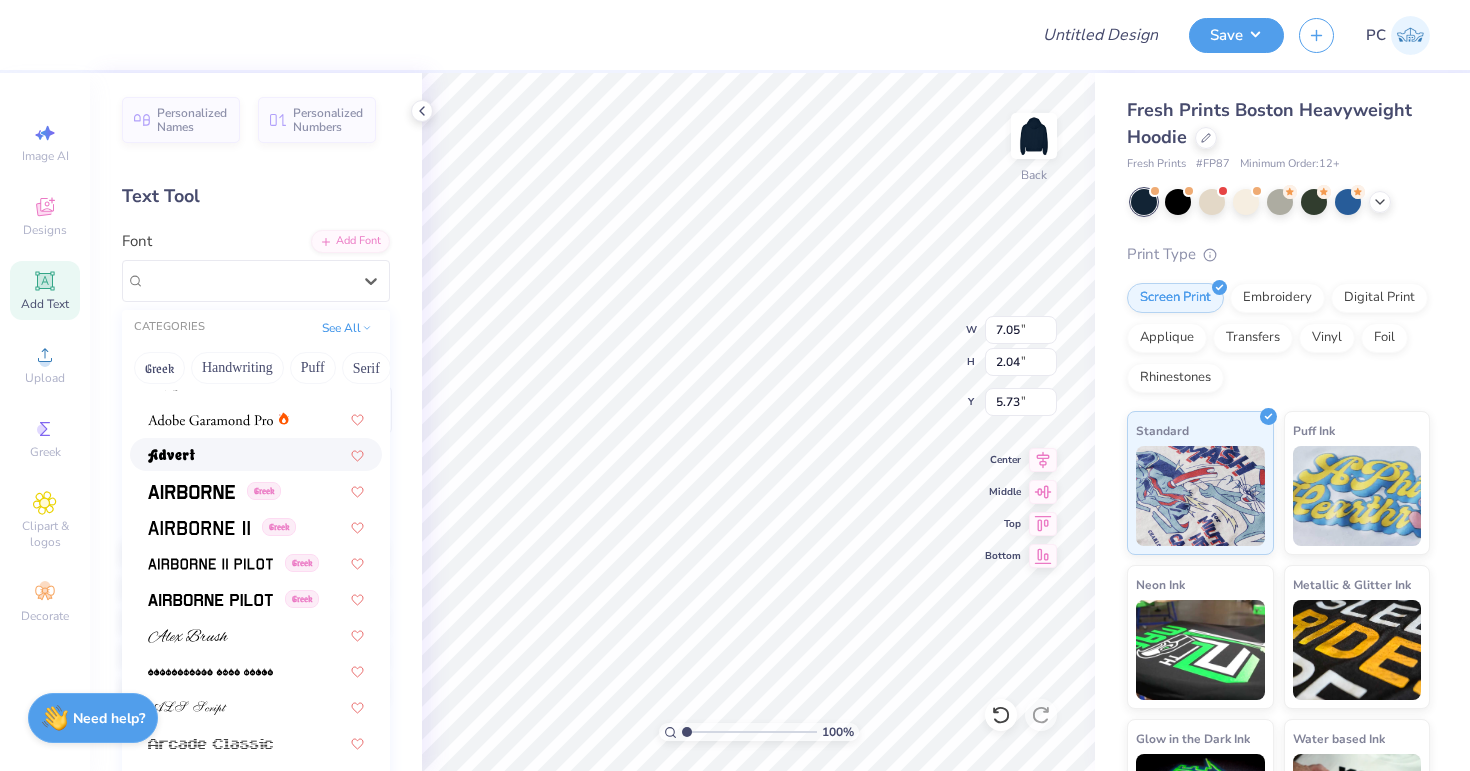 click at bounding box center (256, 454) 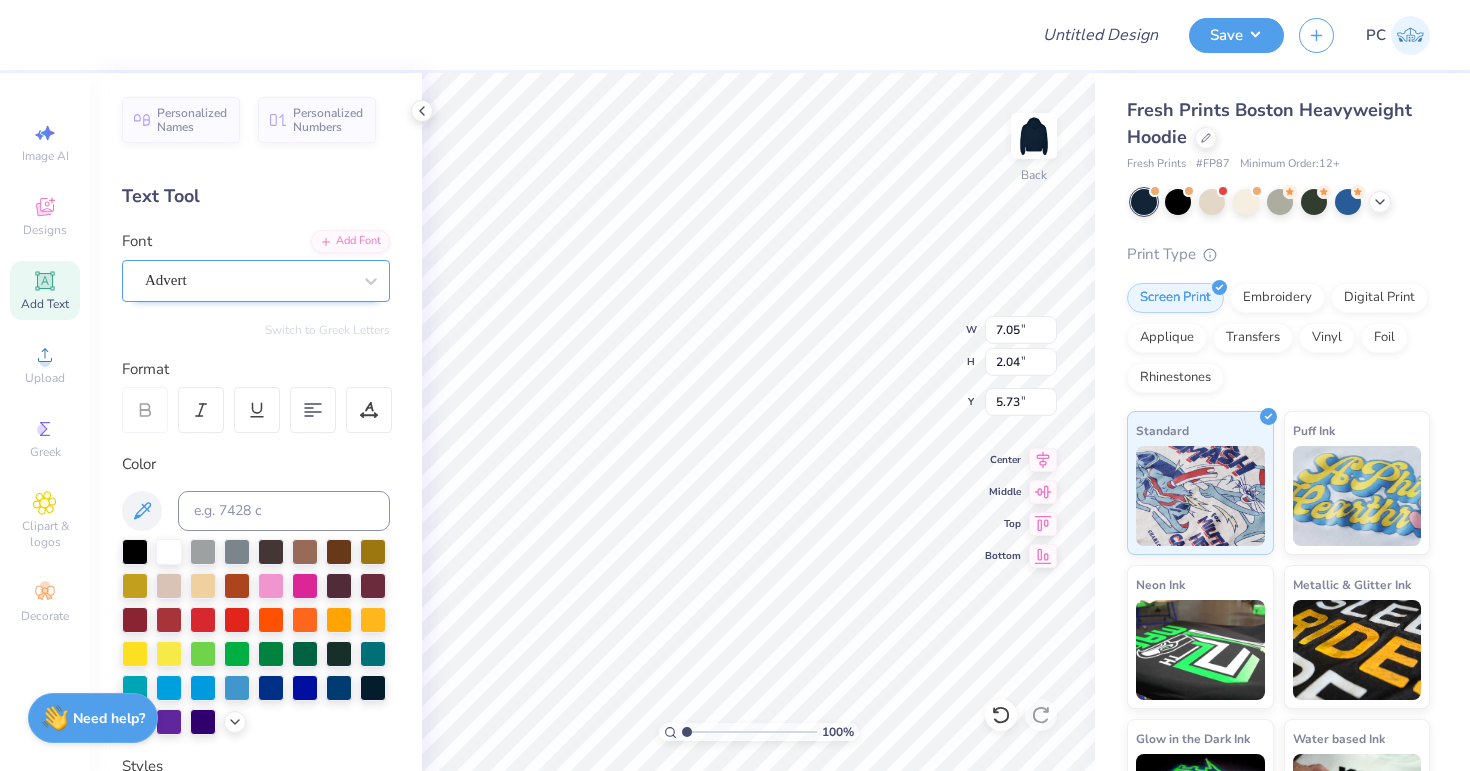 click on "Advert" at bounding box center [248, 280] 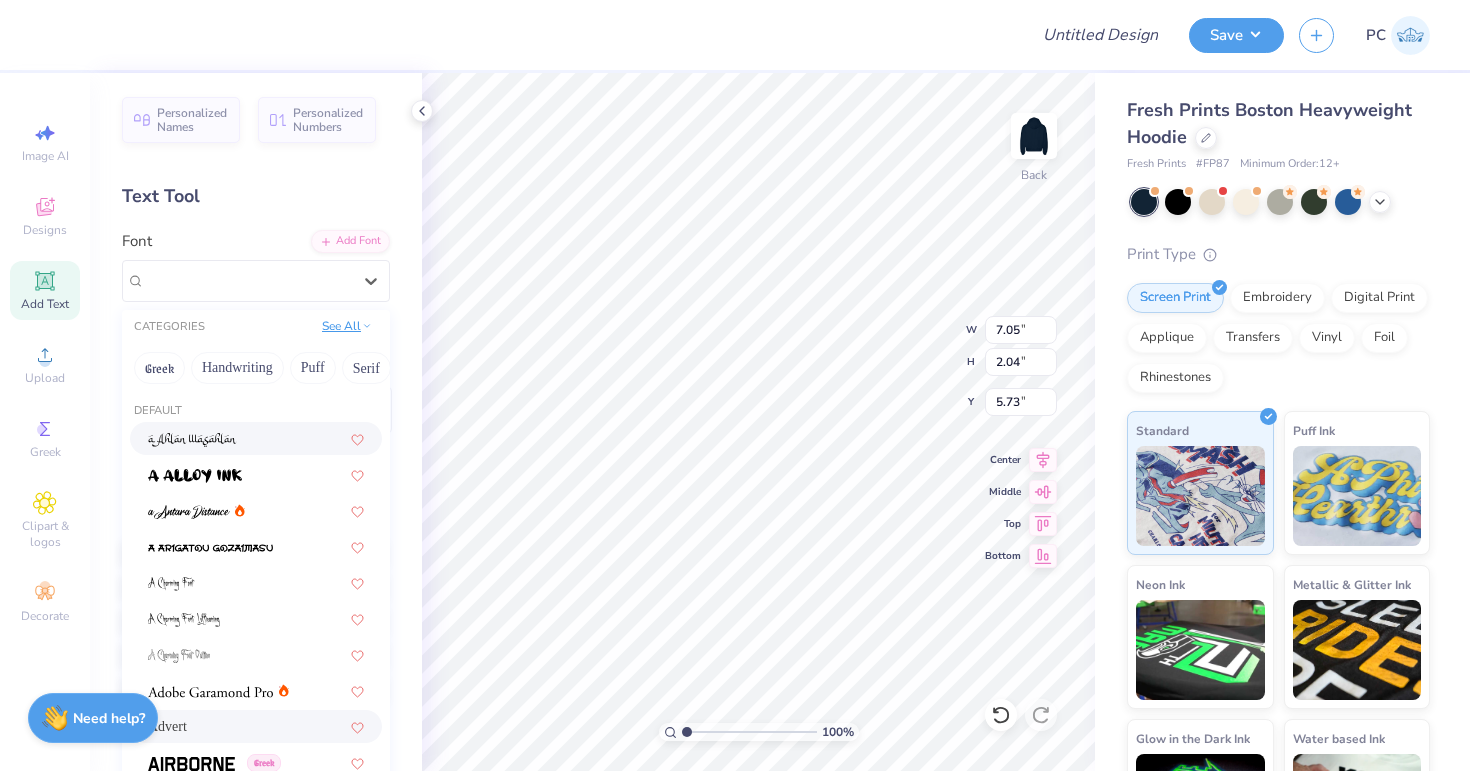click on "See All" at bounding box center (347, 326) 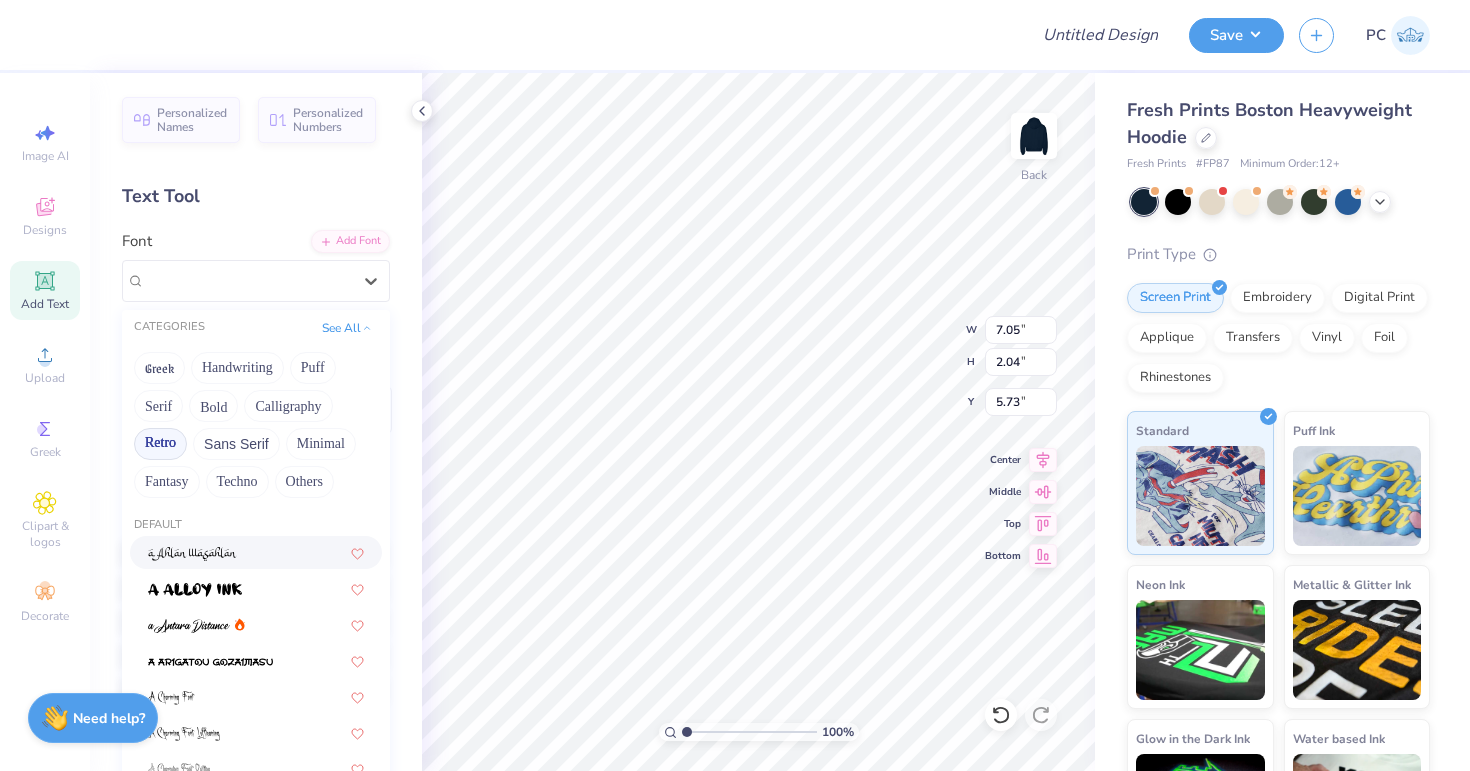 click on "Retro" at bounding box center (160, 444) 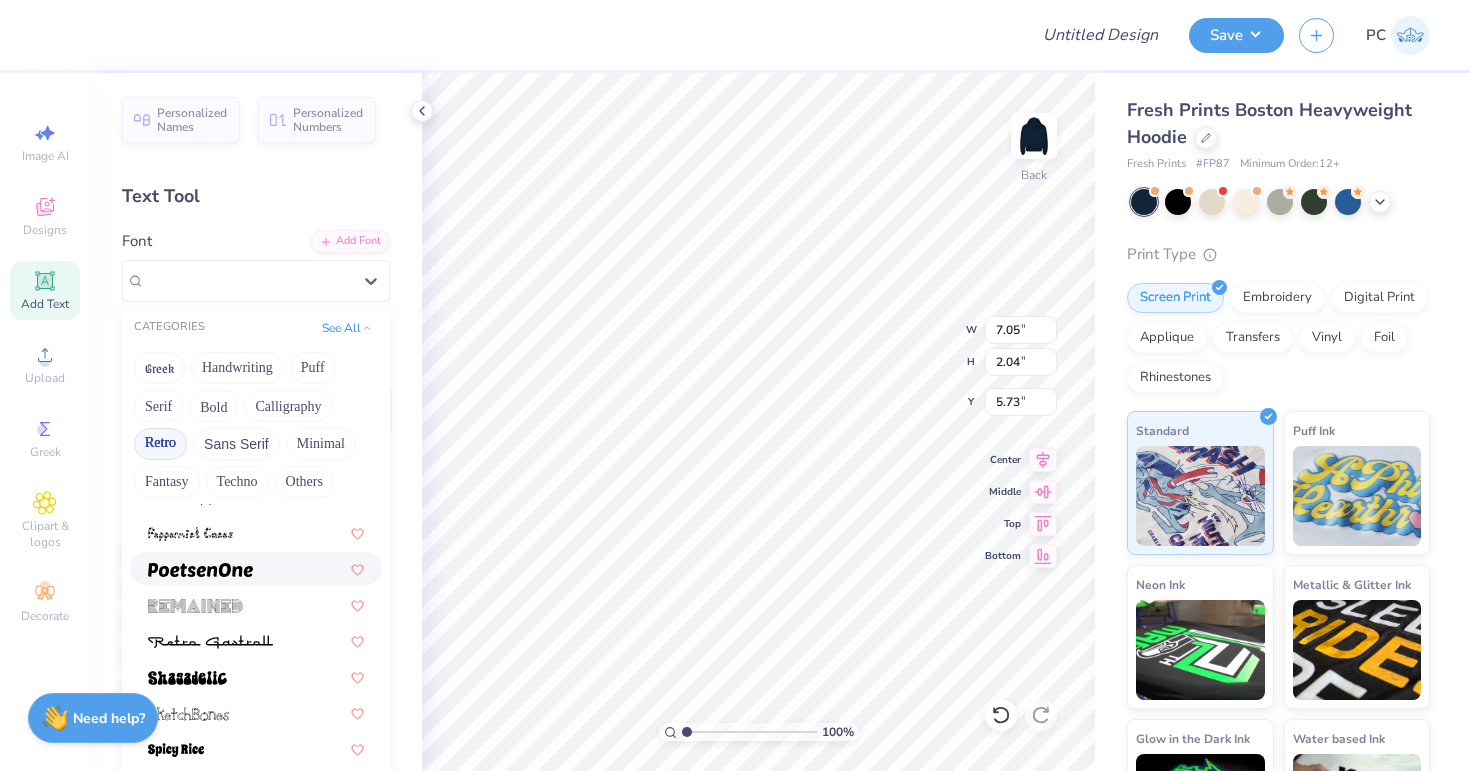 scroll, scrollTop: 2542, scrollLeft: 0, axis: vertical 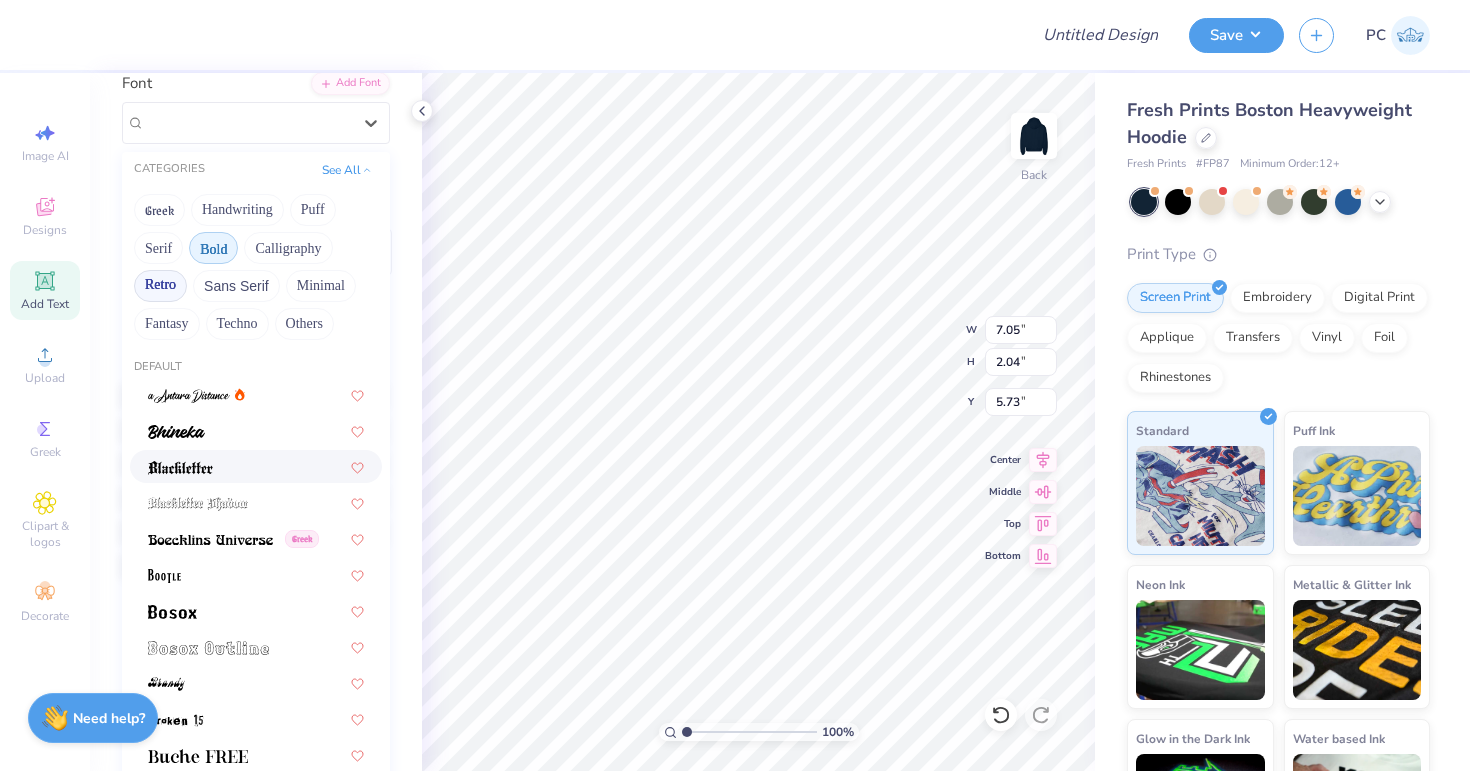 click on "Bold" at bounding box center (213, 248) 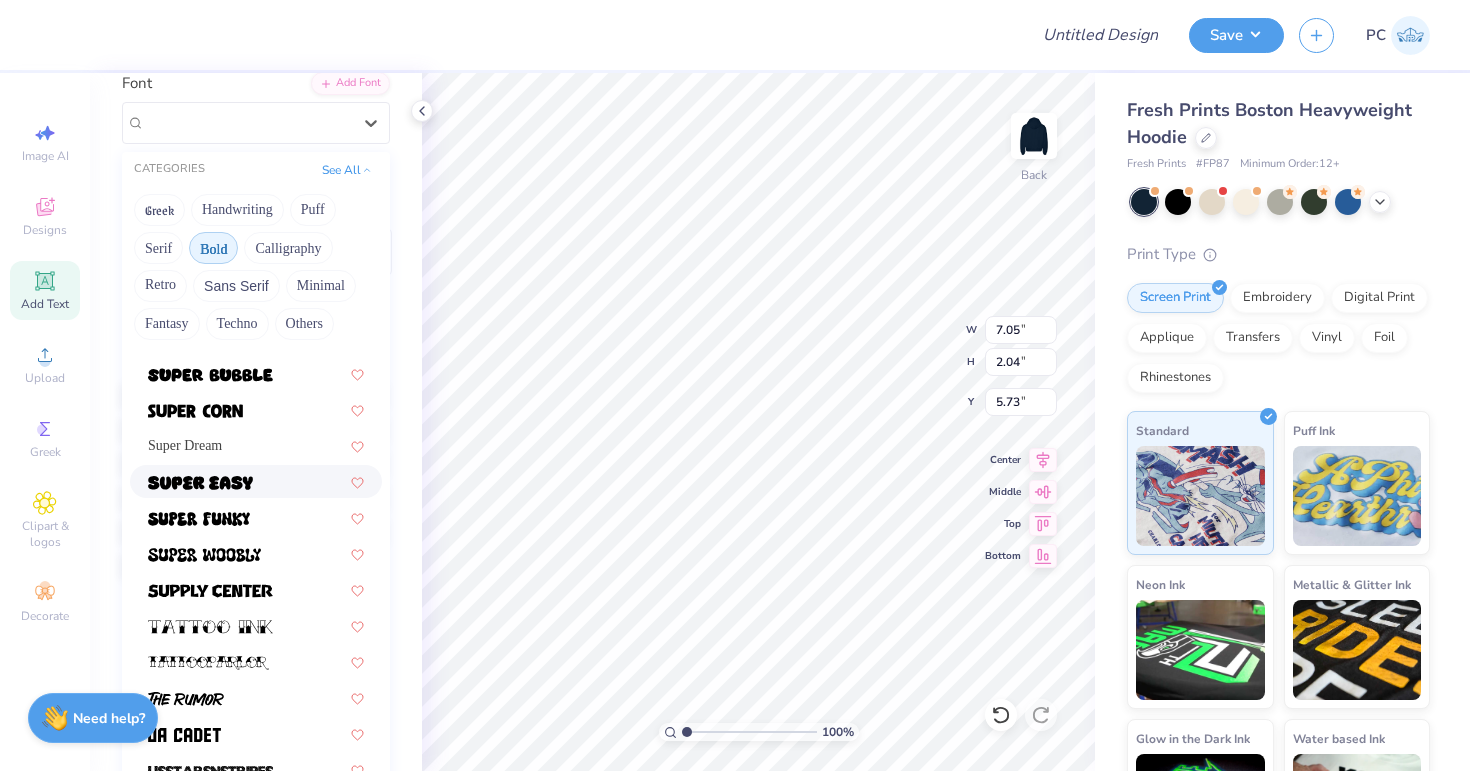 scroll, scrollTop: 2182, scrollLeft: 0, axis: vertical 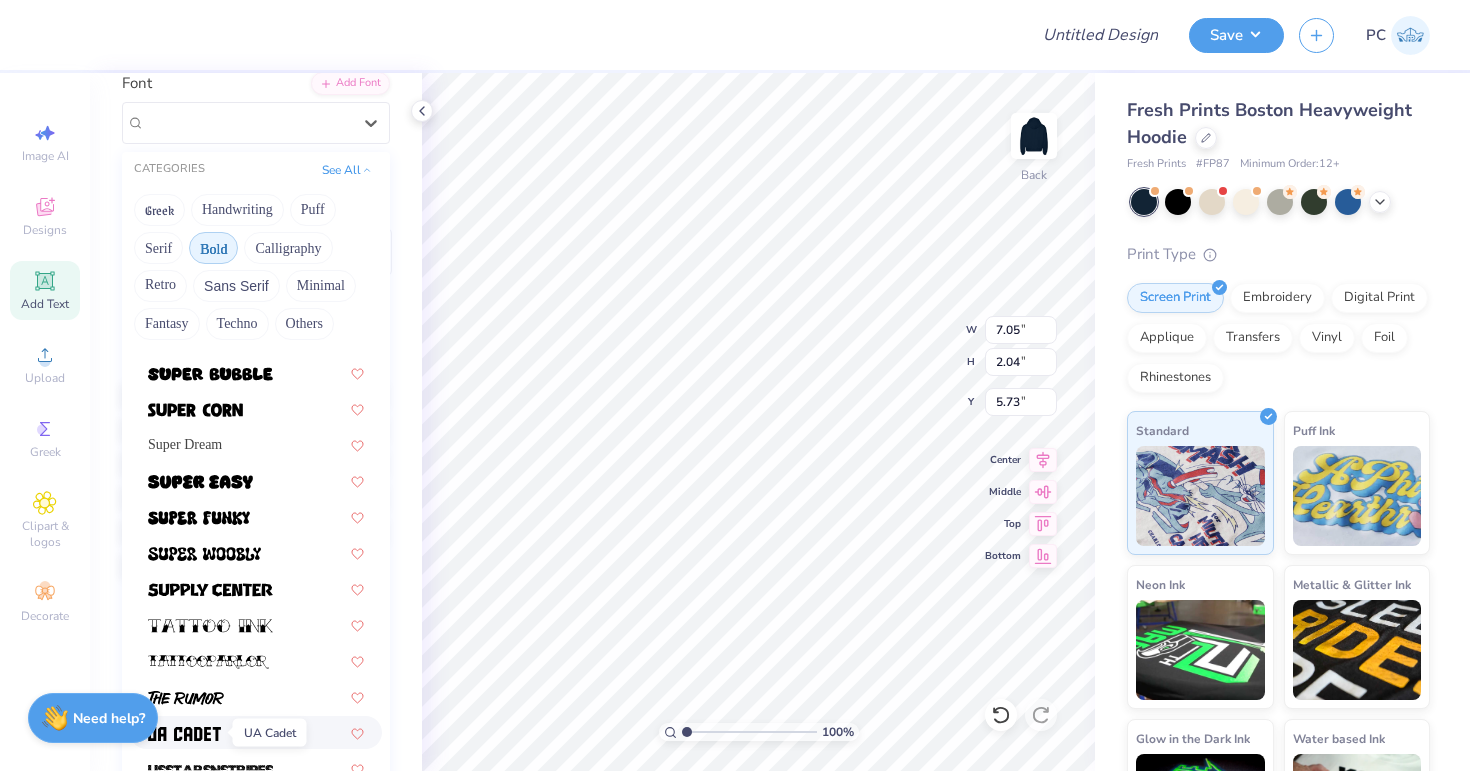 click at bounding box center (184, 734) 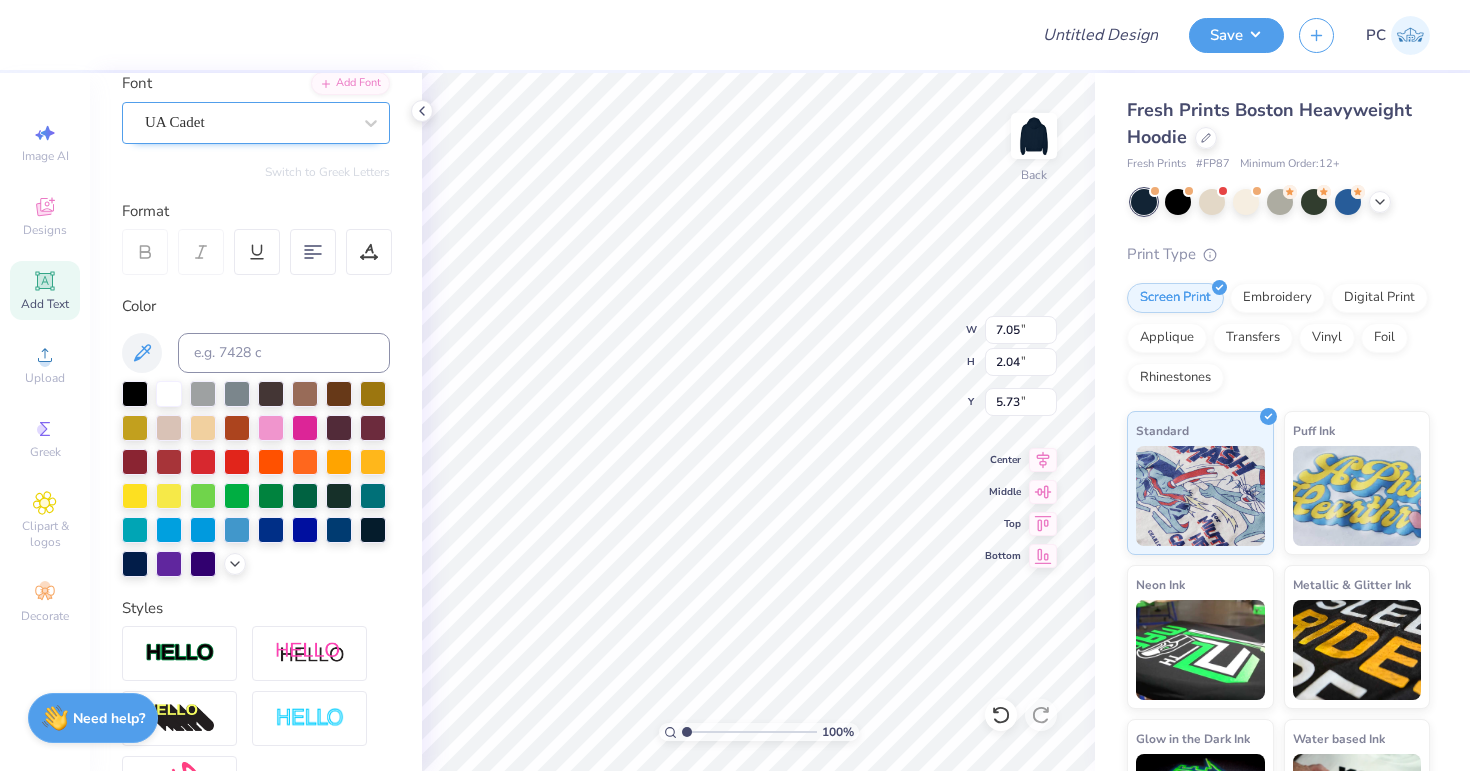 click at bounding box center (248, 122) 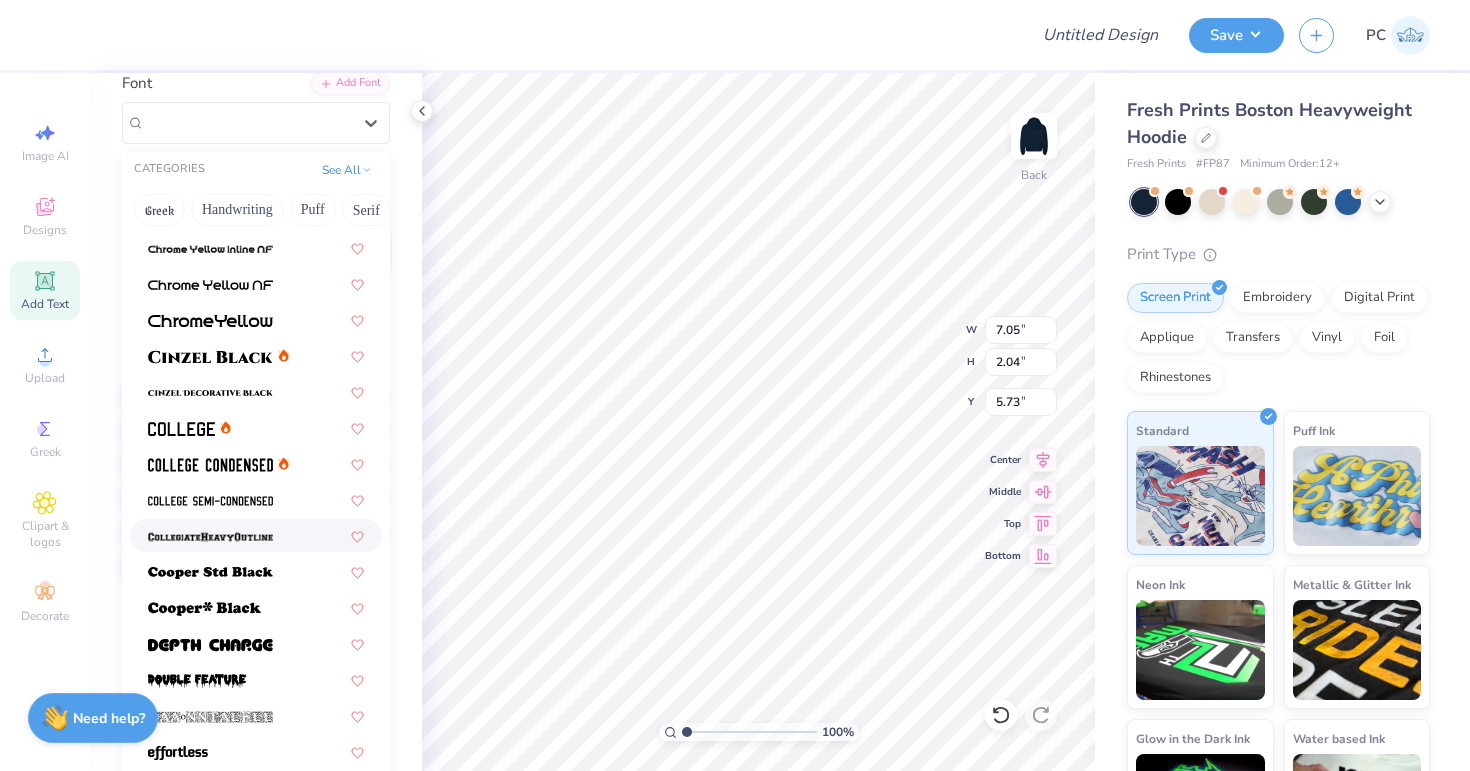 scroll, scrollTop: 0, scrollLeft: 0, axis: both 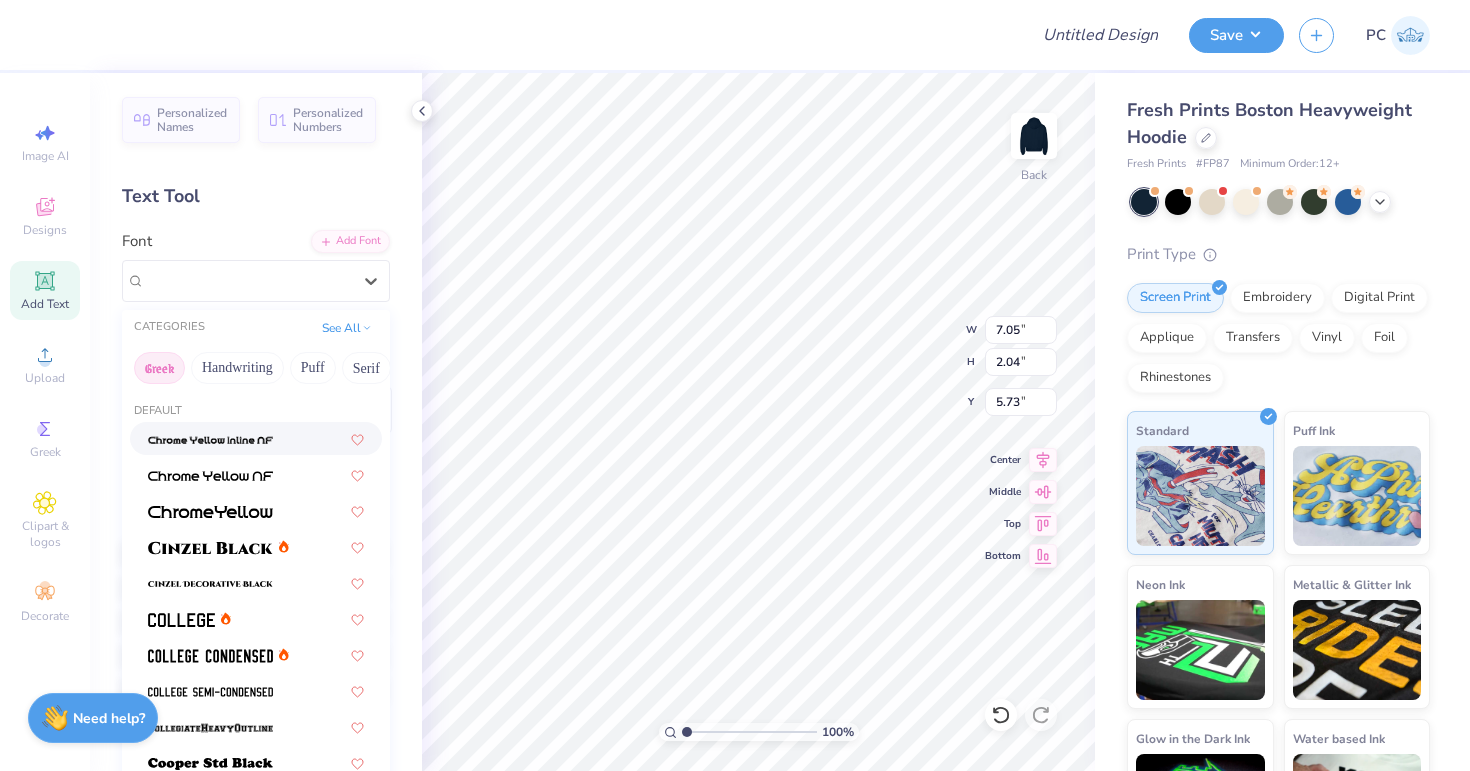 click on "Greek" at bounding box center (159, 368) 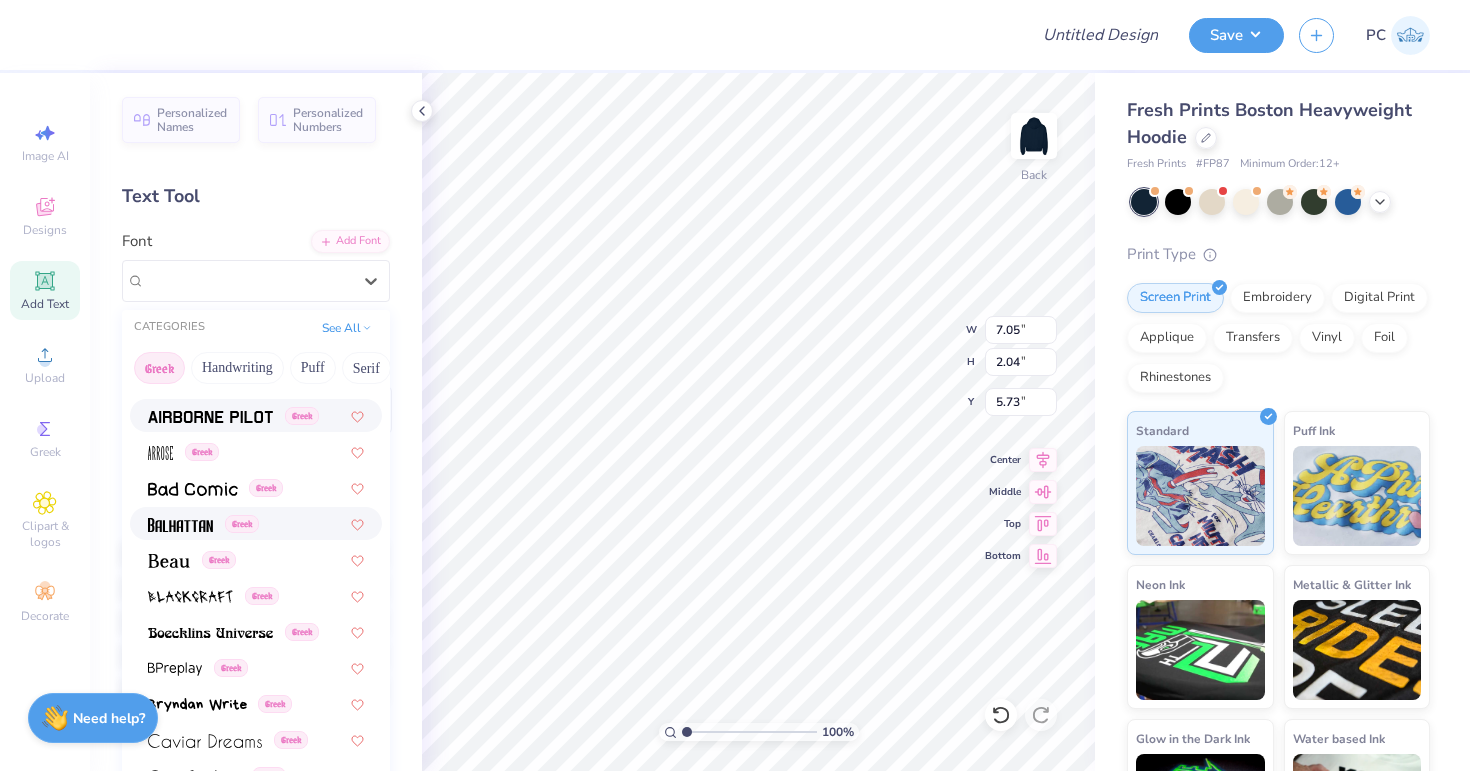 scroll, scrollTop: 127, scrollLeft: 0, axis: vertical 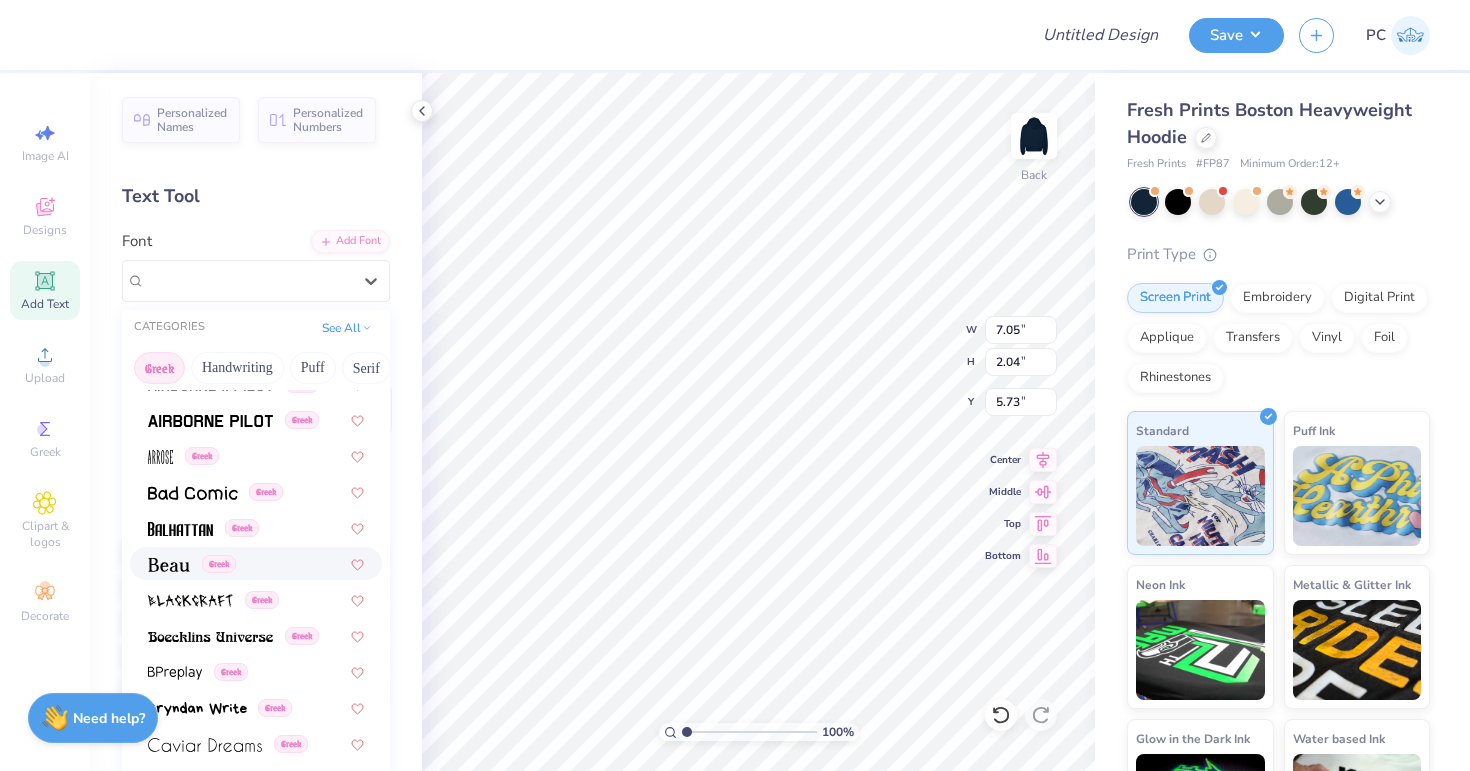 click on "Greek" at bounding box center (256, 563) 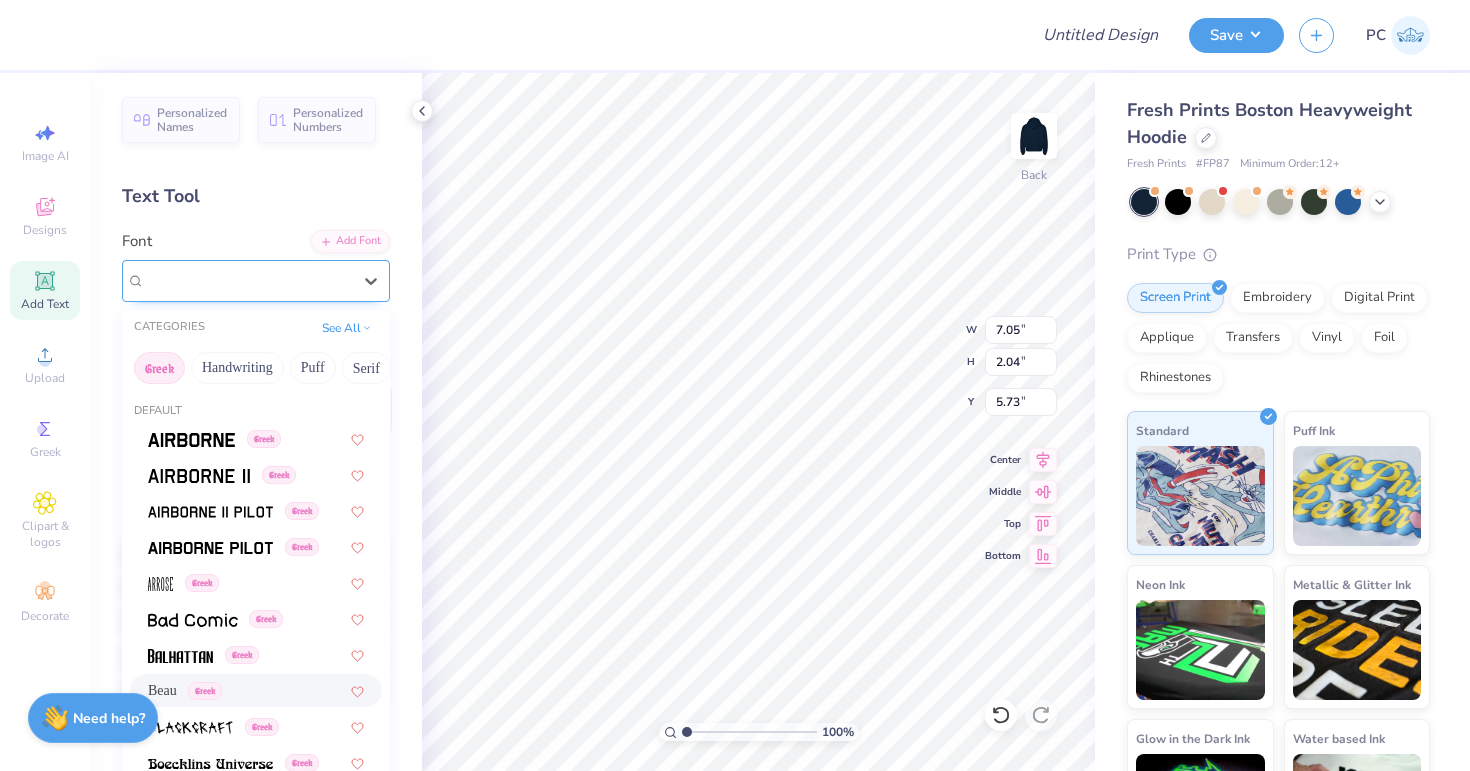 click on "[FIRST] [LAST]" at bounding box center [248, 280] 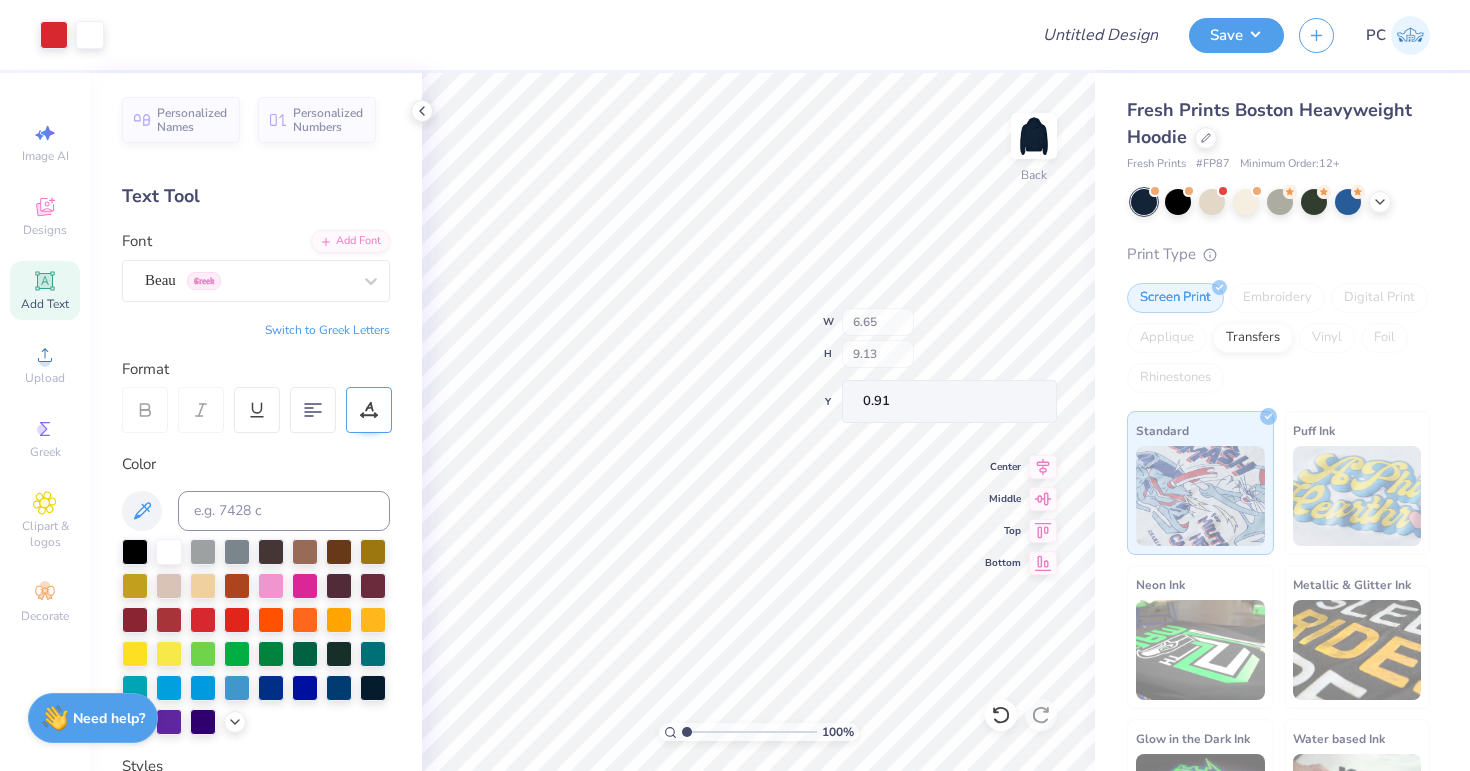click on "100  % Back W 6.65 H 9.13 Y 0.91 Center Middle Top Bottom" at bounding box center [758, 422] 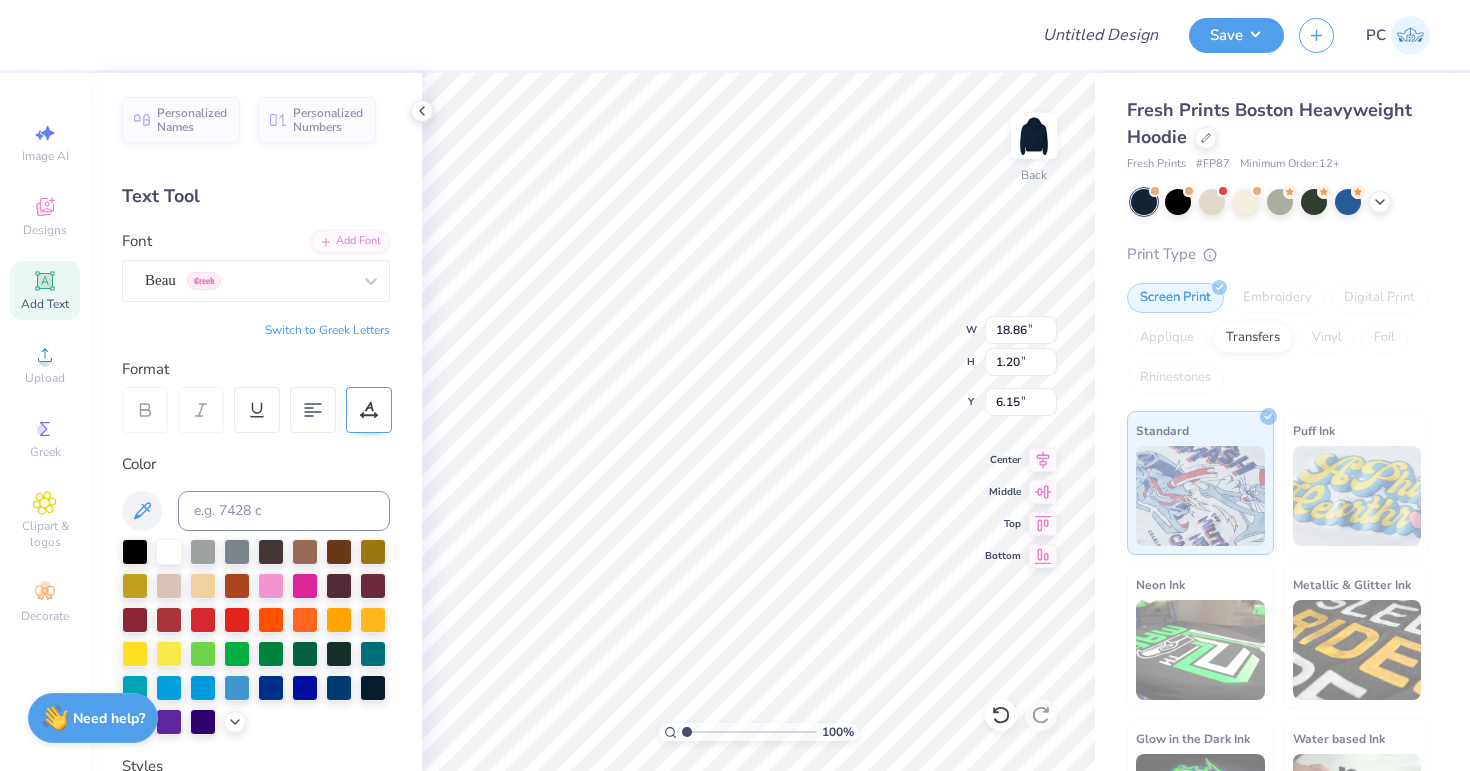 type on "11.80" 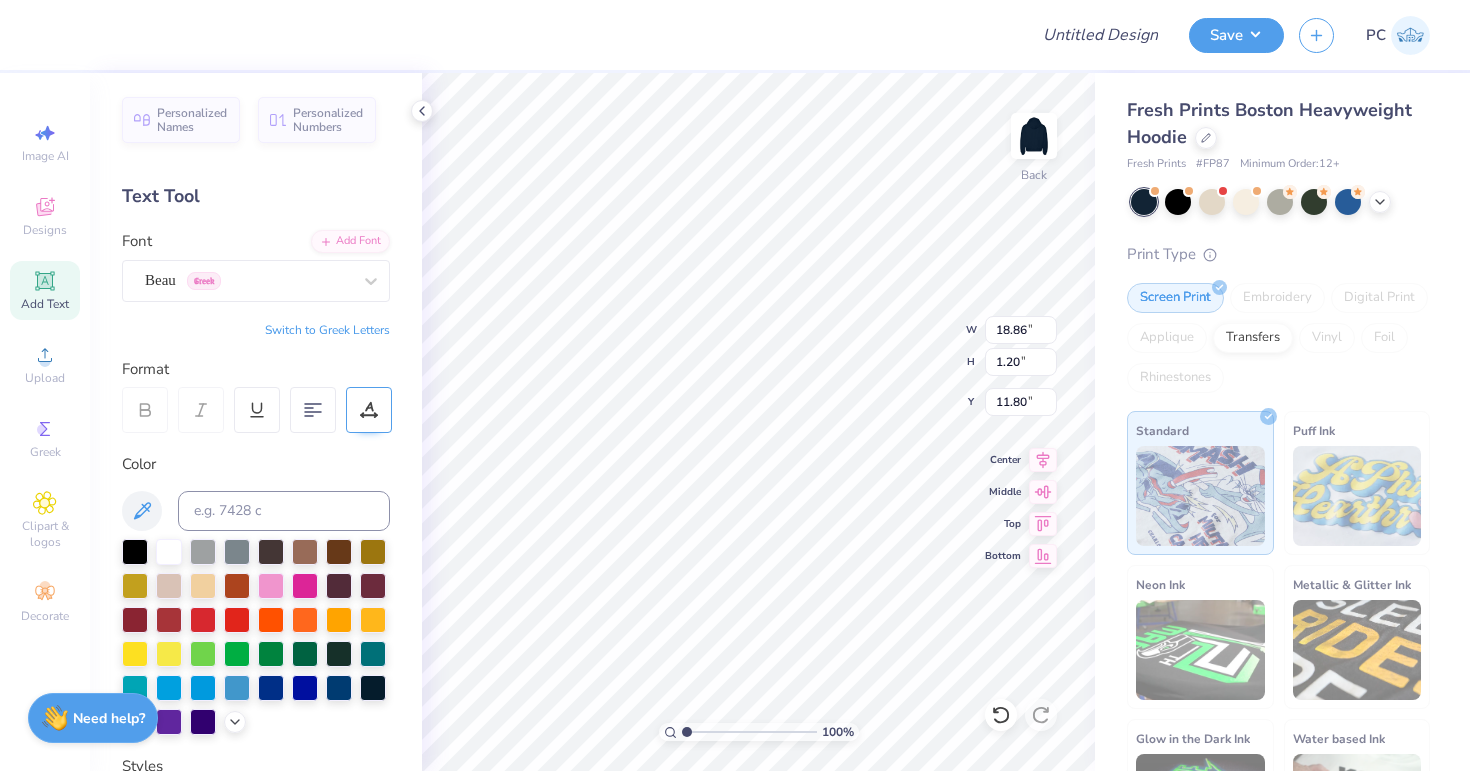 type on "11.08" 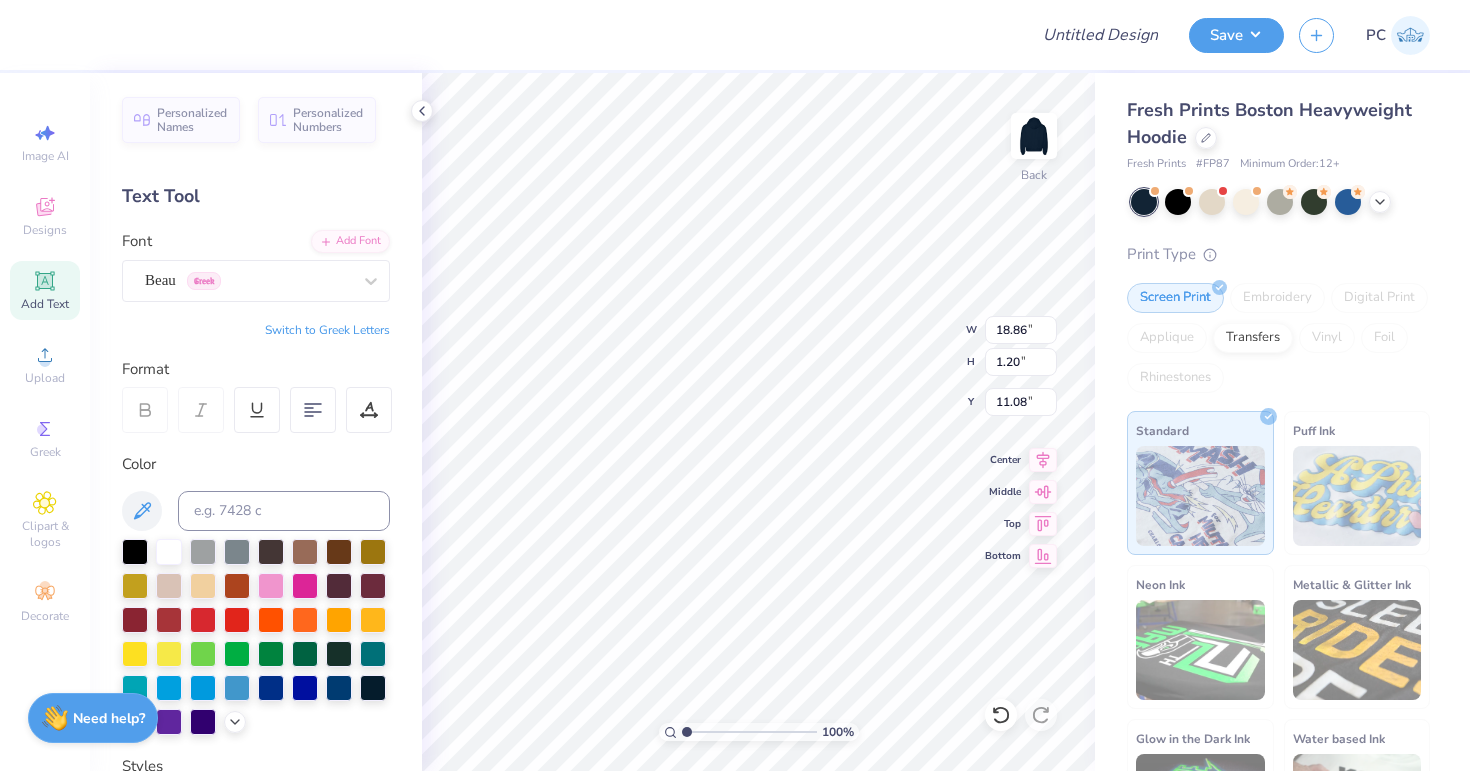 type on "7.96" 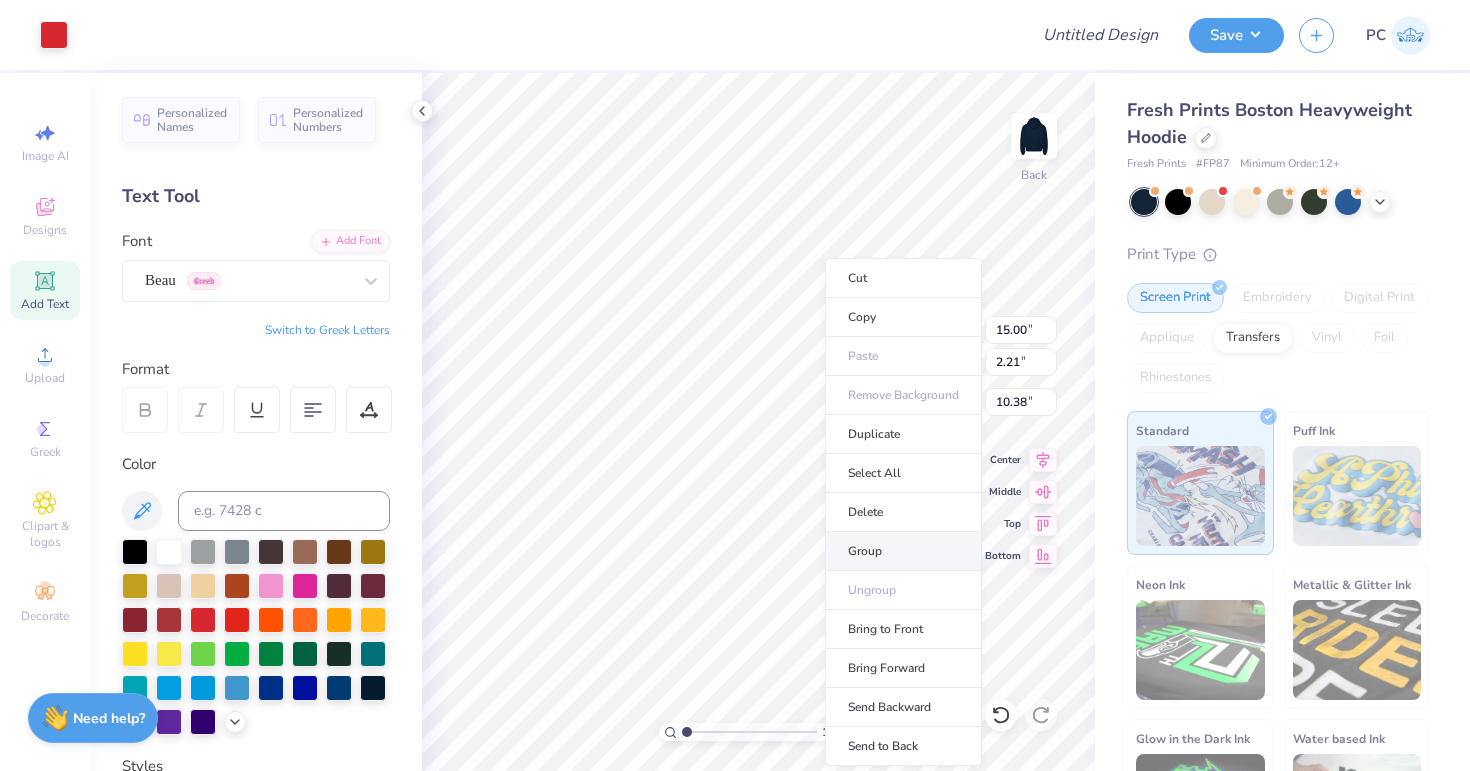 click on "Group" at bounding box center [903, 551] 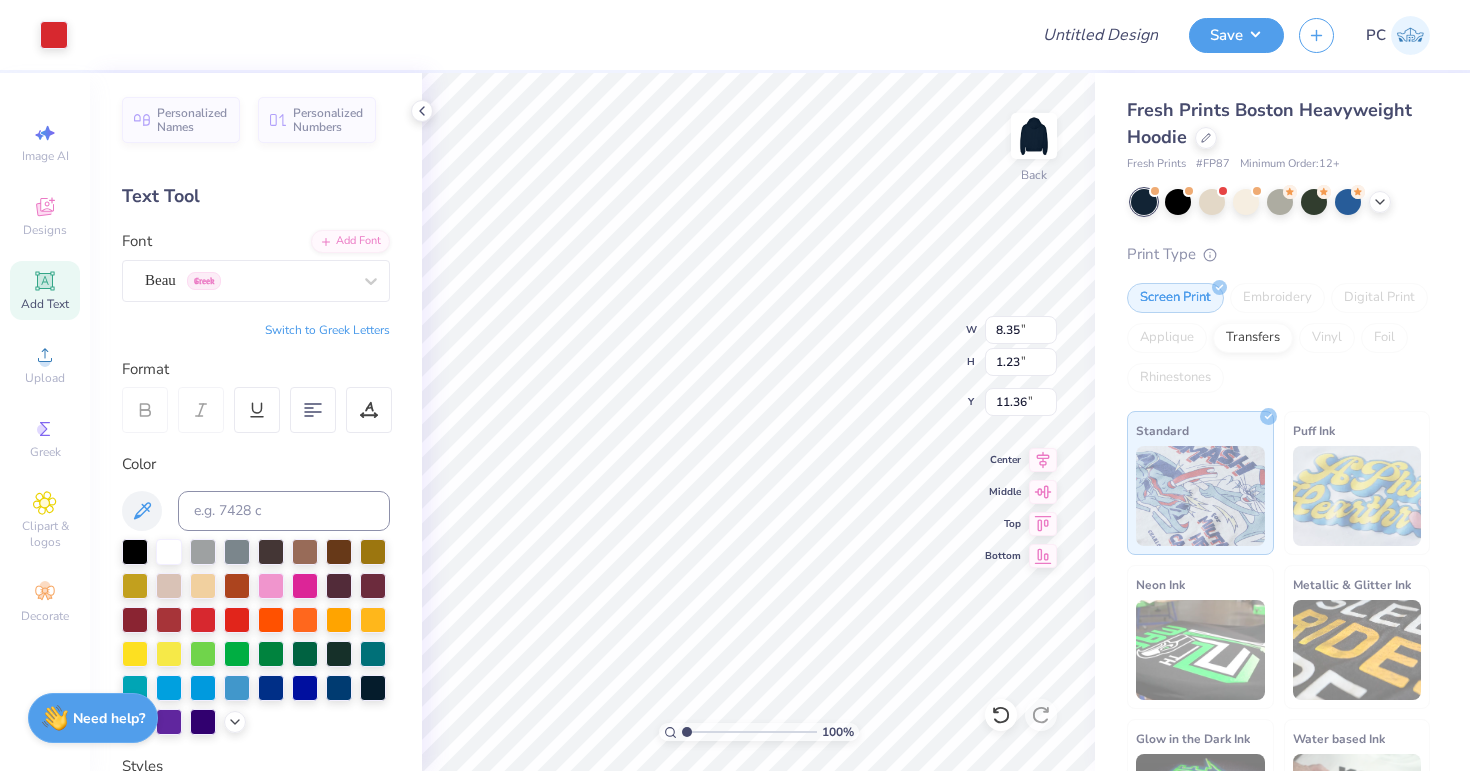 type on "8.35" 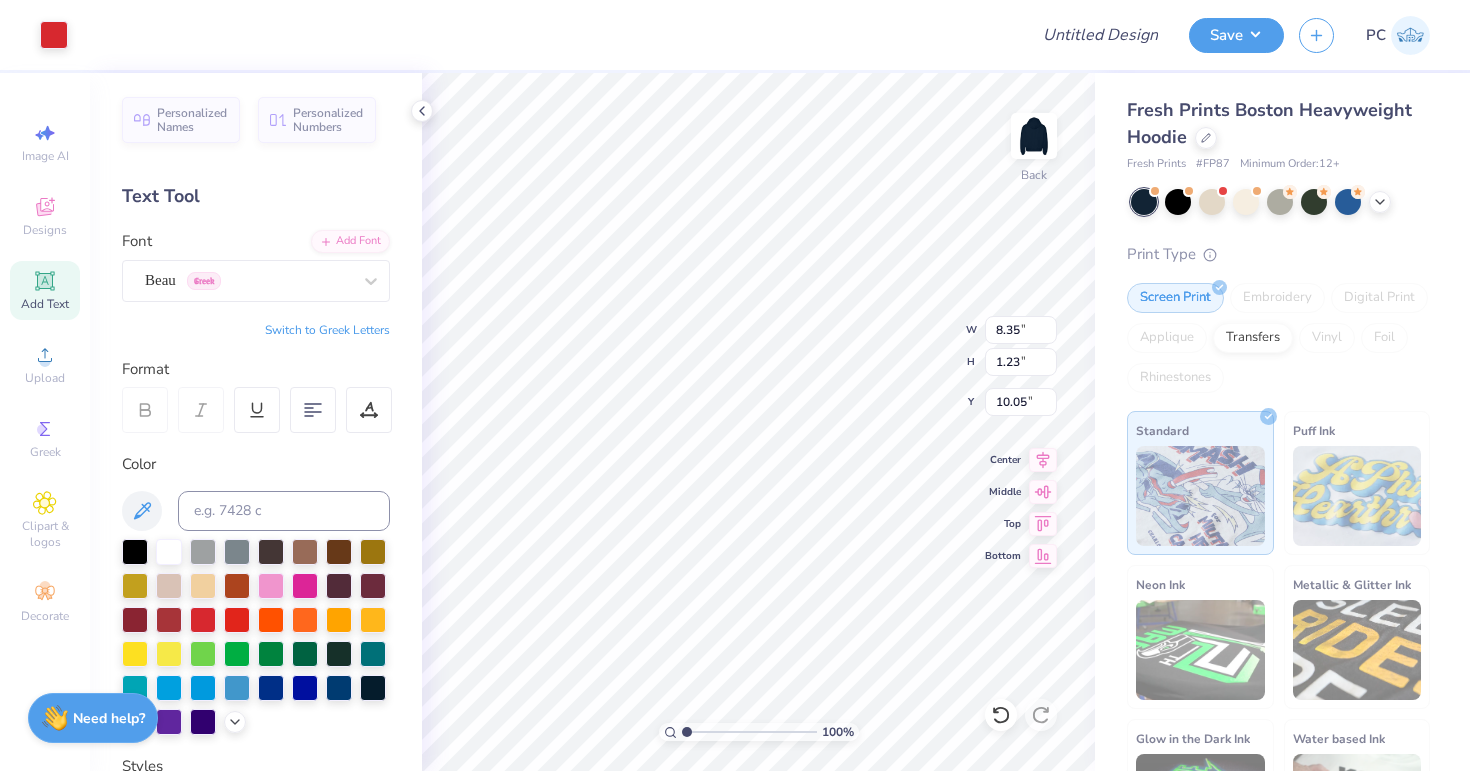 type on "18.86" 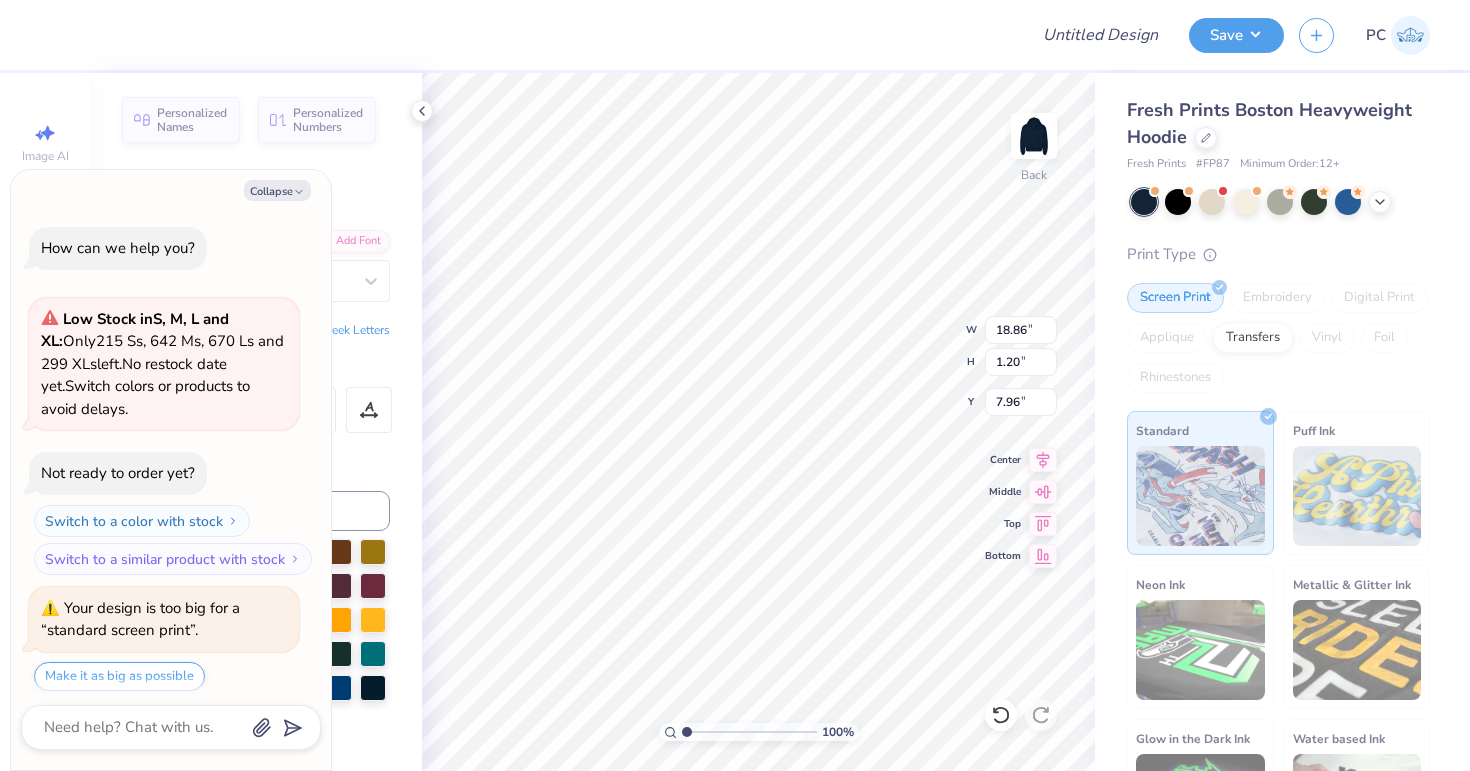 scroll, scrollTop: 61, scrollLeft: 0, axis: vertical 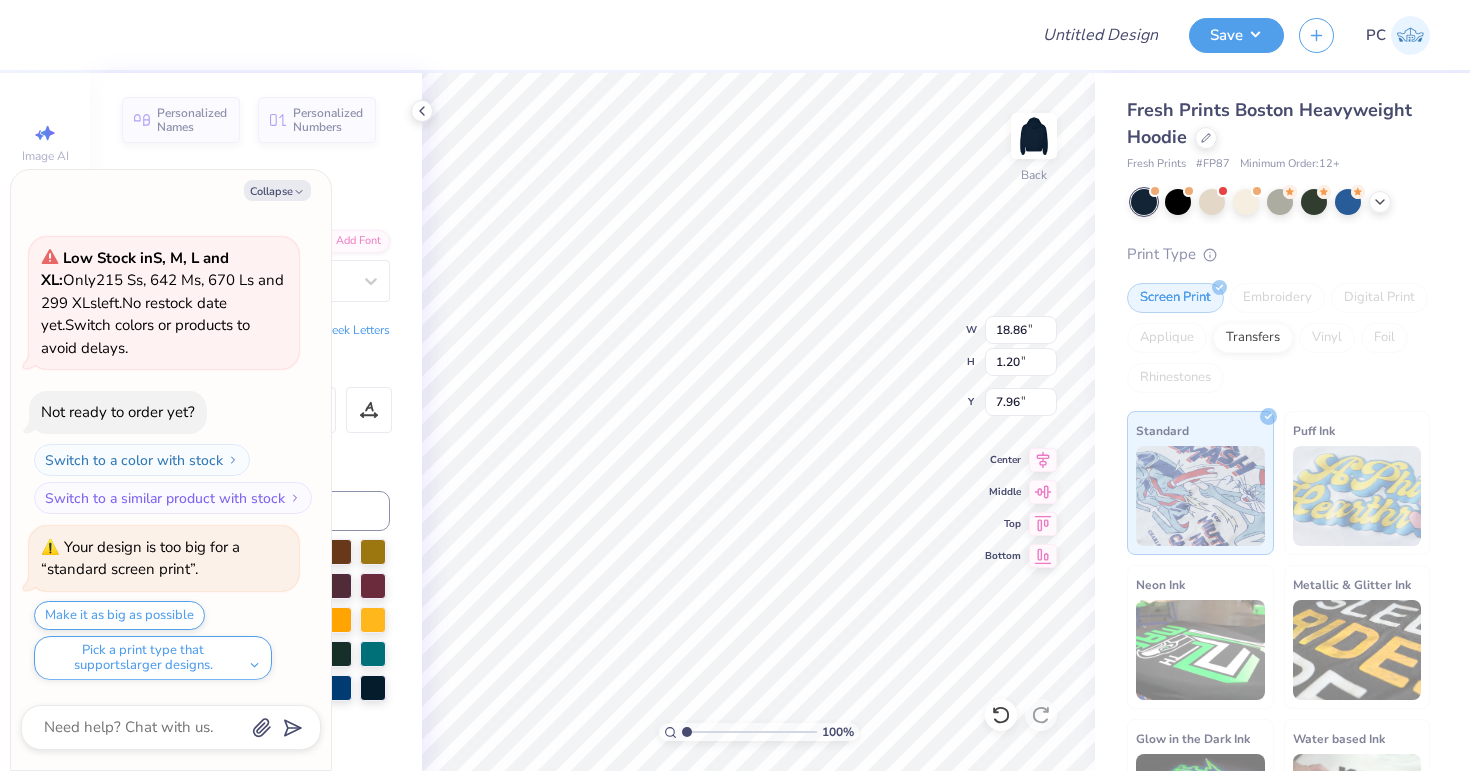 type on "x" 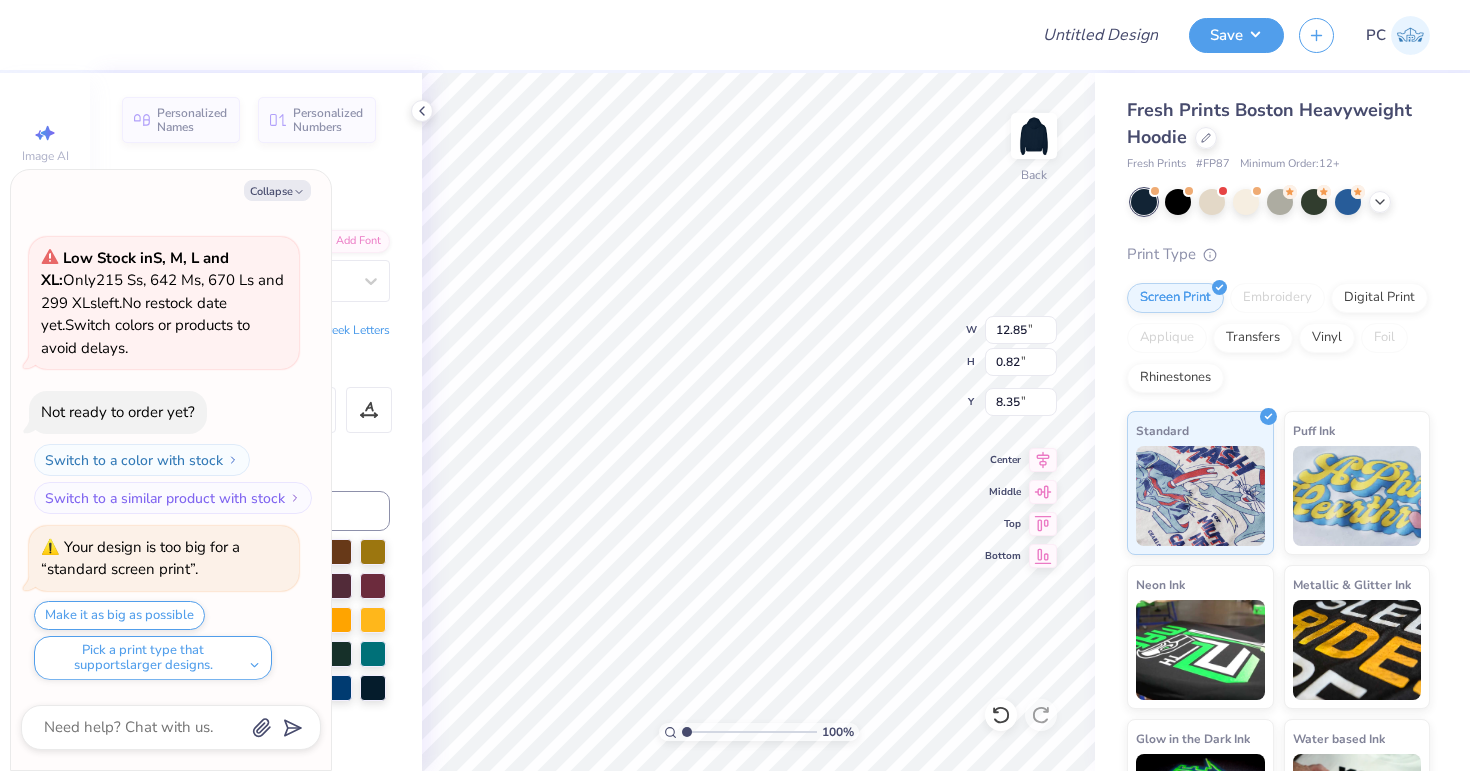 type on "x" 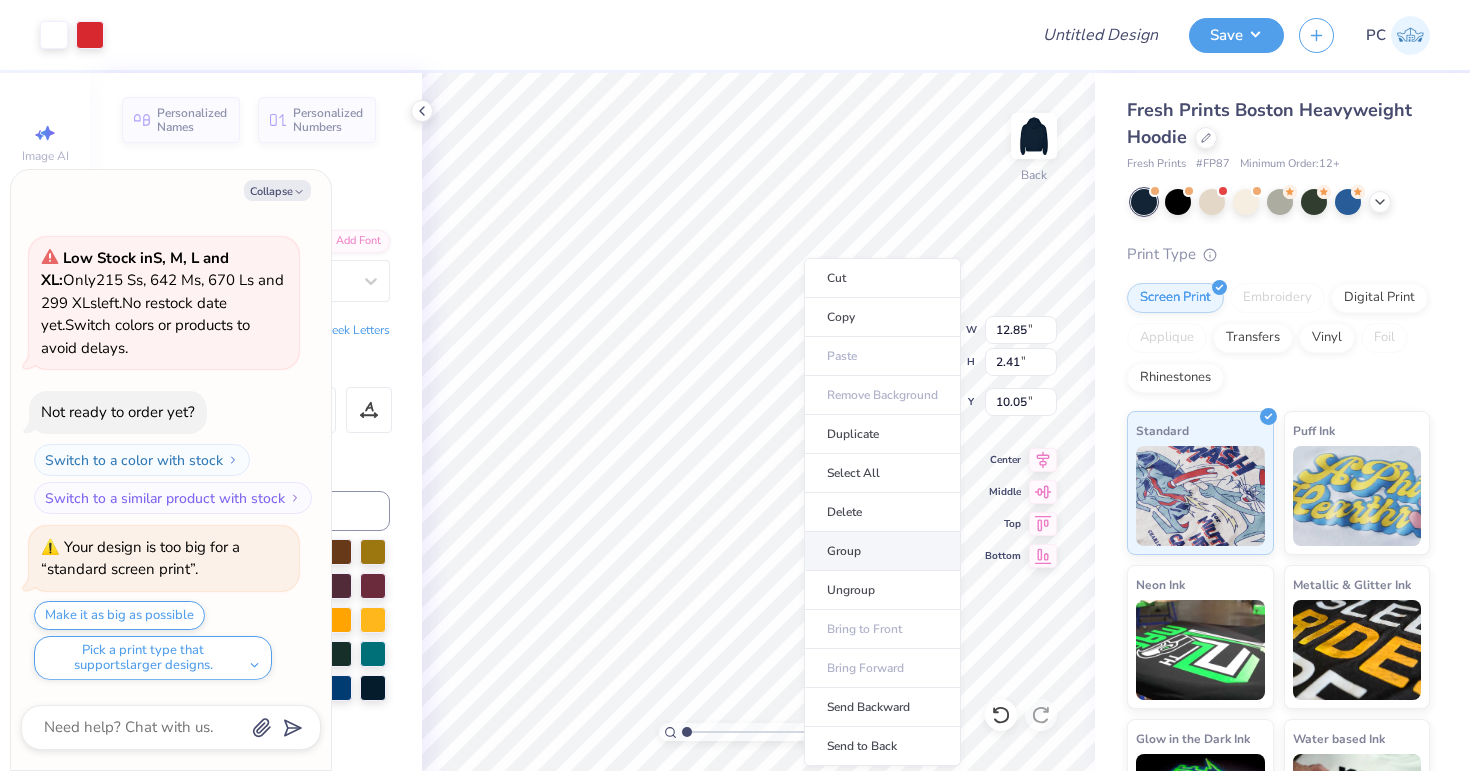 click on "Group" at bounding box center [882, 551] 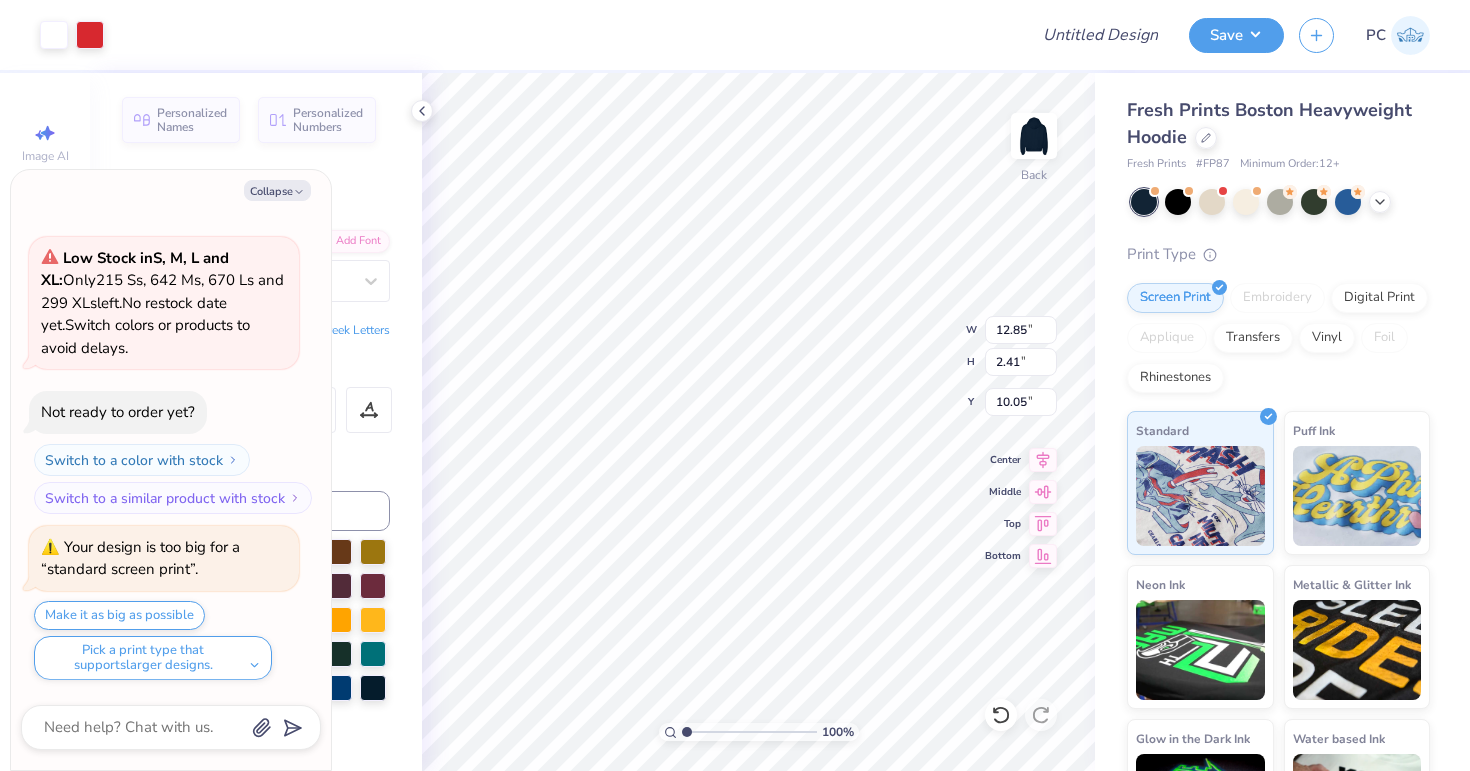 type on "x" 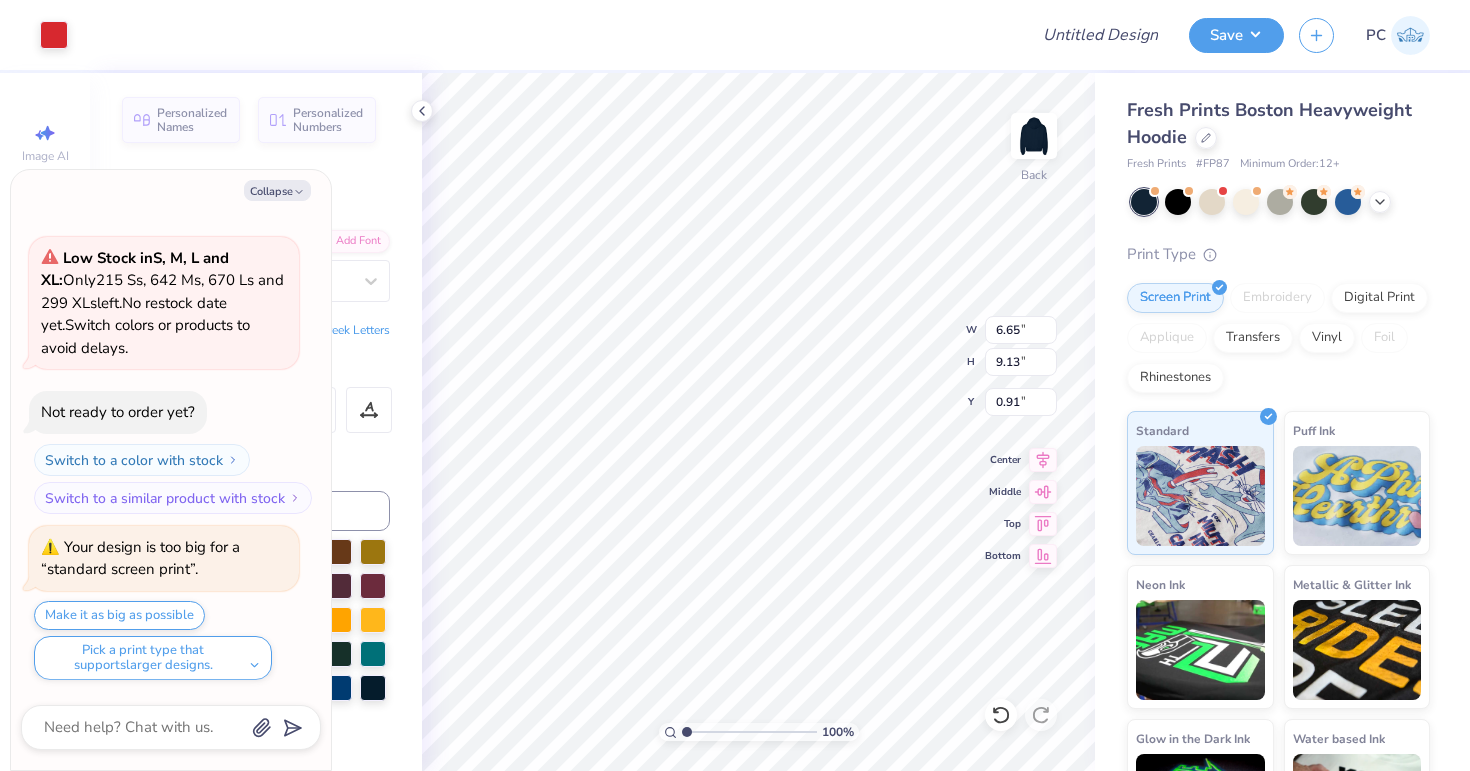 type on "x" 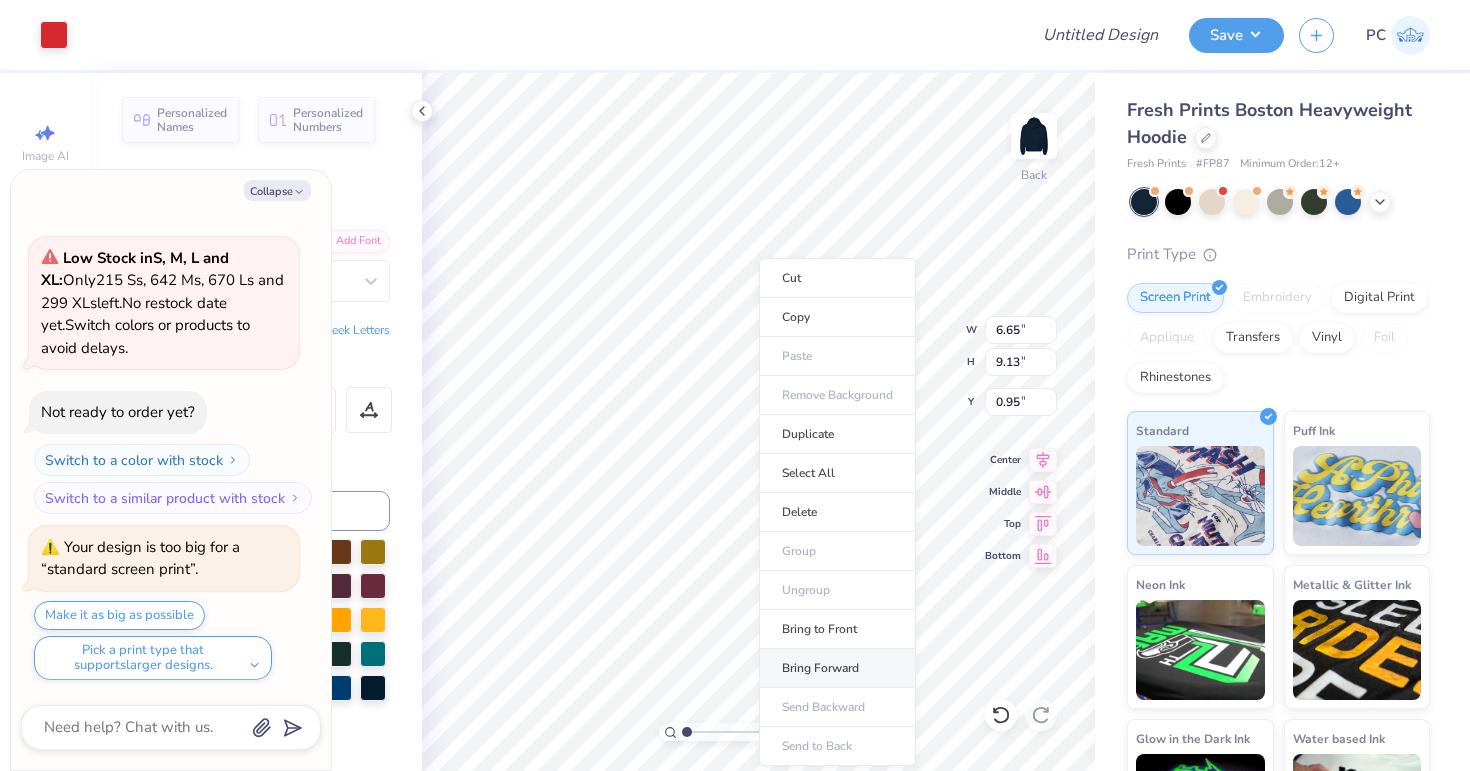 click on "Bring Forward" at bounding box center (837, 668) 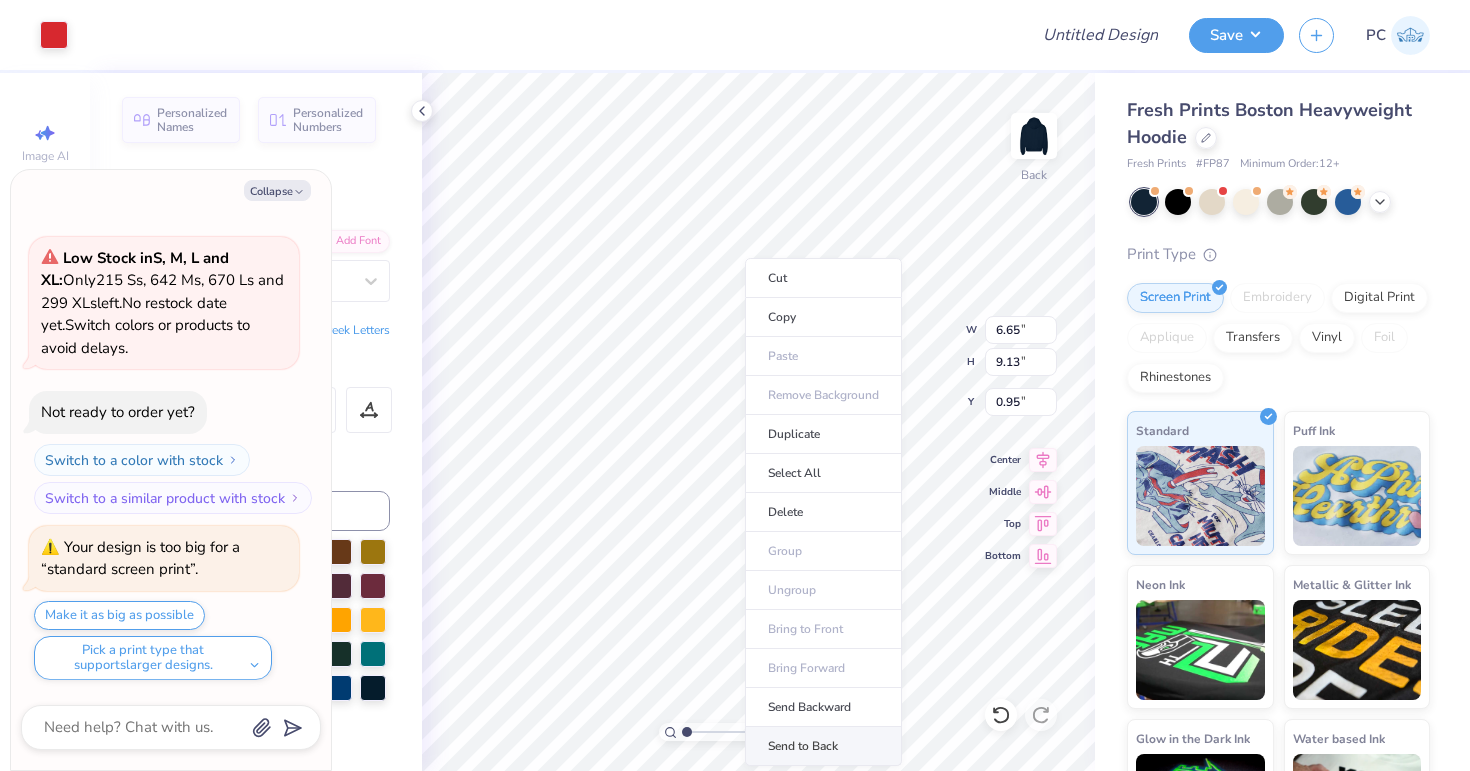 click on "Send to Back" at bounding box center (823, 746) 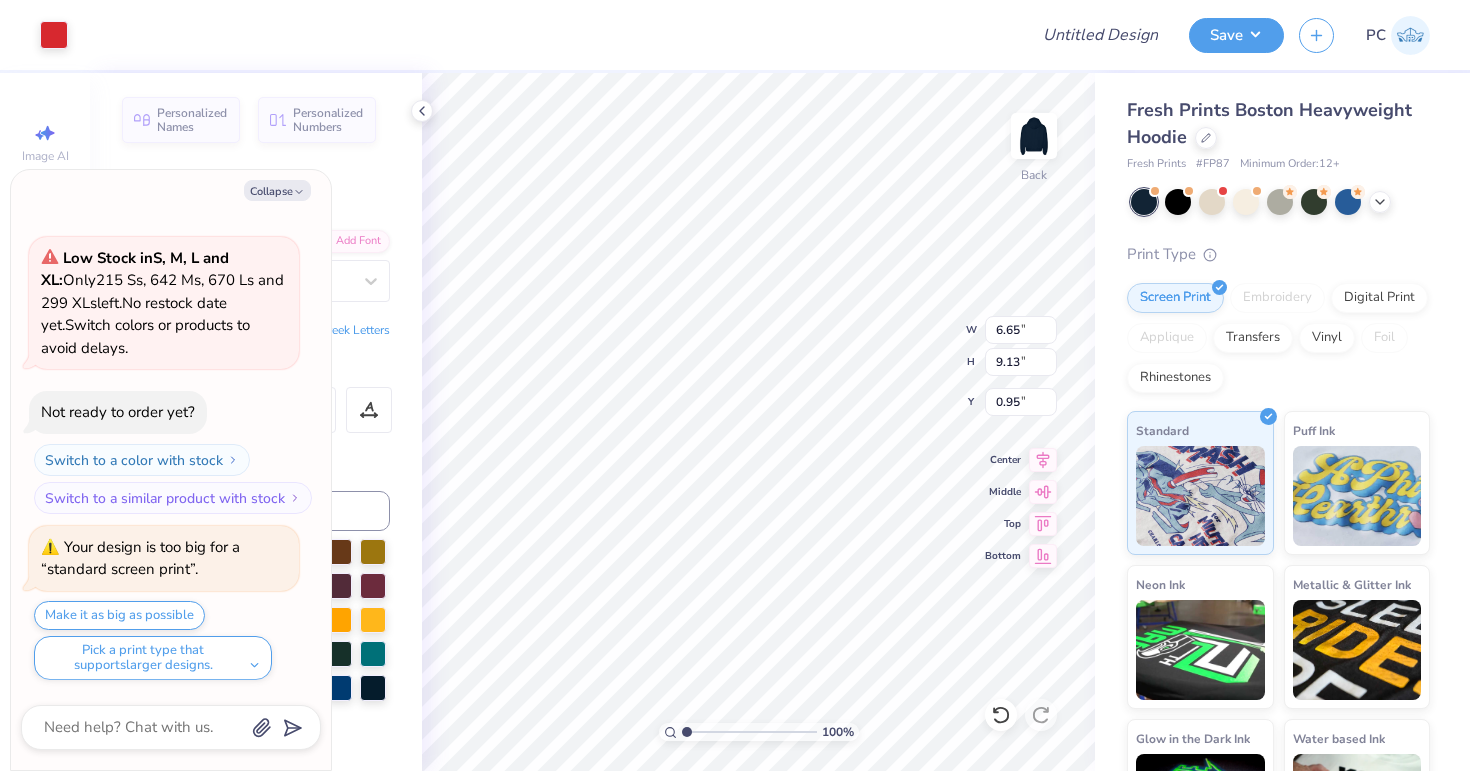 type on "x" 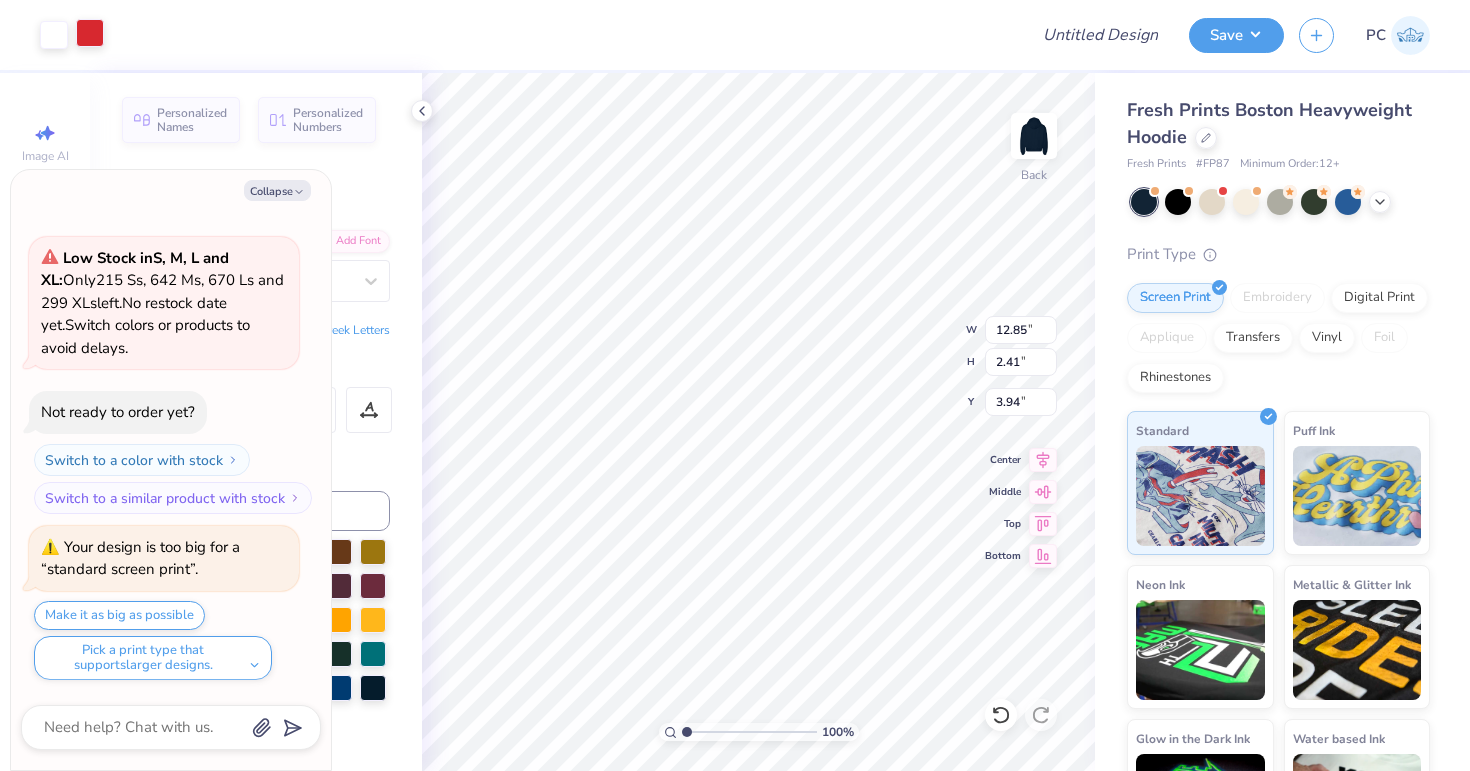 click at bounding box center (90, 33) 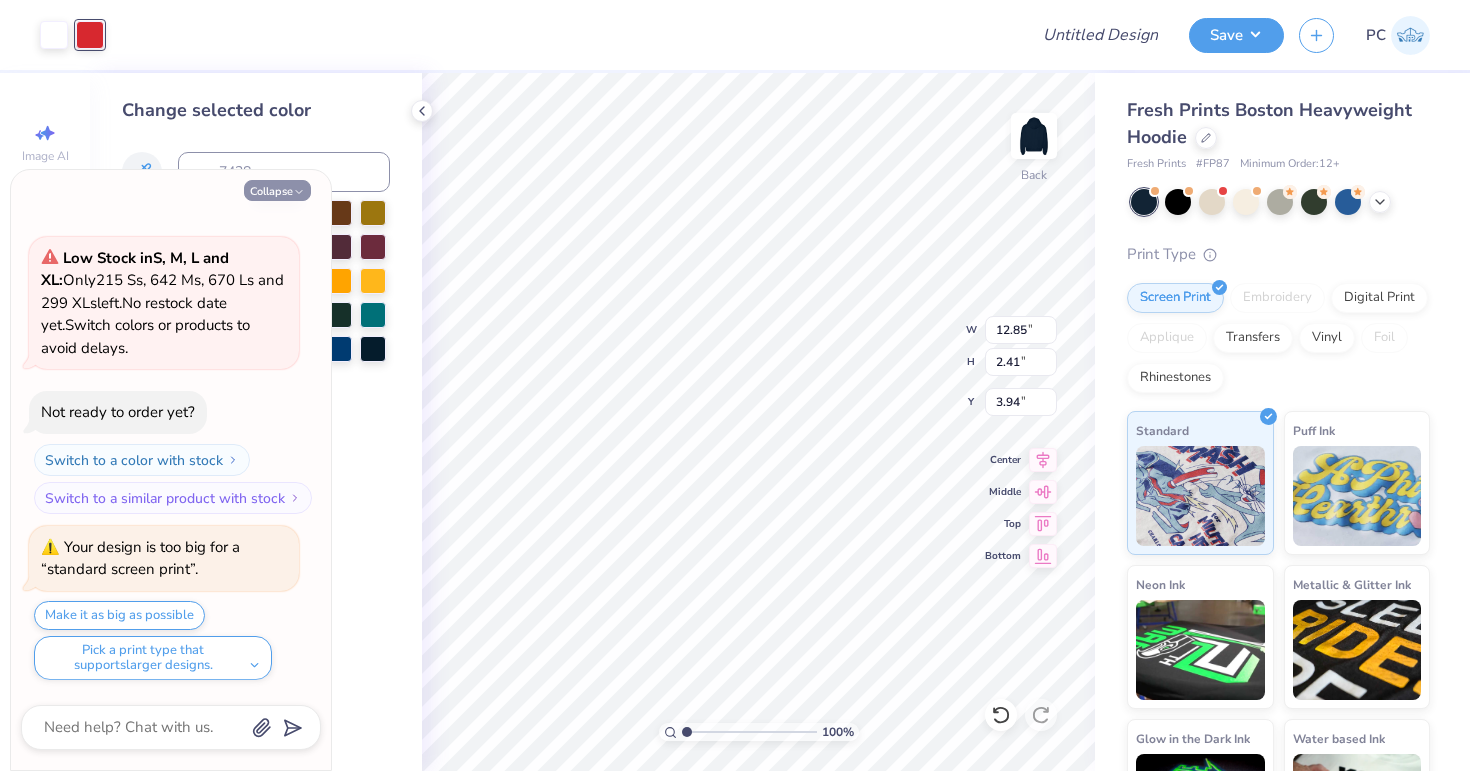 click on "Collapse" at bounding box center [277, 190] 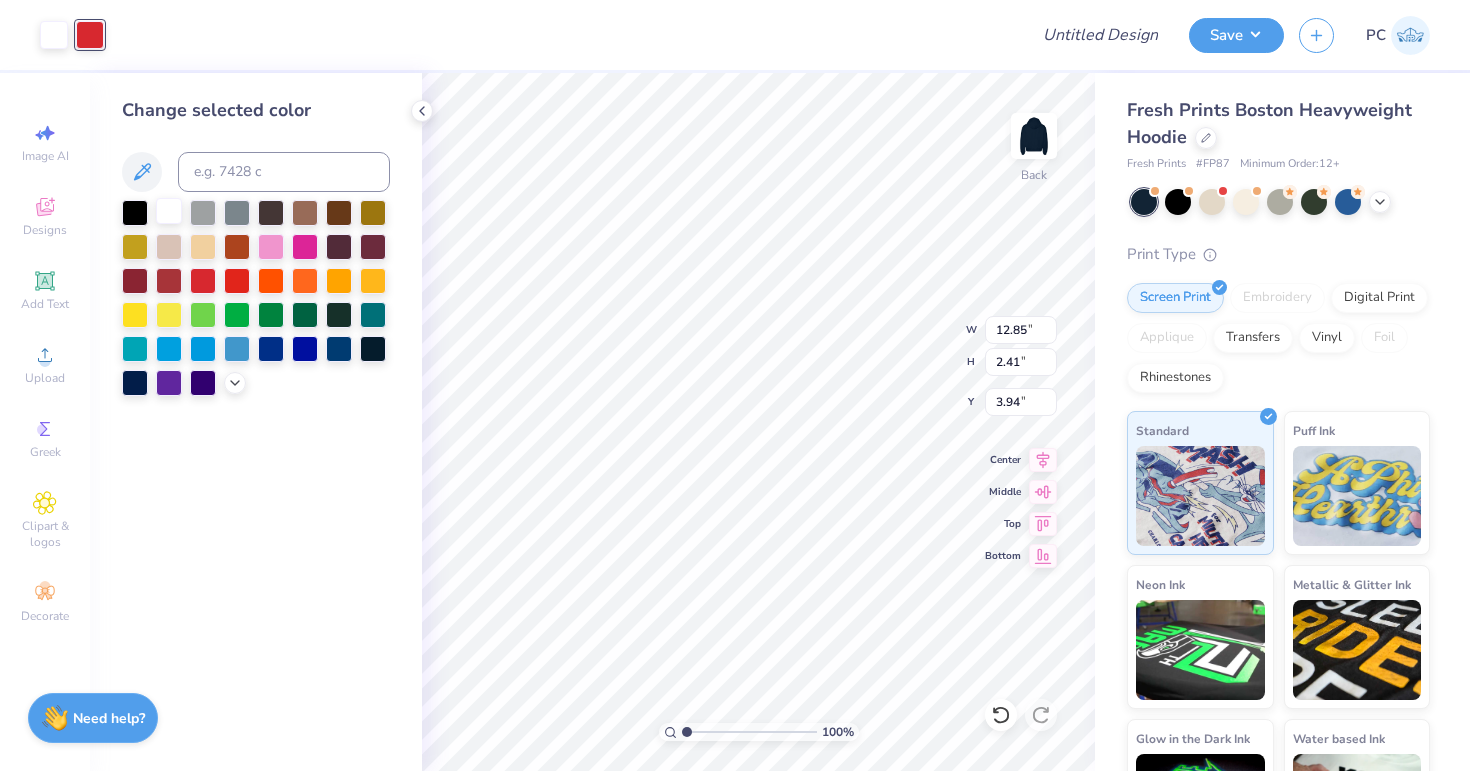 click at bounding box center [169, 211] 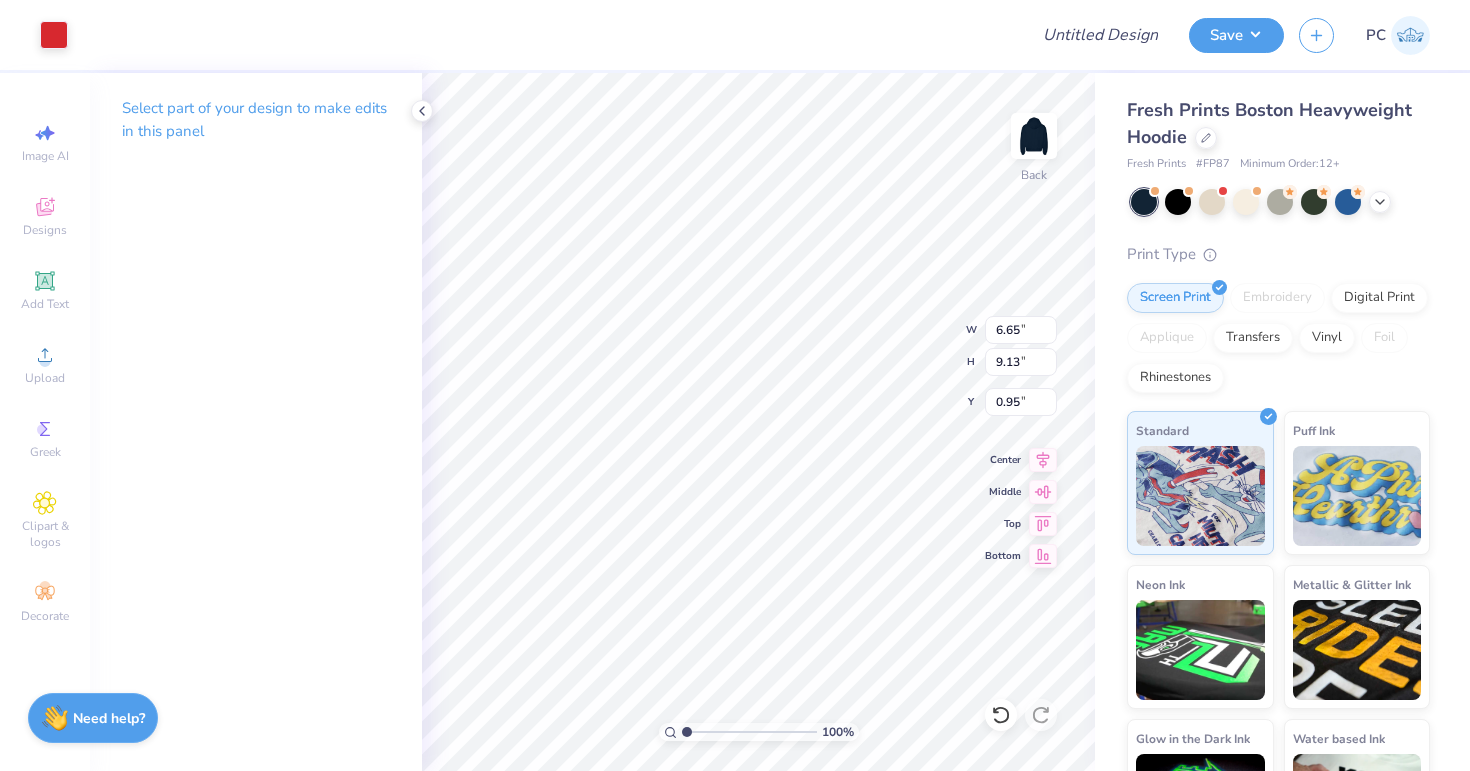 type on "0.50" 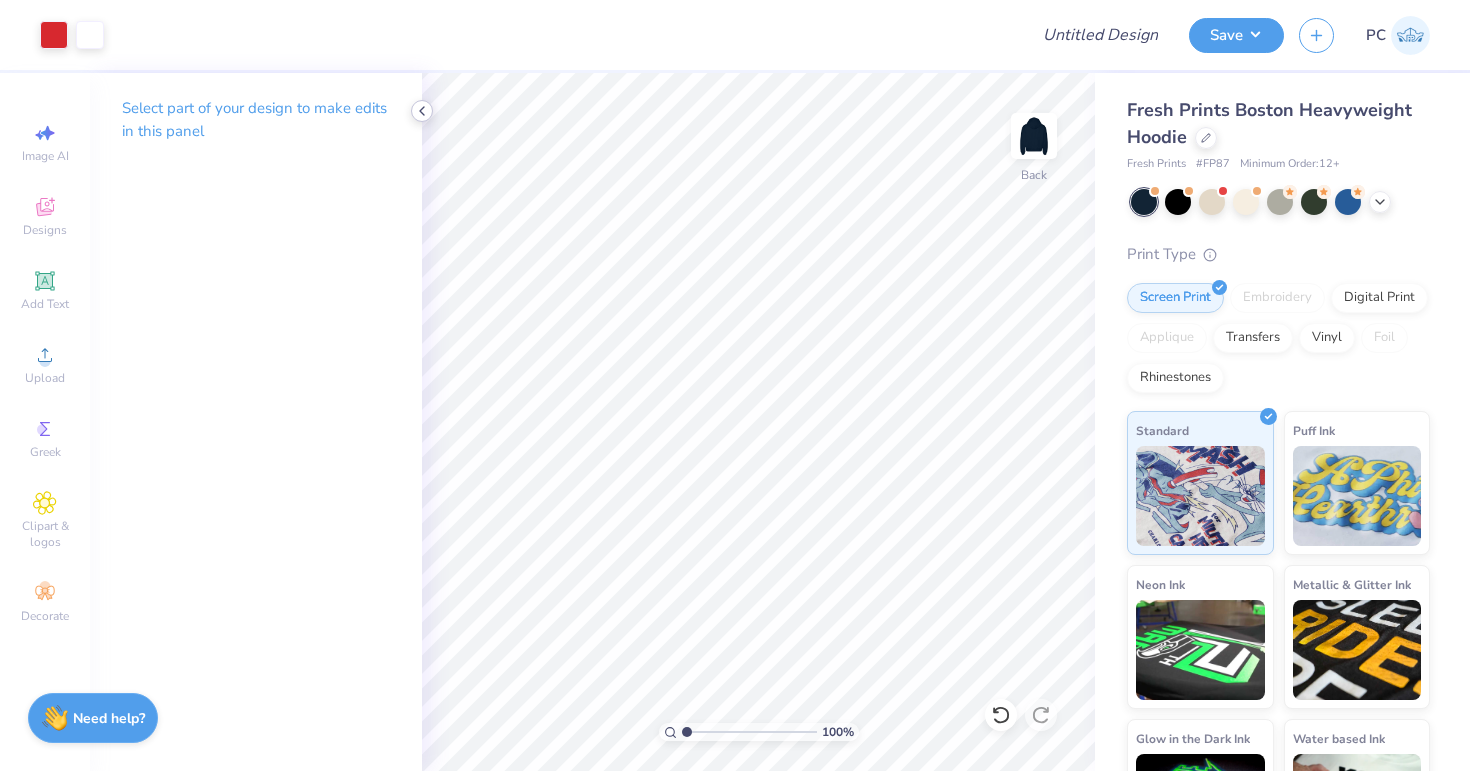 click 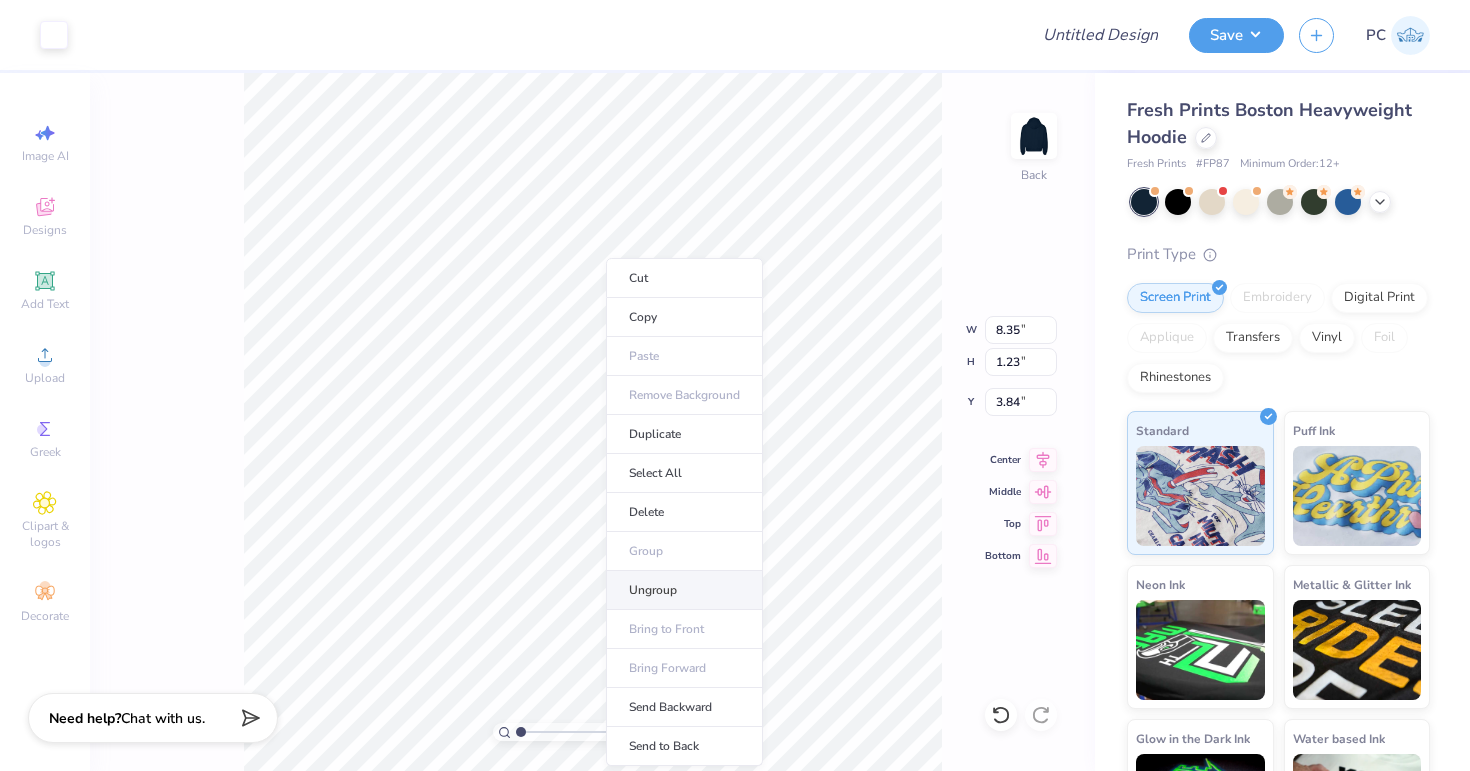 click on "Ungroup" at bounding box center (684, 590) 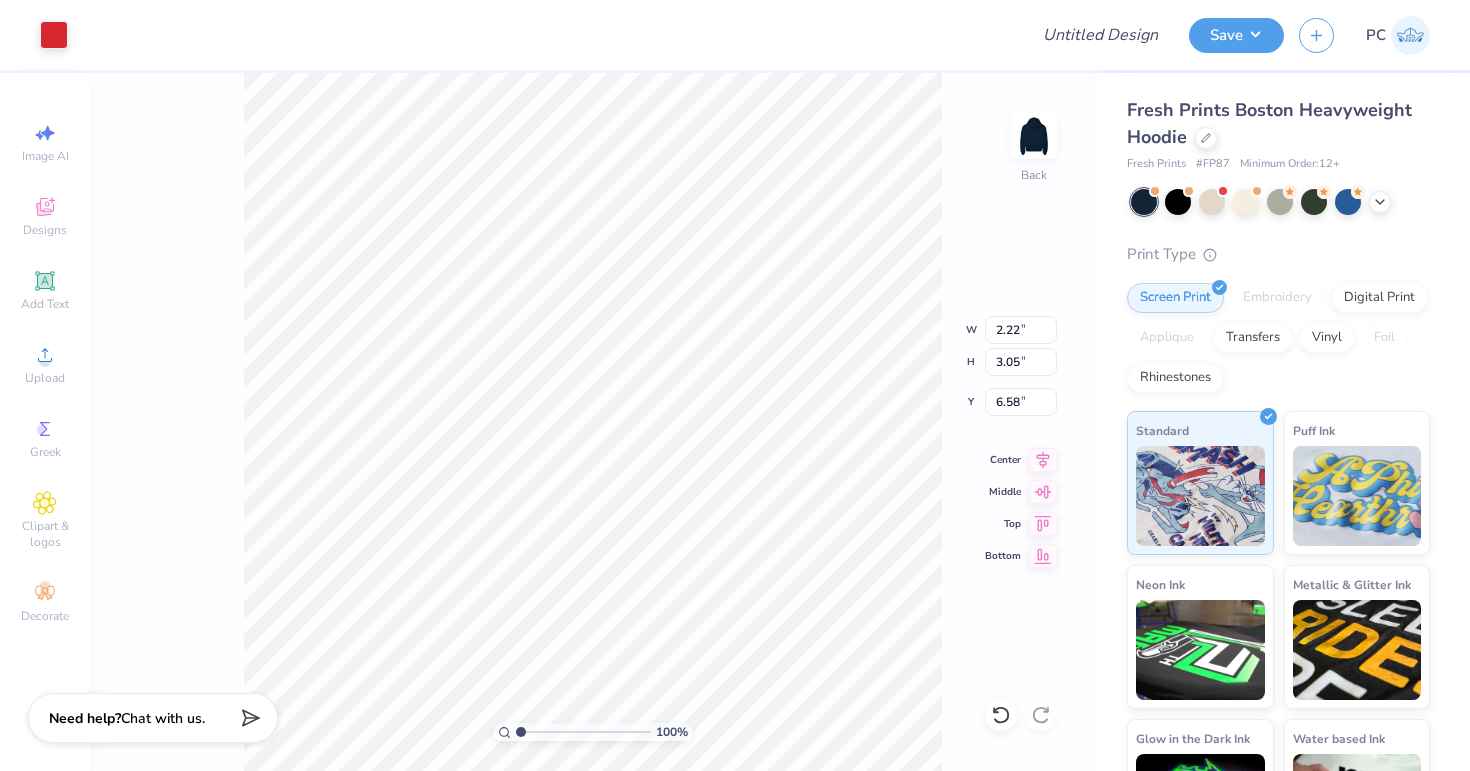 type on "2.22" 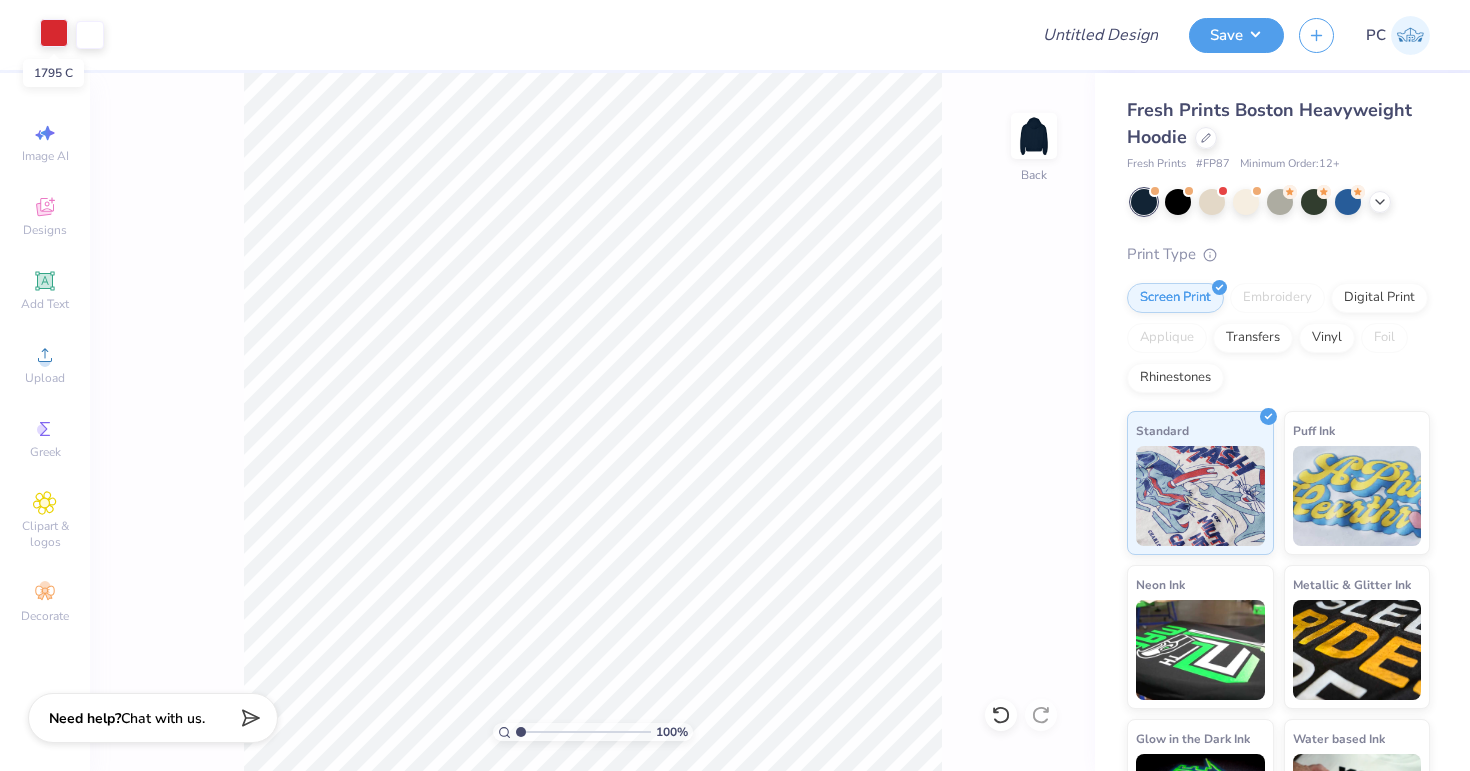 click at bounding box center (54, 33) 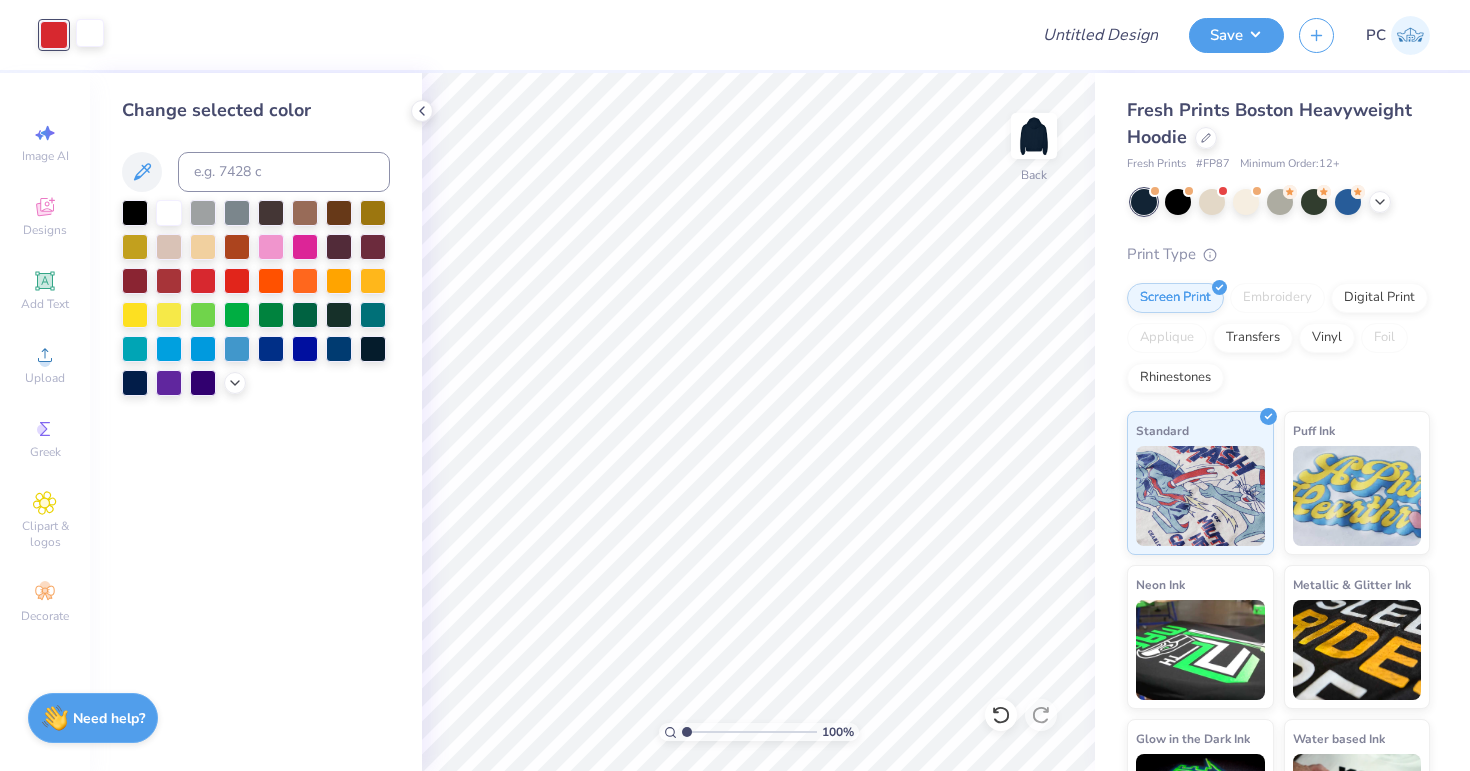 click at bounding box center (90, 33) 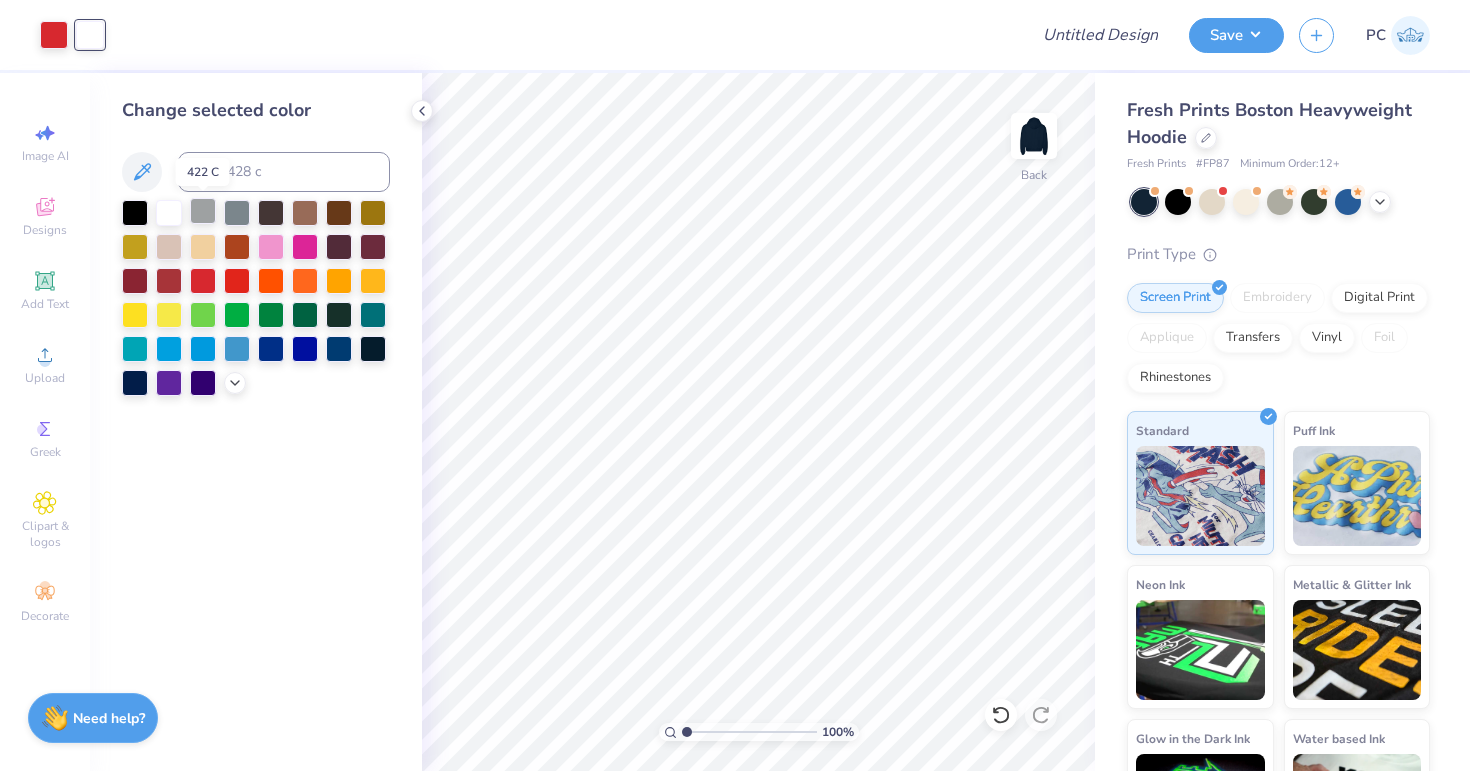 click at bounding box center (203, 211) 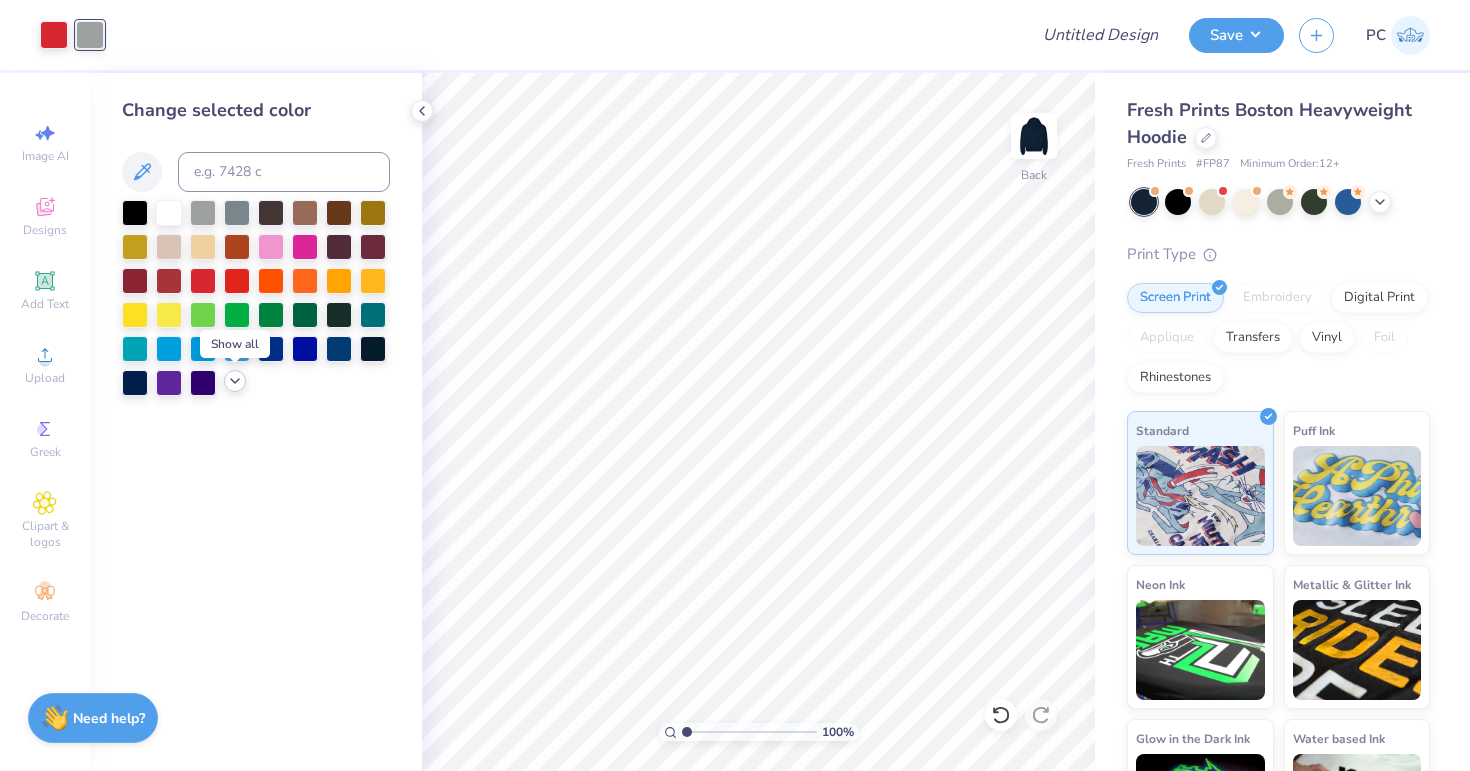 click 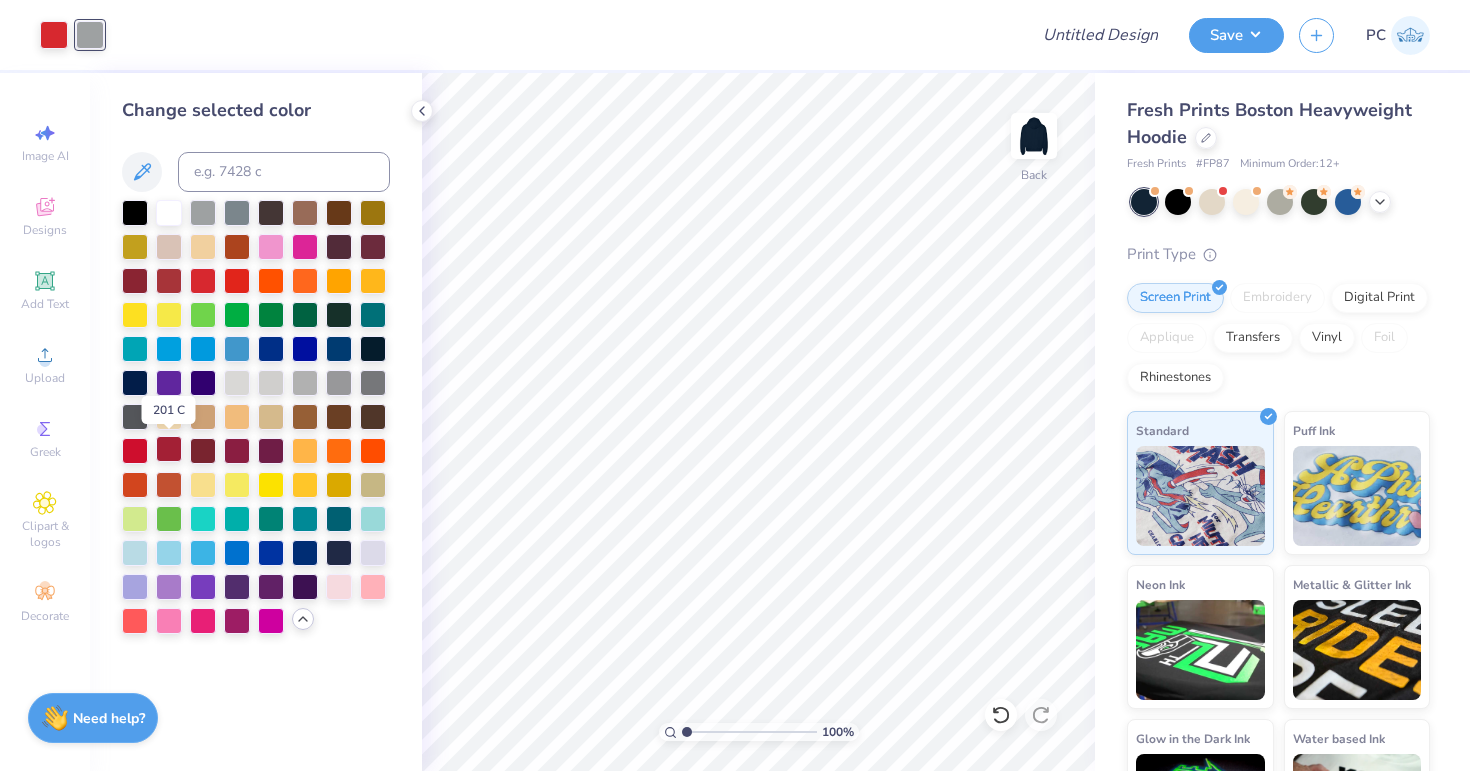 click at bounding box center (169, 449) 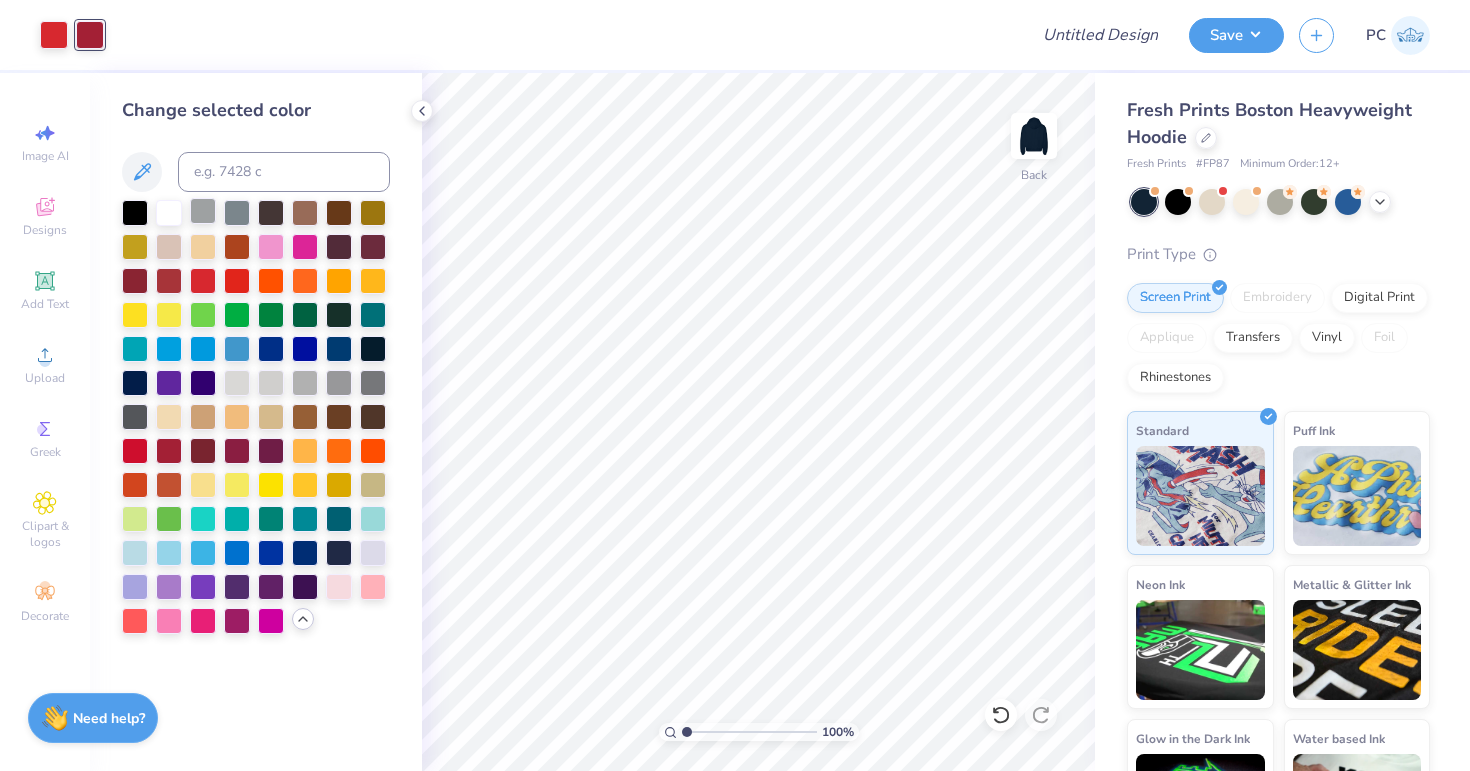 click at bounding box center [203, 211] 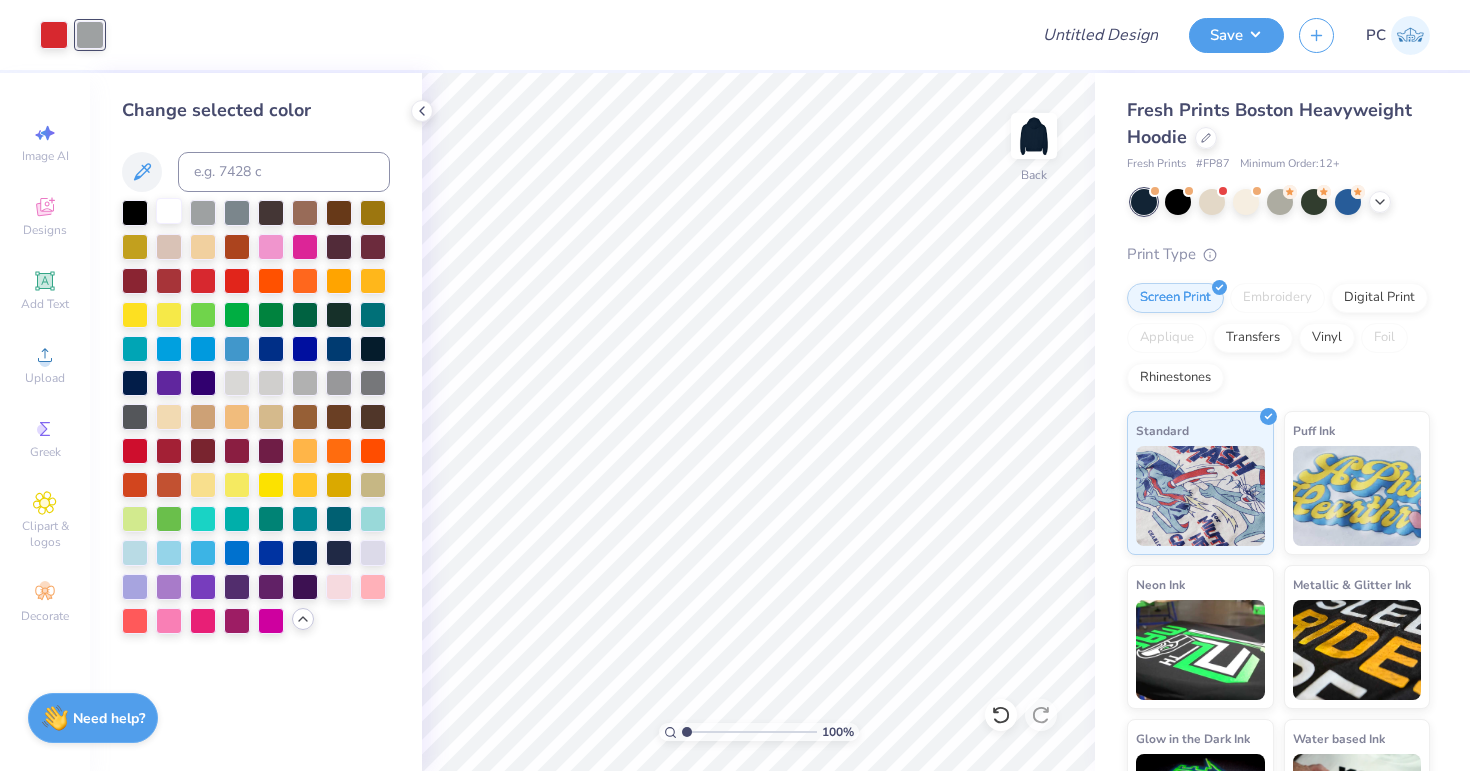 click at bounding box center (169, 211) 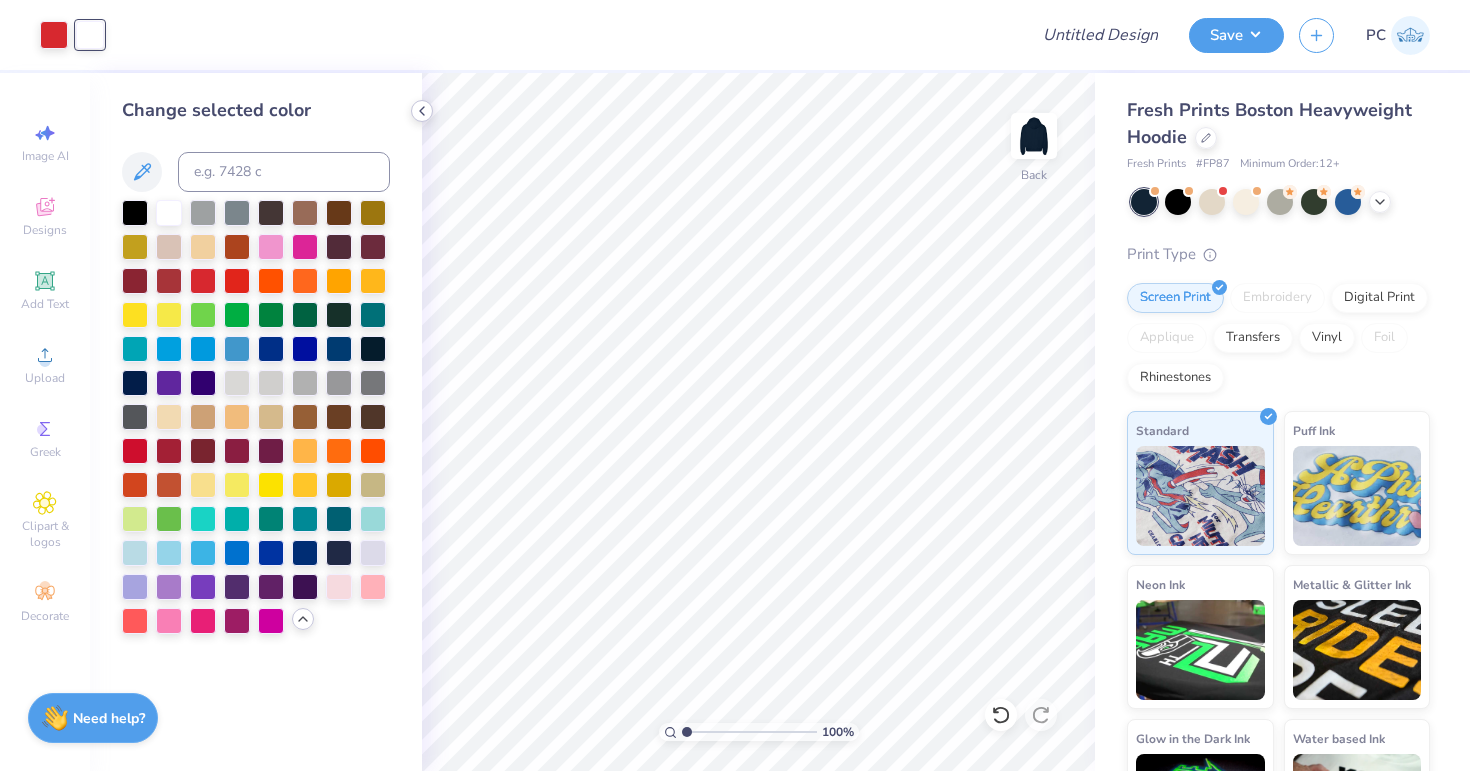 click 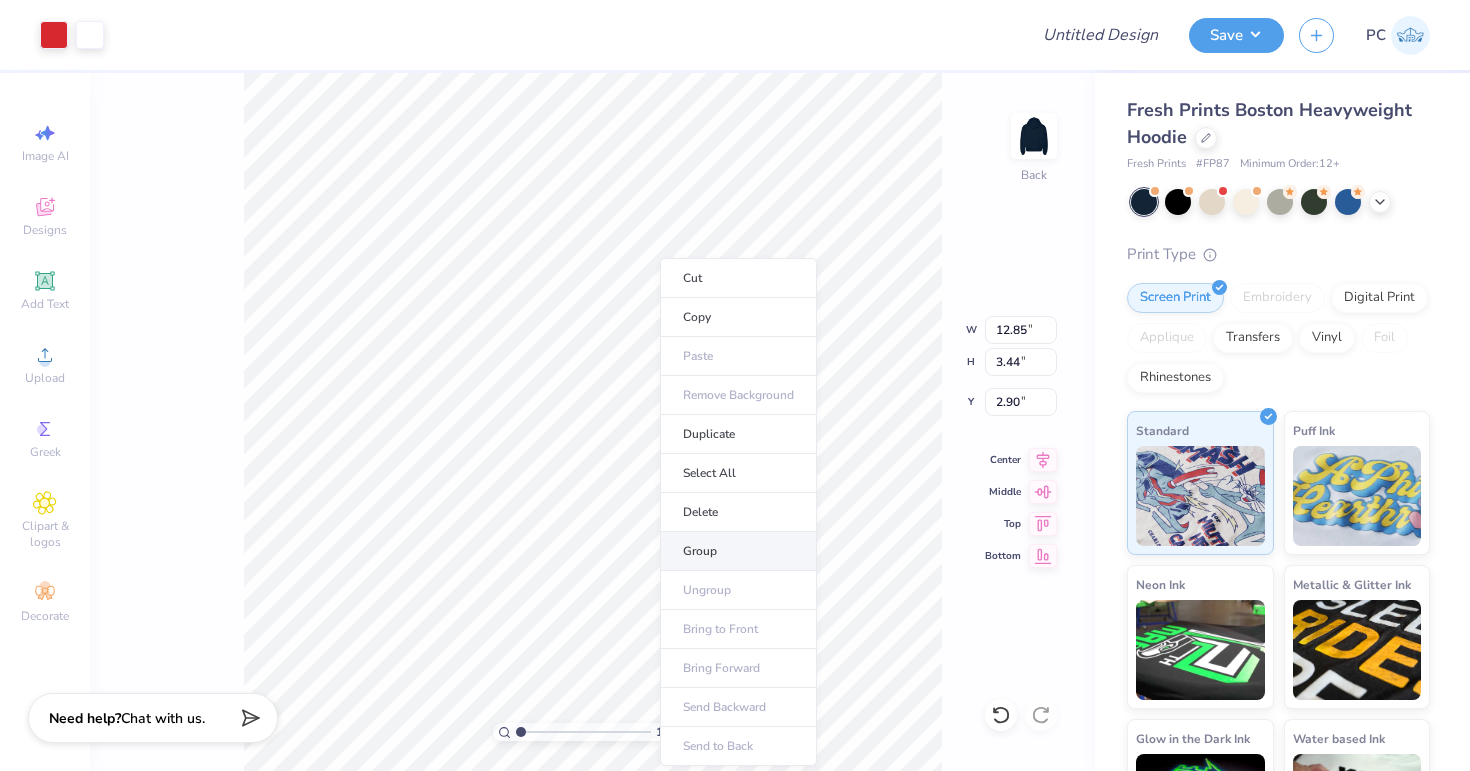 click on "Group" at bounding box center [738, 551] 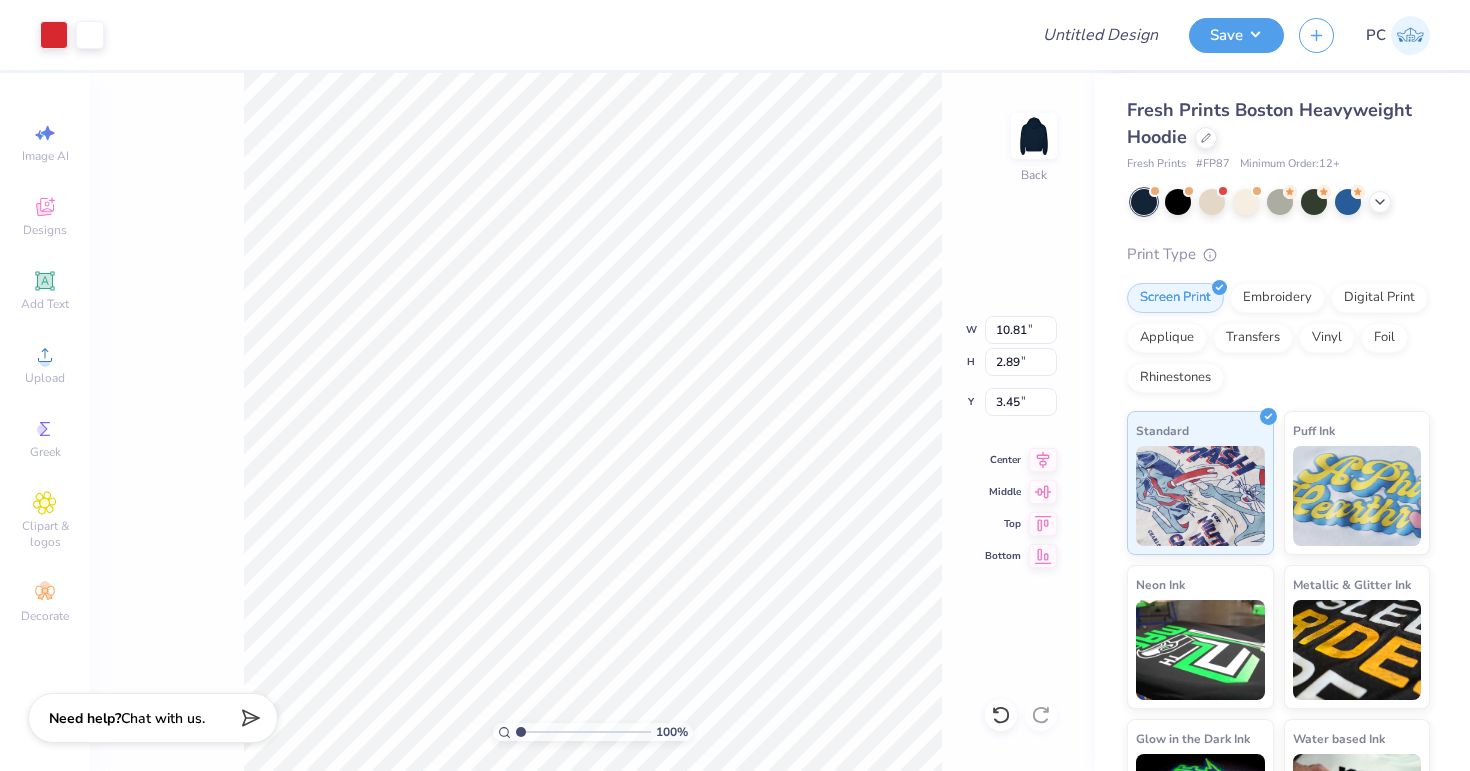 type on "10.81" 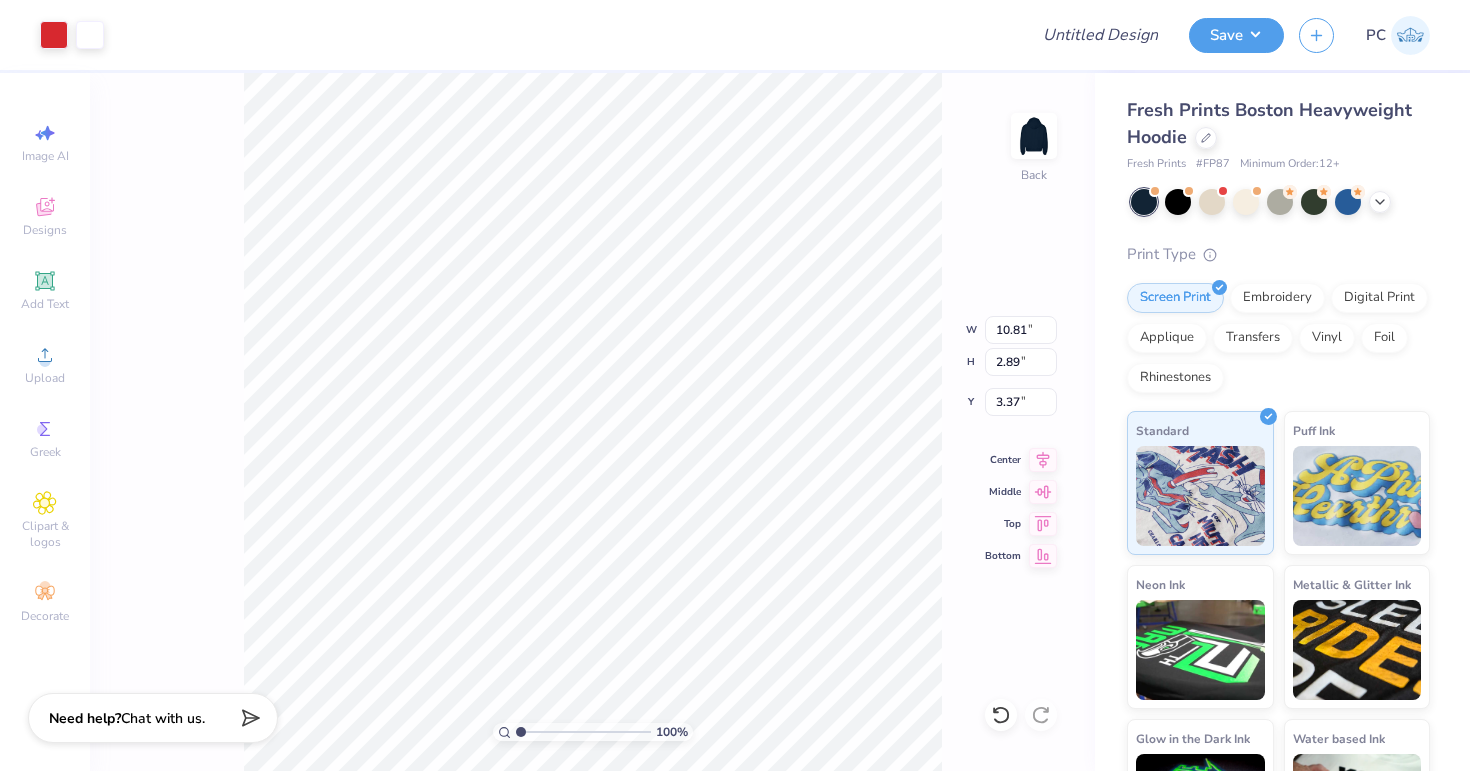 type on "3.37" 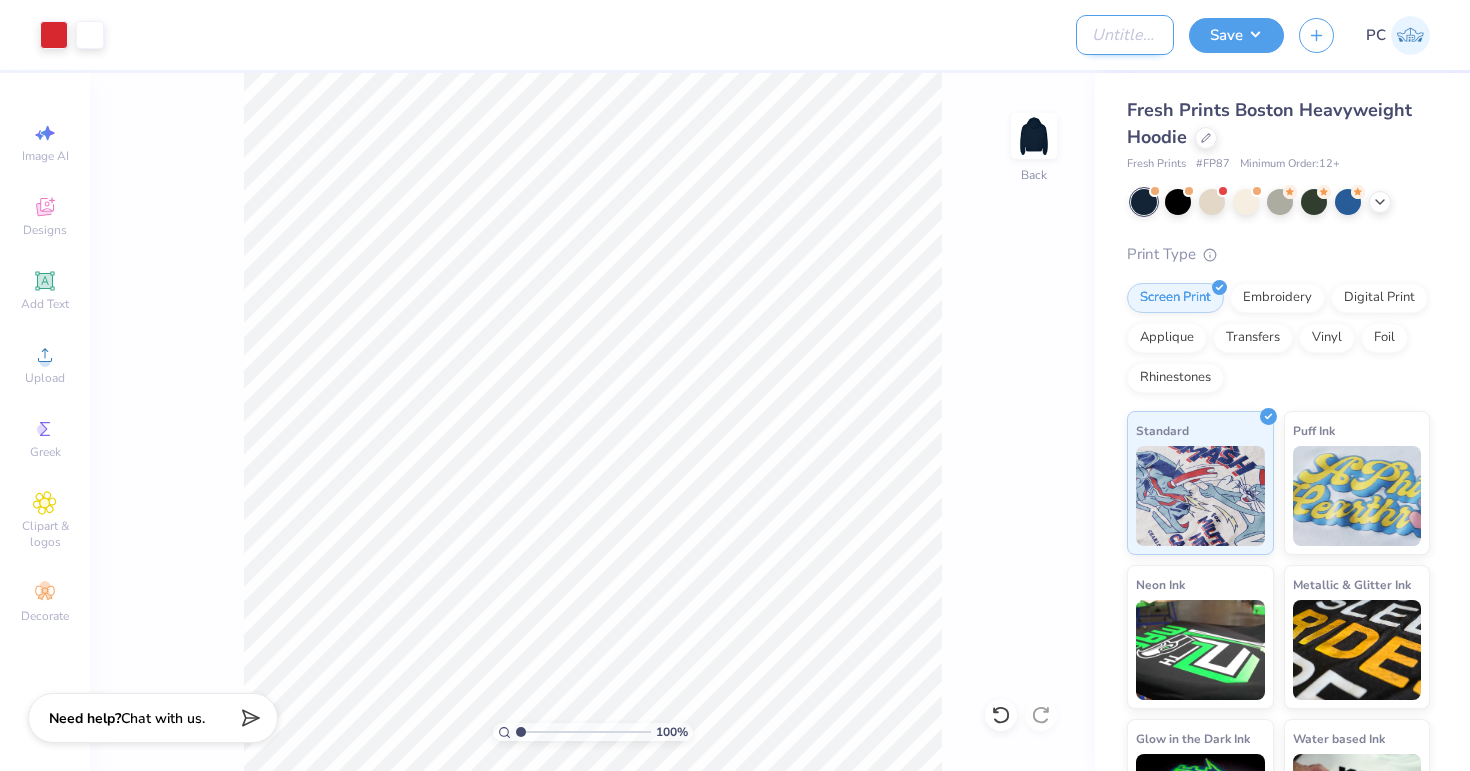 click on "Design Title" at bounding box center [1125, 35] 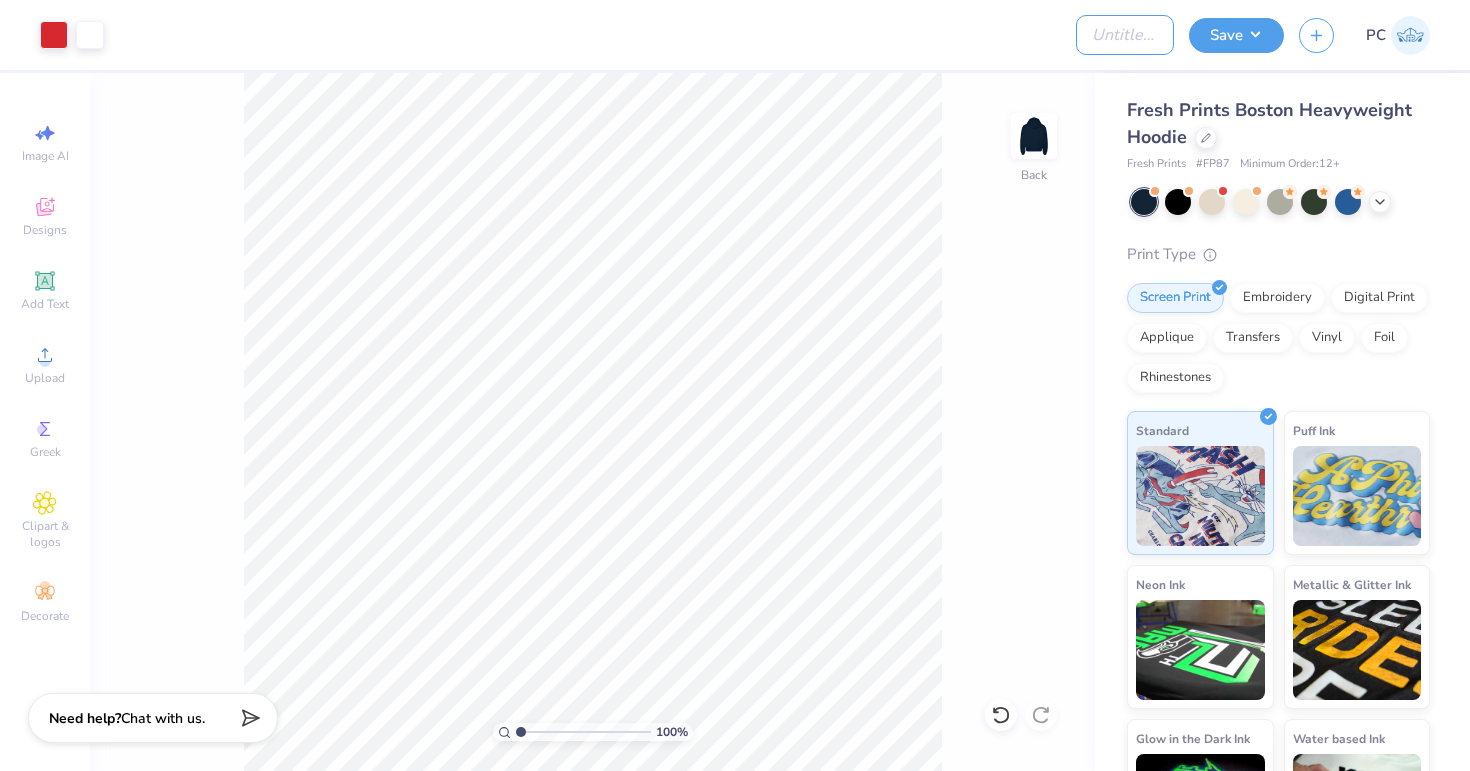 type on "Merch" 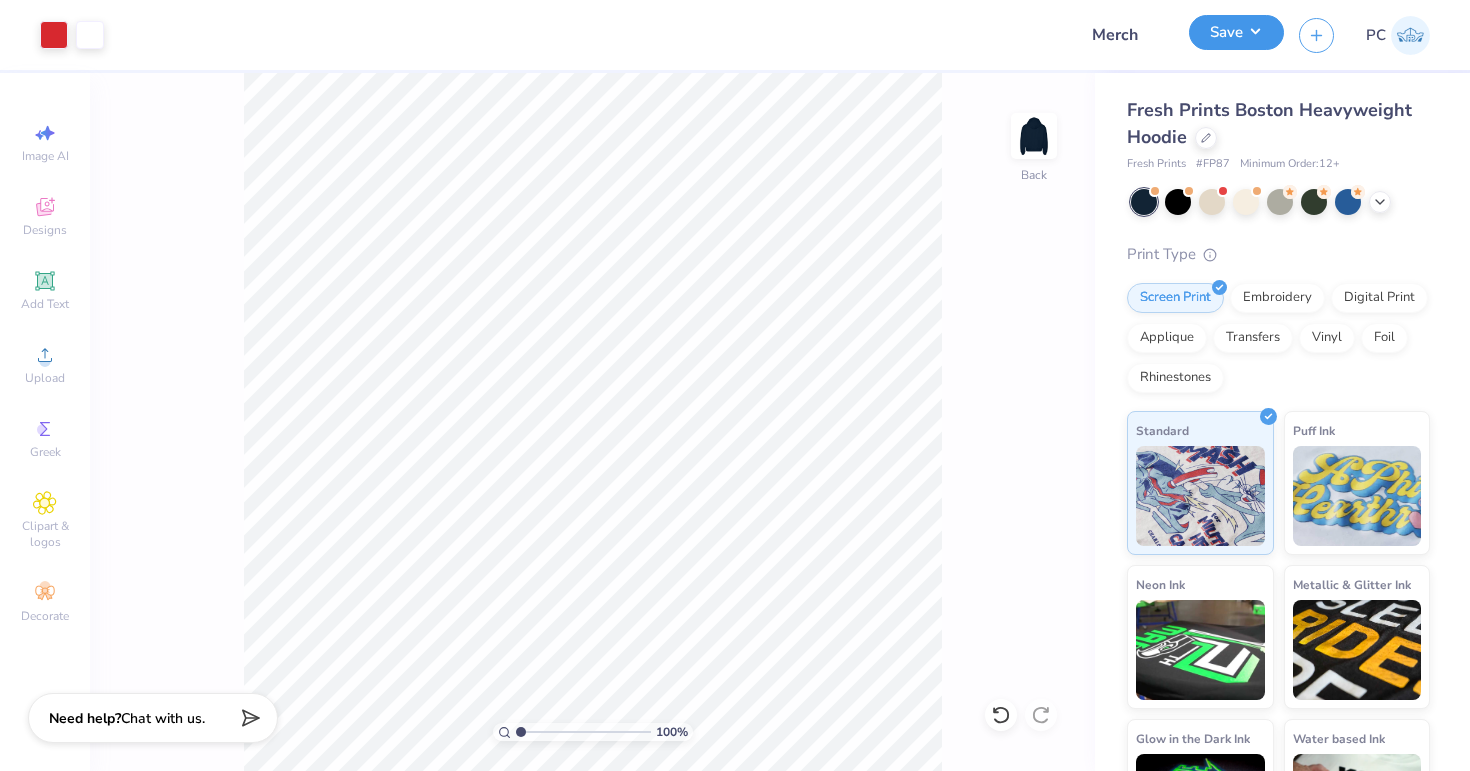 click on "Save" at bounding box center [1236, 32] 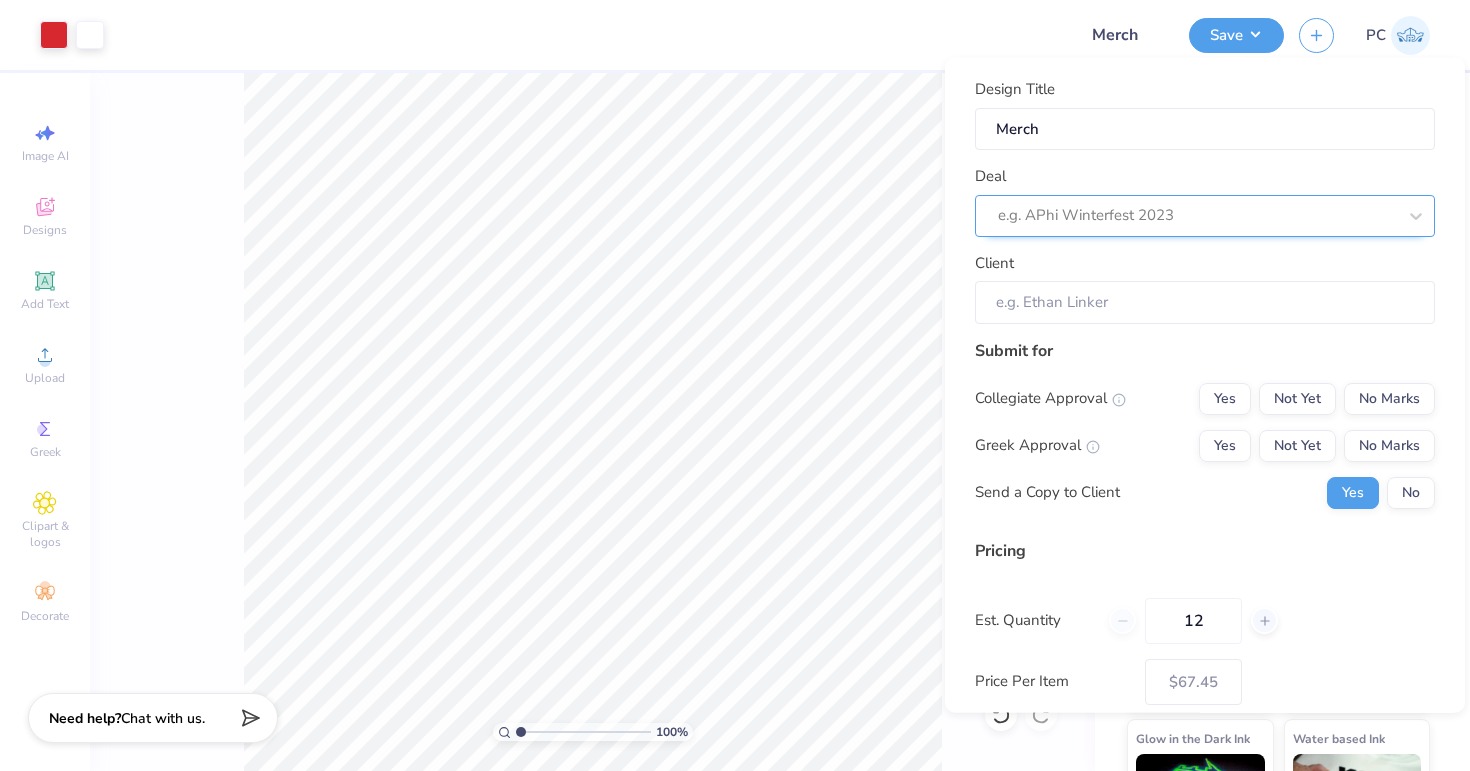 click at bounding box center [1197, 215] 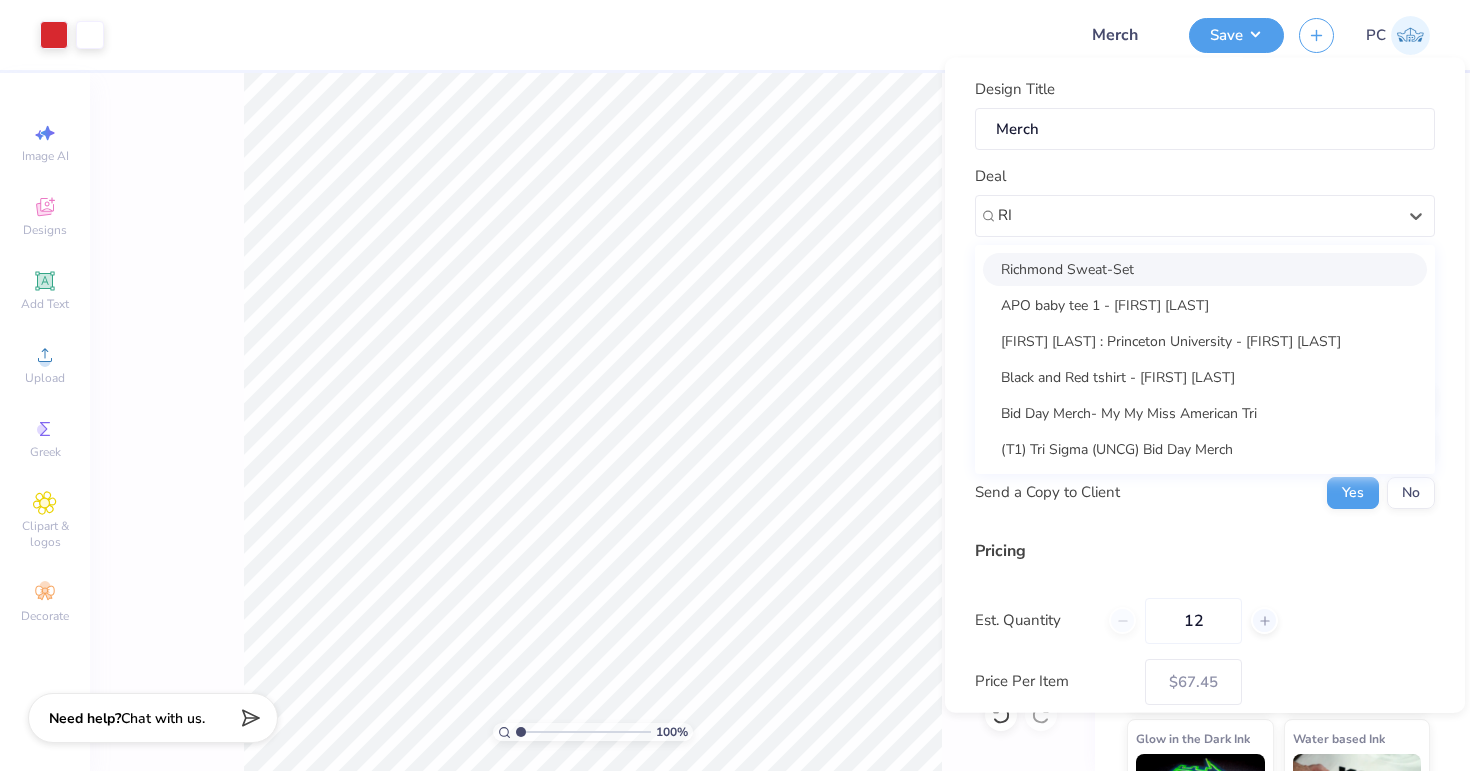 click on "Richmond Sweat-Set" at bounding box center (1205, 268) 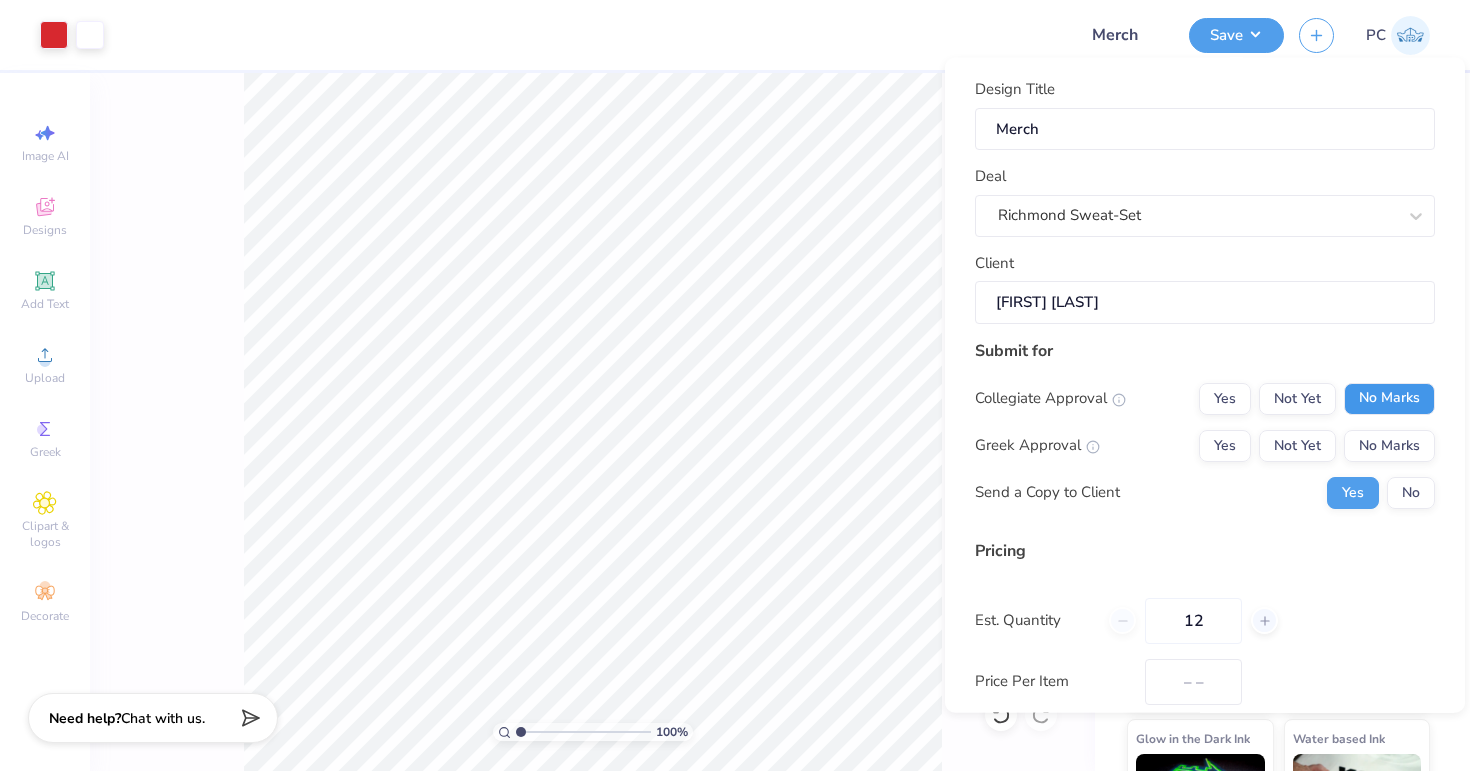 click on "No Marks" at bounding box center [1389, 398] 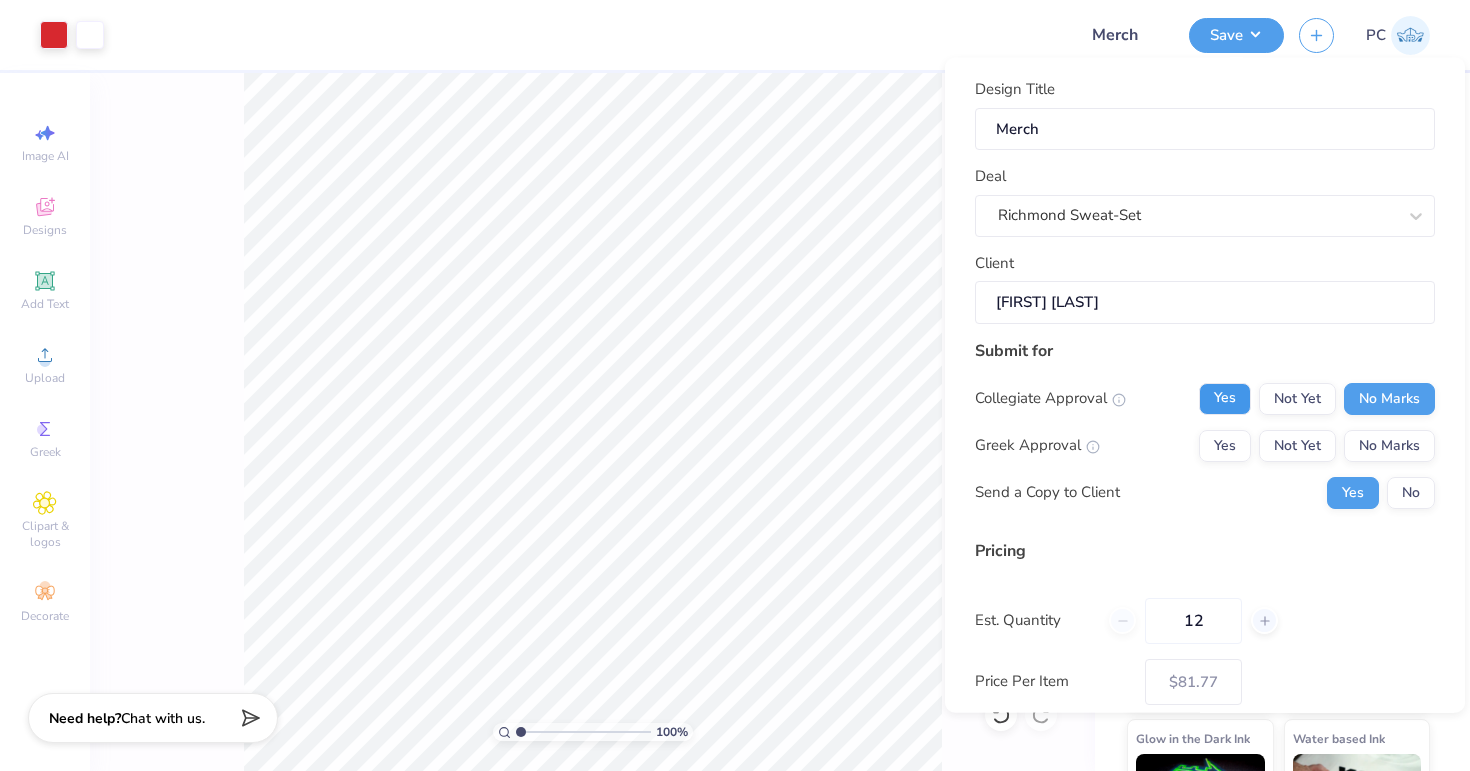 click on "Yes" at bounding box center [1225, 398] 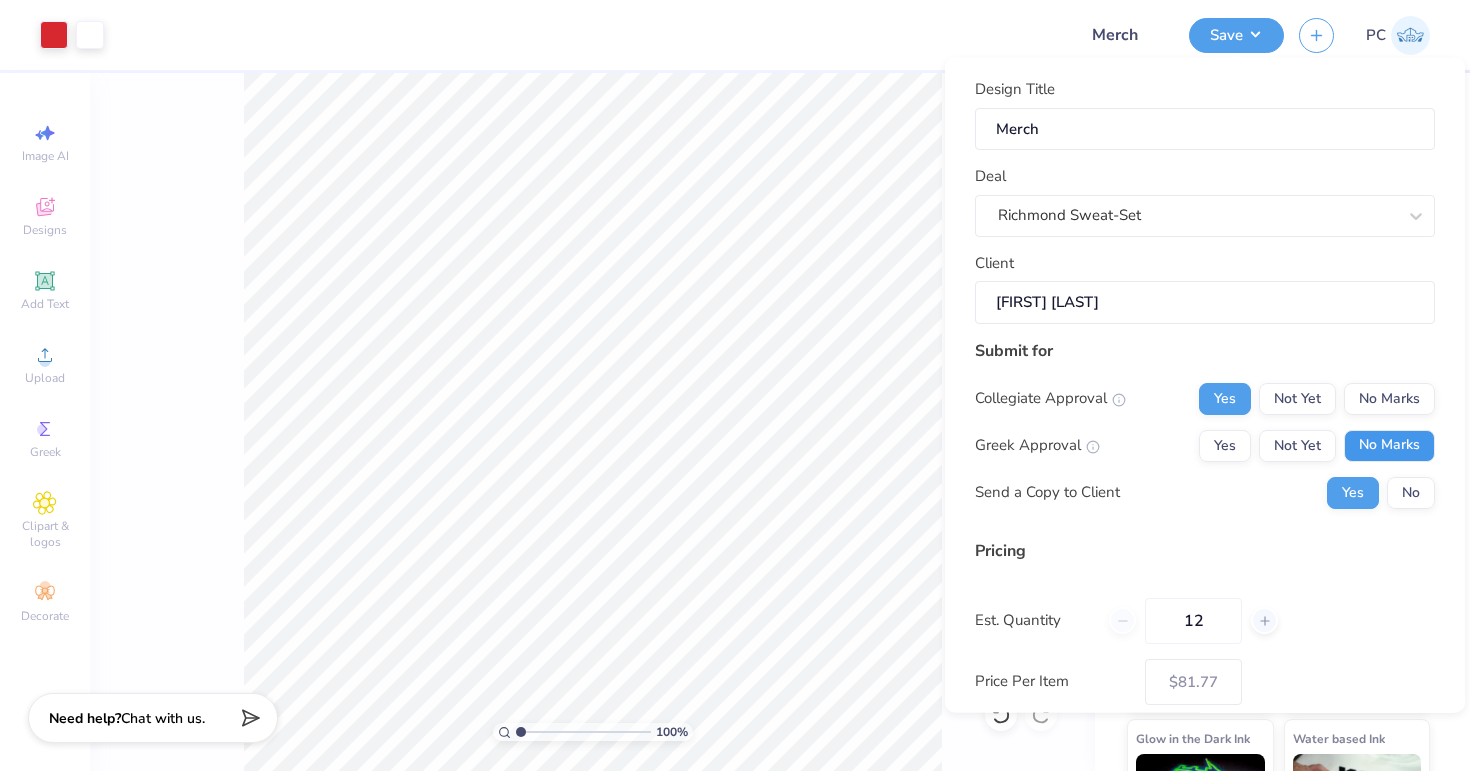 click on "No Marks" at bounding box center (1389, 445) 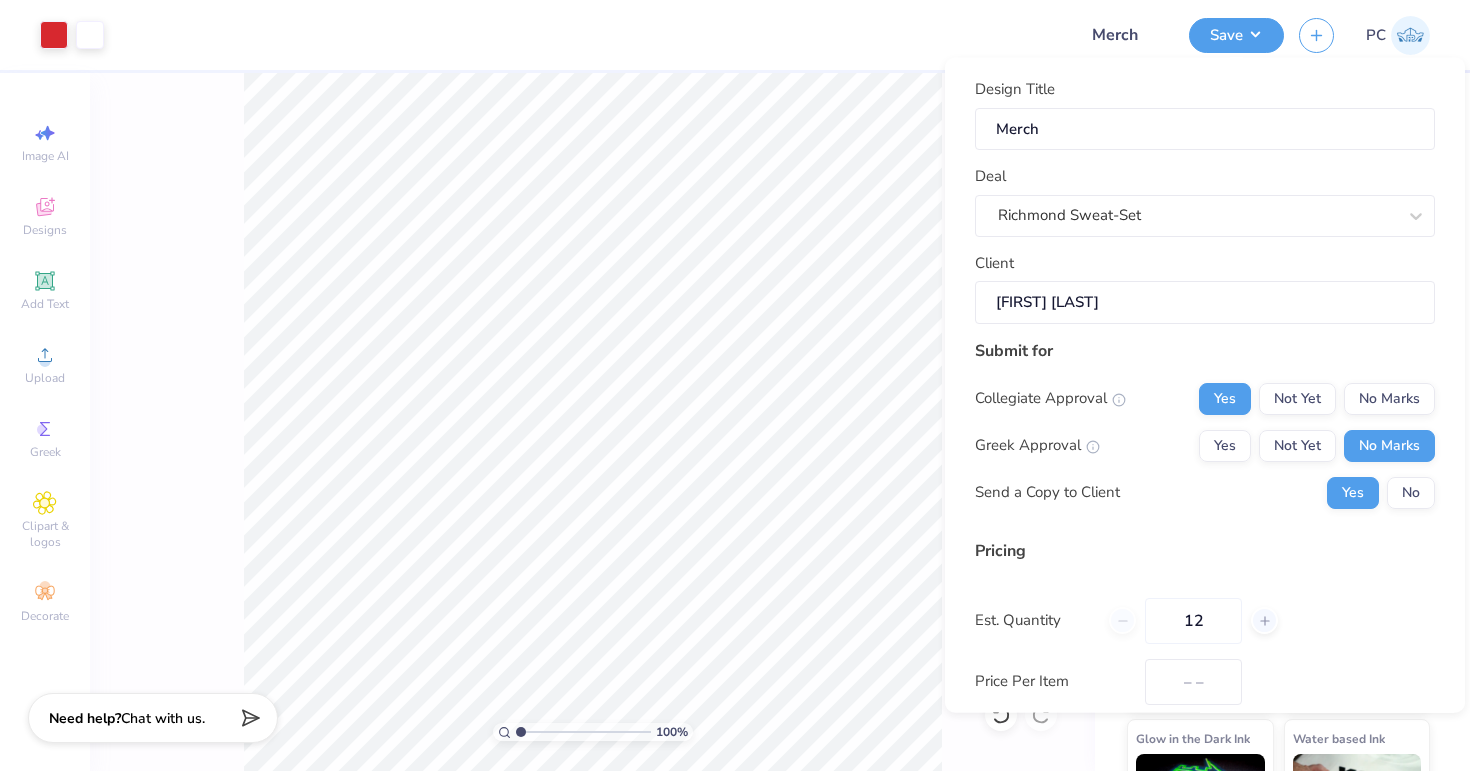 type on "$81.77" 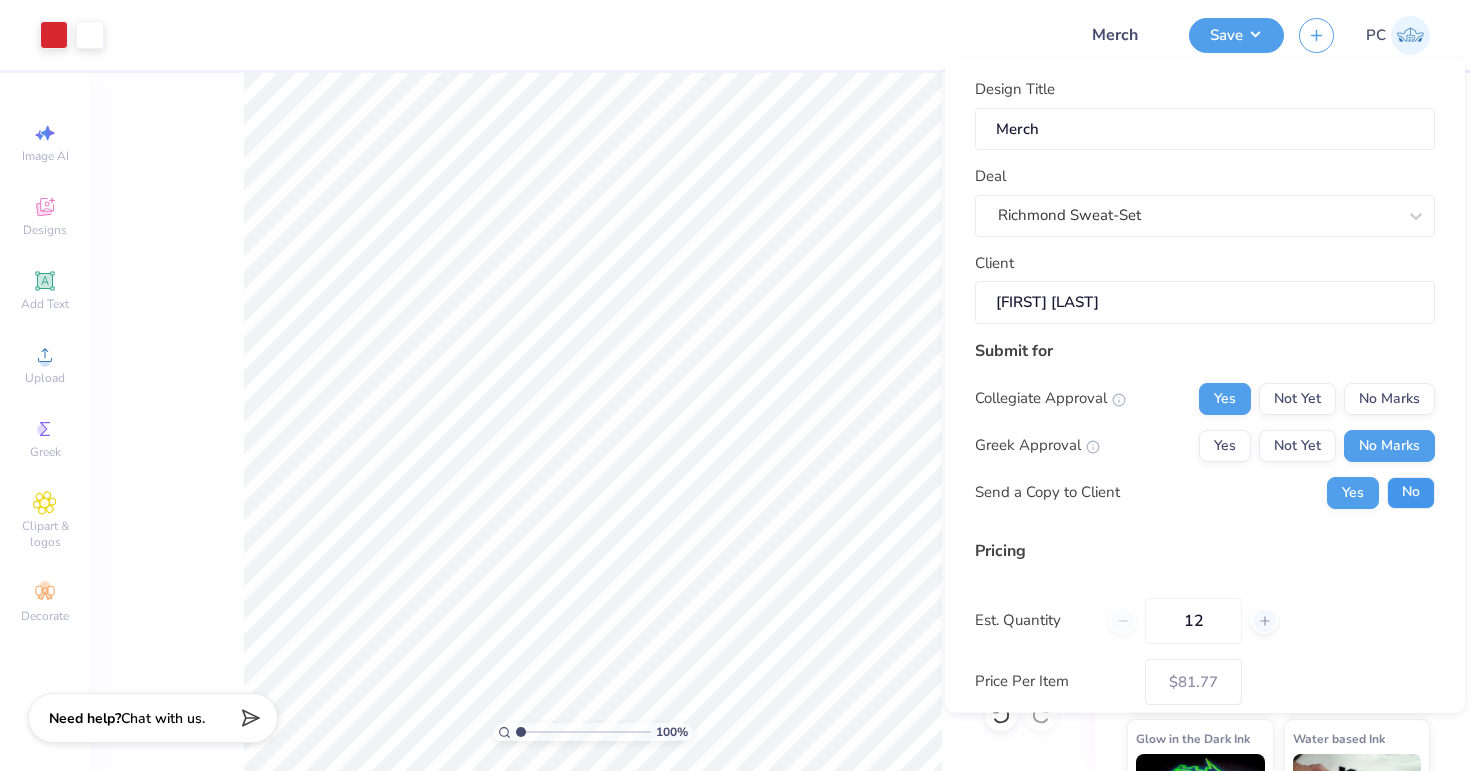 click on "No" at bounding box center (1411, 492) 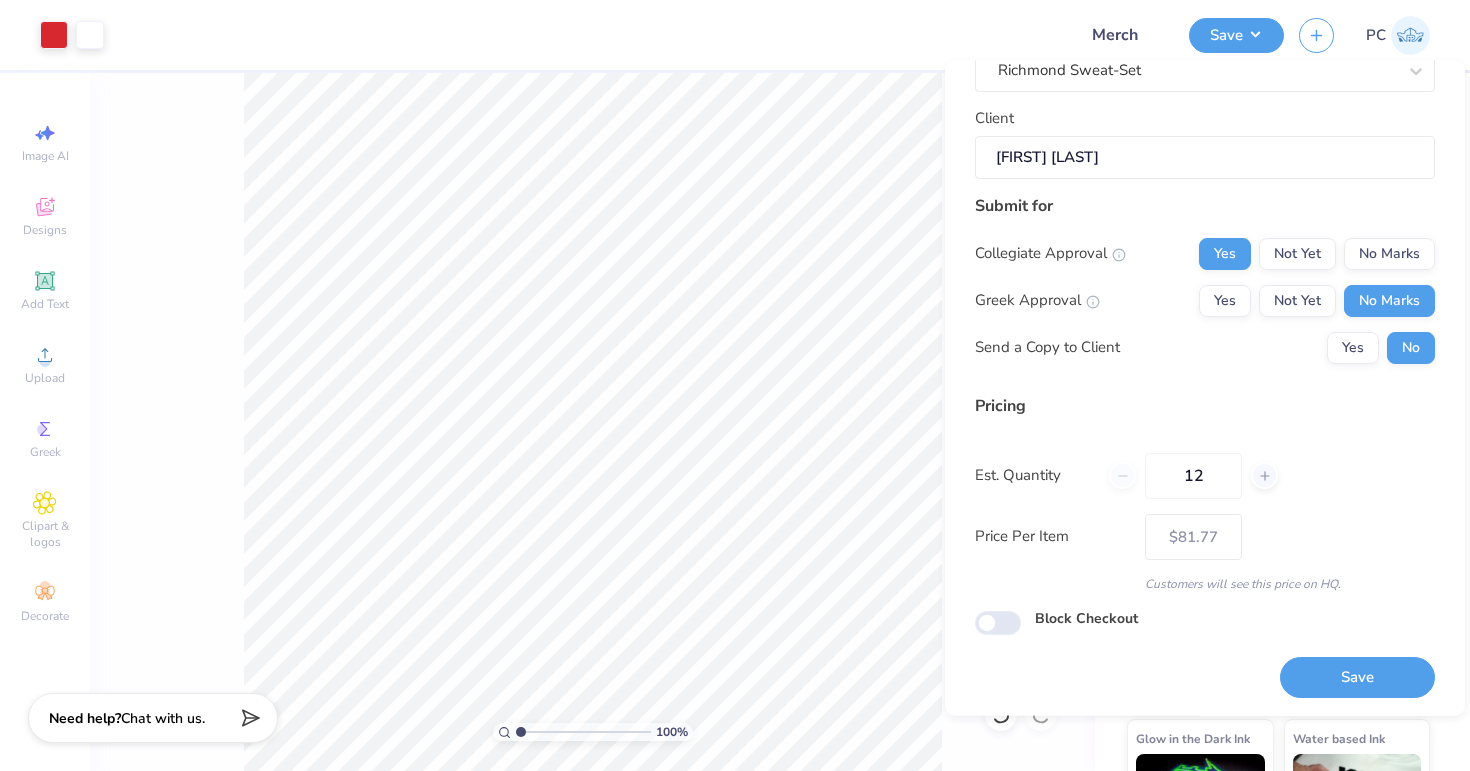 scroll, scrollTop: 149, scrollLeft: 0, axis: vertical 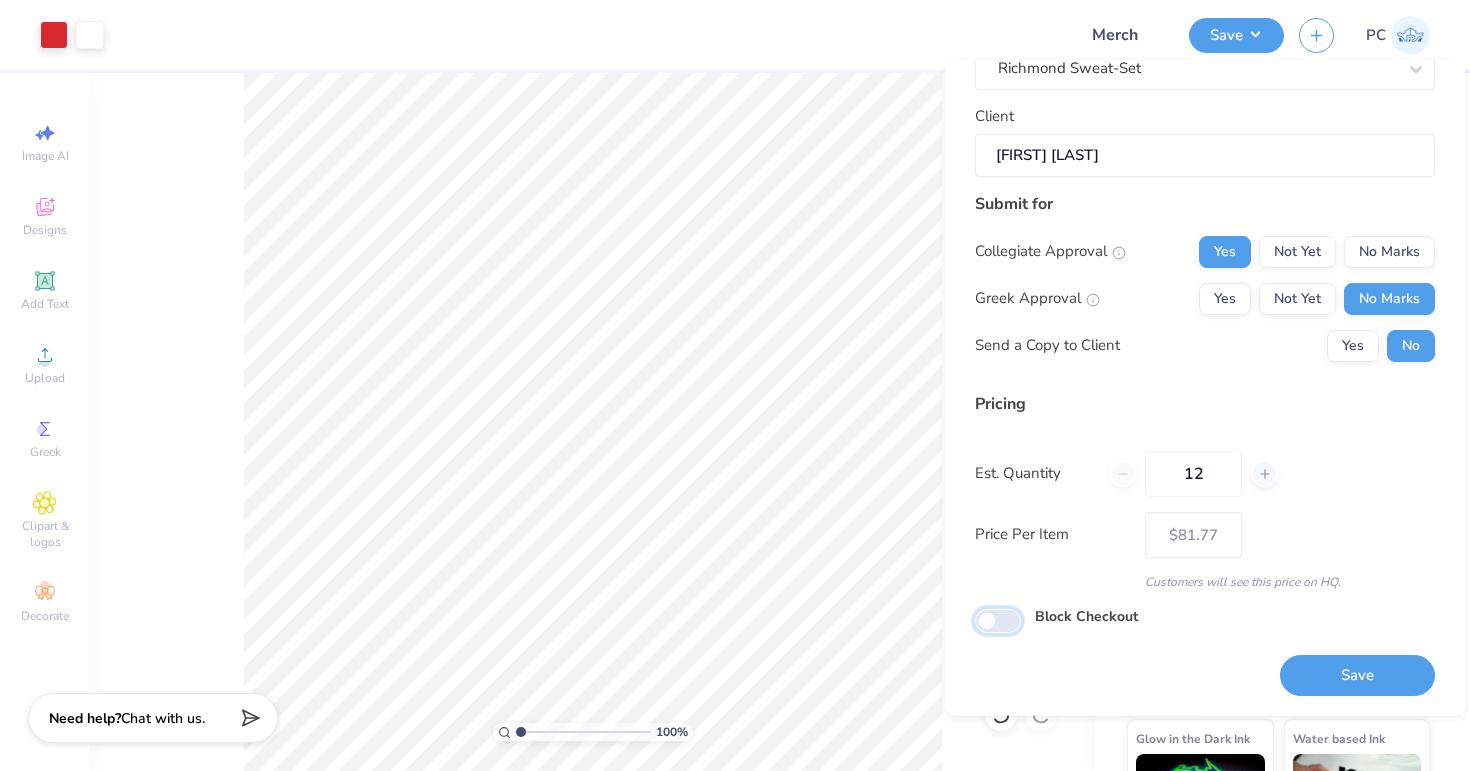 click on "Block Checkout" at bounding box center [998, 621] 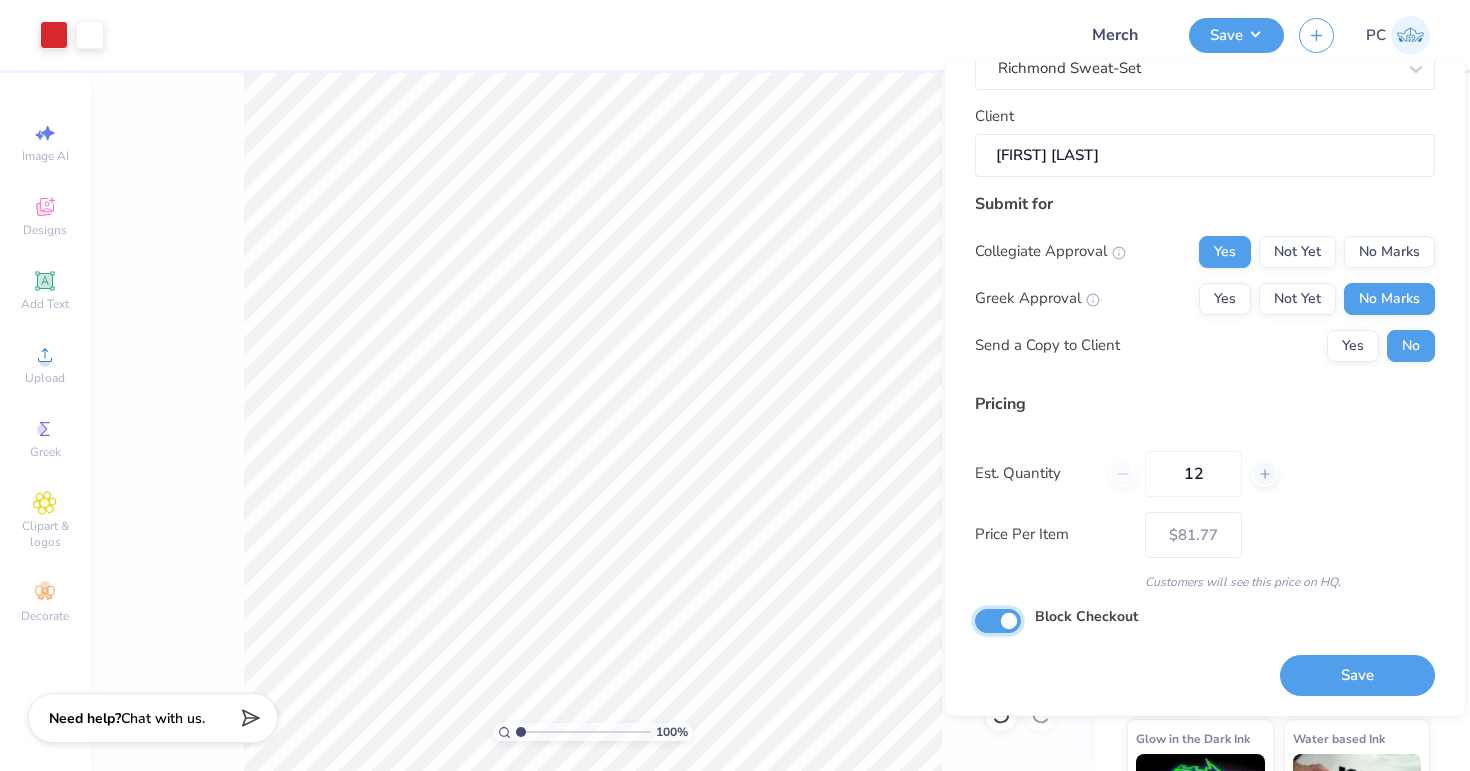 checkbox on "true" 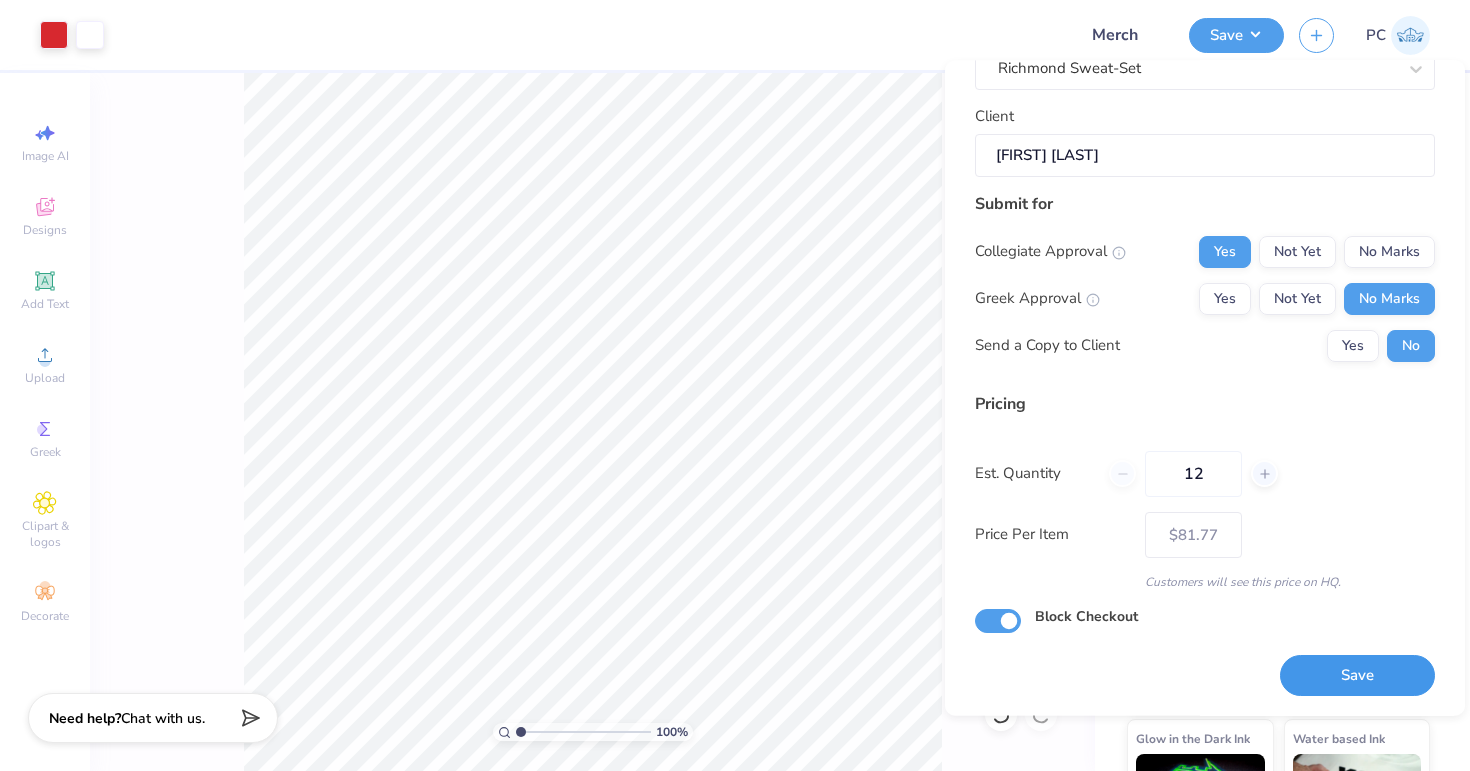 click on "Save" at bounding box center (1357, 676) 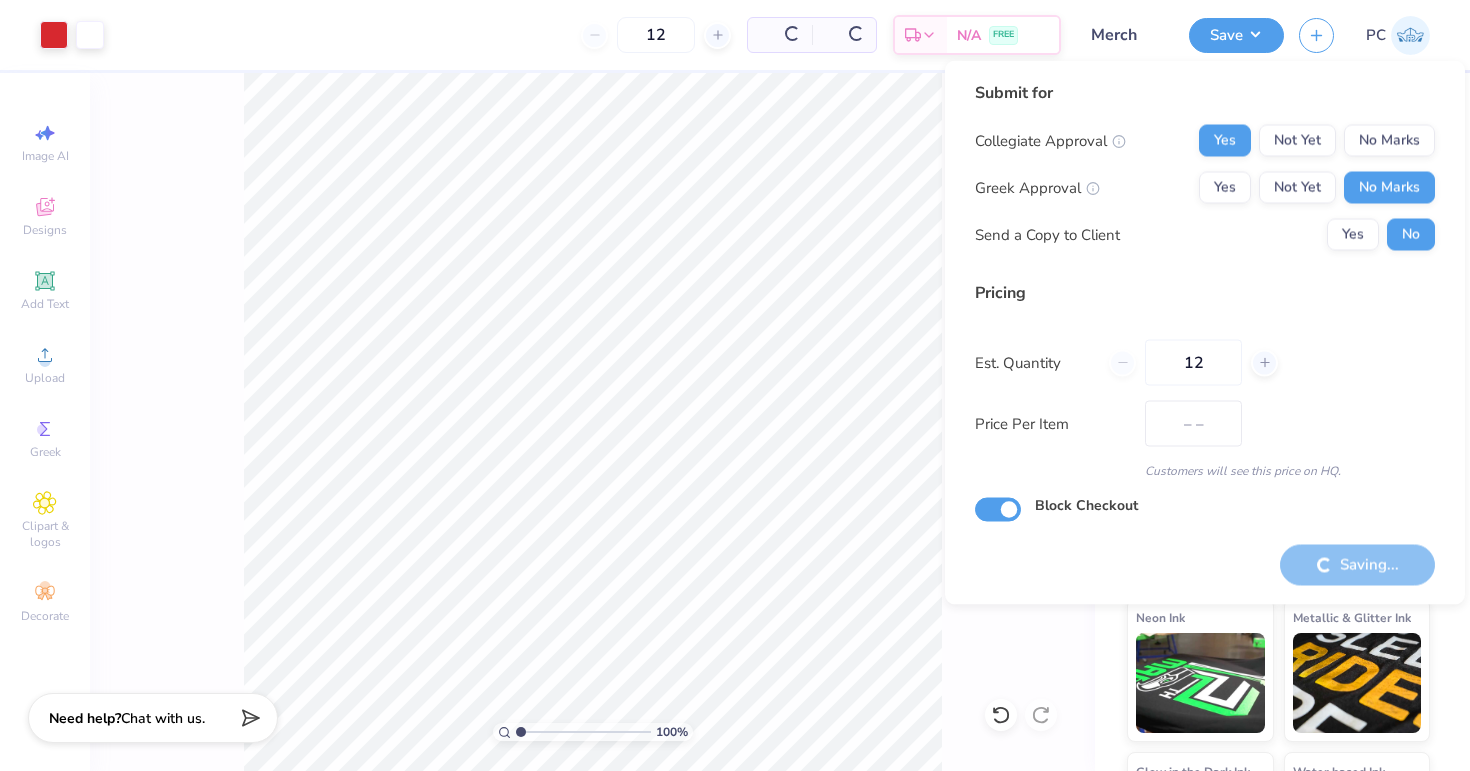 scroll, scrollTop: 0, scrollLeft: 0, axis: both 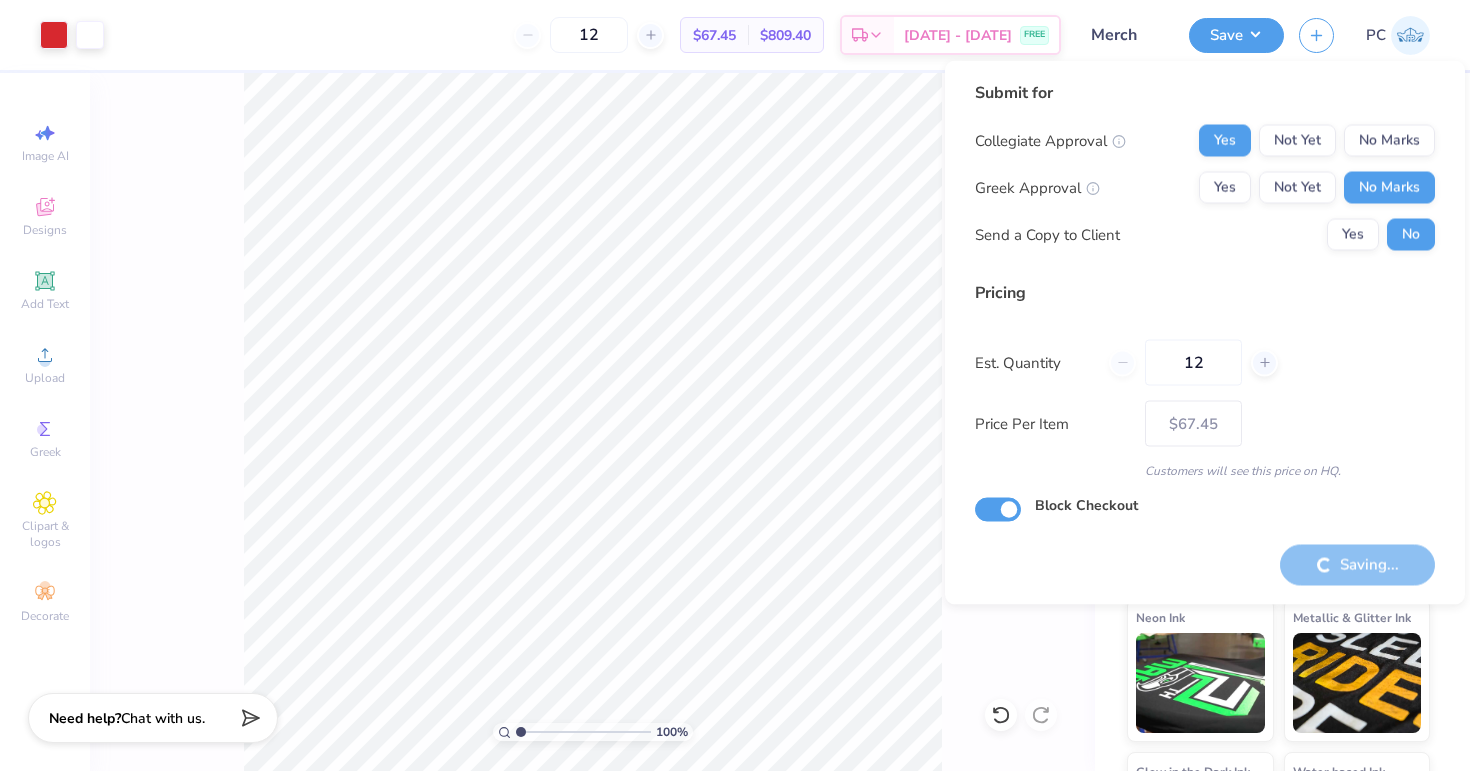 type on "– –" 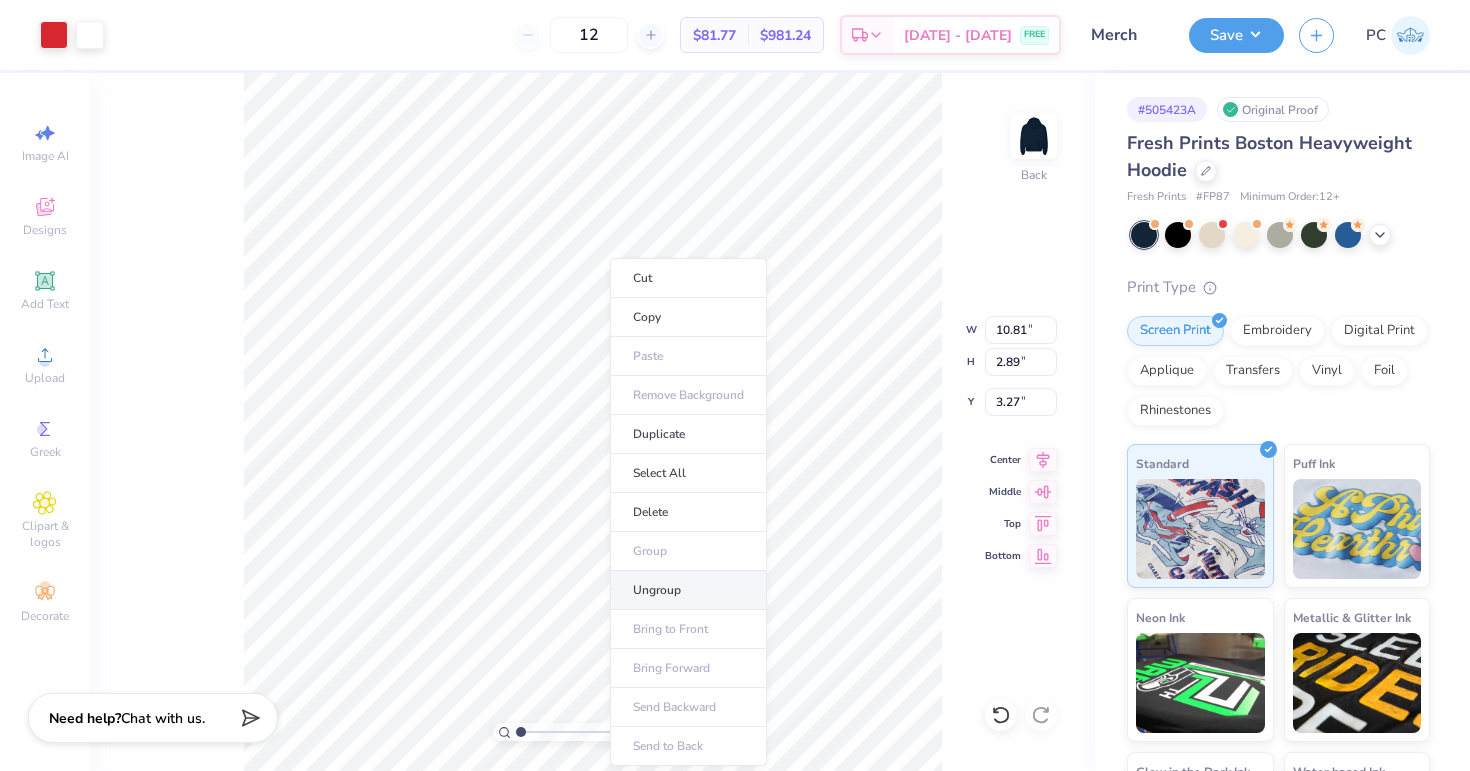 click on "Ungroup" at bounding box center (688, 590) 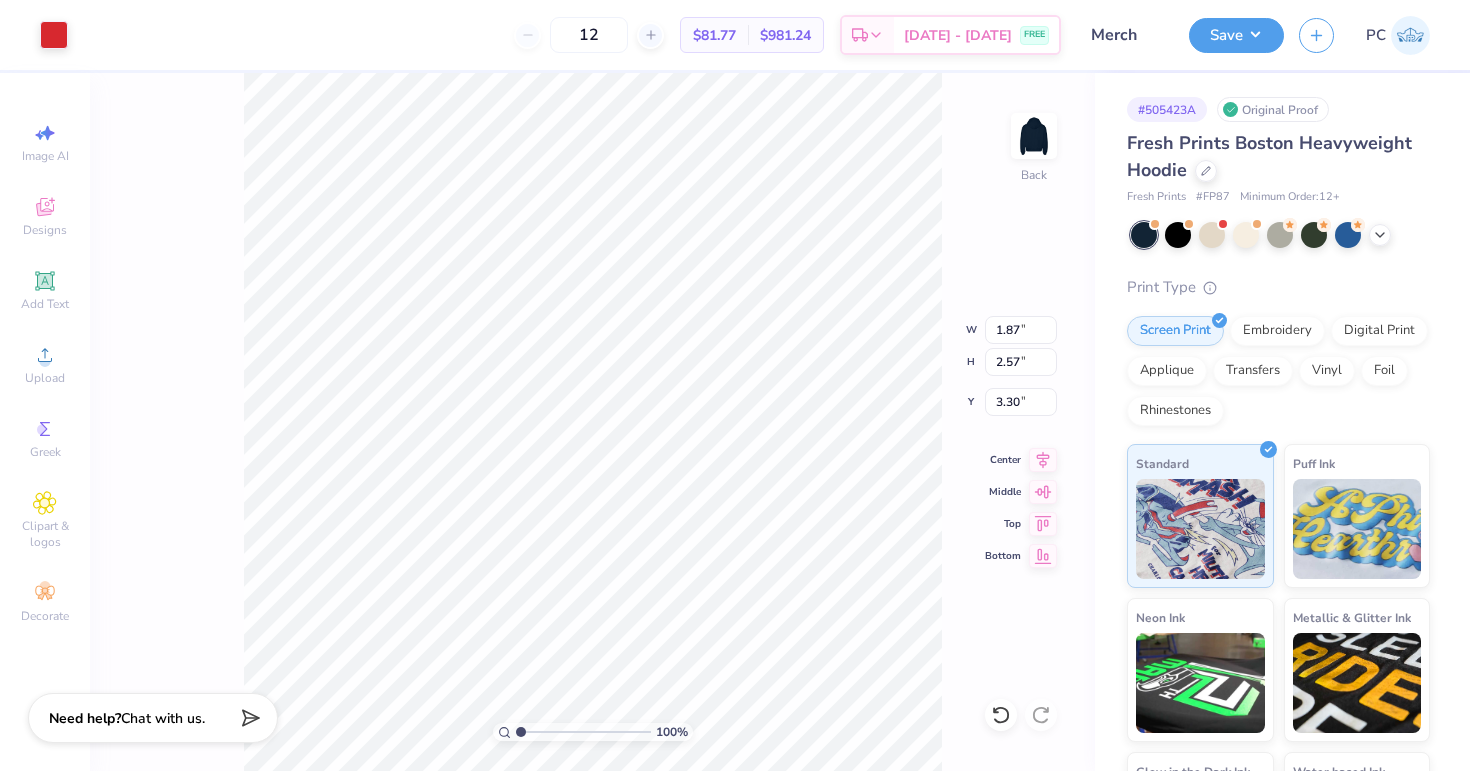 type on "3.81" 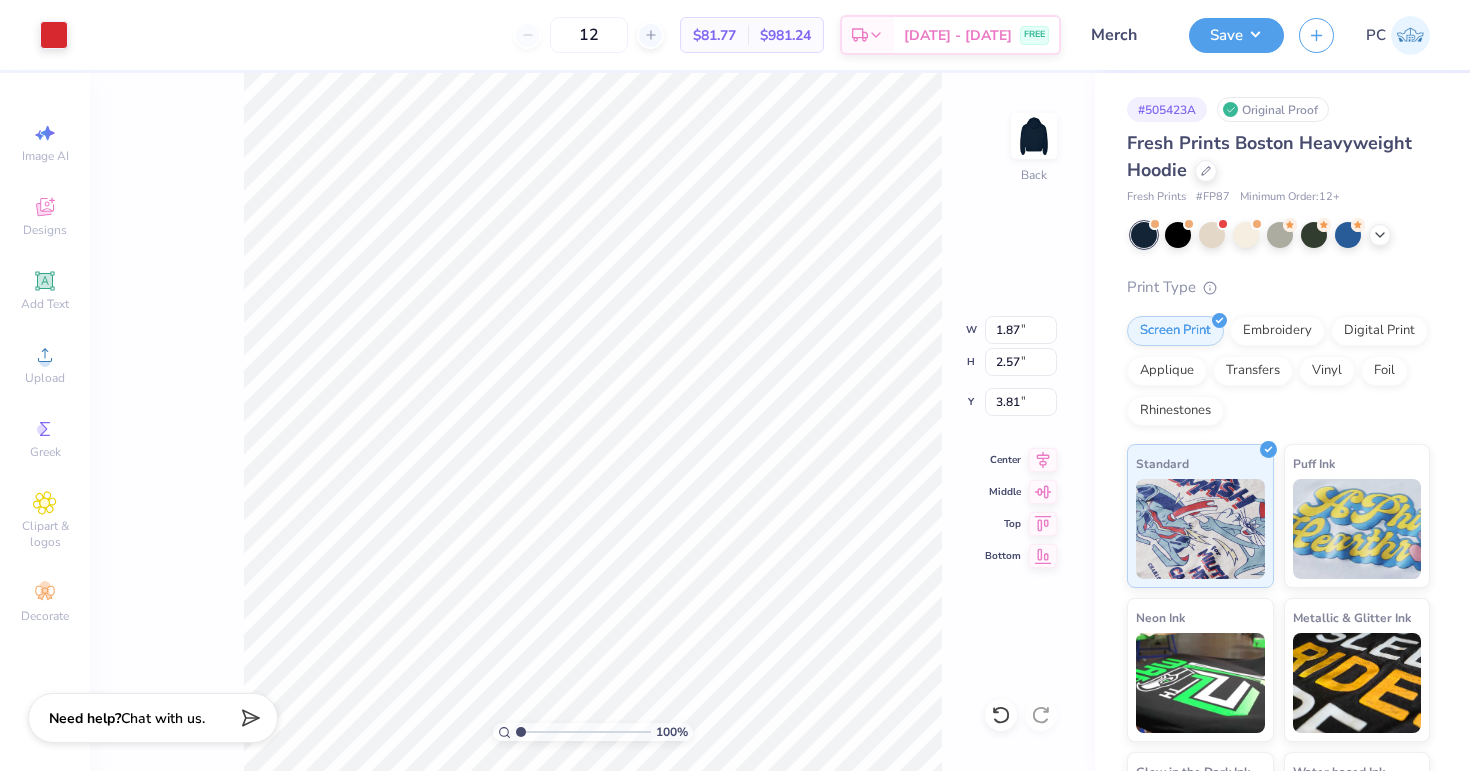 type on "3.43" 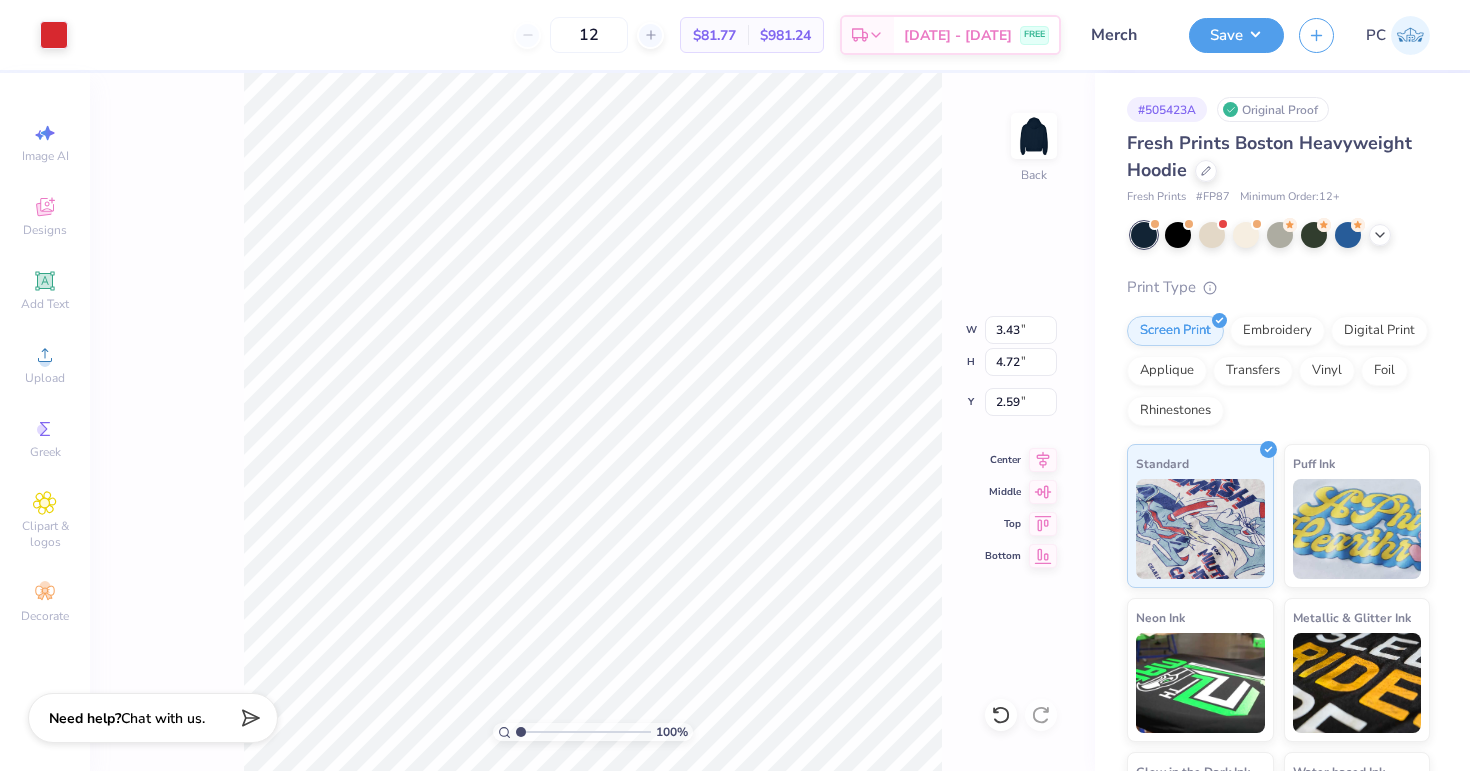 type on "2.59" 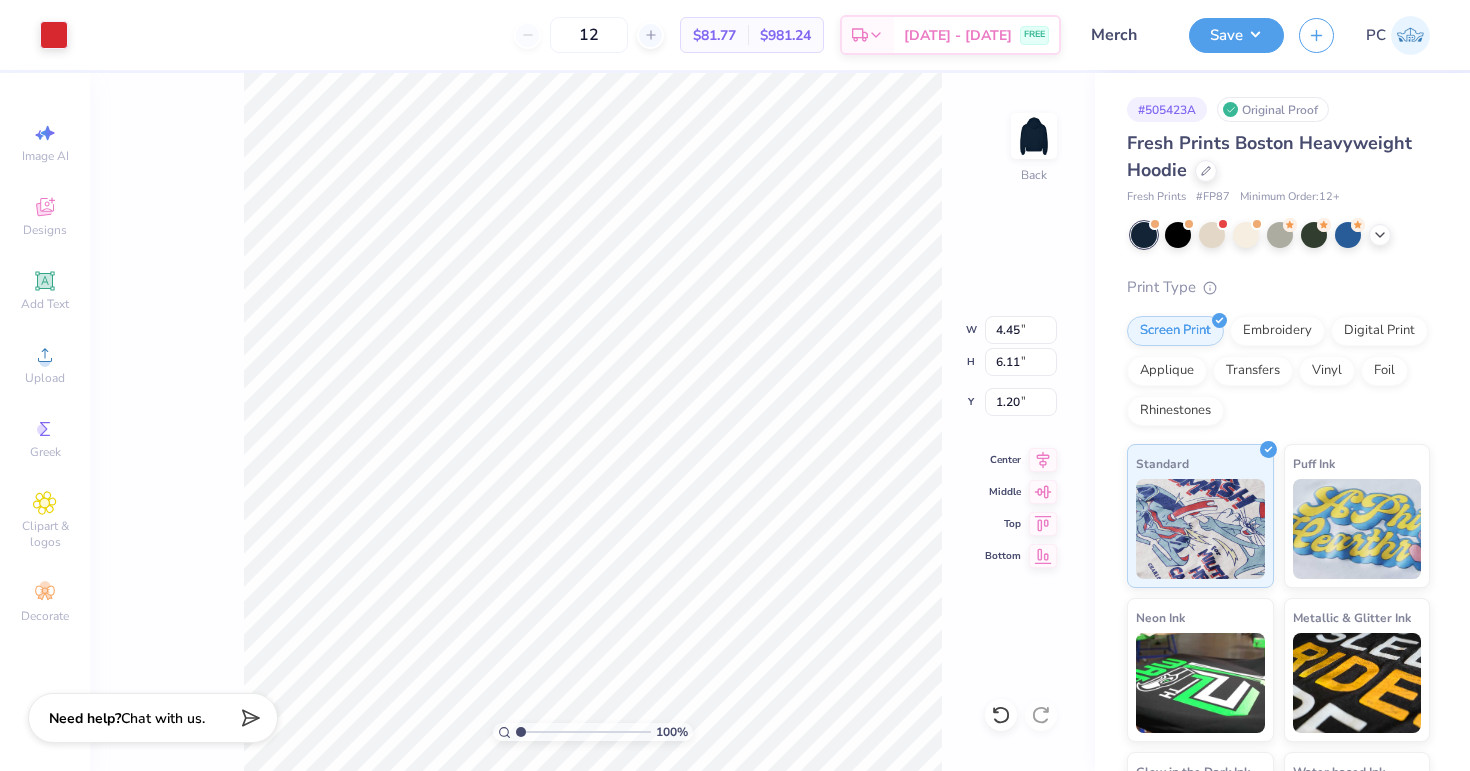 type on "4.45" 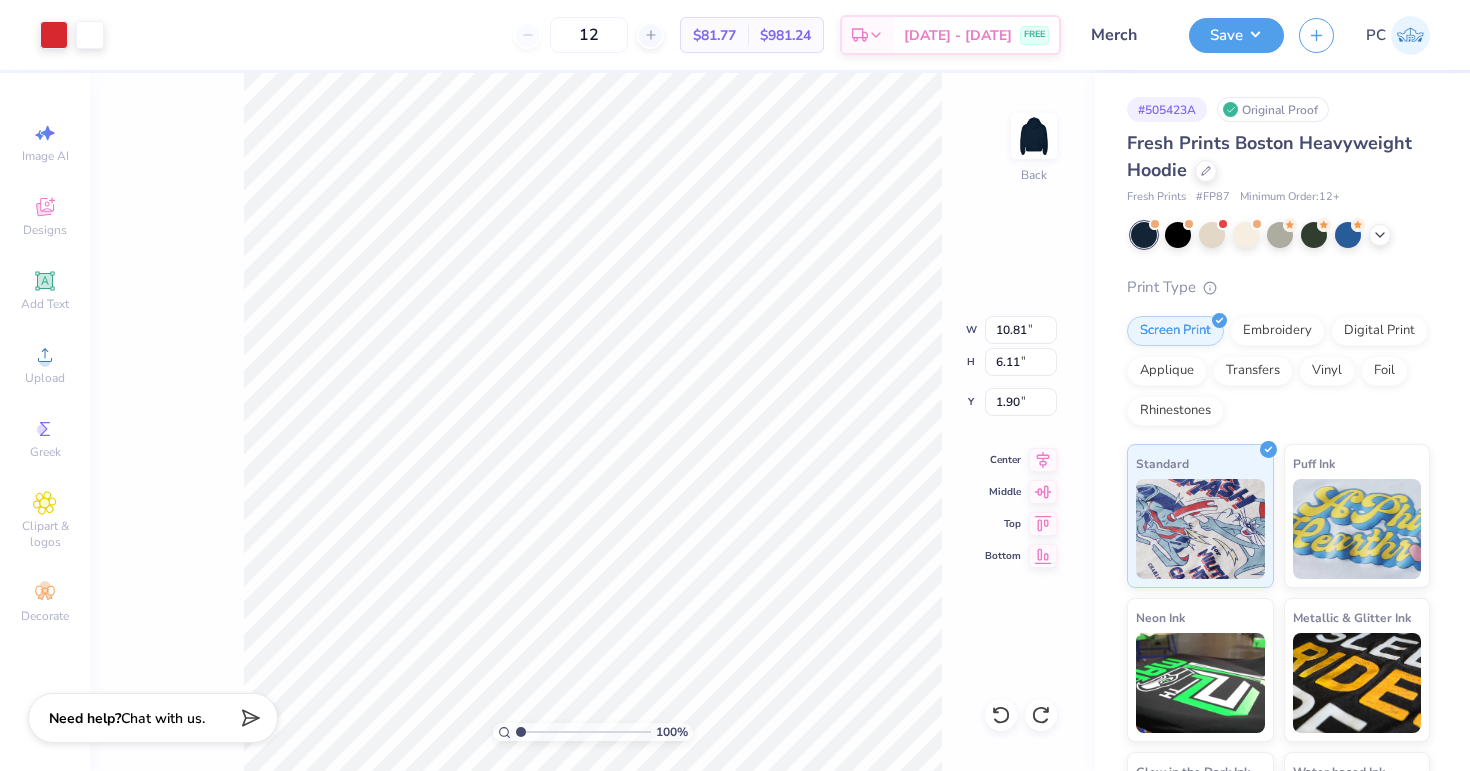 type on "1.72" 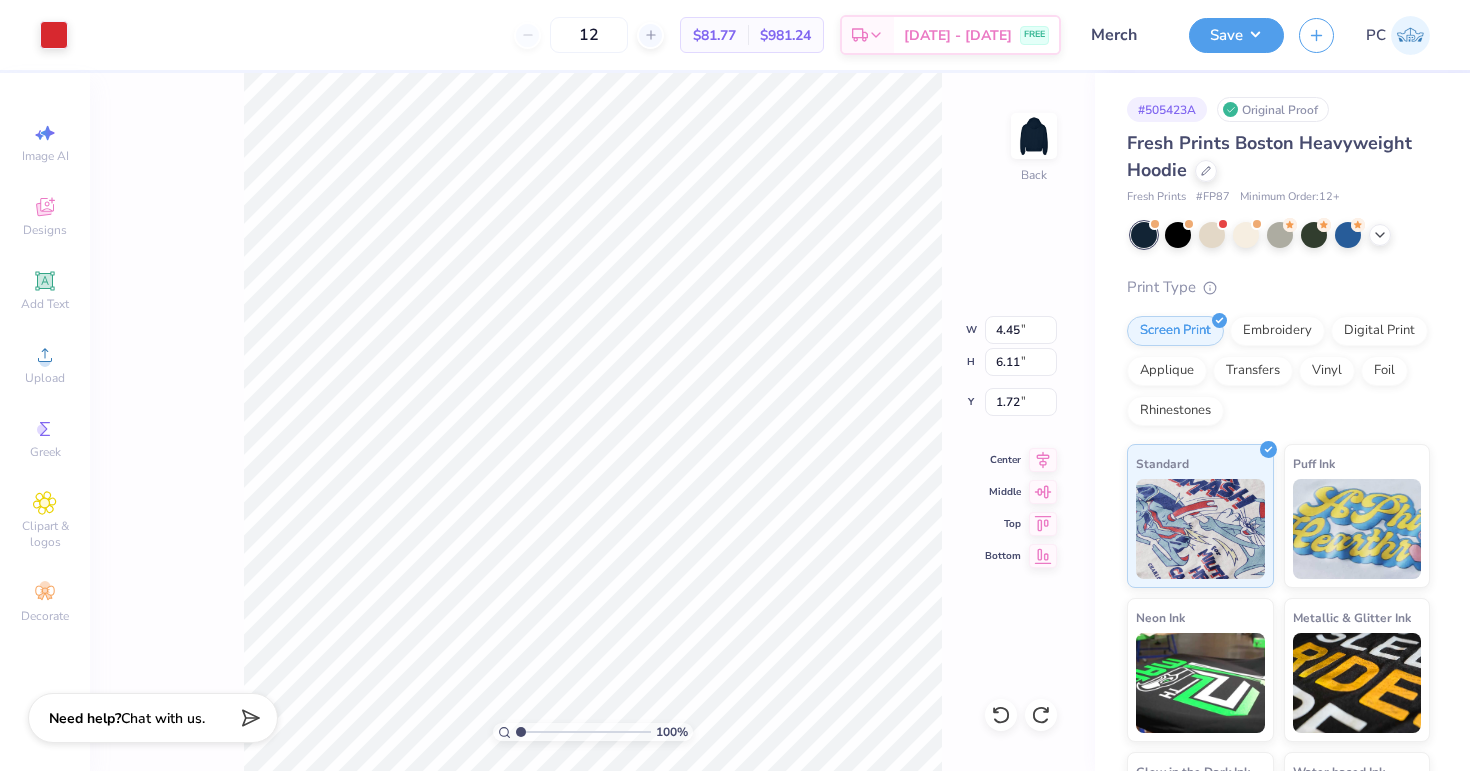 type on "6.75" 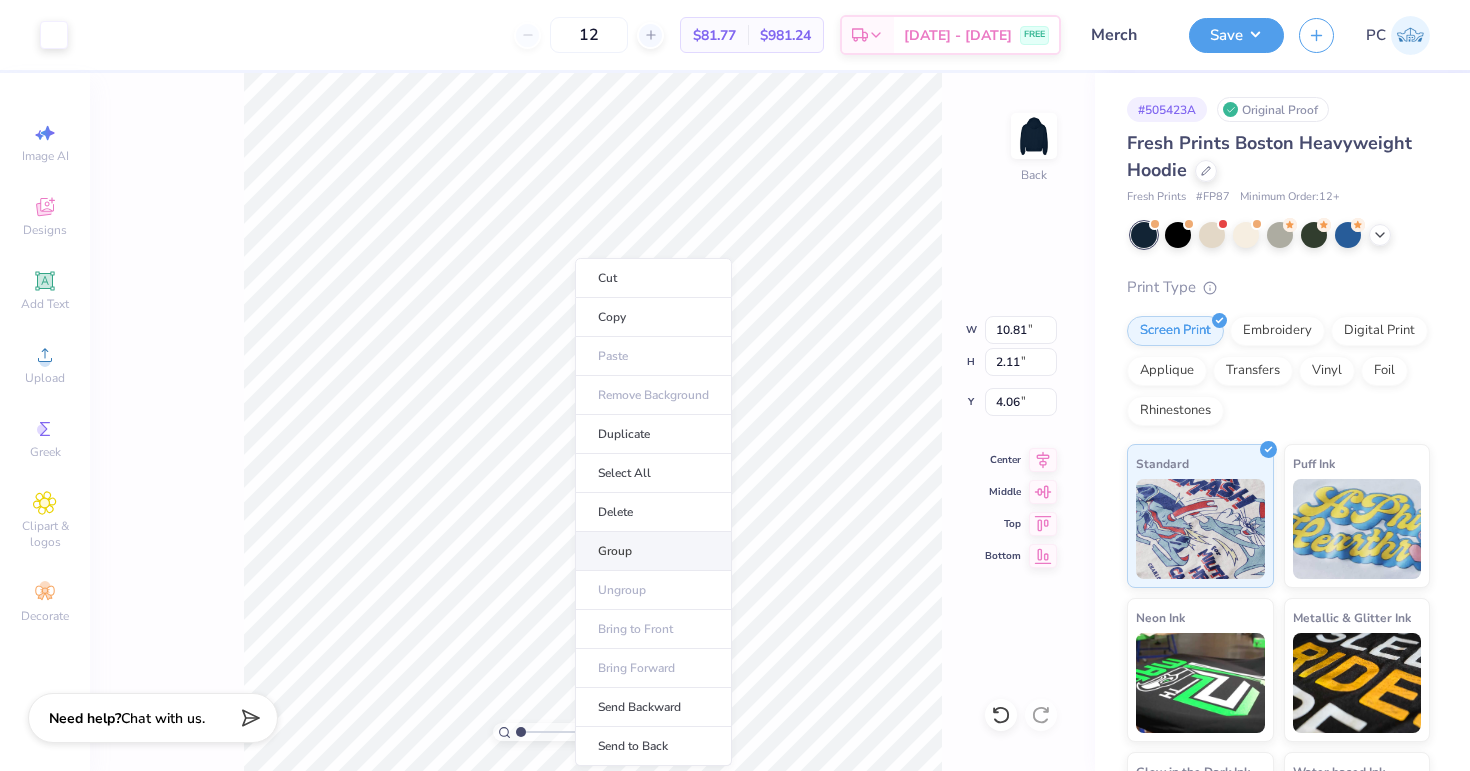 click on "Group" at bounding box center [653, 551] 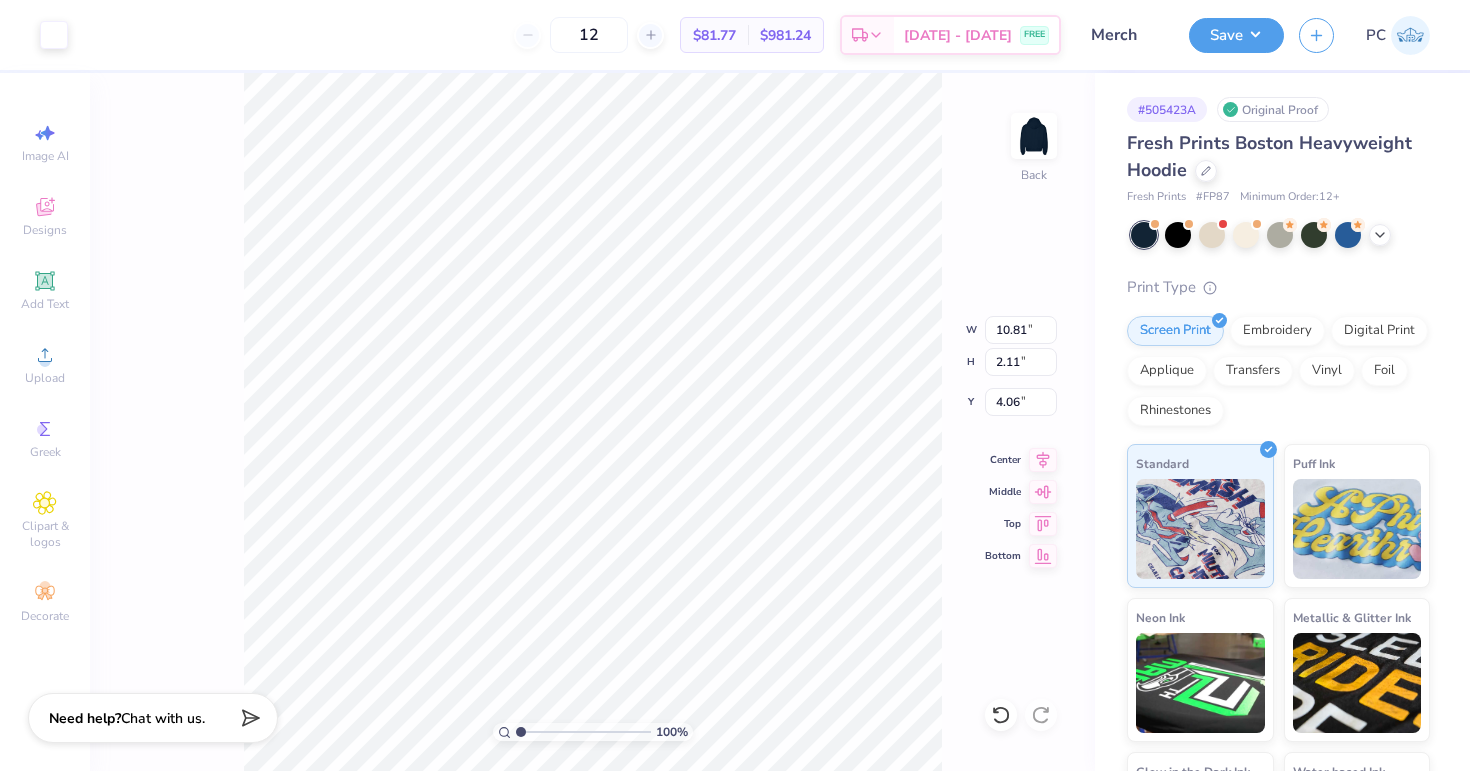 type on "5.08" 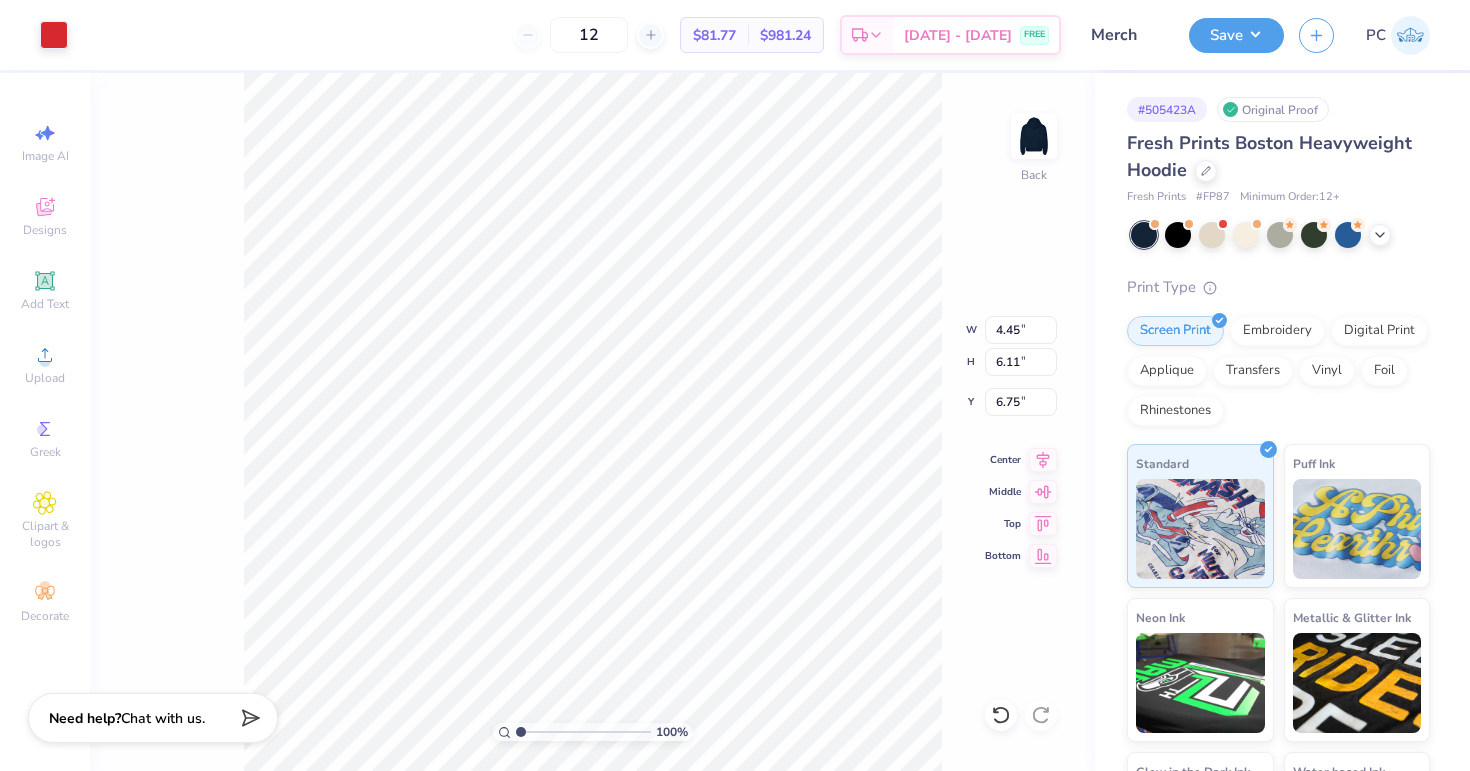 type on "3.00" 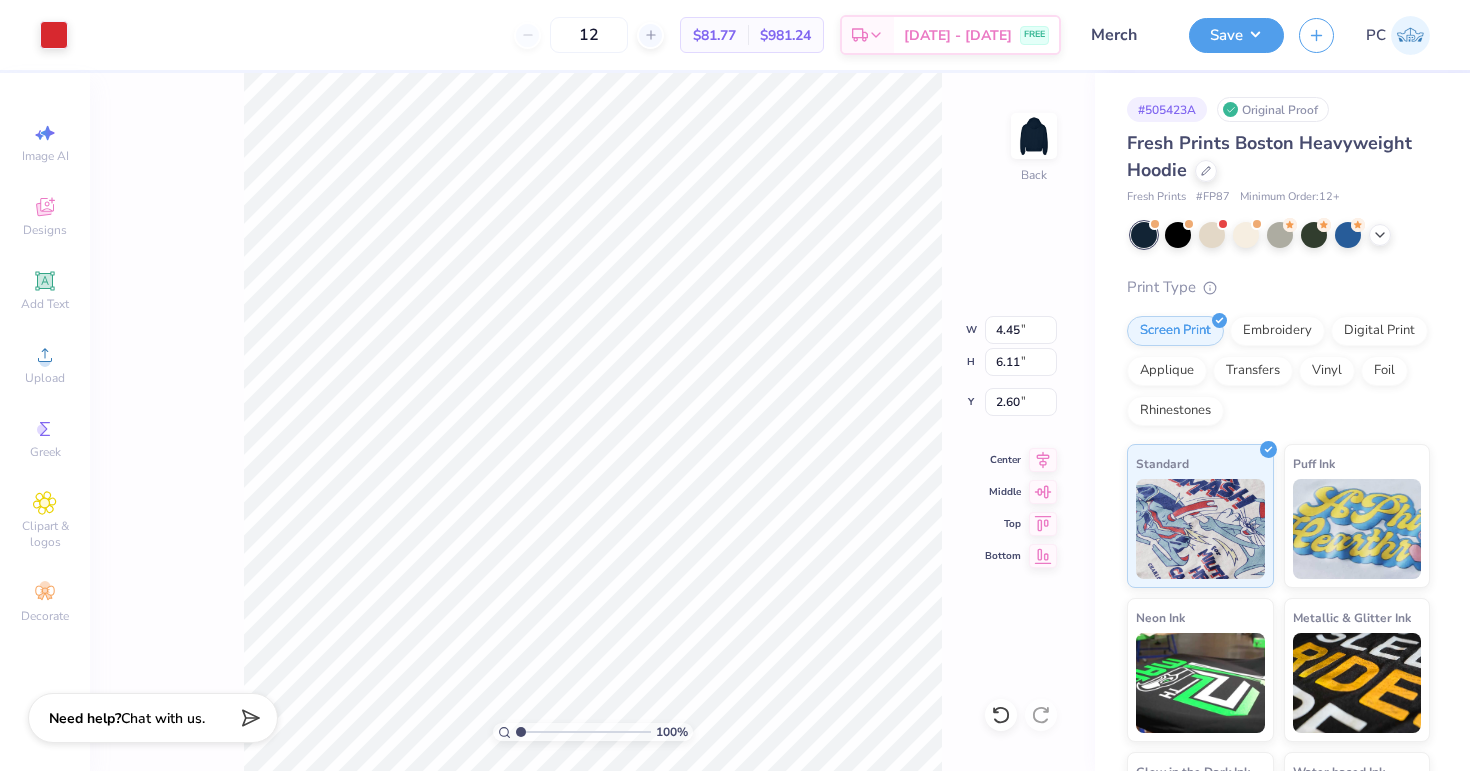 click on "100  % Back W 4.45 4.45 " H 6.11 6.11 " Y 2.60 2.60 " Center Middle Top Bottom" at bounding box center (592, 422) 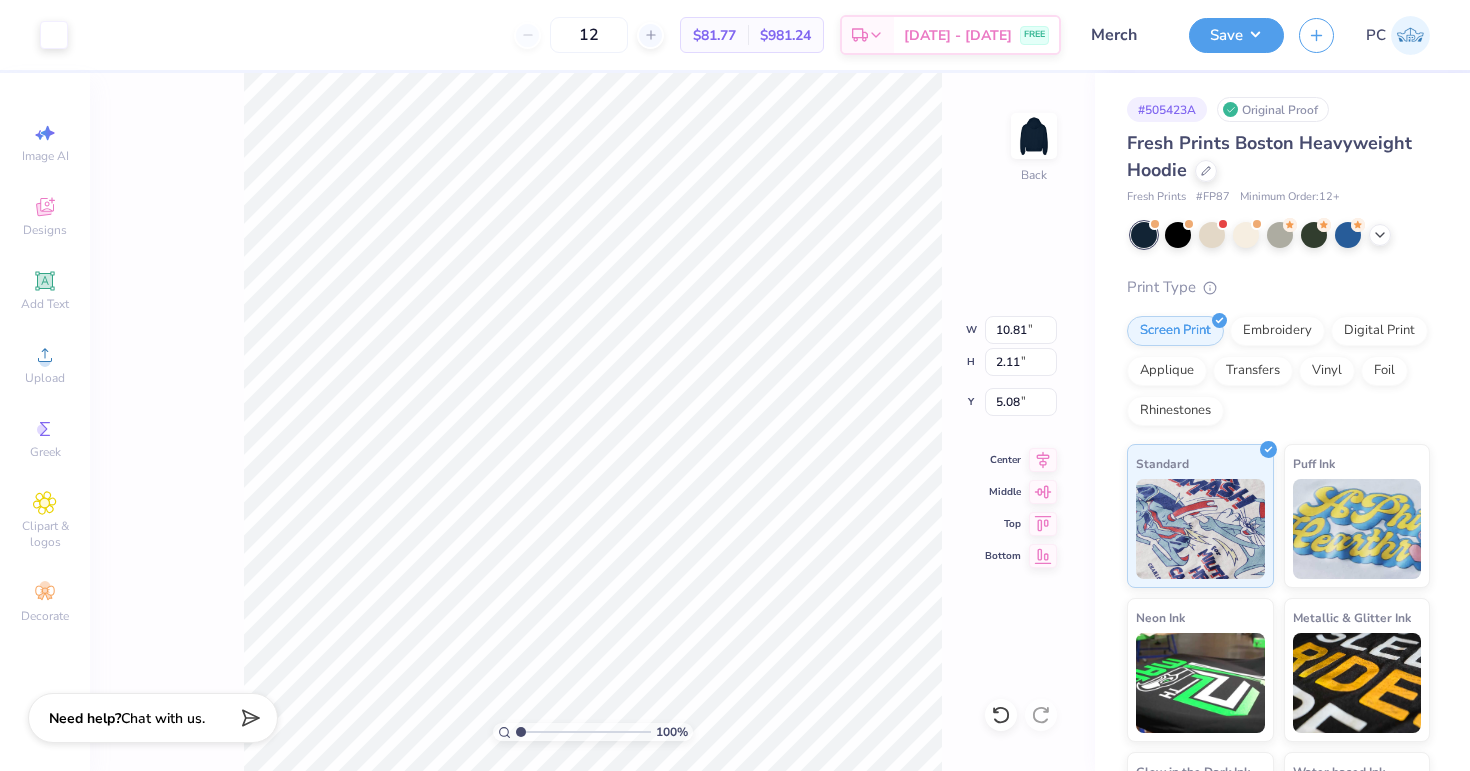 type on "10.16" 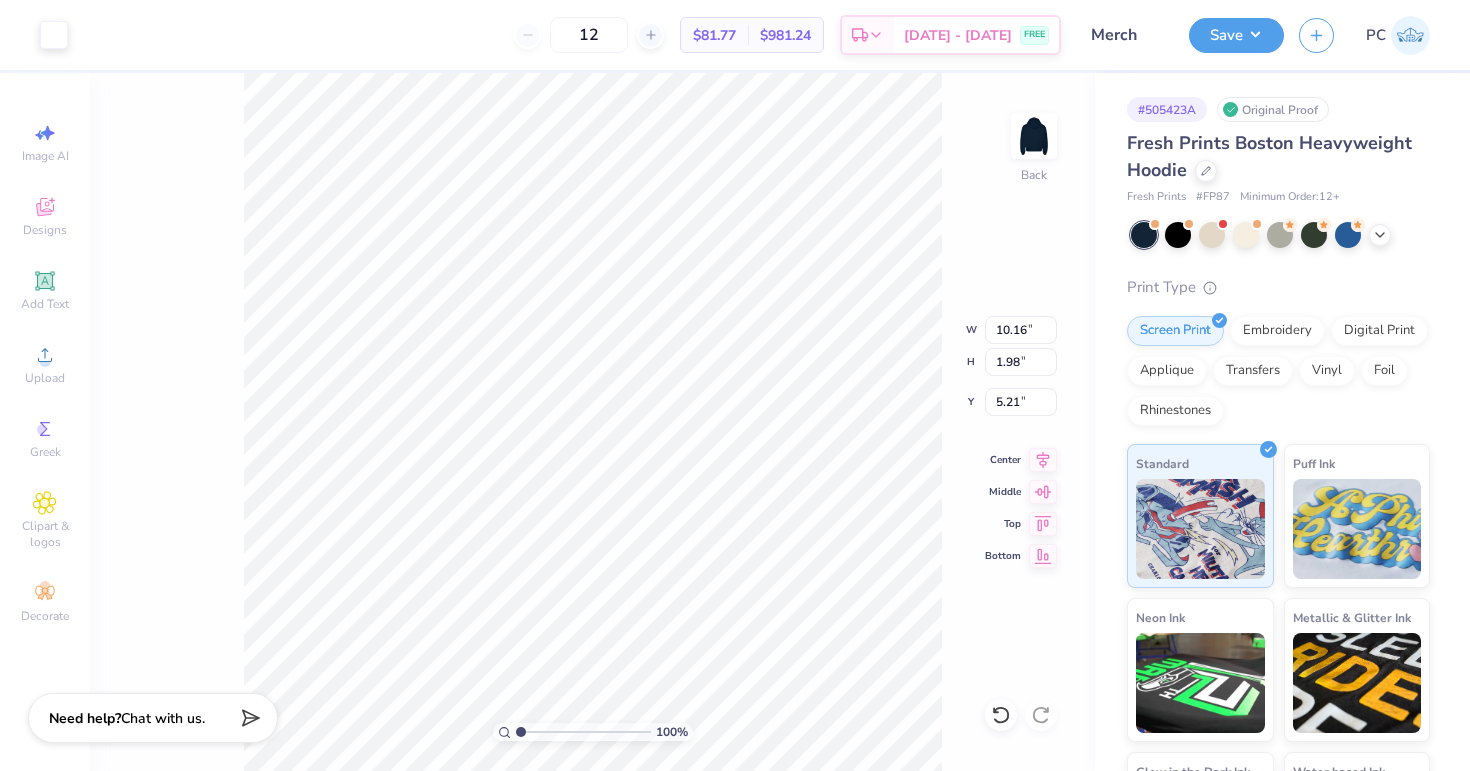 type on "5.09" 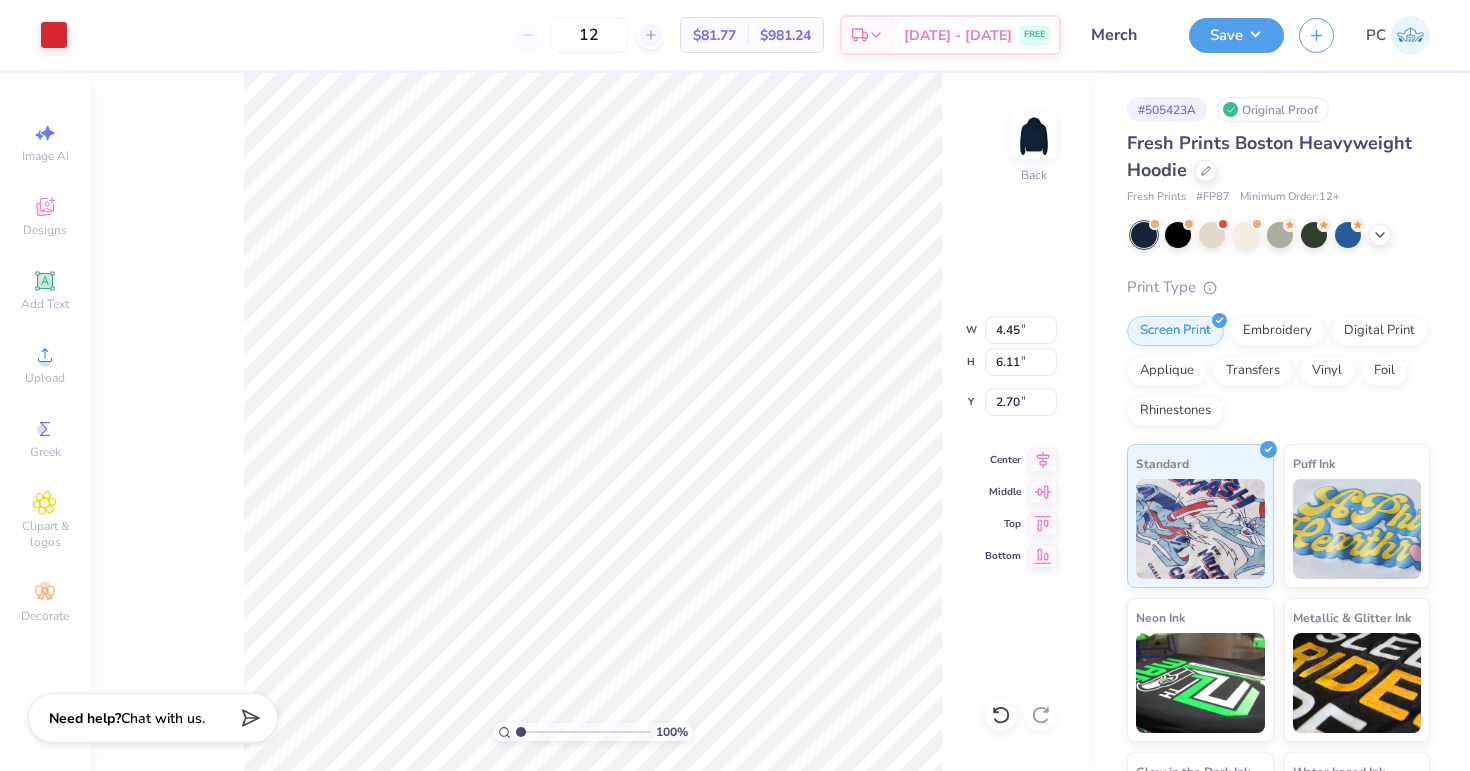 type on "2.69" 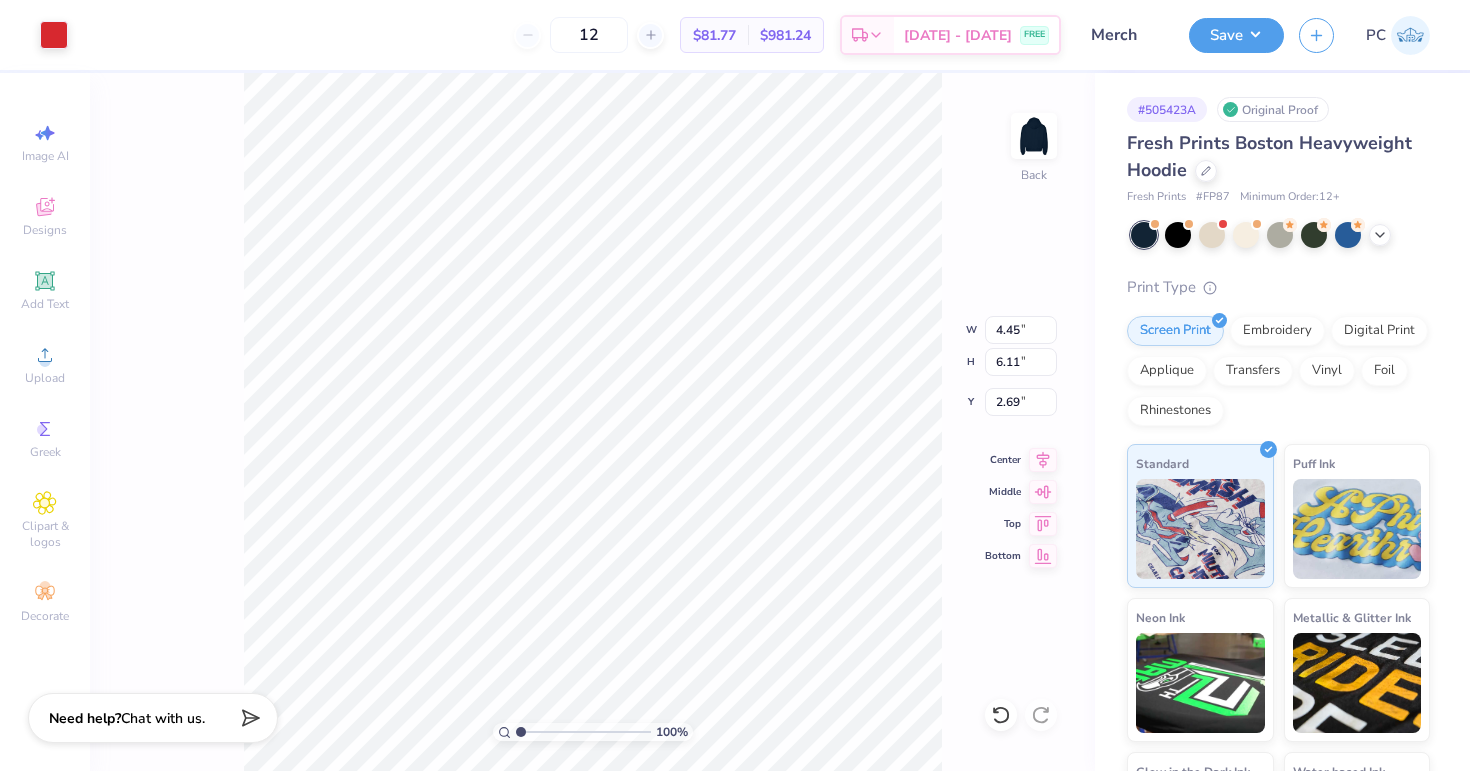 type on "2.70" 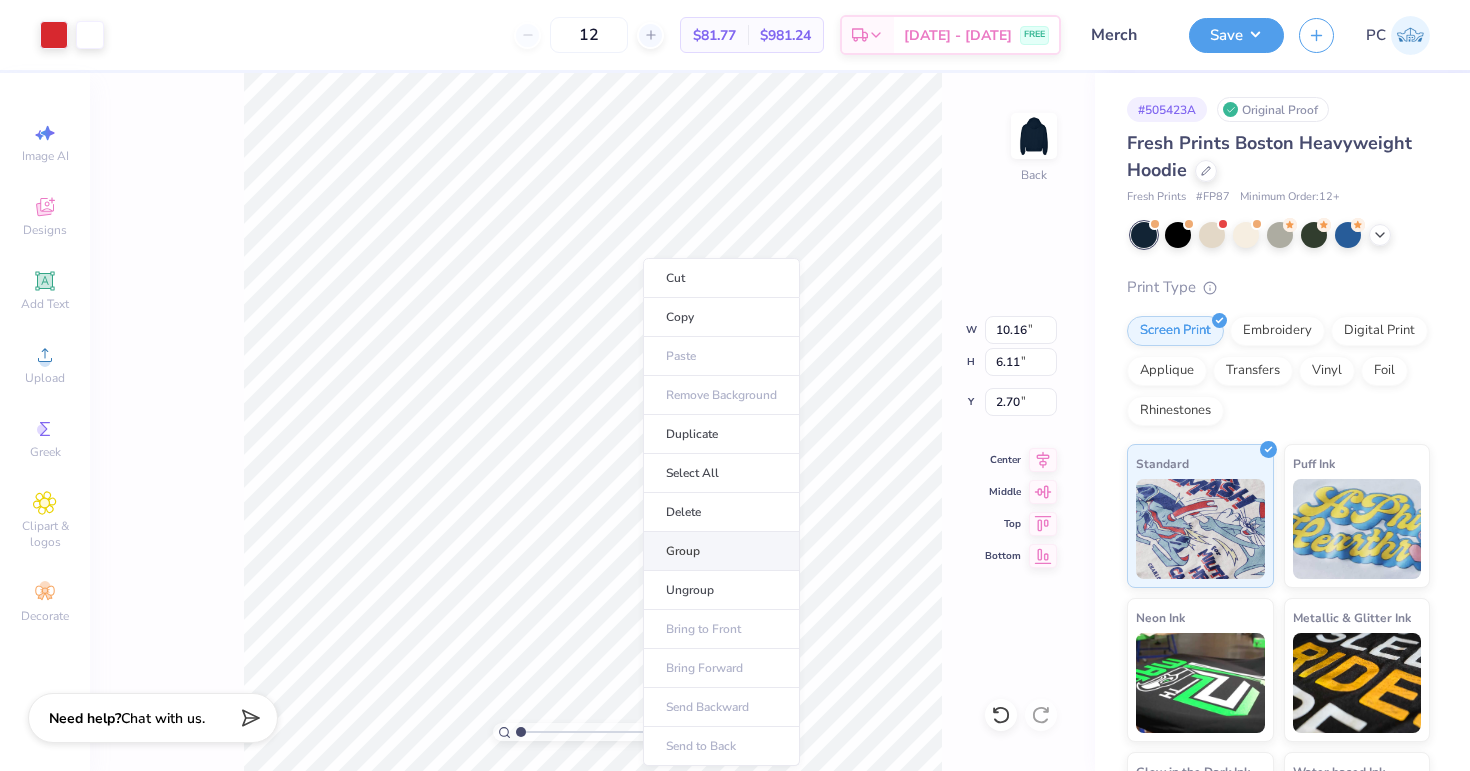 click on "Group" at bounding box center (721, 551) 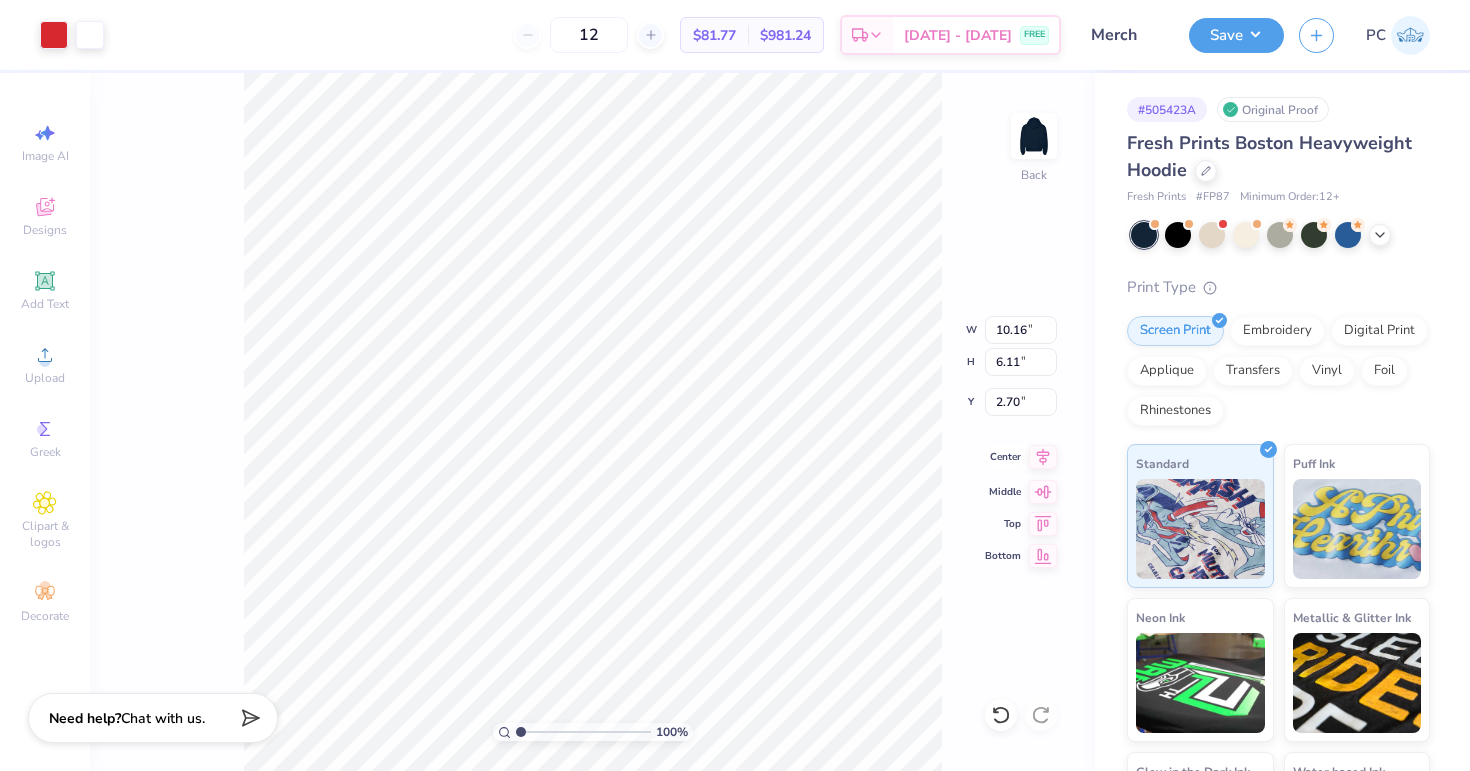 click 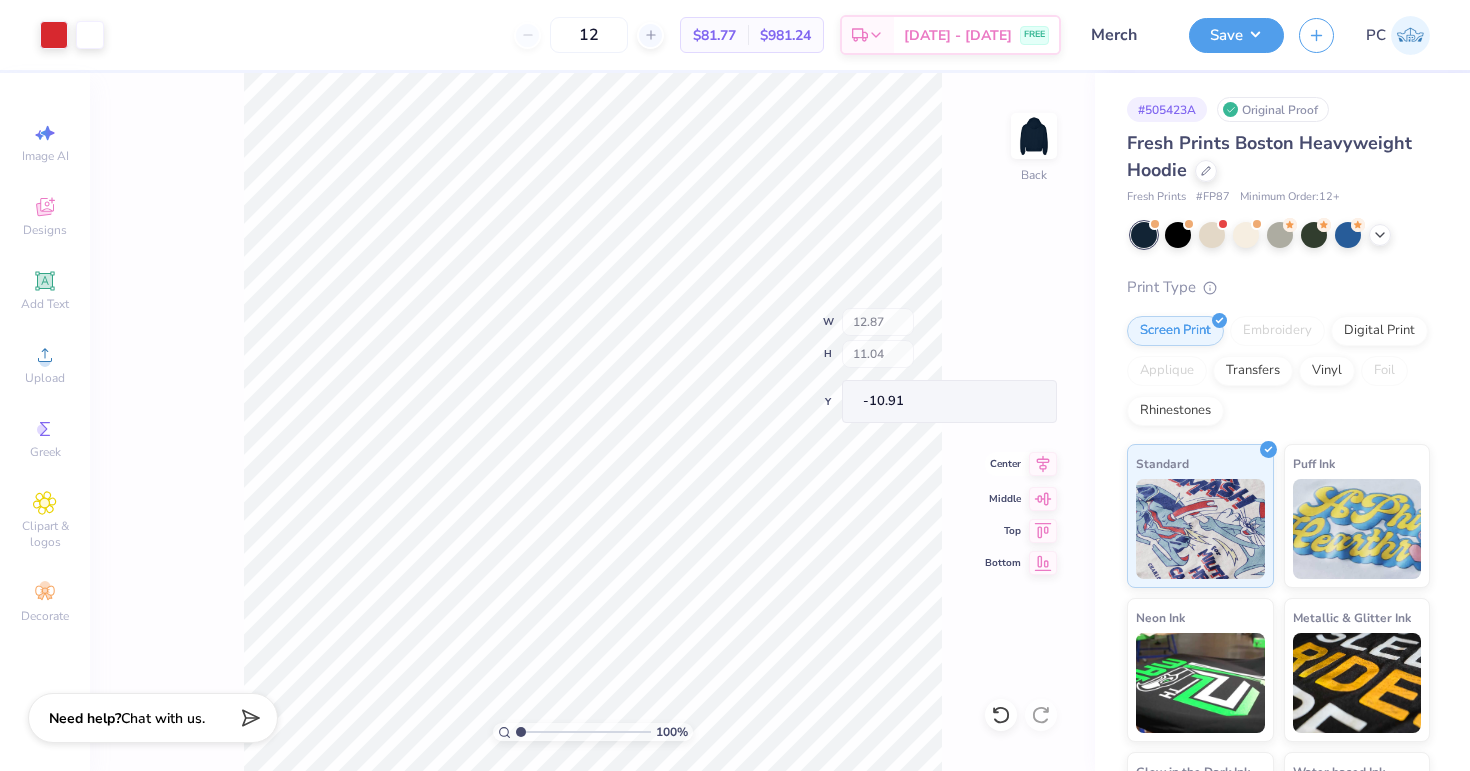 type on "12.87" 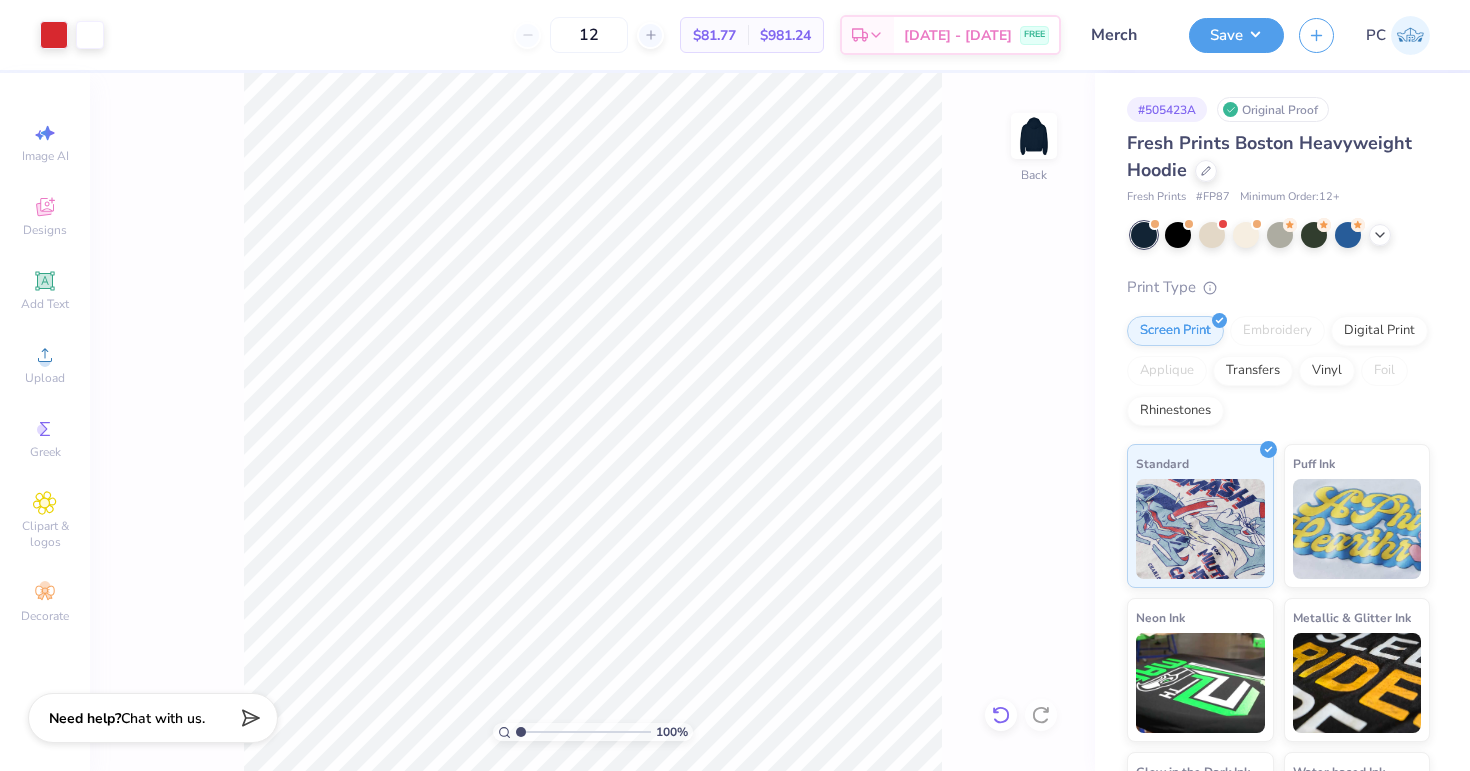 click 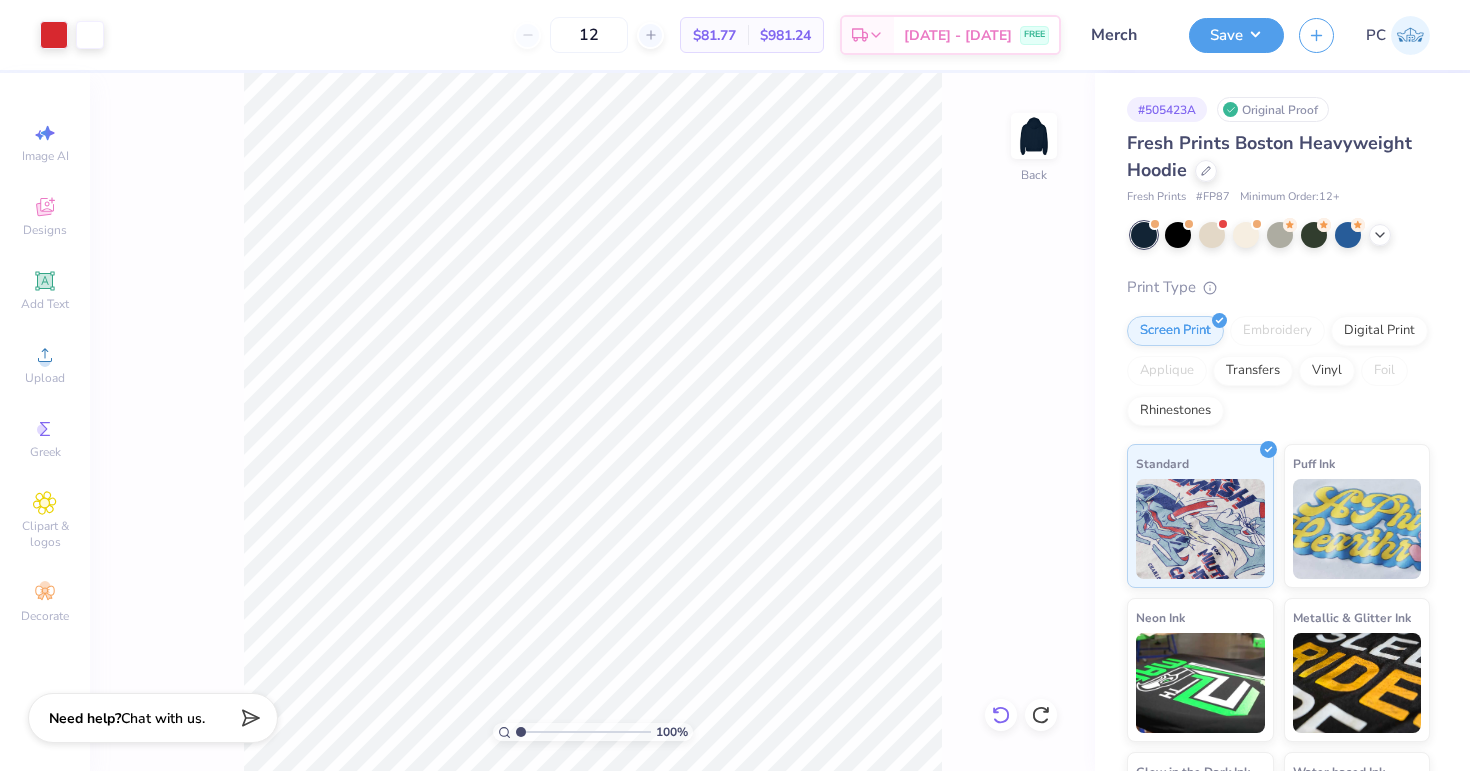 click 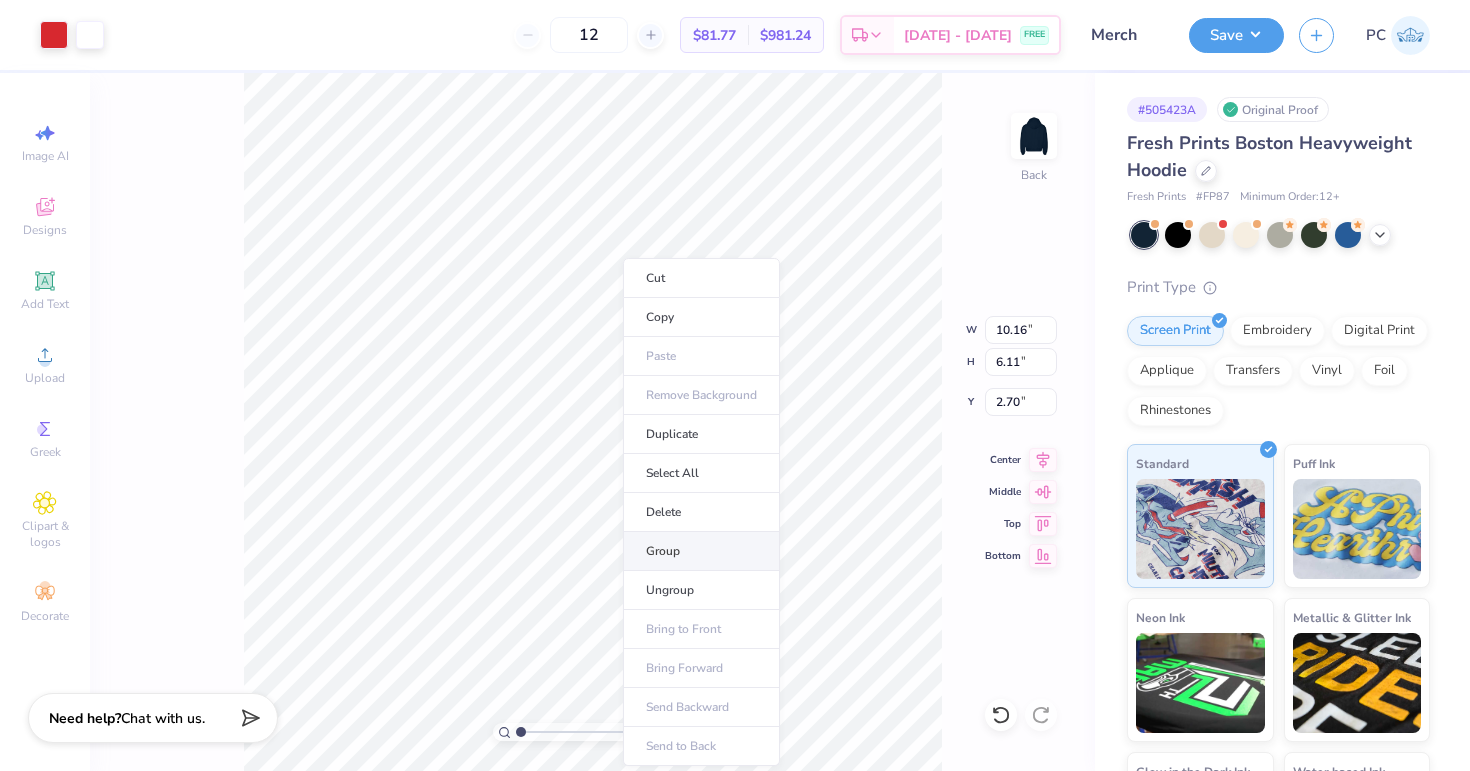 click on "Group" at bounding box center (701, 551) 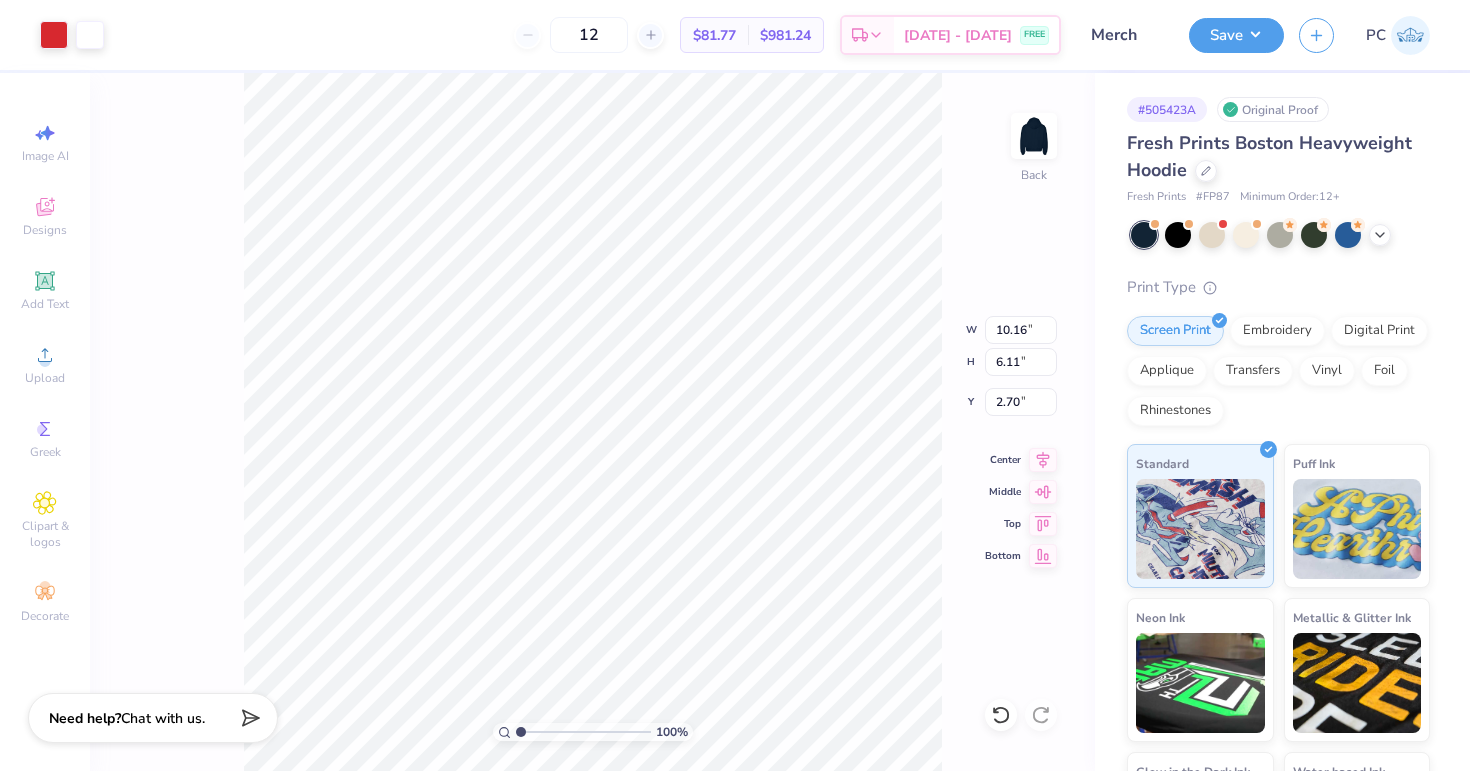 type on "8.85" 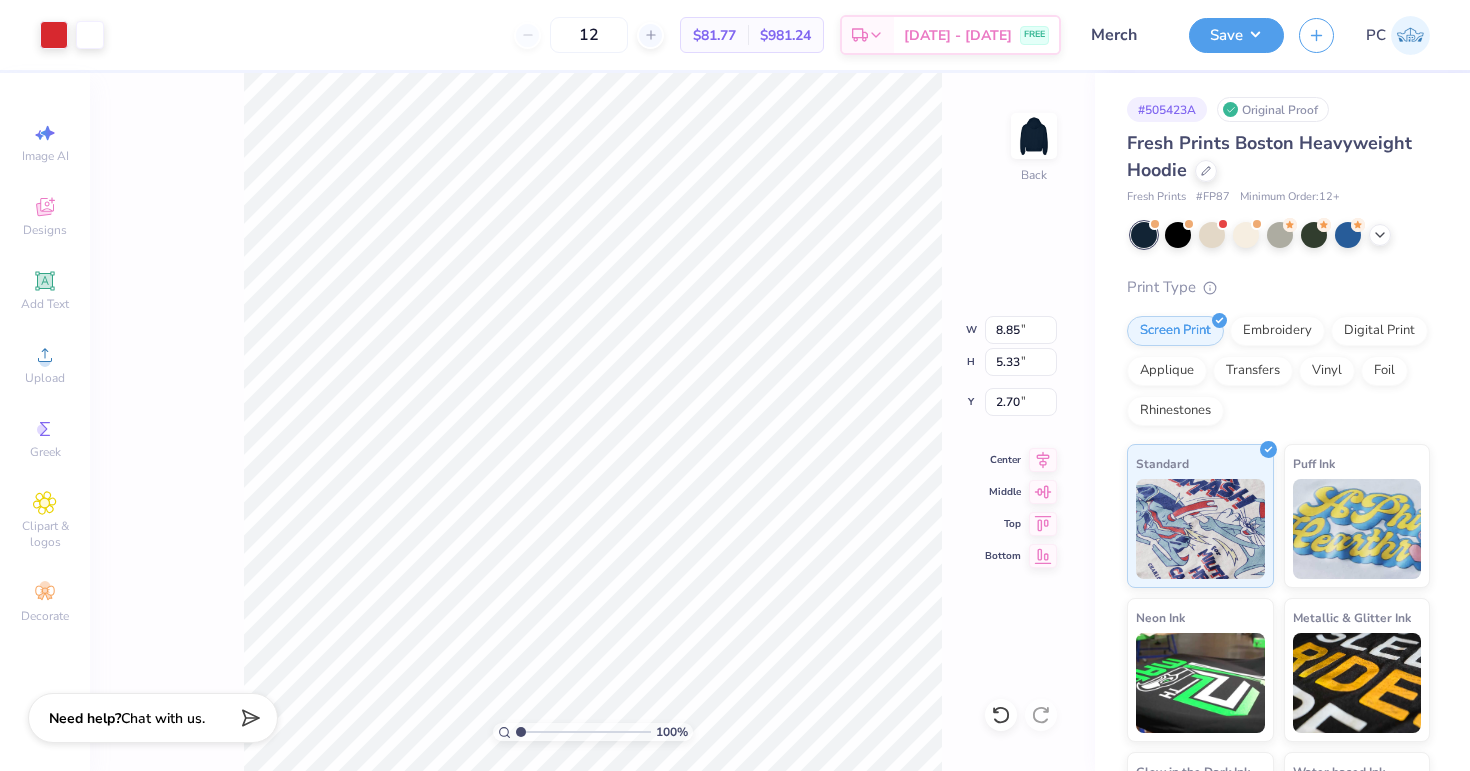 type on "2.65" 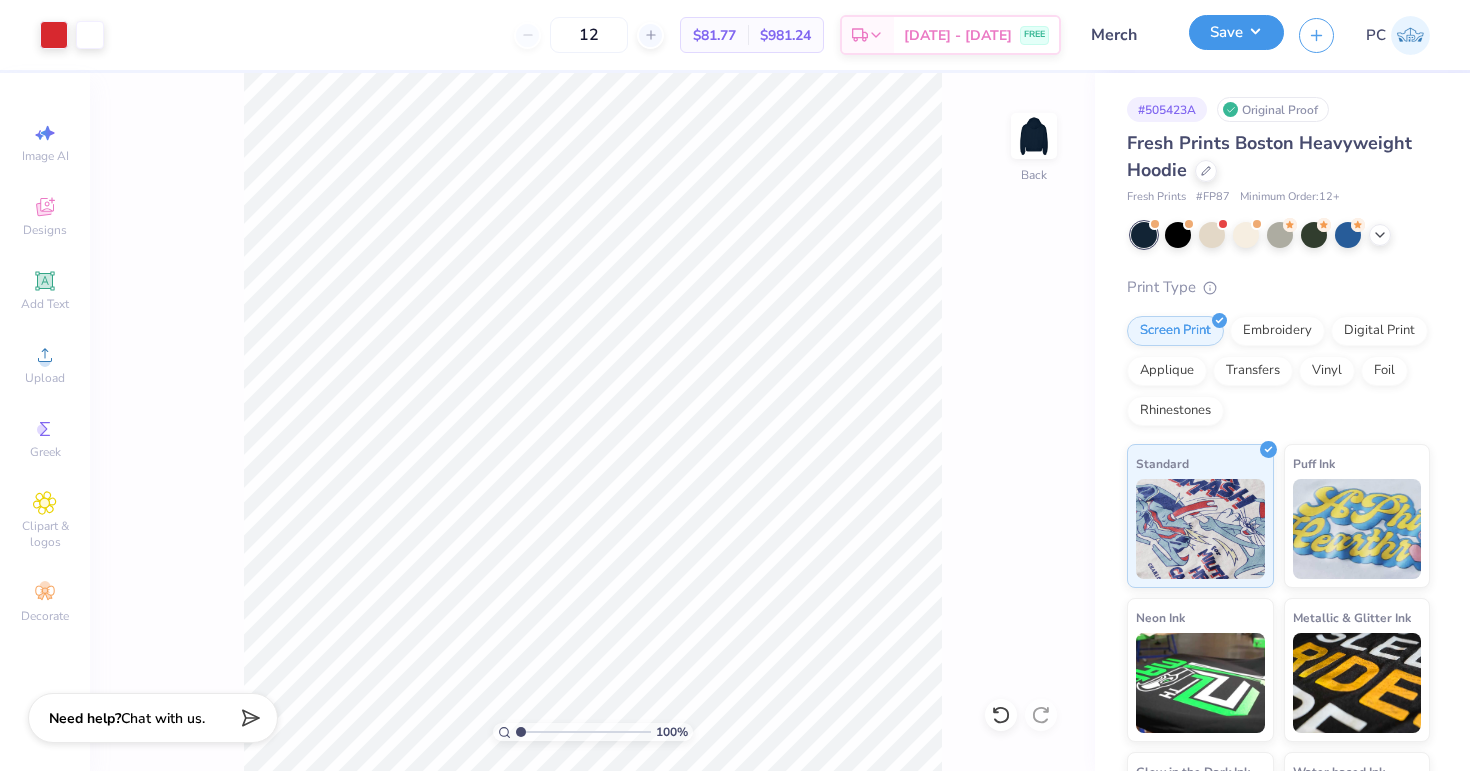 click on "Save" at bounding box center [1236, 32] 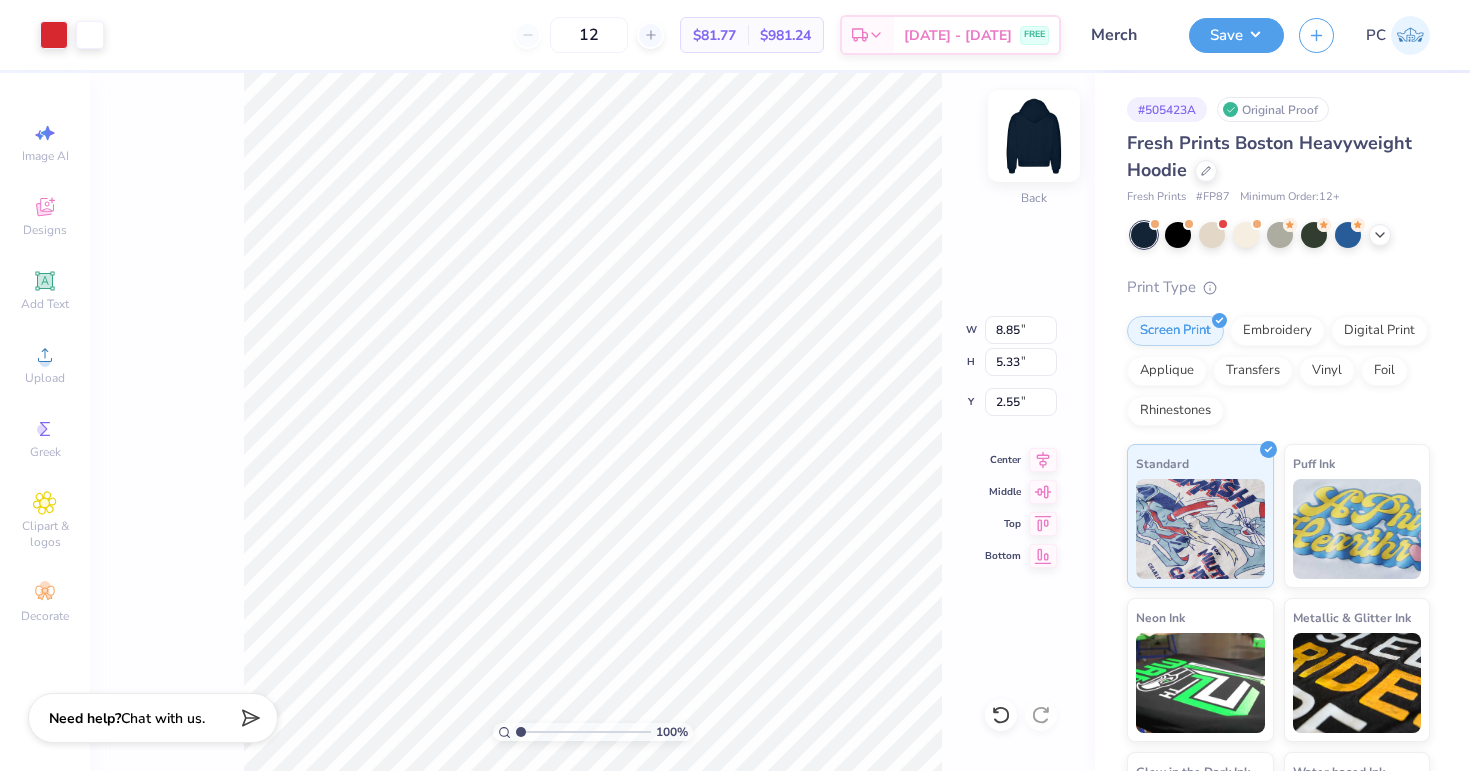 click at bounding box center (1034, 136) 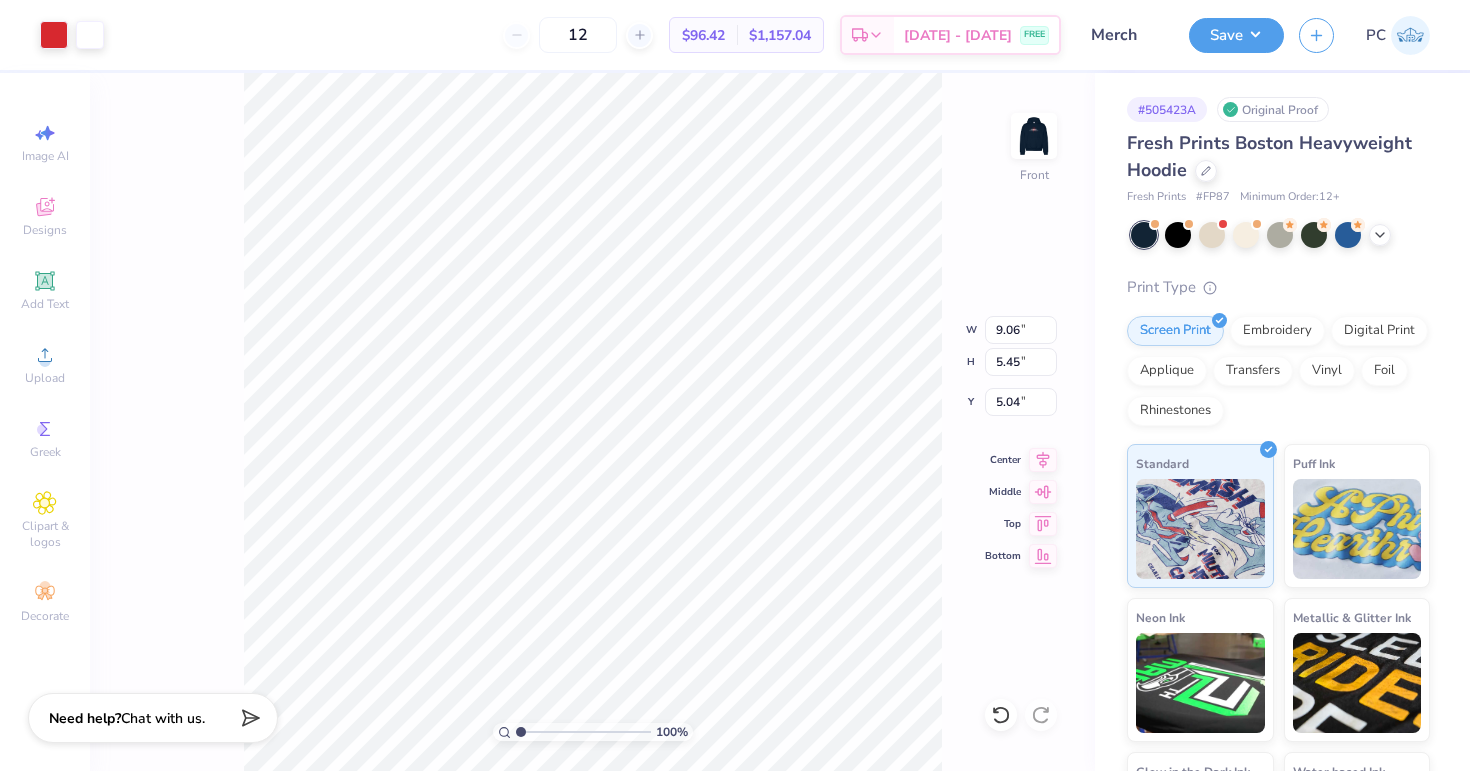 type on "14.13" 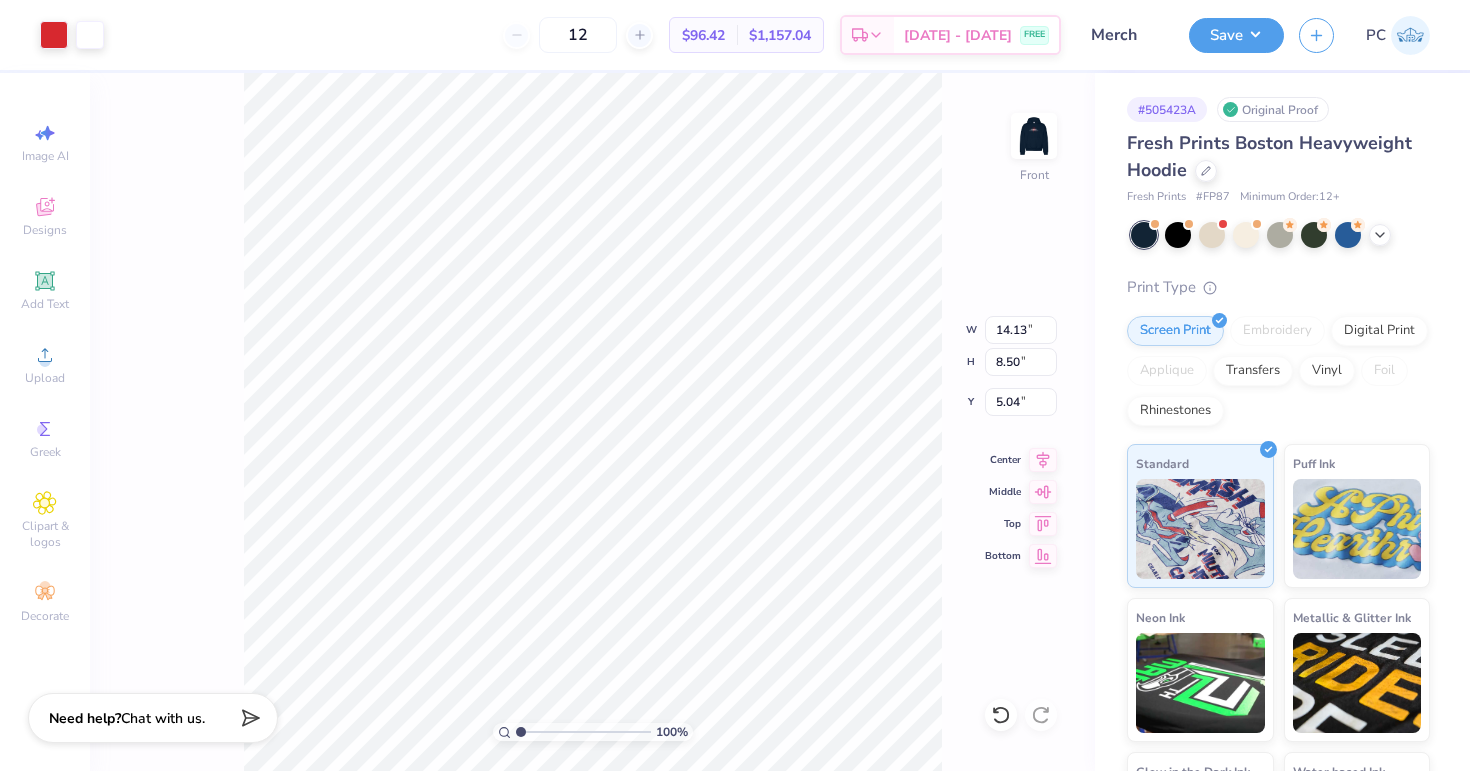 type on "7.67" 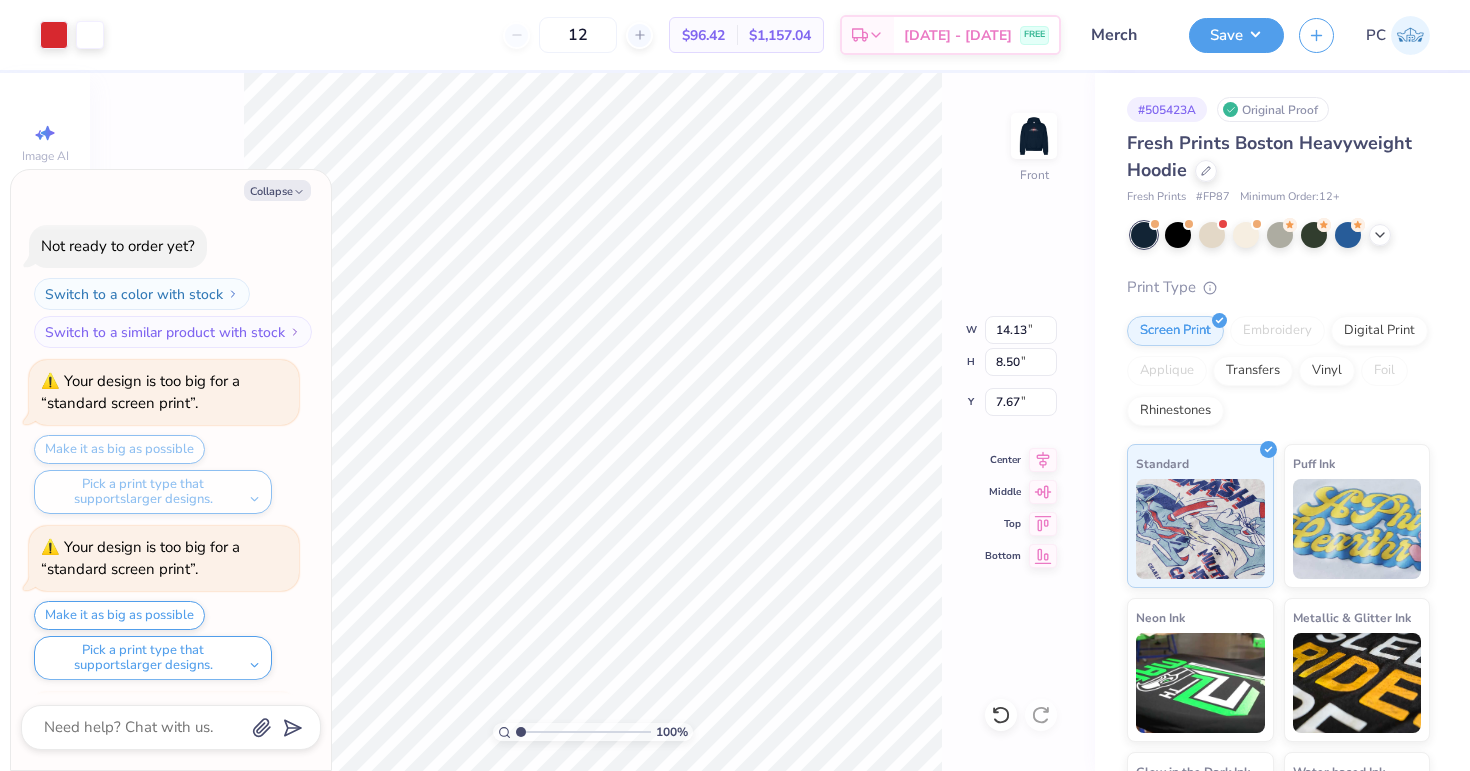 scroll, scrollTop: 393, scrollLeft: 0, axis: vertical 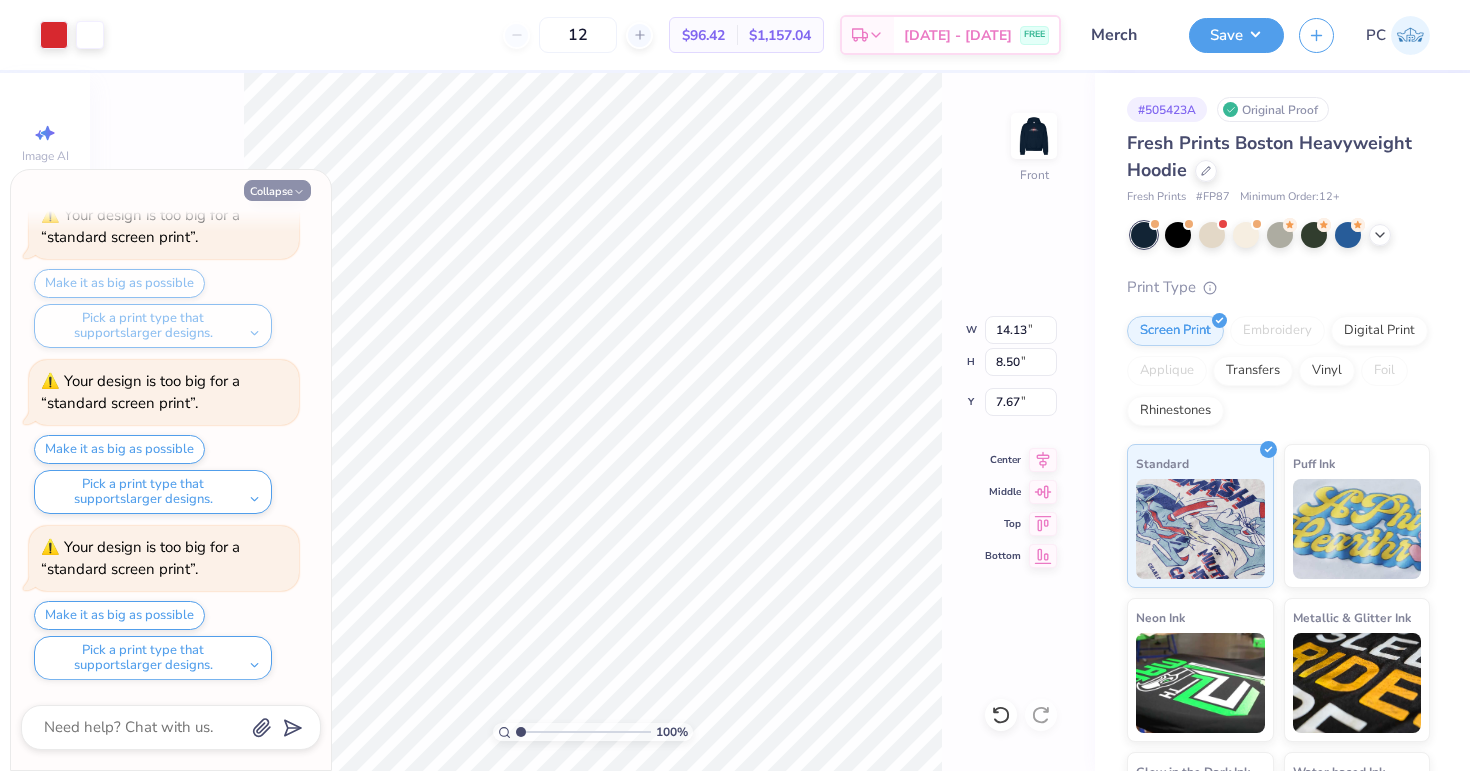 click on "Collapse" at bounding box center [277, 190] 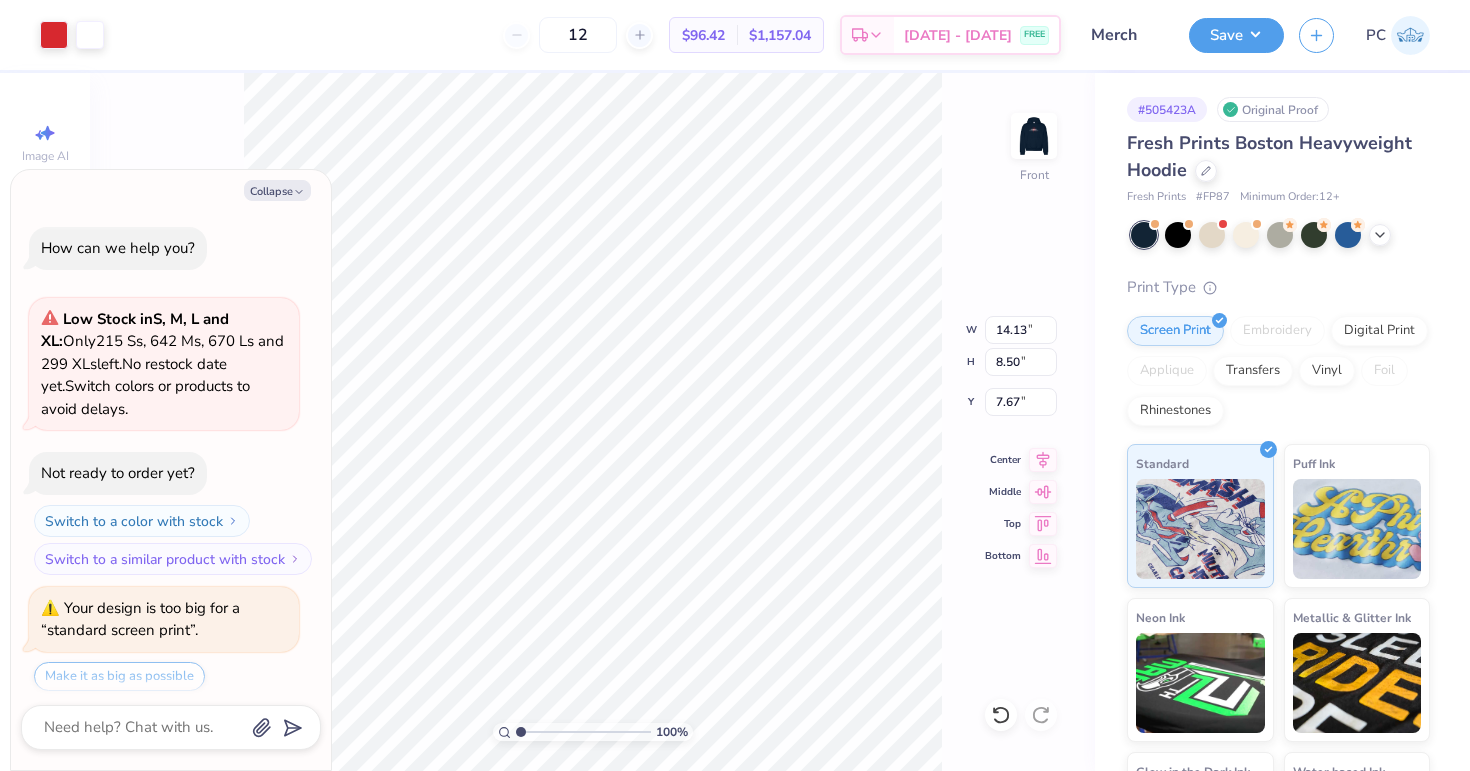 scroll, scrollTop: 559, scrollLeft: 0, axis: vertical 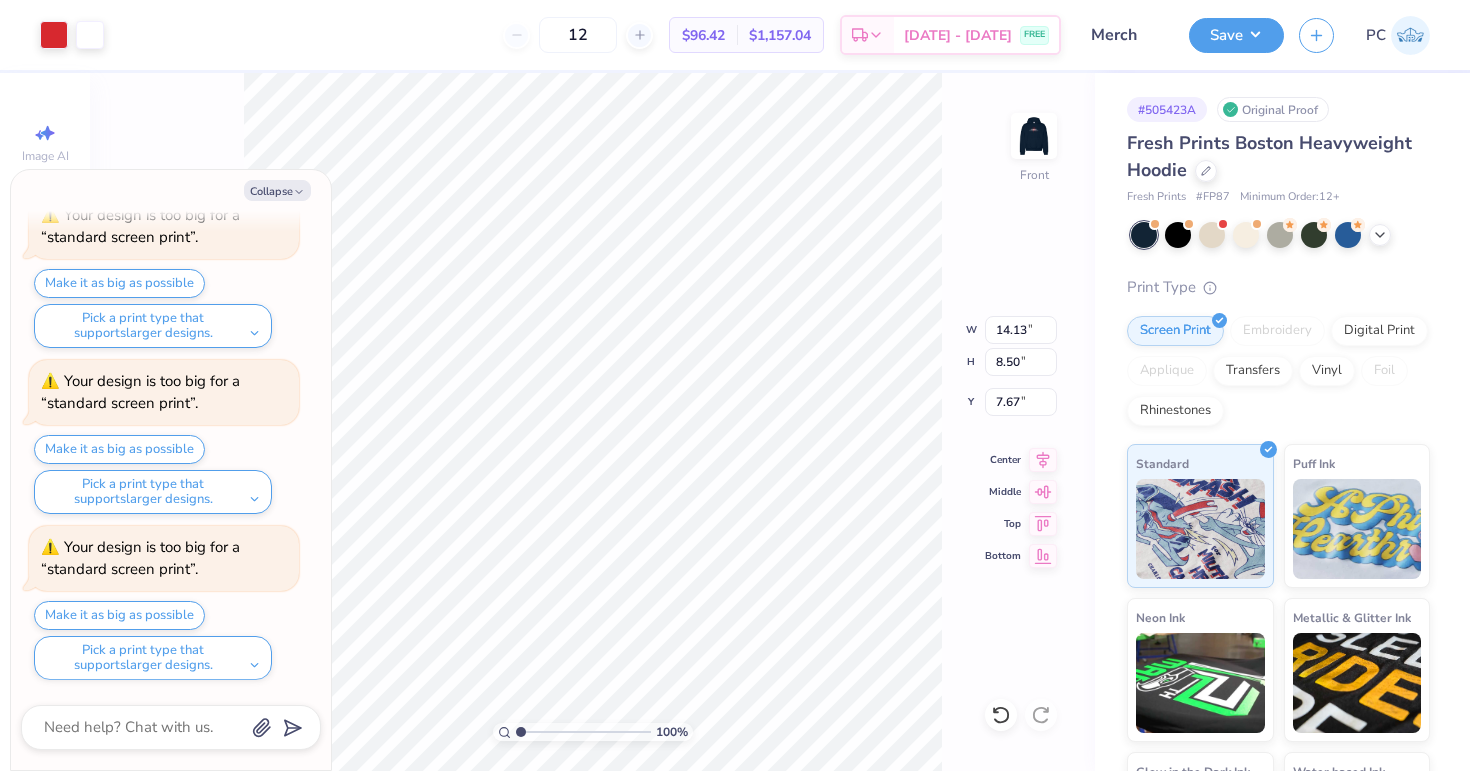 type on "x" 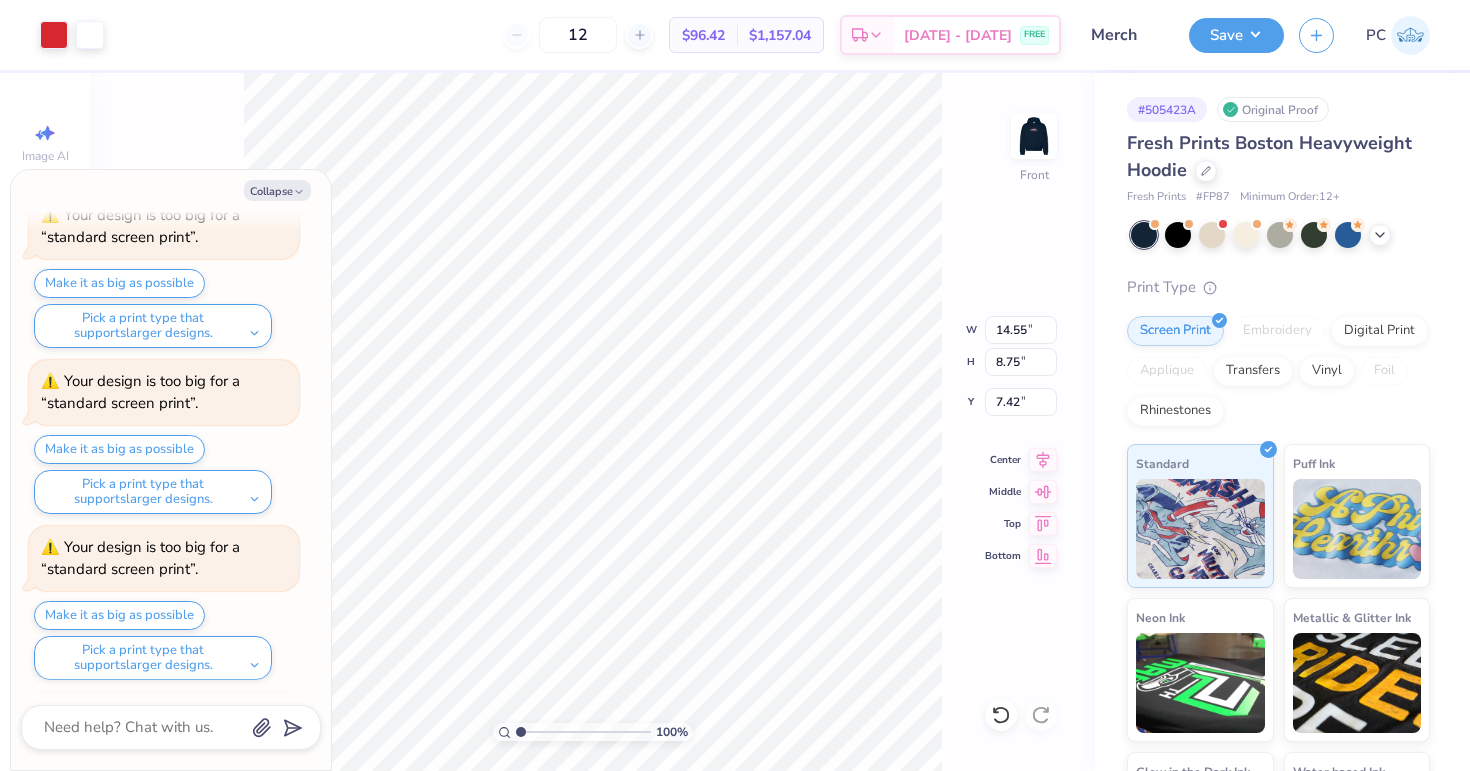 scroll, scrollTop: 891, scrollLeft: 0, axis: vertical 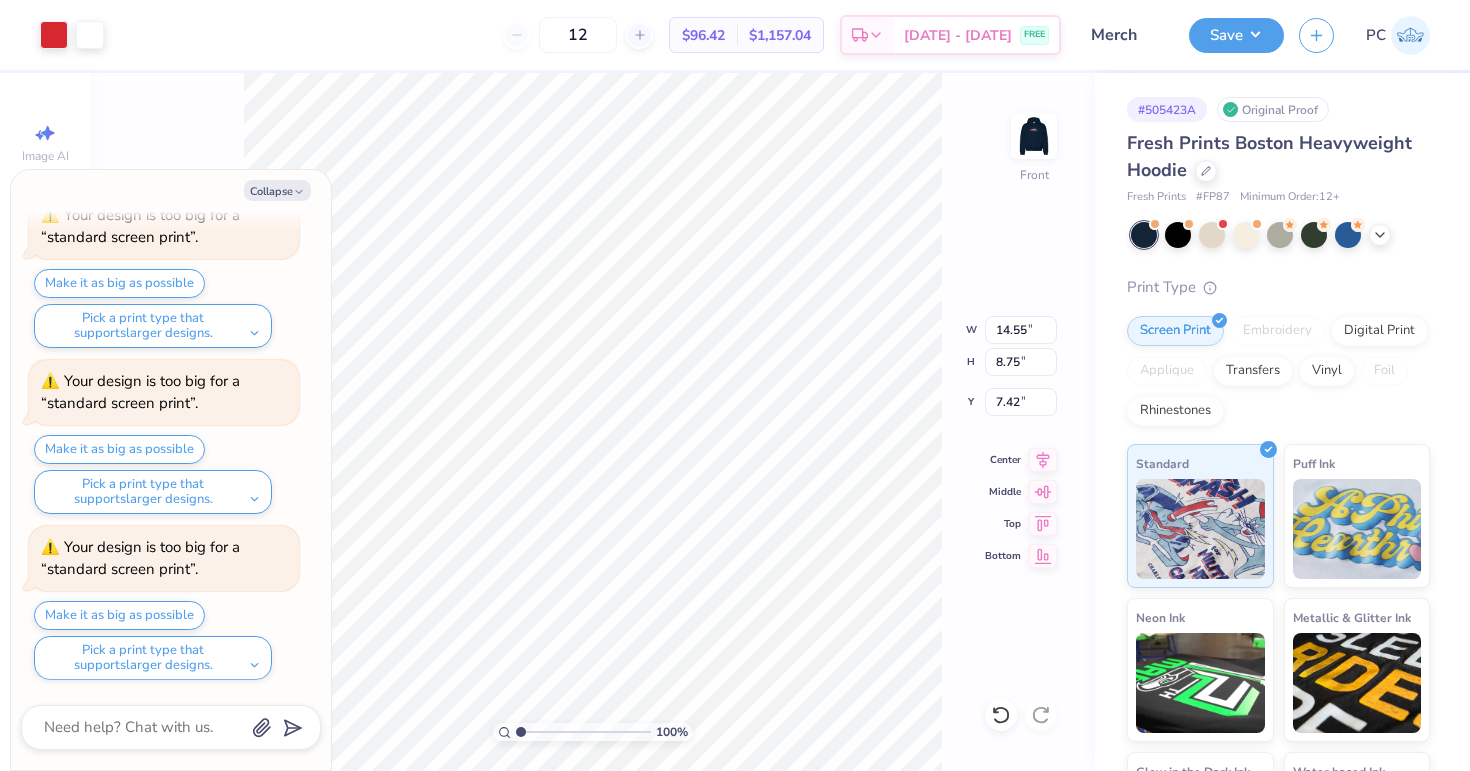 type on "x" 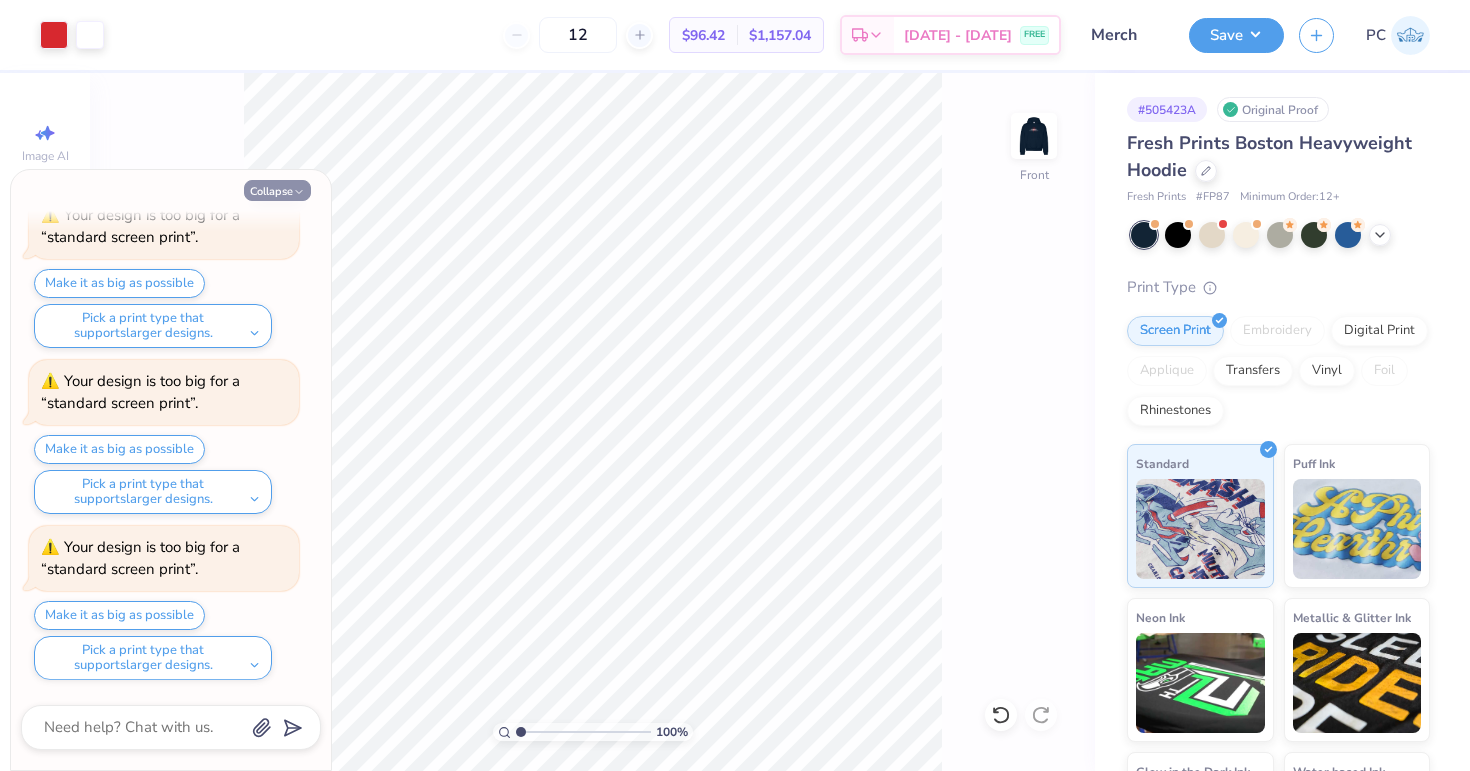 click on "Collapse" at bounding box center [277, 190] 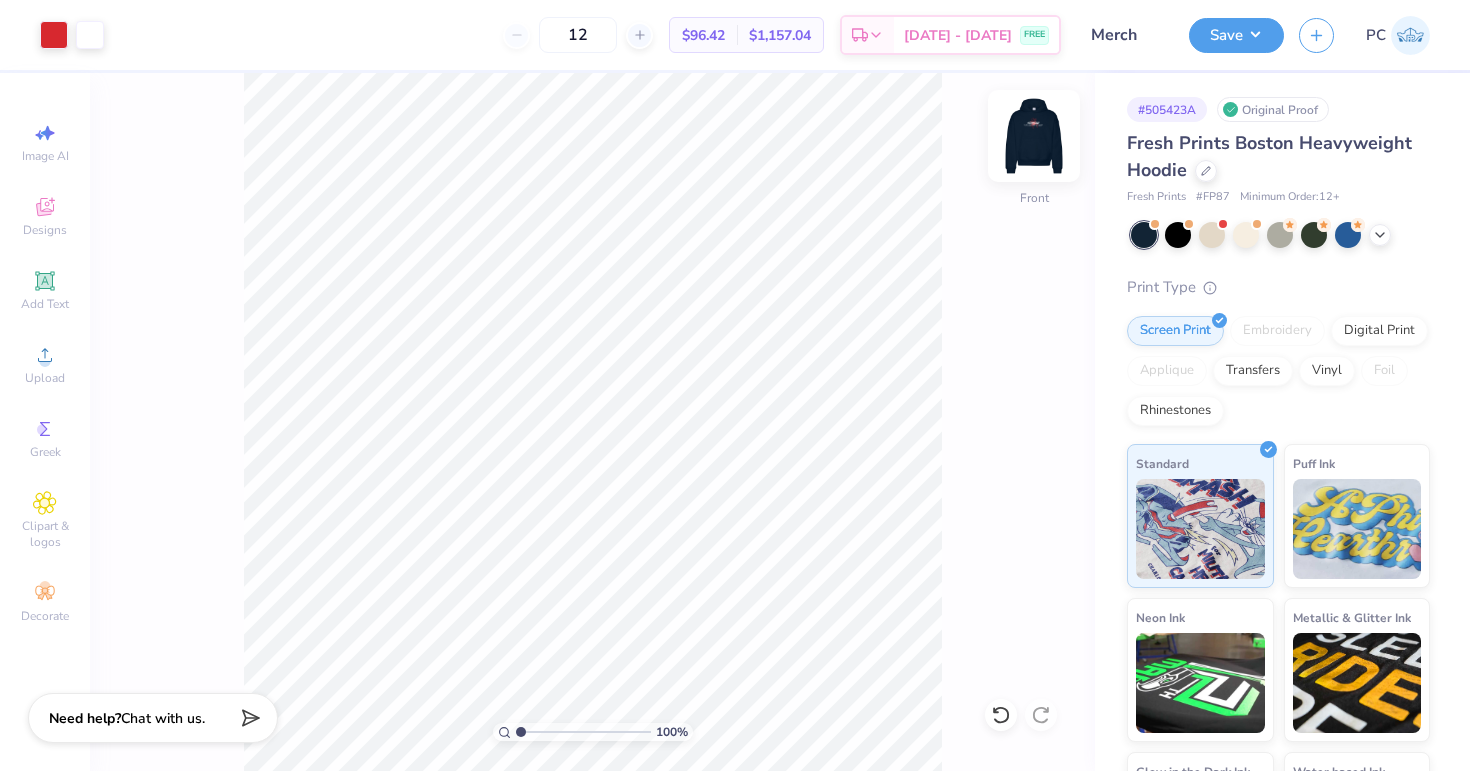 click at bounding box center (1034, 136) 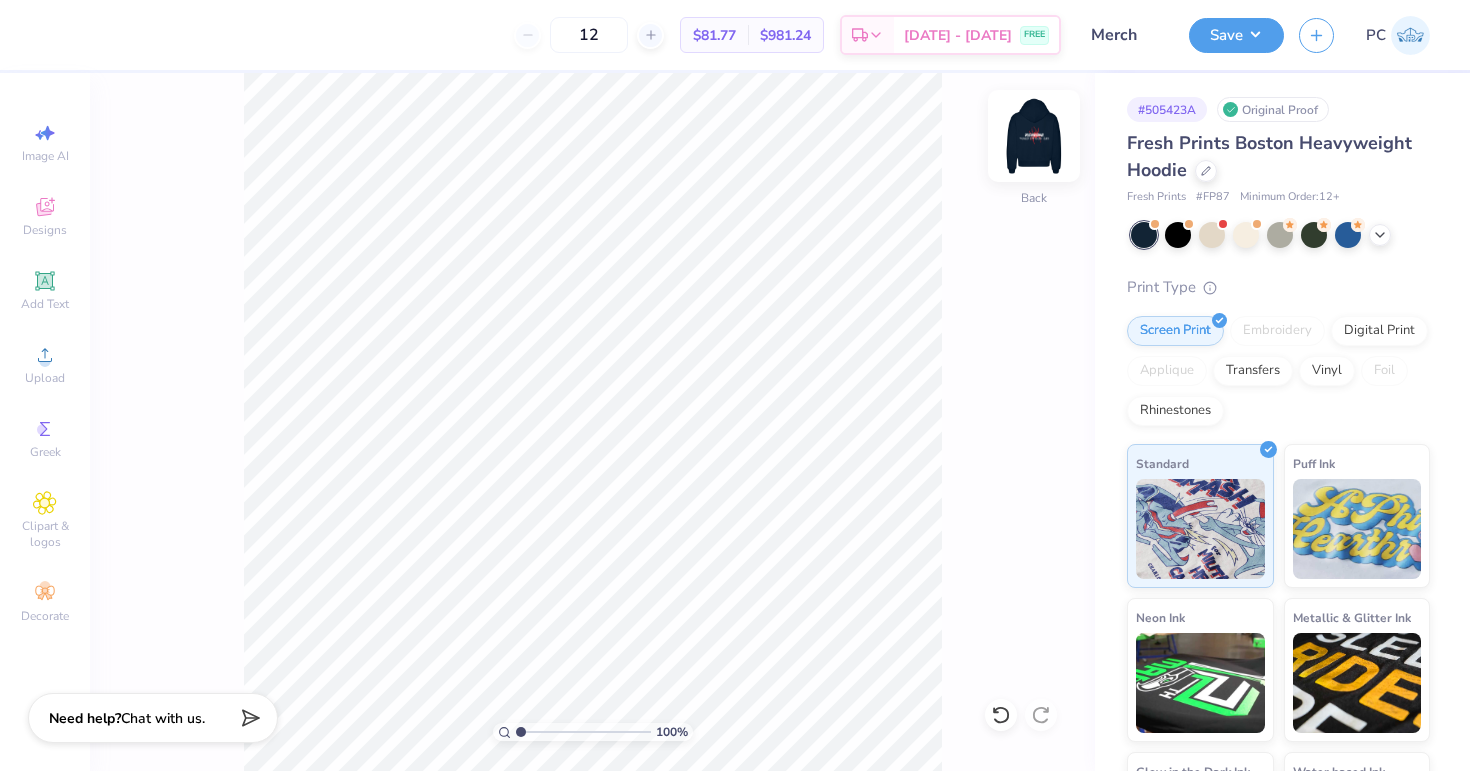 click at bounding box center [1034, 136] 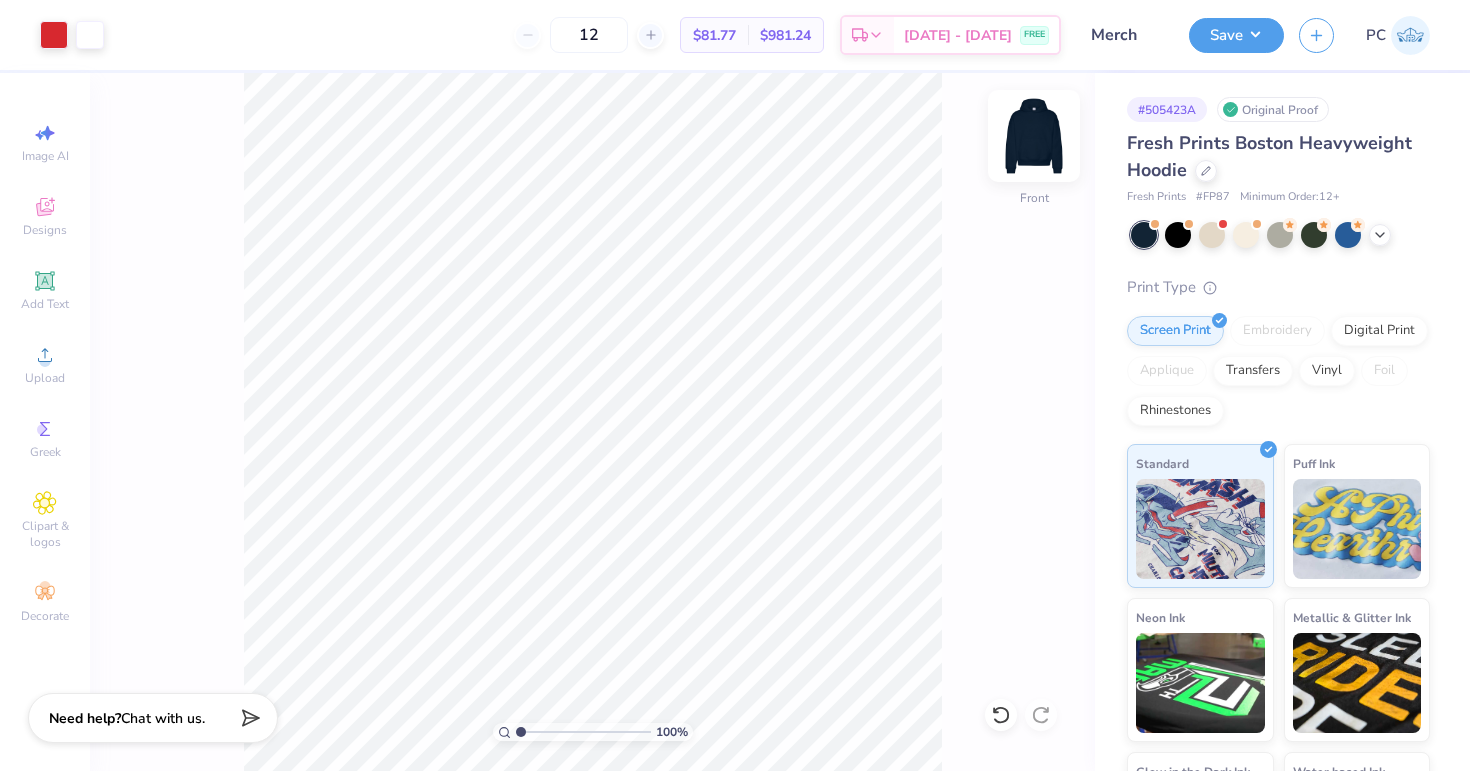click at bounding box center [1034, 136] 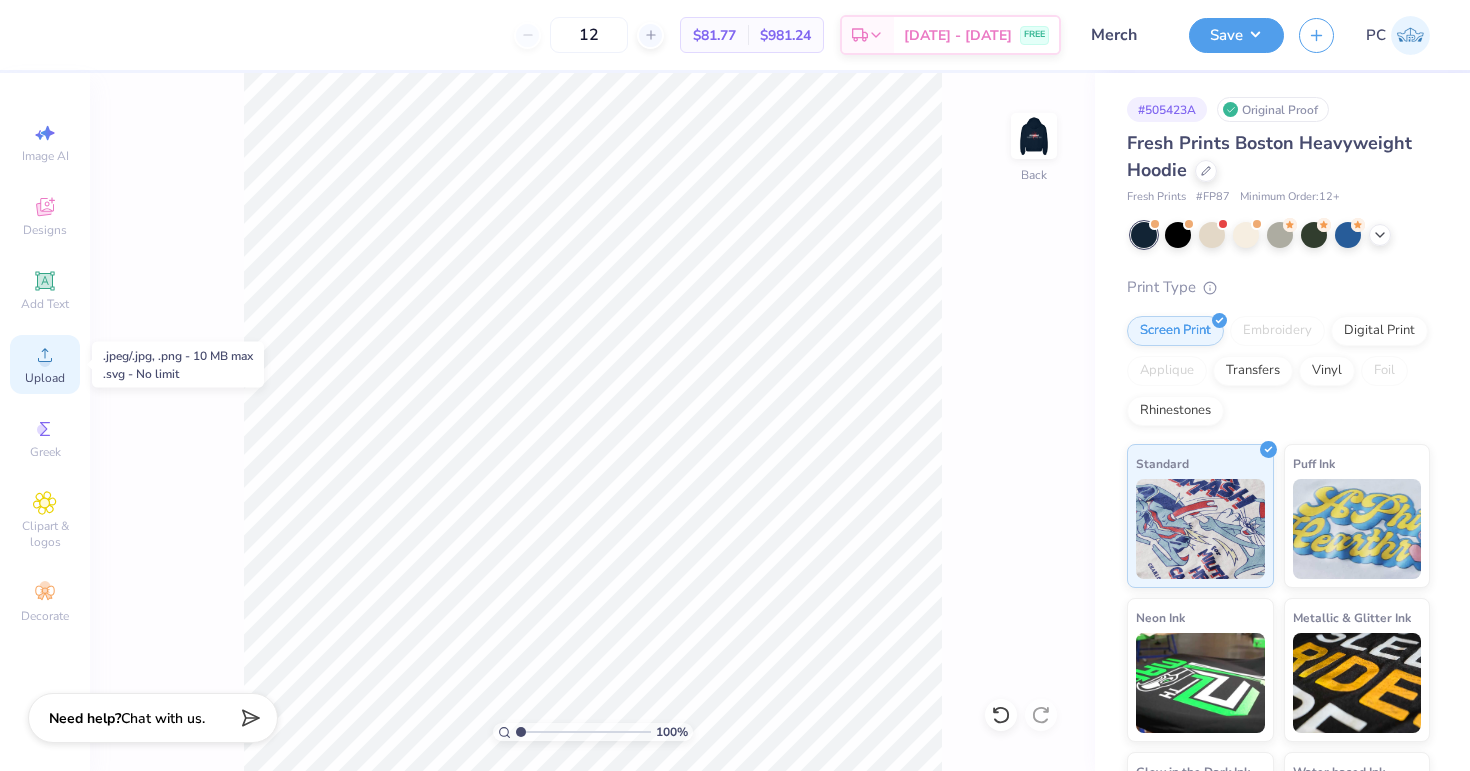 click 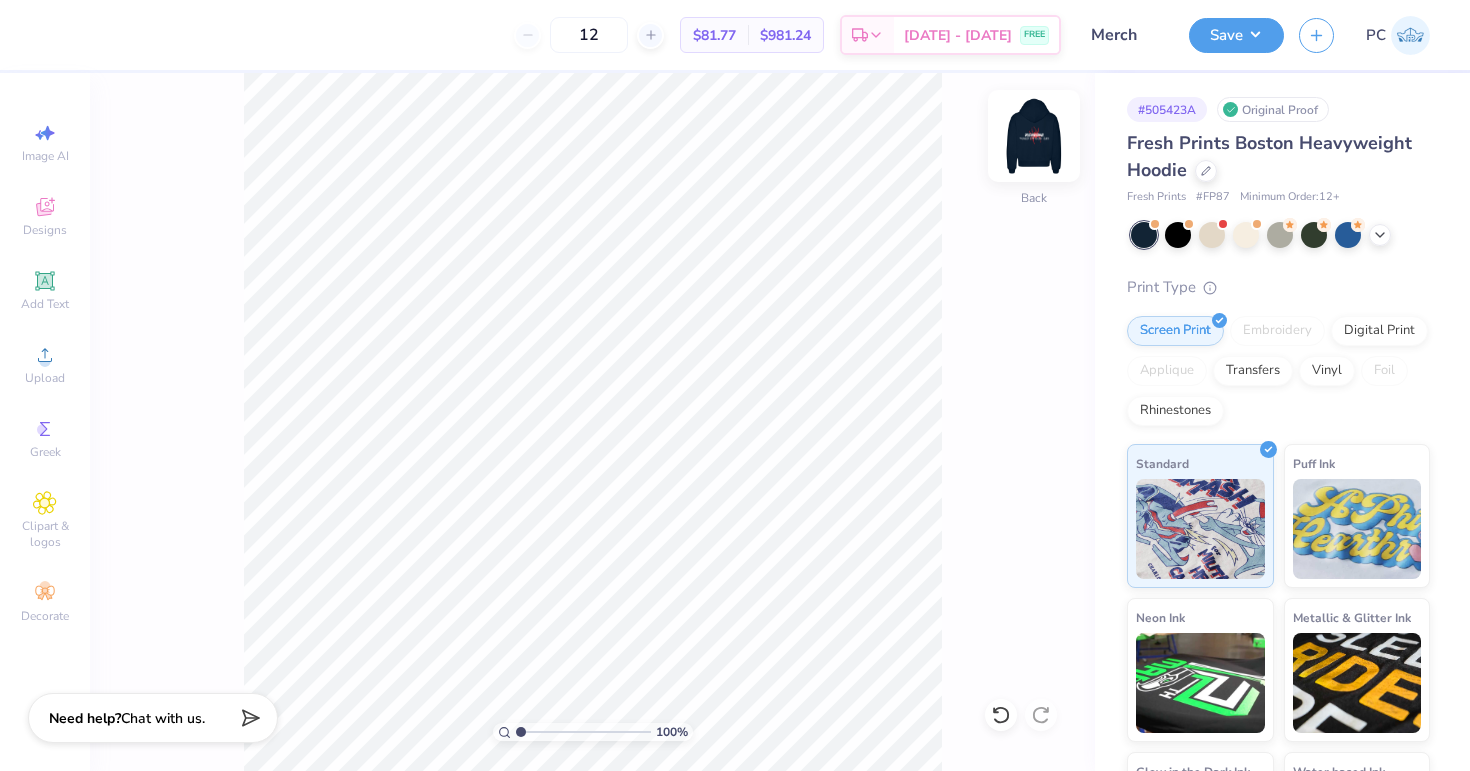click at bounding box center [1034, 136] 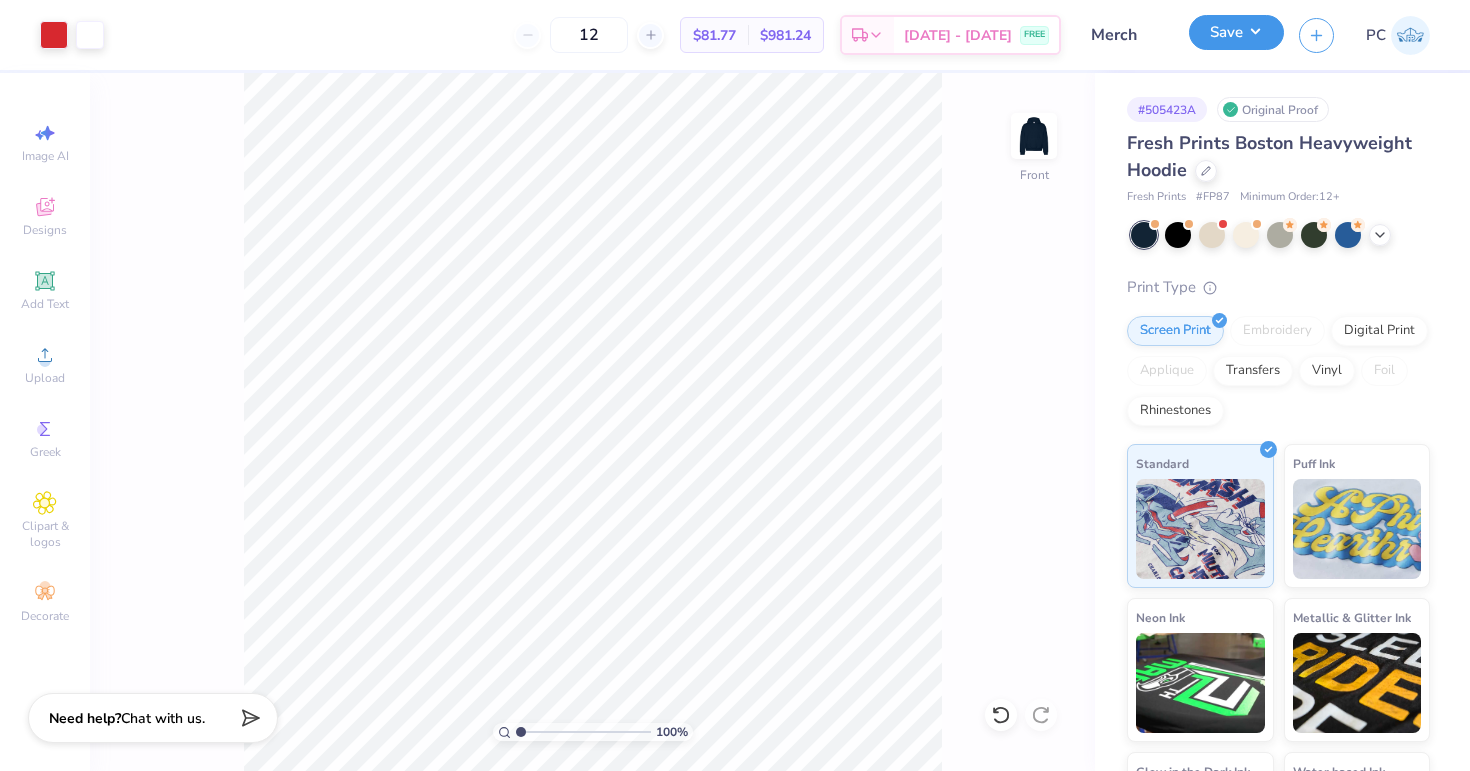 click on "Save" at bounding box center [1236, 32] 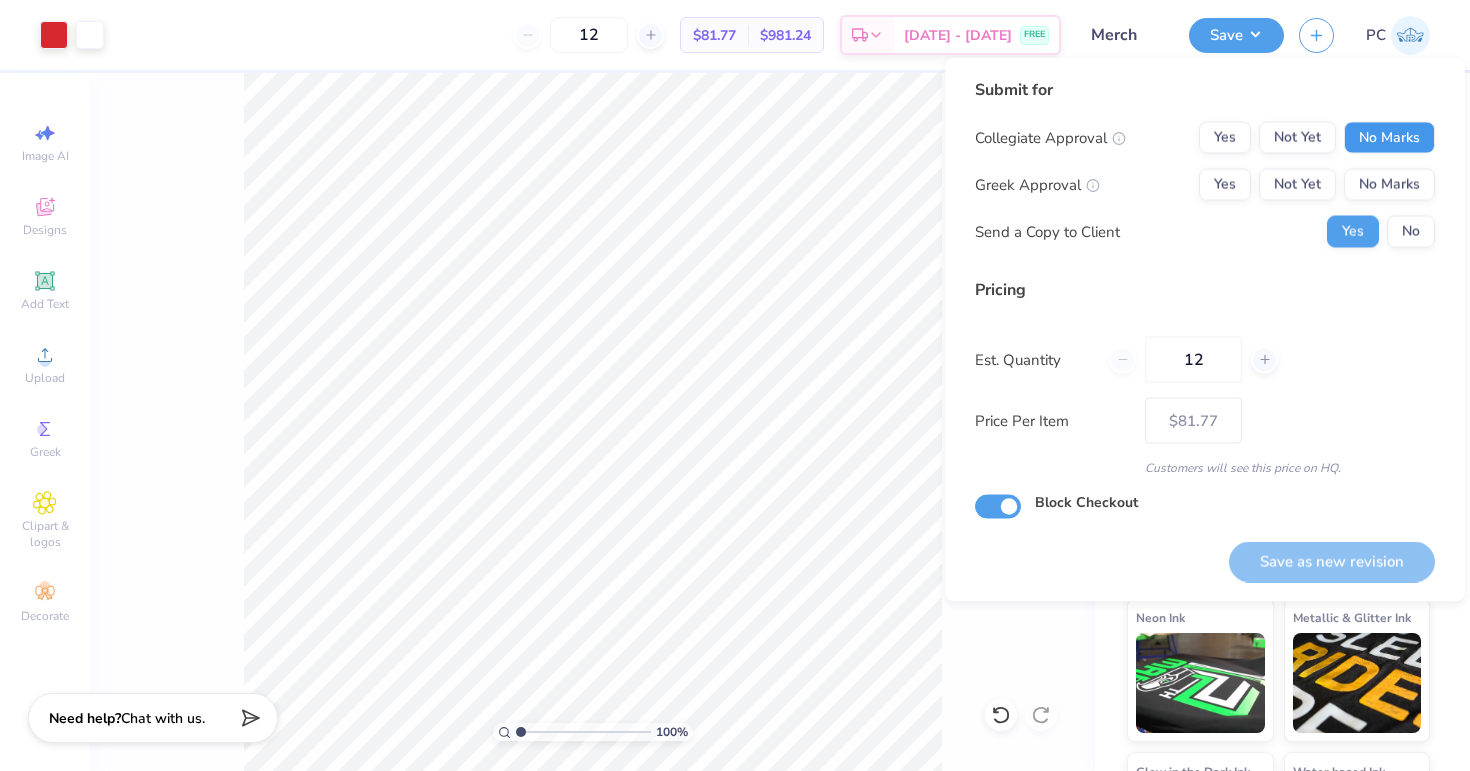 click on "No Marks" at bounding box center (1389, 138) 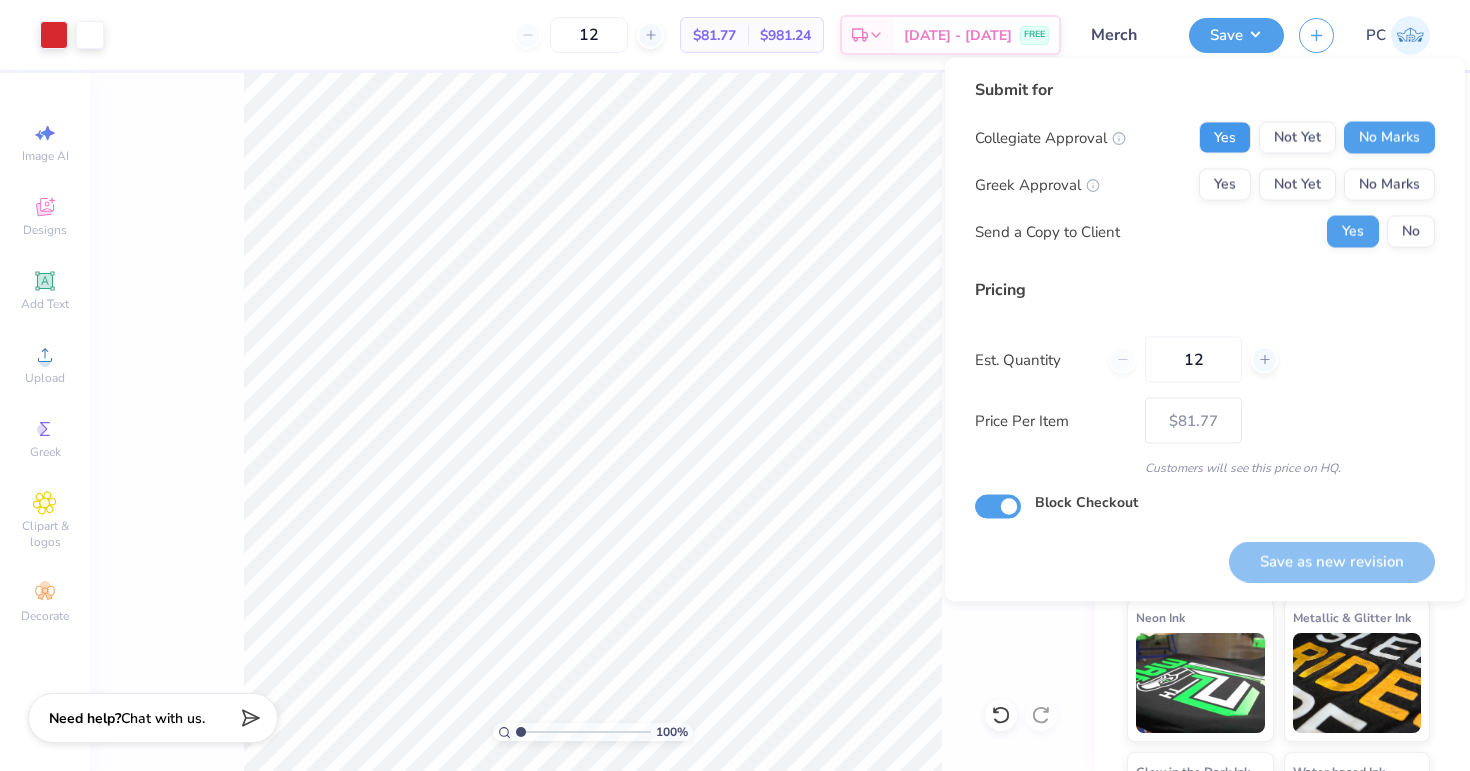 click on "Yes" at bounding box center [1225, 138] 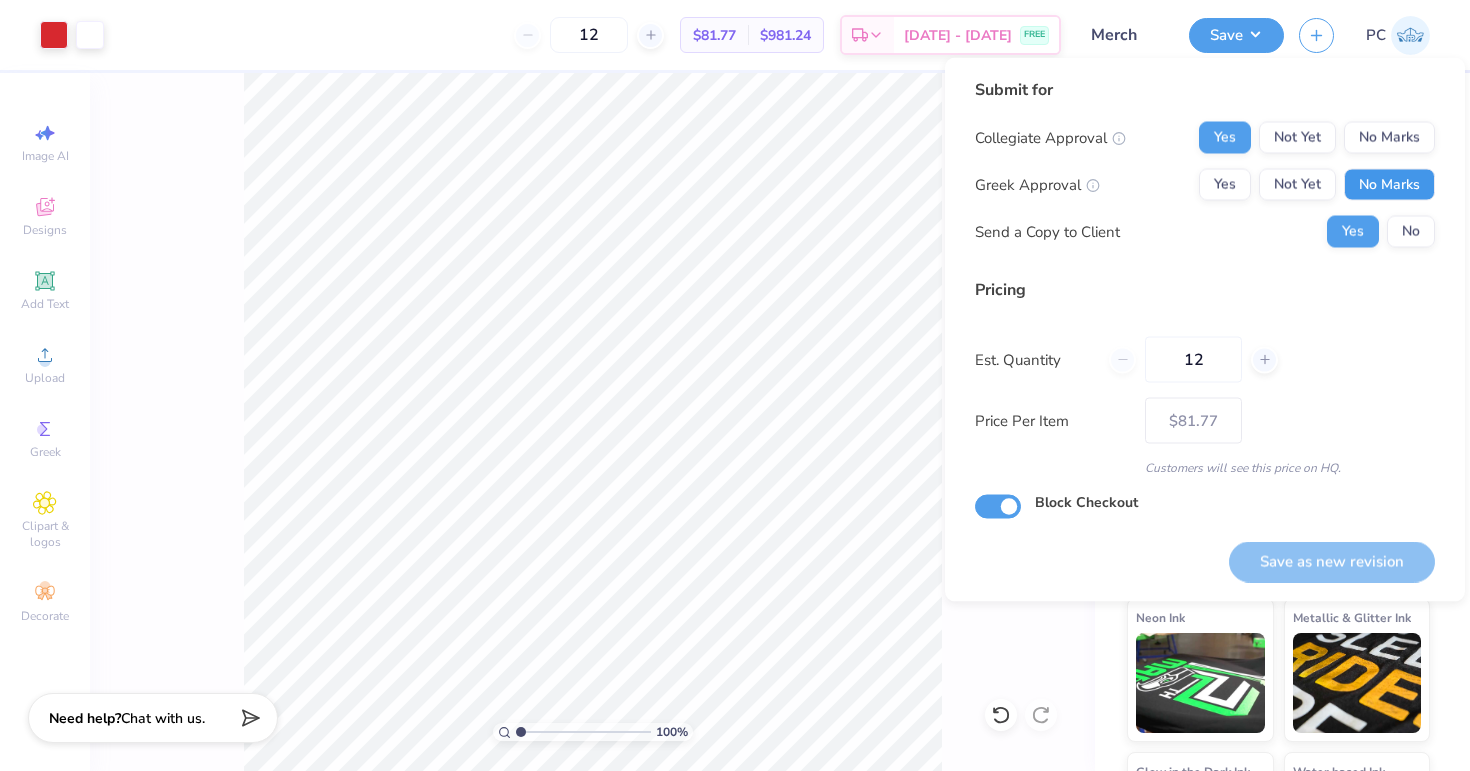 click on "No Marks" at bounding box center [1389, 185] 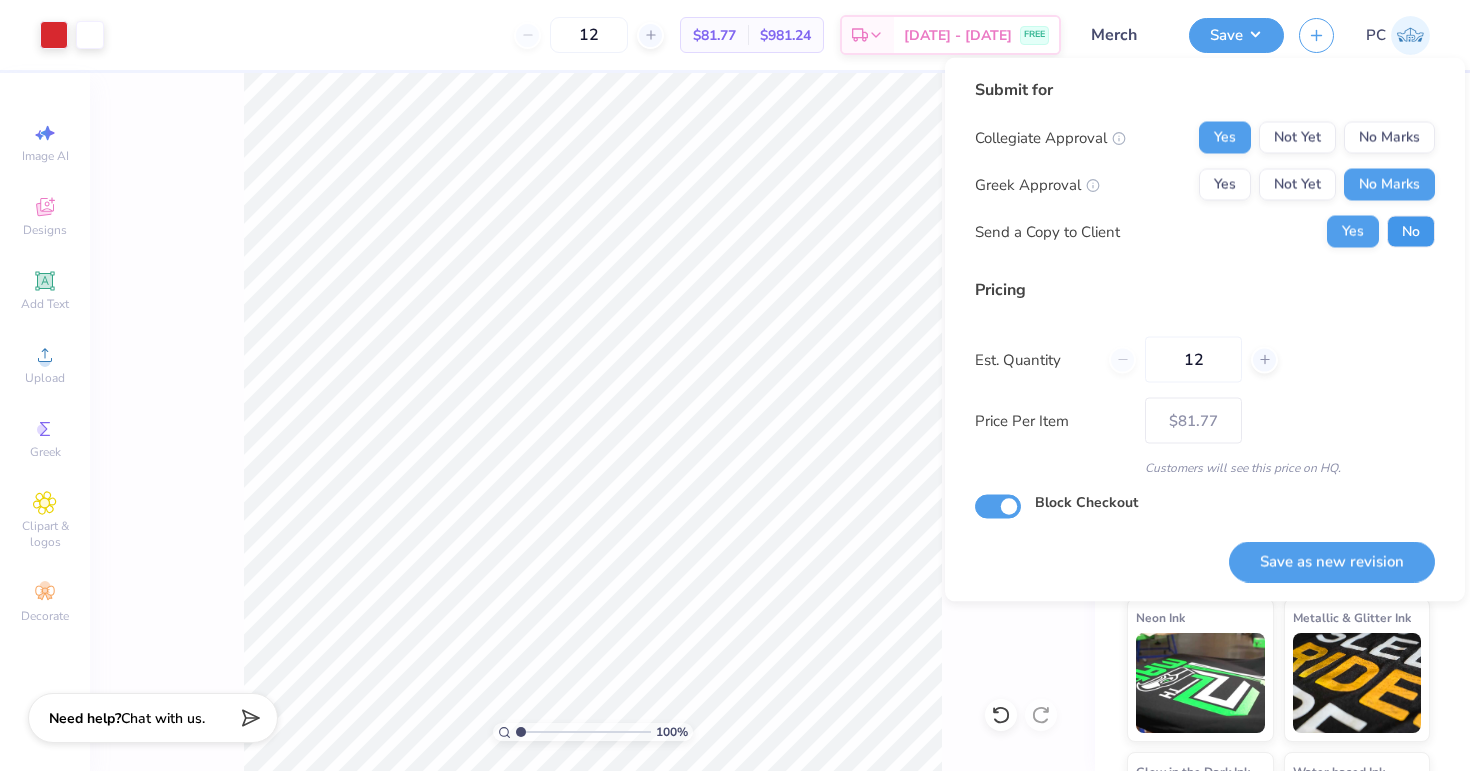 click on "No" at bounding box center (1411, 232) 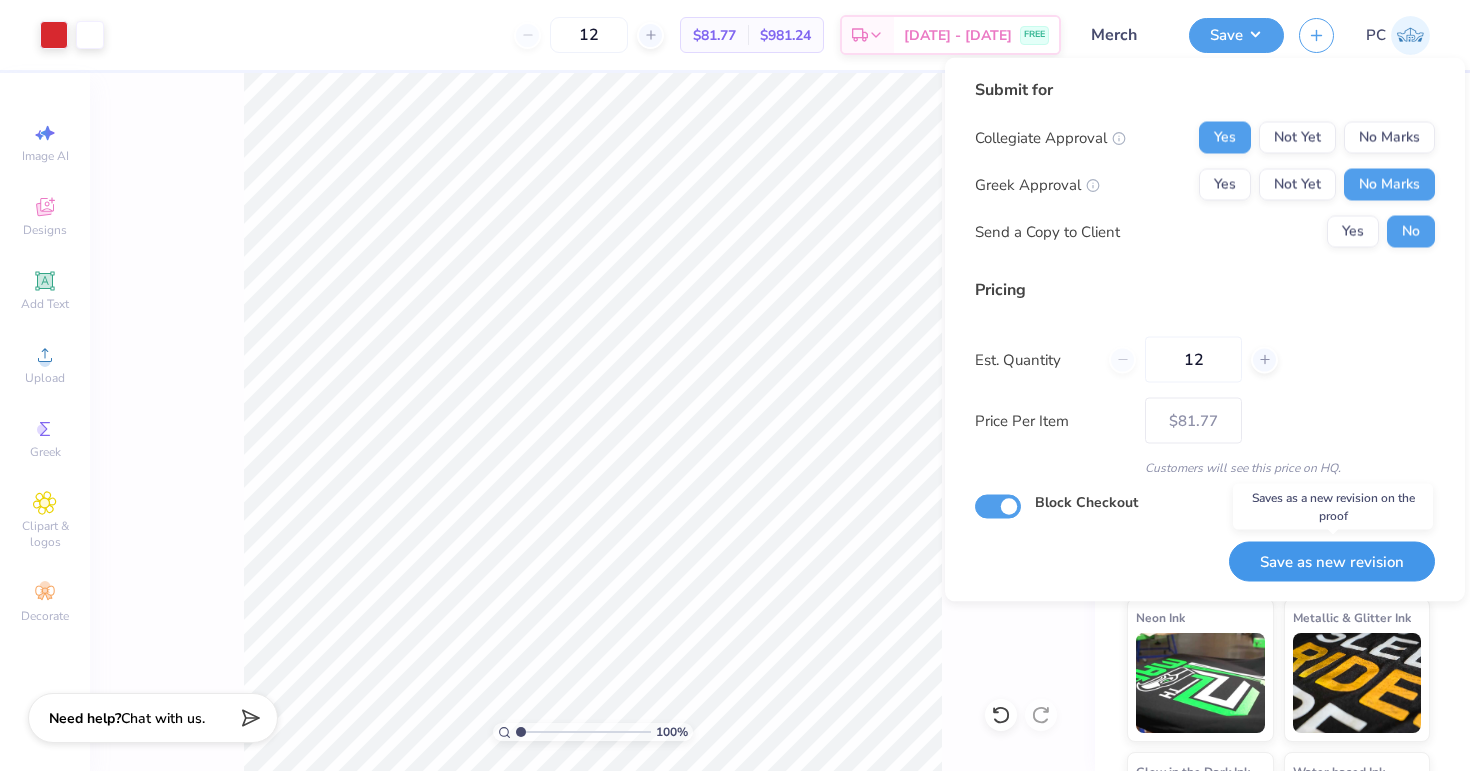 click on "Save as new revision" at bounding box center (1332, 561) 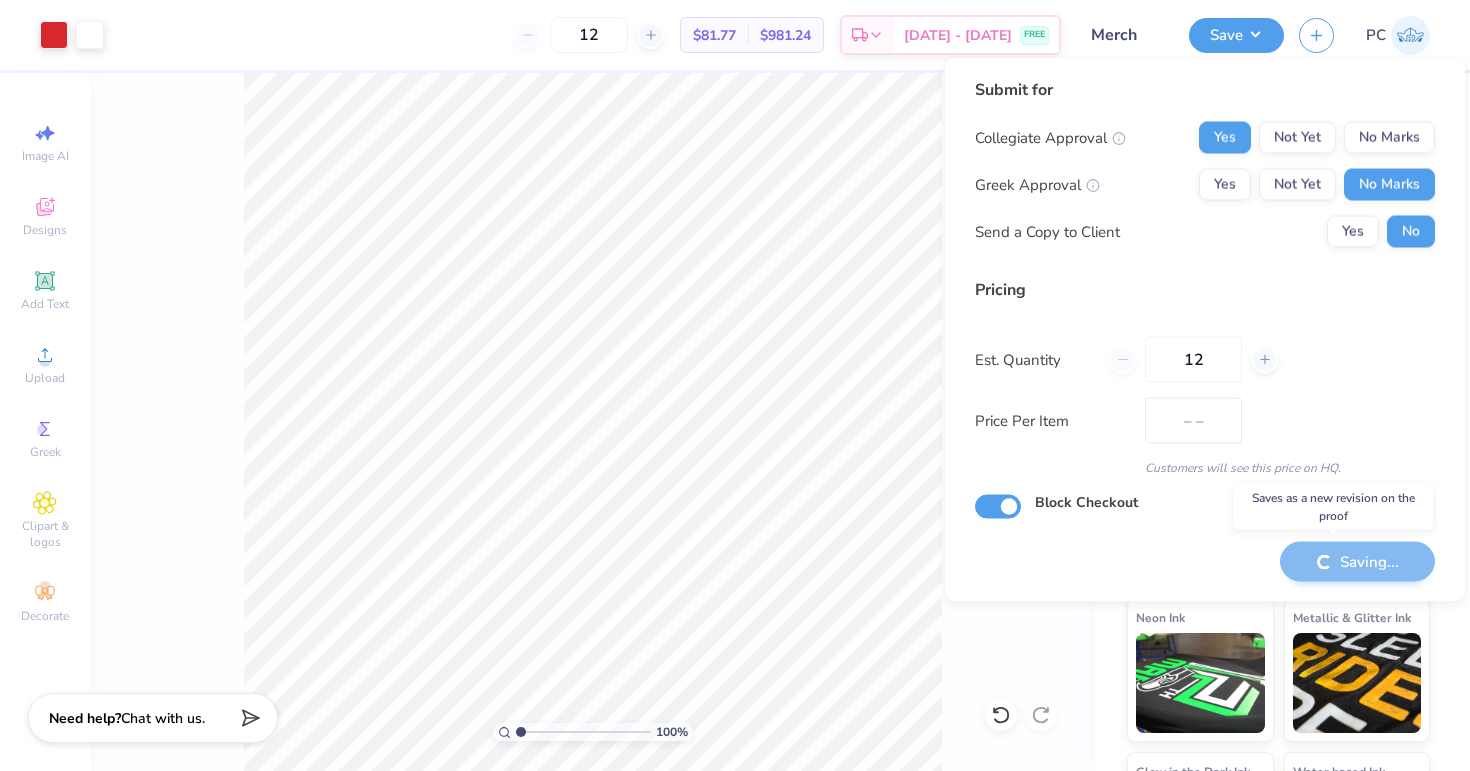 type on "$81.77" 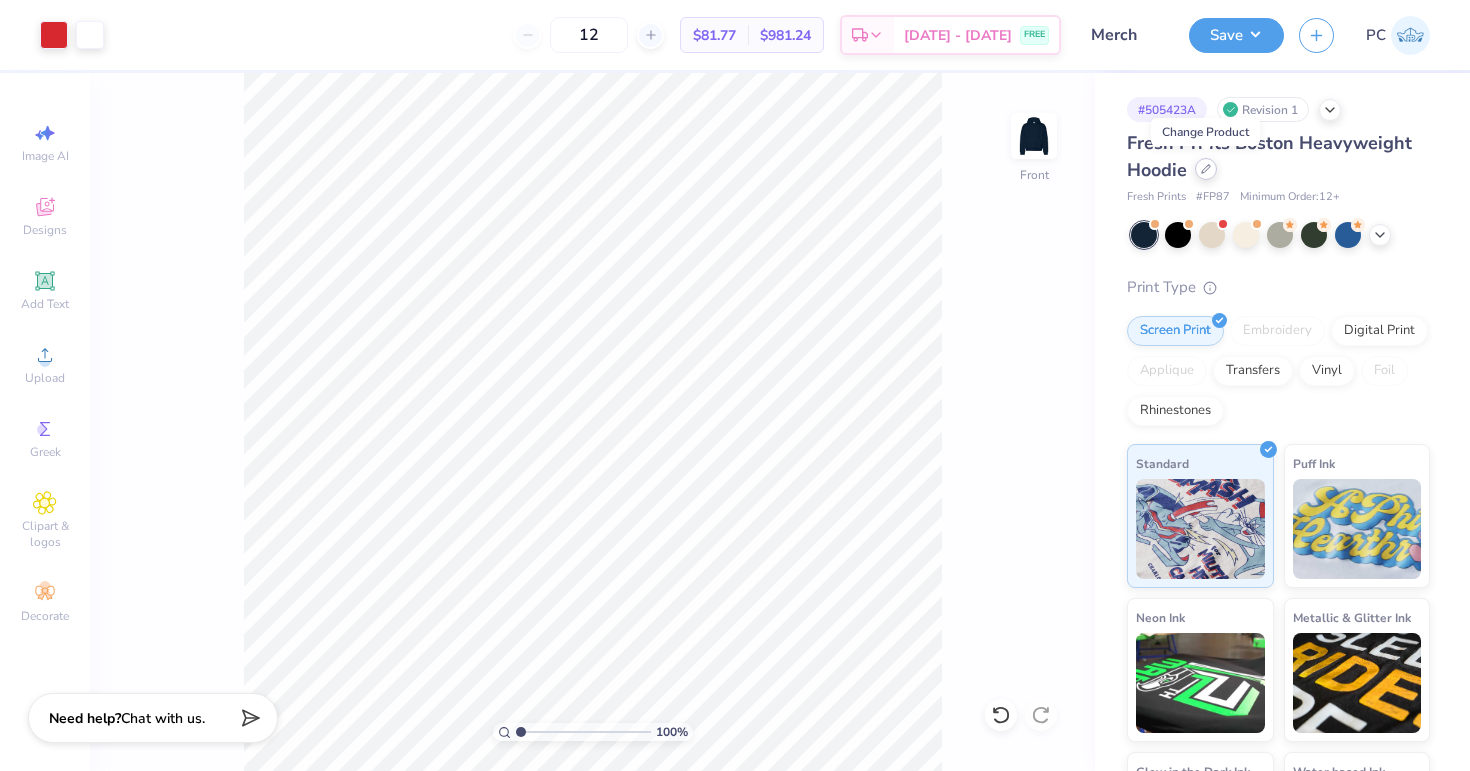 click 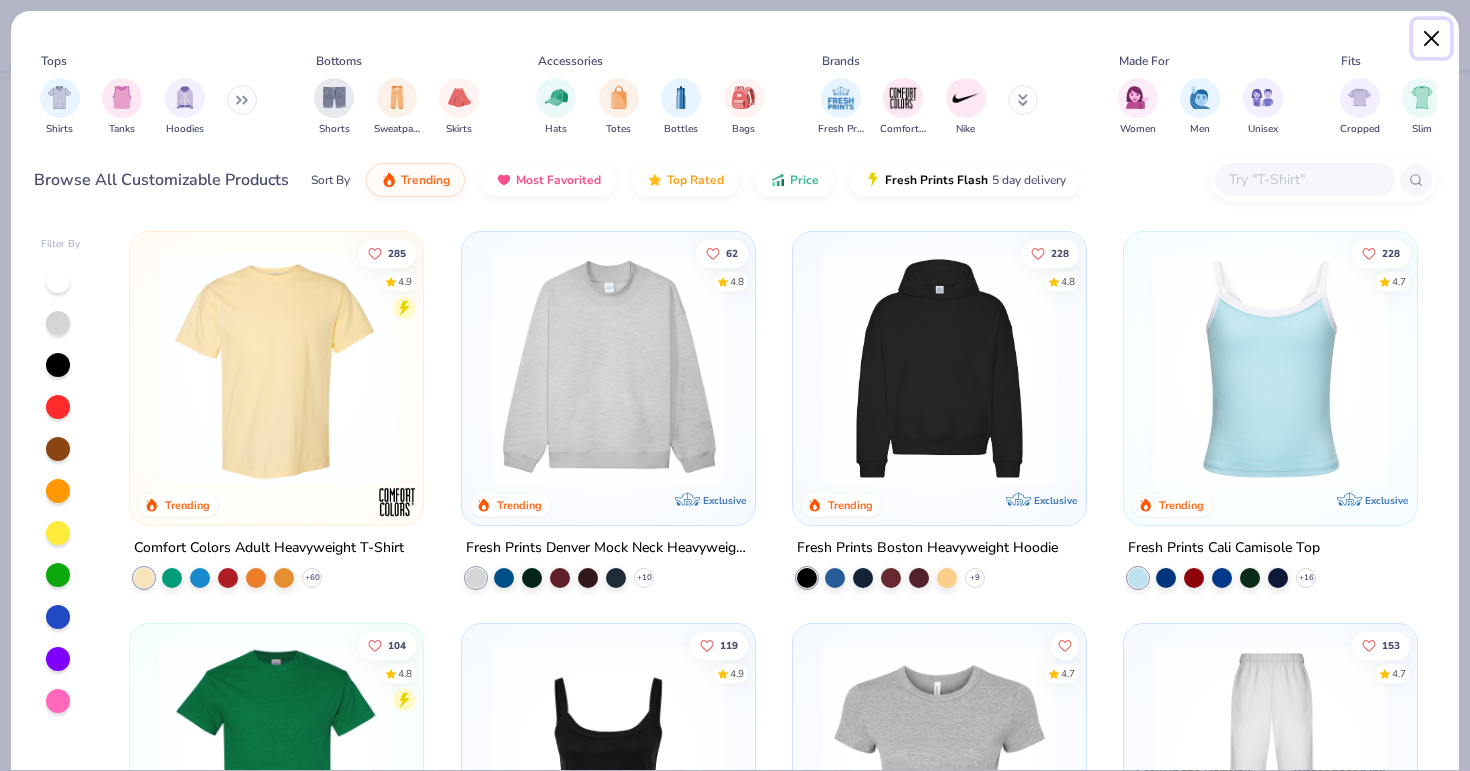 click at bounding box center (1432, 39) 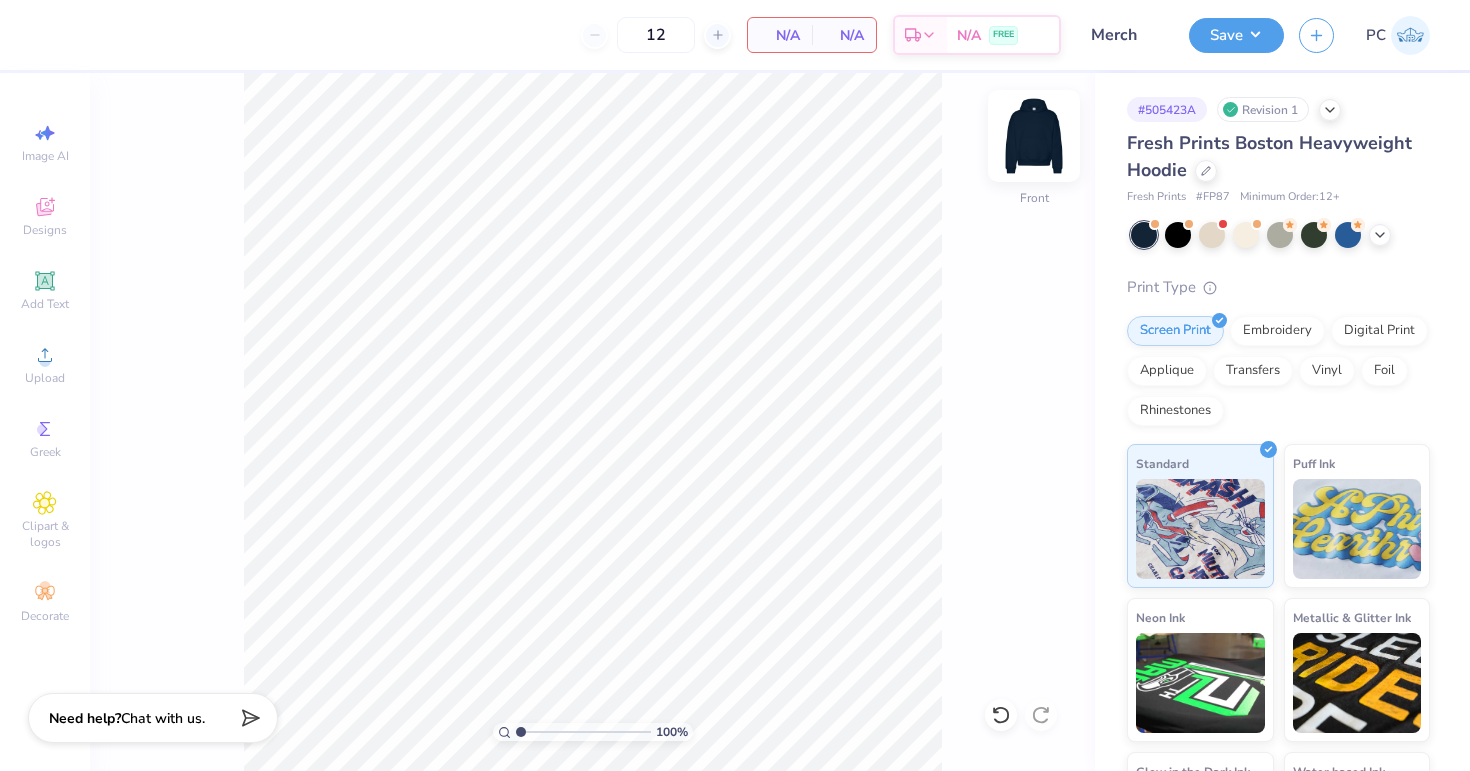 click at bounding box center (1034, 136) 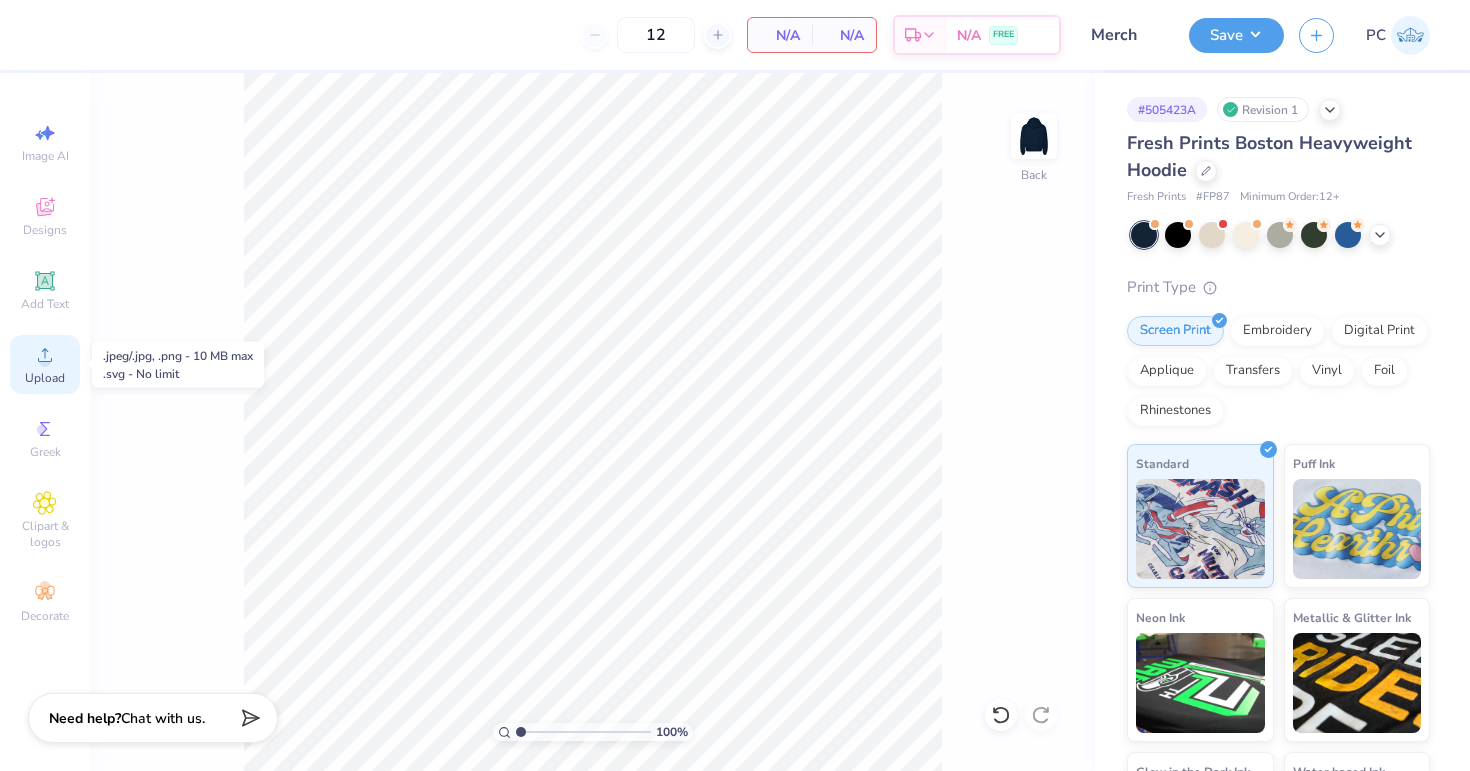 click 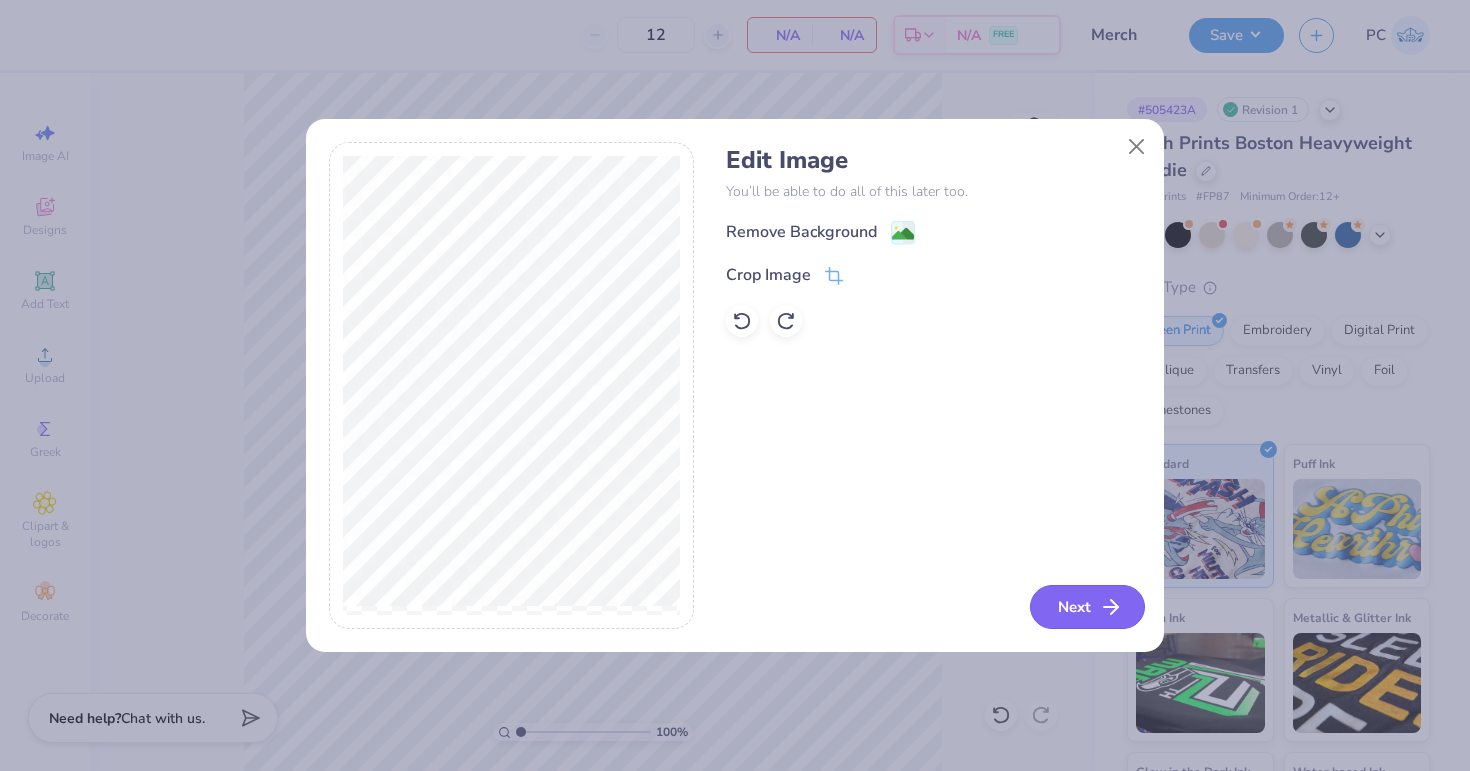 click on "Next" at bounding box center (1087, 607) 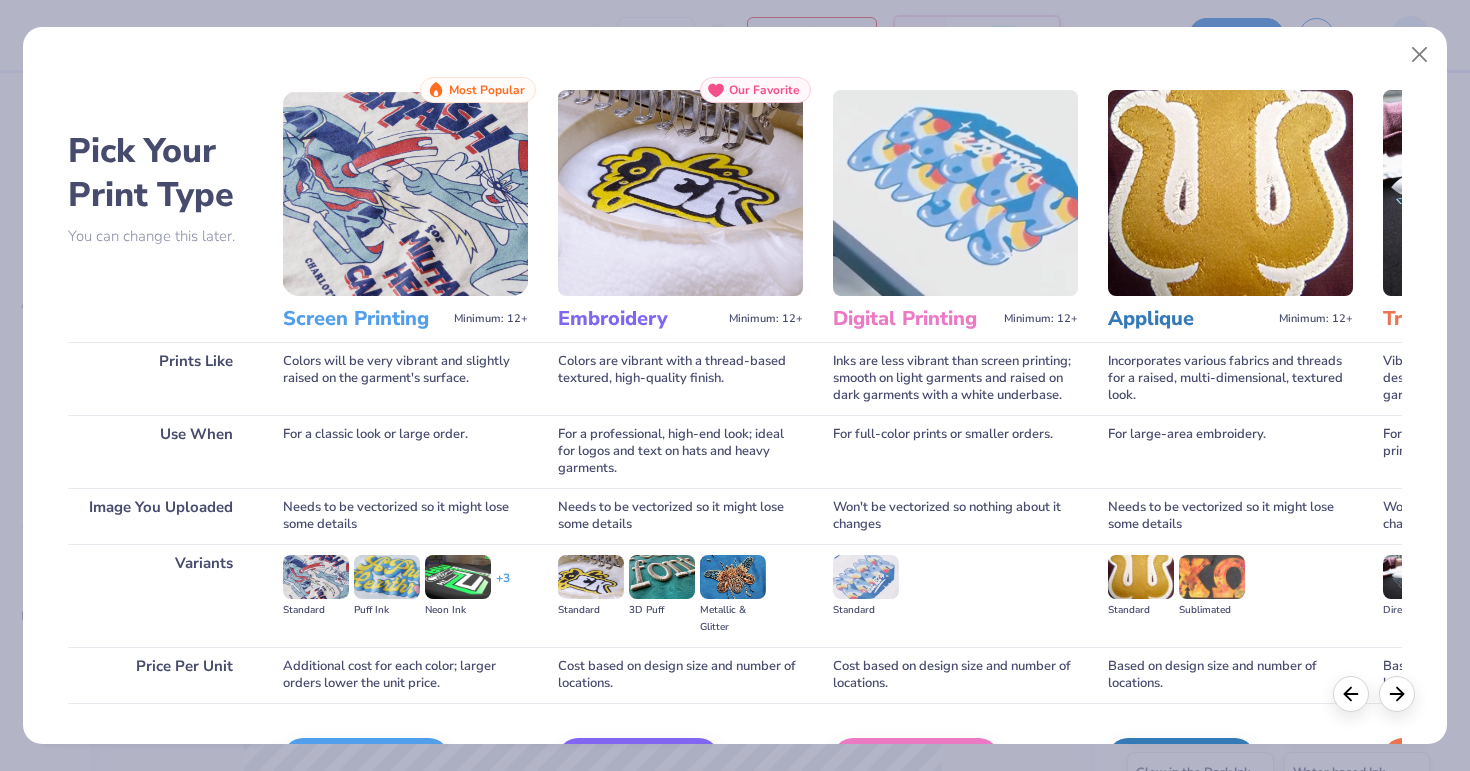 scroll, scrollTop: 126, scrollLeft: 0, axis: vertical 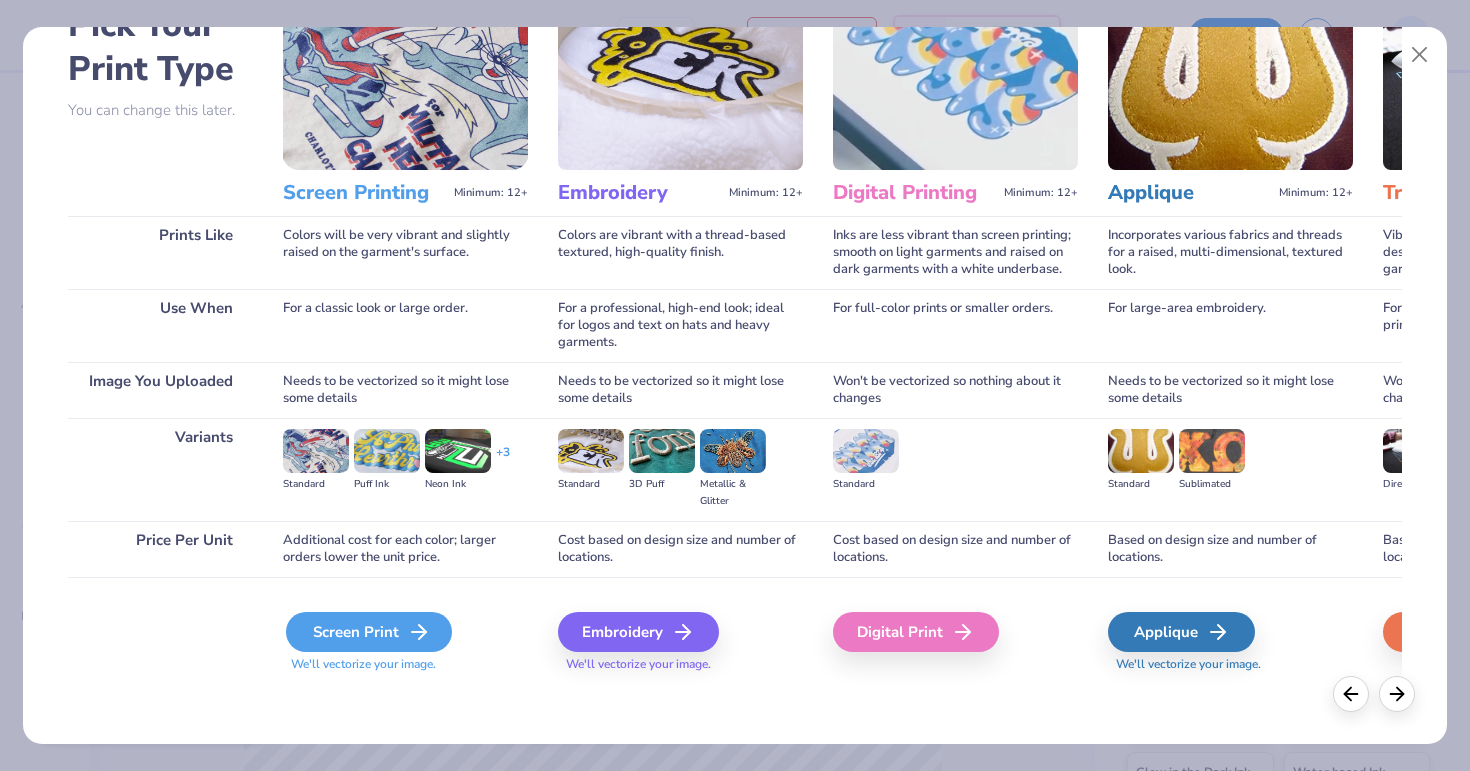 click on "Screen Print" at bounding box center (369, 632) 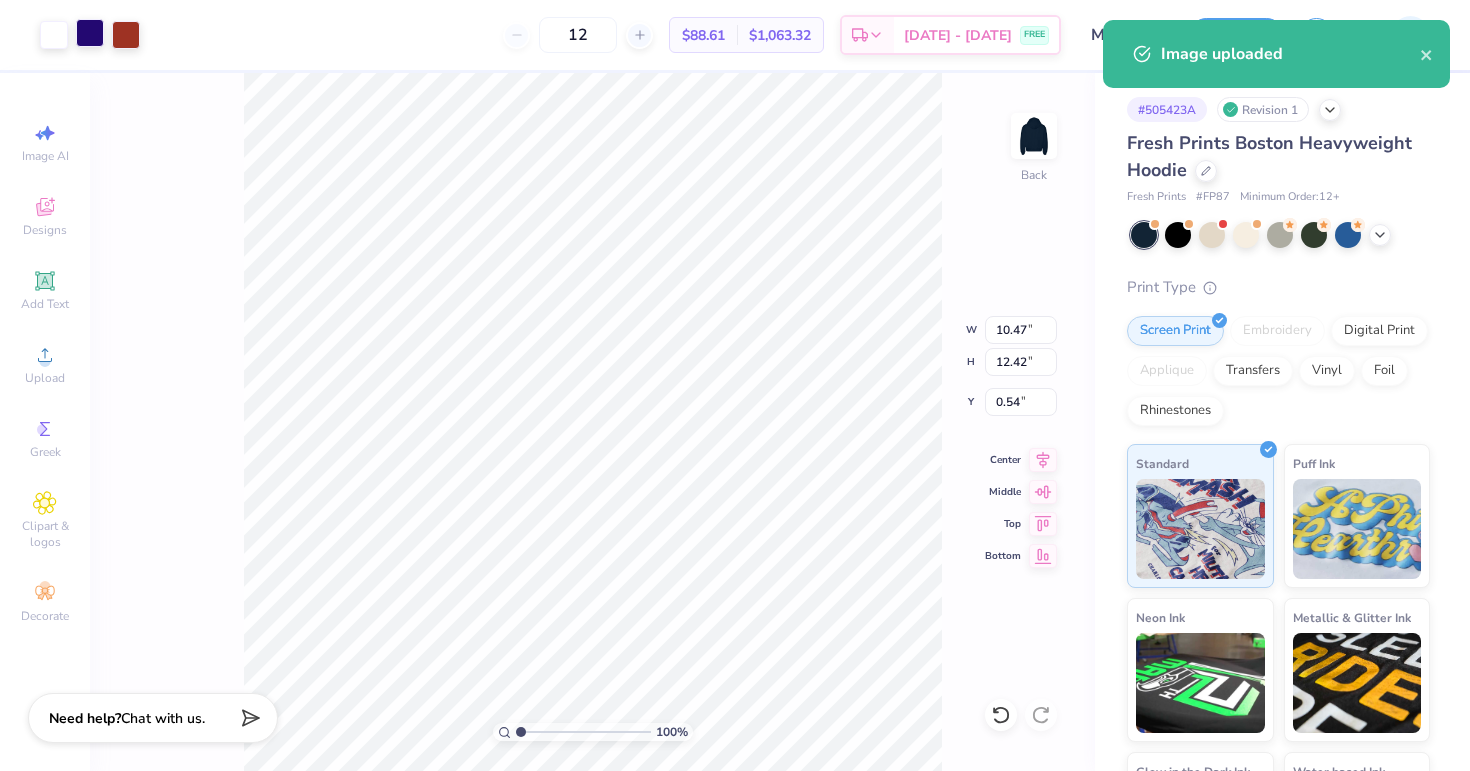click at bounding box center (90, 33) 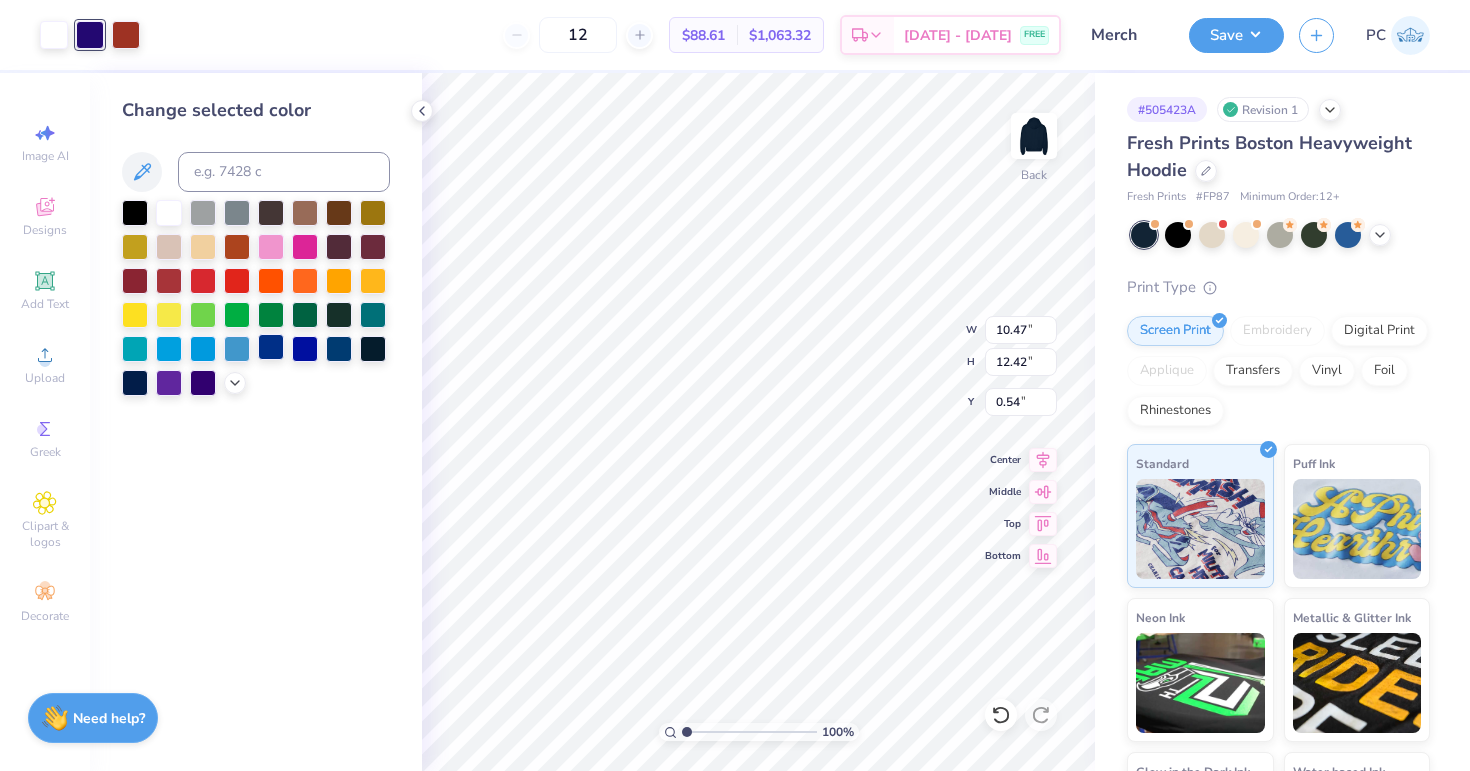 click at bounding box center [271, 347] 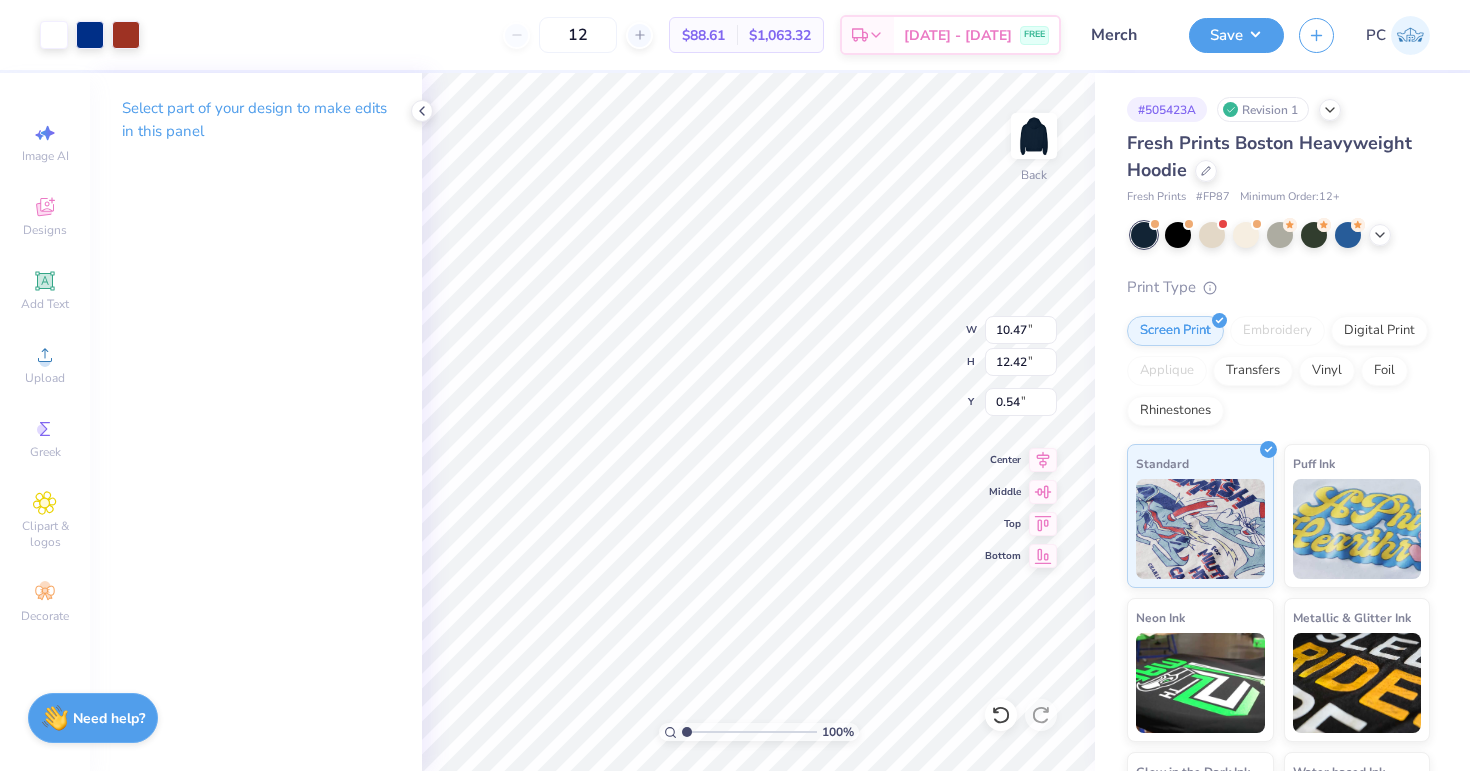 type on "4.12" 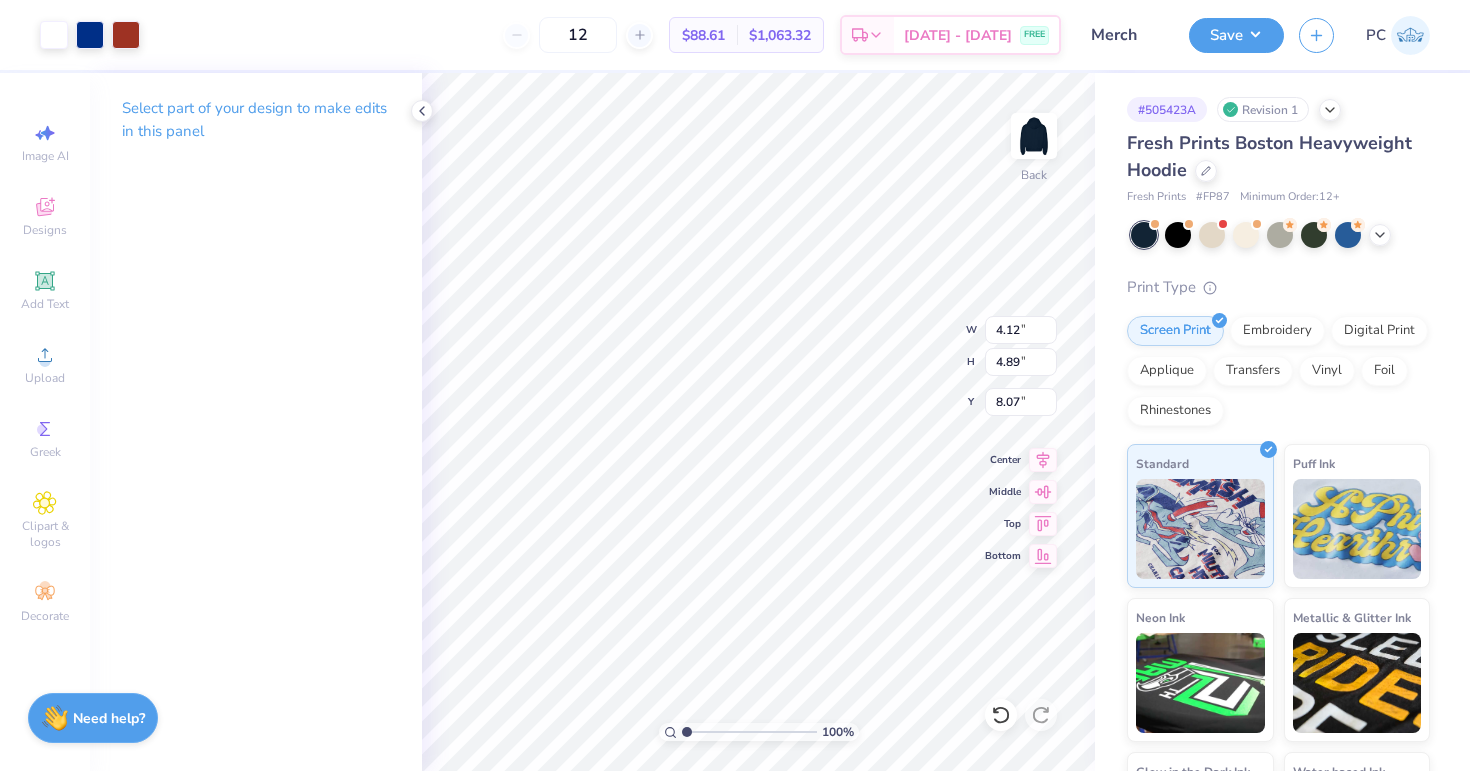 type on "2.52" 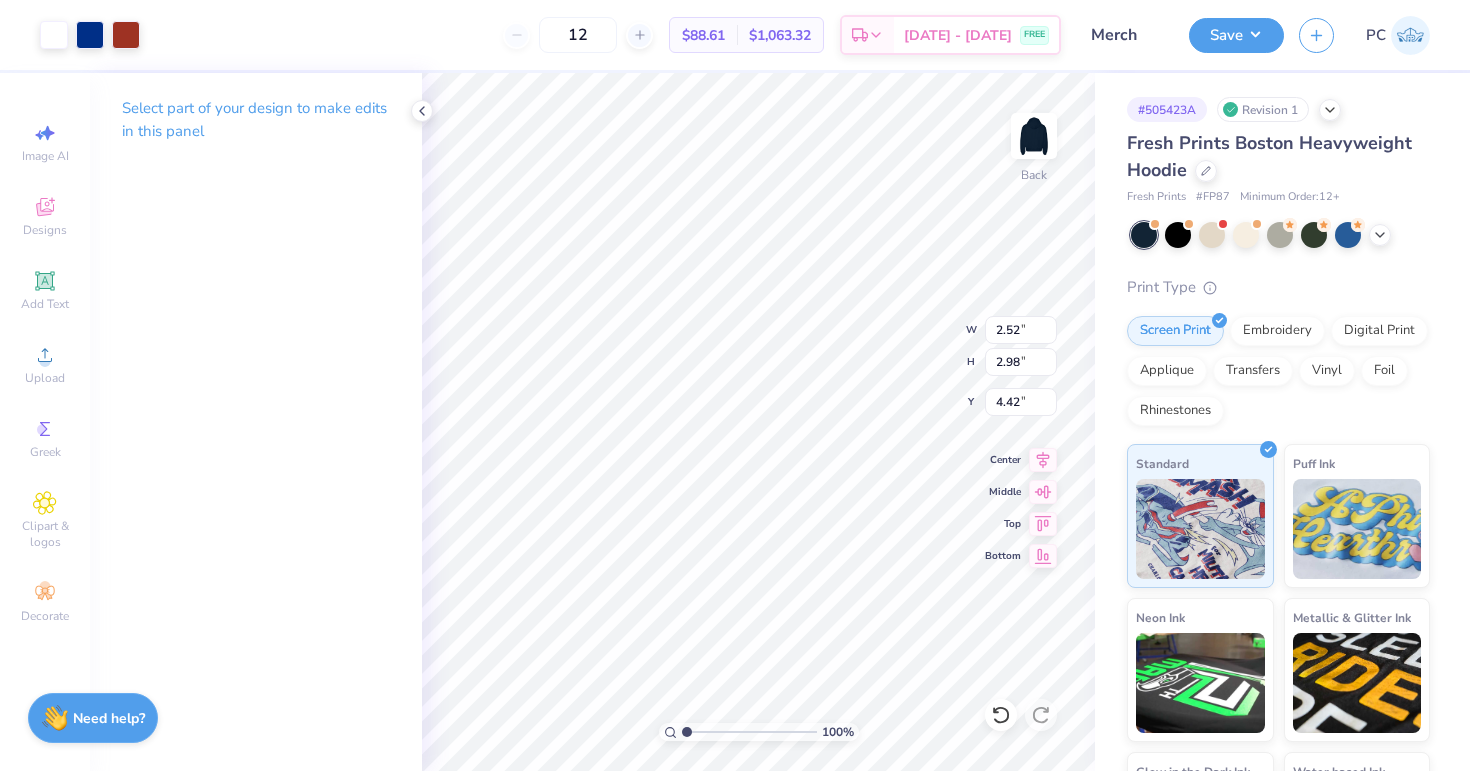 type on "2.52" 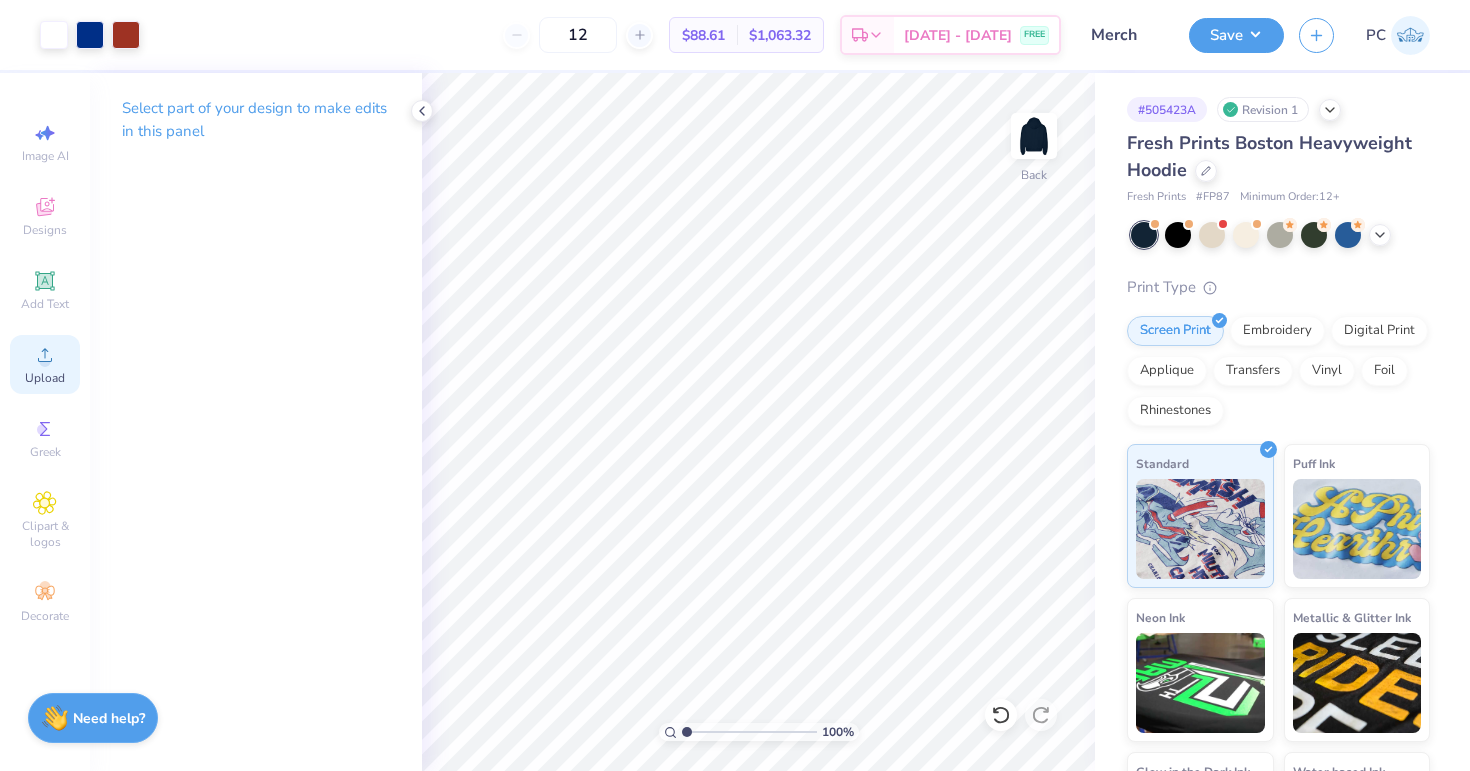 click on "Upload" at bounding box center [45, 364] 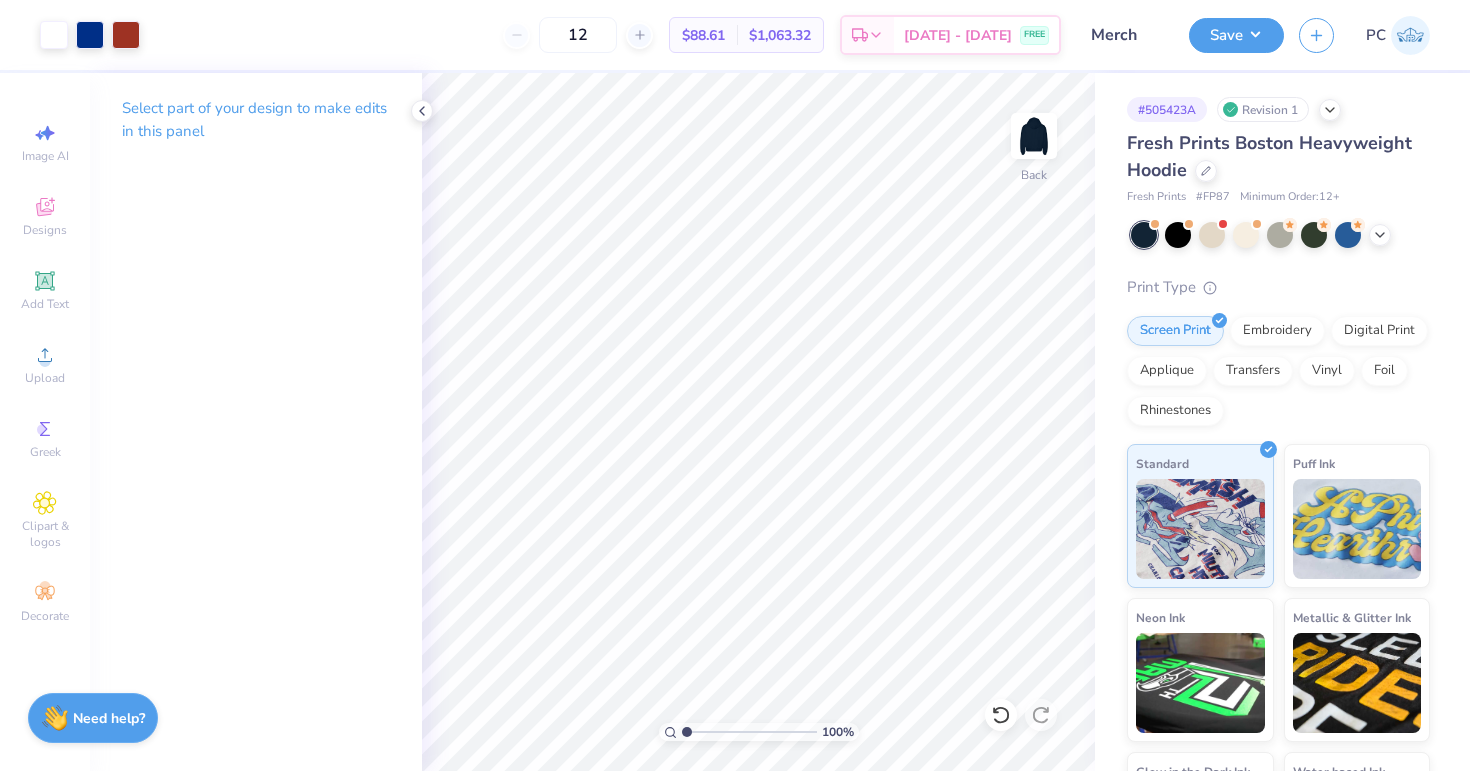 click on "Image AI Designs Add Text Upload Greek Clipart & logos Decorate" at bounding box center [45, 372] 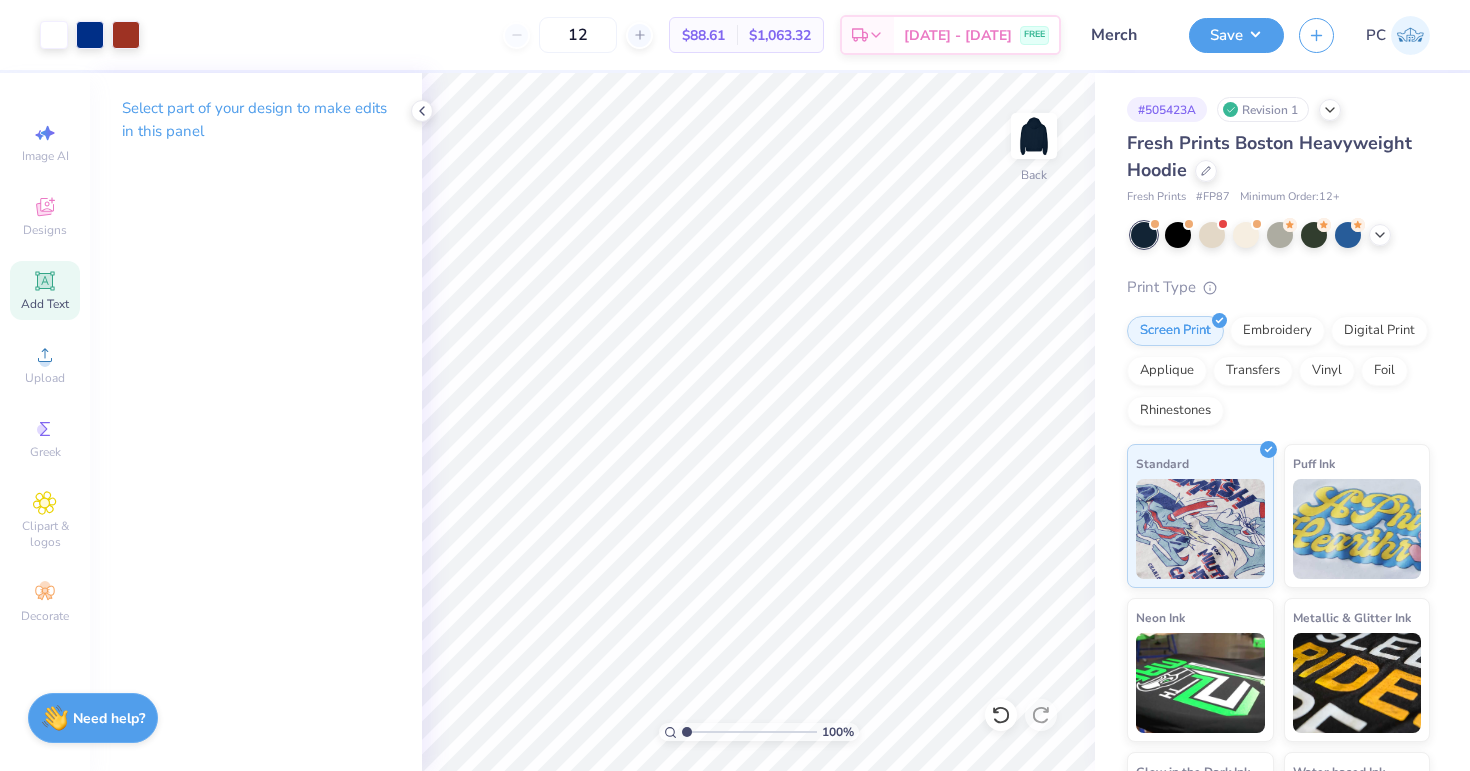 click 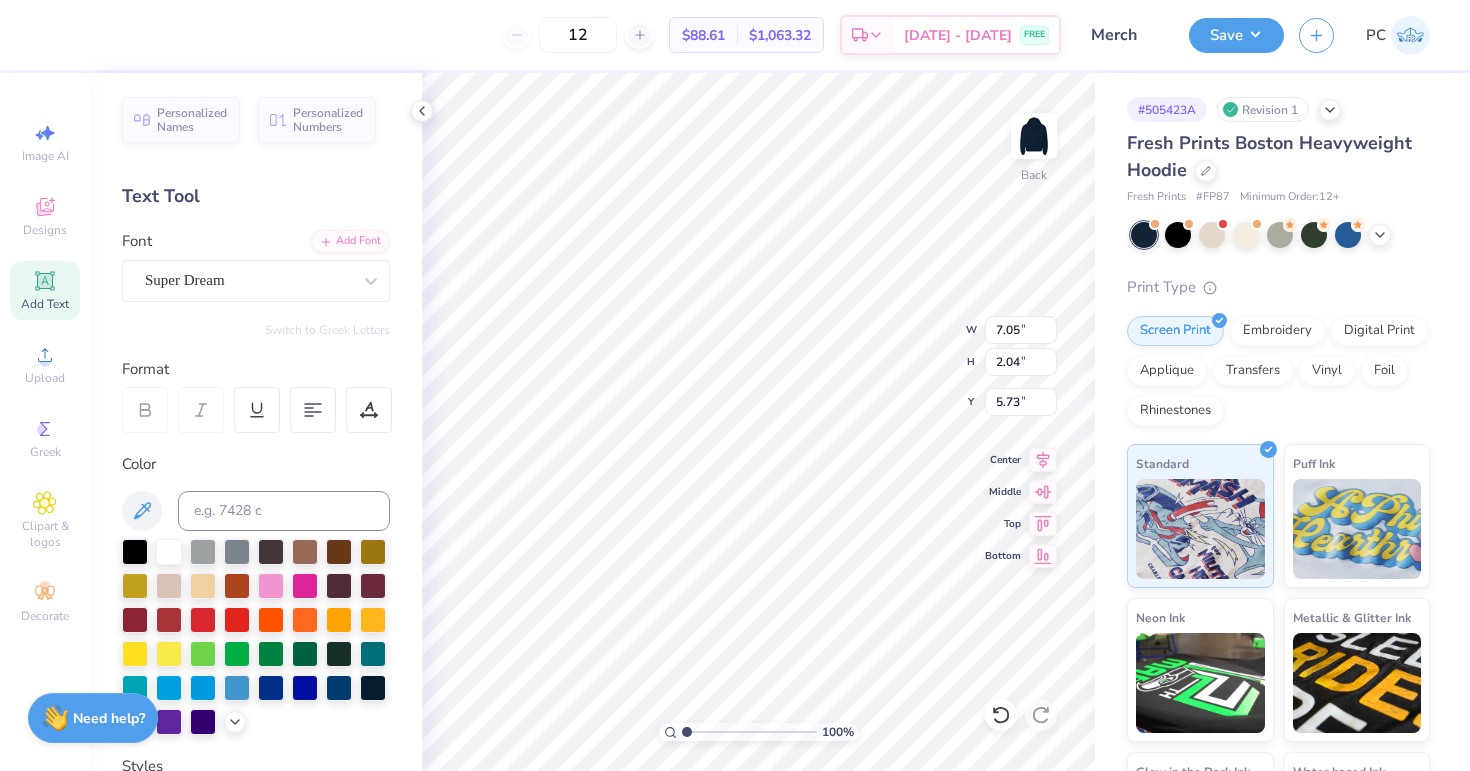 type on "T" 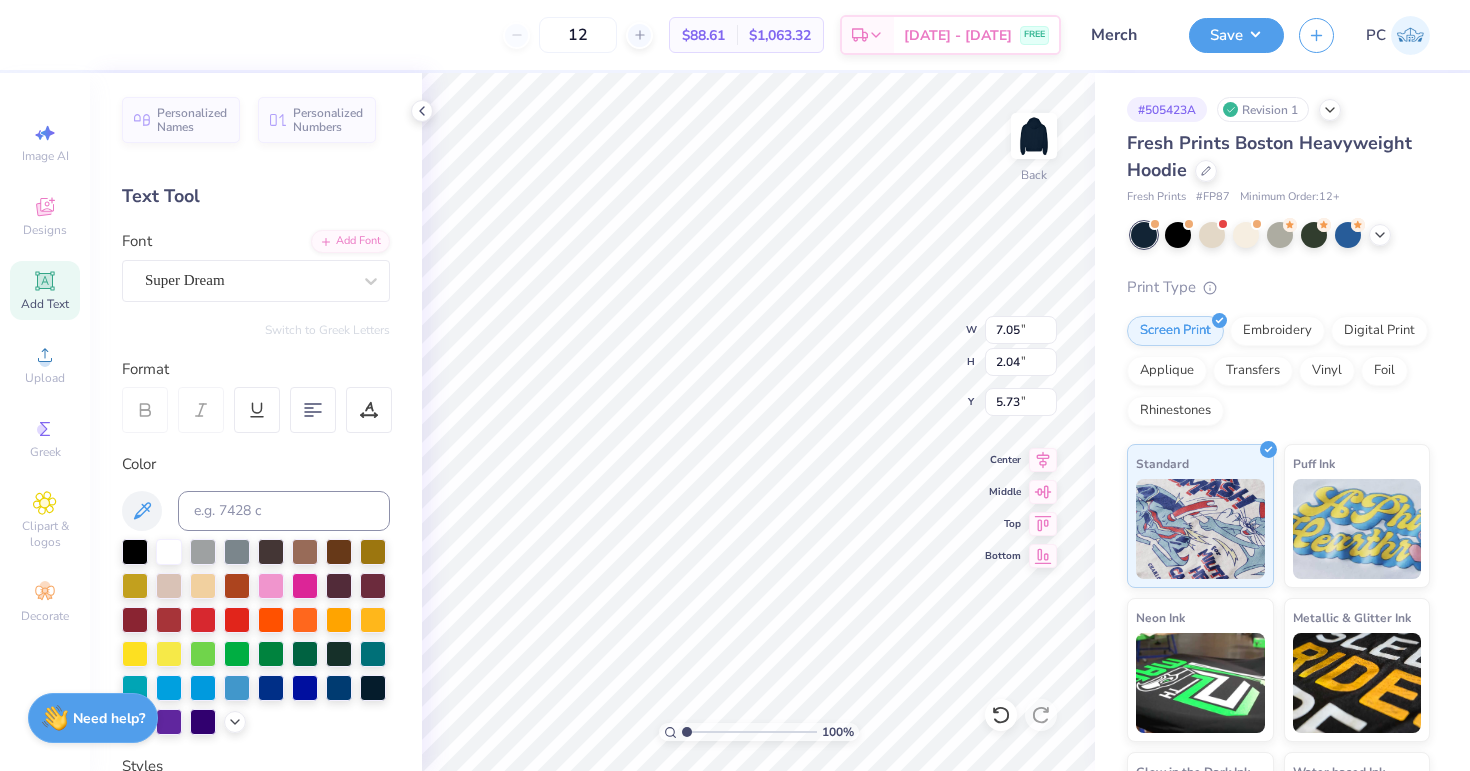 scroll, scrollTop: 0, scrollLeft: 6, axis: horizontal 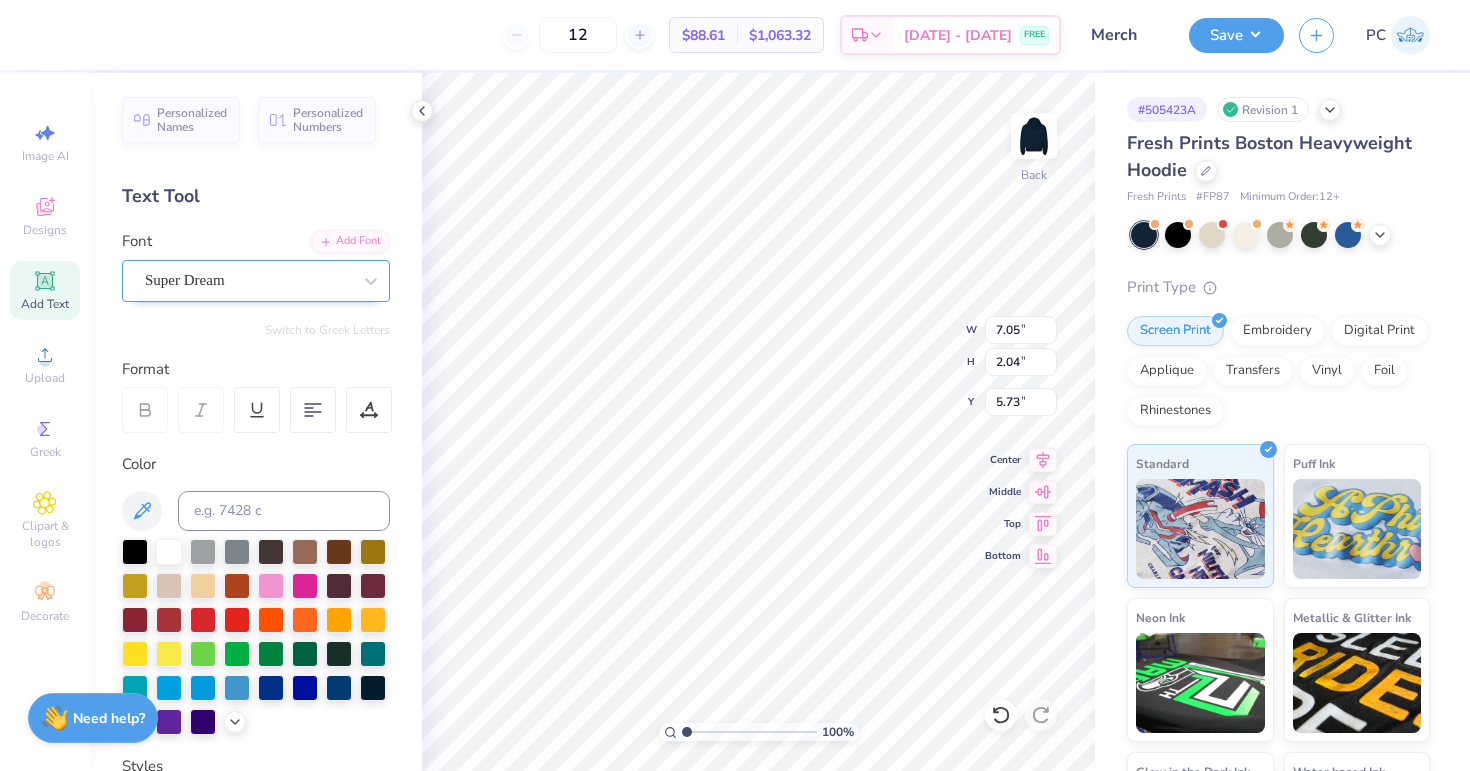 type on "WOMEN'S  SOCCER" 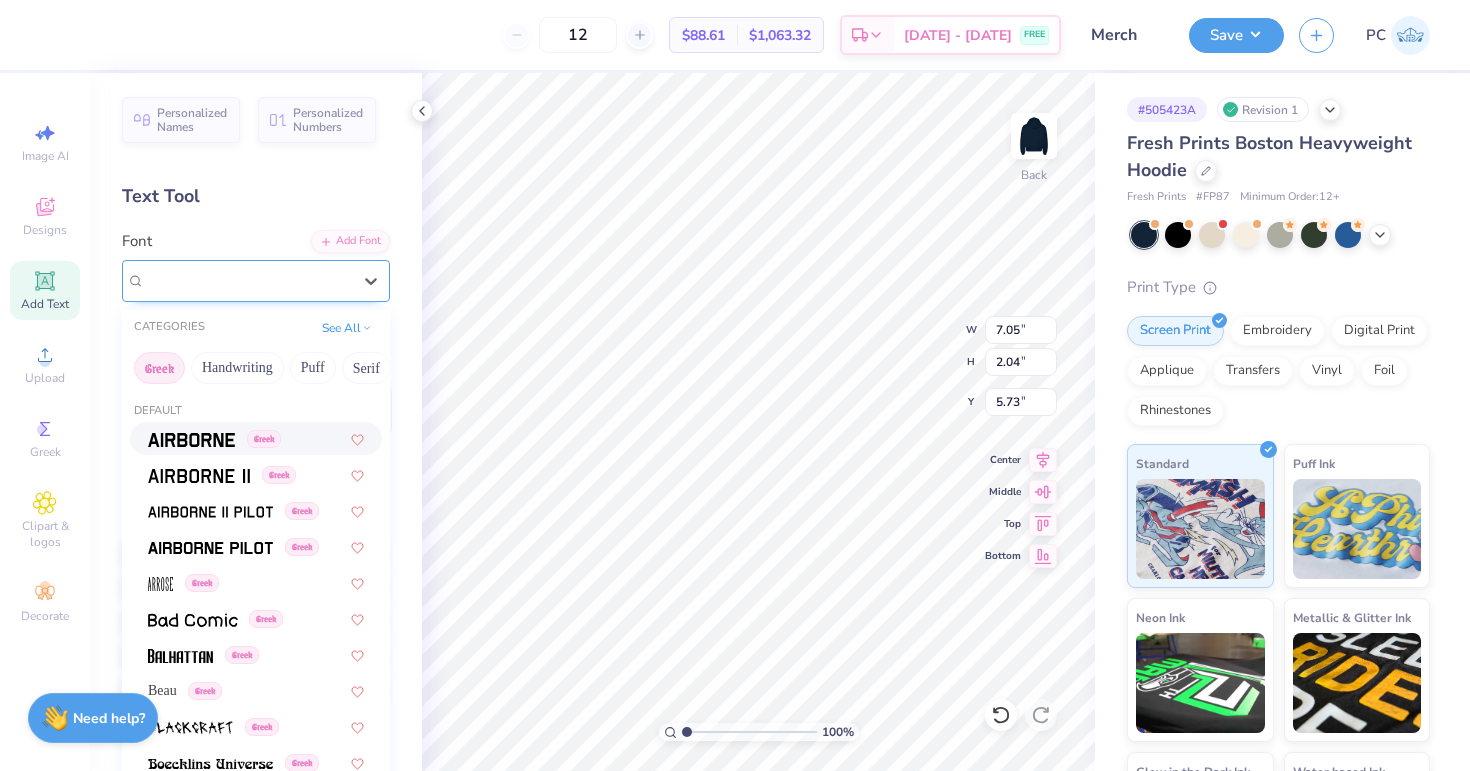 click on "Super Dream" at bounding box center [248, 280] 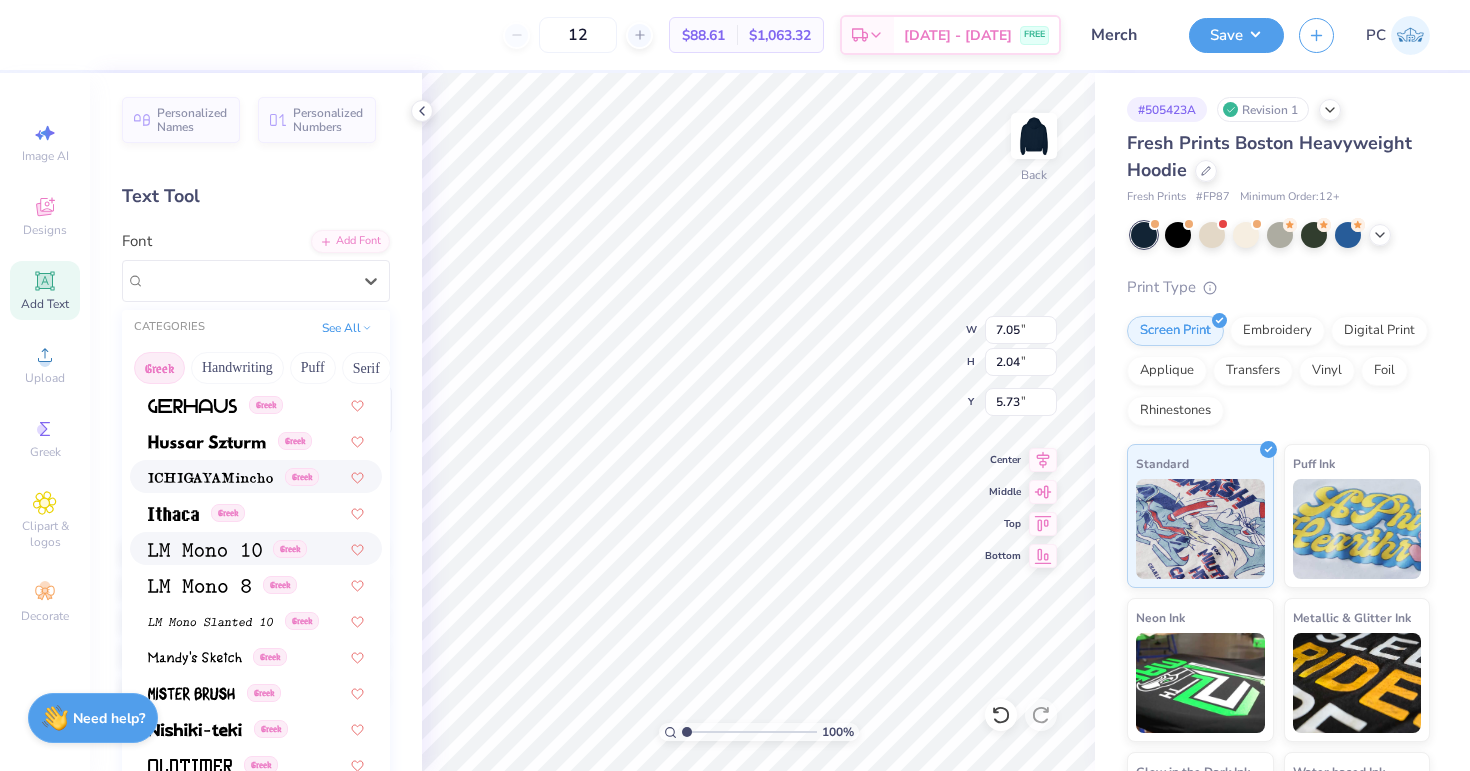 scroll, scrollTop: 753, scrollLeft: 0, axis: vertical 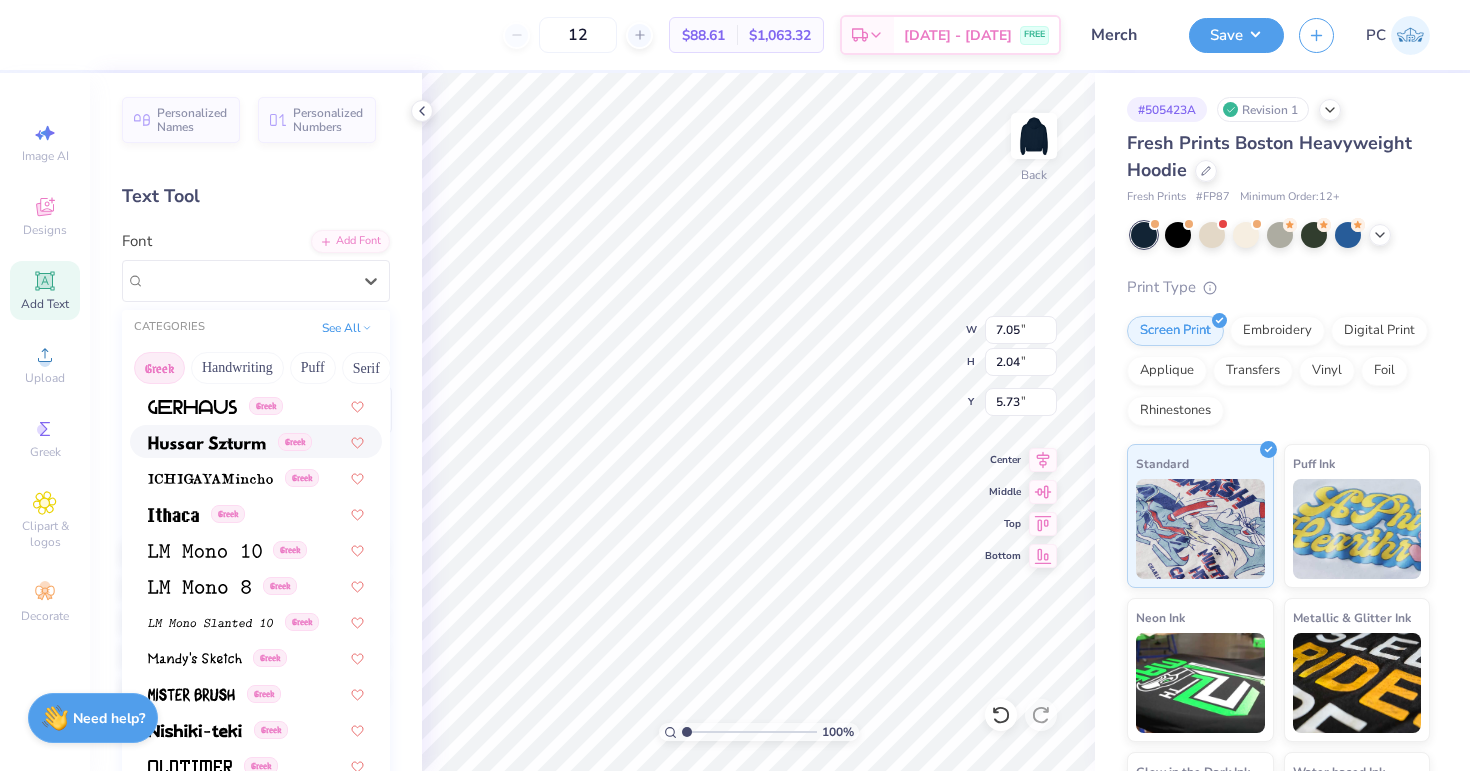 click at bounding box center [207, 443] 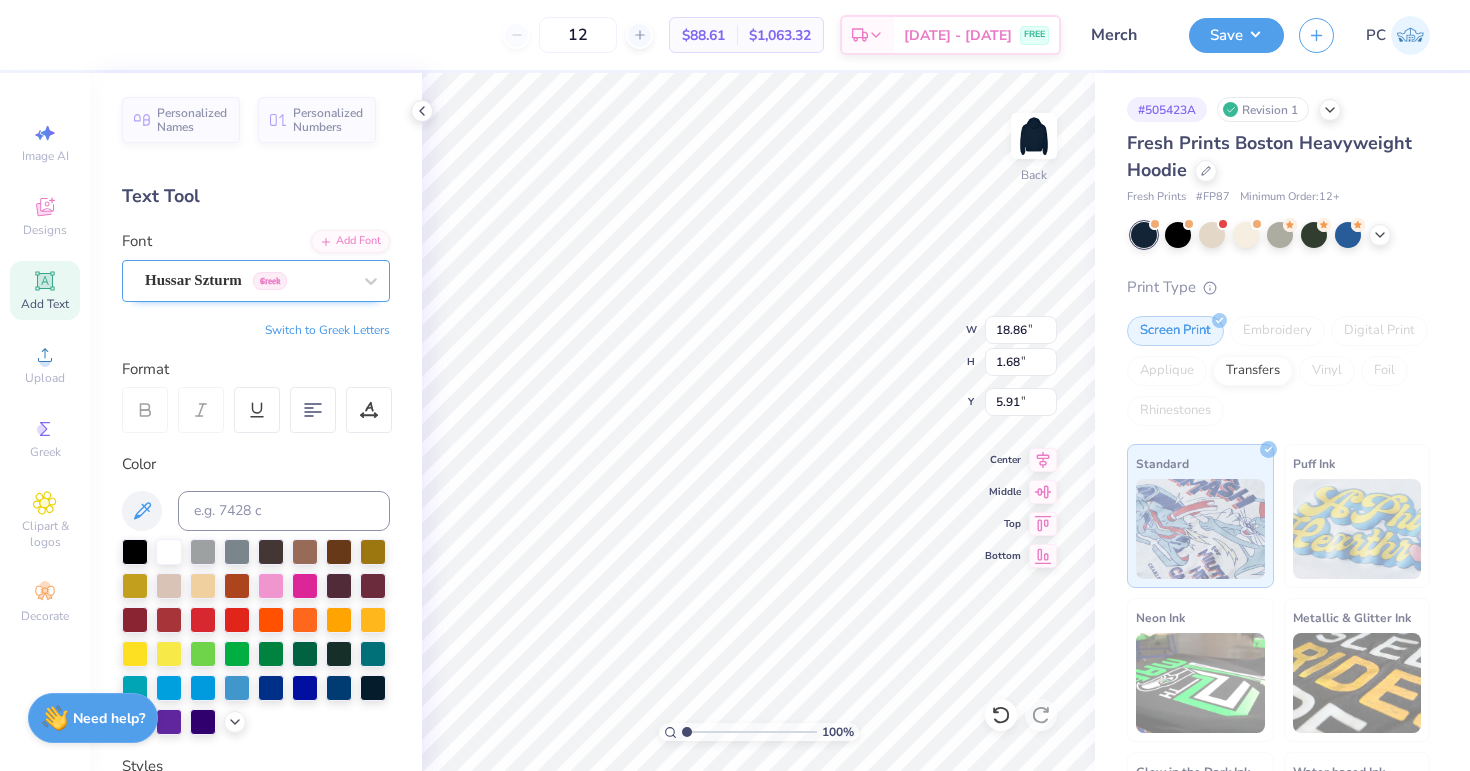 click on "Hussar Szturm Greek" at bounding box center [248, 280] 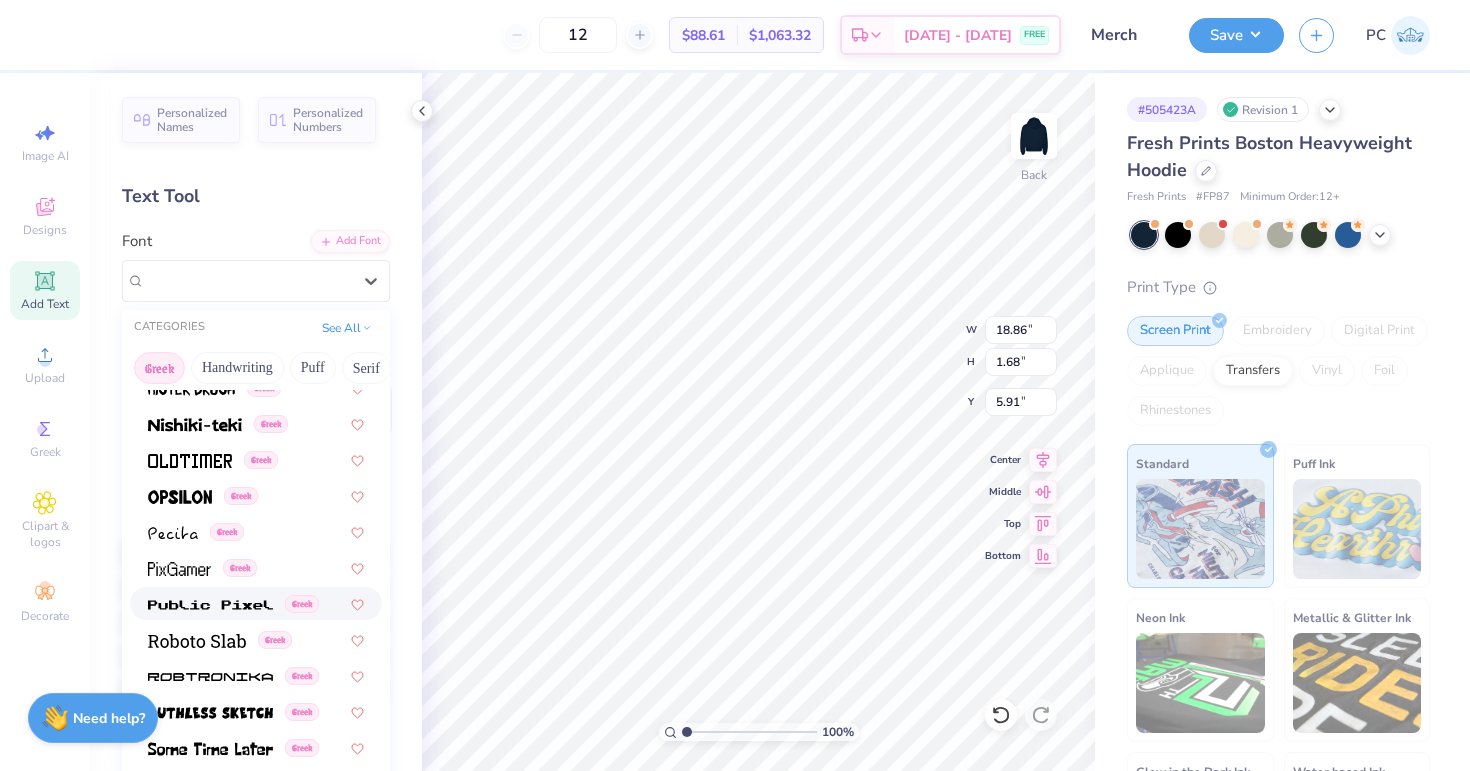 scroll, scrollTop: 1210, scrollLeft: 0, axis: vertical 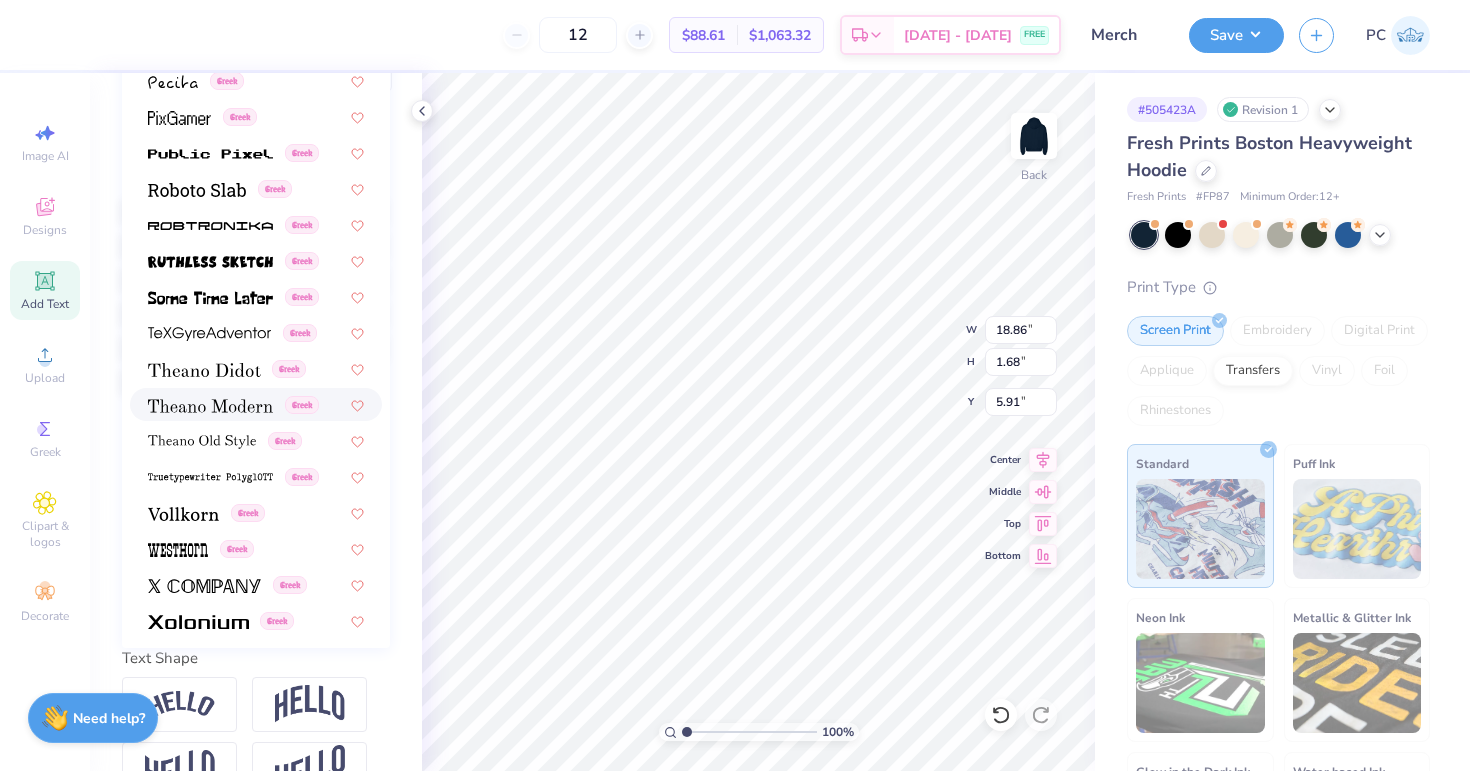 click on "Greek" at bounding box center [256, 404] 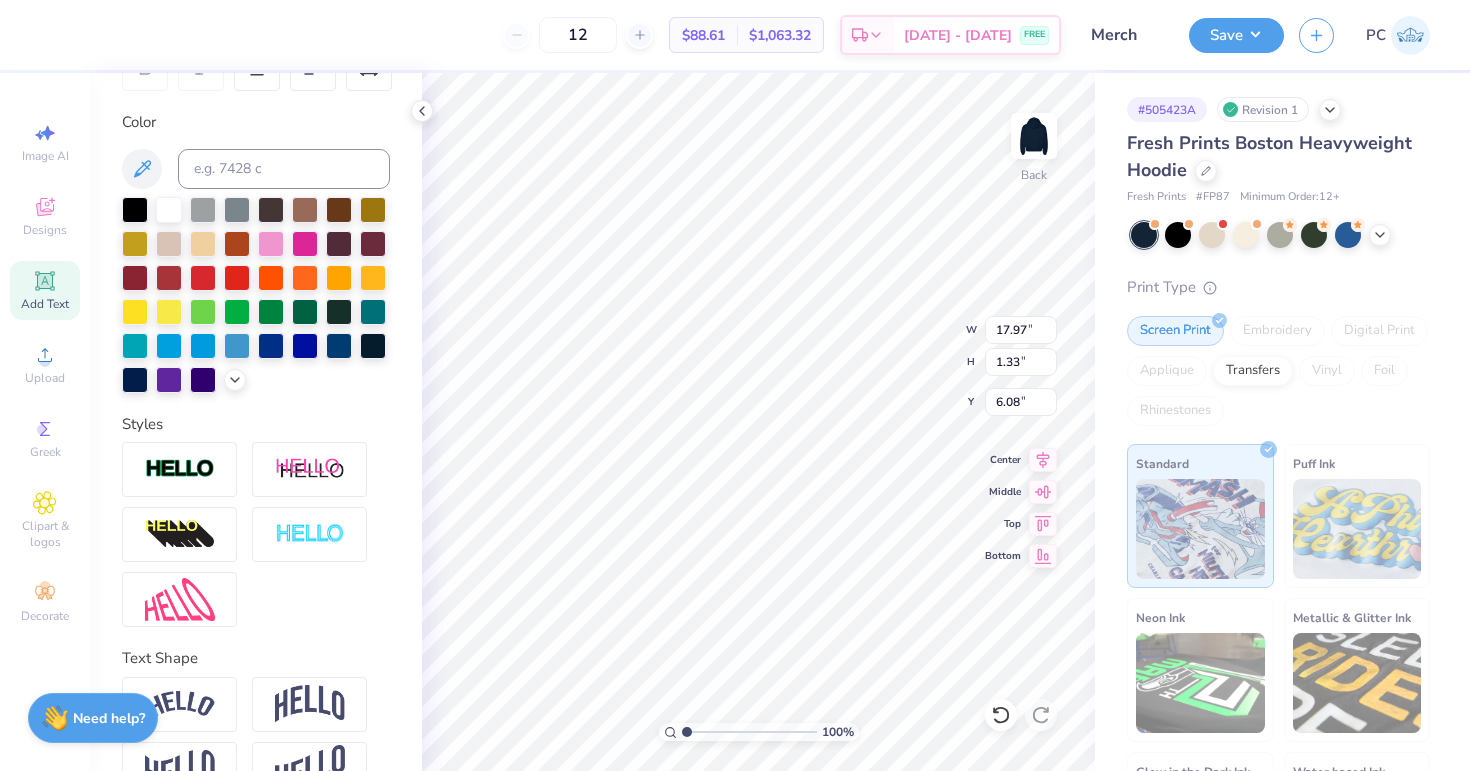 type on "17.97" 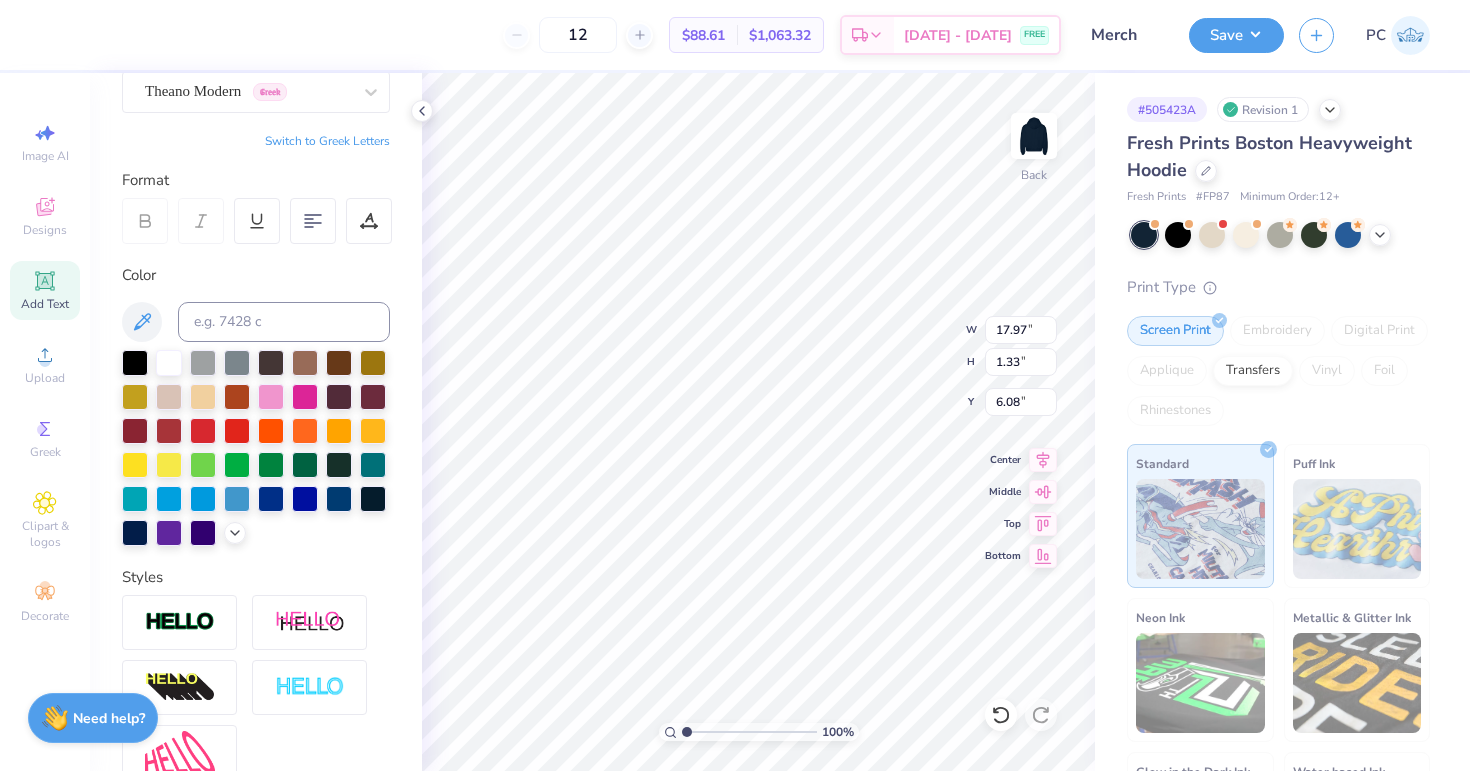 scroll, scrollTop: 391, scrollLeft: 0, axis: vertical 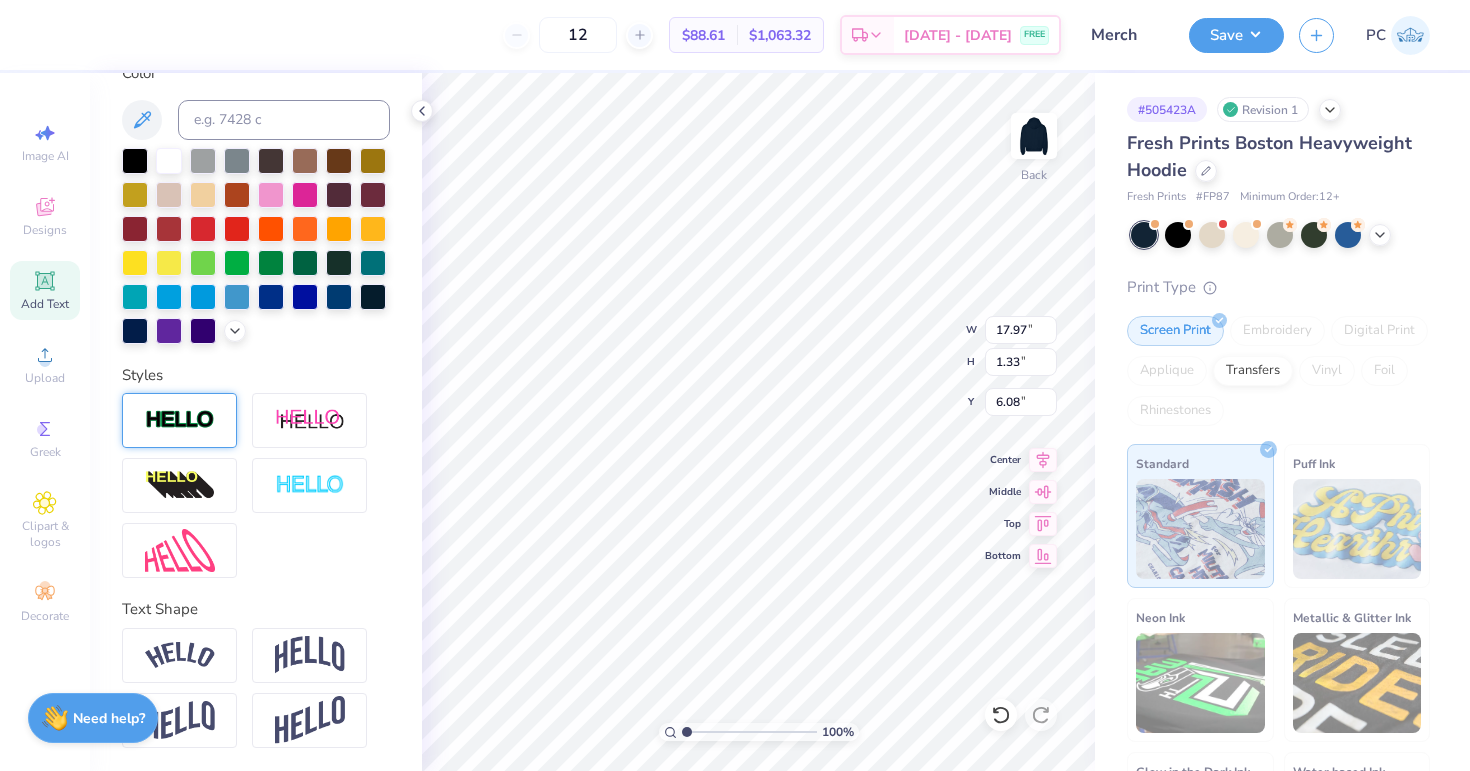 click at bounding box center (180, 420) 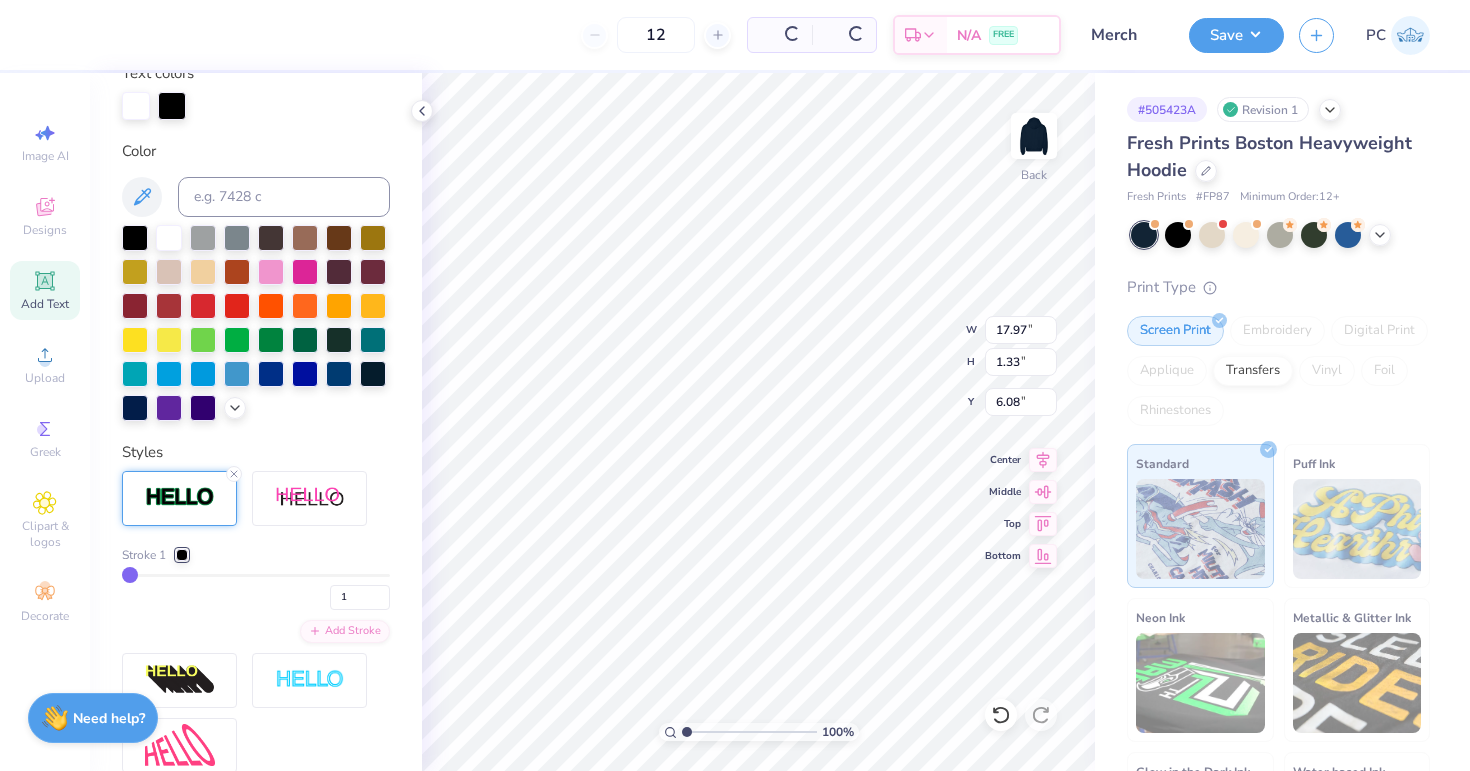 type on "17.99" 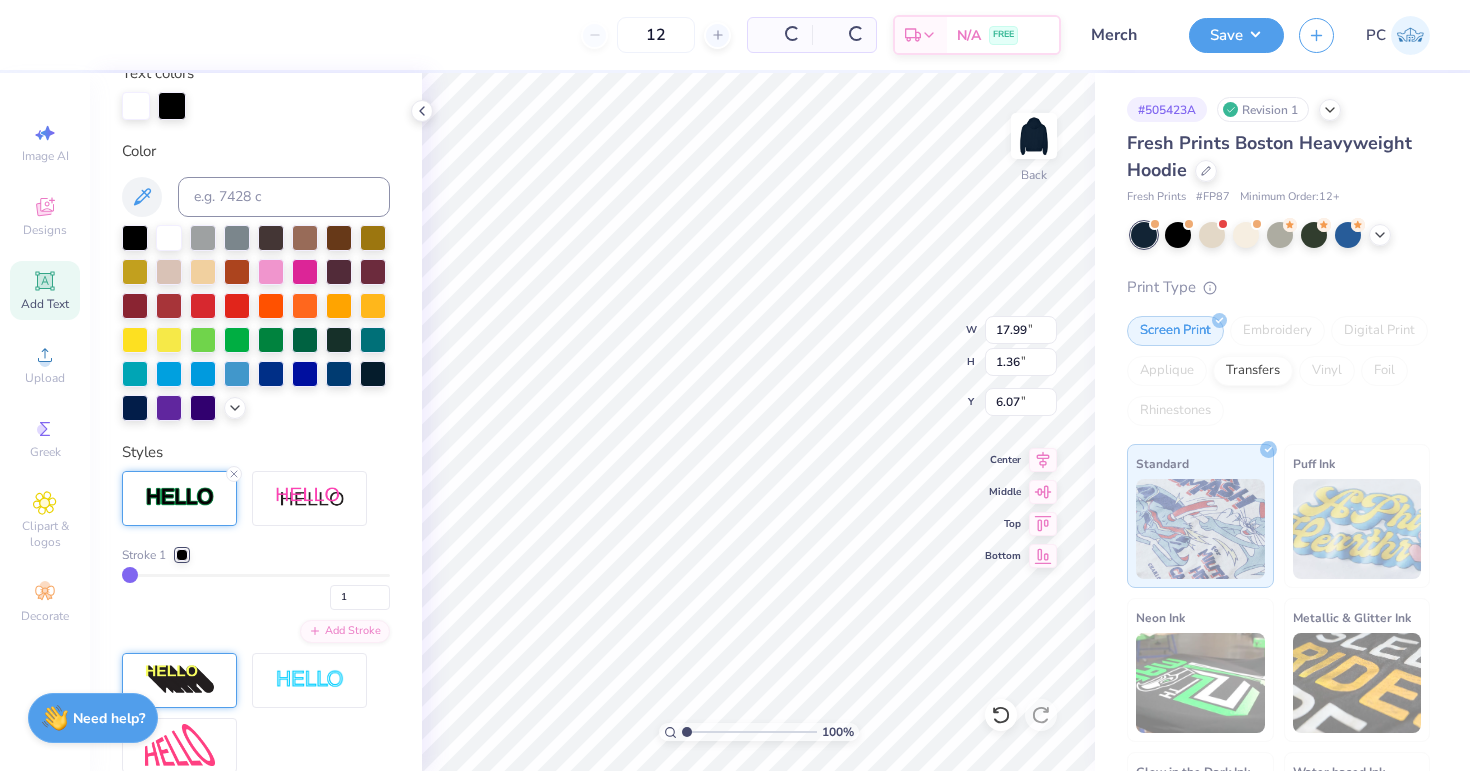 scroll, scrollTop: 469, scrollLeft: 0, axis: vertical 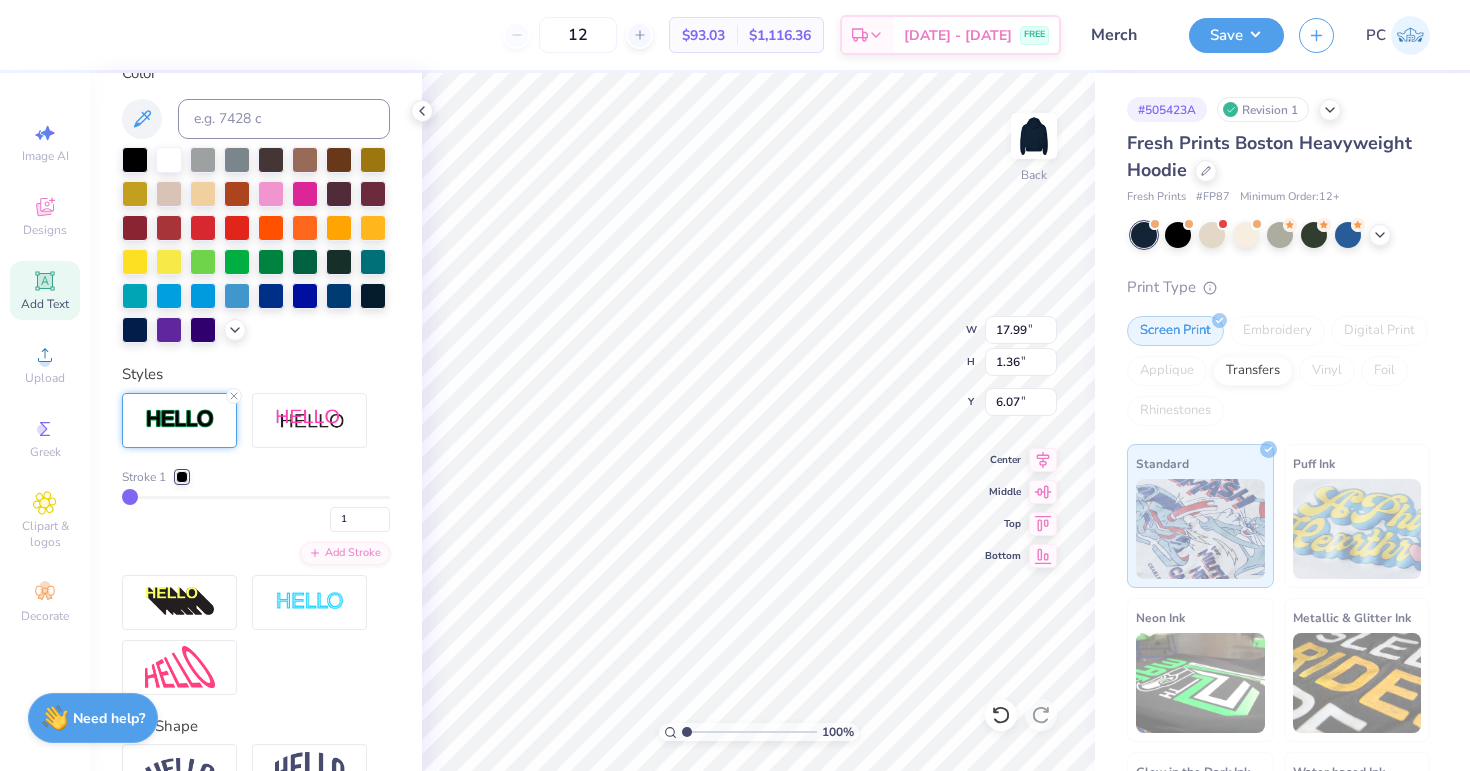 click at bounding box center (182, 477) 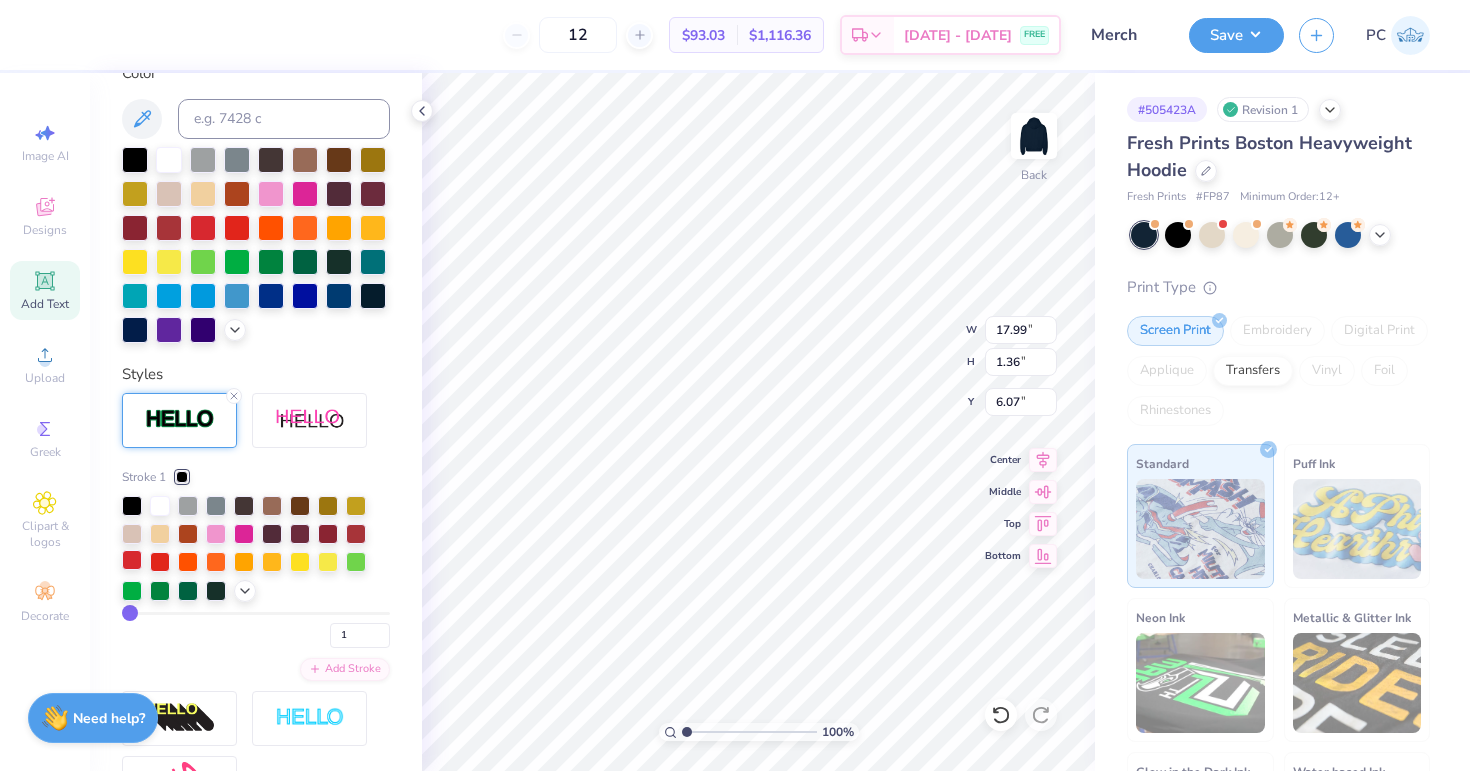 click at bounding box center [132, 560] 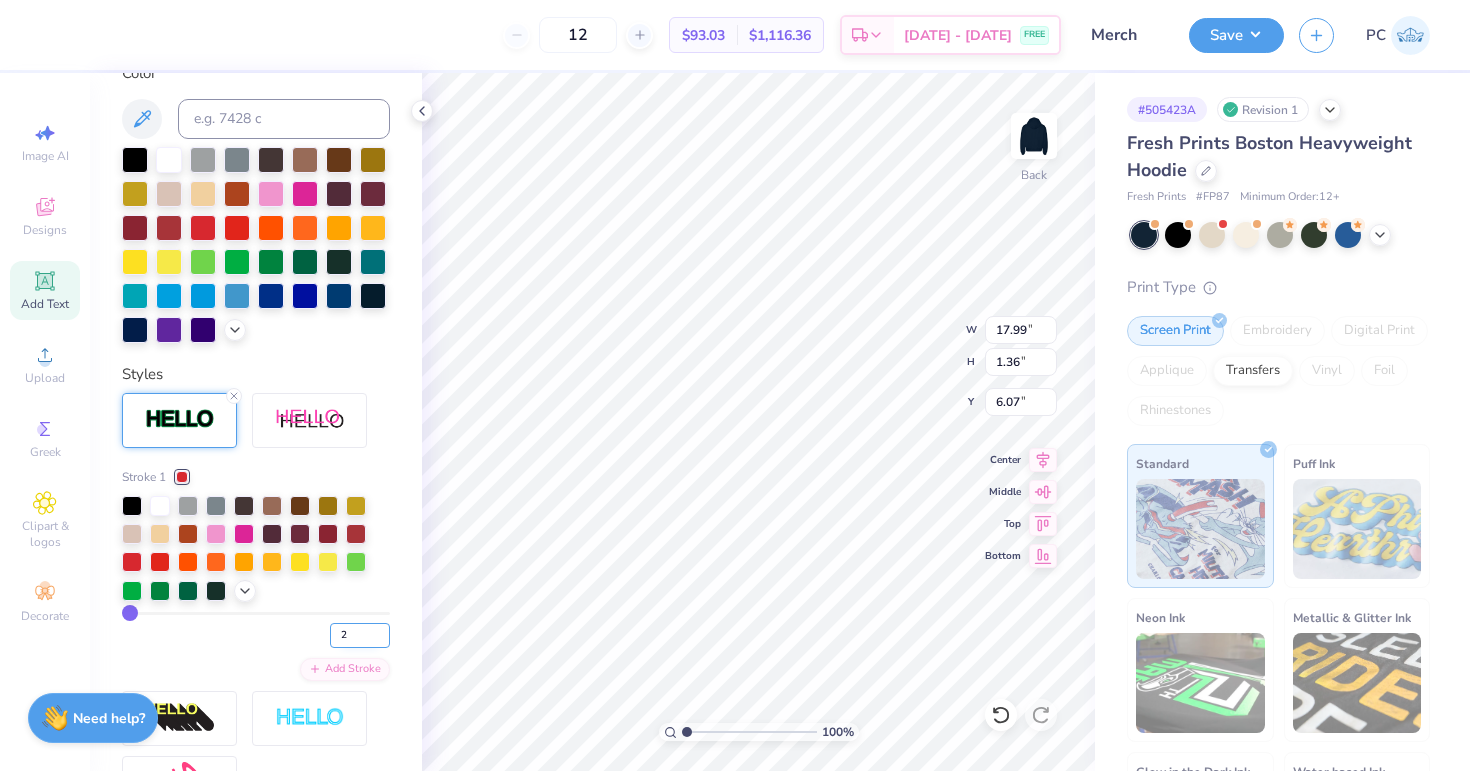 type on "2" 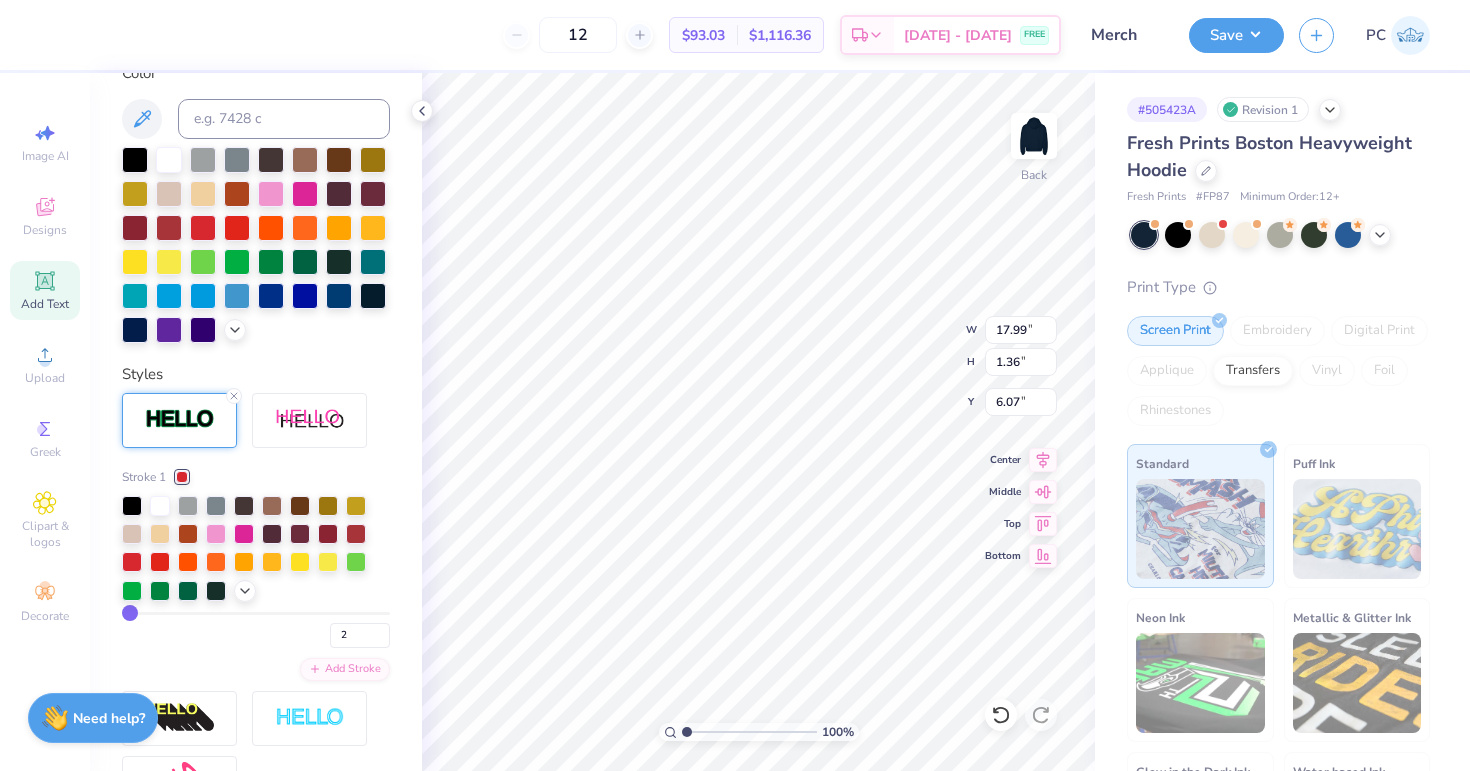 type on "2" 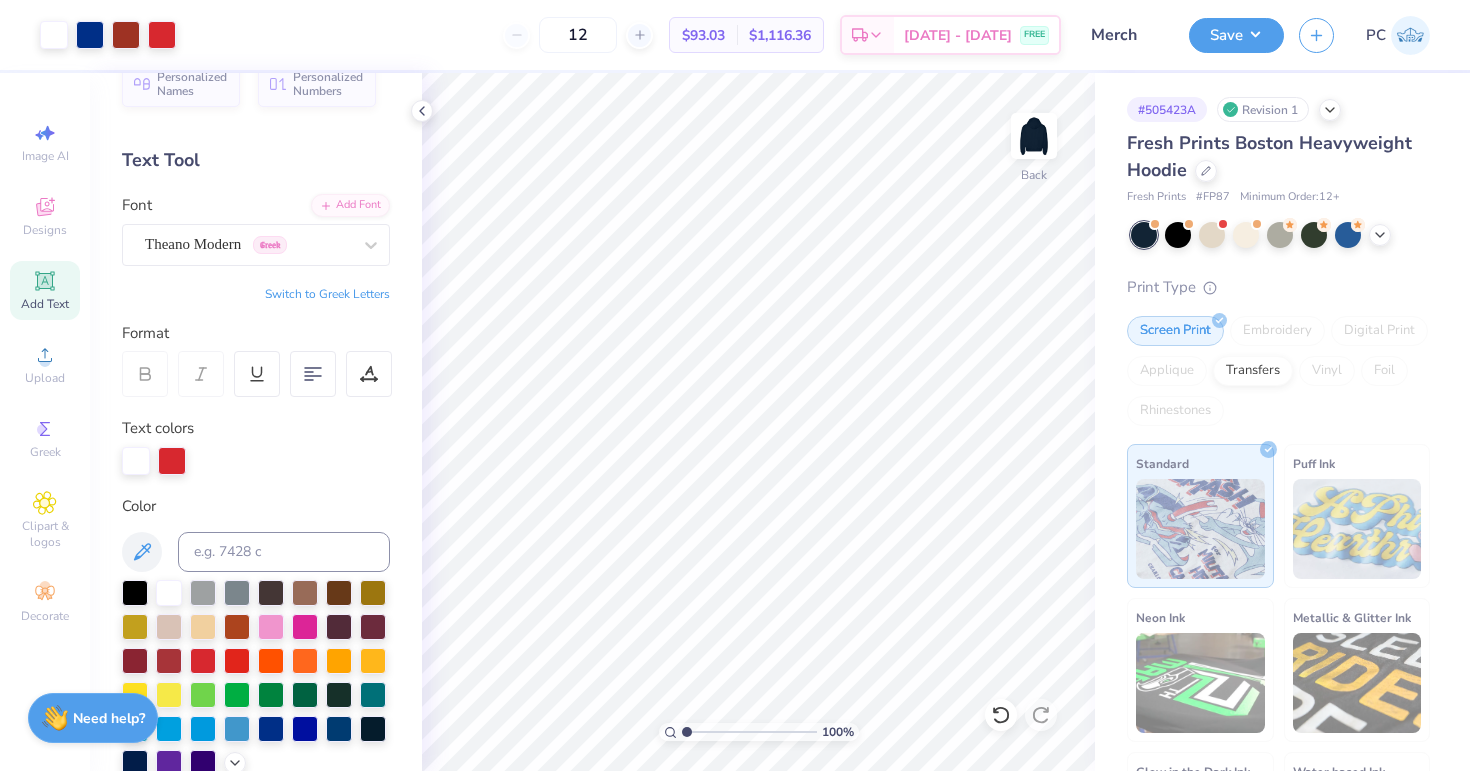 scroll, scrollTop: 0, scrollLeft: 0, axis: both 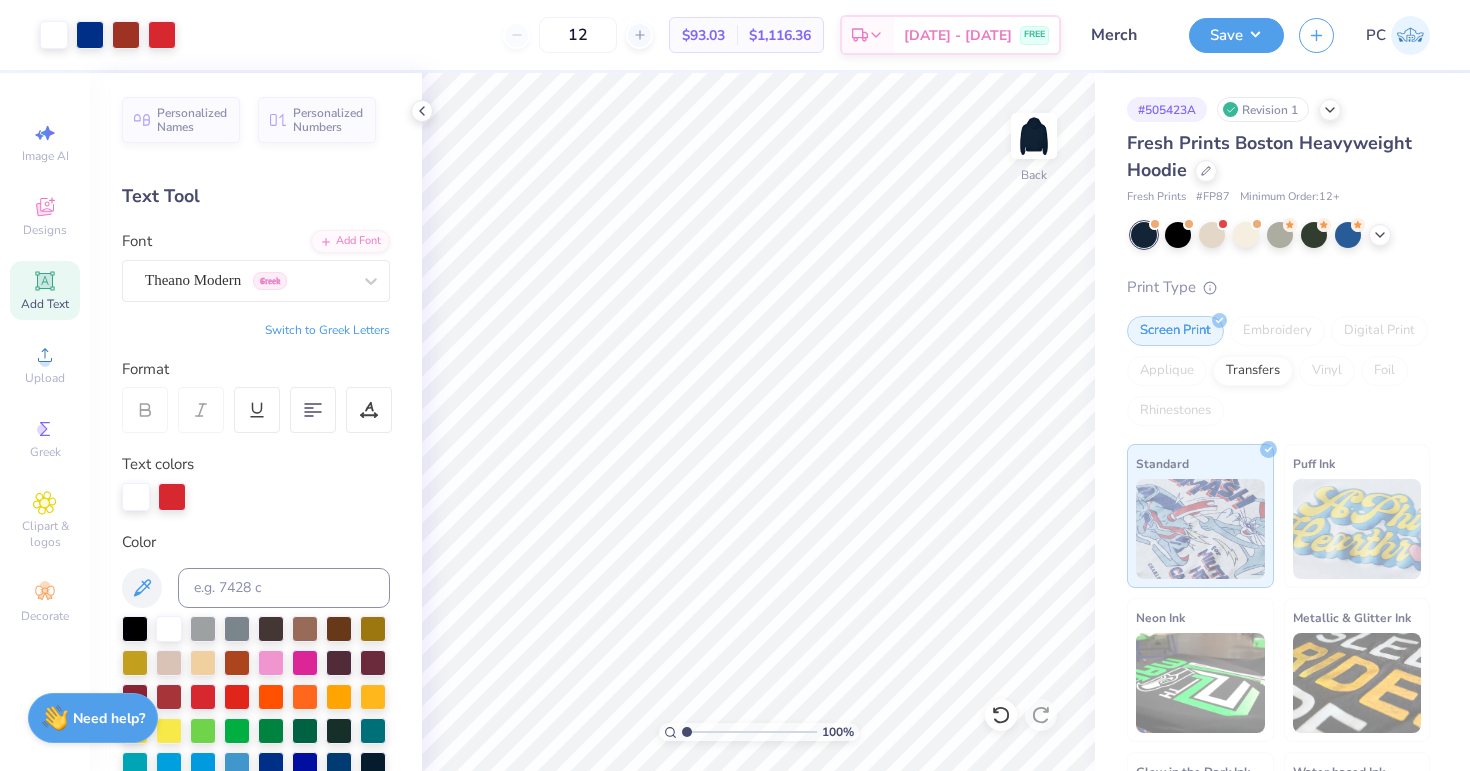 click on "Font Theano Modern Greek" at bounding box center [256, 266] 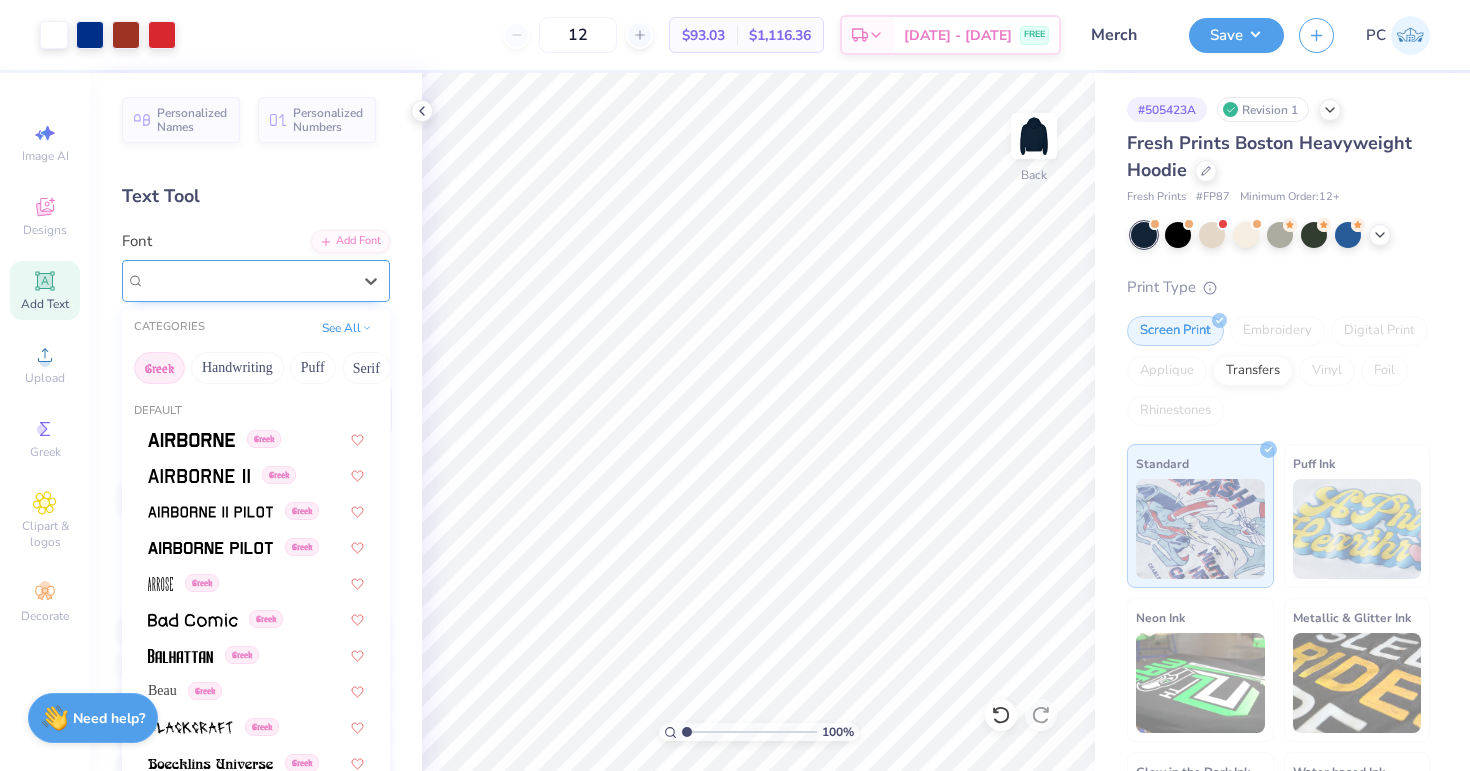 click on "Theano Modern Greek" at bounding box center (248, 280) 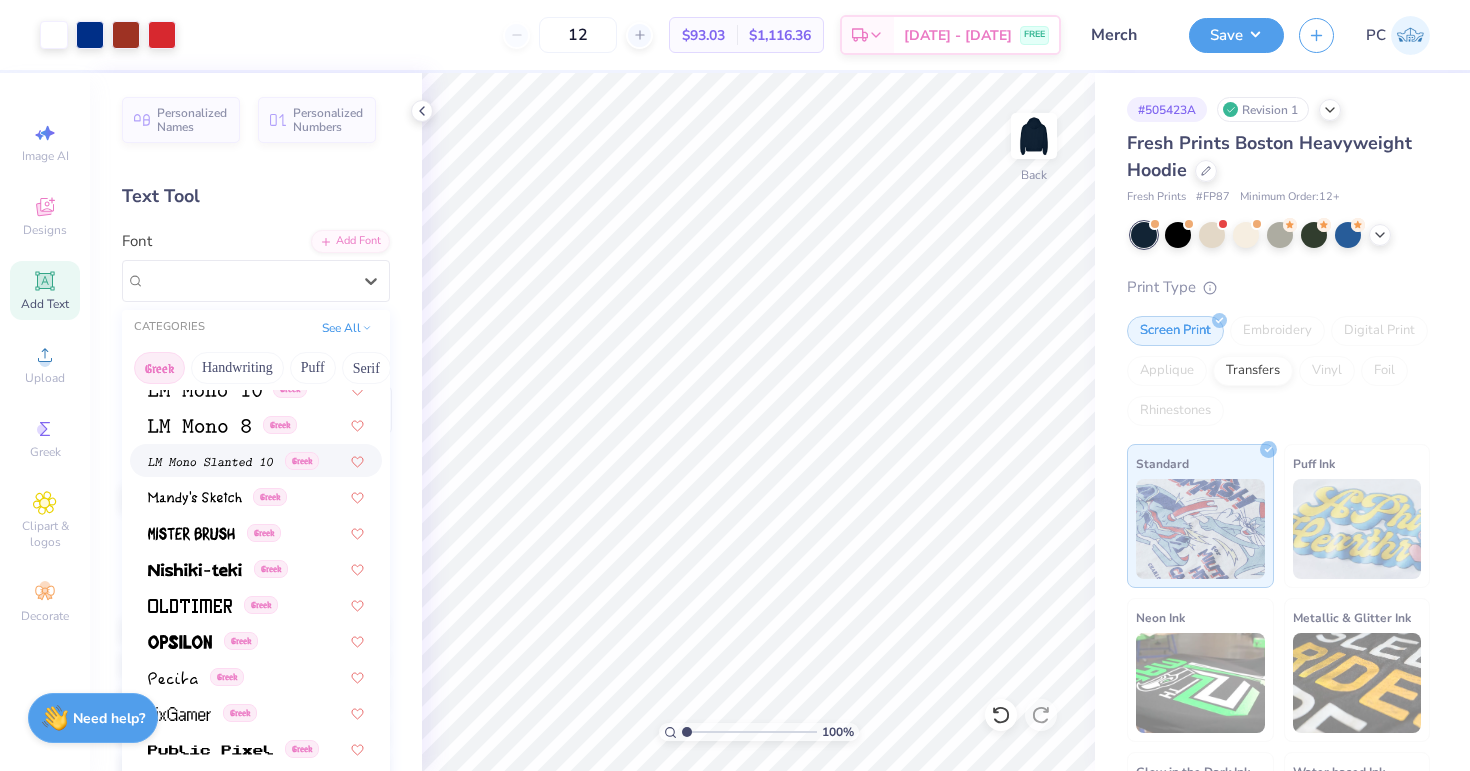 scroll, scrollTop: 1210, scrollLeft: 0, axis: vertical 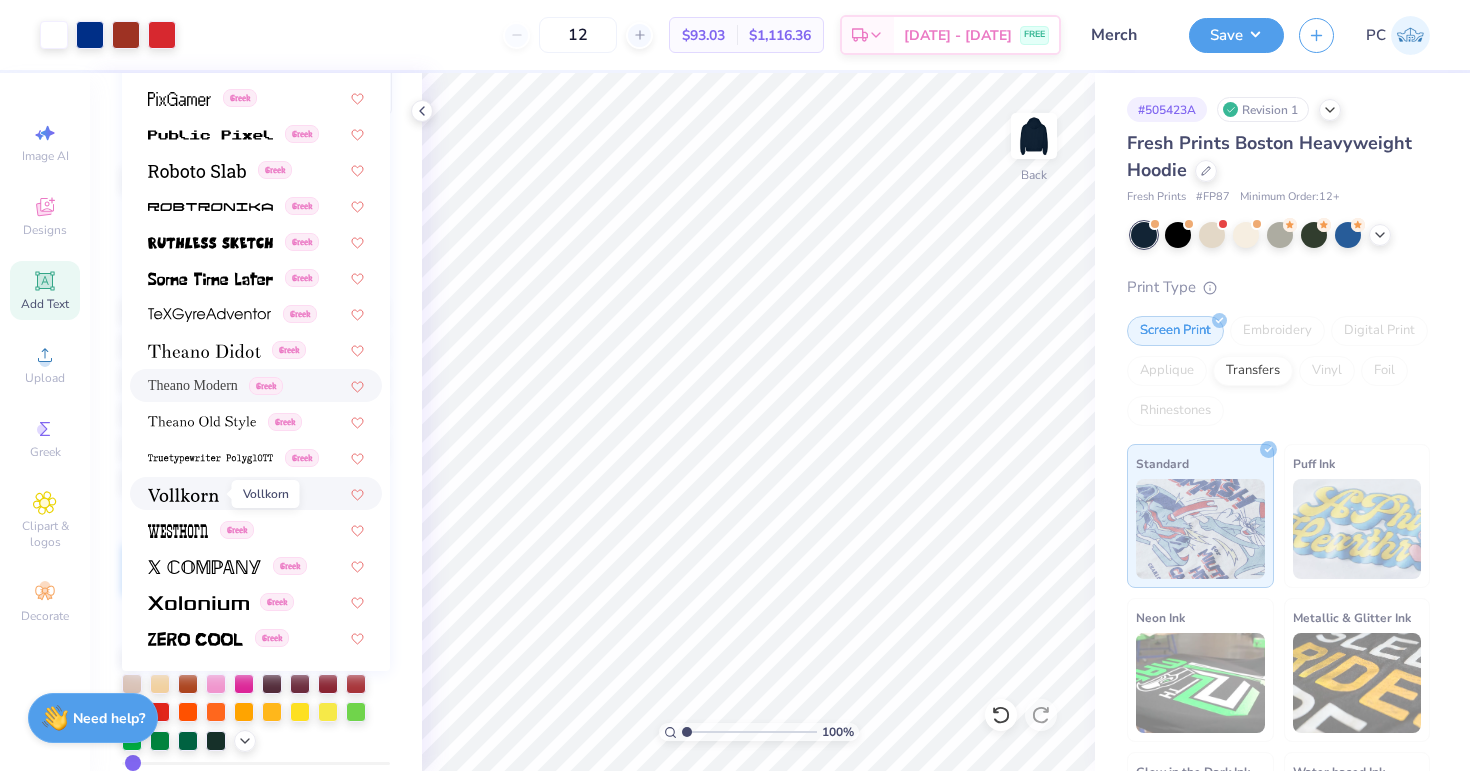 click at bounding box center (183, 495) 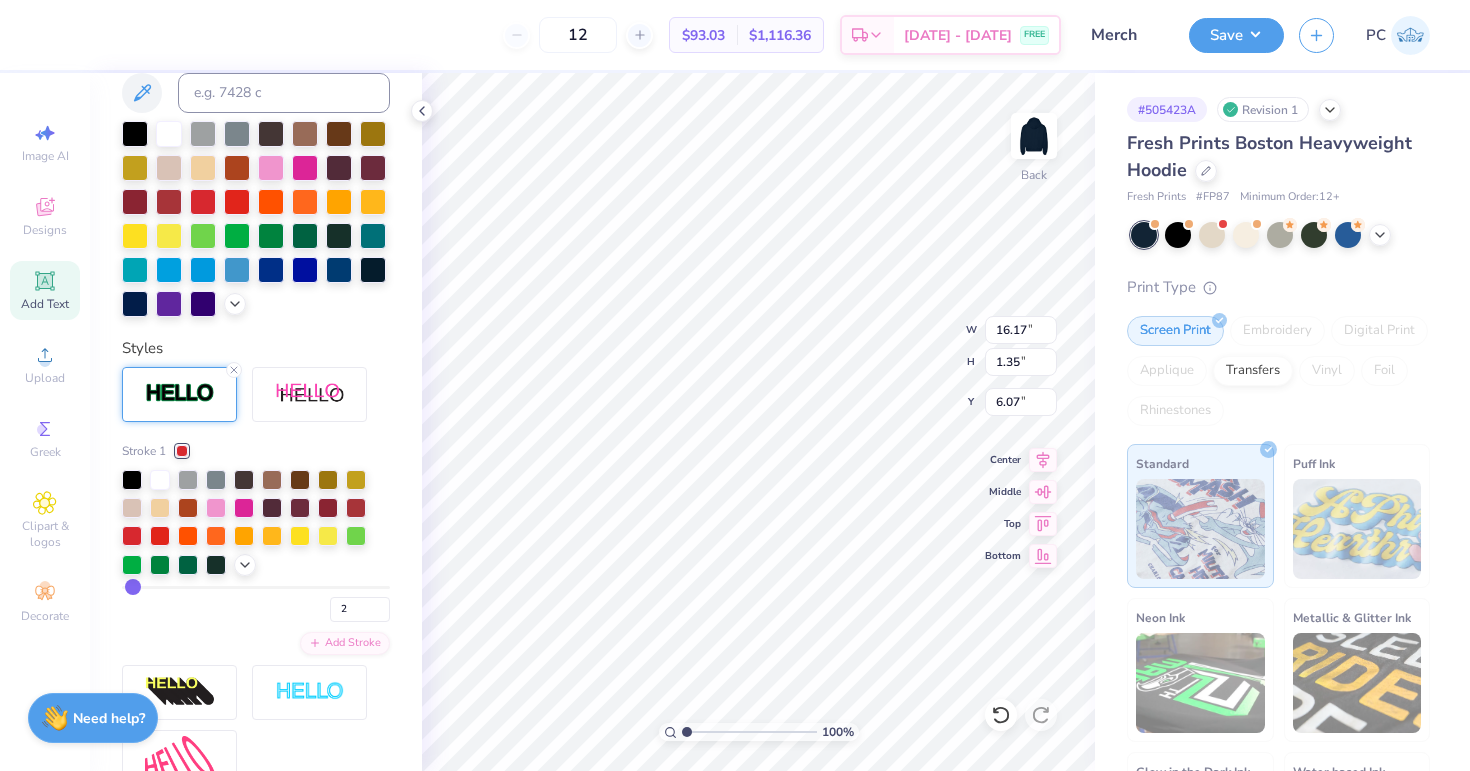 scroll, scrollTop: 523, scrollLeft: 0, axis: vertical 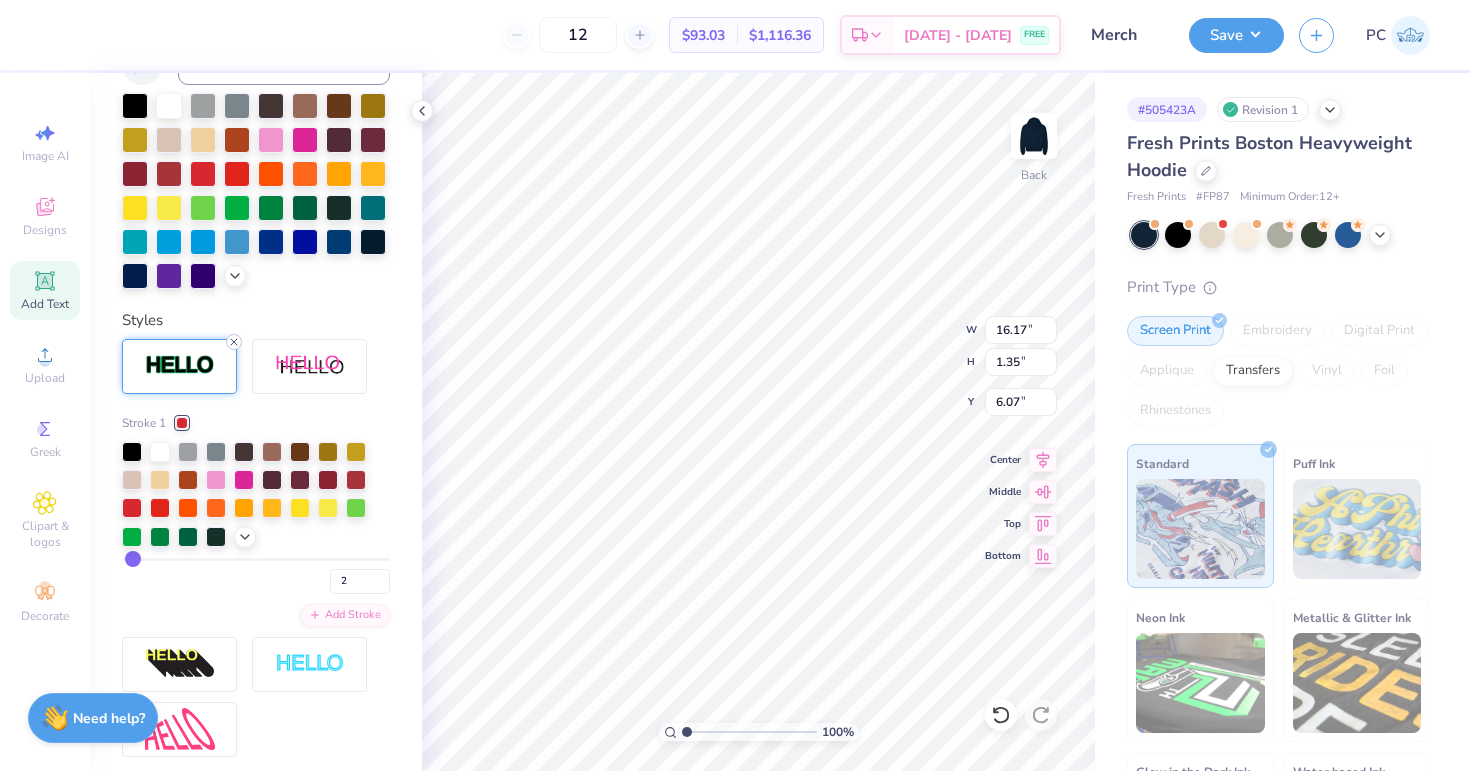 click 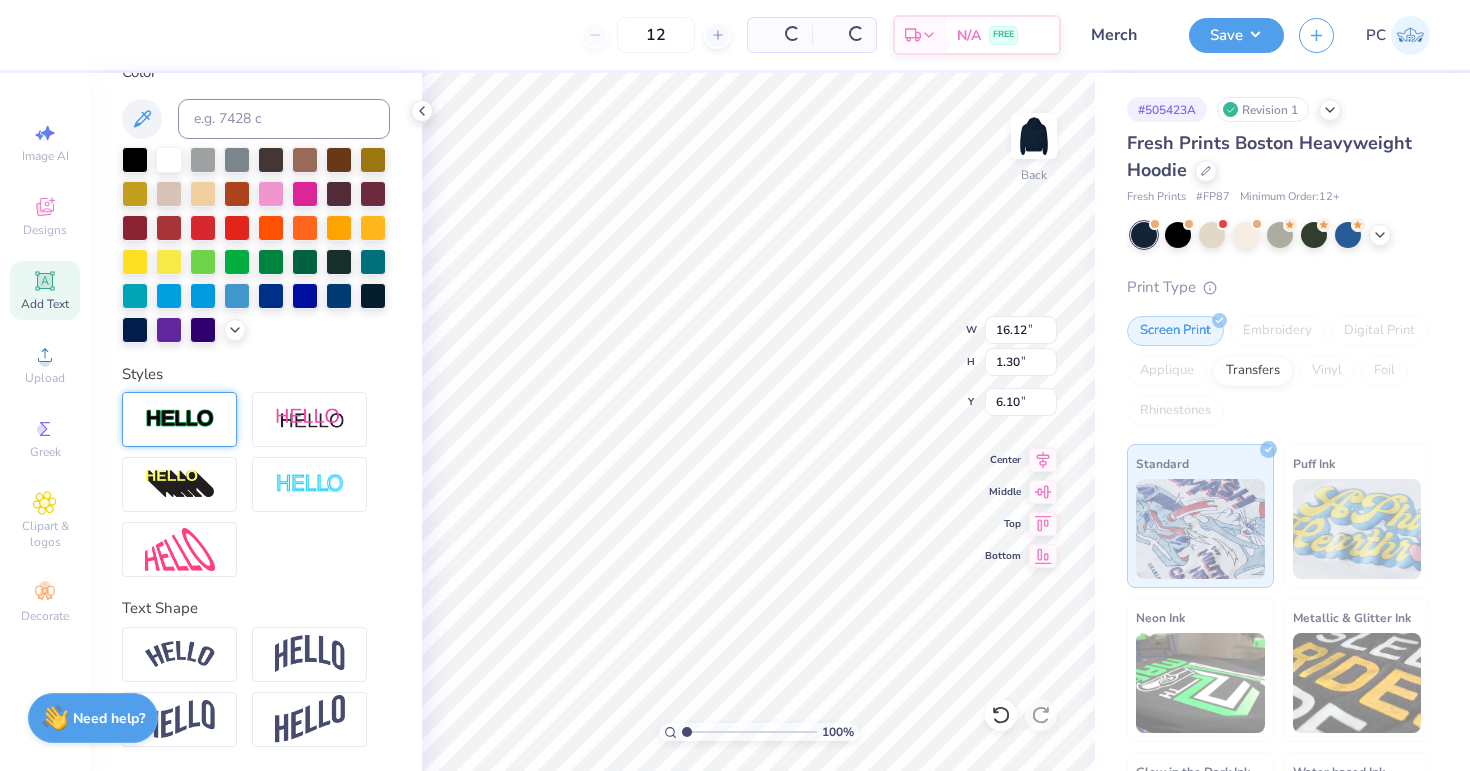 type on "16.12" 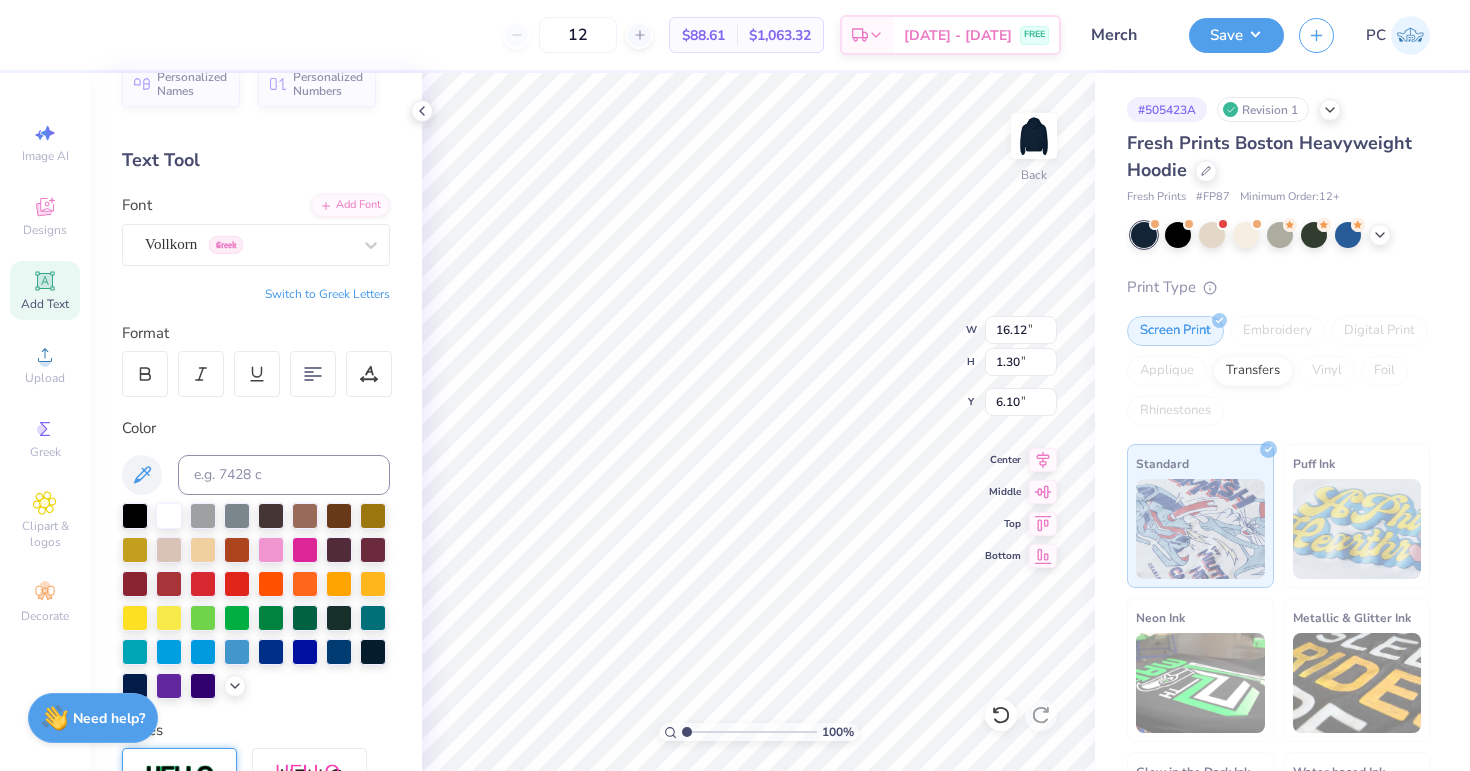 scroll, scrollTop: 34, scrollLeft: 0, axis: vertical 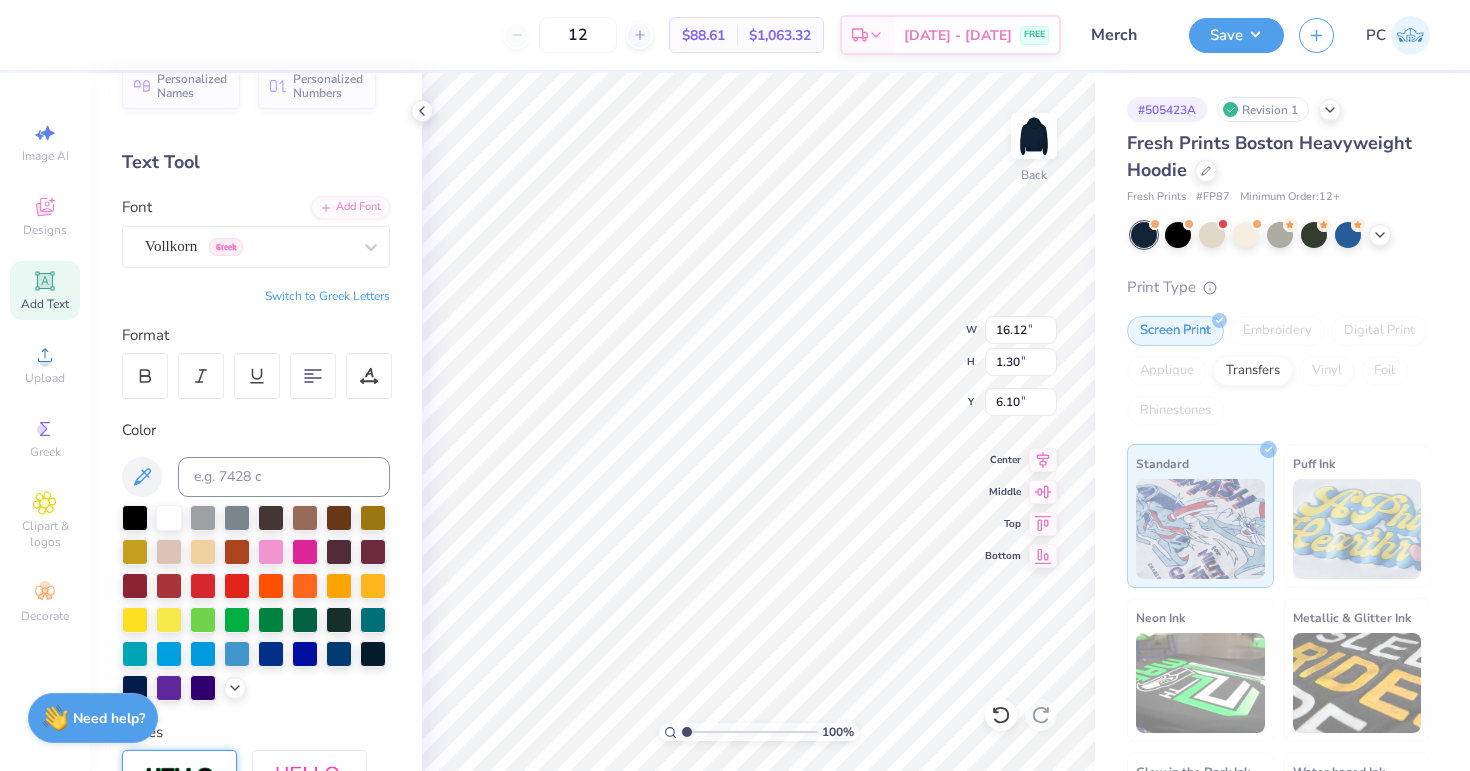 type on "WOMEN'S       SOCCER" 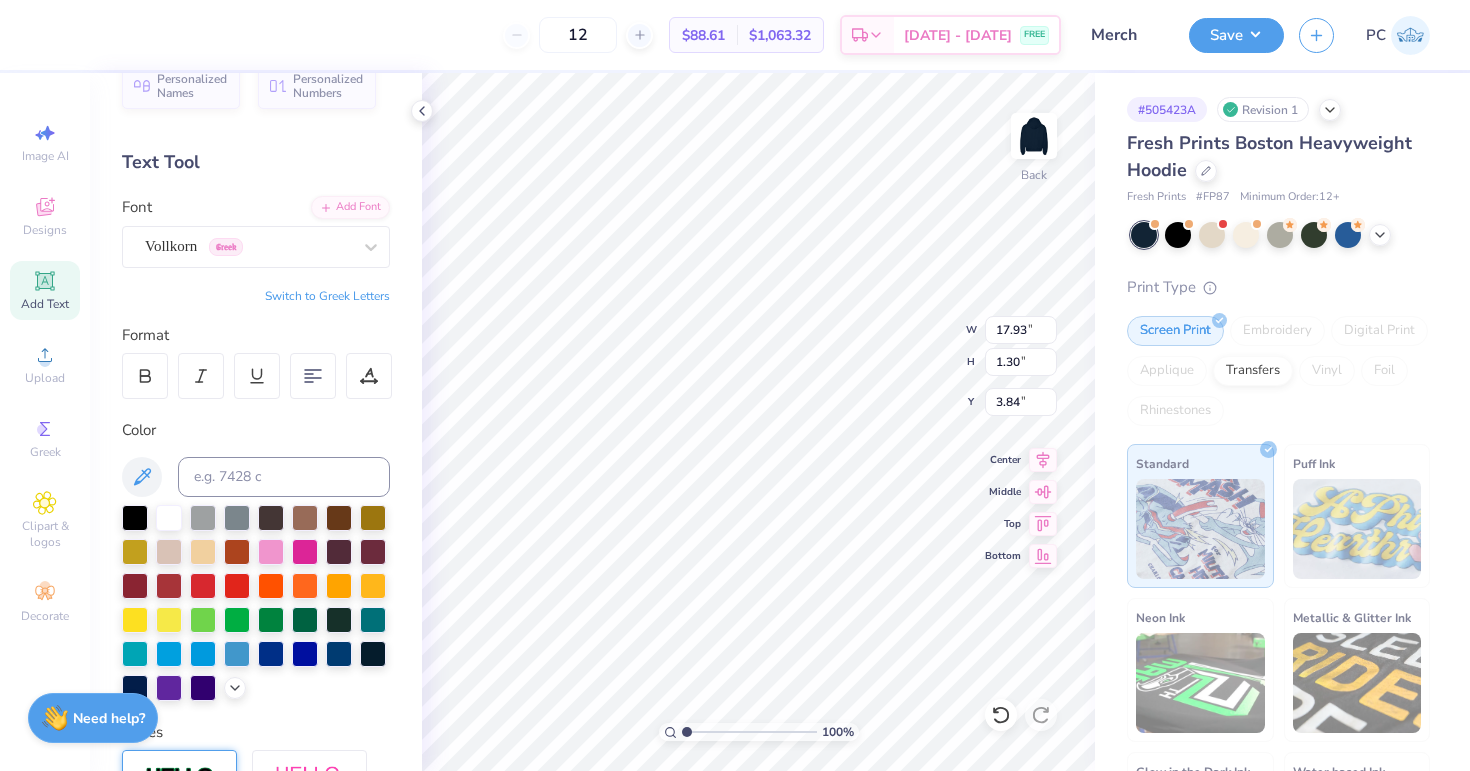 type on "3.84" 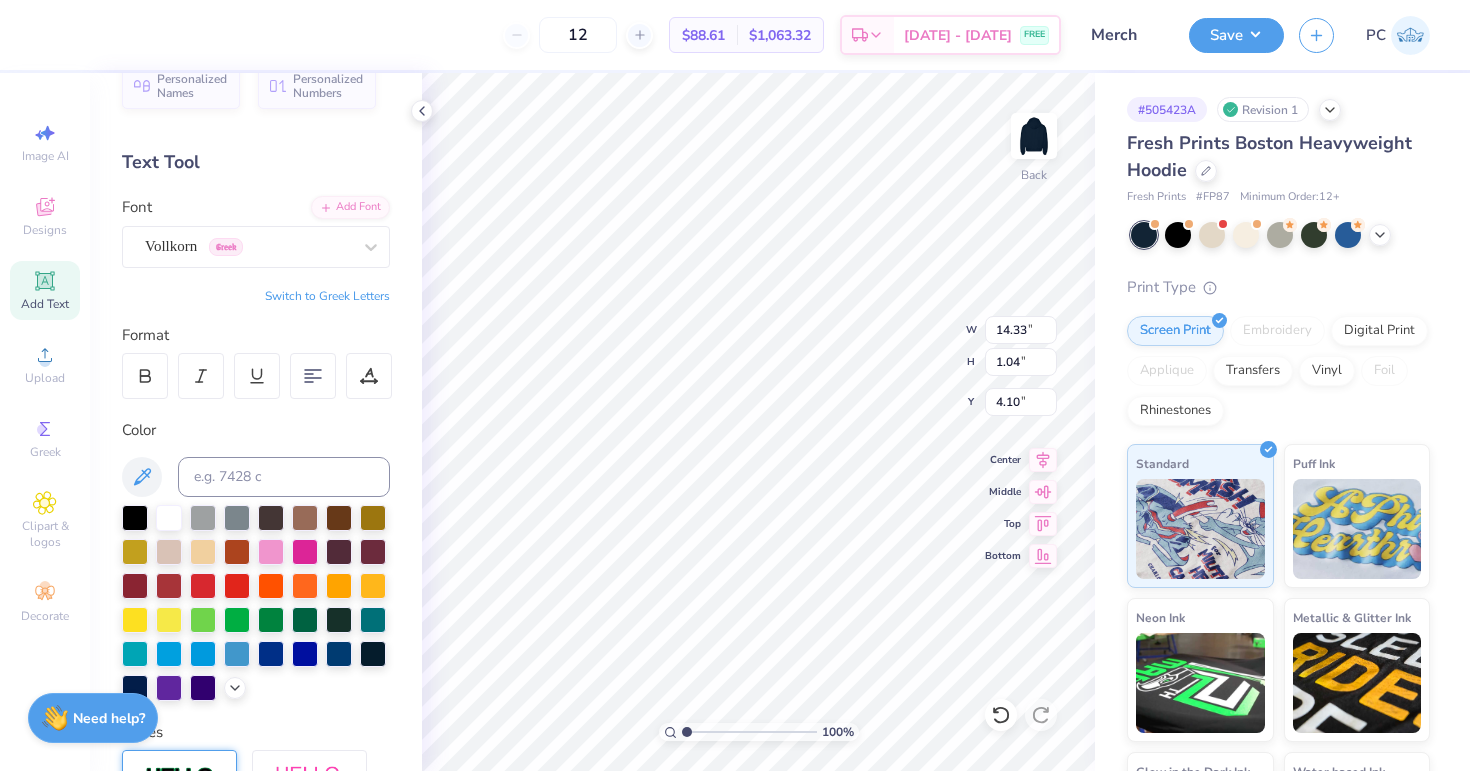 type on "3.97" 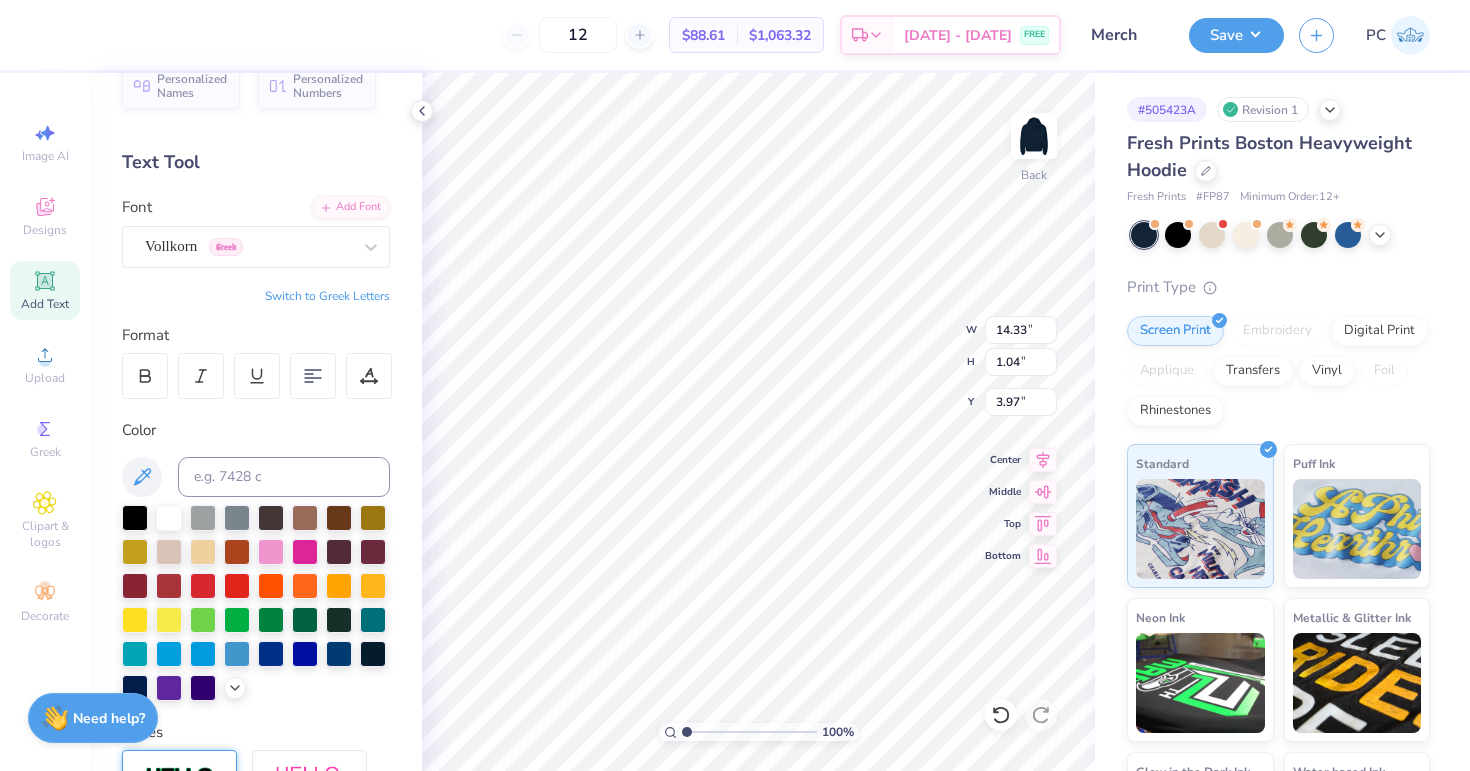 scroll, scrollTop: 0, scrollLeft: 8, axis: horizontal 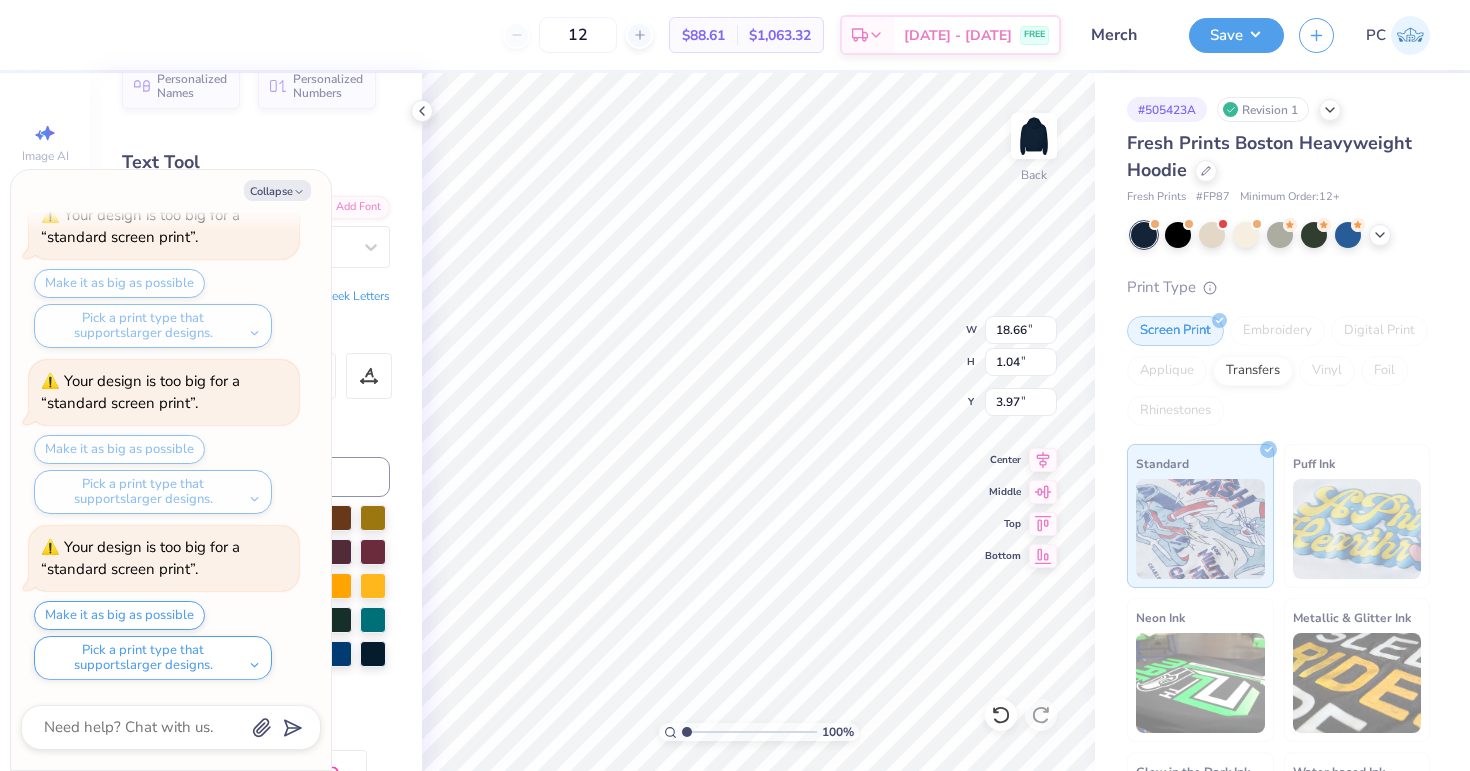 type on "x" 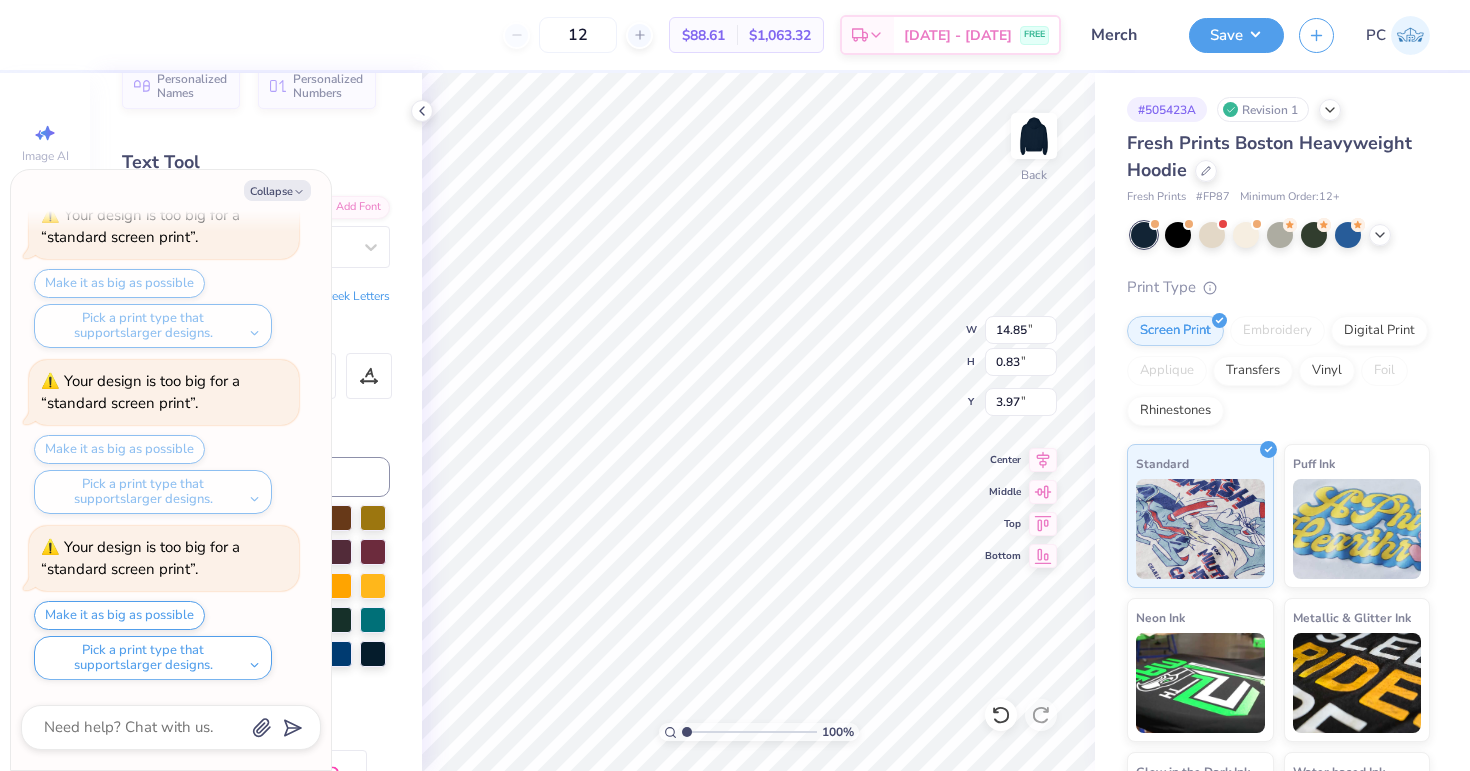type on "x" 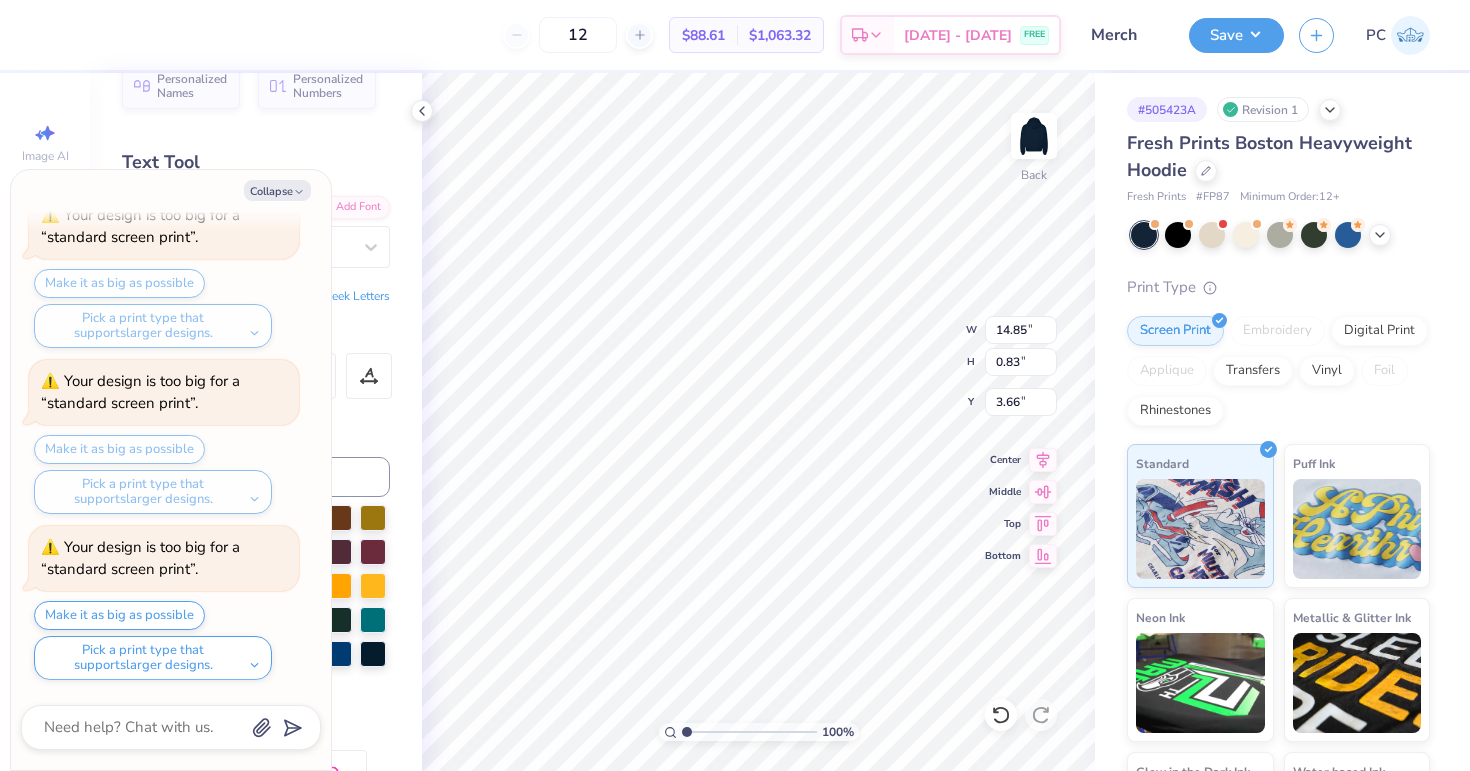 type on "x" 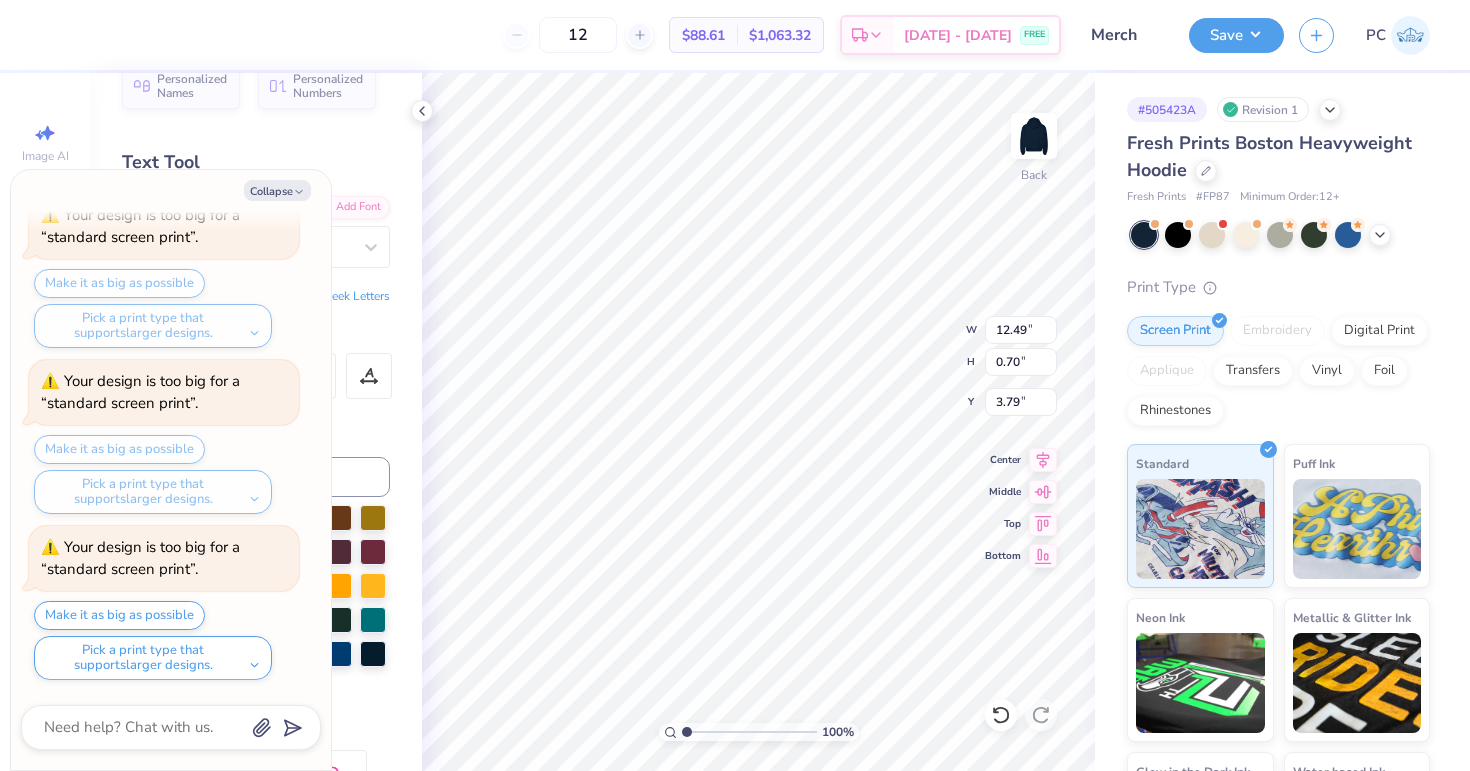 type on "x" 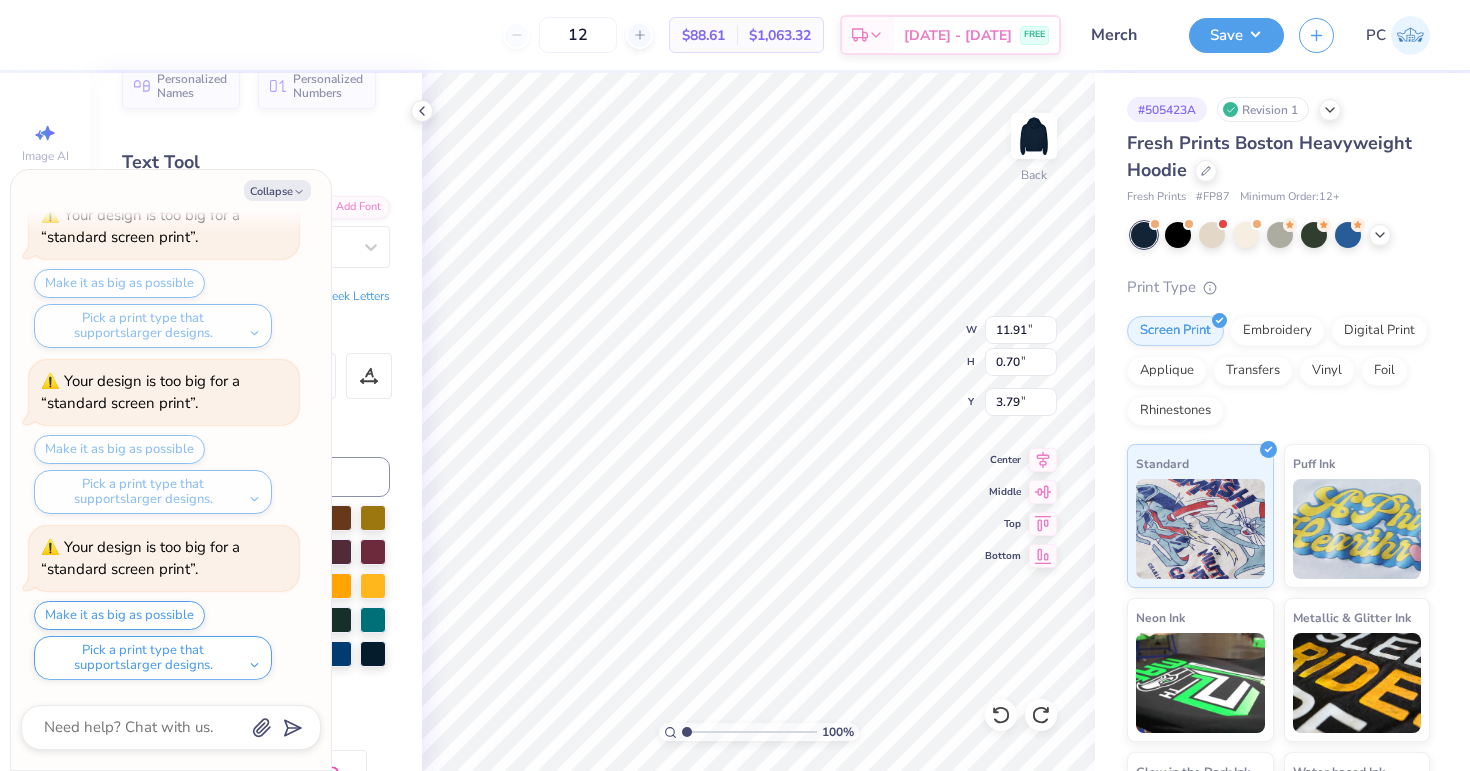 type on "x" 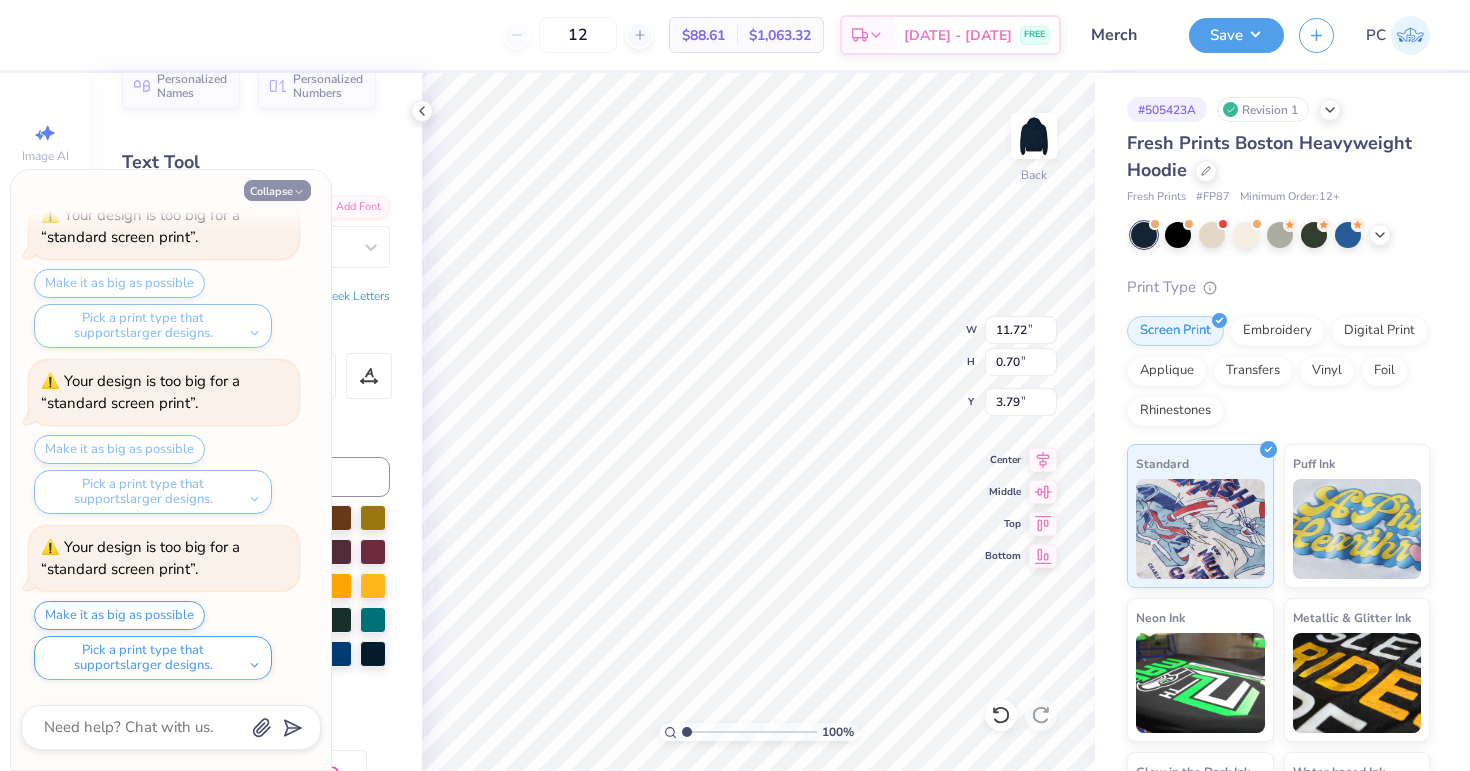 click on "Collapse" at bounding box center [277, 190] 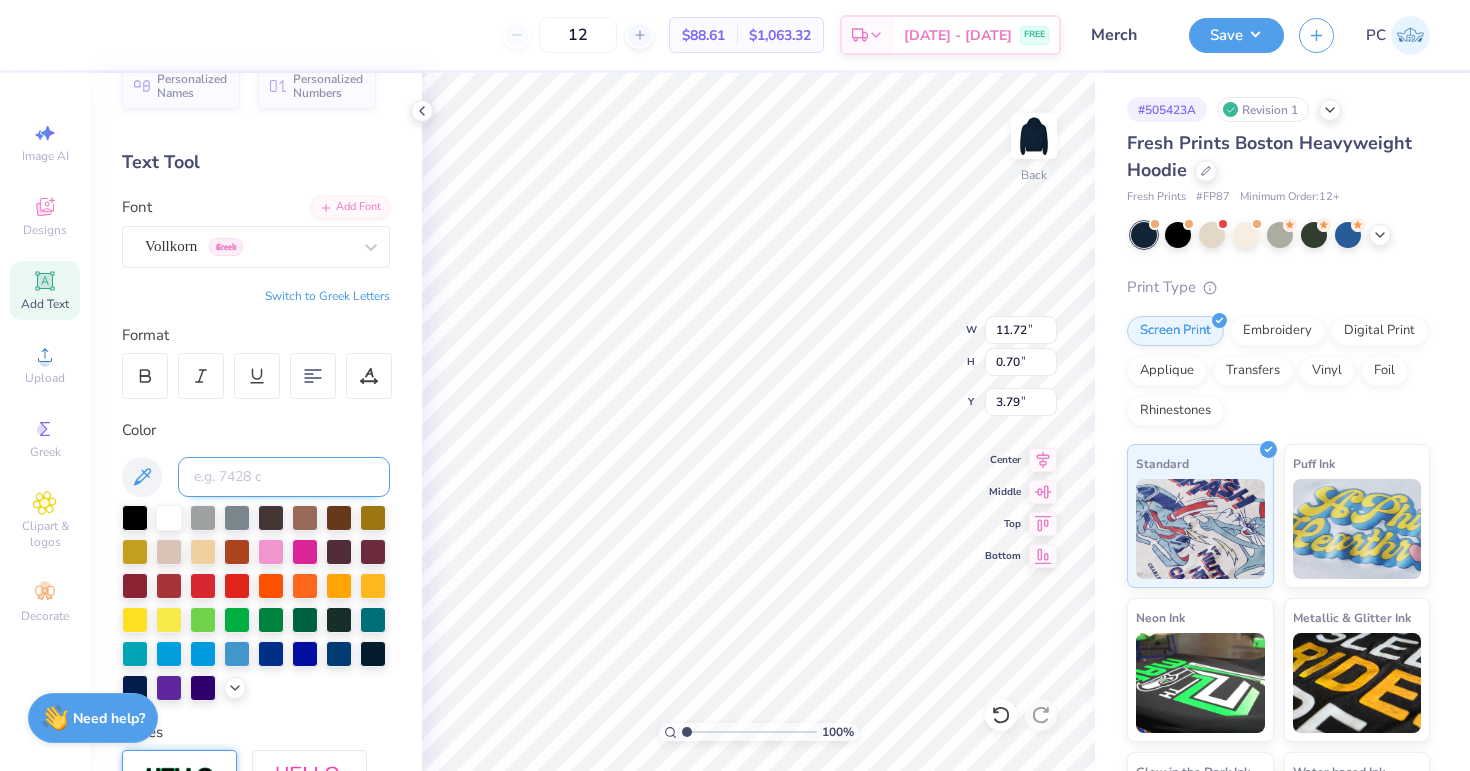 click at bounding box center (284, 477) 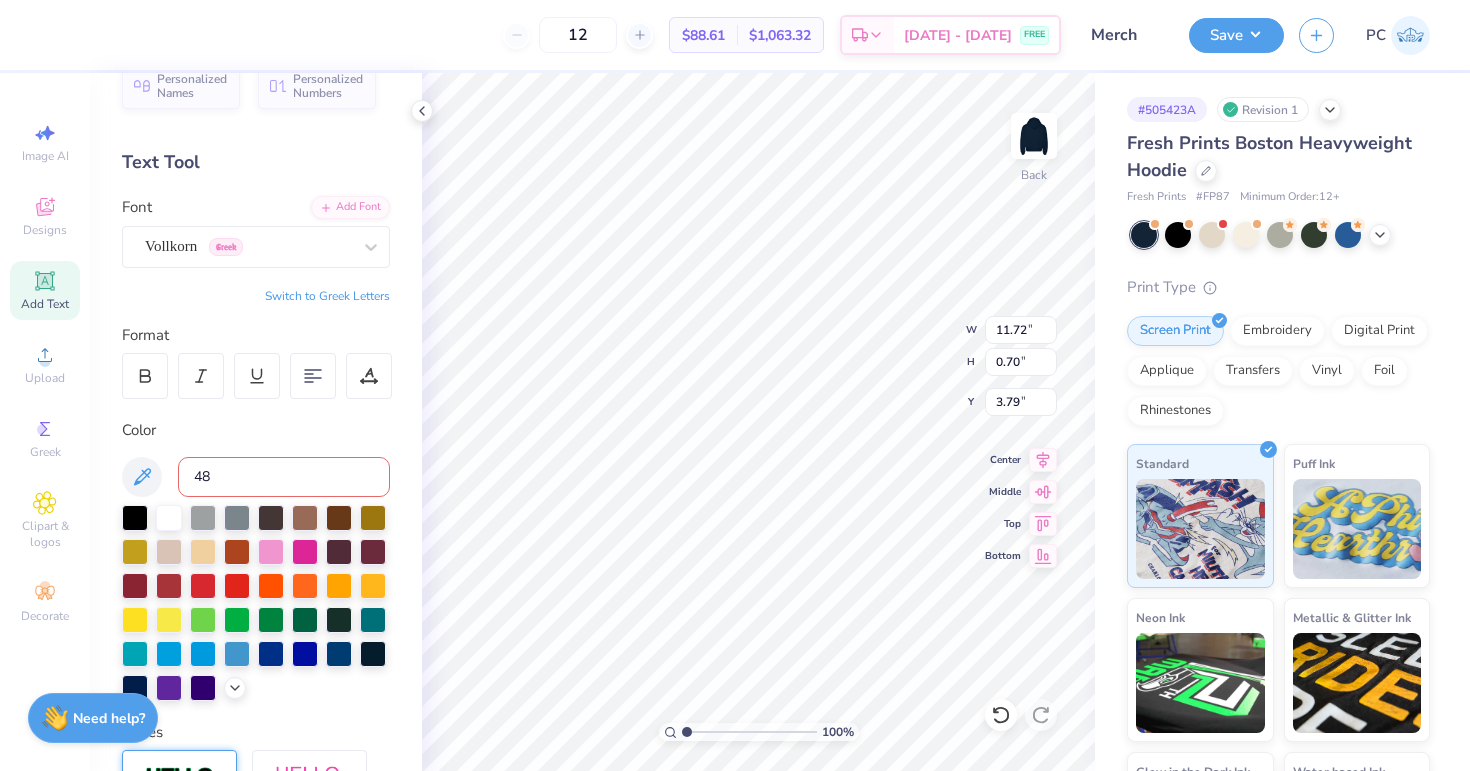 type on "484" 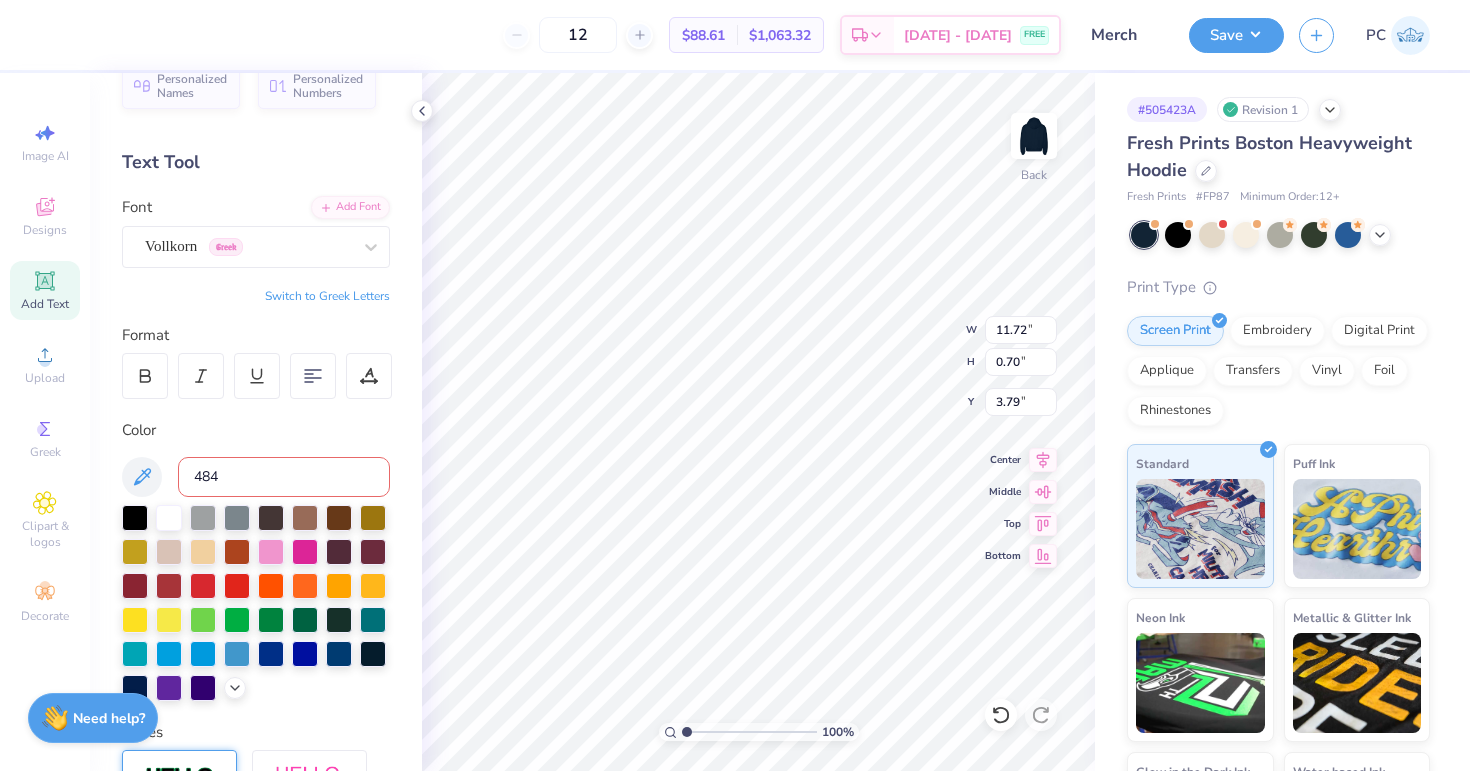 type 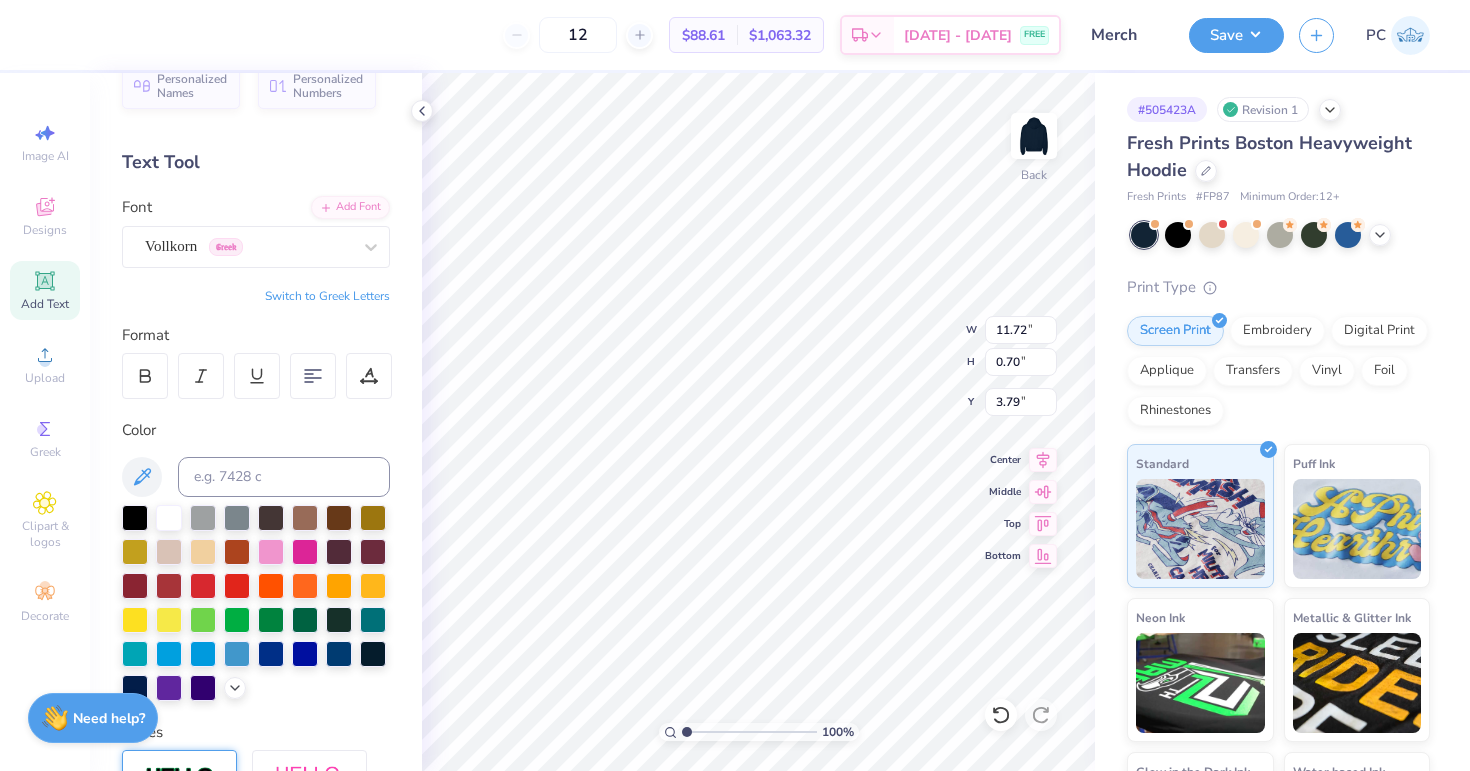 type on "WOMEN'S                 SOCCER" 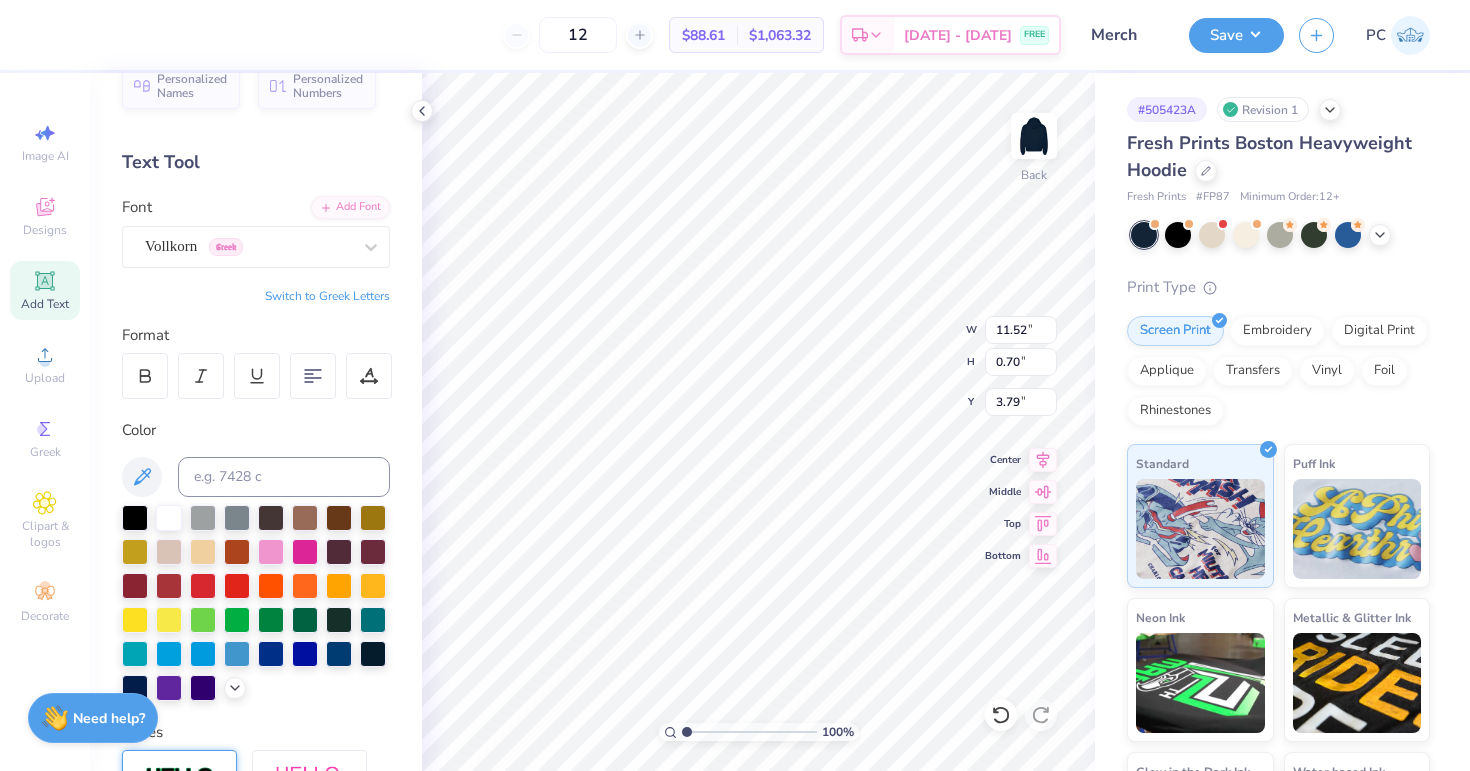 type on "WOMEN'S                SOCCER" 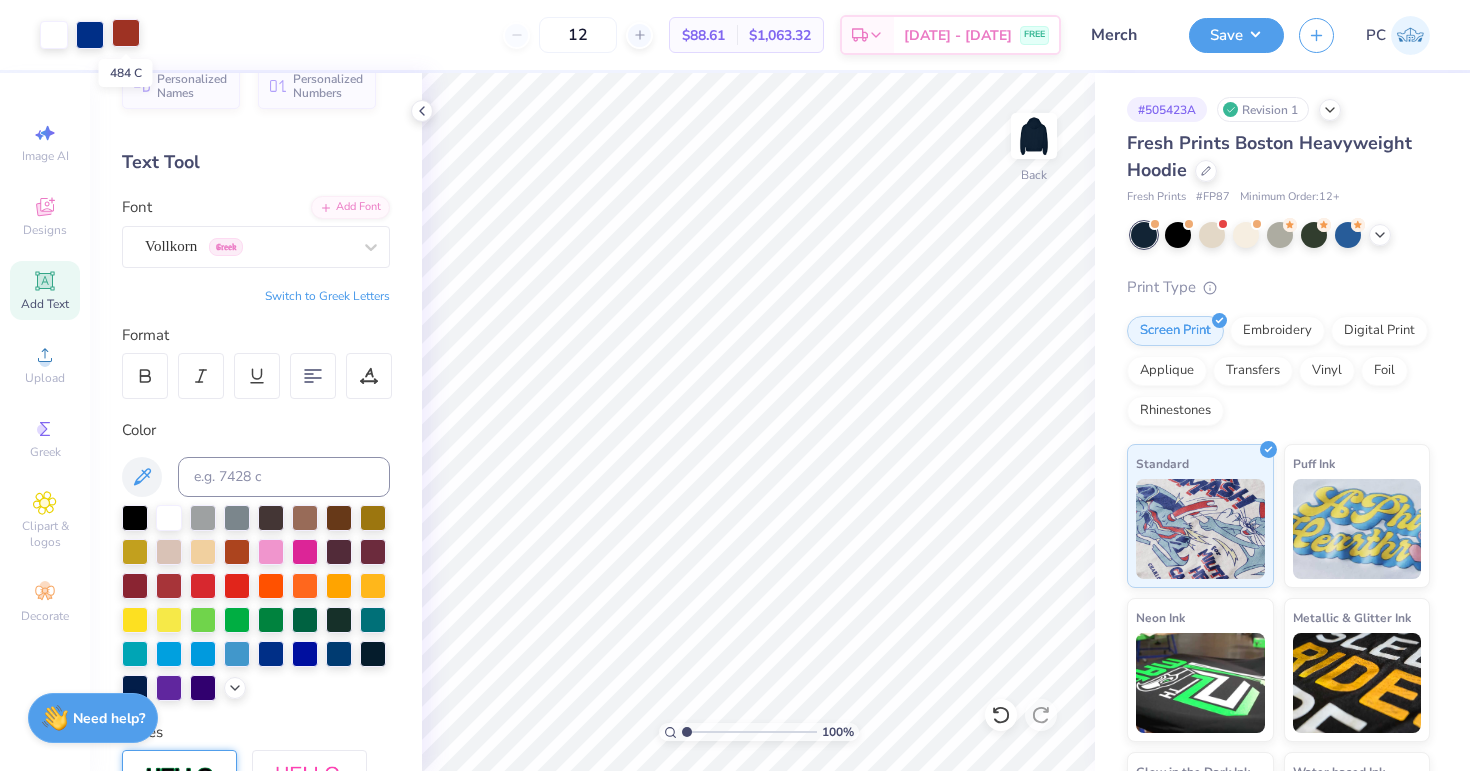 click at bounding box center (126, 33) 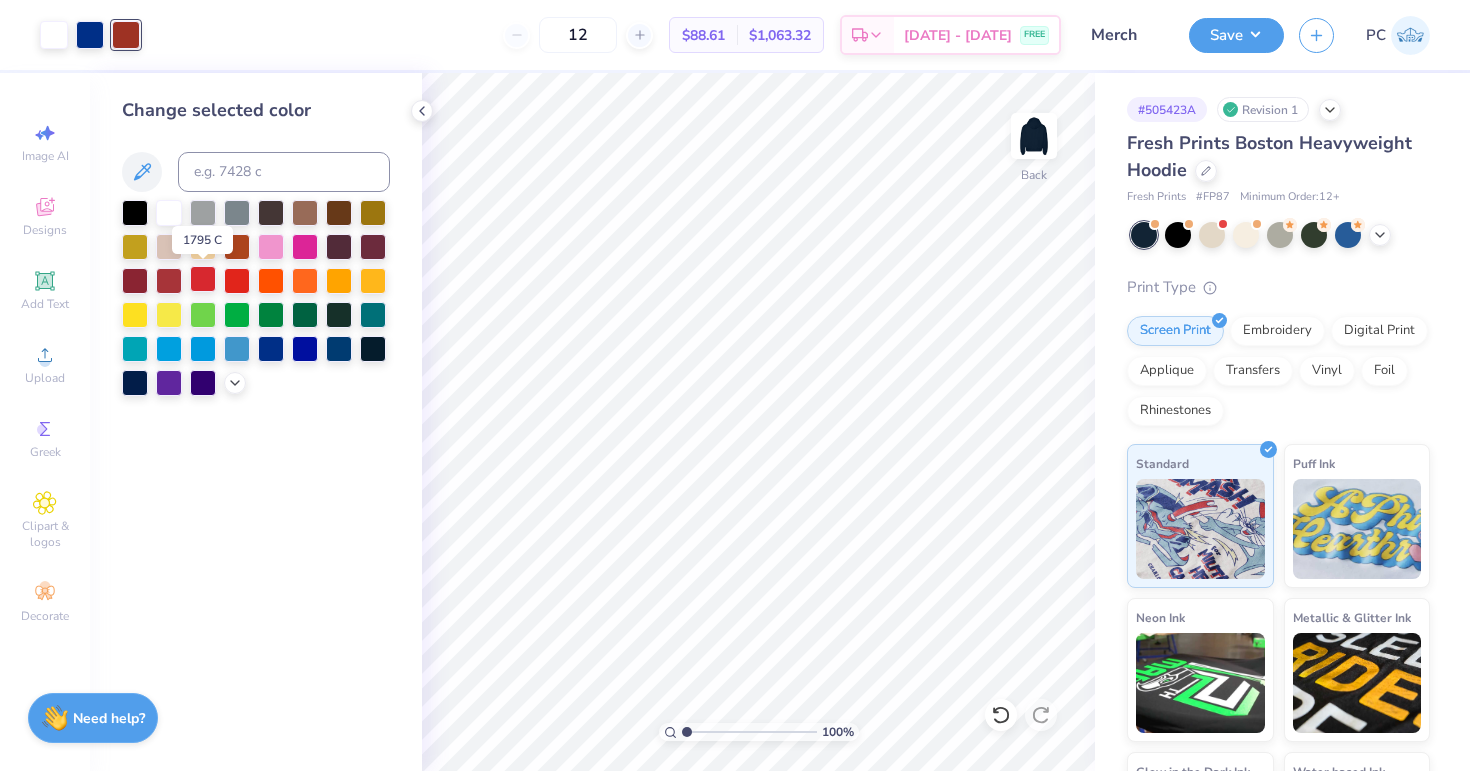 click at bounding box center (203, 279) 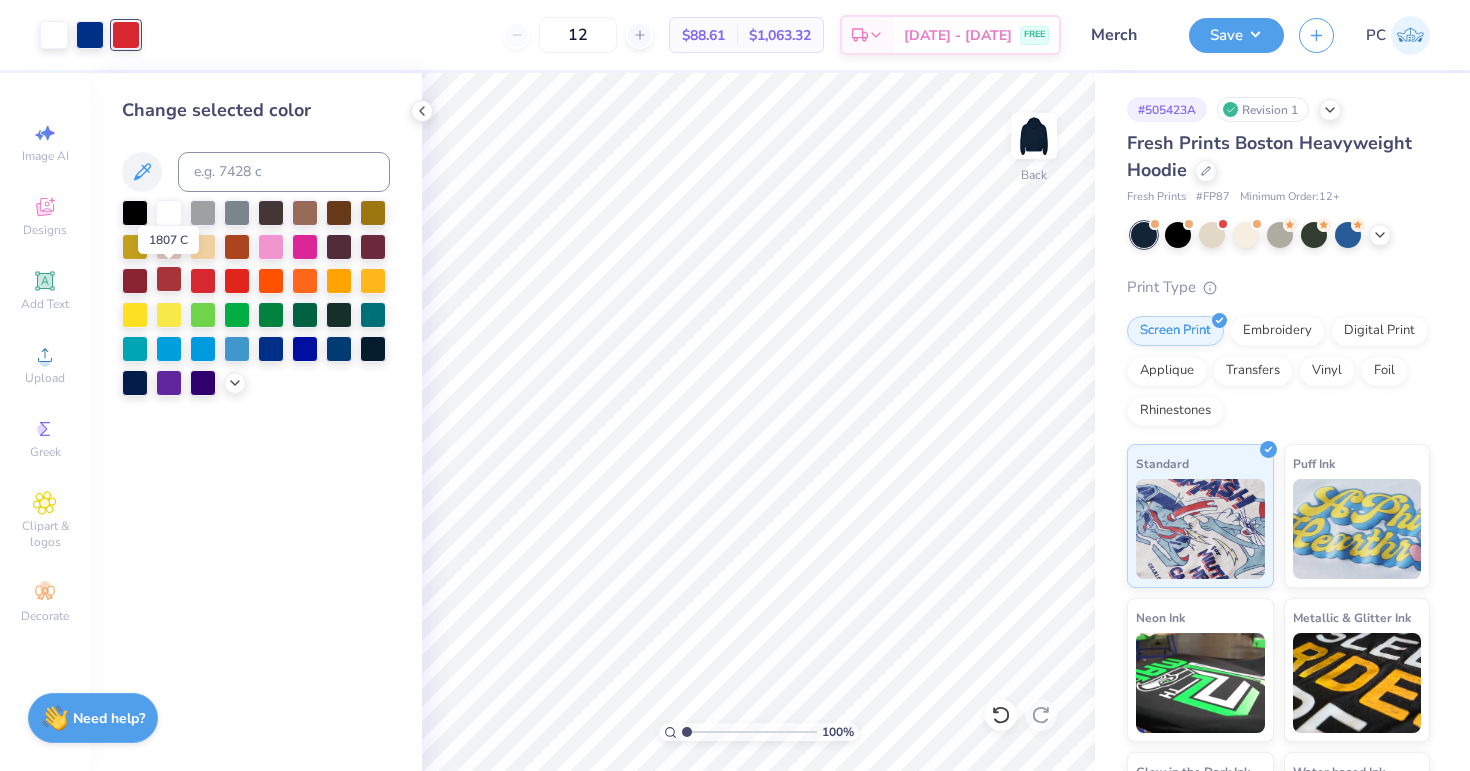 click at bounding box center [169, 279] 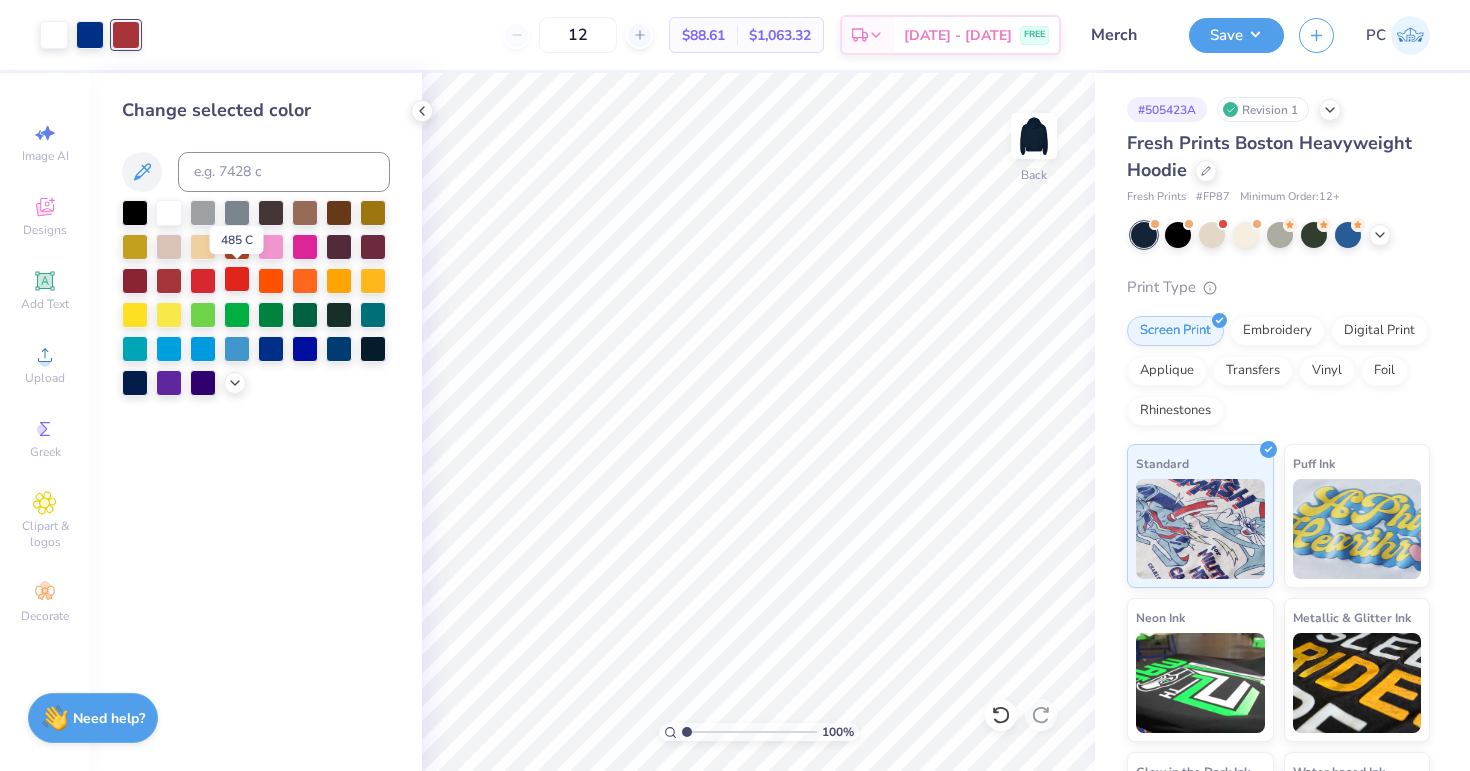 click at bounding box center [237, 279] 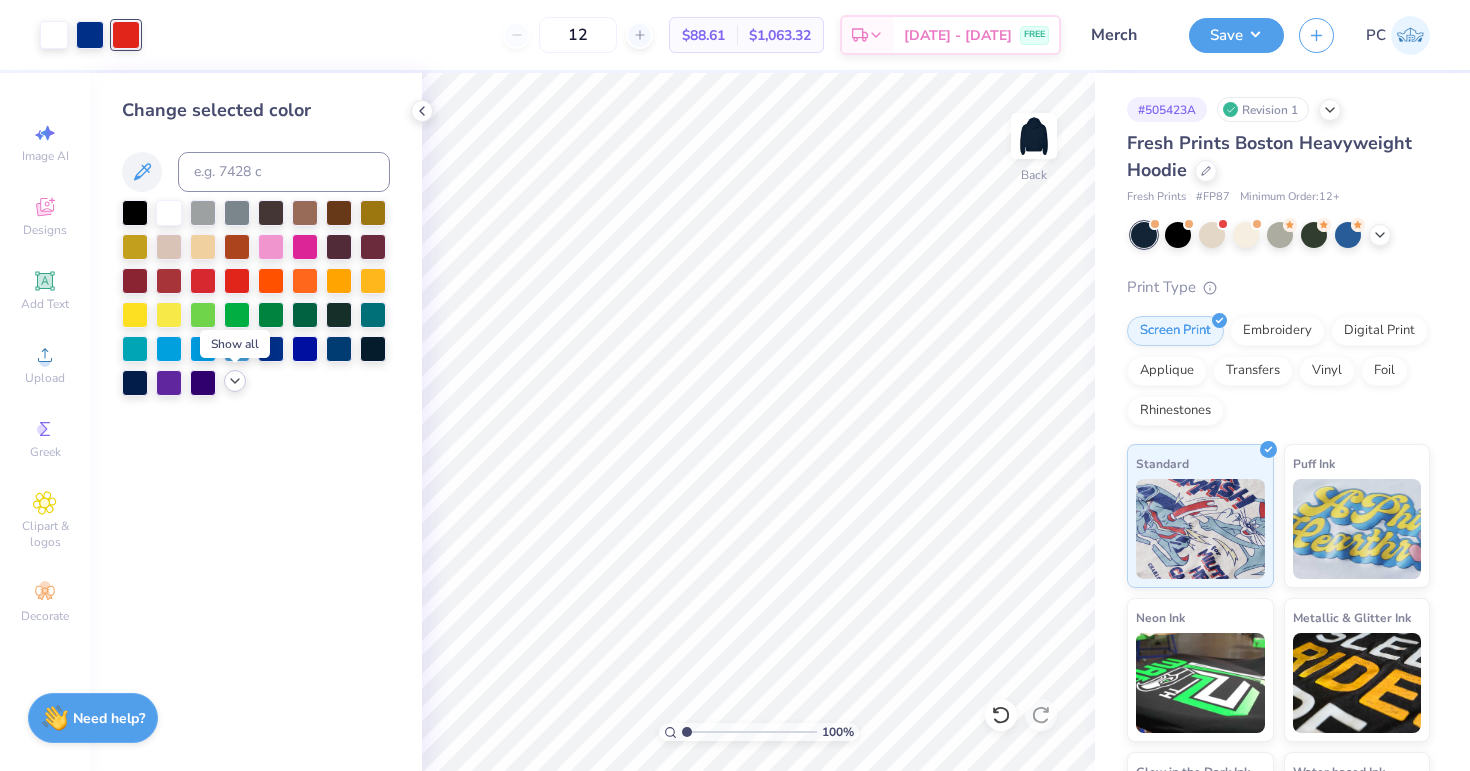 click 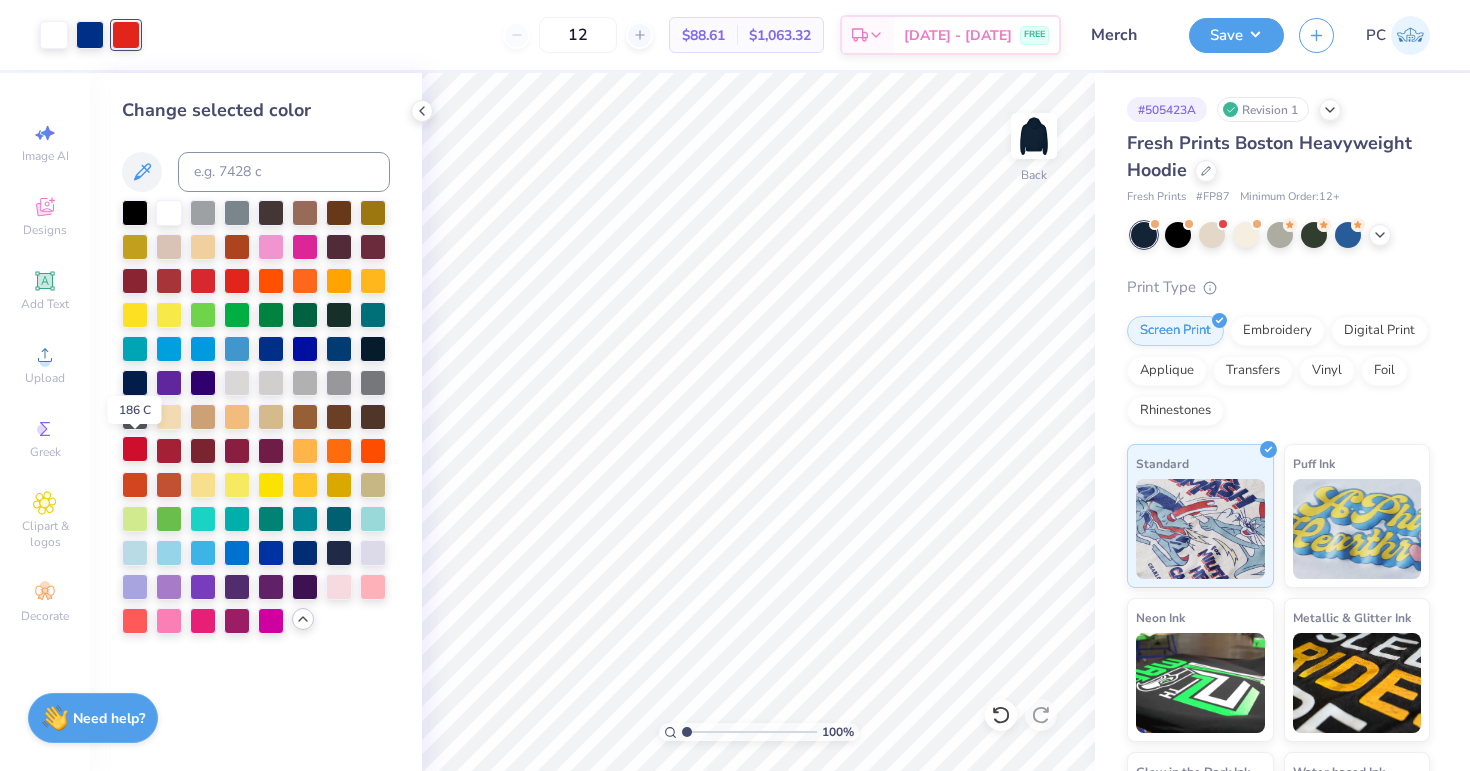 click at bounding box center [135, 449] 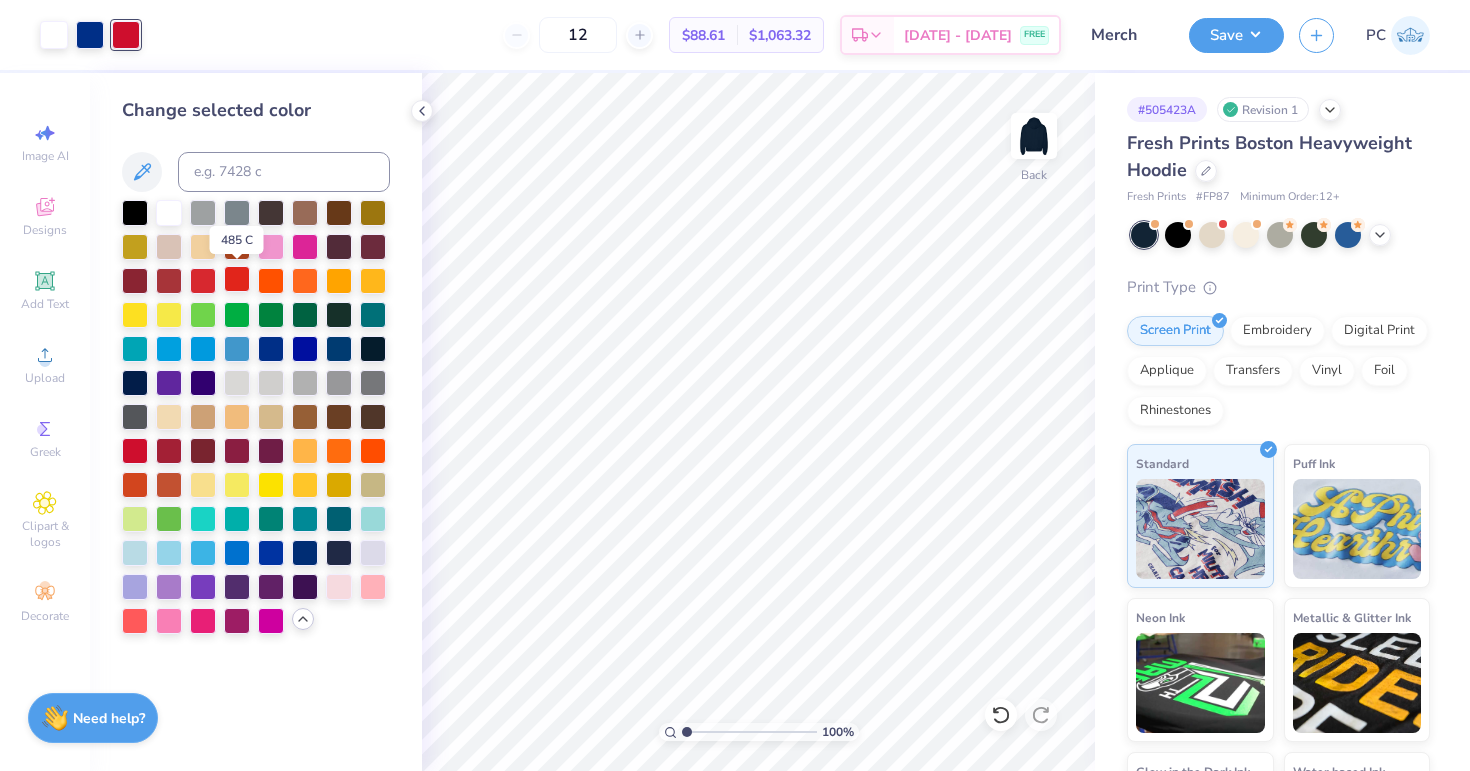 click at bounding box center [237, 279] 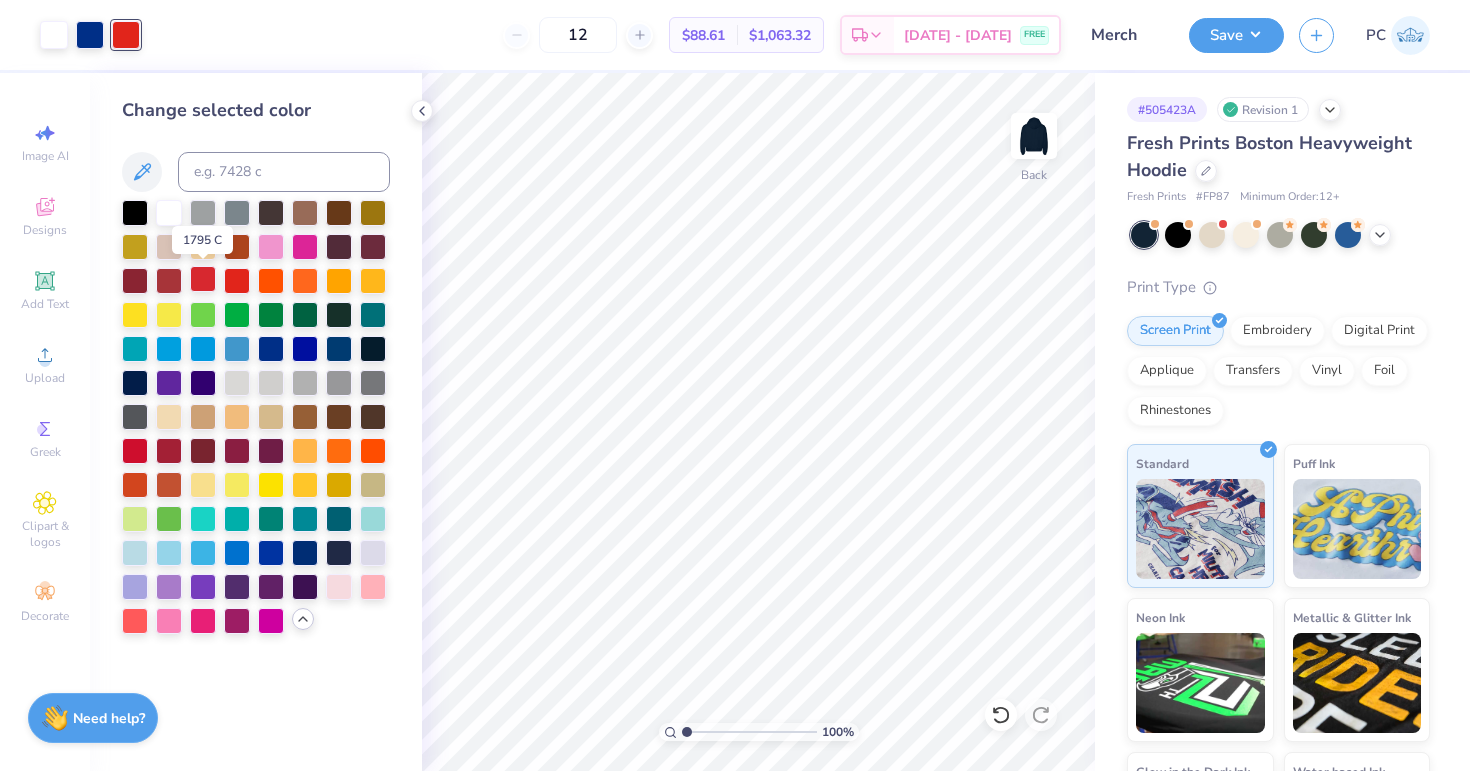 click at bounding box center (203, 279) 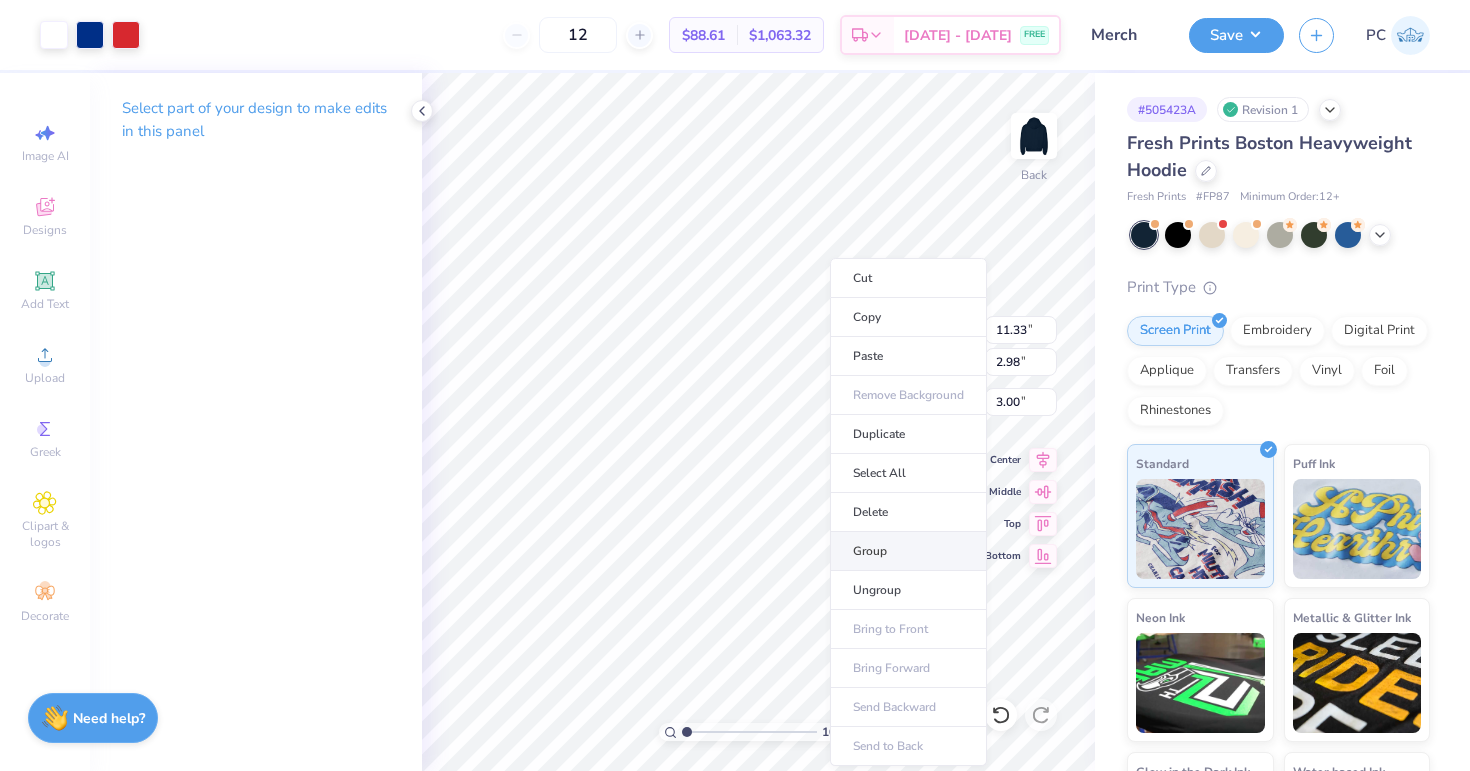 click on "Group" at bounding box center (908, 551) 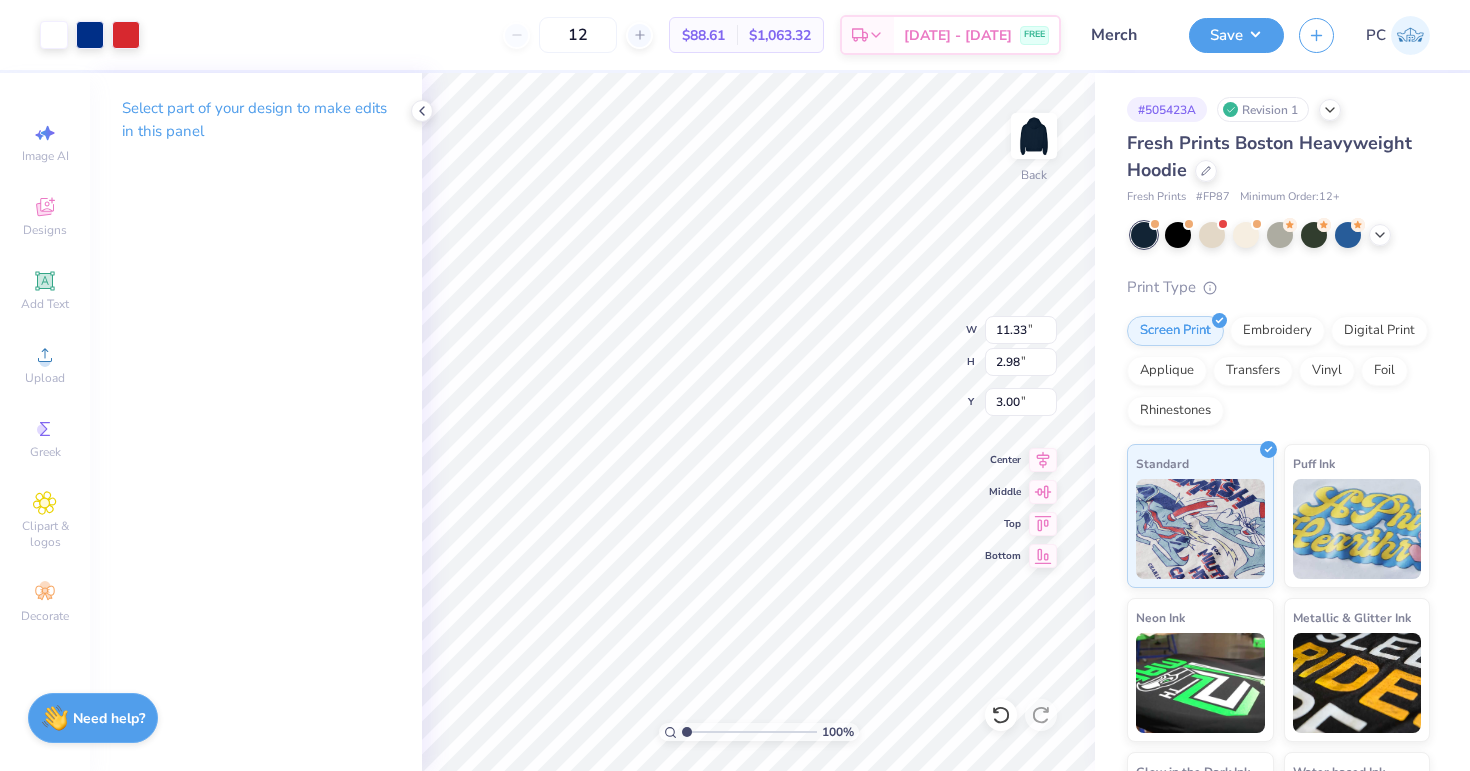 type on "12.24" 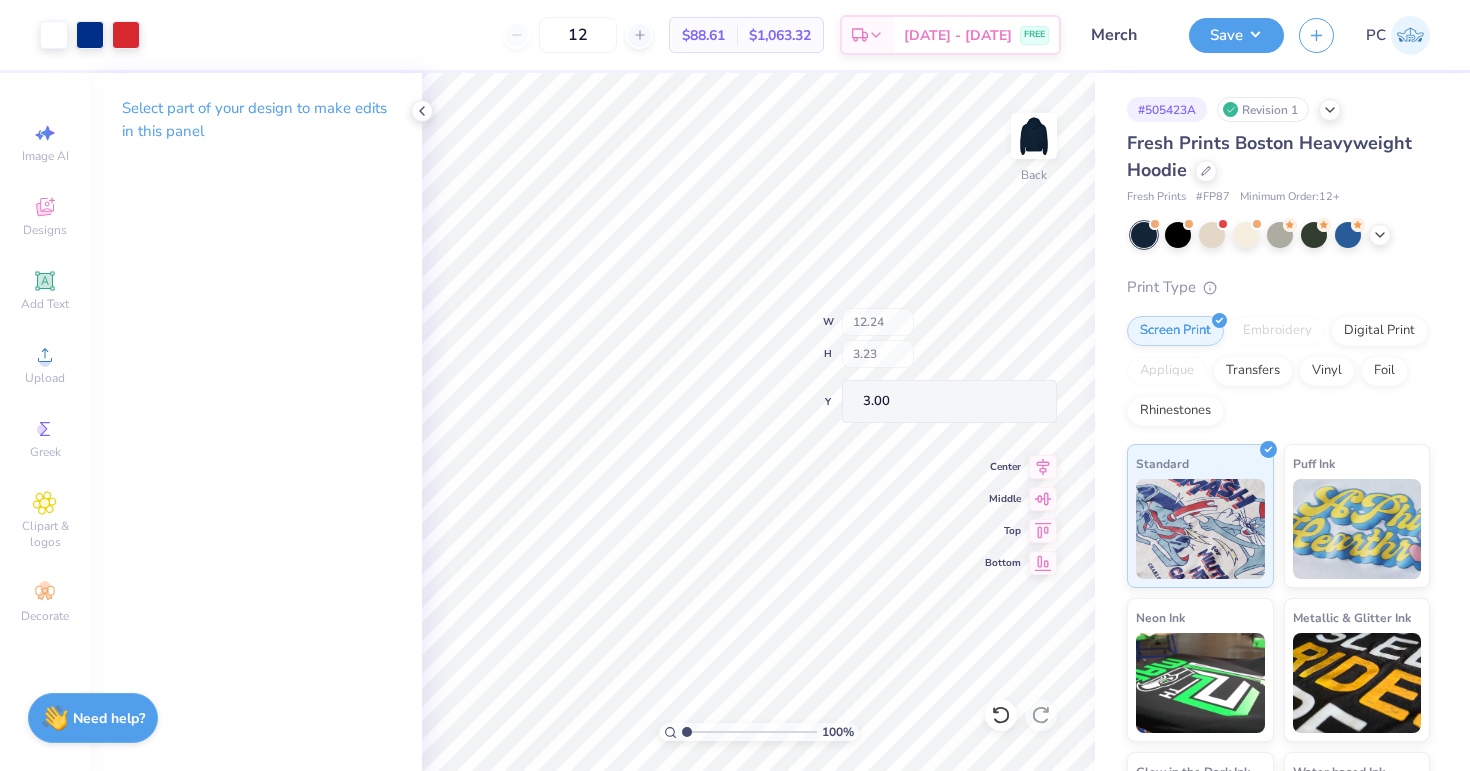 type on "3.00" 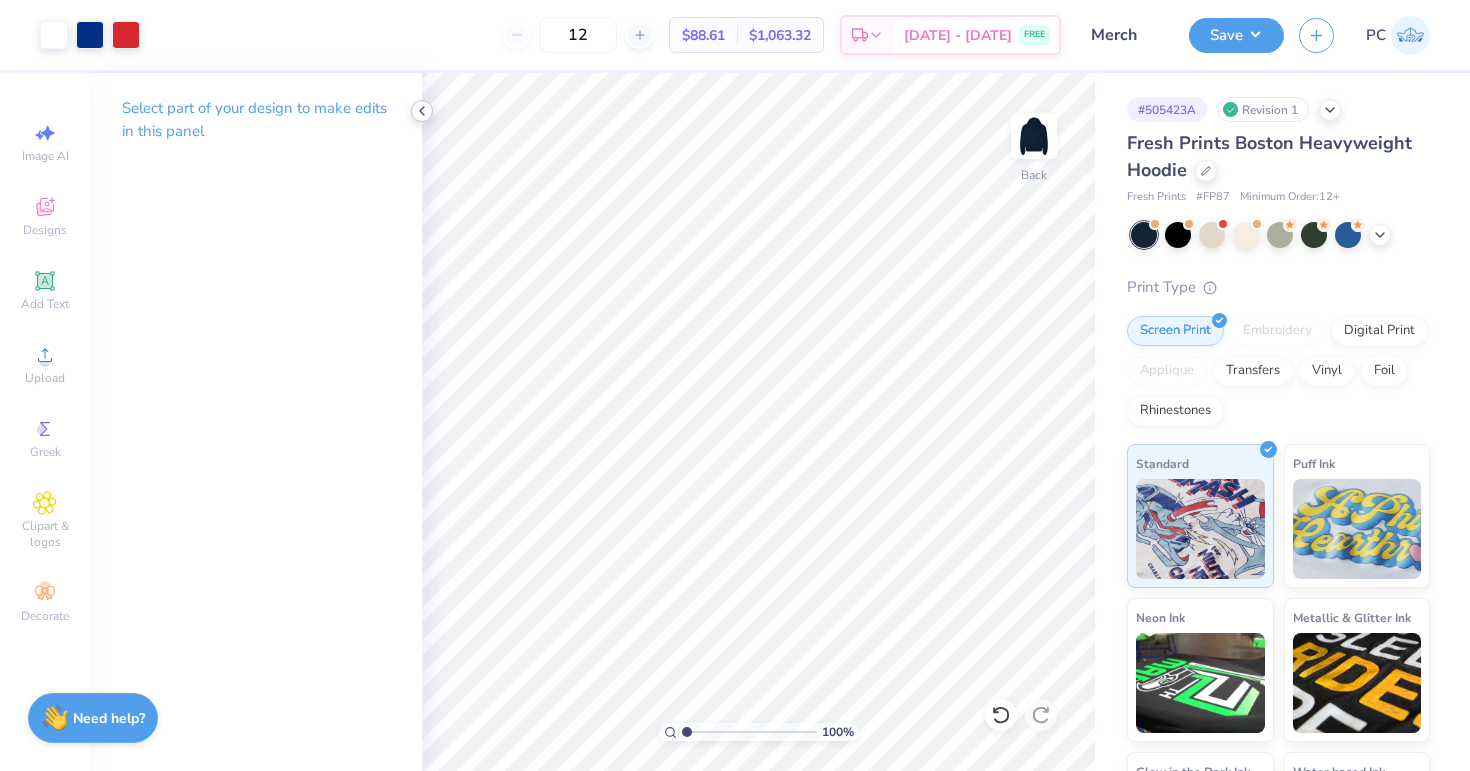 click 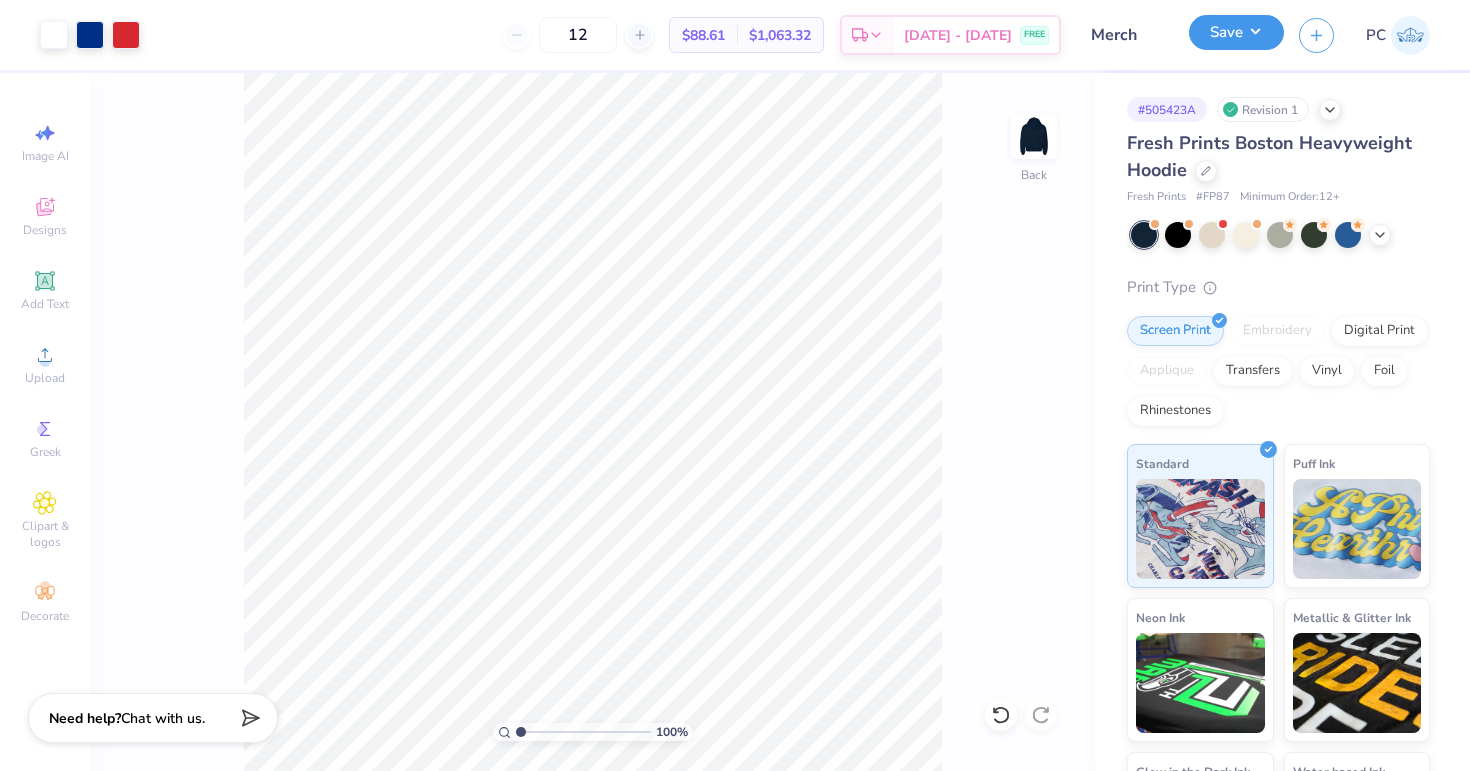 click on "Save" at bounding box center (1236, 32) 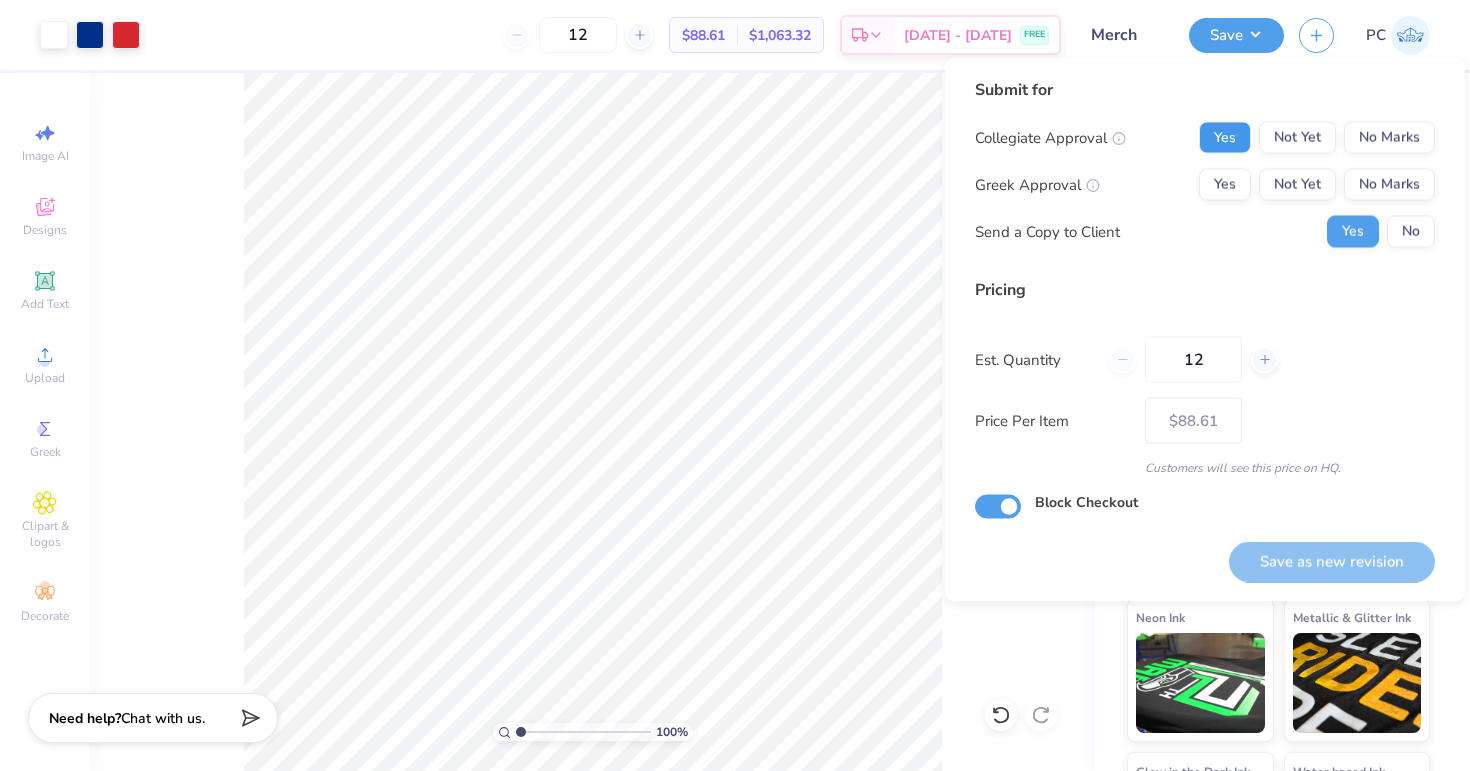 click on "Yes" at bounding box center (1225, 138) 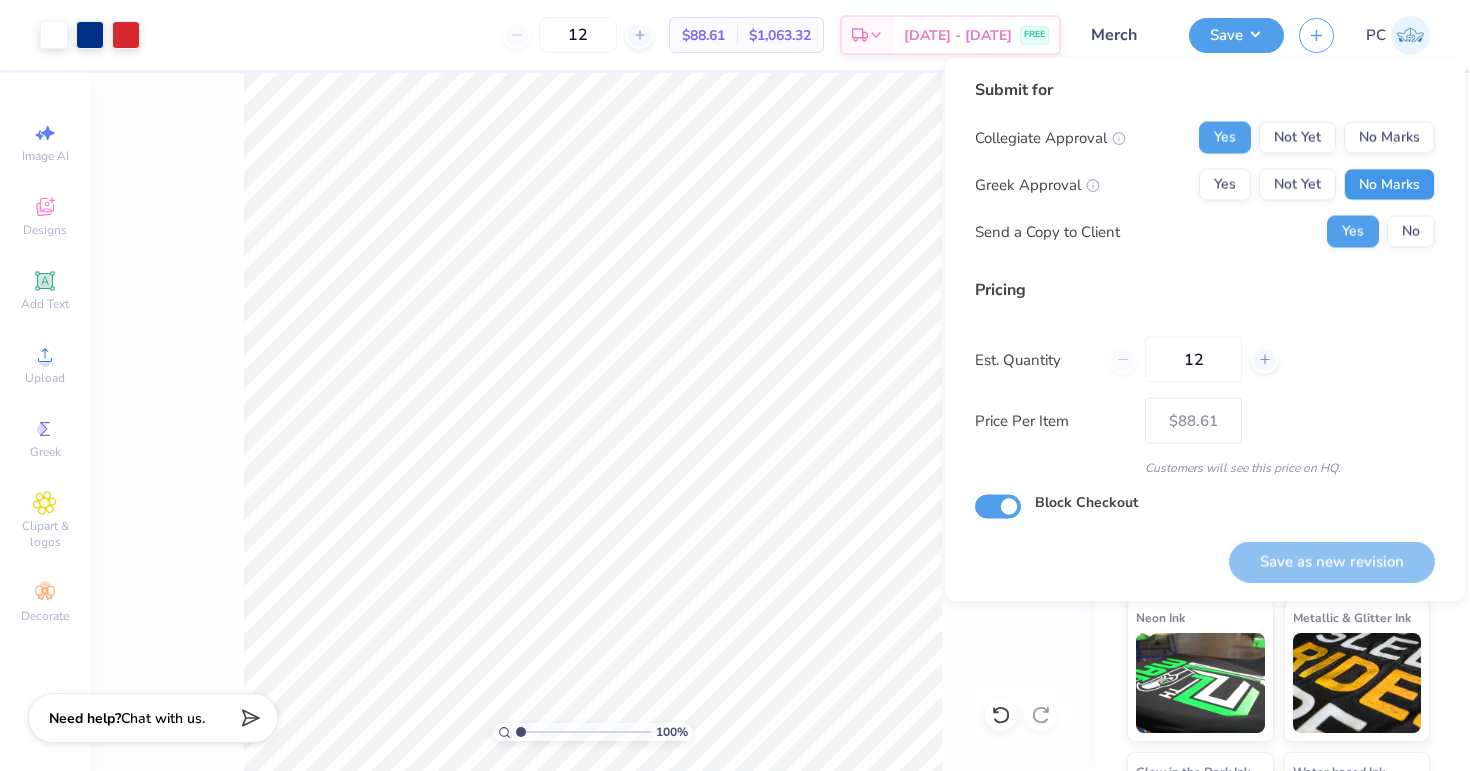 click on "No Marks" at bounding box center (1389, 185) 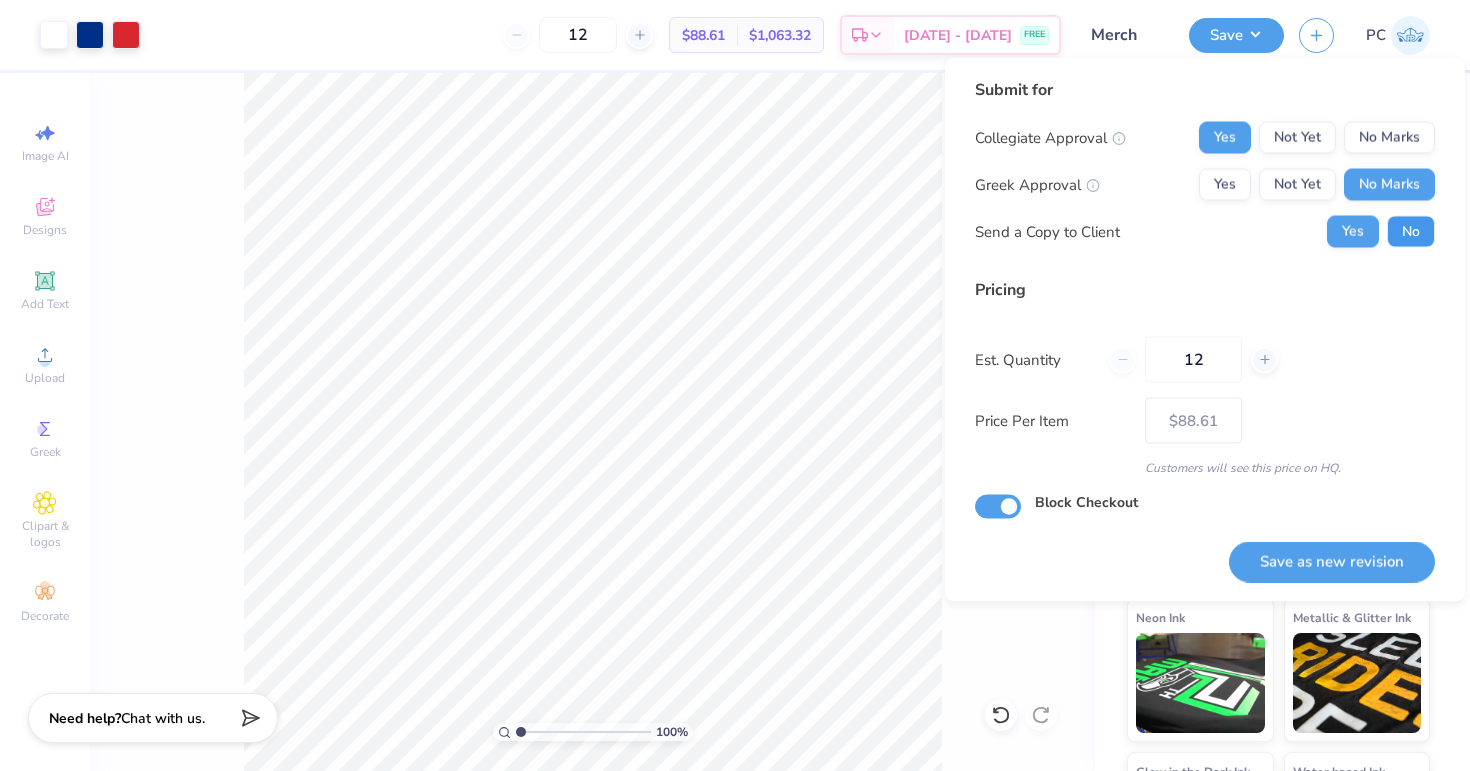 click on "No" at bounding box center [1411, 232] 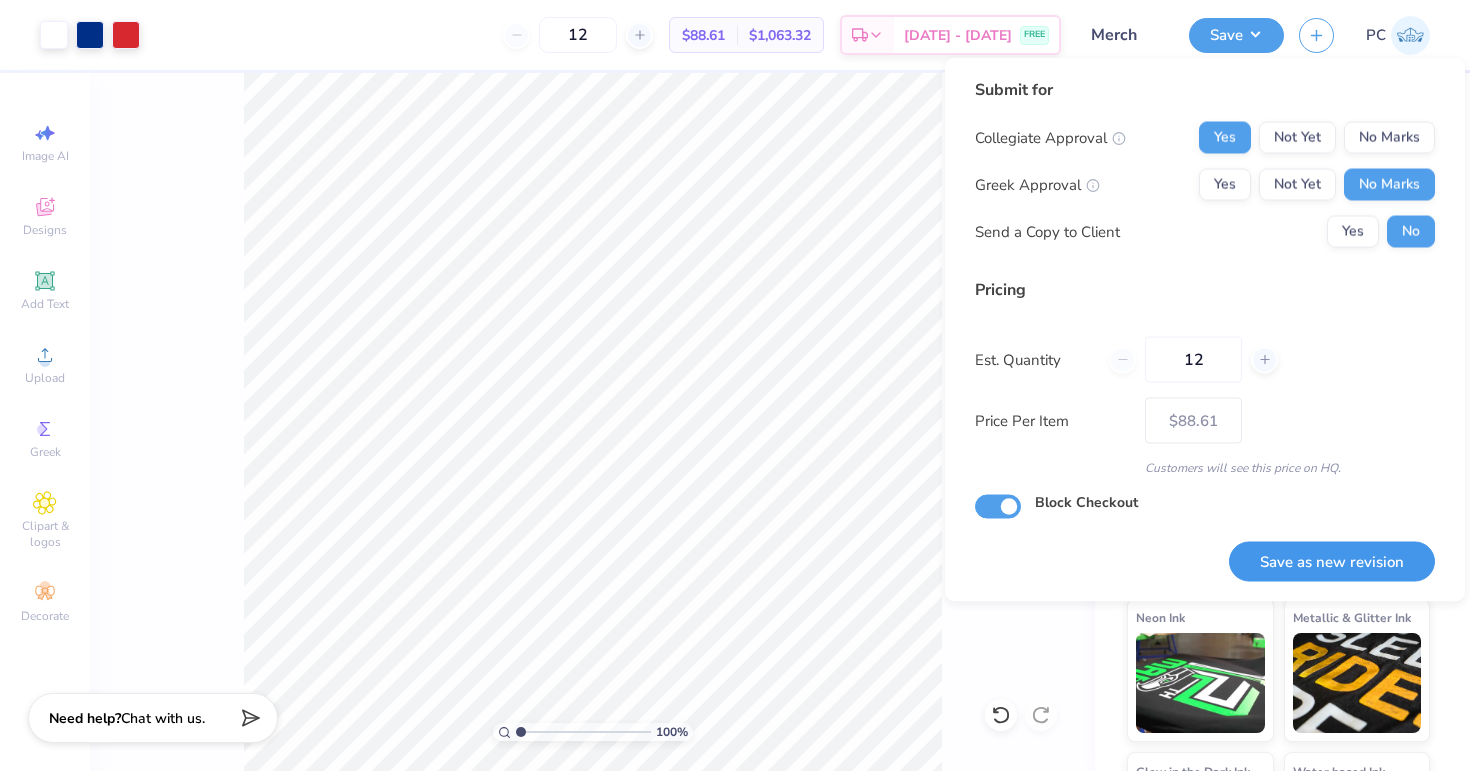 click on "Save as new revision" at bounding box center [1332, 561] 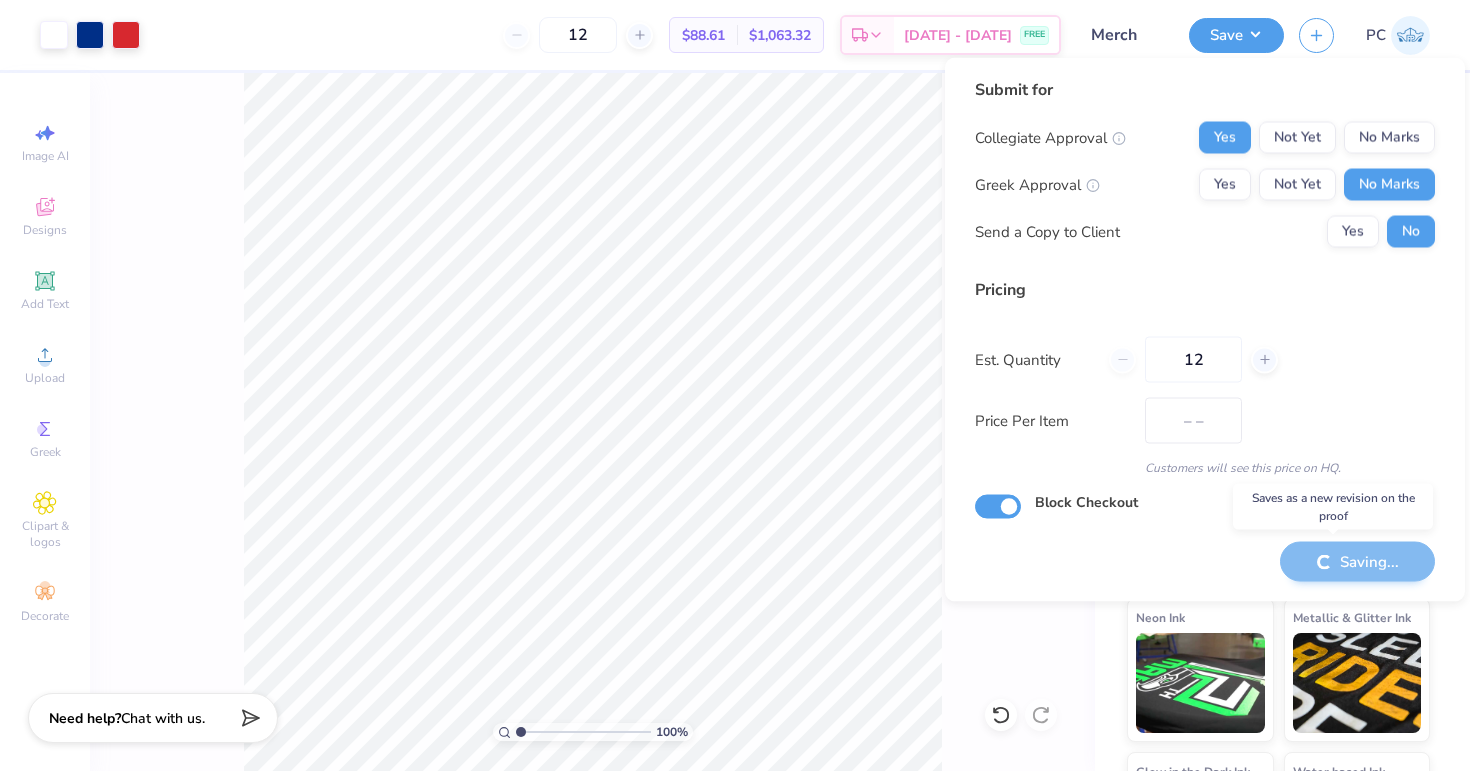 type on "$88.61" 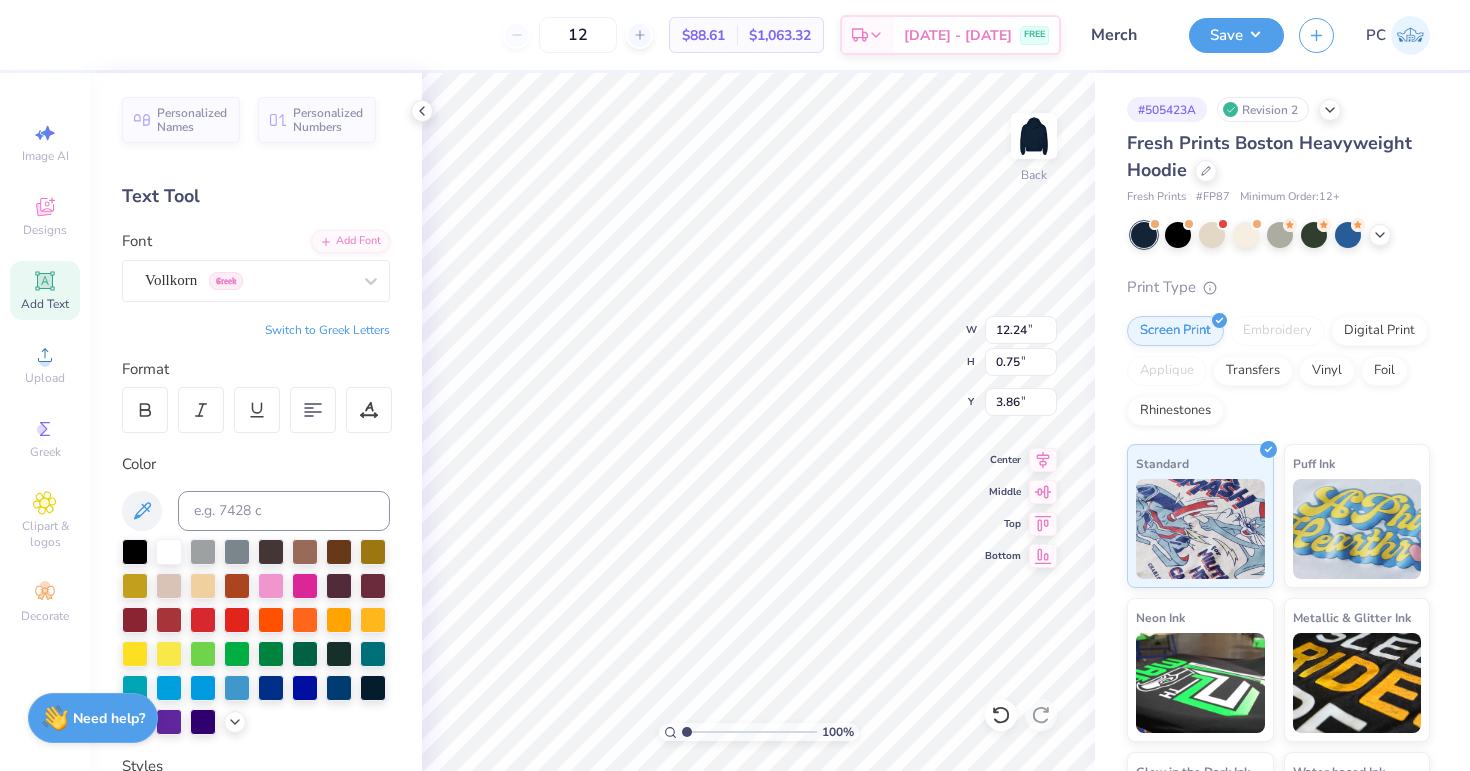 type on "7.12" 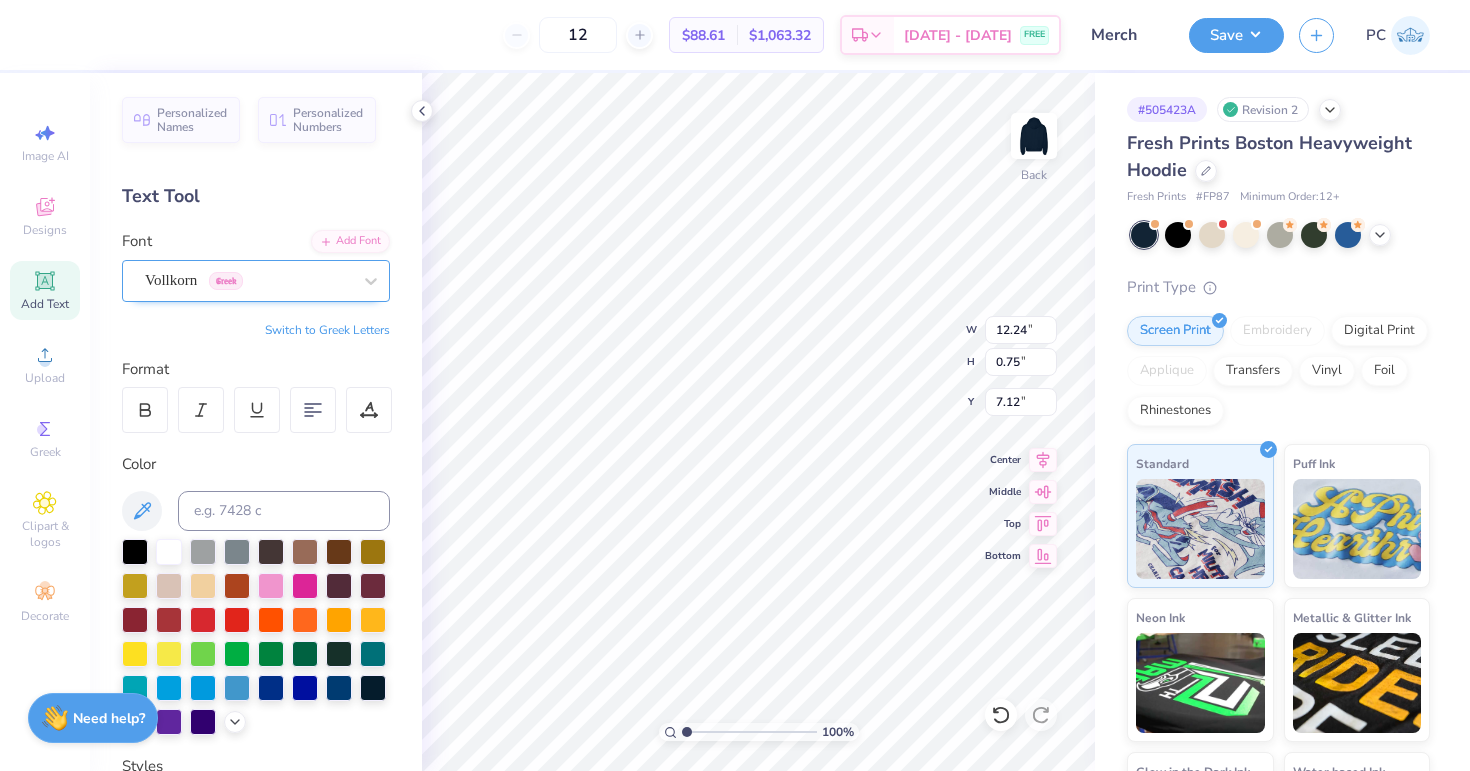 click on "Vollkorn Greek" at bounding box center [248, 280] 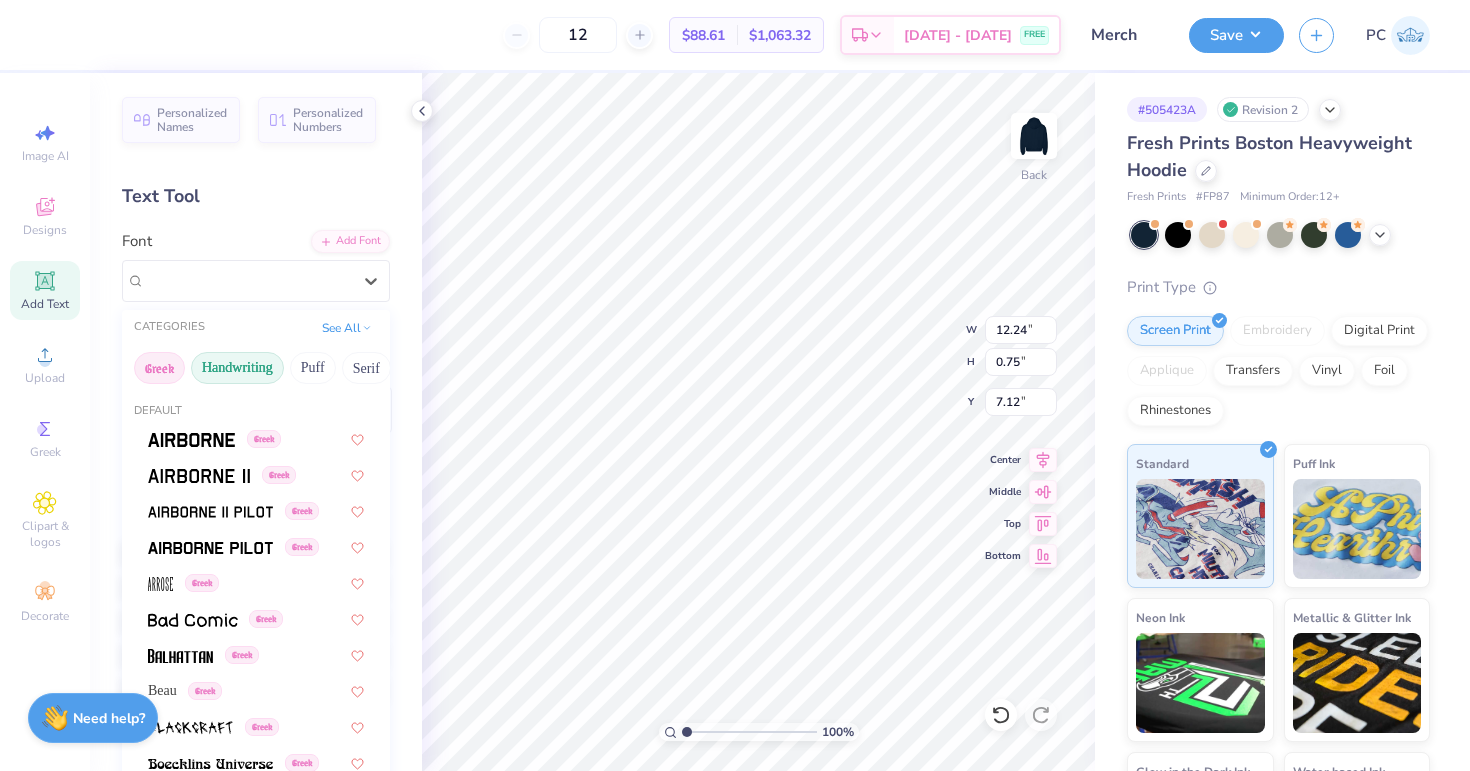 click on "Handwriting" at bounding box center [237, 368] 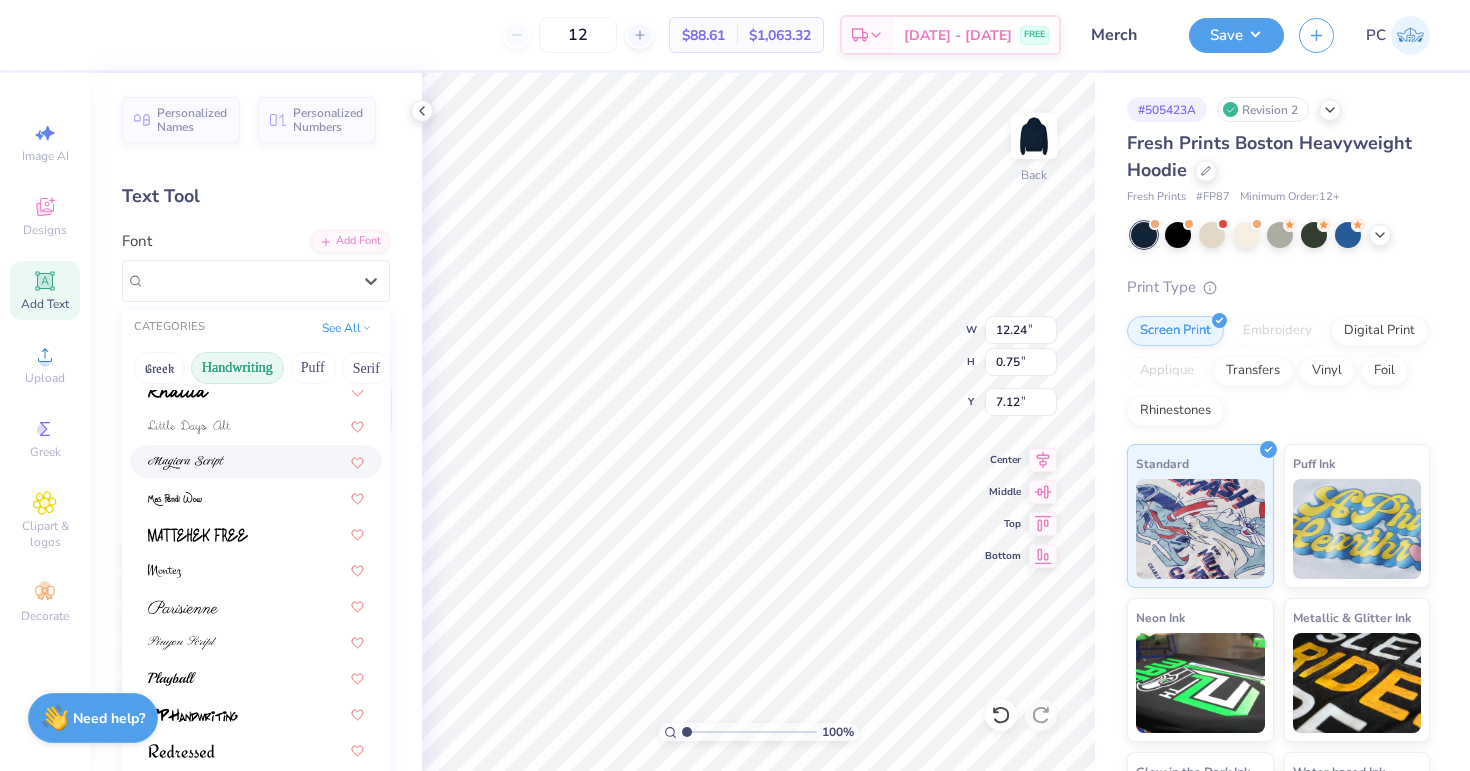 scroll, scrollTop: 454, scrollLeft: 0, axis: vertical 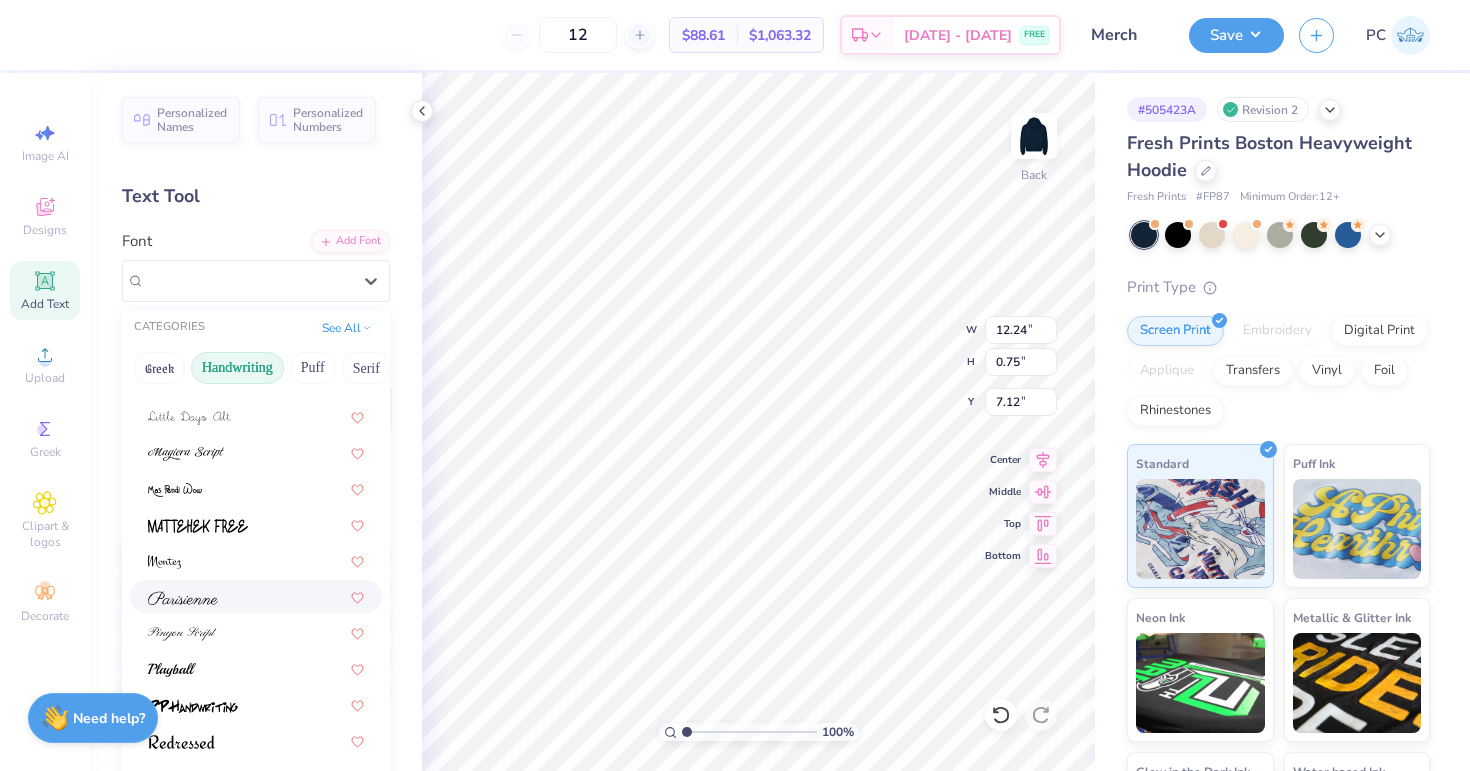 click at bounding box center (256, 596) 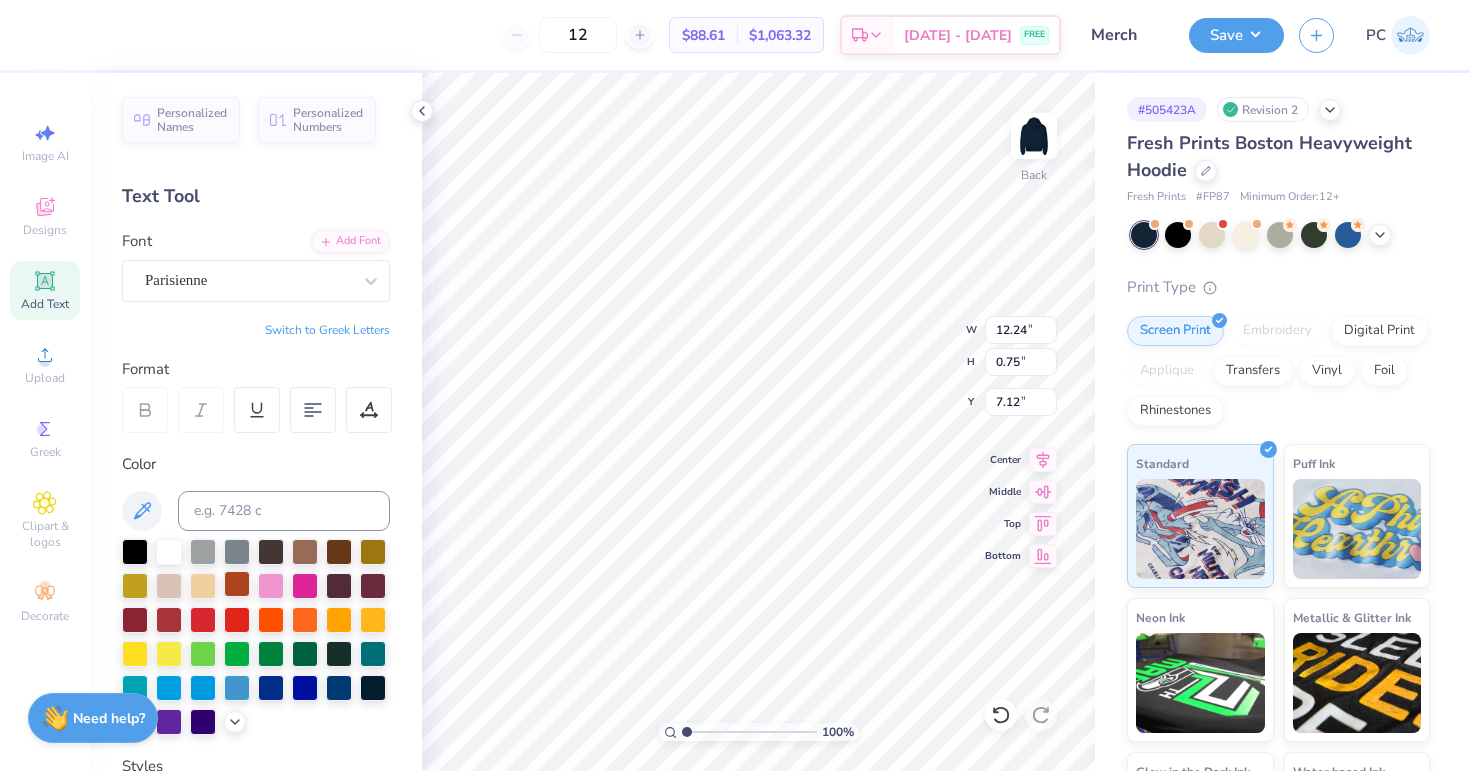 type on "16.16" 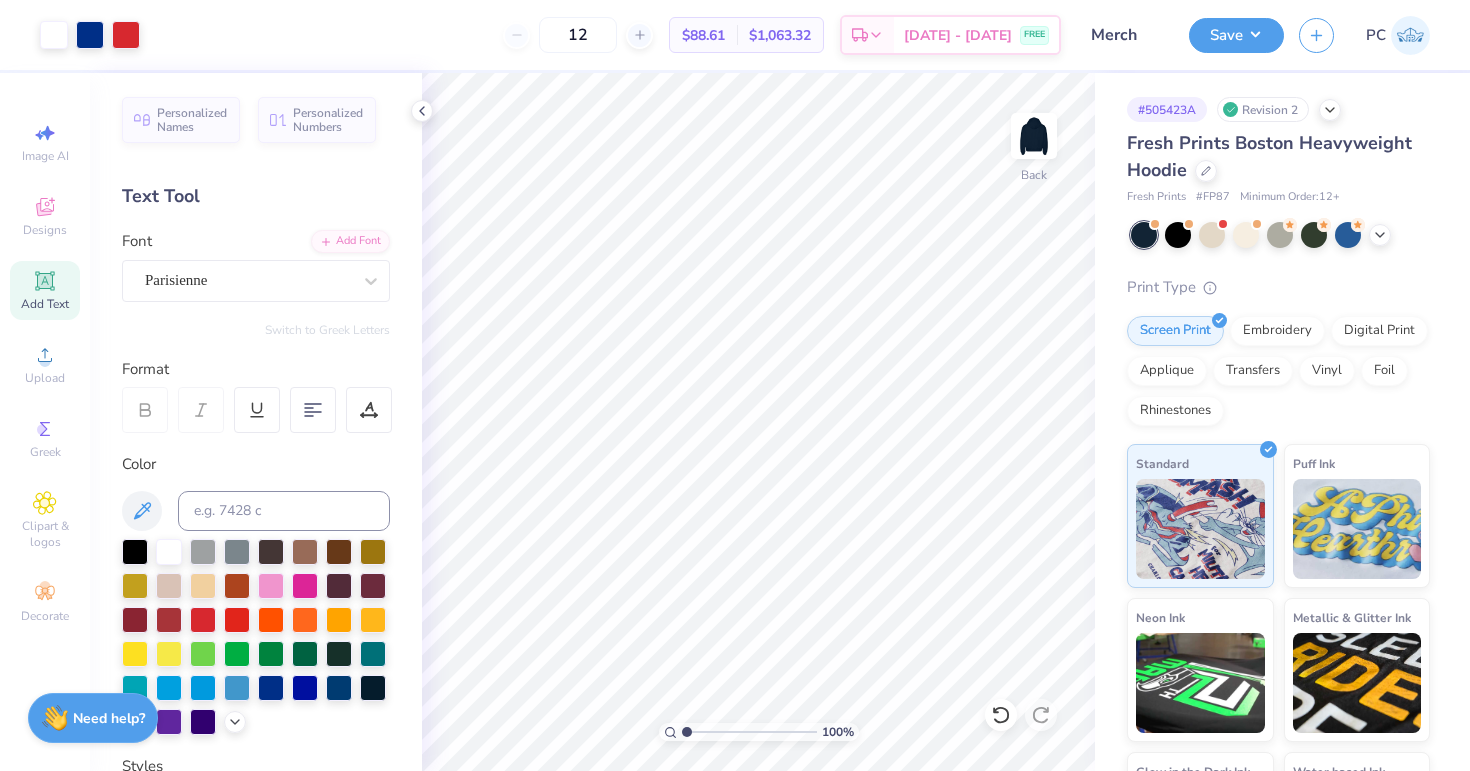click 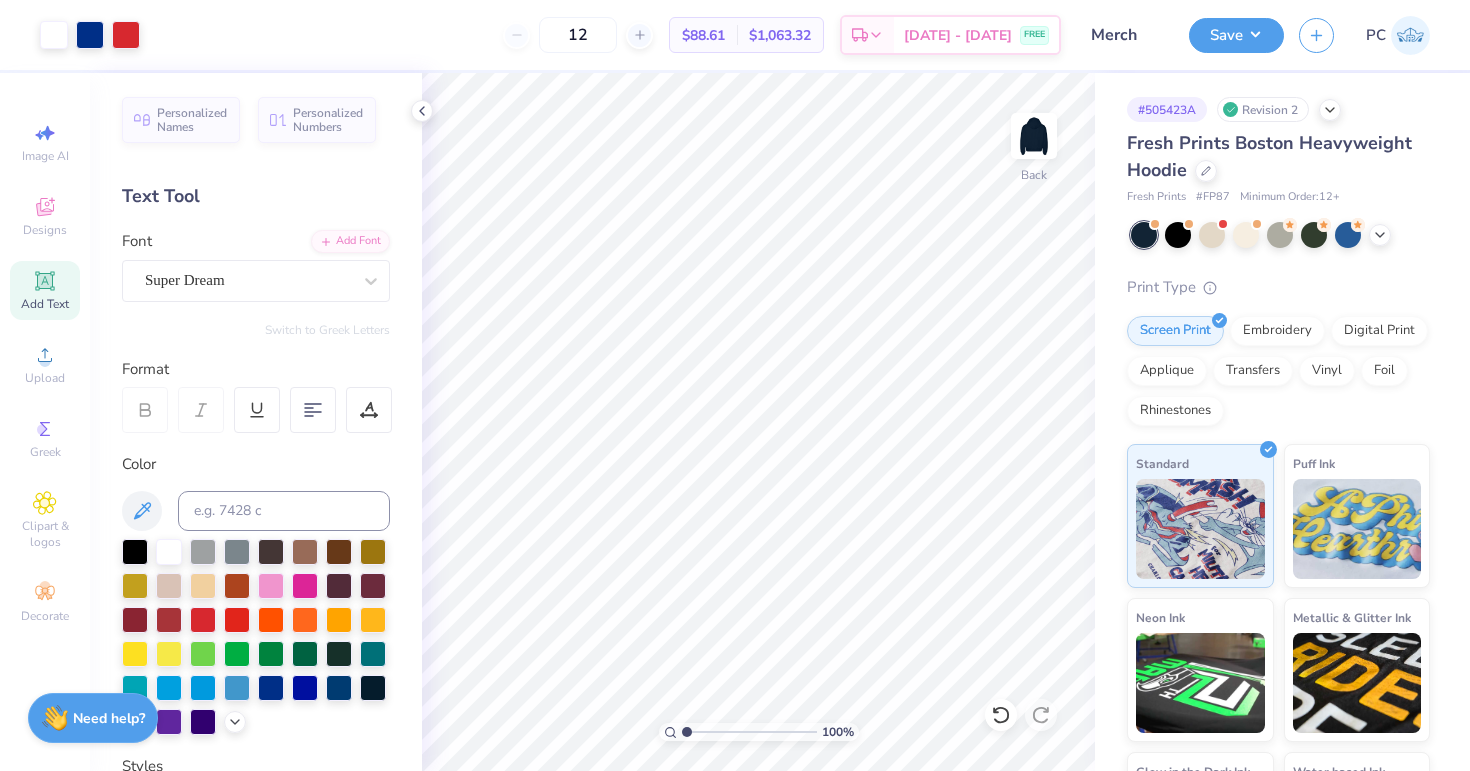 click on "Add Text" at bounding box center (45, 304) 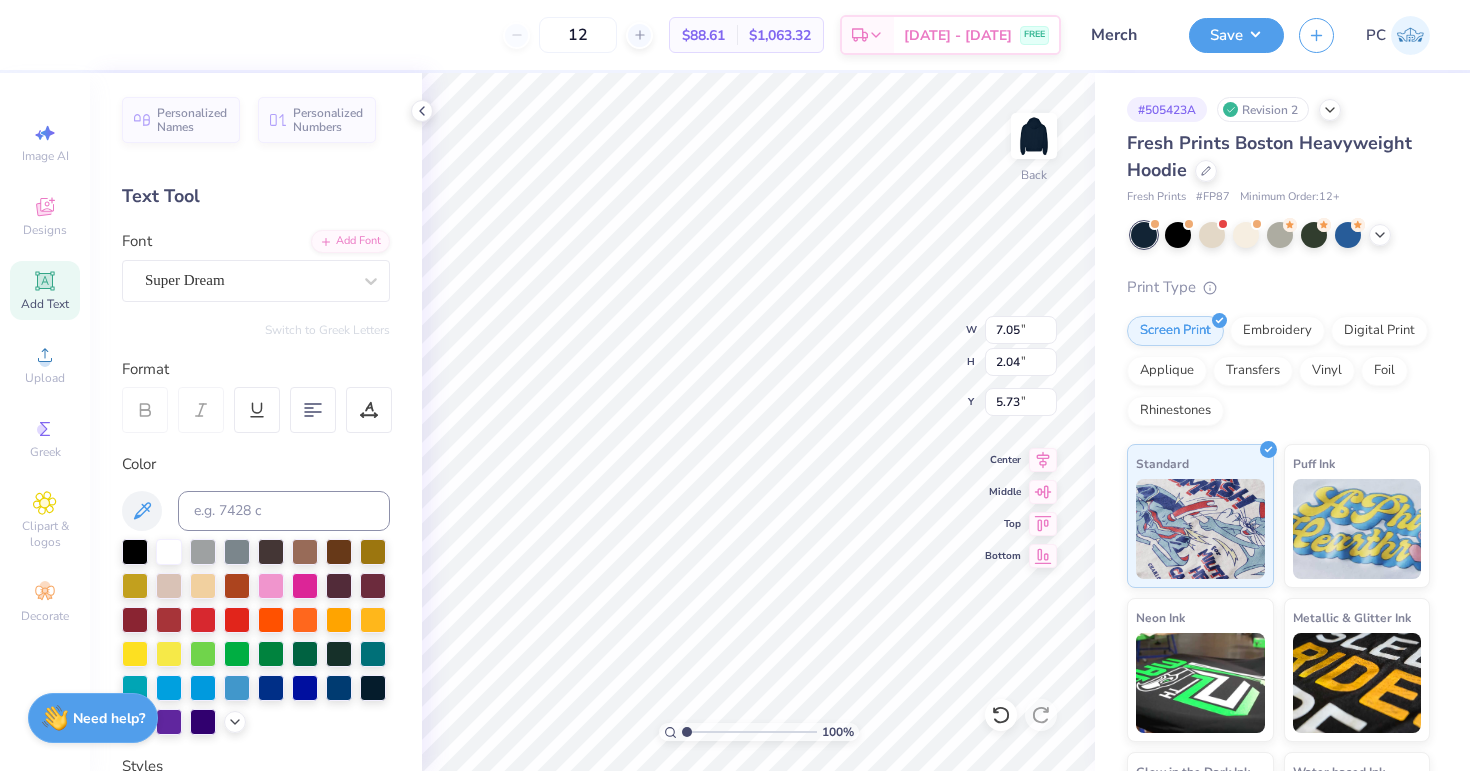 type on "T" 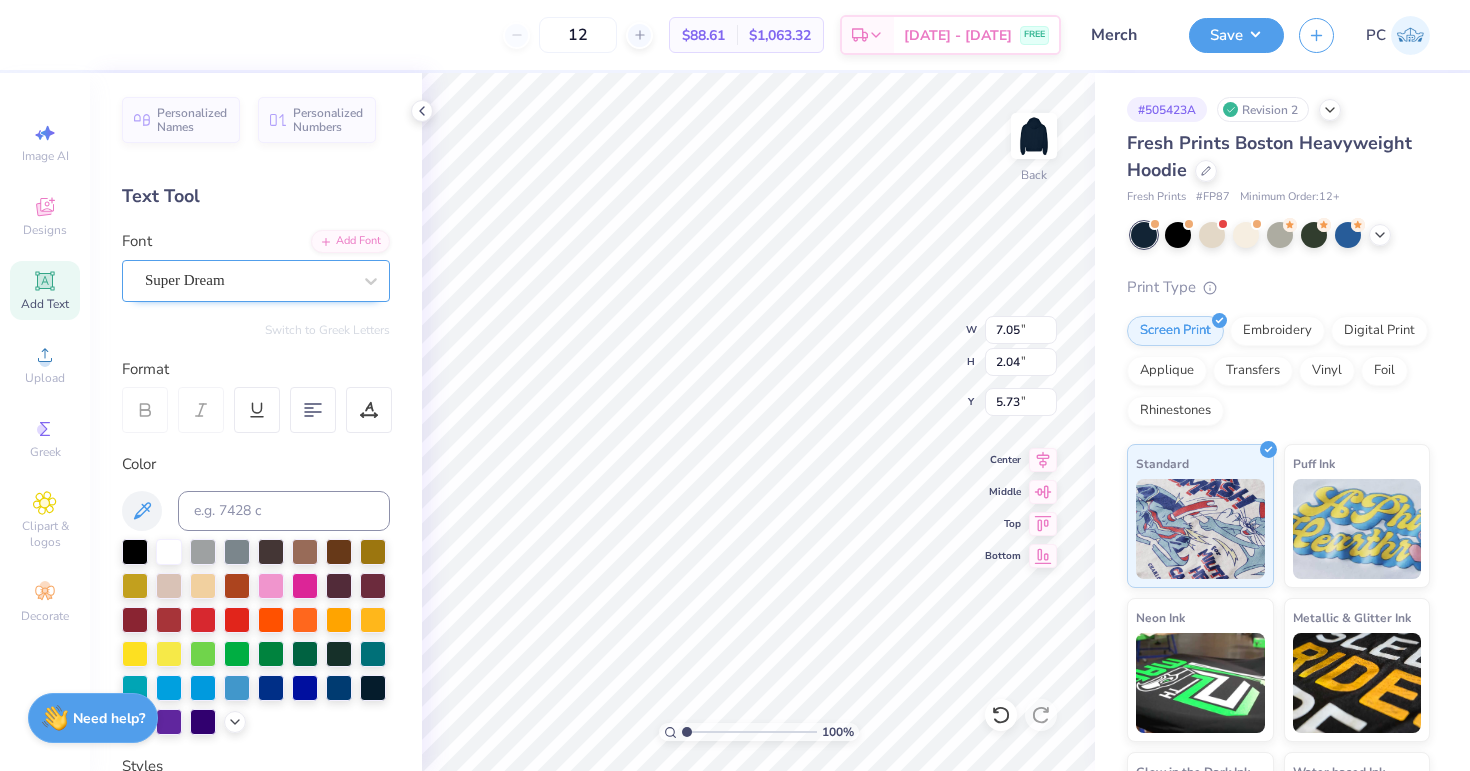 click on "Super Dream" at bounding box center [256, 281] 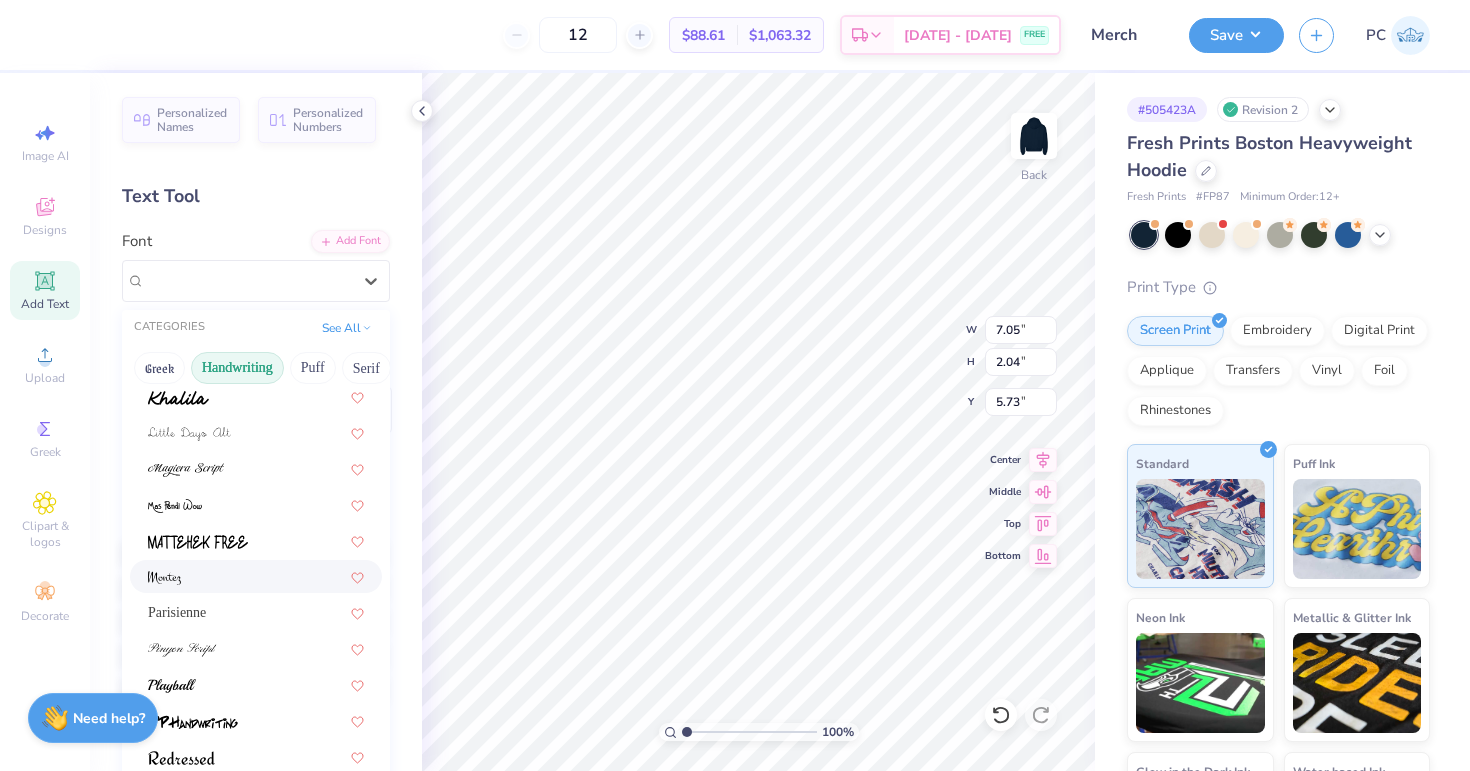 scroll, scrollTop: 454, scrollLeft: 0, axis: vertical 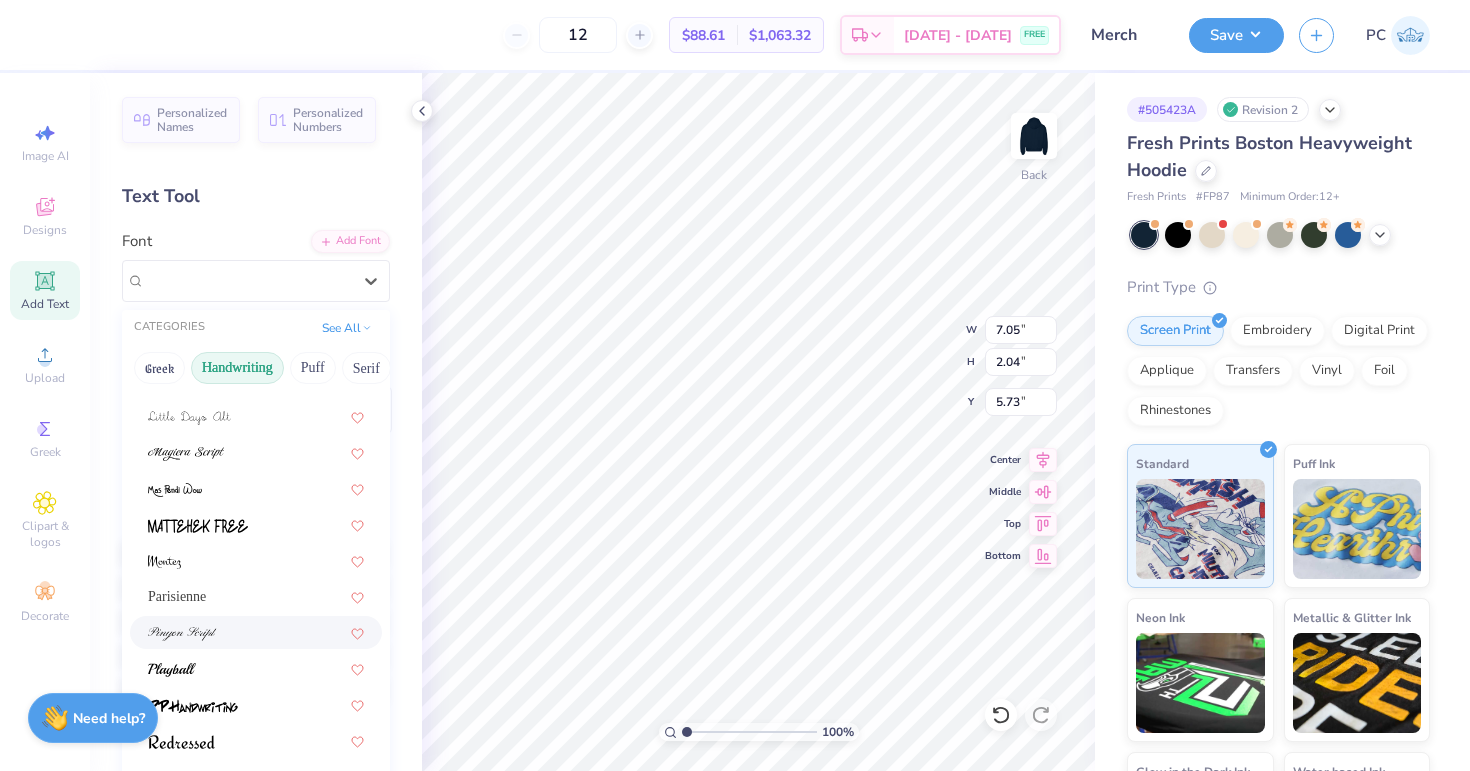 click at bounding box center (182, 634) 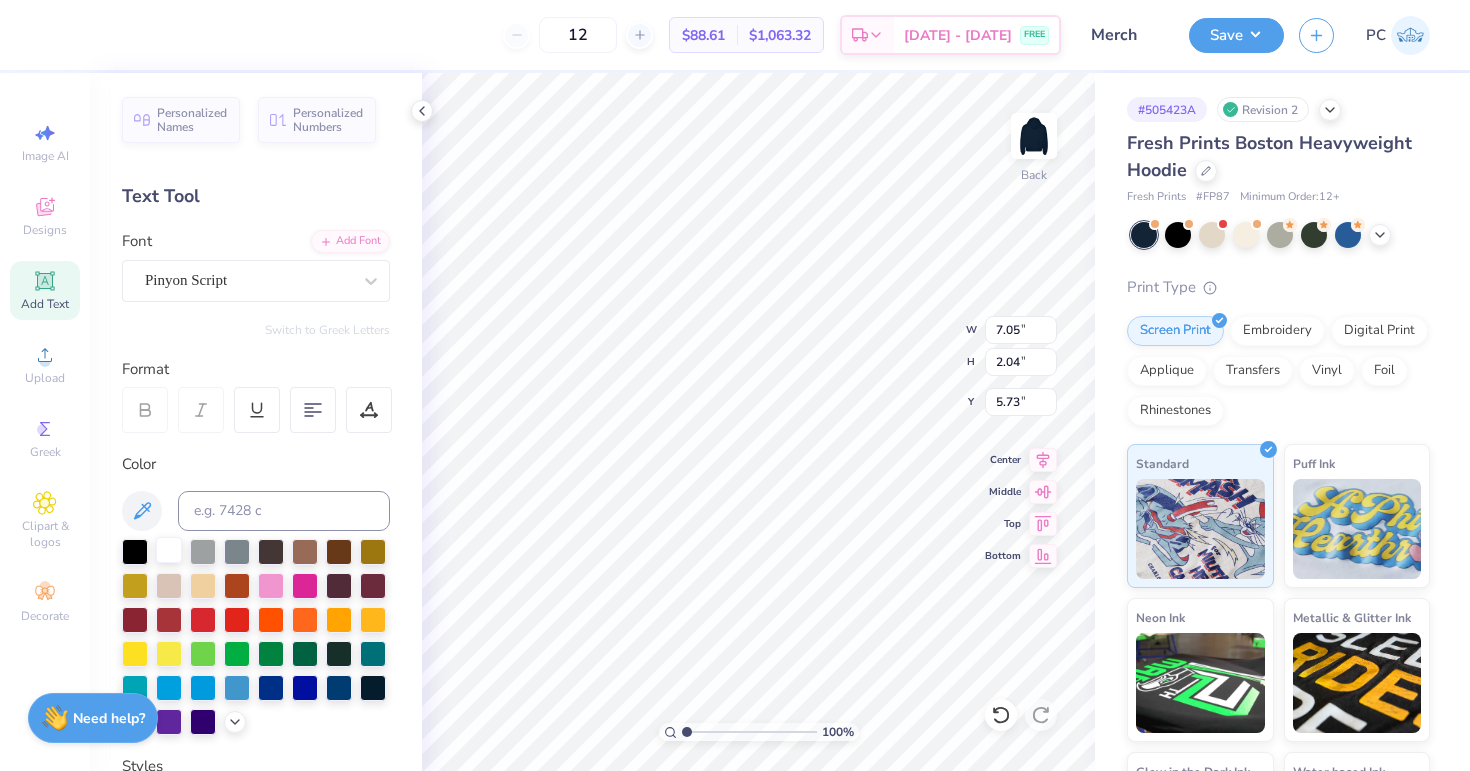 click at bounding box center (169, 550) 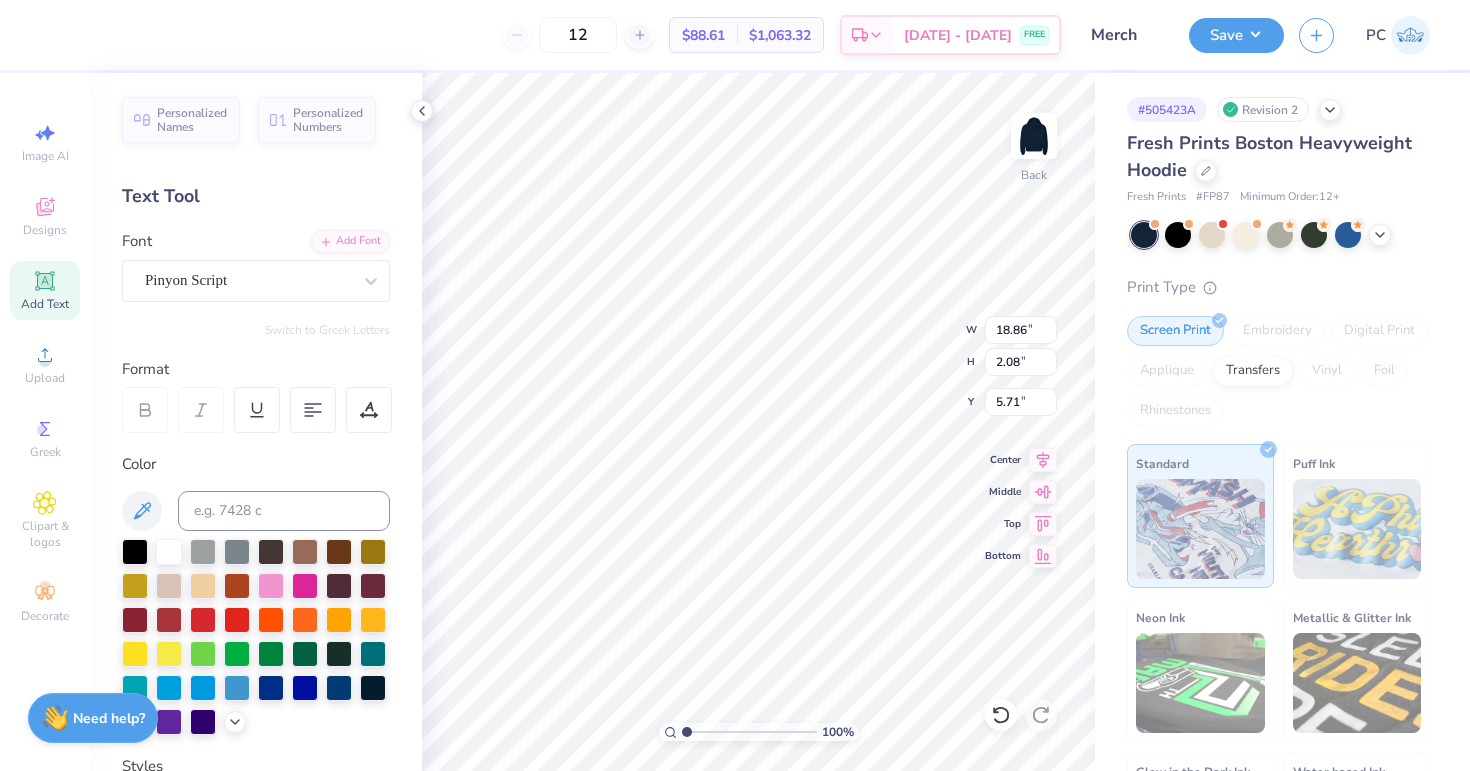 type on "Womens Soccer Club" 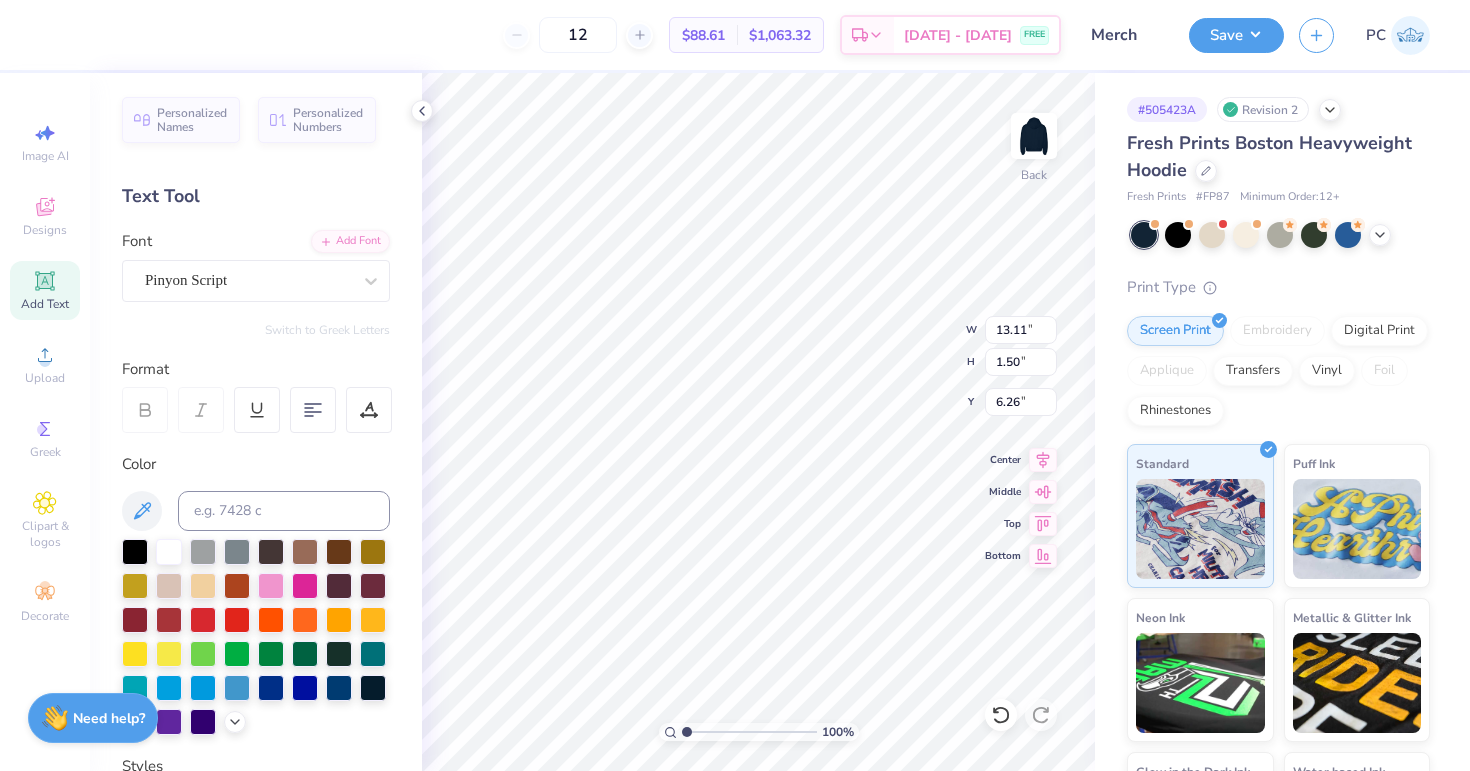 type on "13.11" 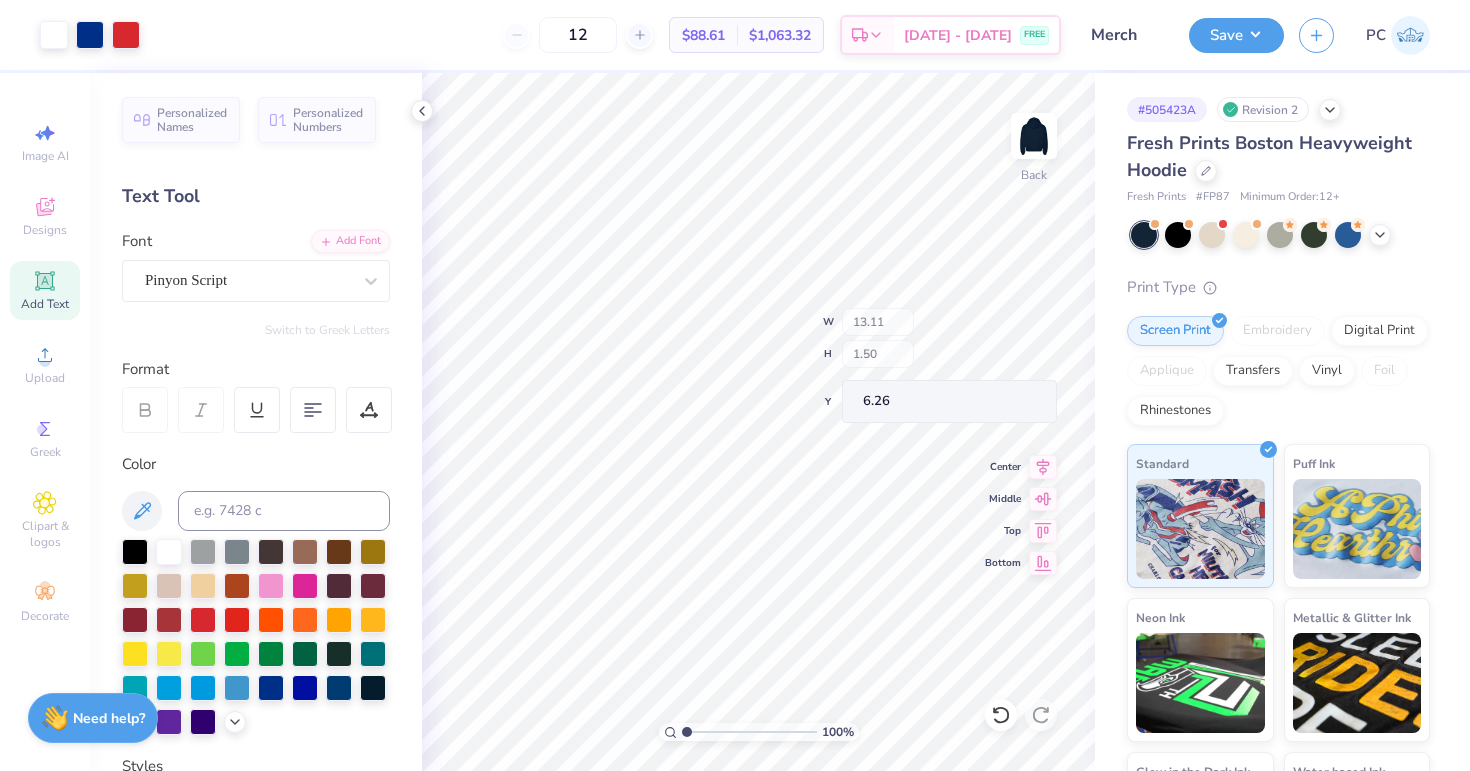 type on "6.75" 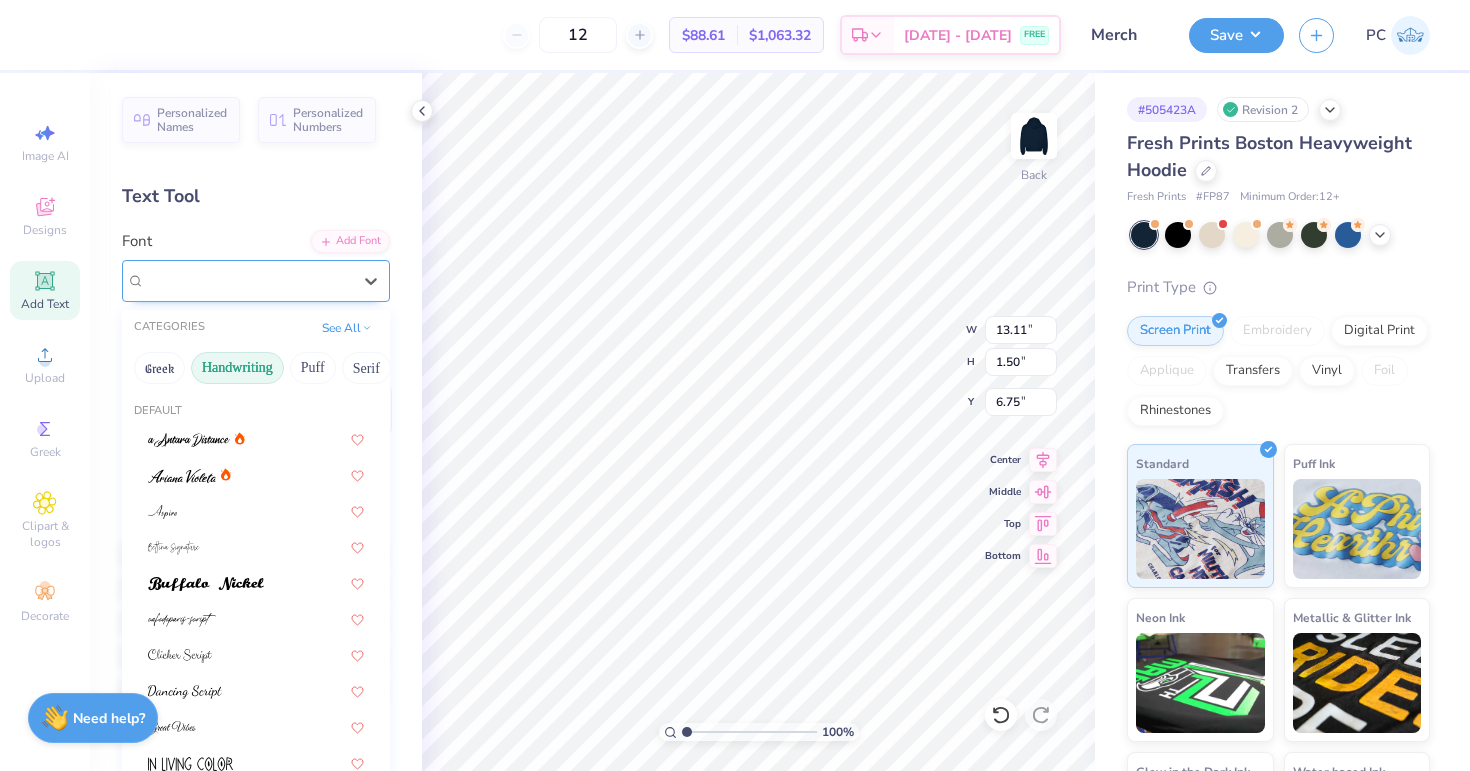 click on "Pinyon Script" at bounding box center [256, 281] 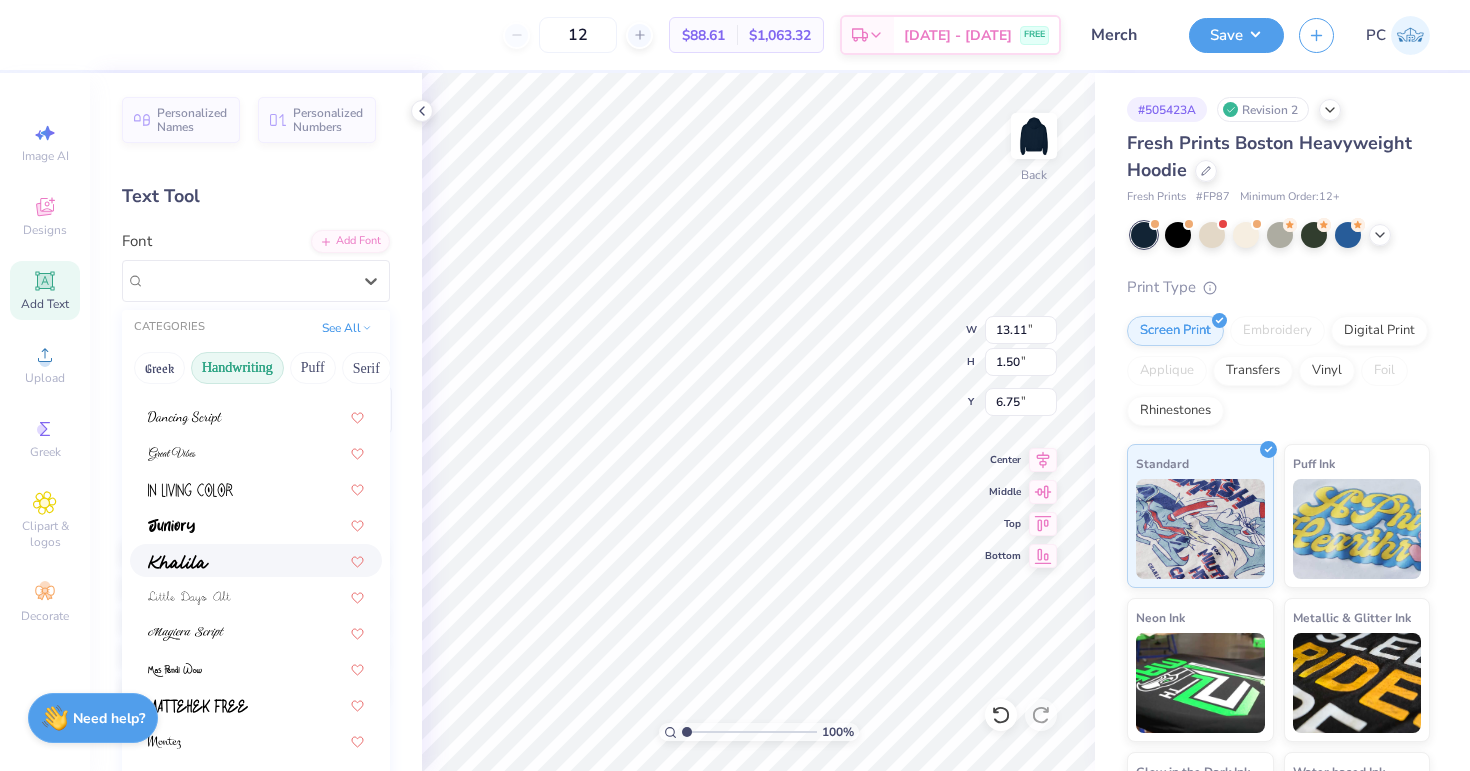 scroll, scrollTop: 454, scrollLeft: 0, axis: vertical 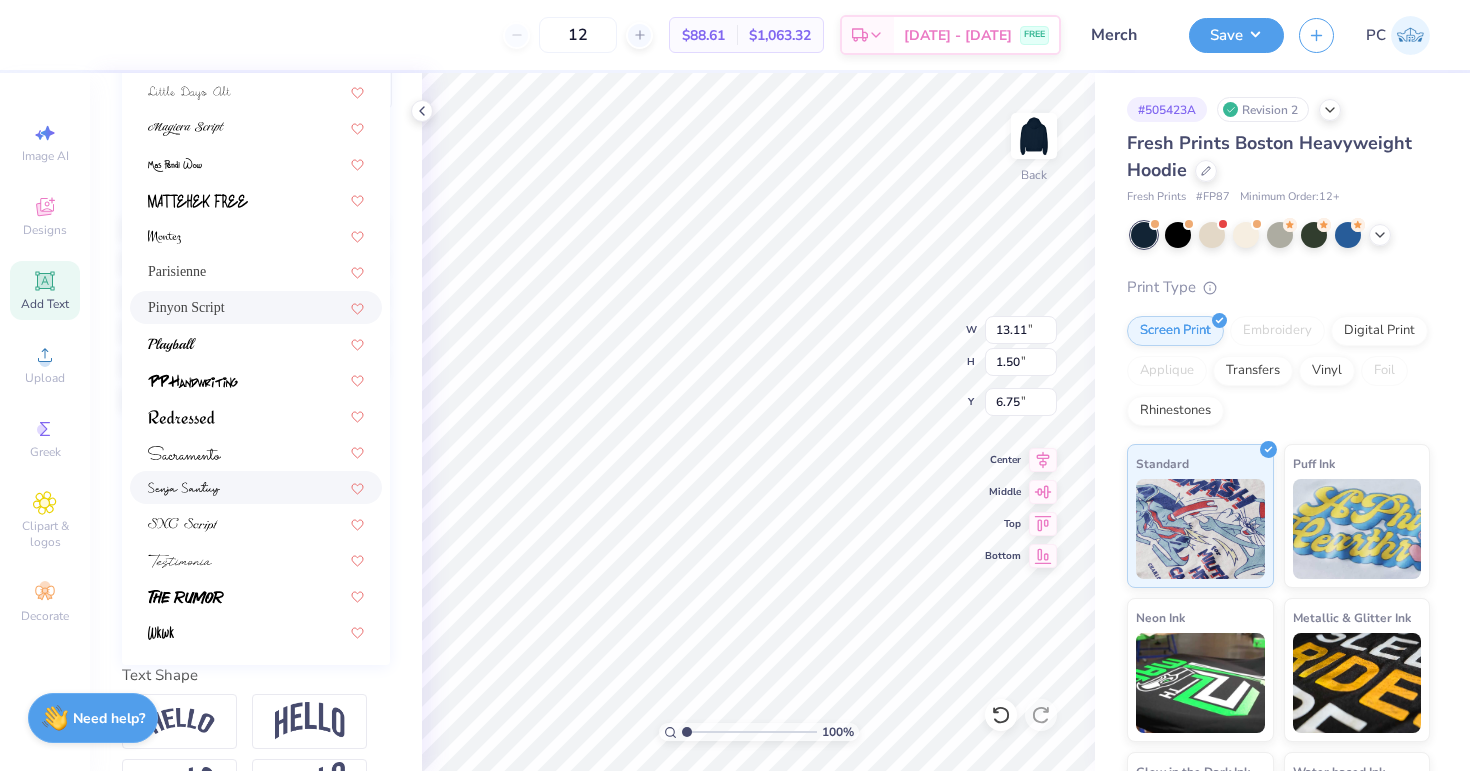 click at bounding box center (256, 487) 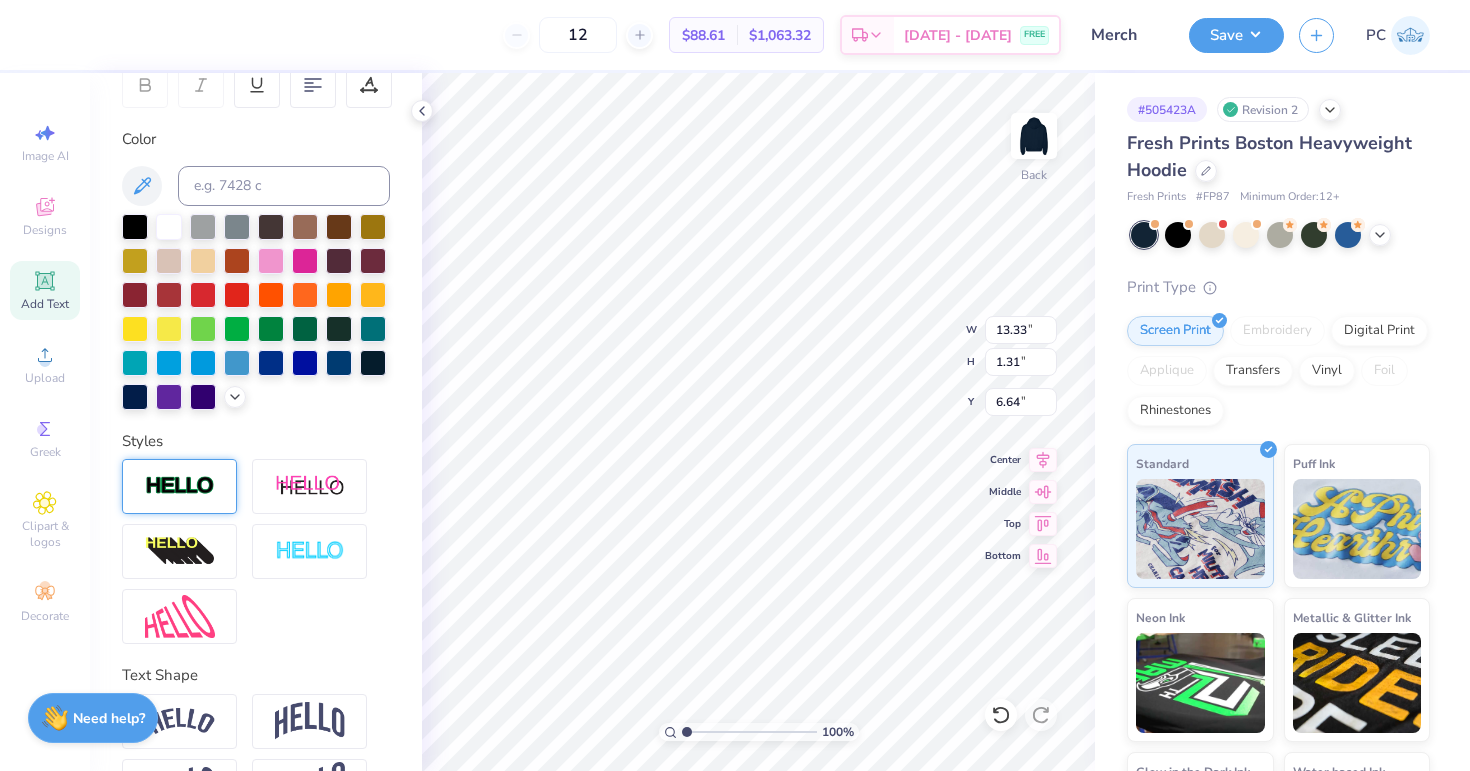 type on "13.33" 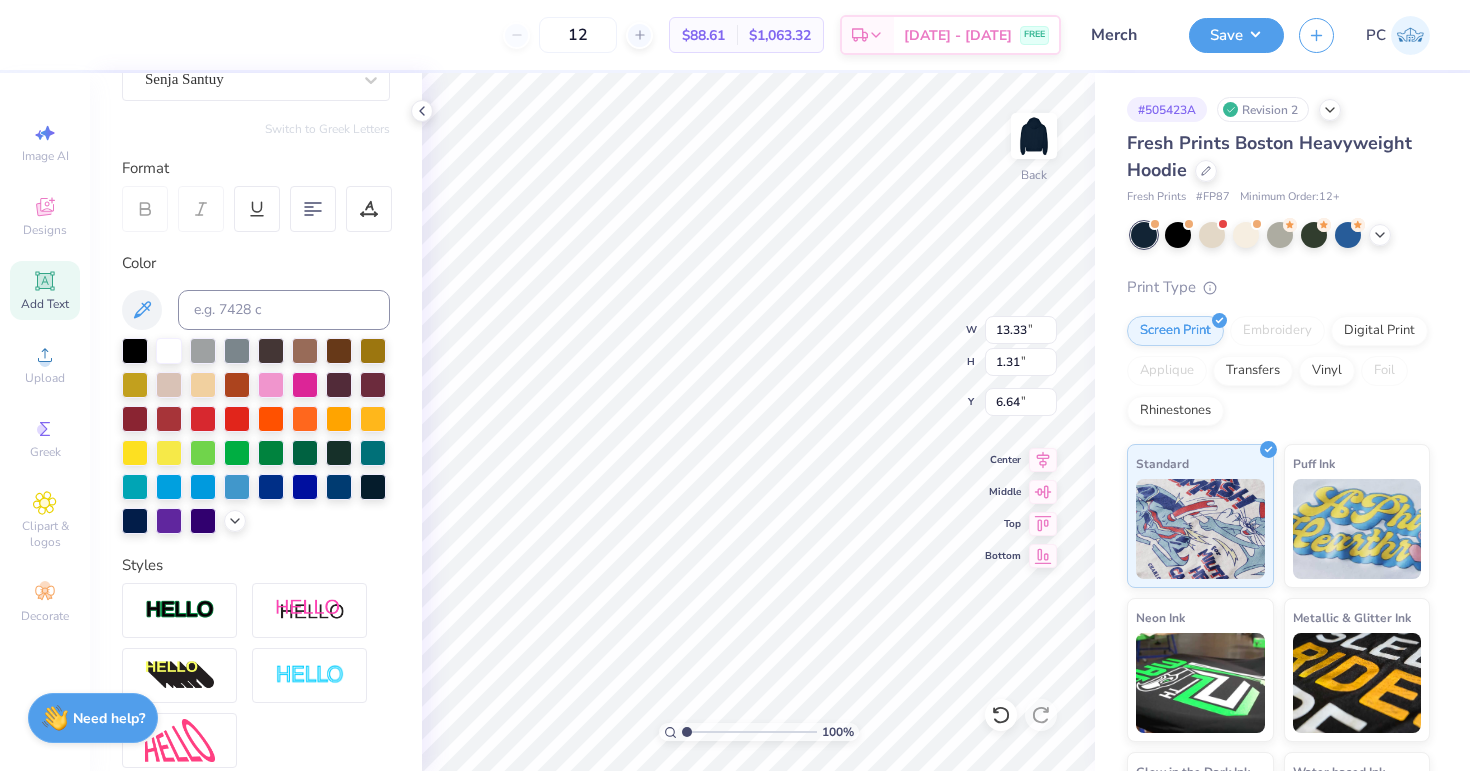 scroll, scrollTop: 176, scrollLeft: 0, axis: vertical 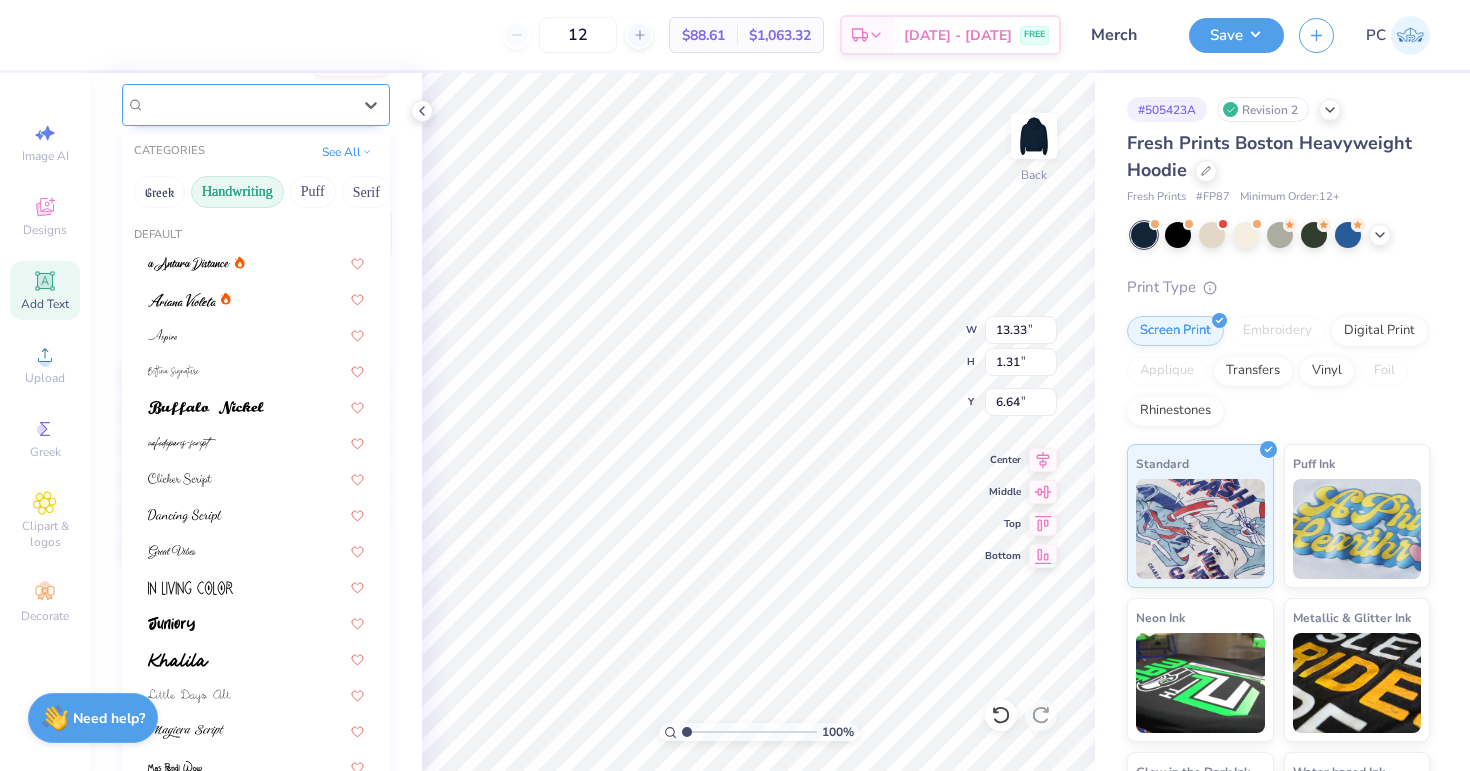 click at bounding box center (248, 104) 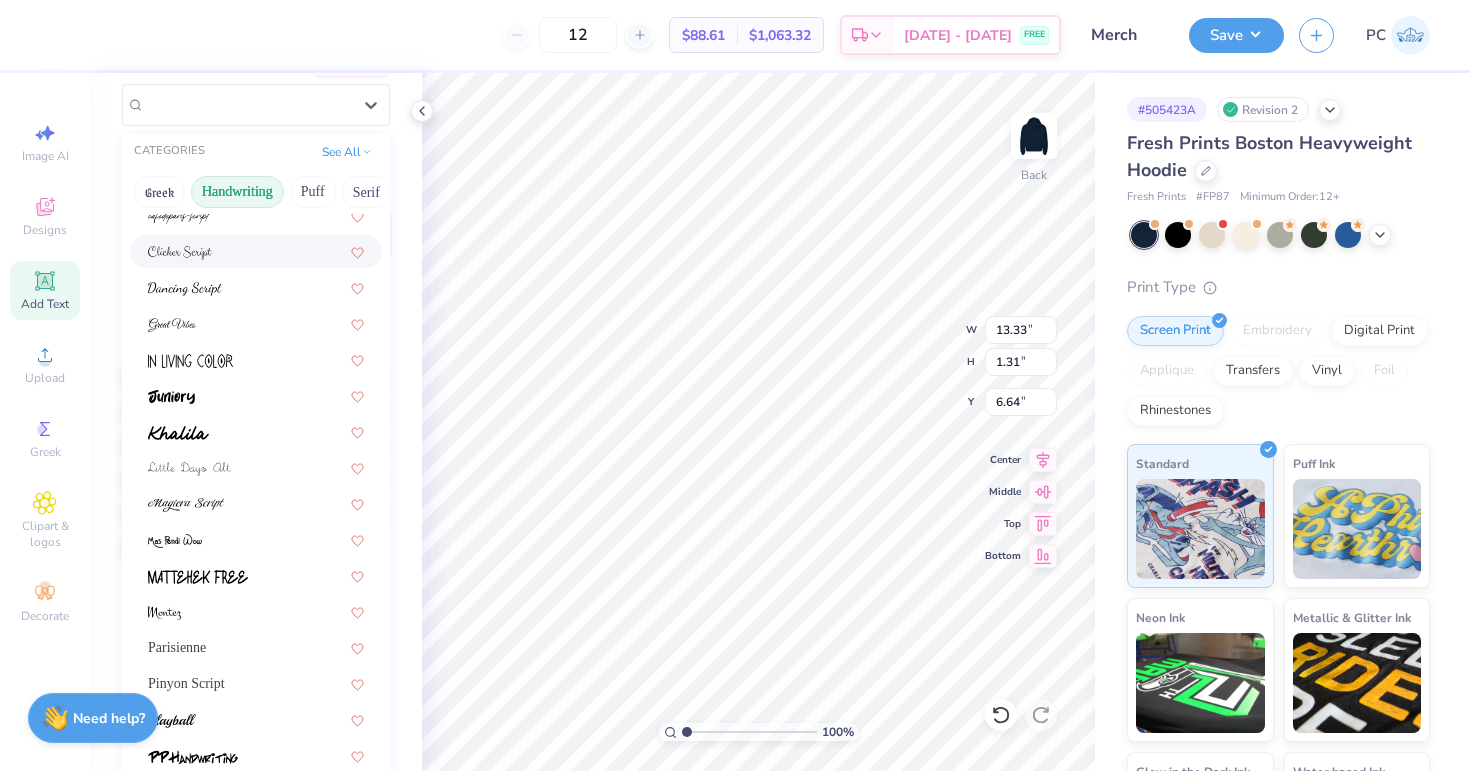scroll, scrollTop: 454, scrollLeft: 0, axis: vertical 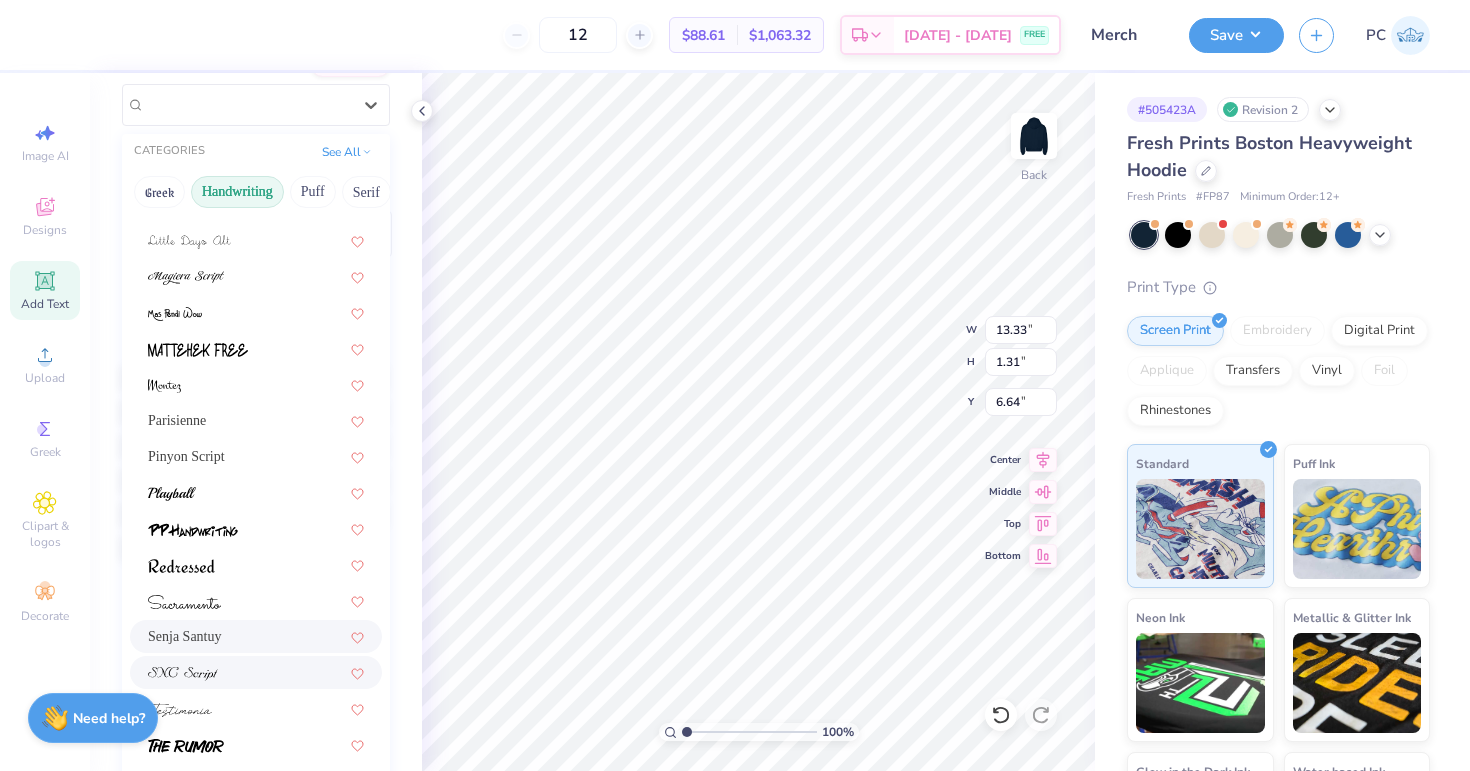 click at bounding box center (256, 672) 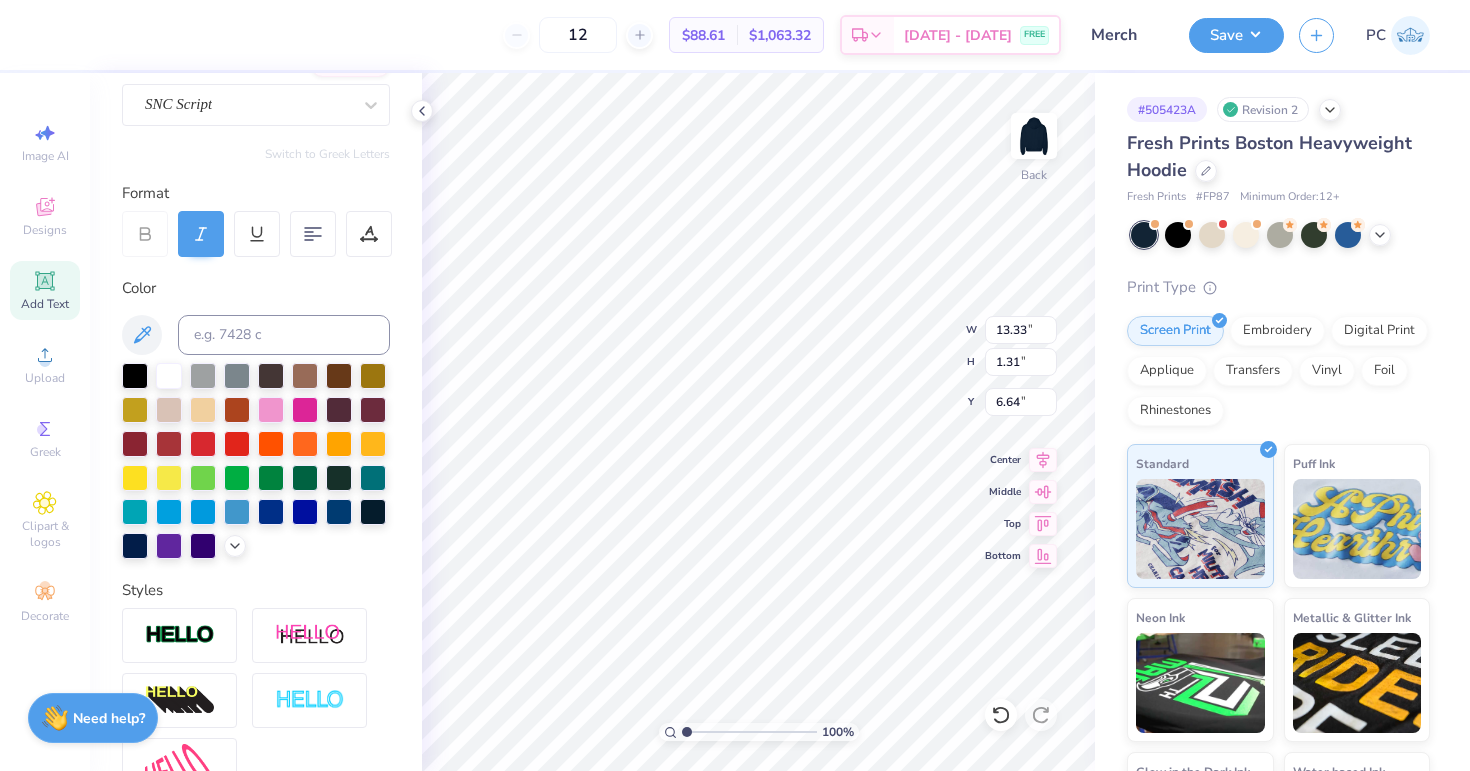 type on "11.46" 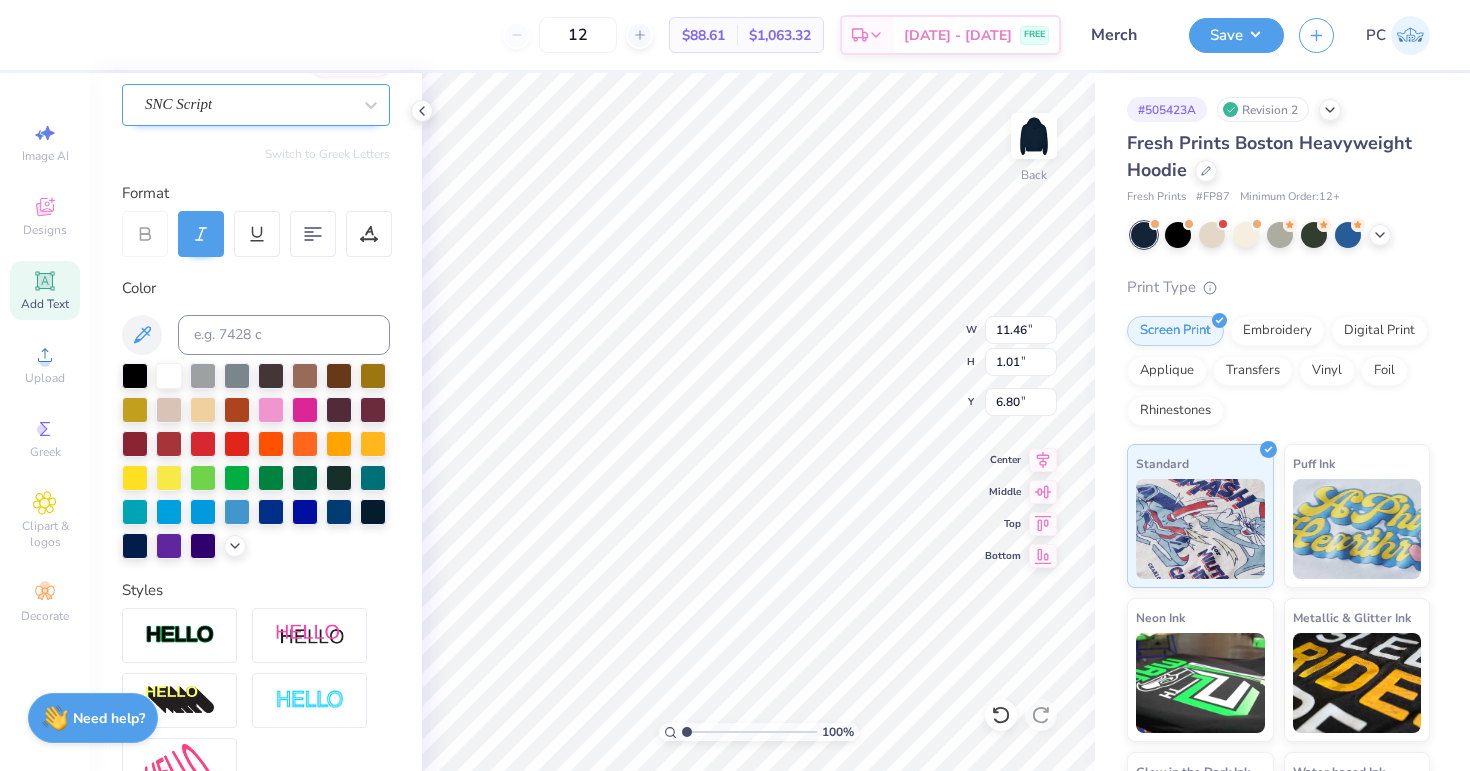 click on "SNC Script" at bounding box center [248, 104] 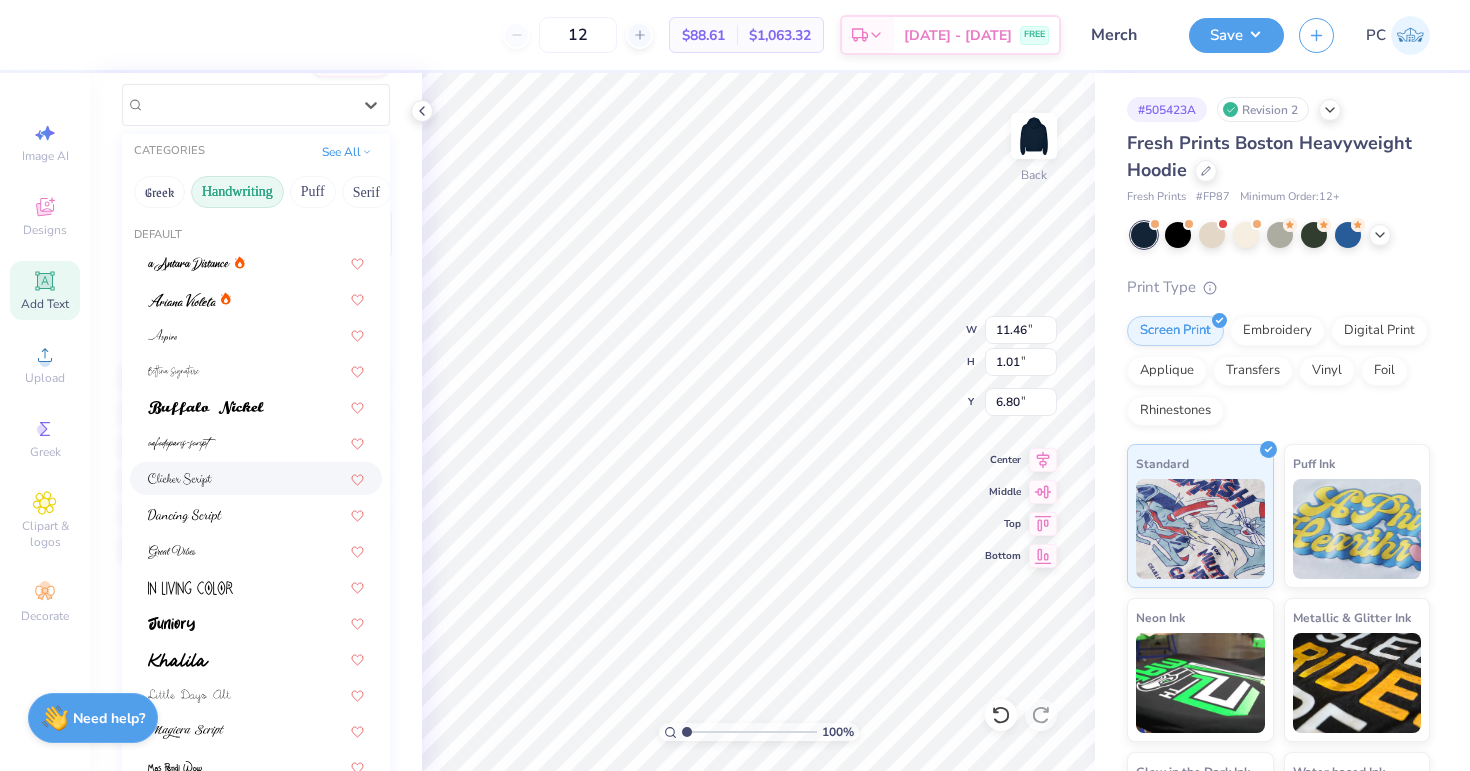 scroll, scrollTop: 454, scrollLeft: 0, axis: vertical 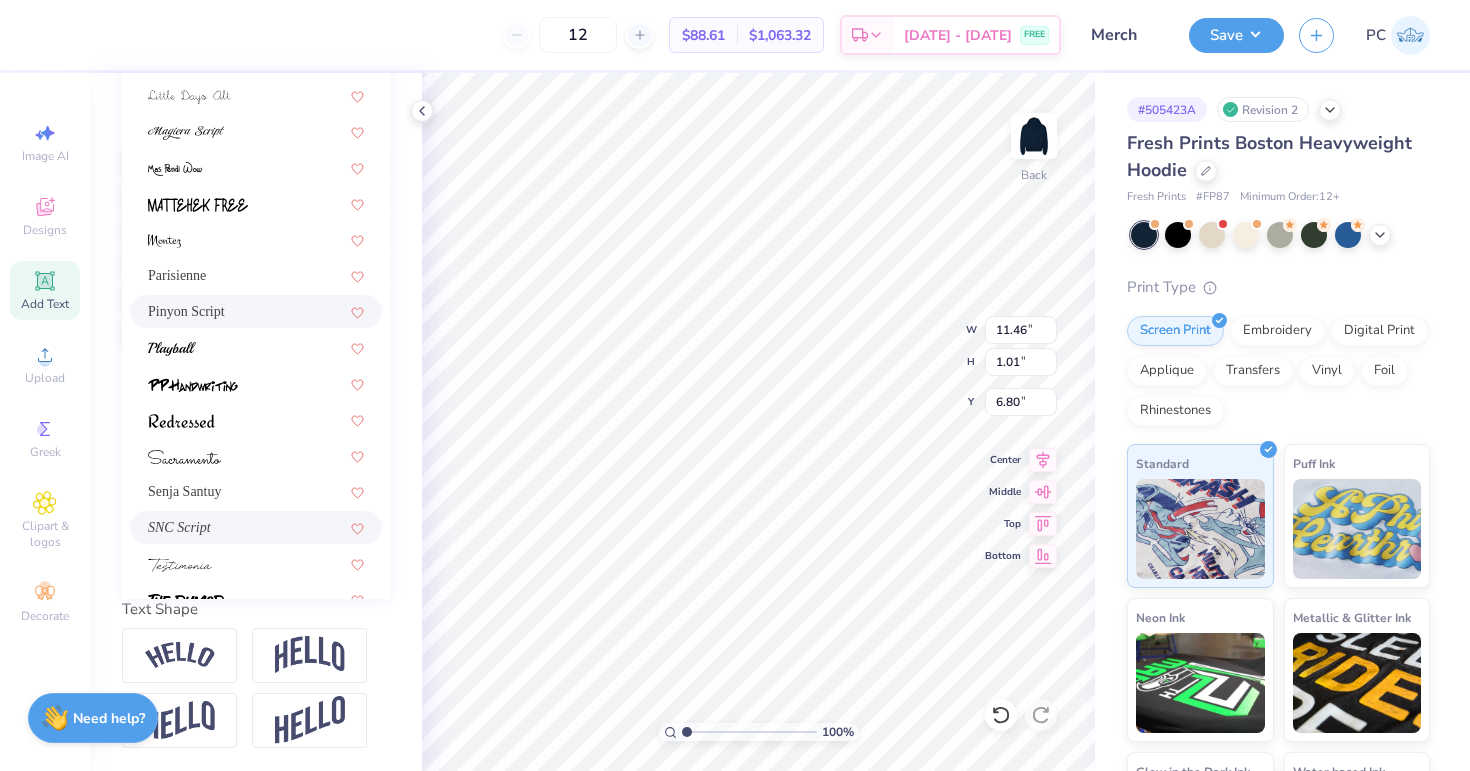 click on "Pinyon Script" at bounding box center (256, 311) 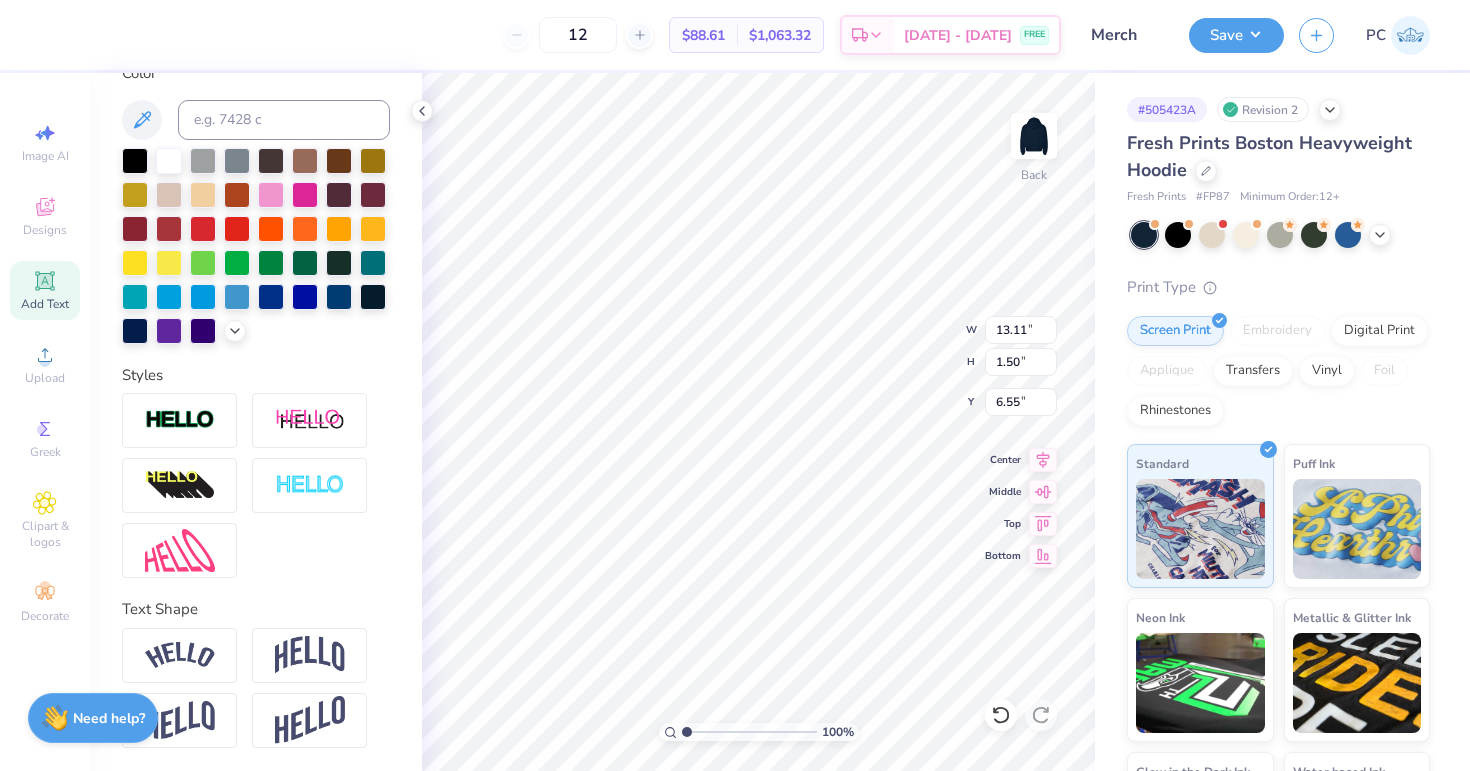 type on "13.11" 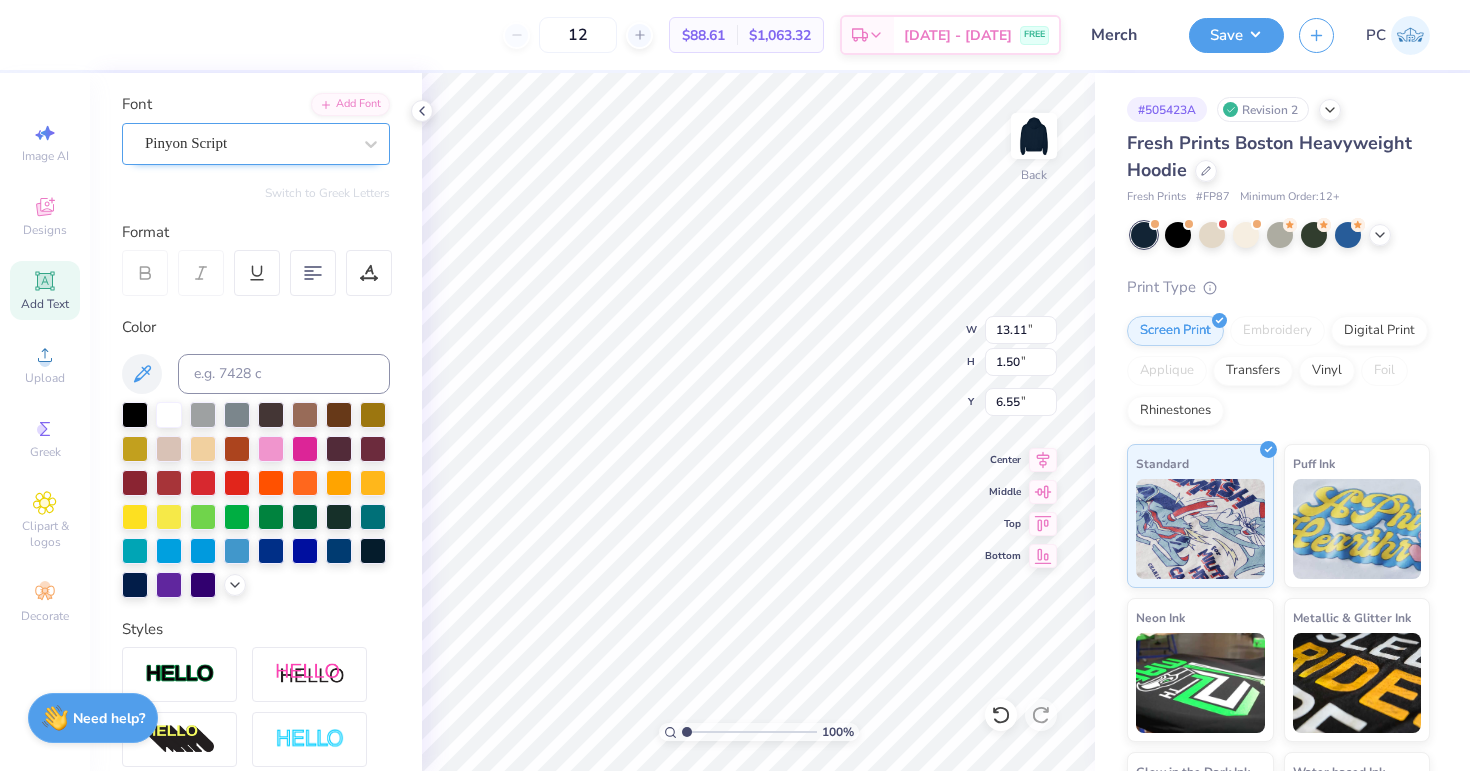 scroll, scrollTop: 98, scrollLeft: 0, axis: vertical 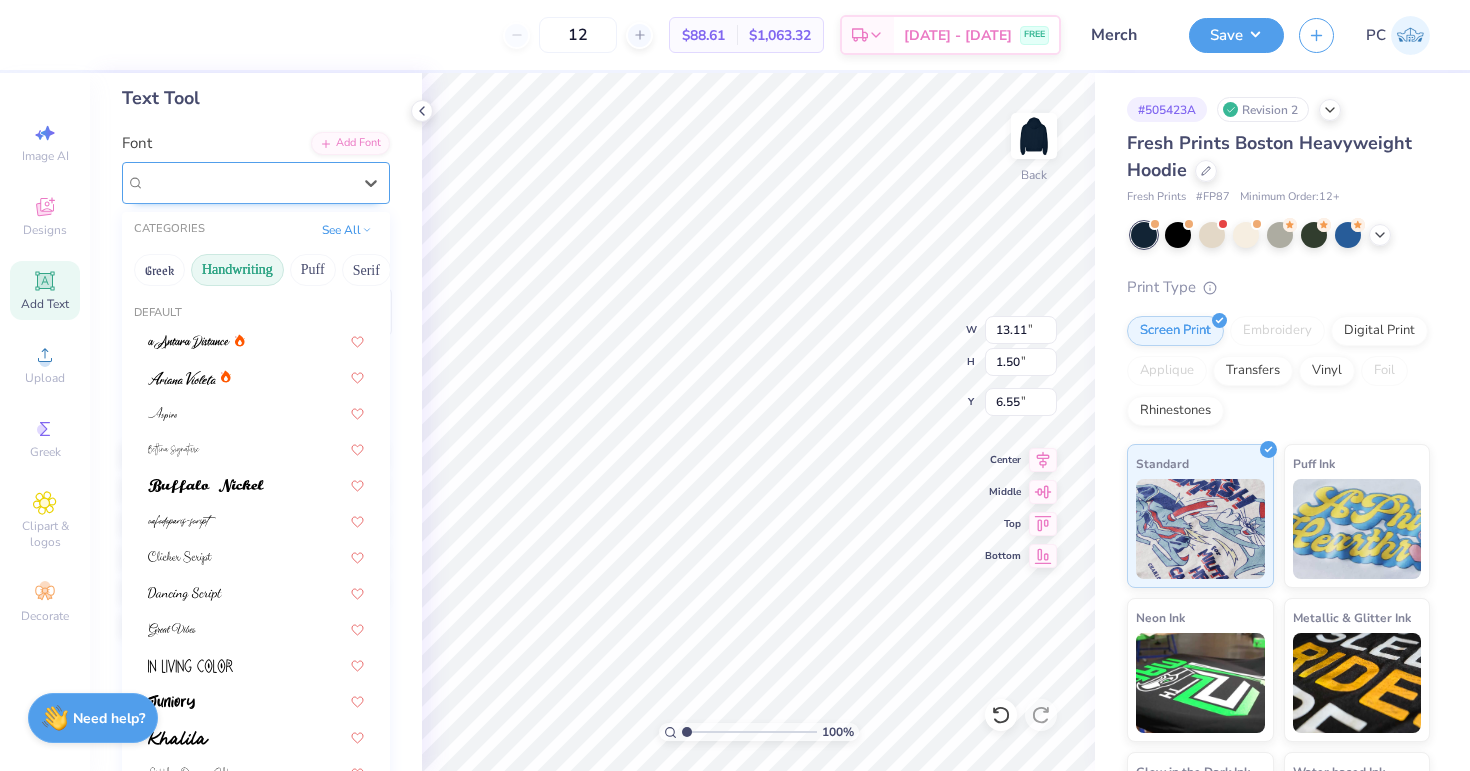 click on "Pinyon Script" at bounding box center [256, 183] 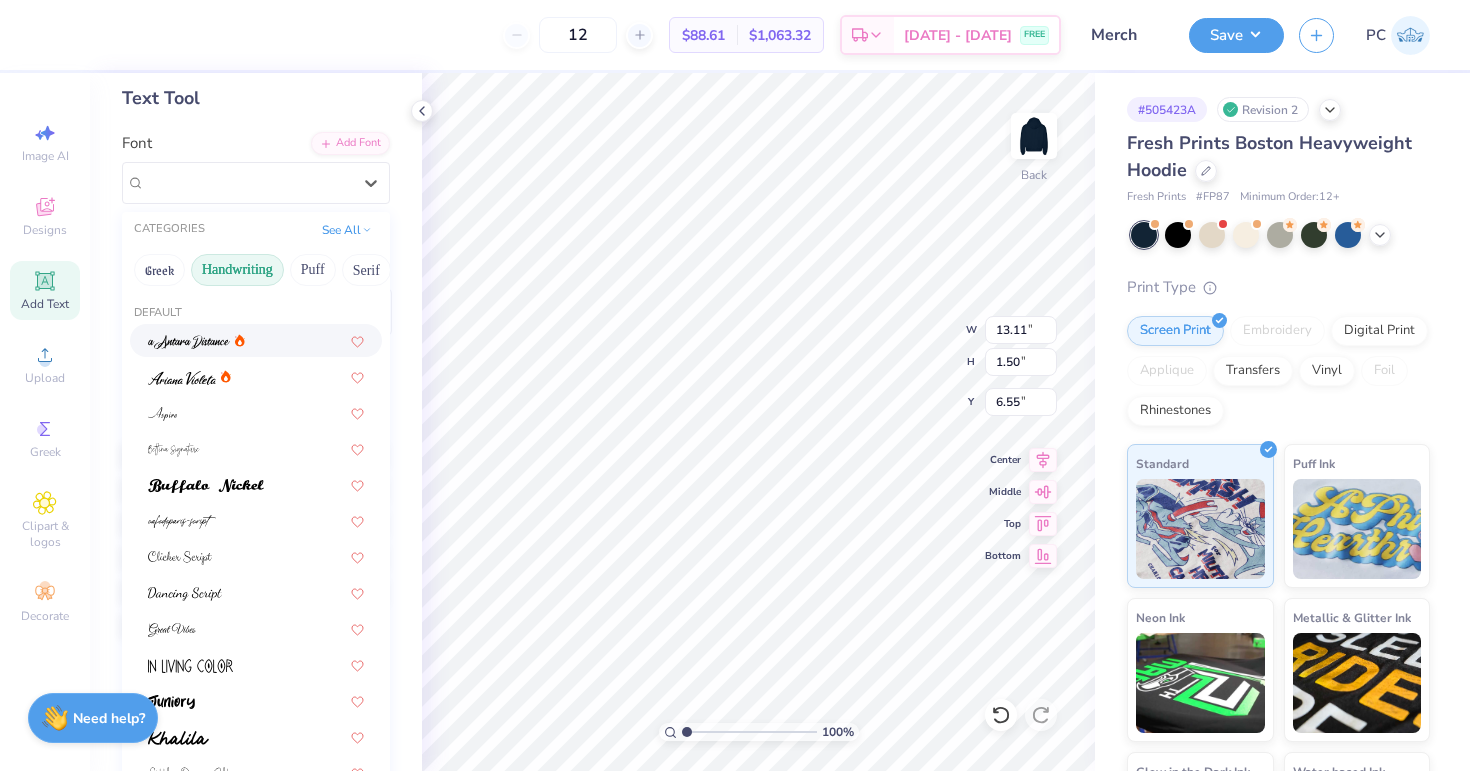 click at bounding box center [189, 340] 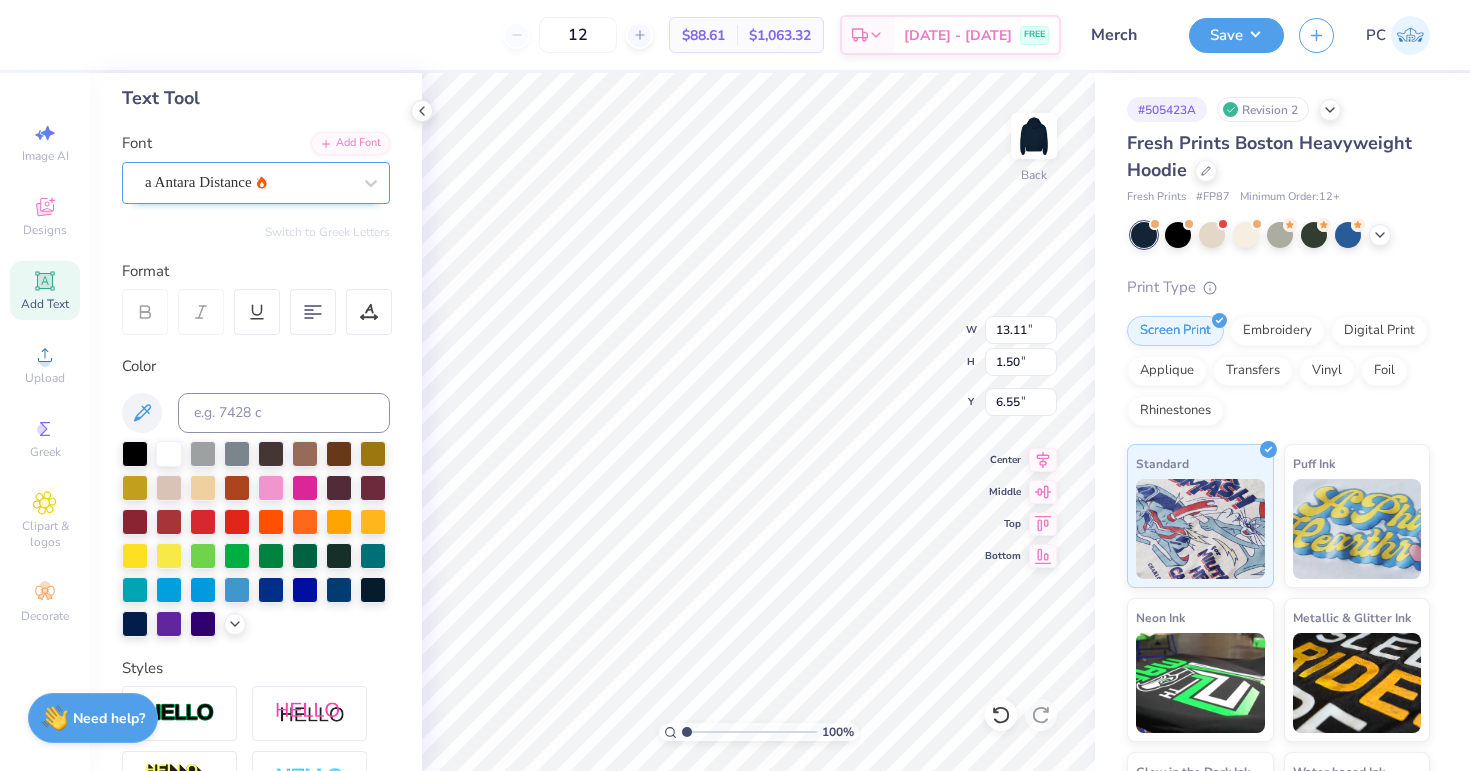 type on "10.85" 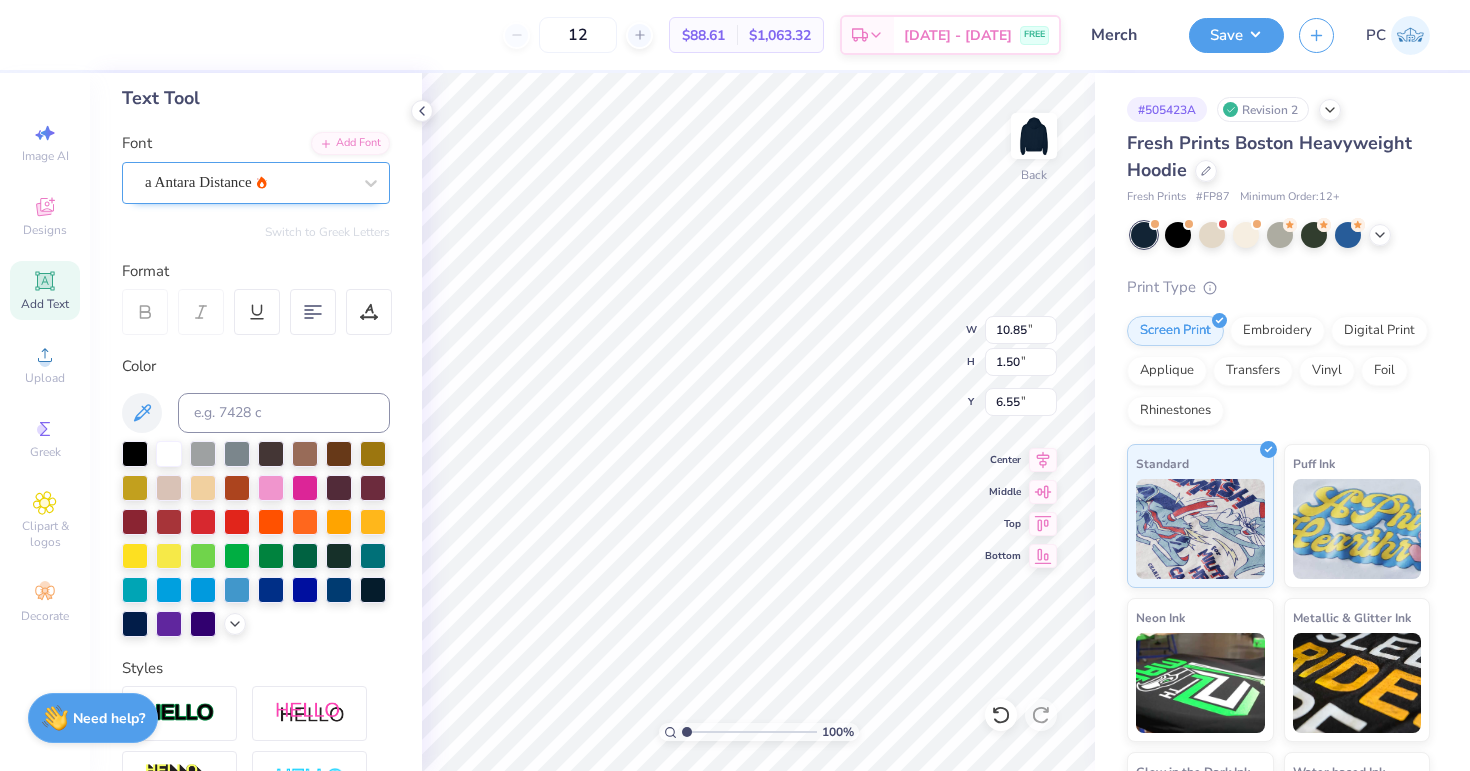 type on "1.61" 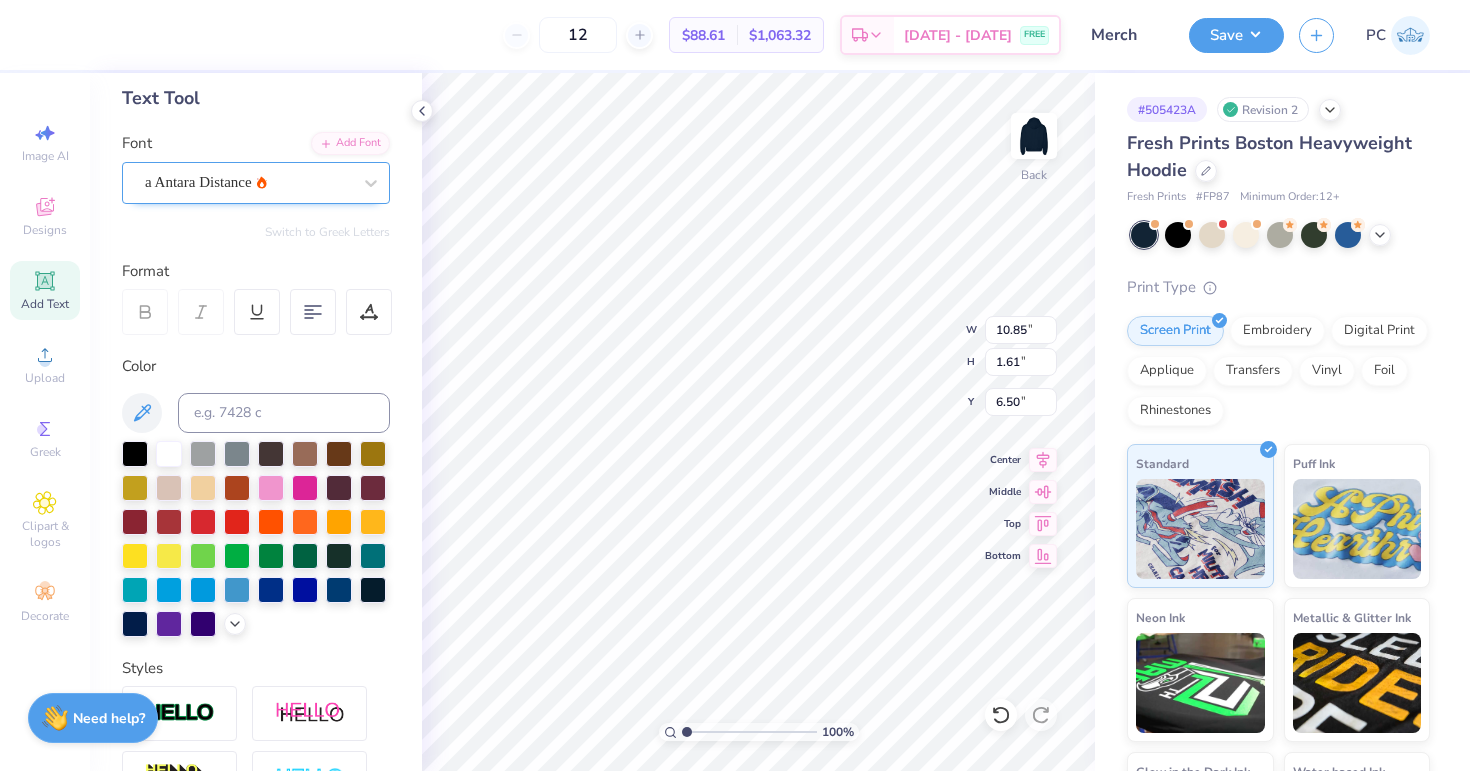 click on "a Antara Distance" at bounding box center [248, 182] 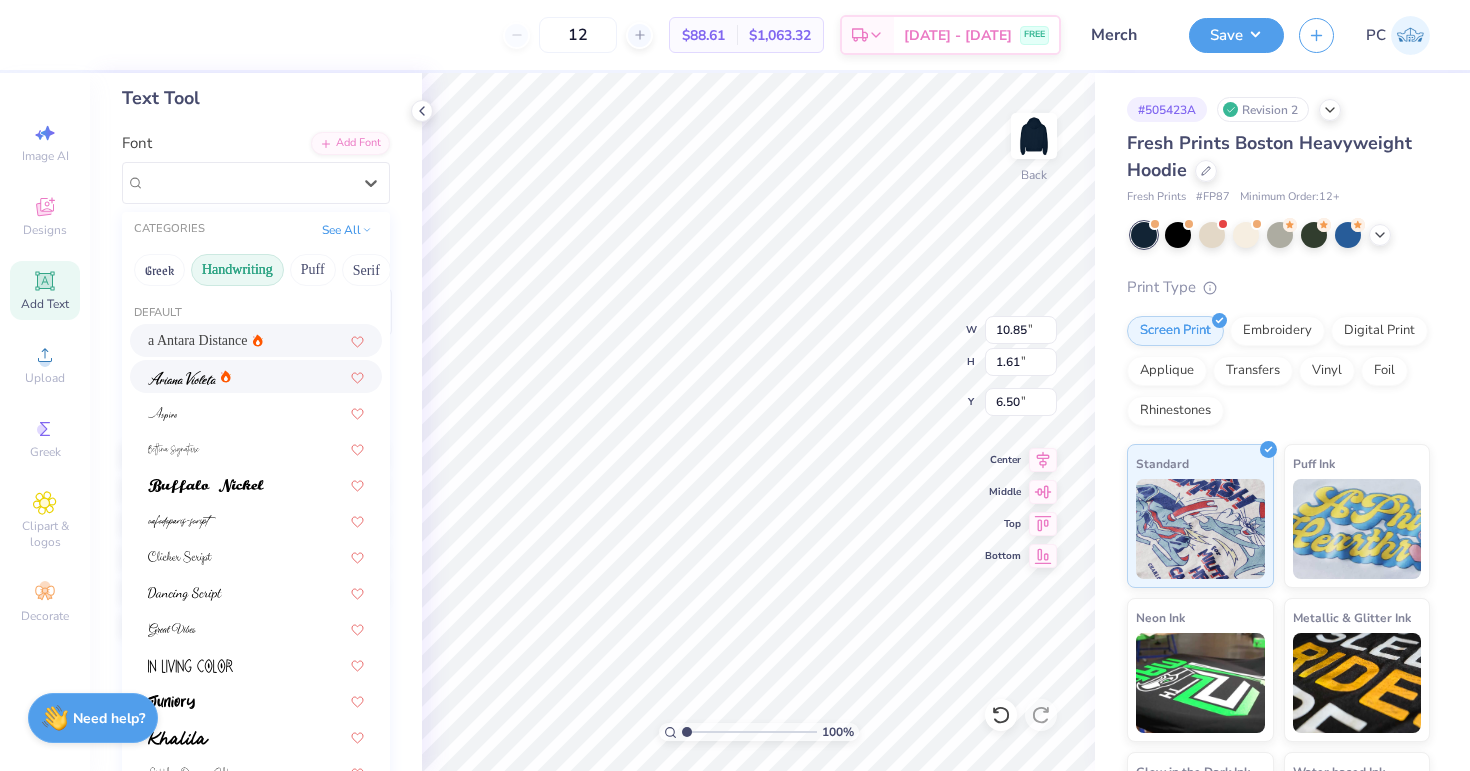 click at bounding box center [256, 376] 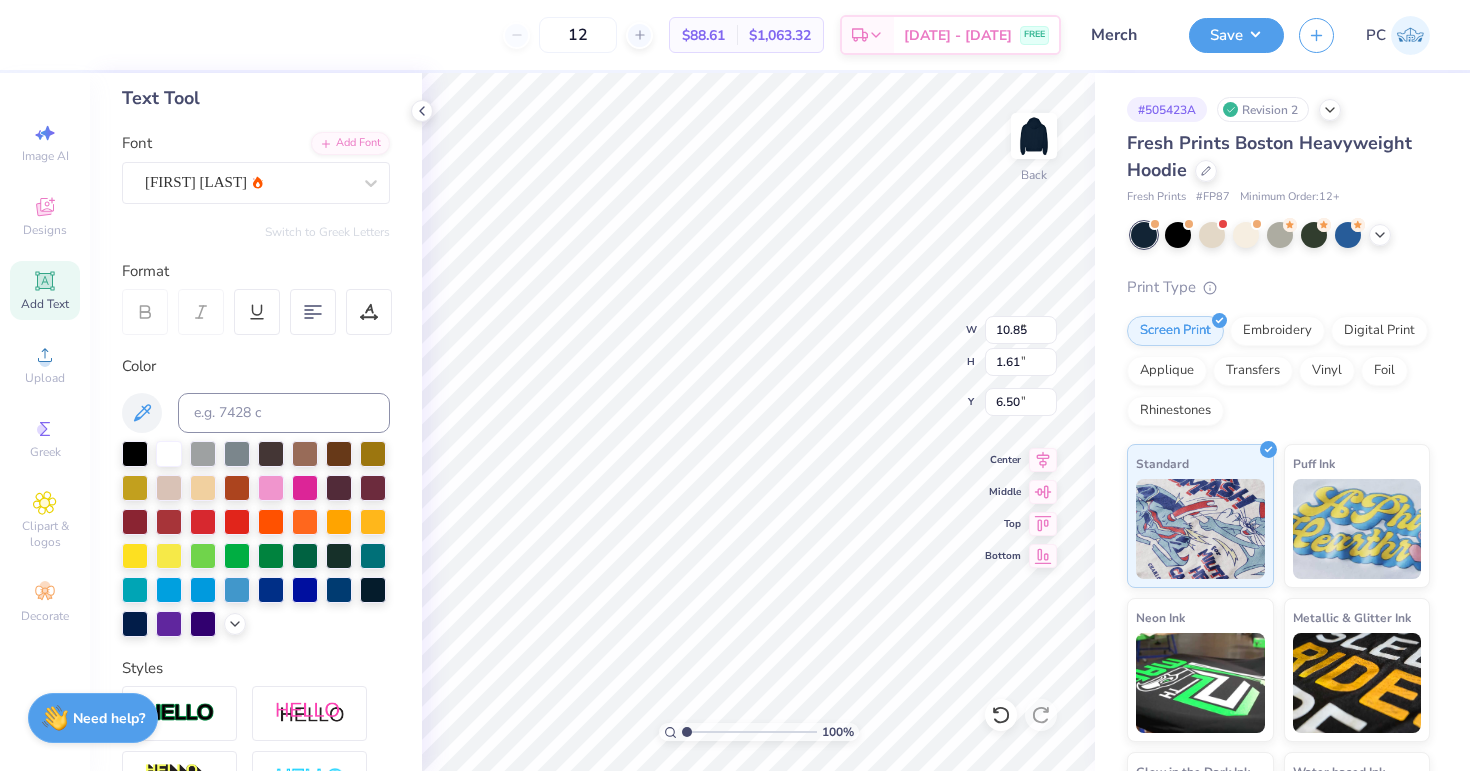 type on "9.19" 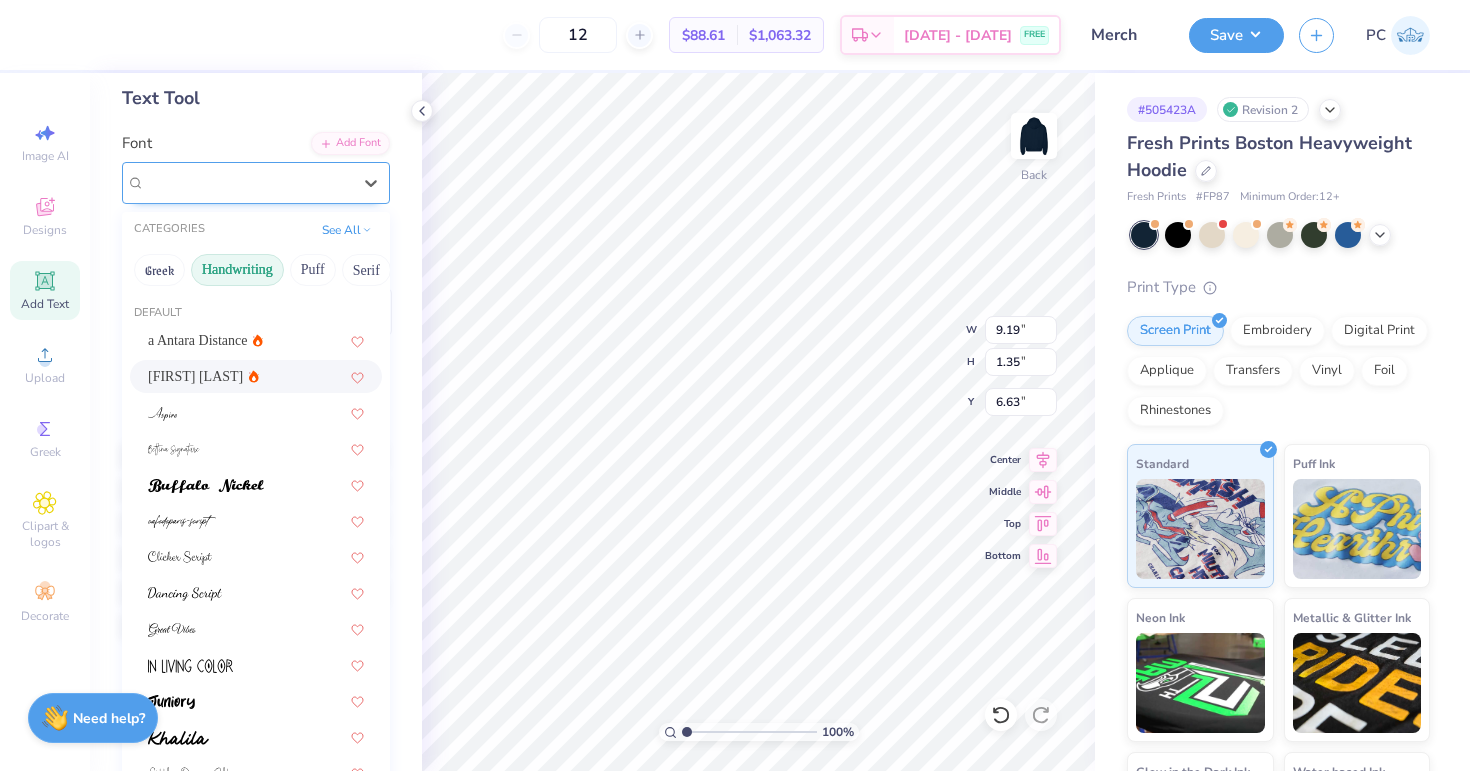 click on "[FIRST] [LAST]" at bounding box center (248, 182) 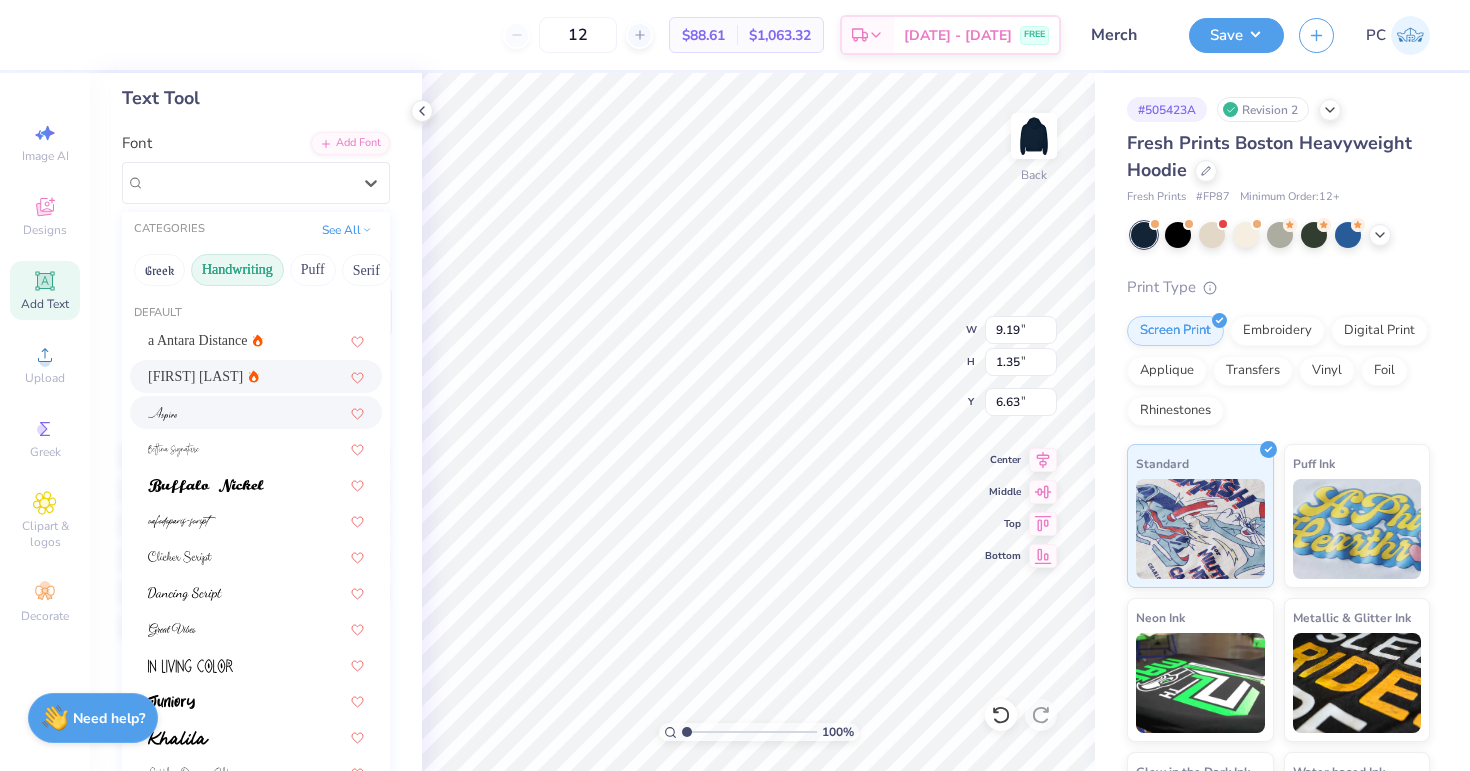 click at bounding box center [256, 412] 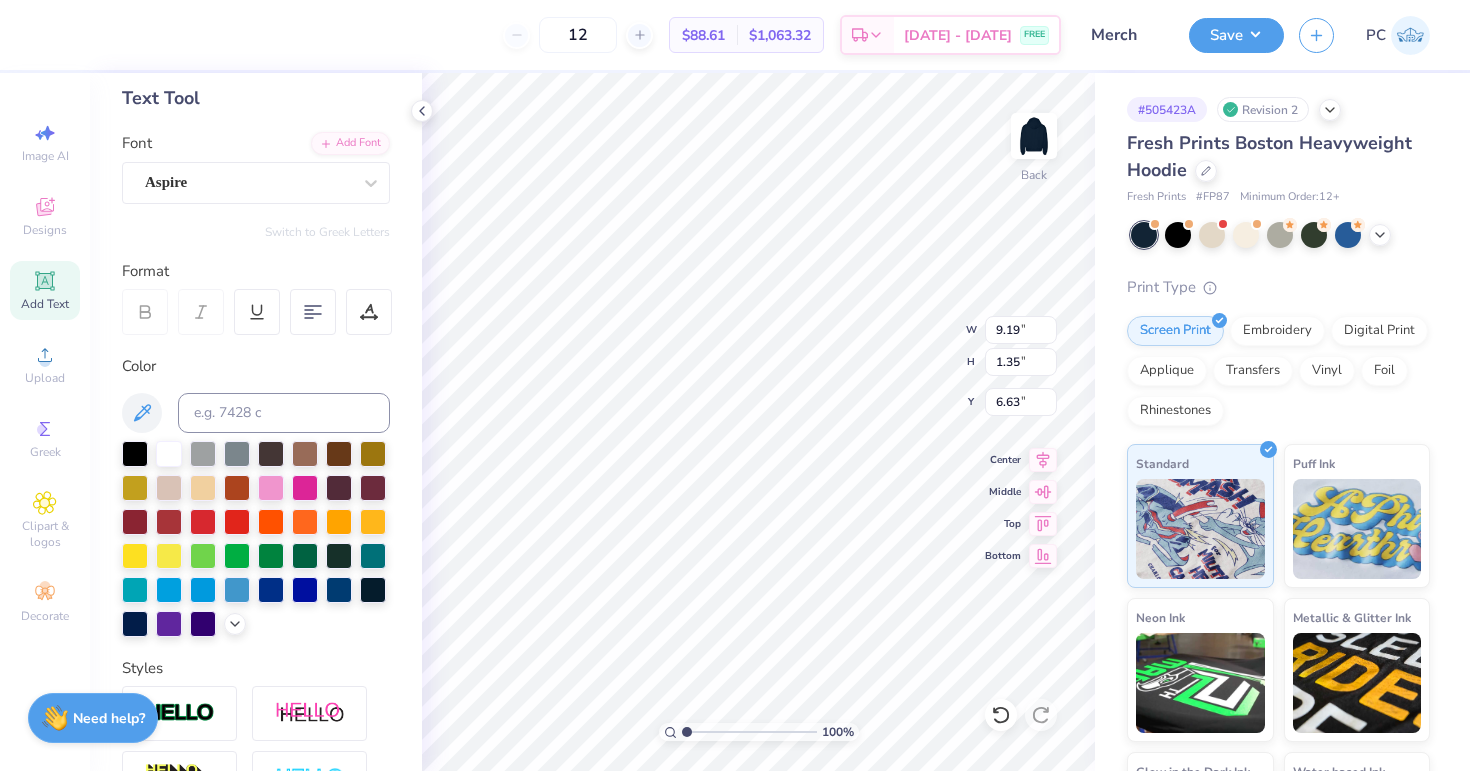 type on "9.06" 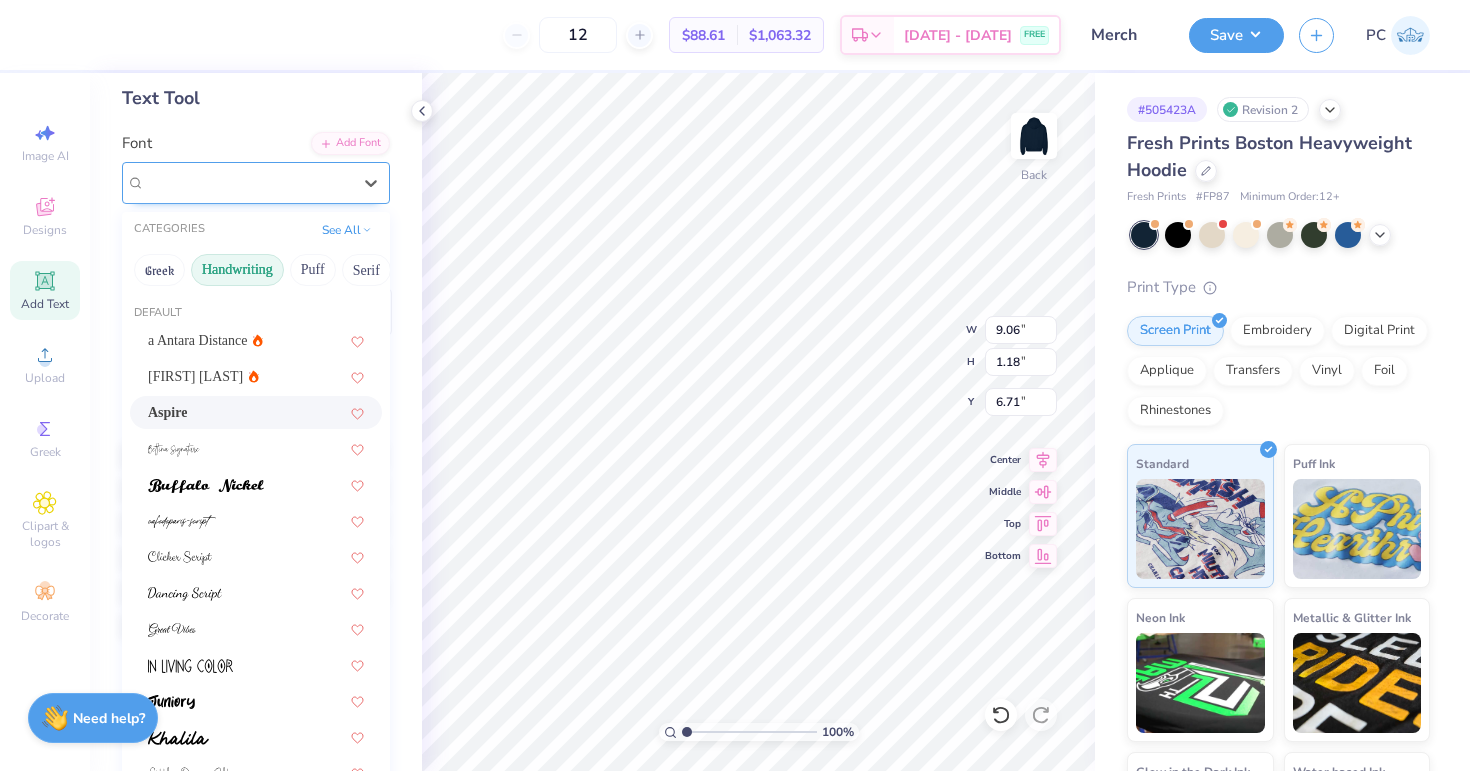 click on "Aspire" at bounding box center (248, 182) 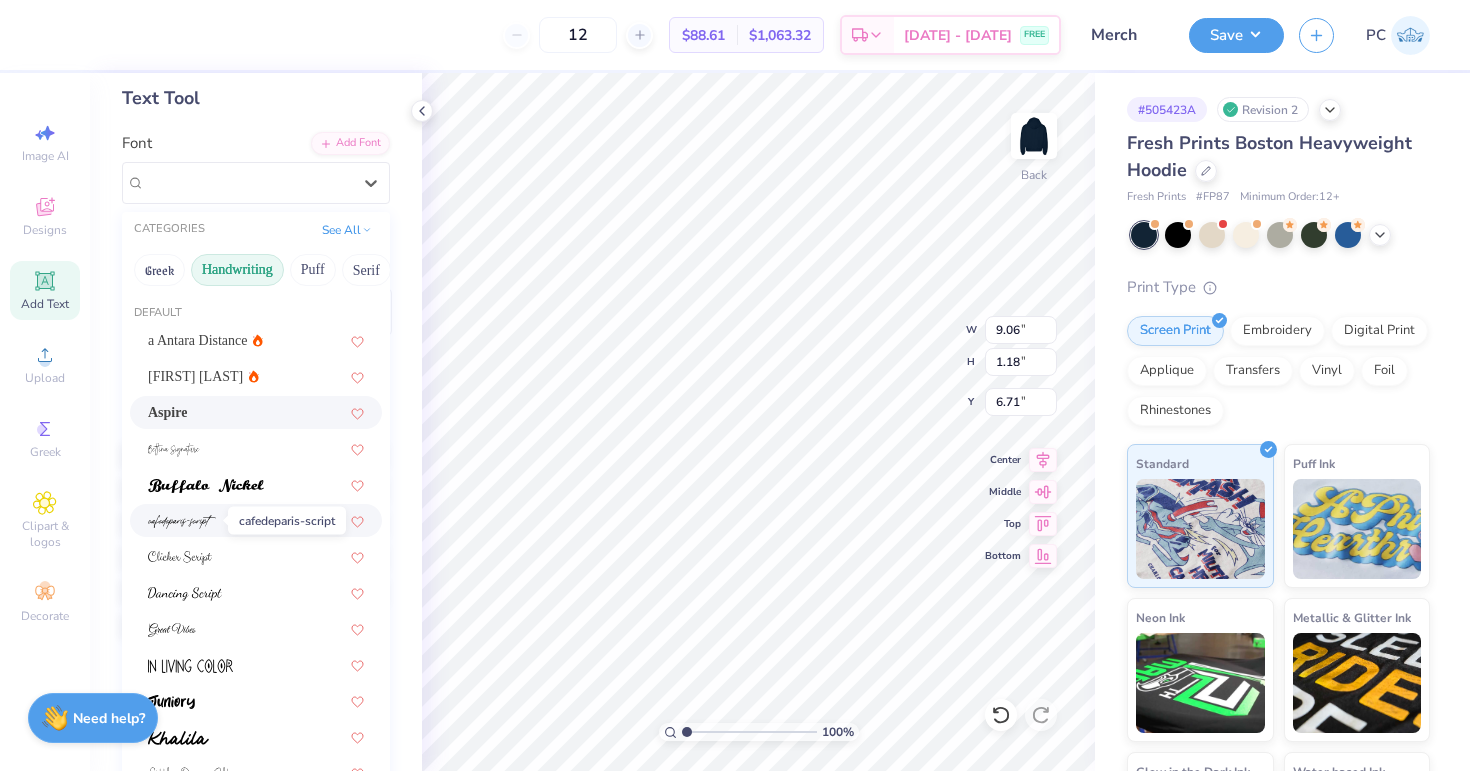 click at bounding box center [182, 522] 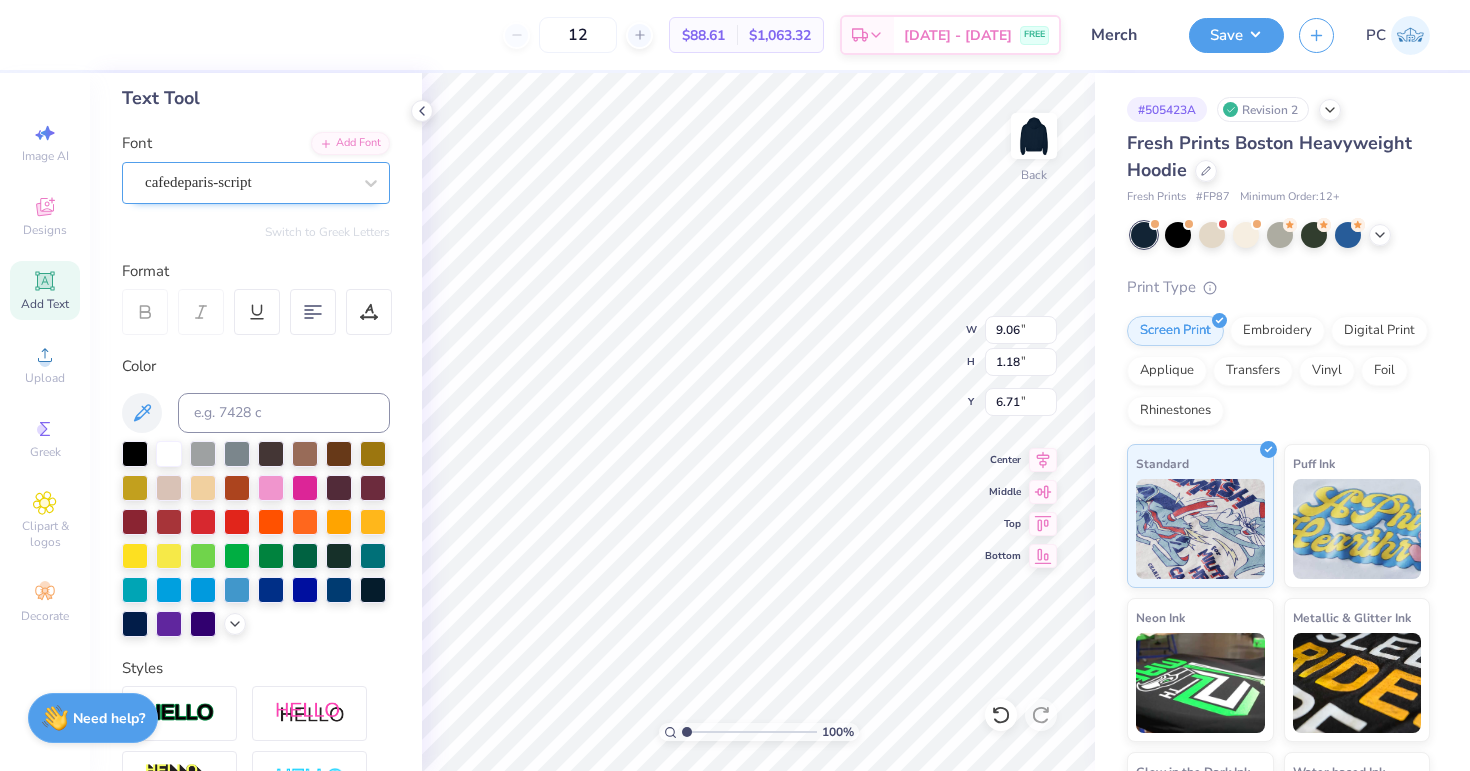 type on "8.05" 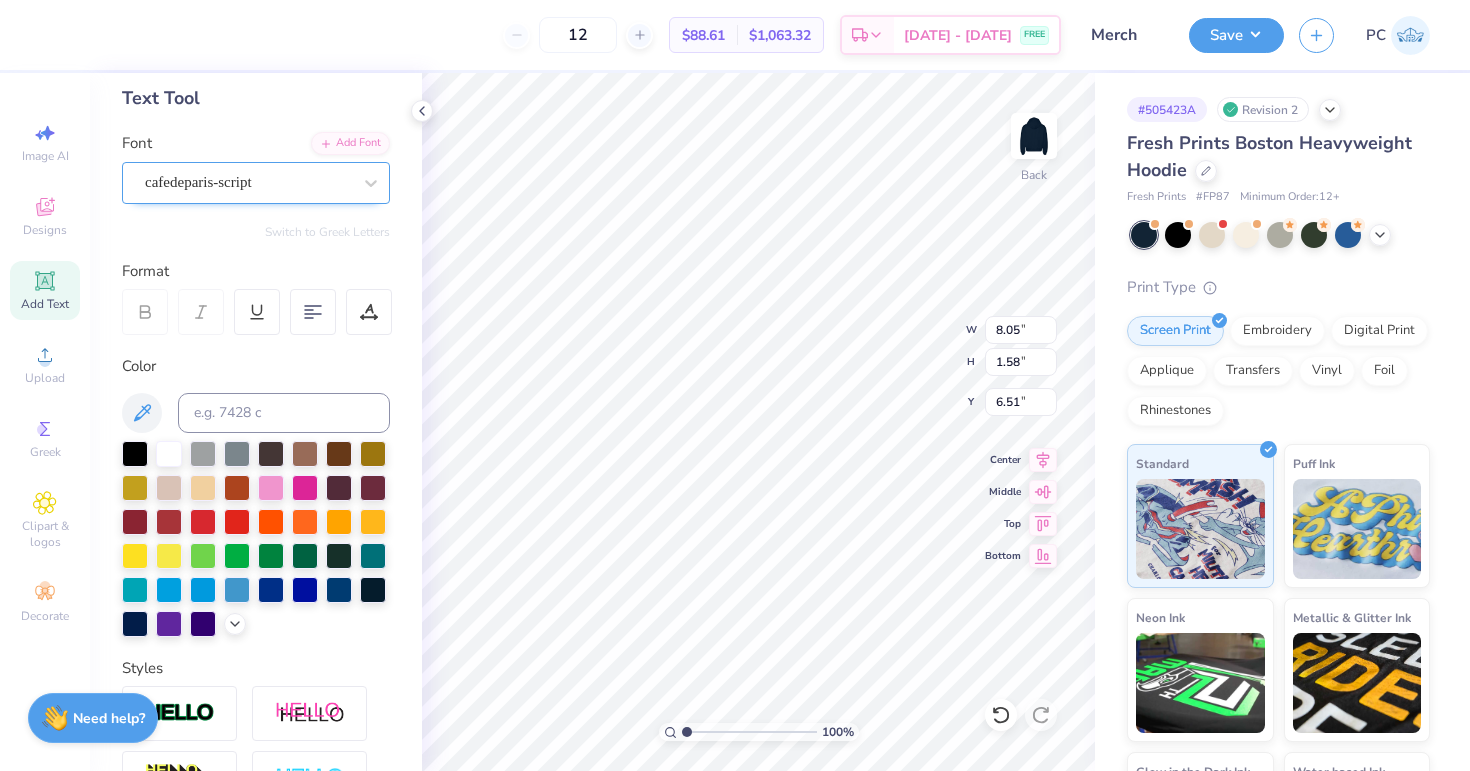 click on "cafedeparis-script" at bounding box center [248, 182] 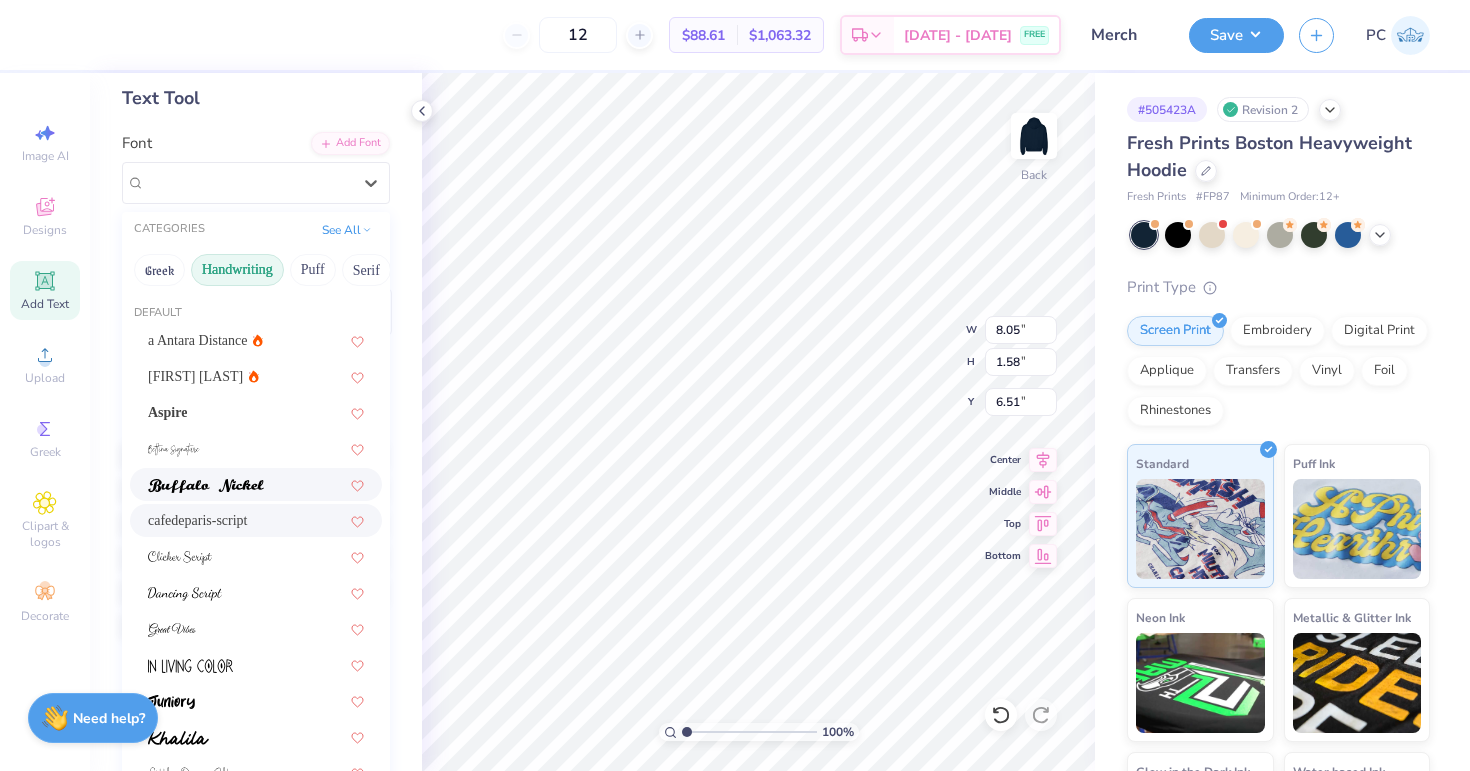 click at bounding box center (206, 486) 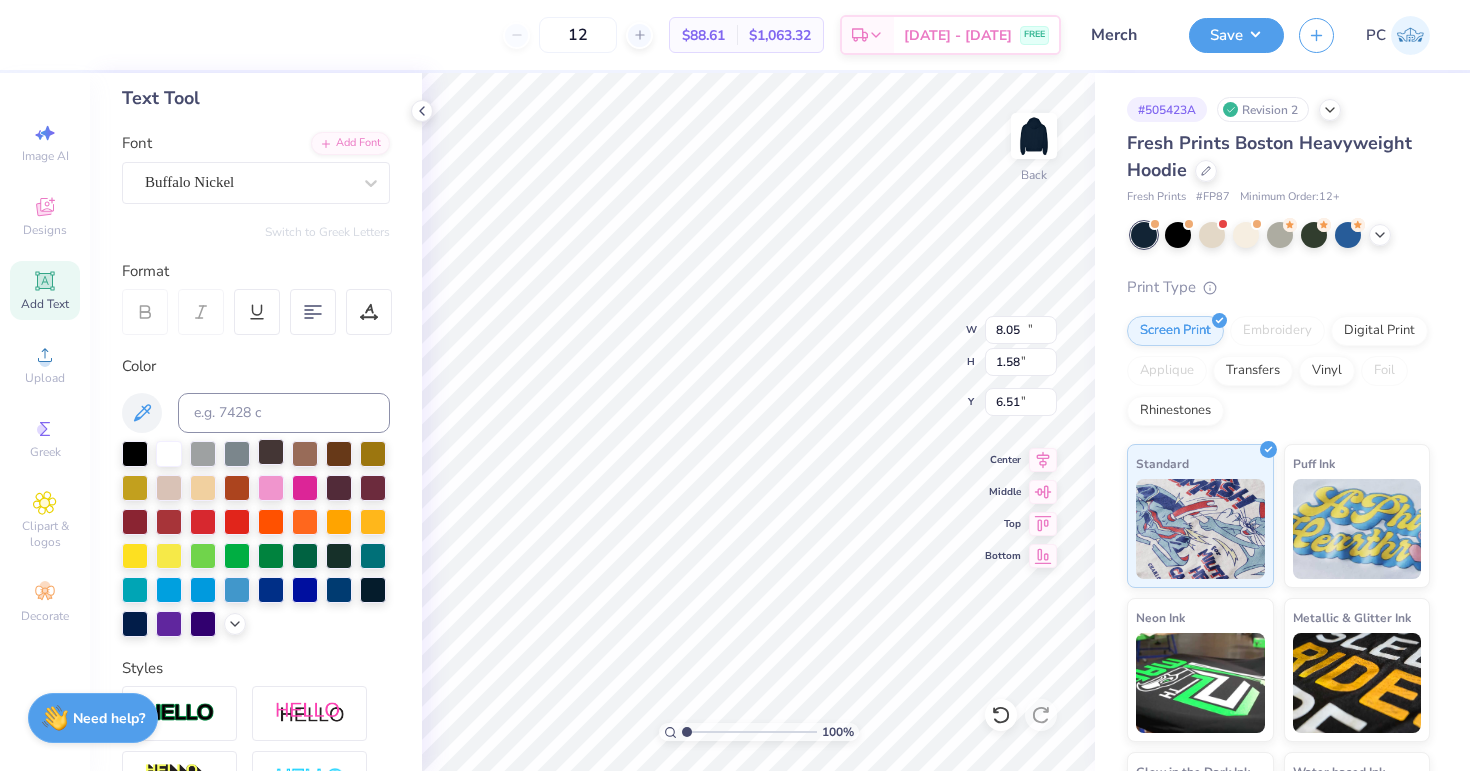 type on "13.83" 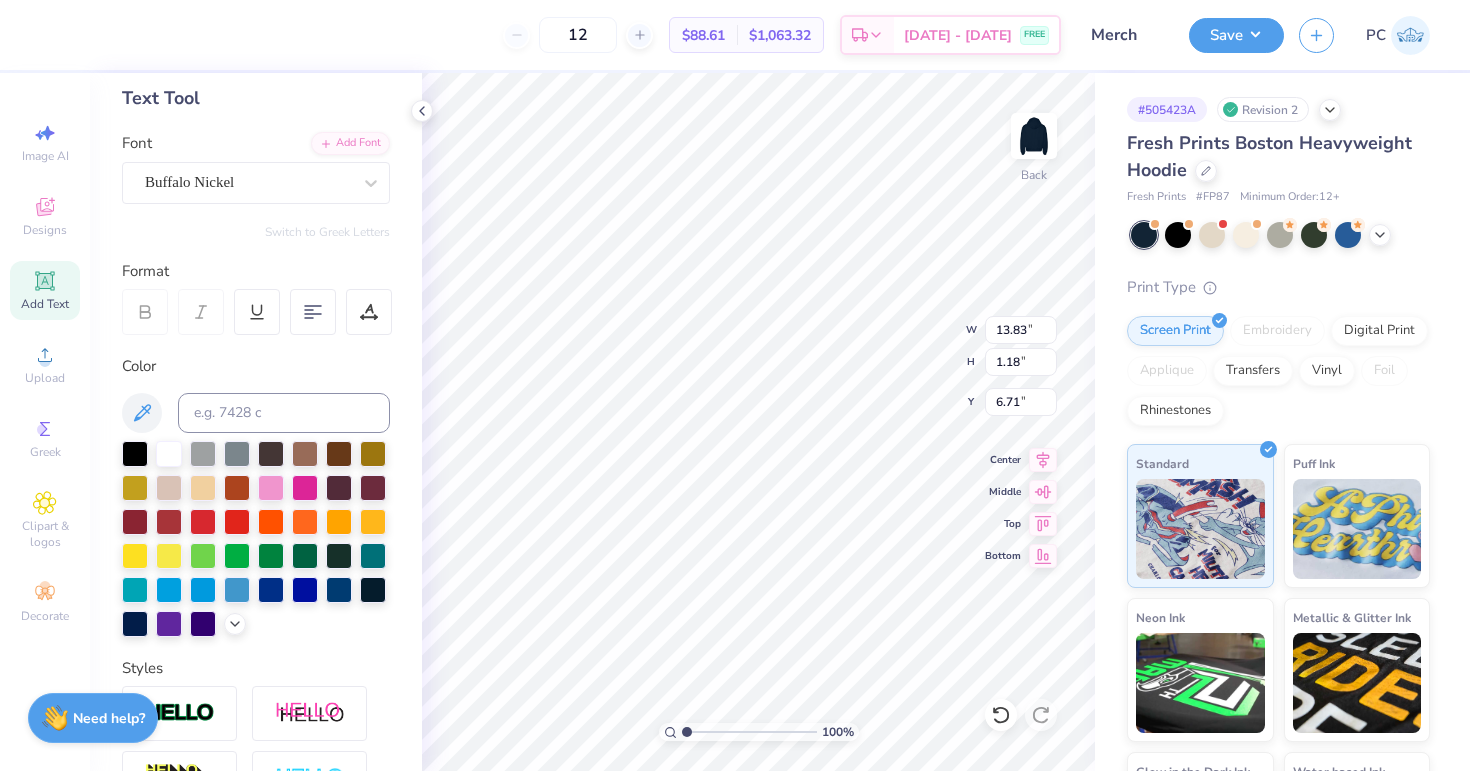 click on "Font Buffalo Nickel" at bounding box center (256, 168) 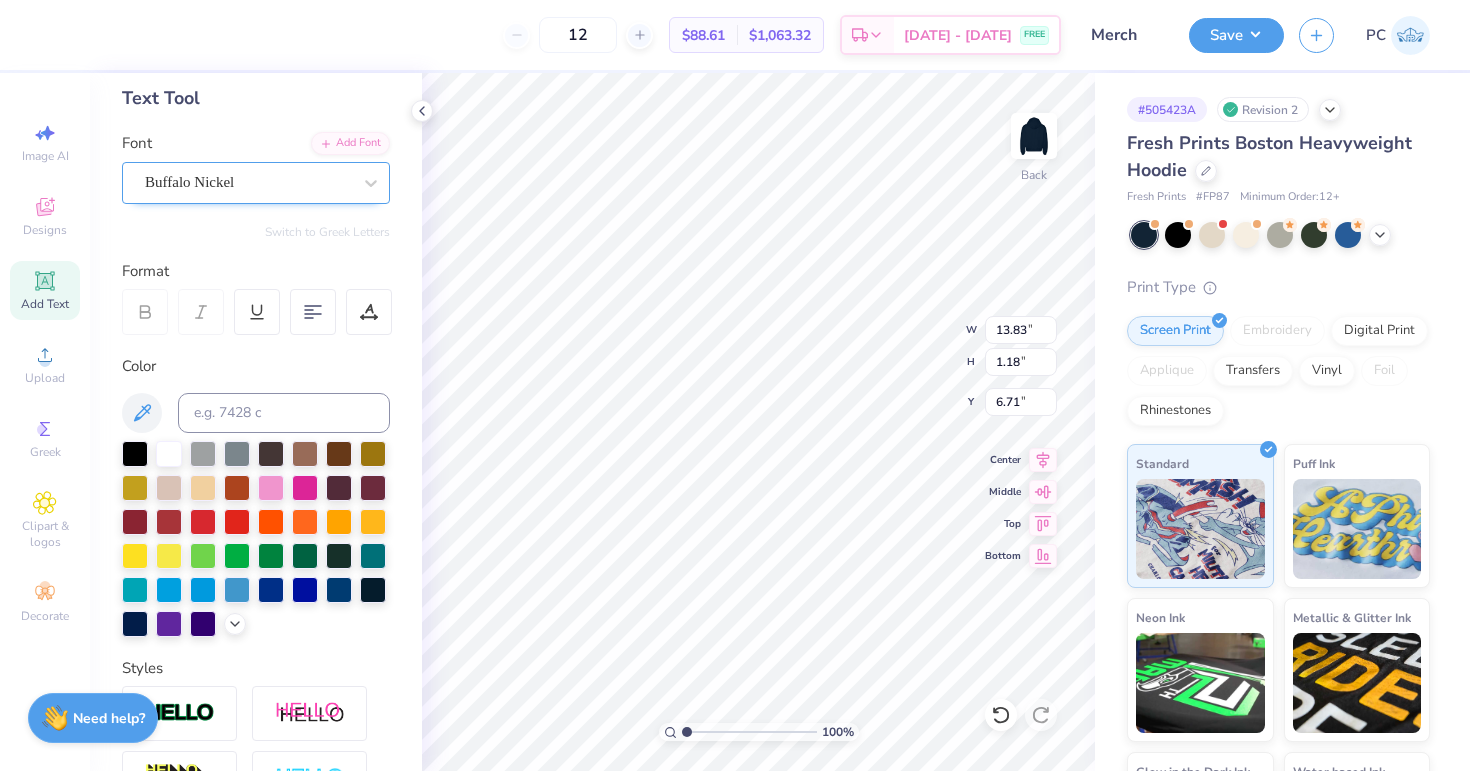 click at bounding box center (248, 182) 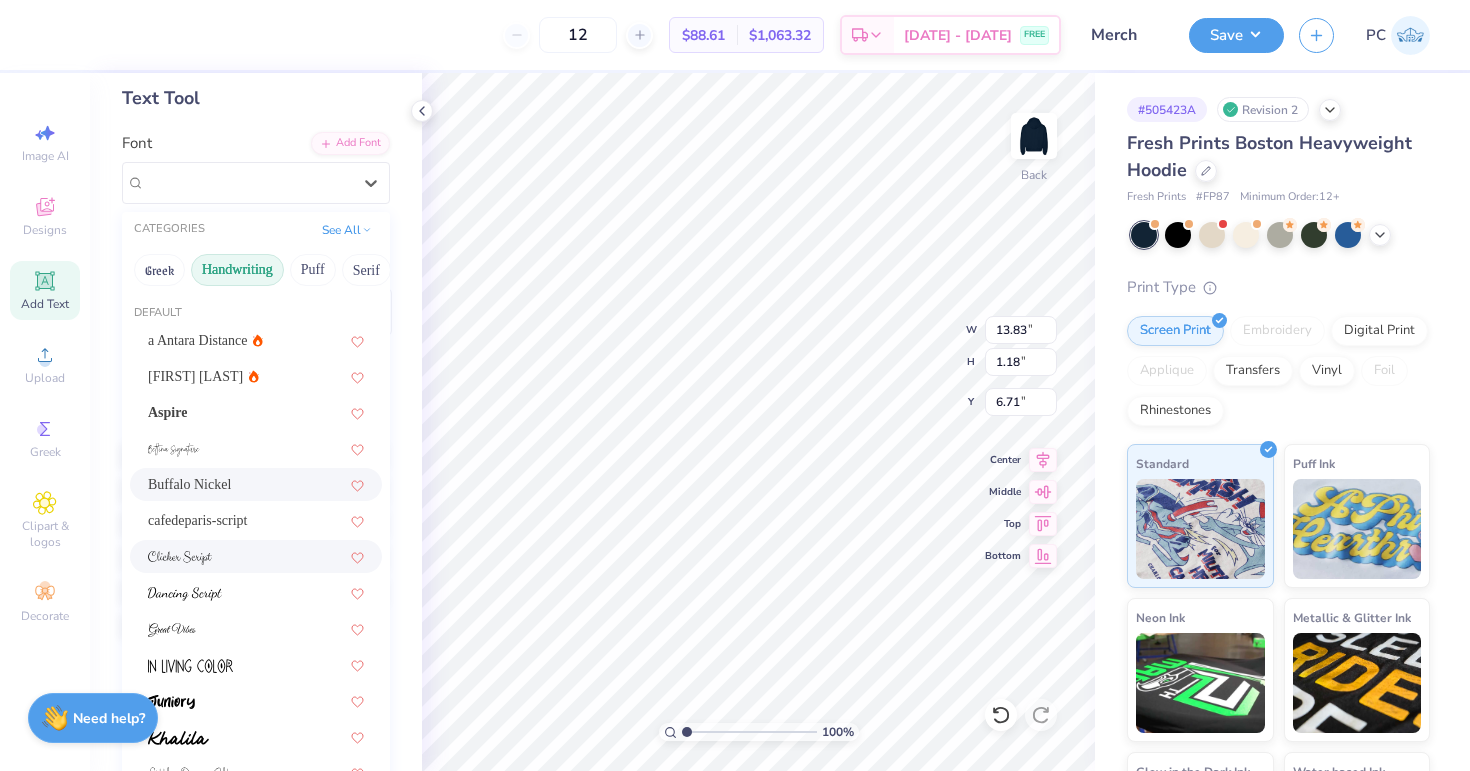 click at bounding box center [256, 556] 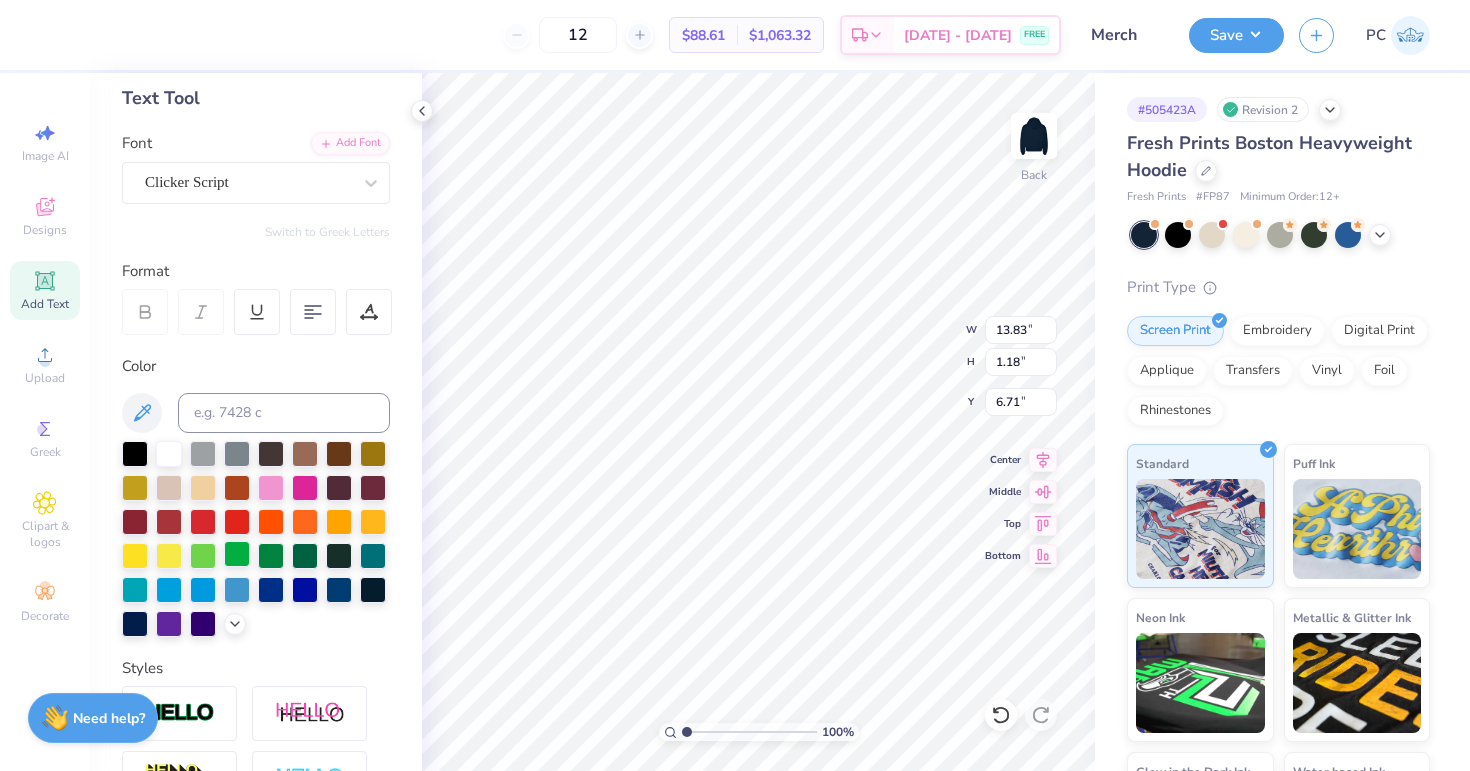 type on "11.21" 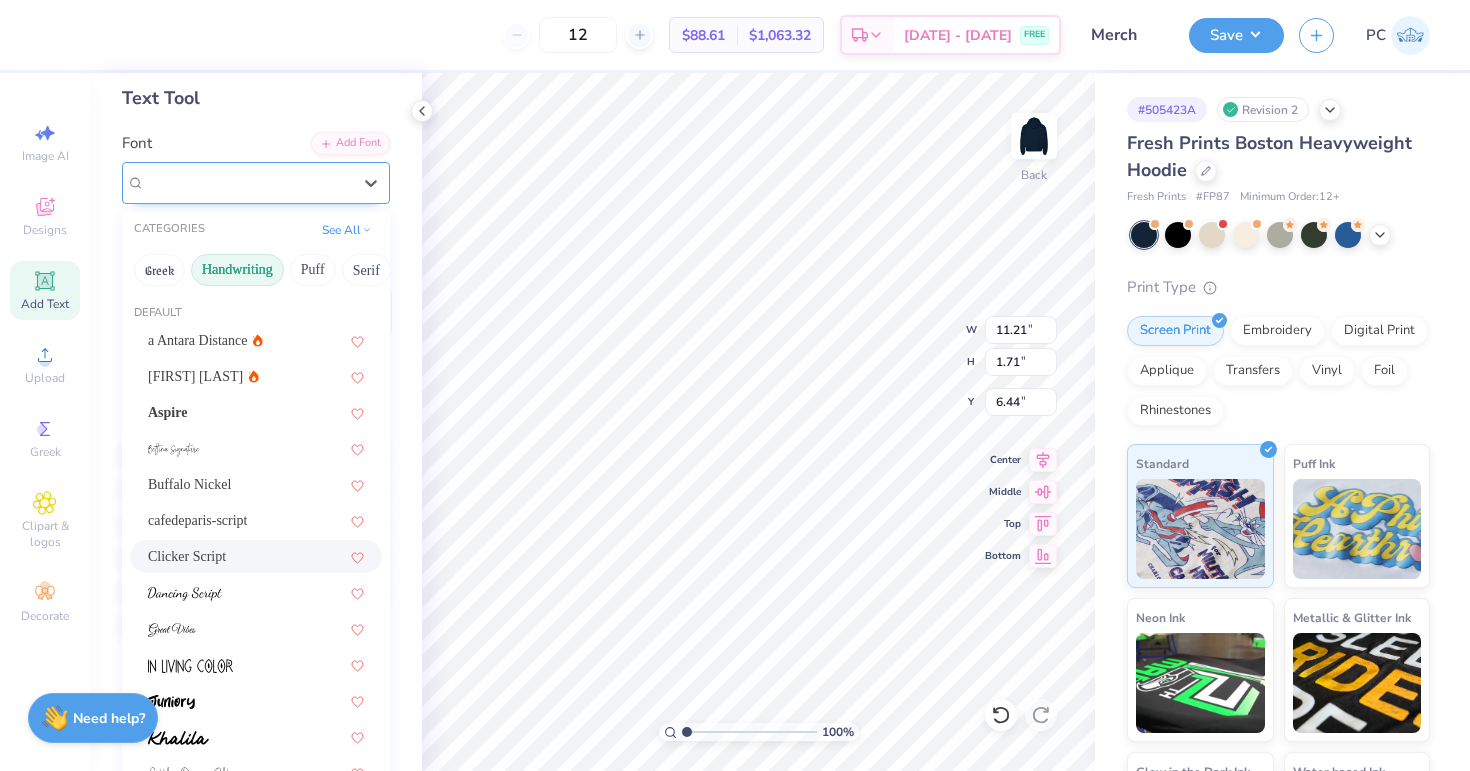 click on "Clicker Script" at bounding box center (256, 183) 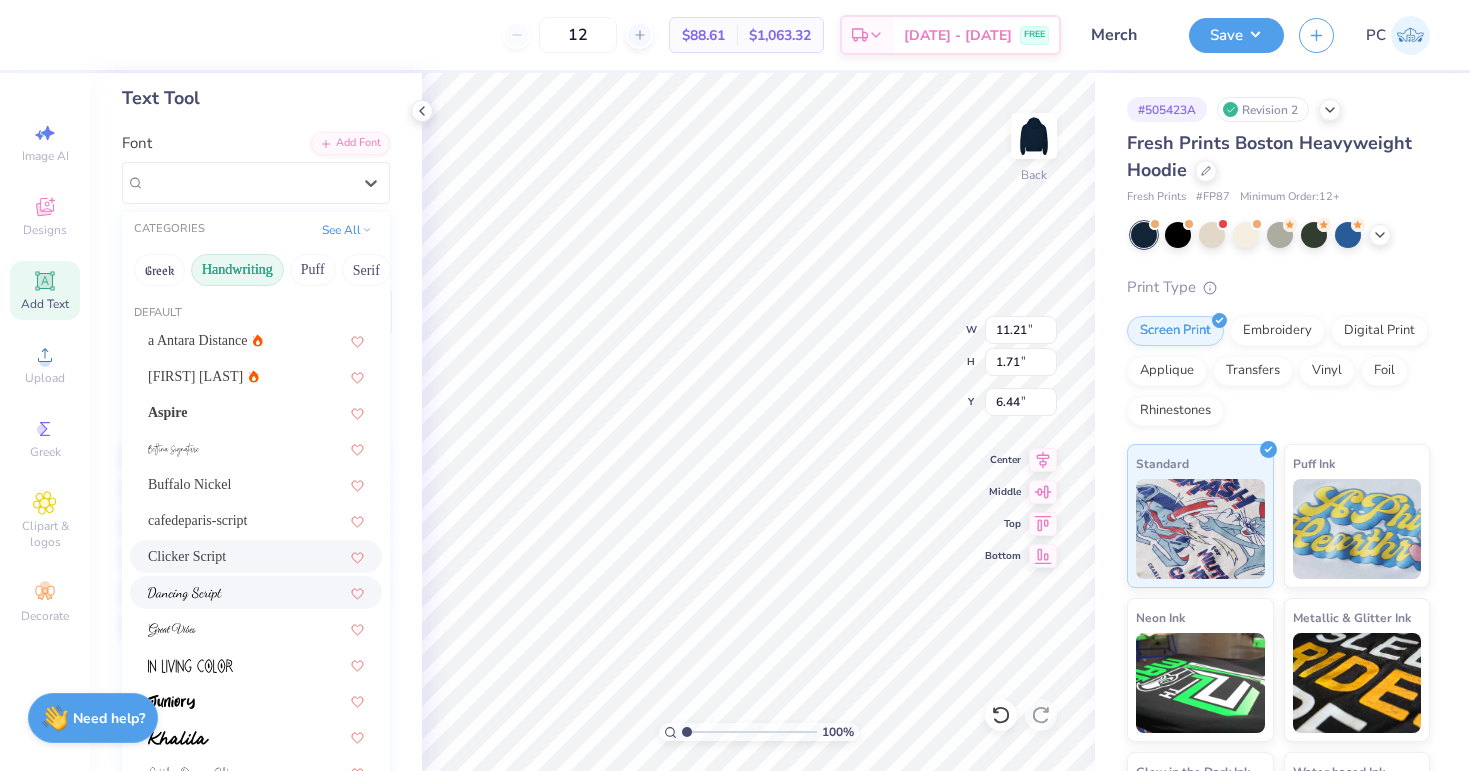 click at bounding box center (185, 594) 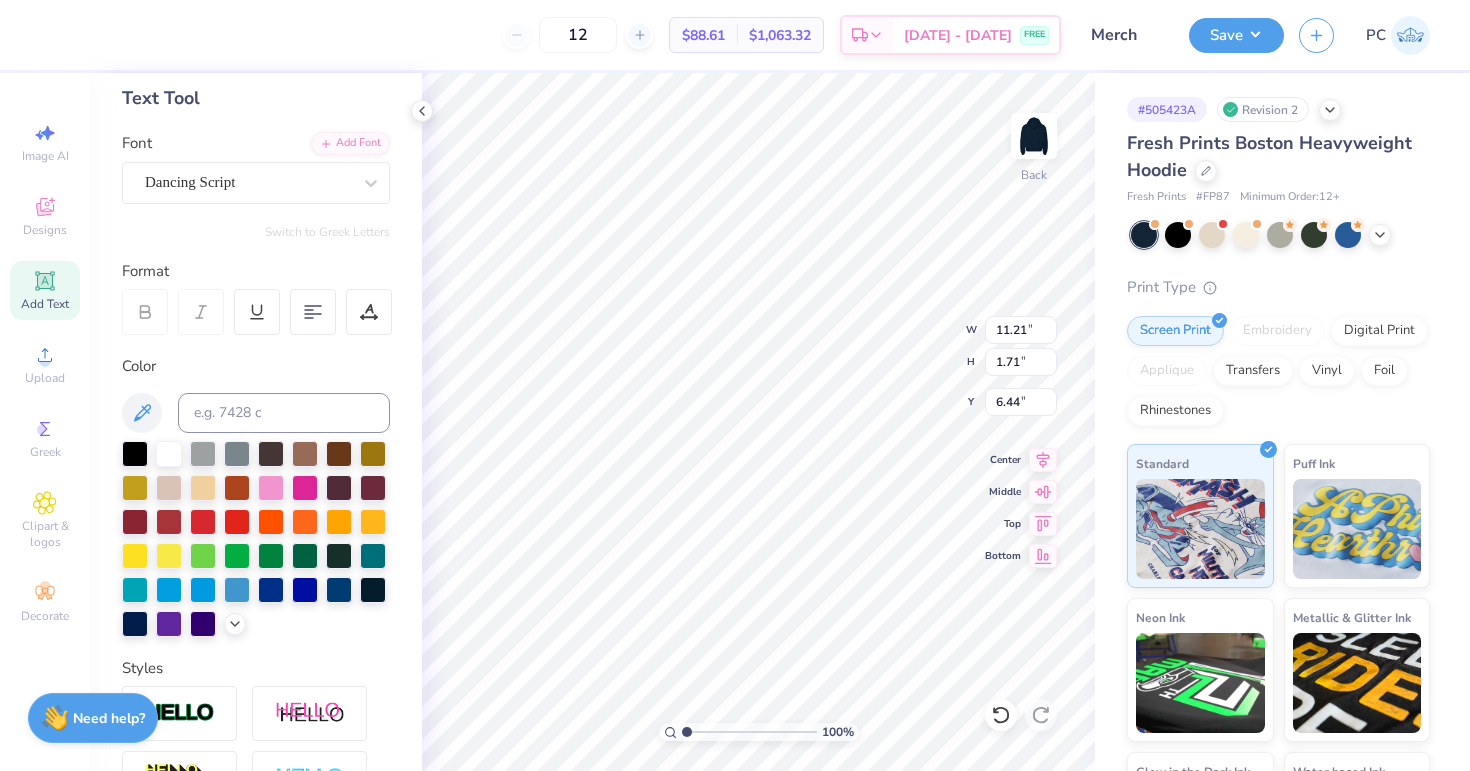type on "12.20" 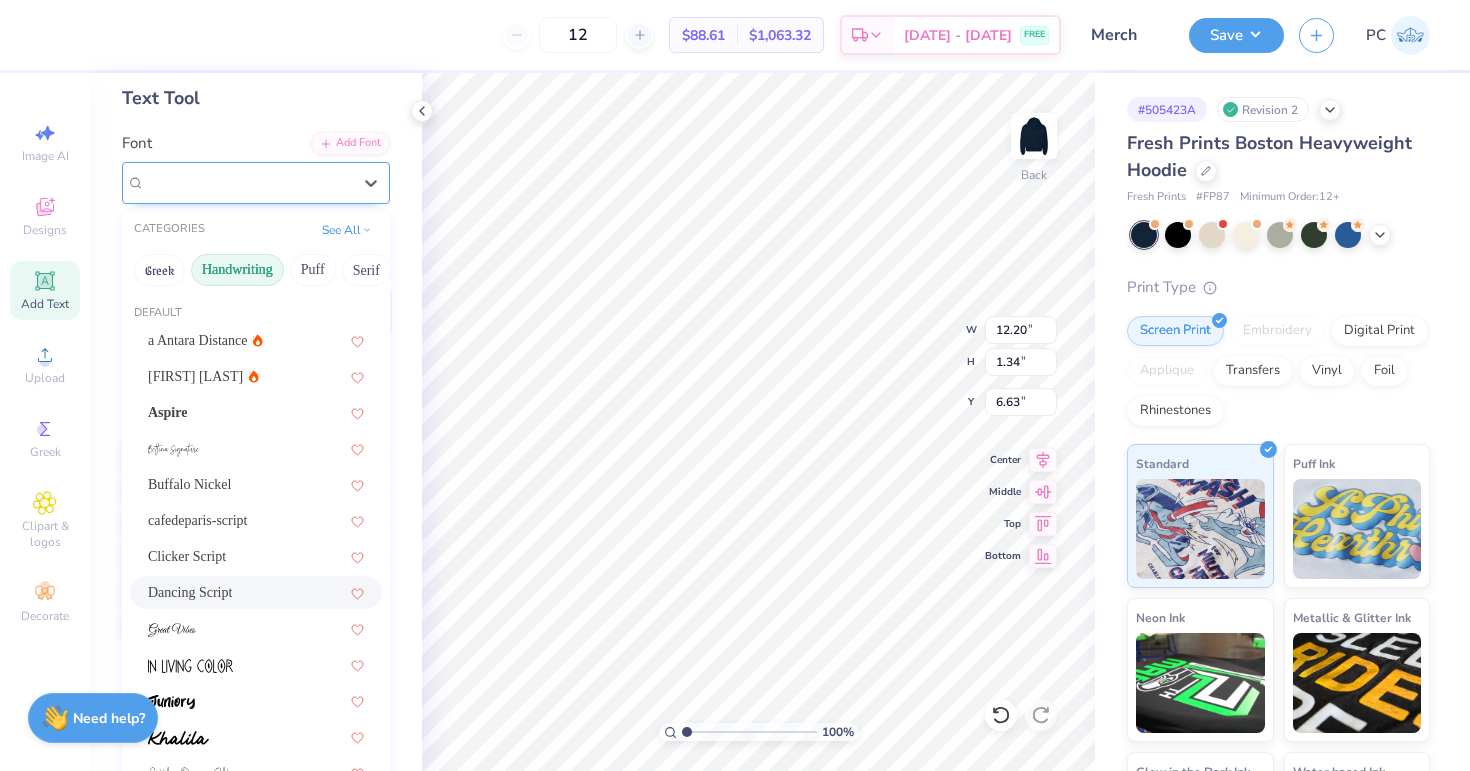 click on "Dancing Script" at bounding box center [248, 182] 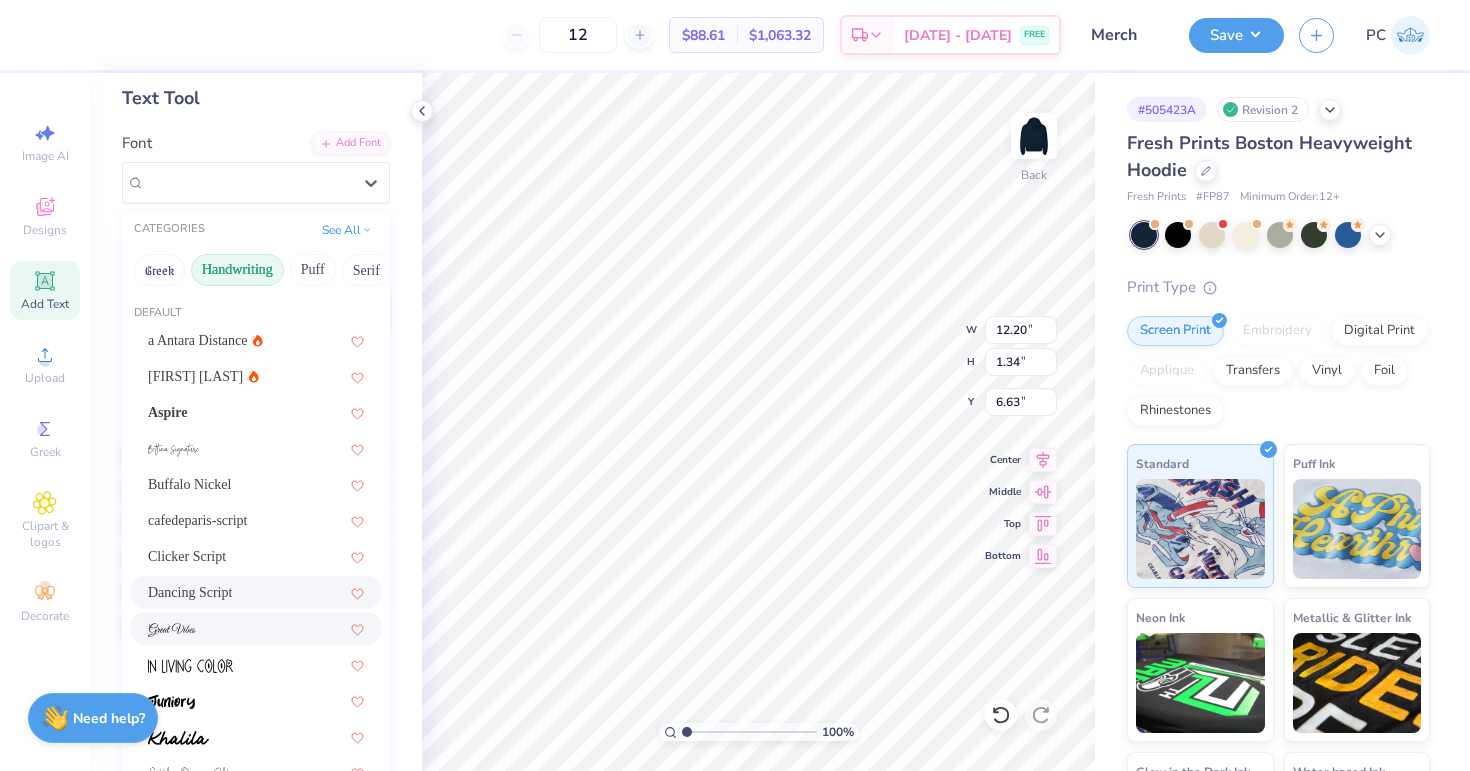 click at bounding box center (256, 628) 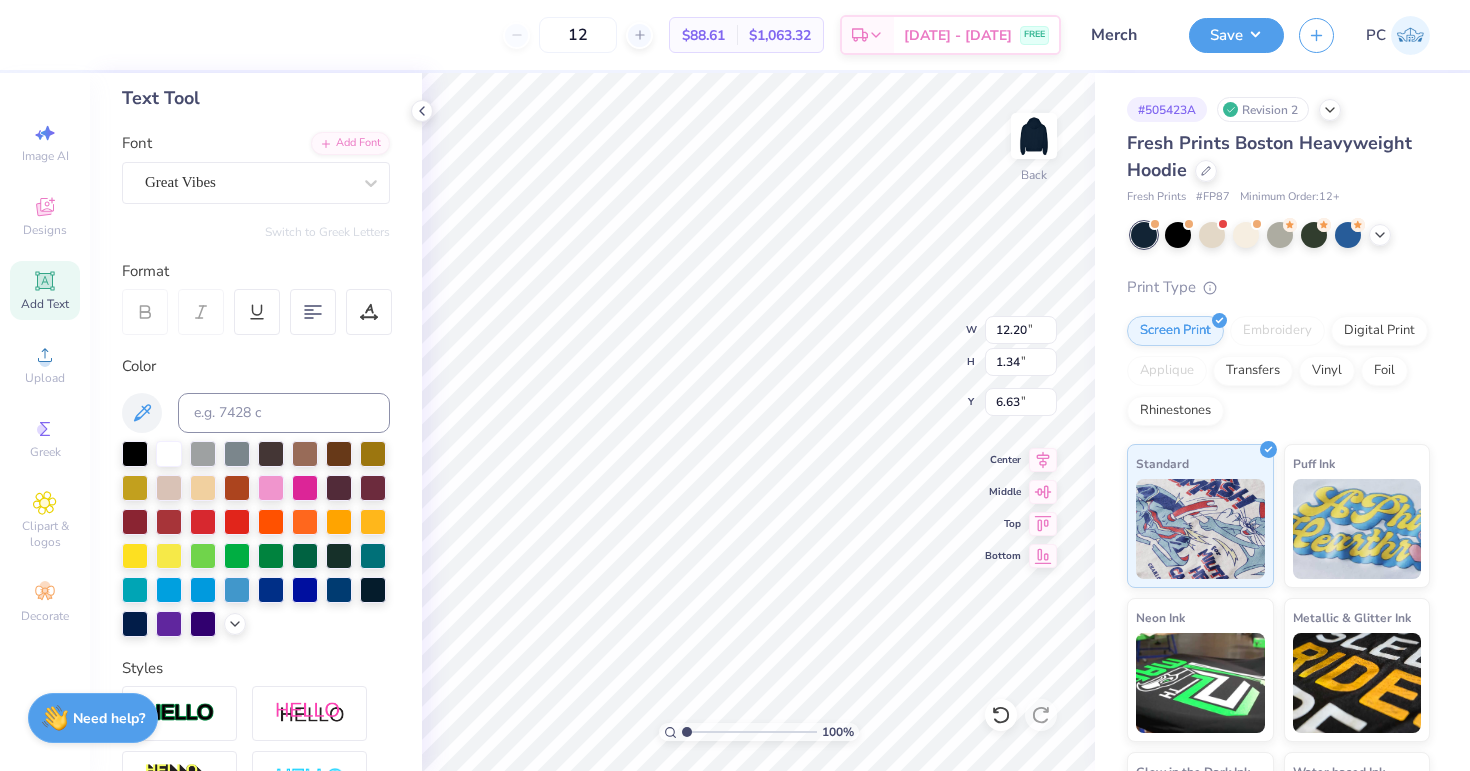type on "12.39" 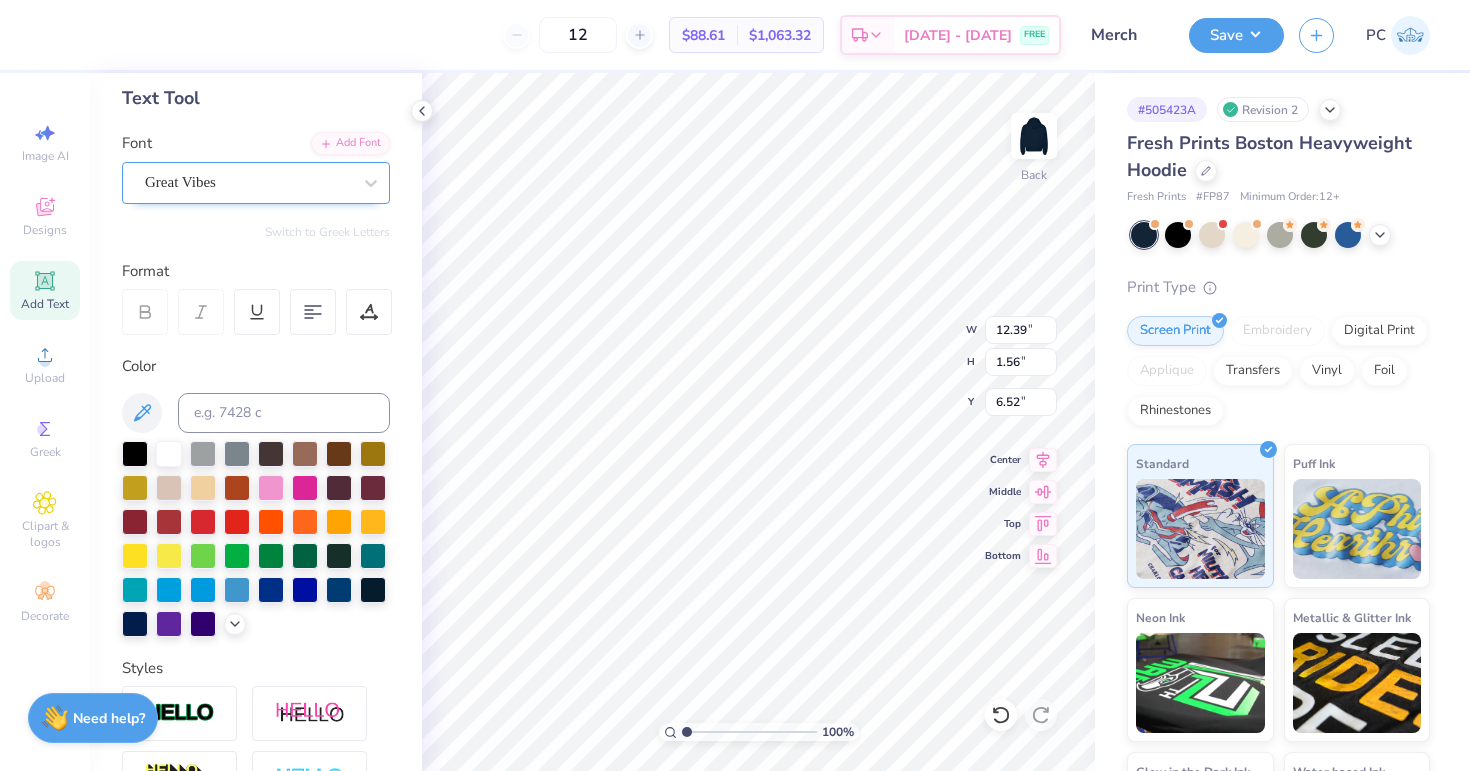 click on "Great Vibes" at bounding box center (256, 183) 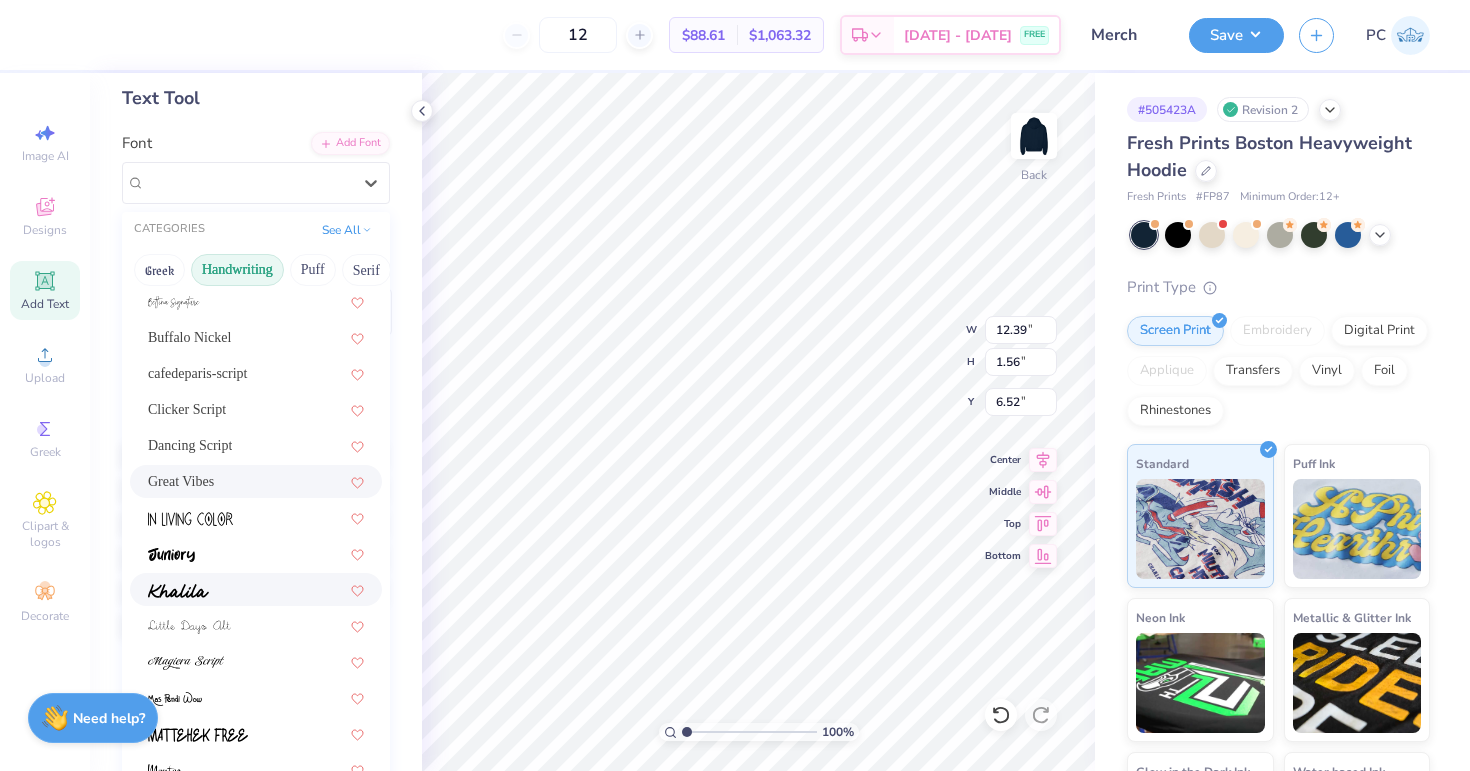 scroll, scrollTop: 148, scrollLeft: 0, axis: vertical 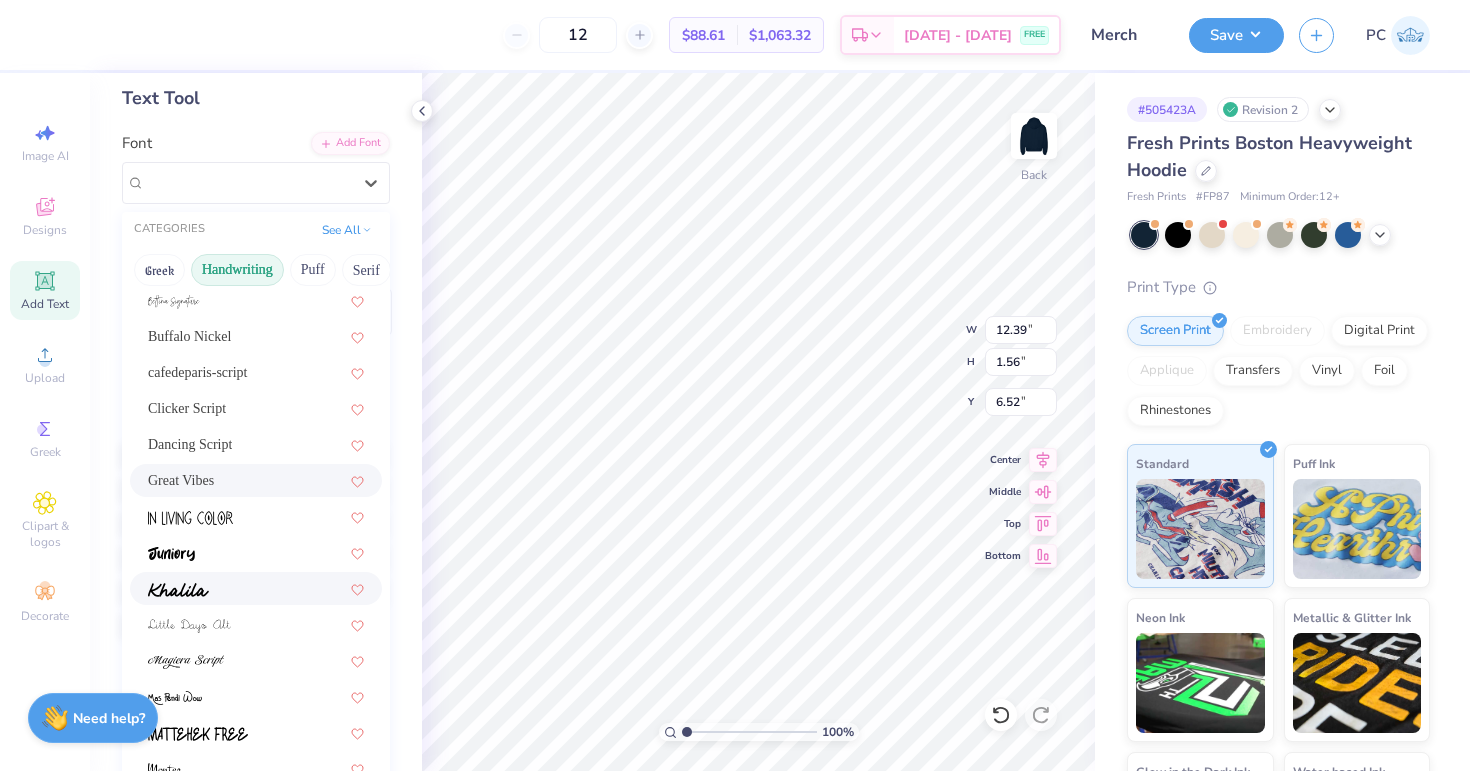 click at bounding box center [256, 588] 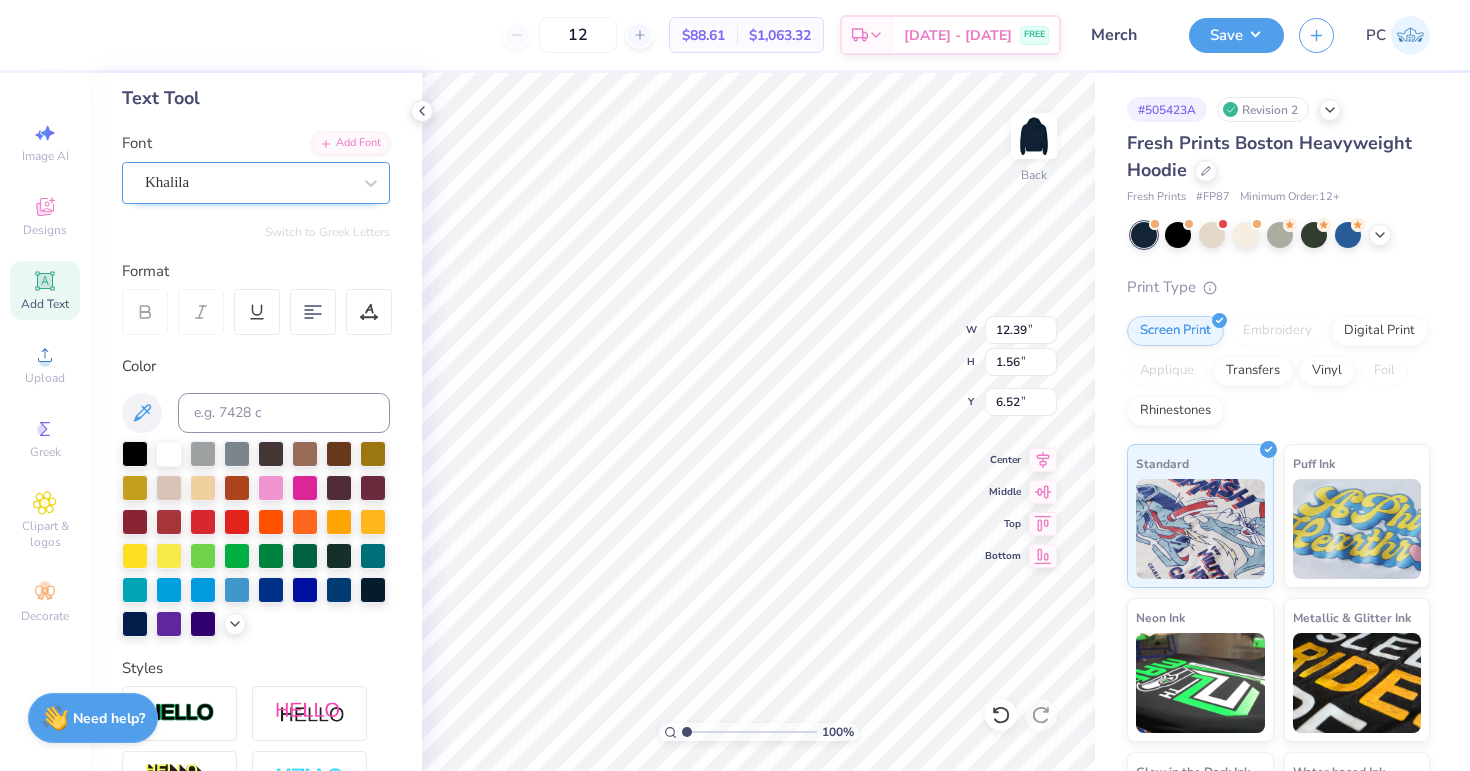 type on "14.69" 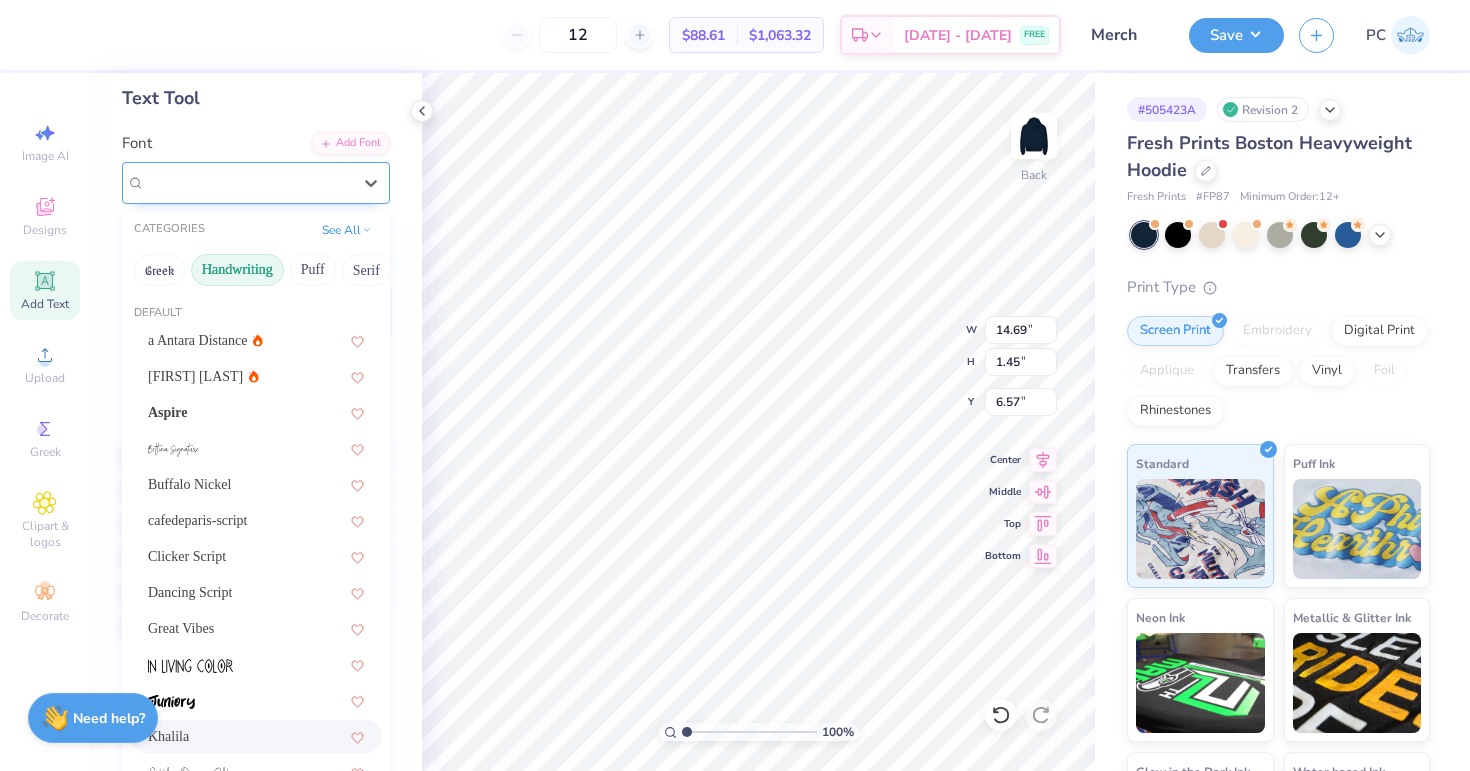 click on "Khalila" at bounding box center [248, 182] 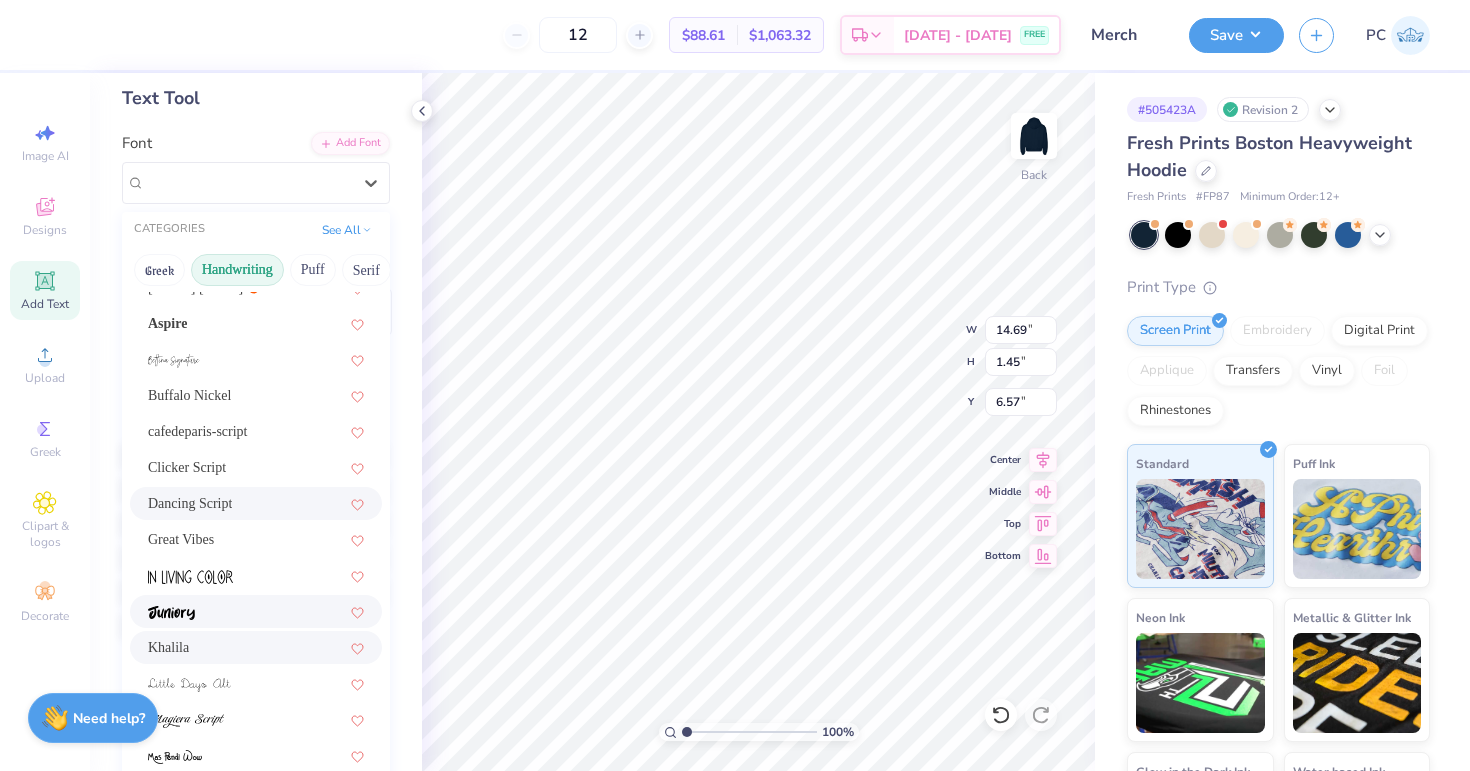 scroll, scrollTop: 95, scrollLeft: 0, axis: vertical 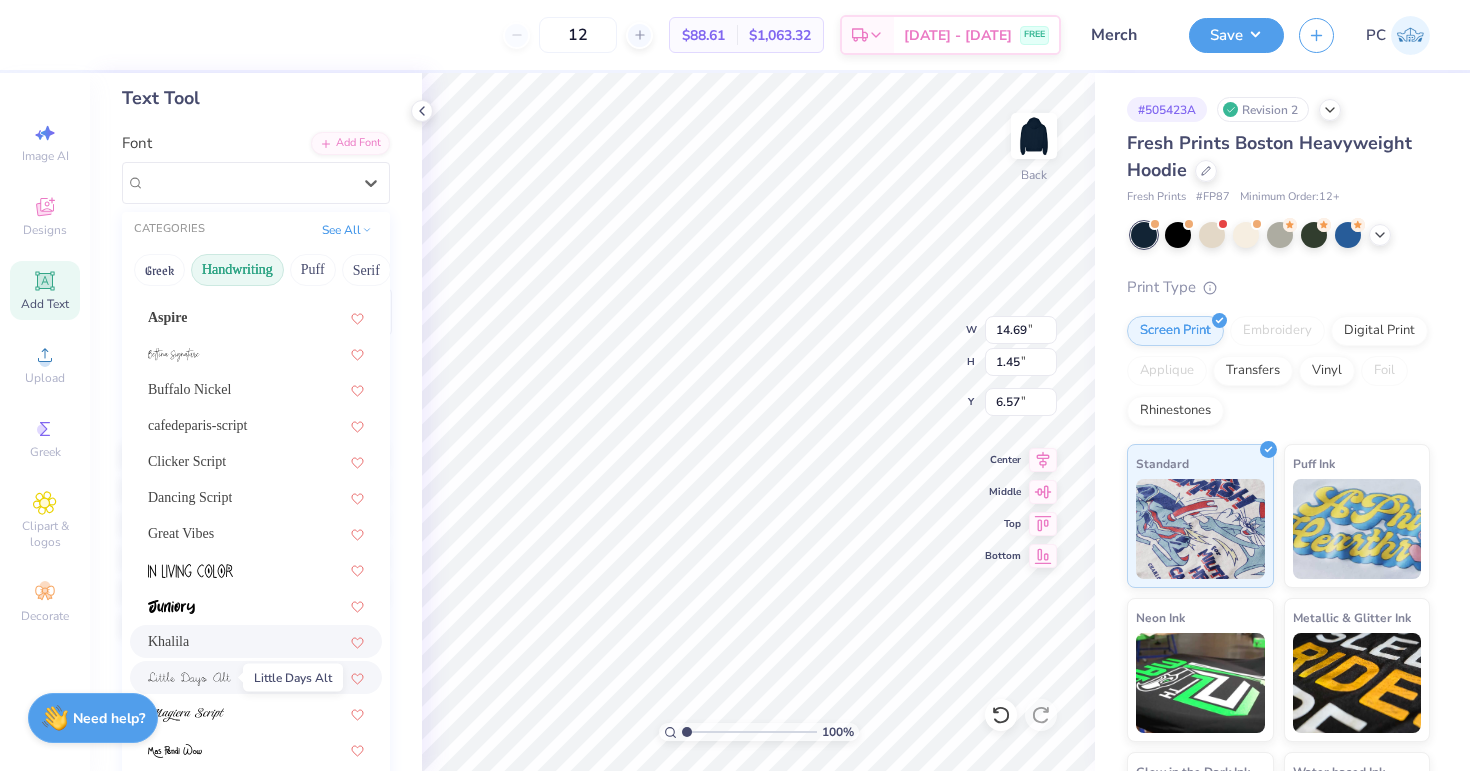 click at bounding box center [189, 679] 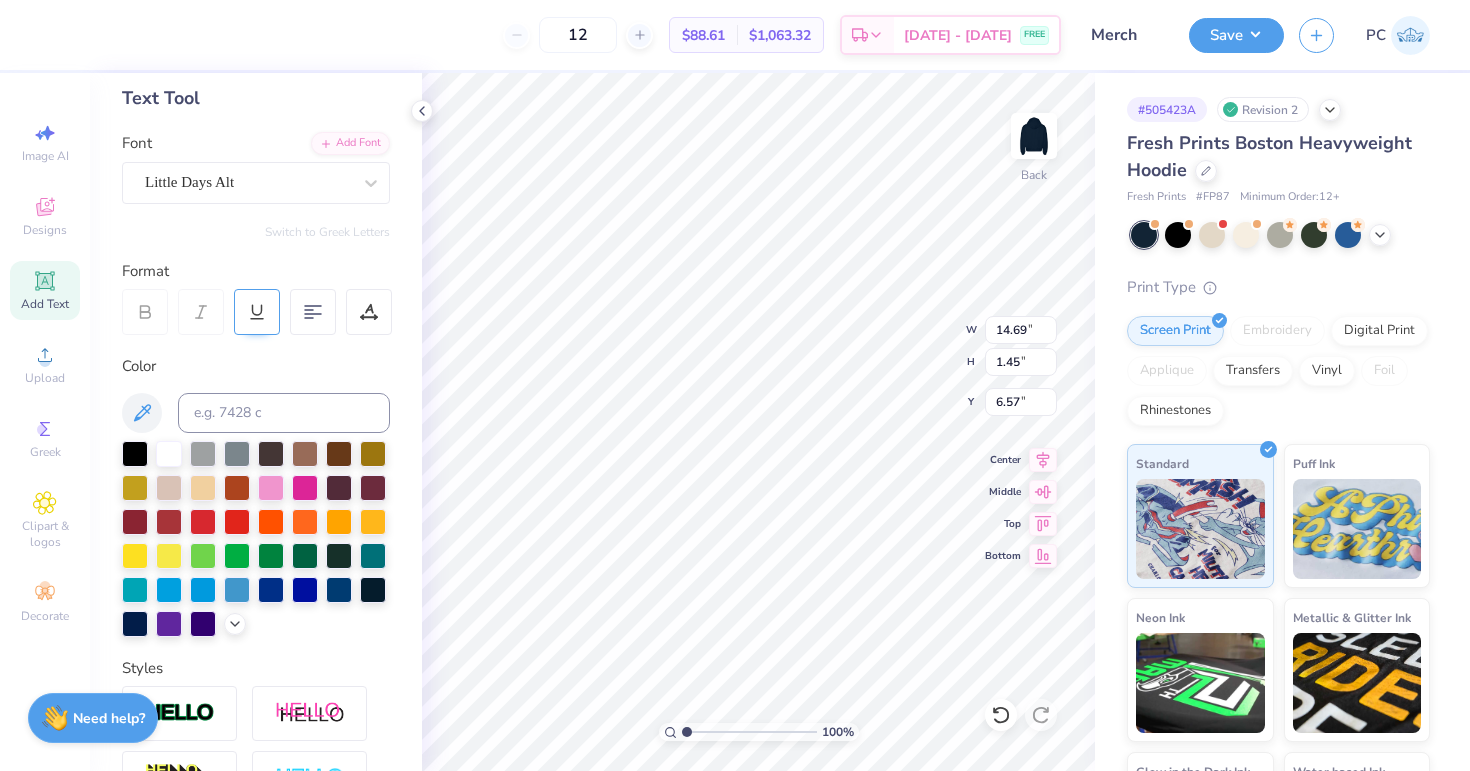 type on "13.98" 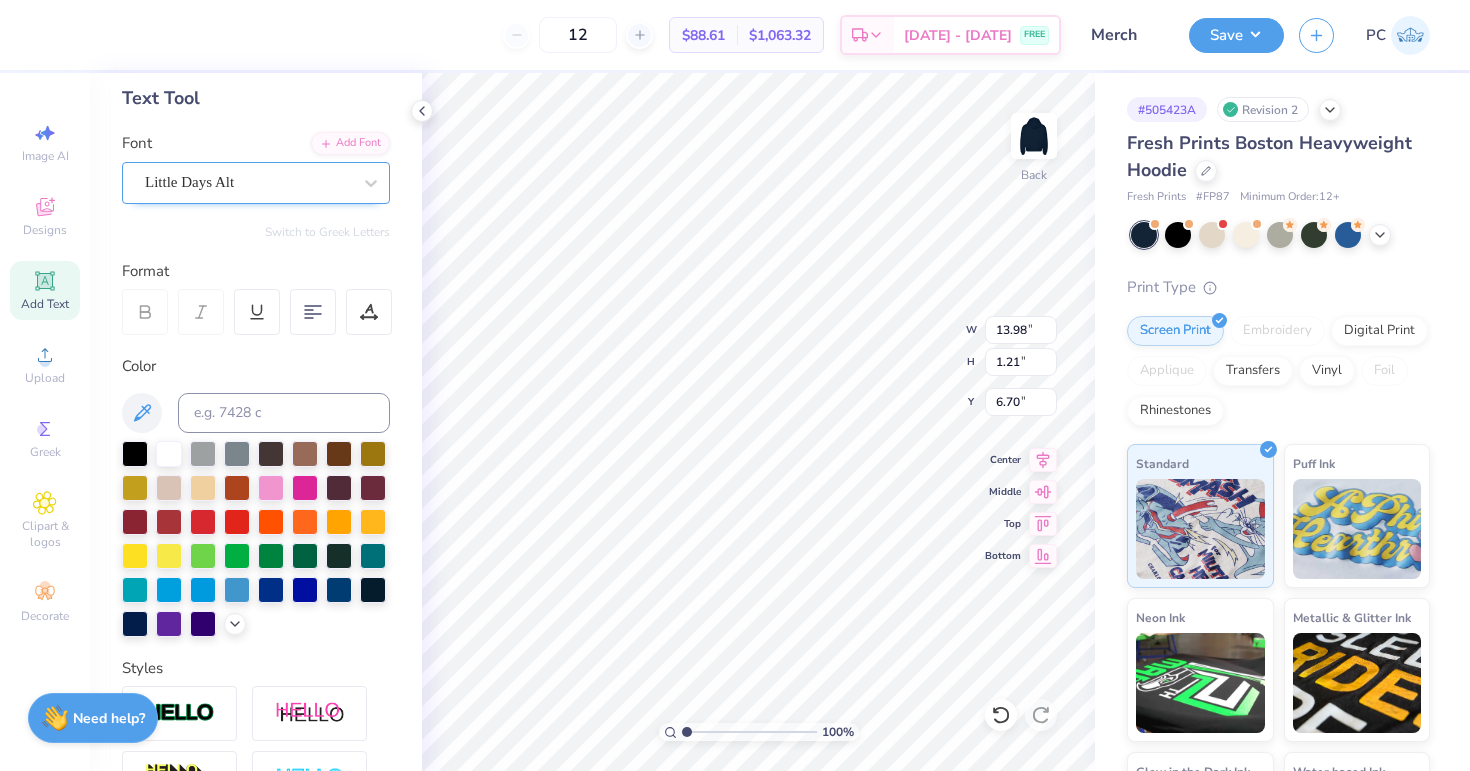 click on "Little Days Alt" at bounding box center (248, 182) 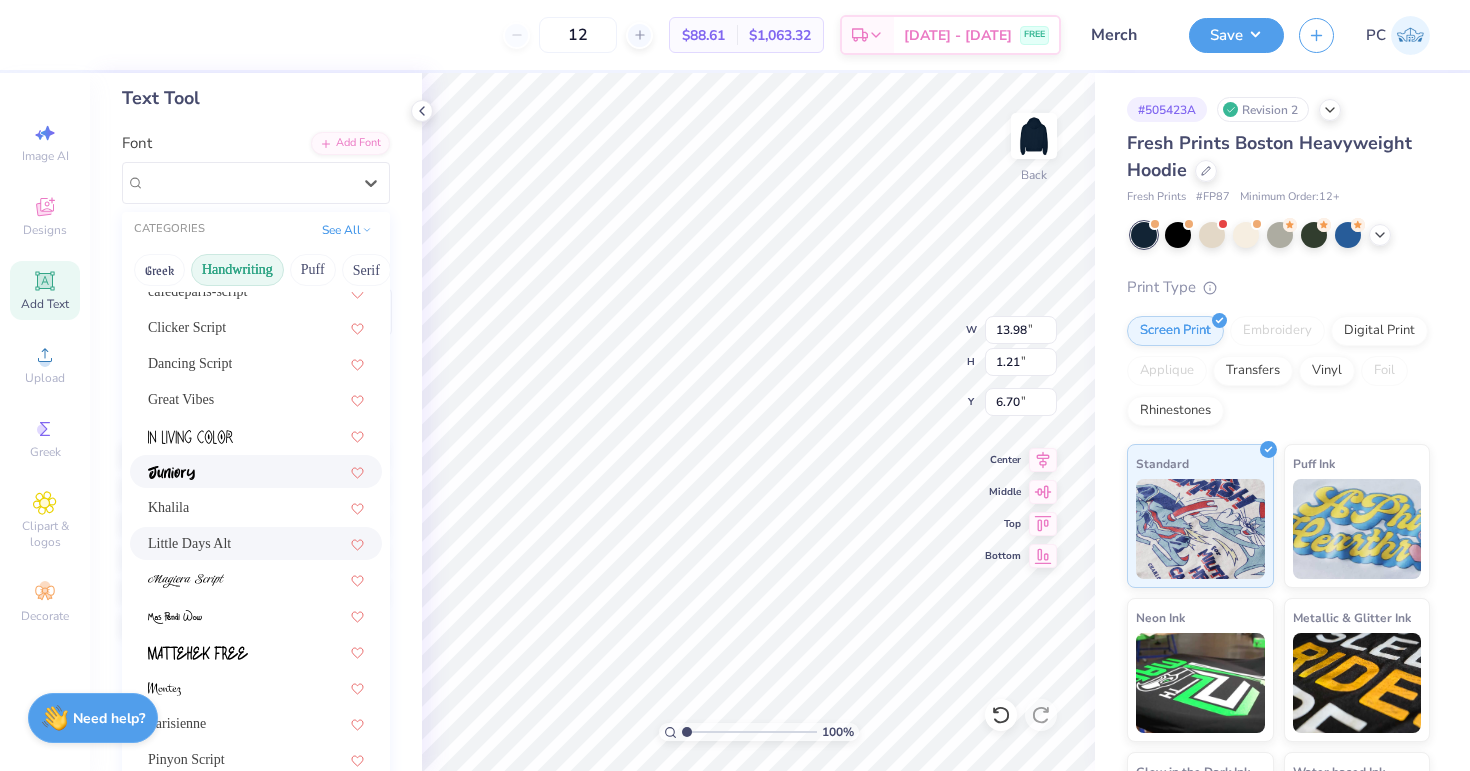 scroll, scrollTop: 232, scrollLeft: 0, axis: vertical 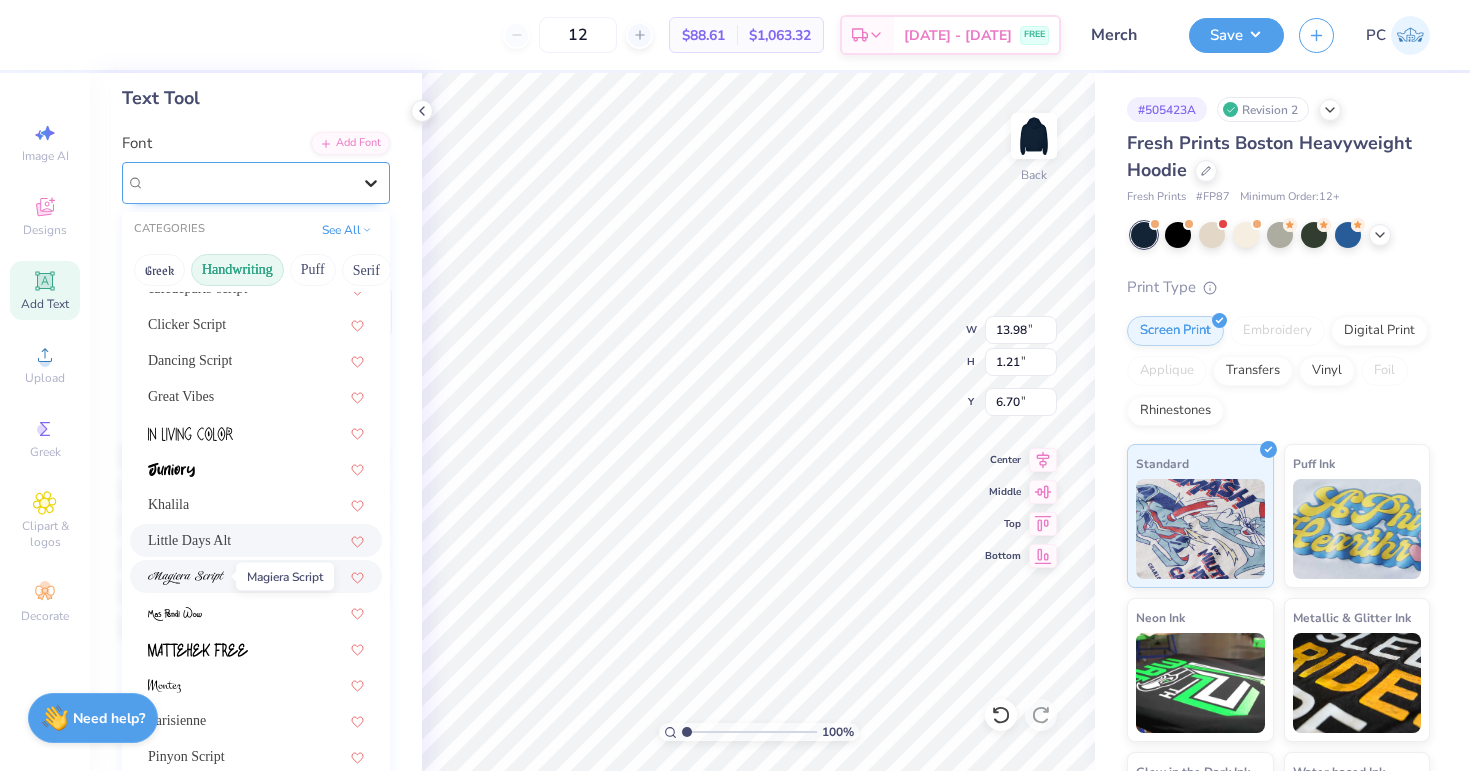 click at bounding box center (186, 578) 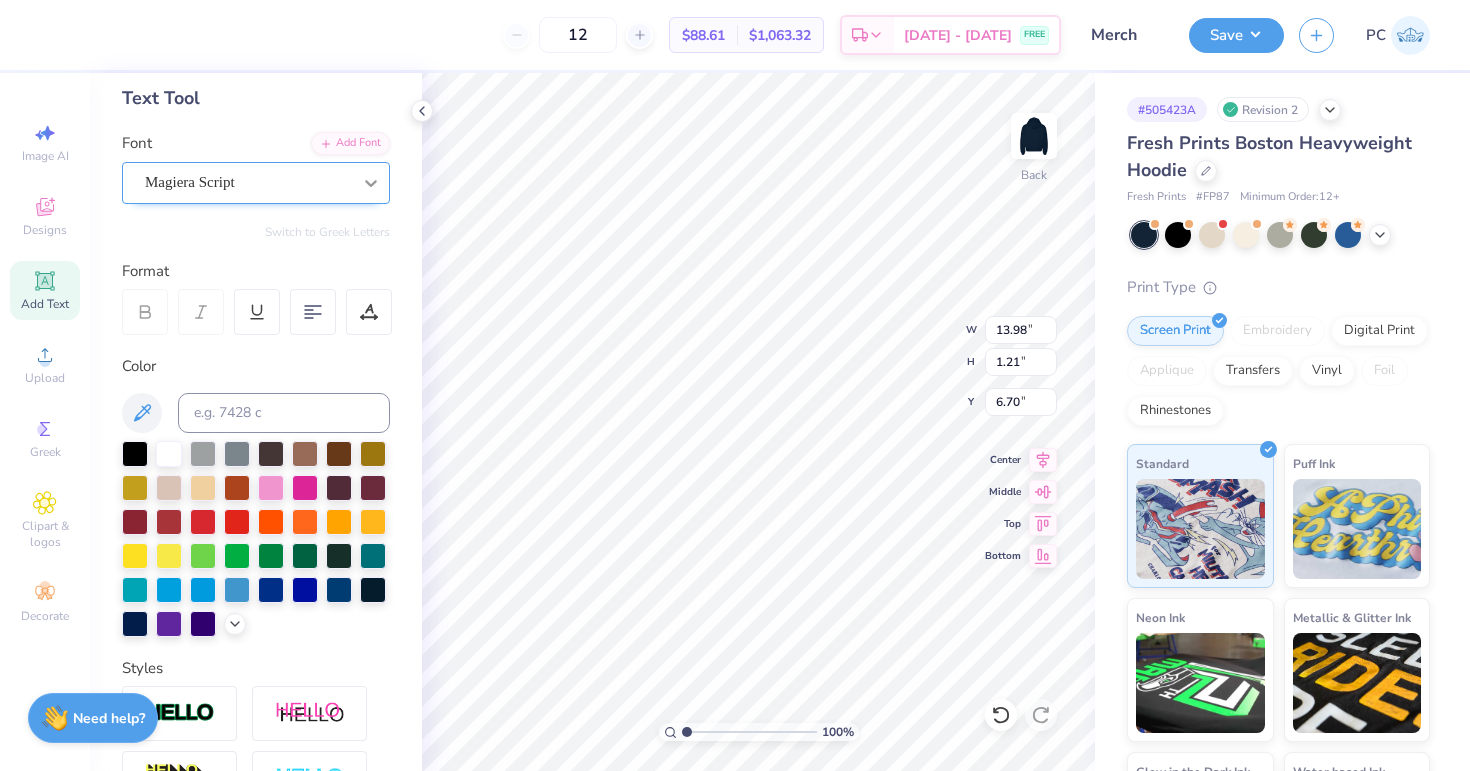 type on "17.36" 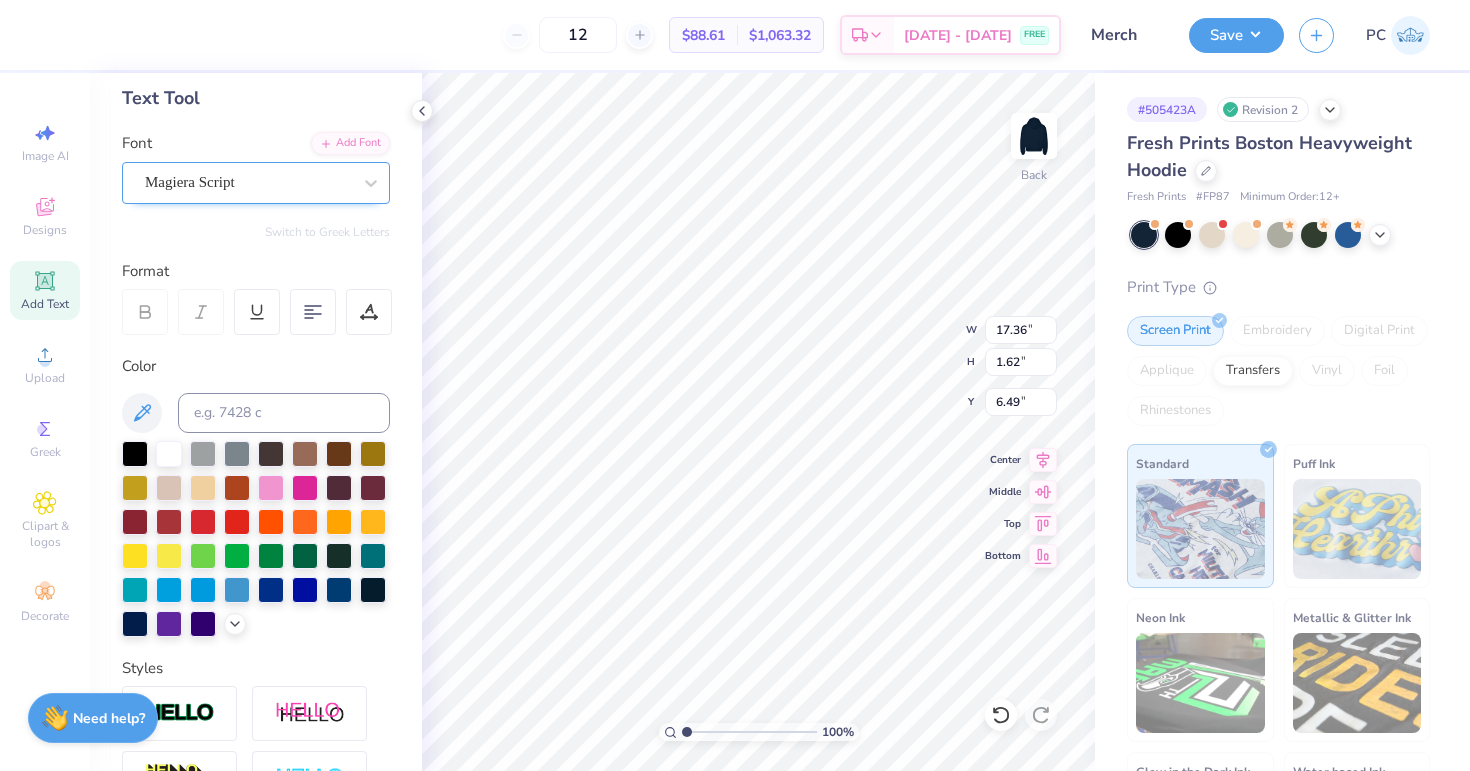 click on "Magiera Script" at bounding box center [248, 182] 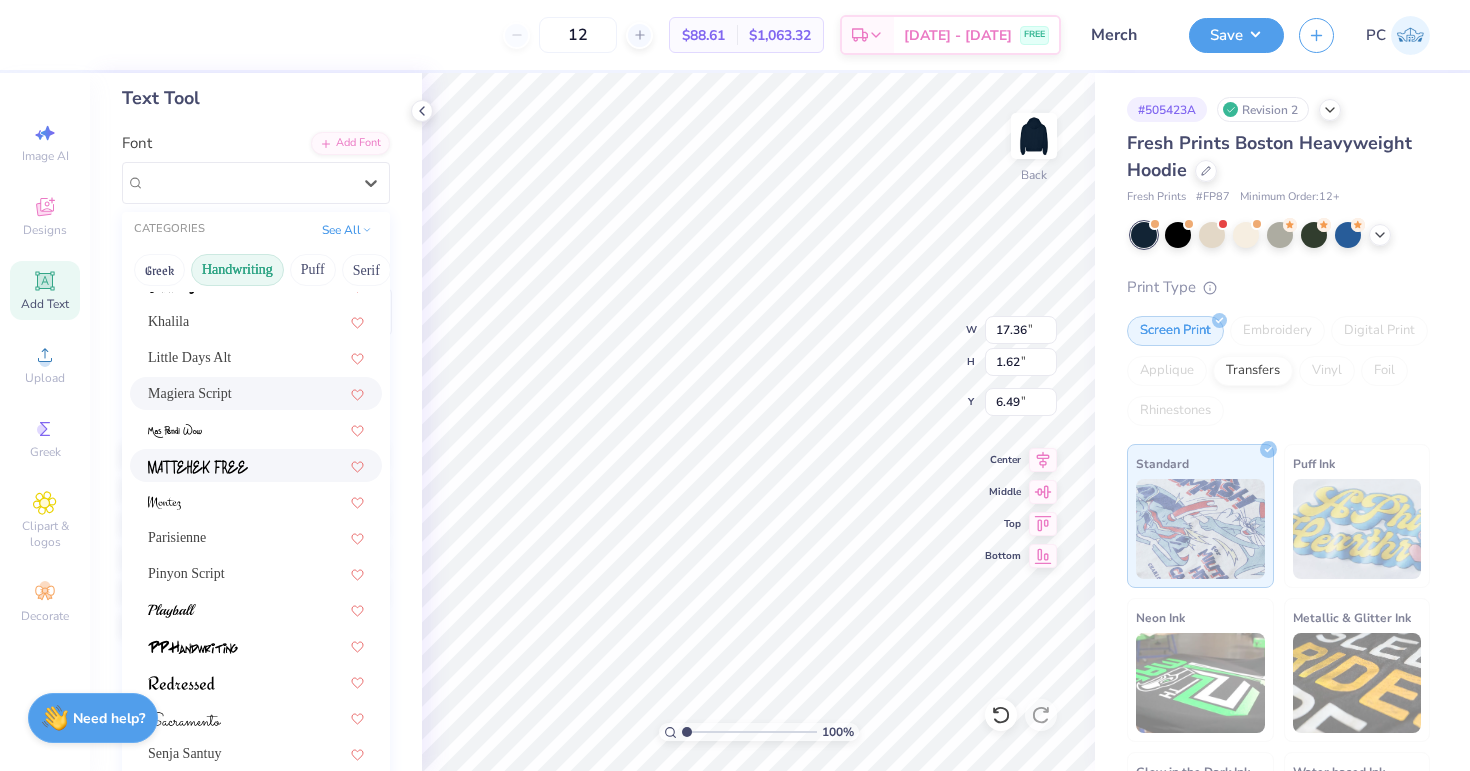 scroll, scrollTop: 447, scrollLeft: 0, axis: vertical 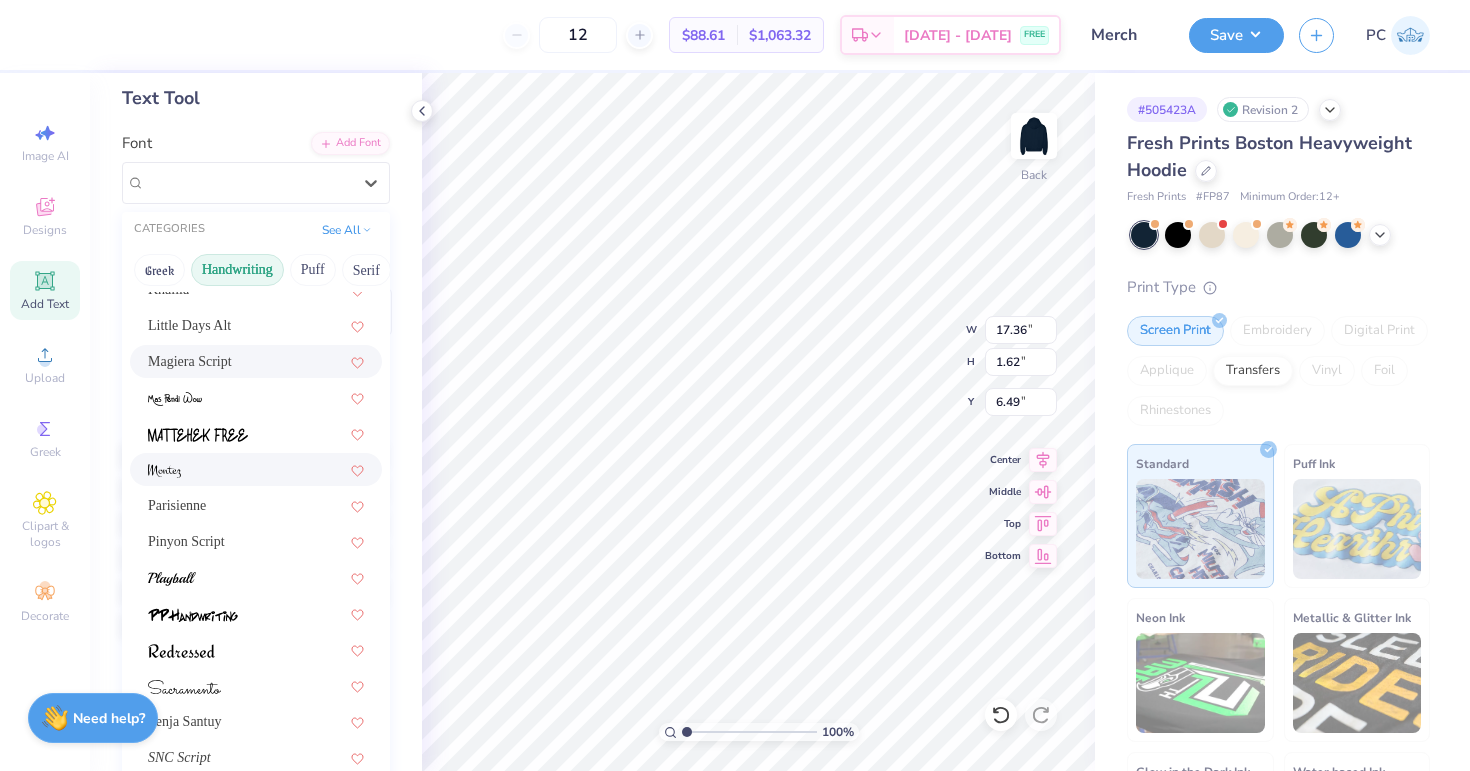 click at bounding box center [256, 469] 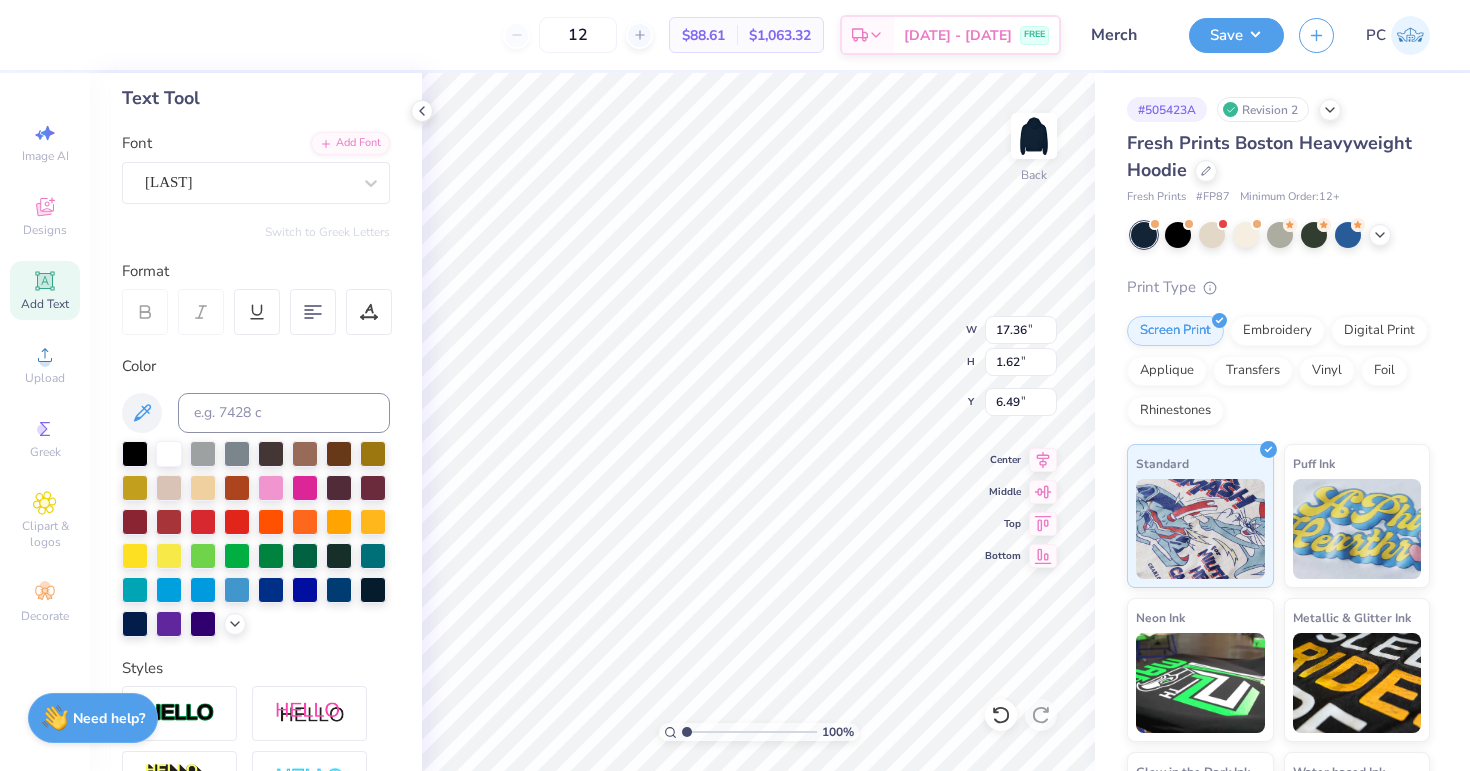 type on "11.22" 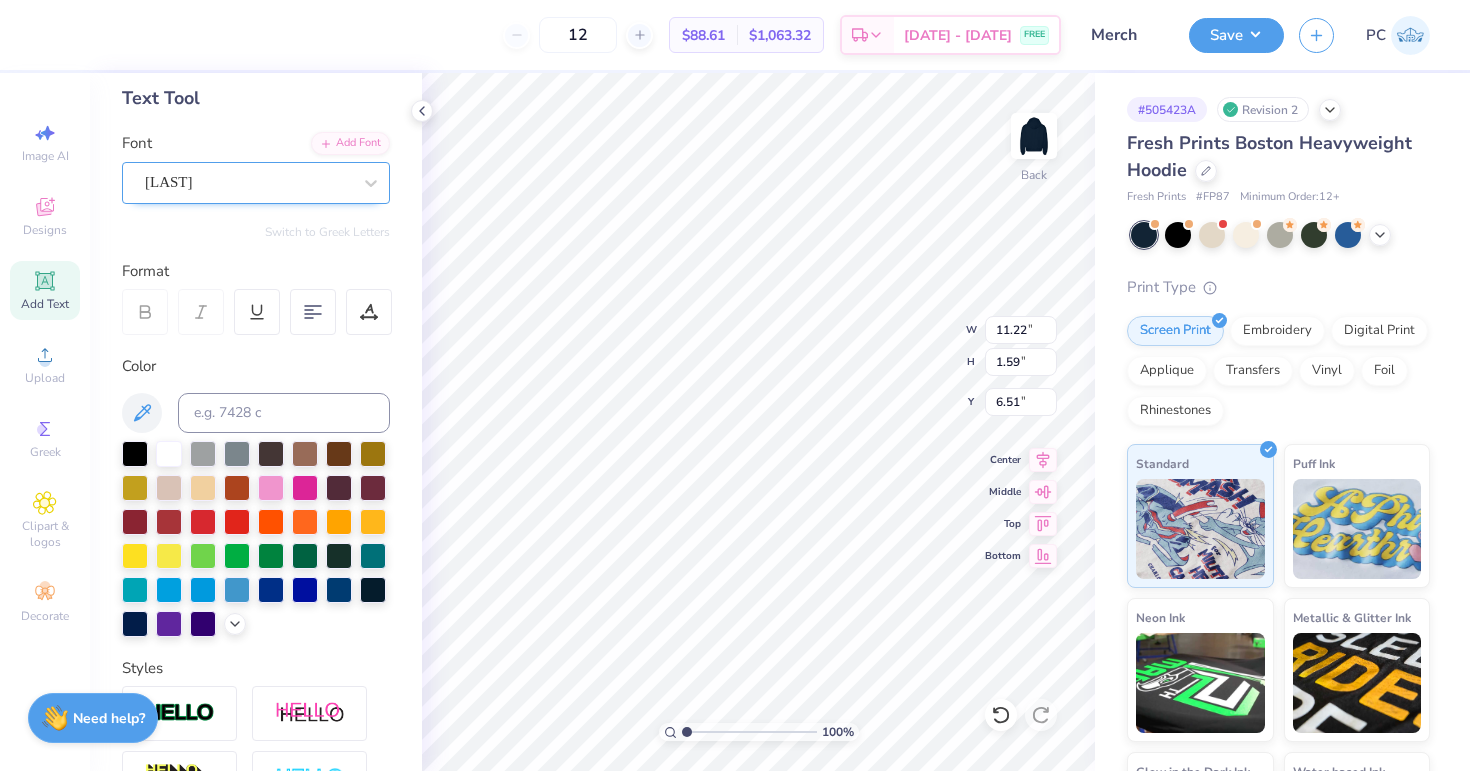 click on "[LAST]" at bounding box center (248, 182) 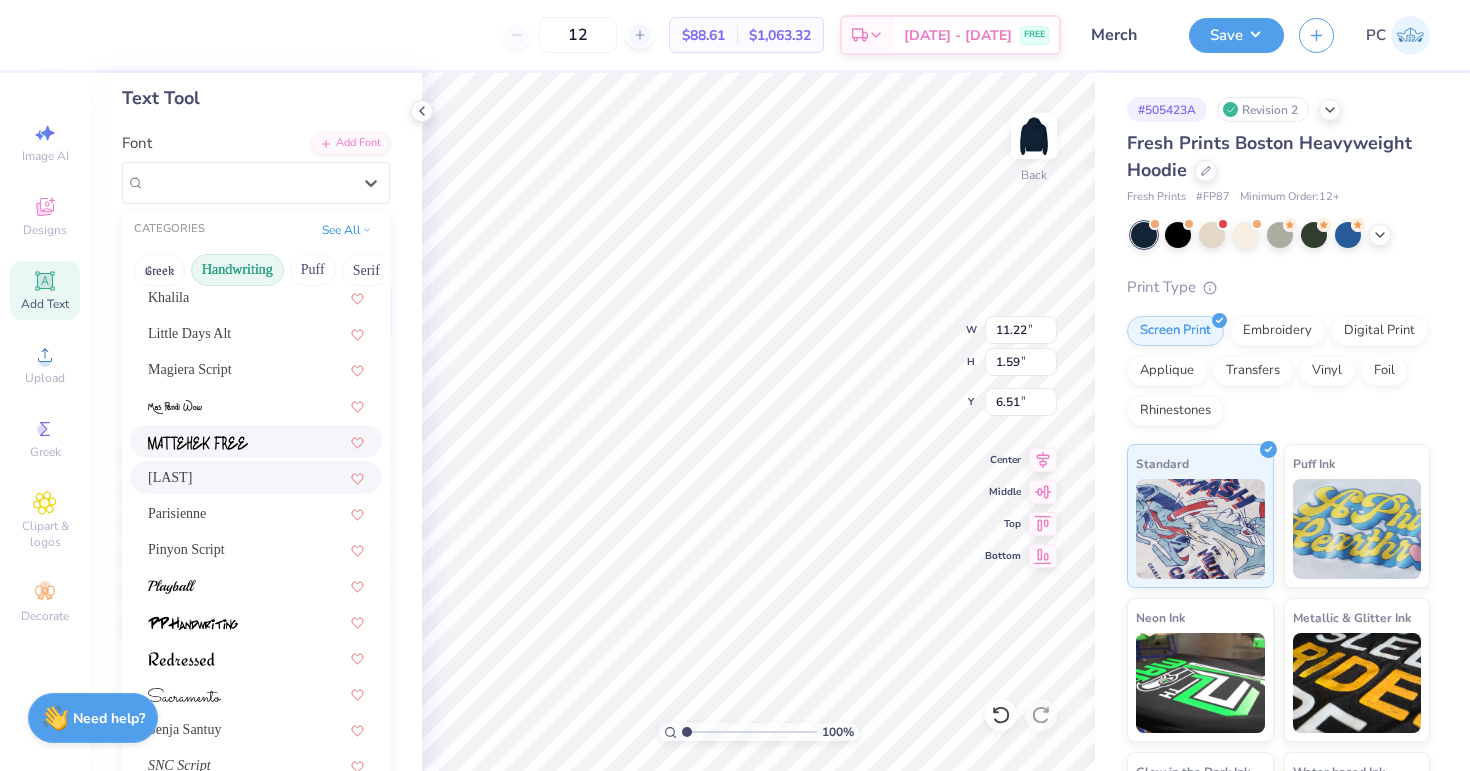 scroll, scrollTop: 454, scrollLeft: 0, axis: vertical 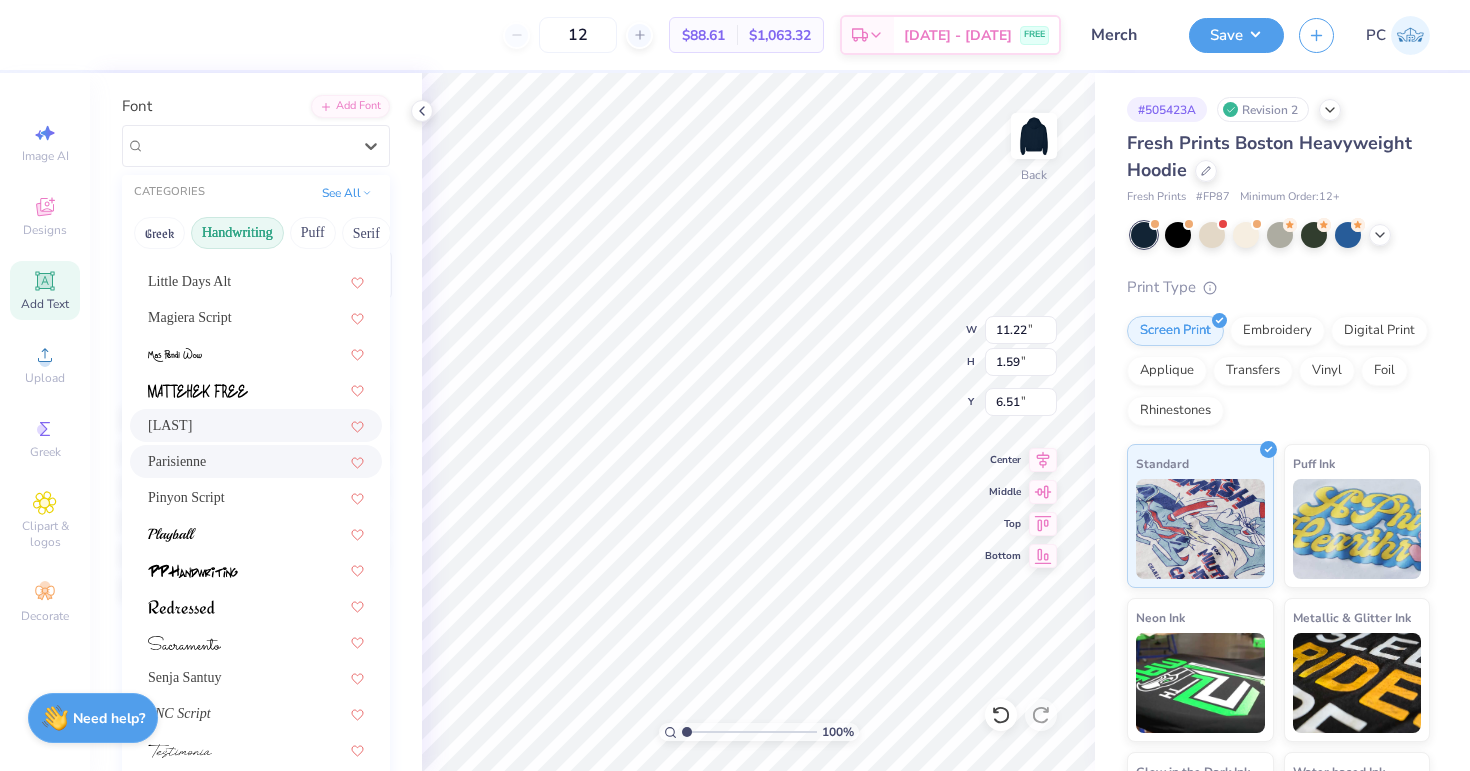 click on "Parisienne" at bounding box center [256, 461] 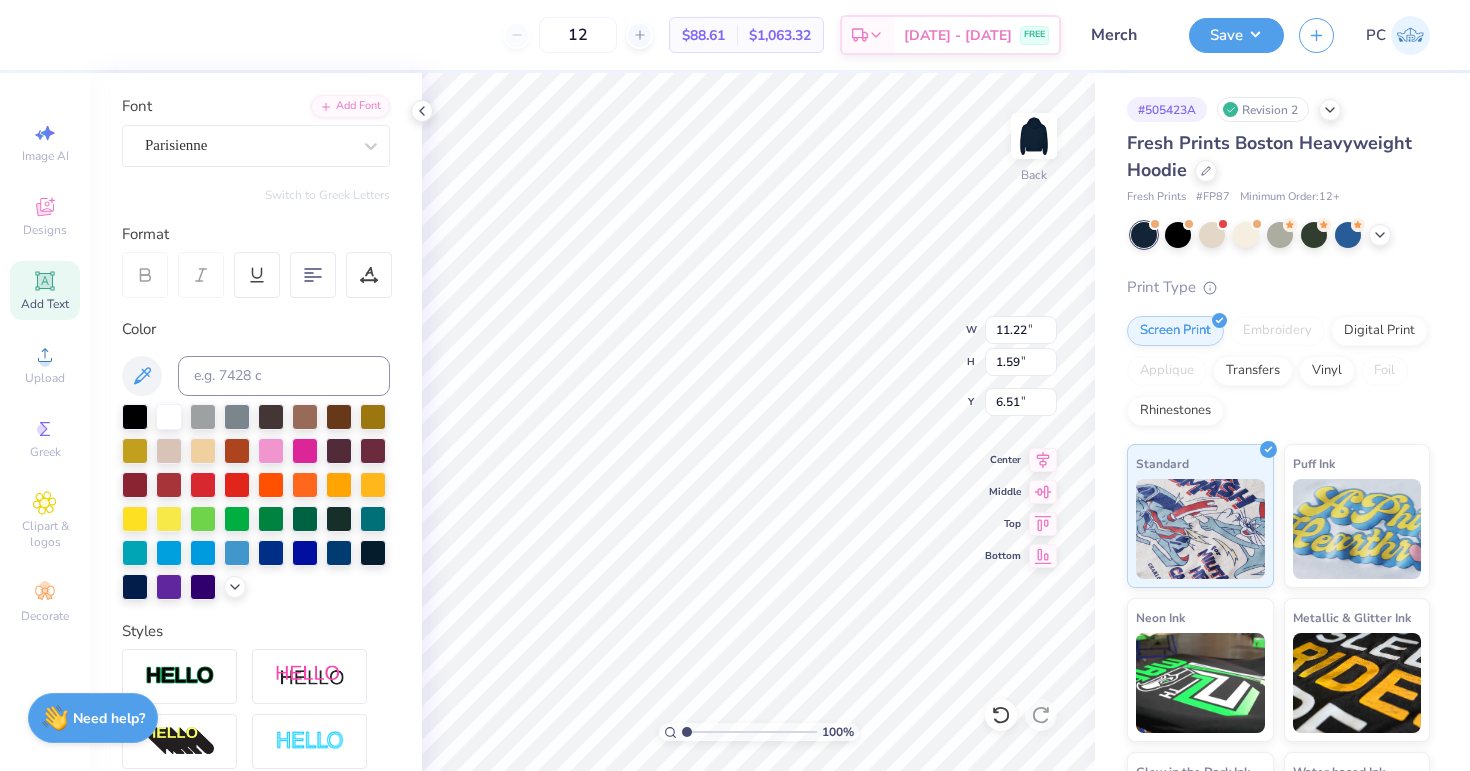 type on "13.87" 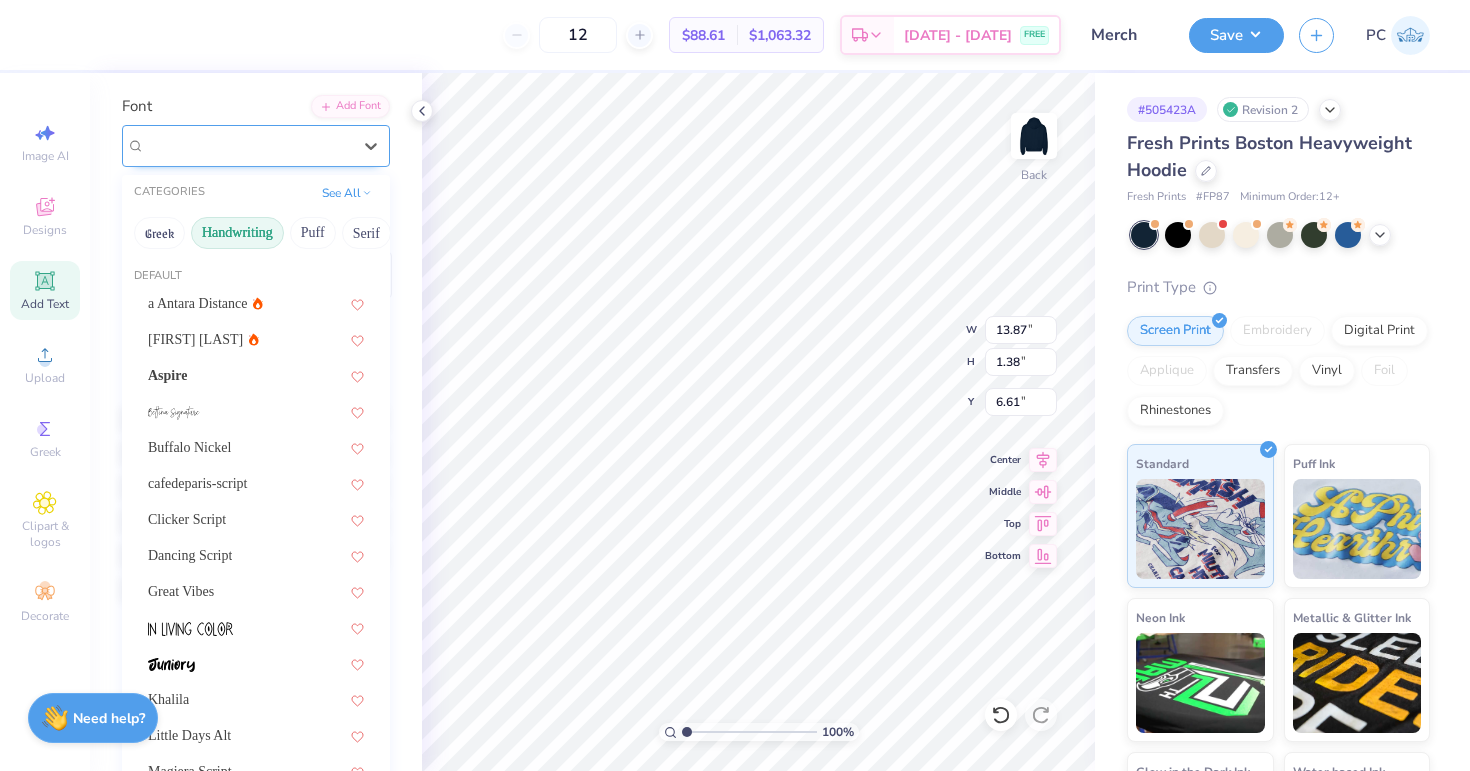 click on "Parisienne" at bounding box center [248, 145] 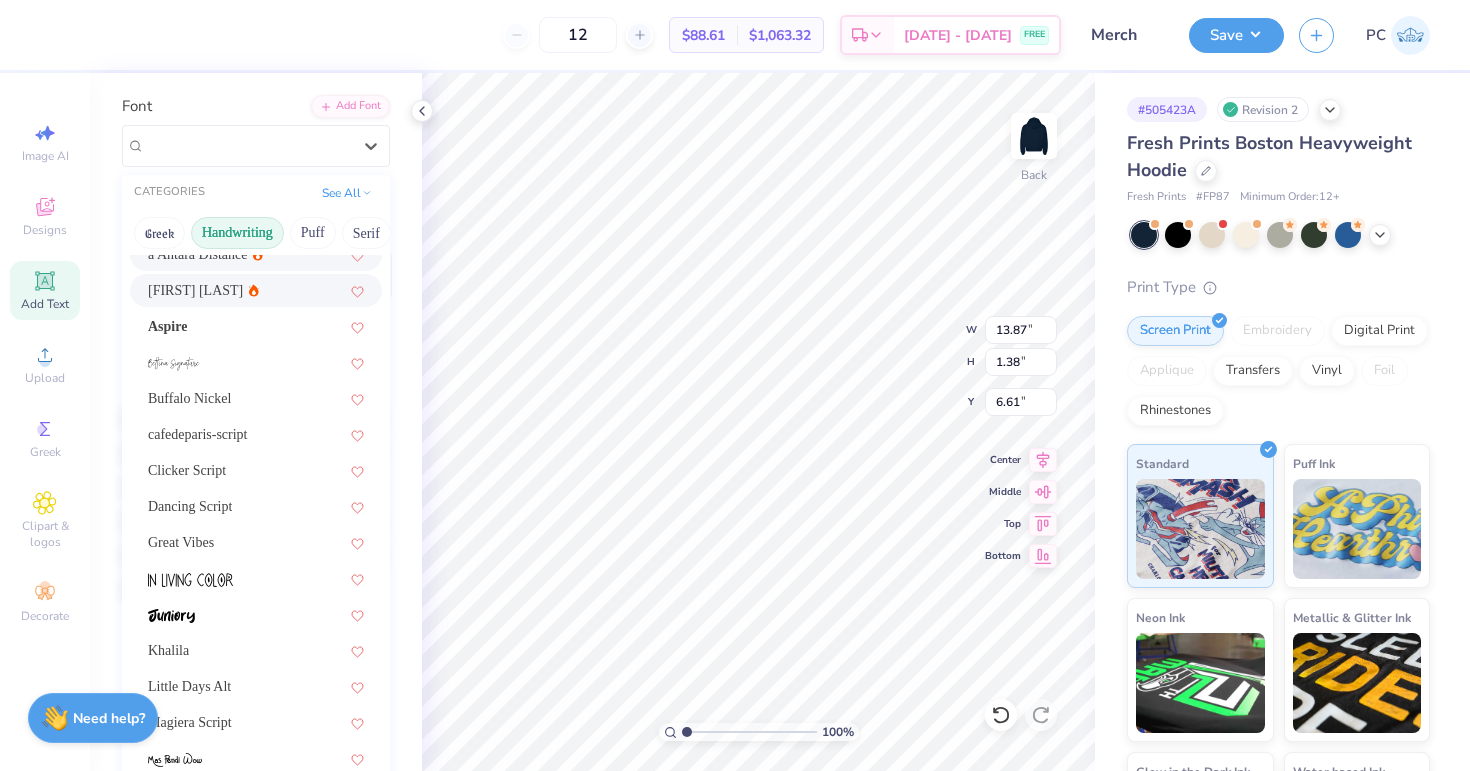 scroll, scrollTop: 0, scrollLeft: 0, axis: both 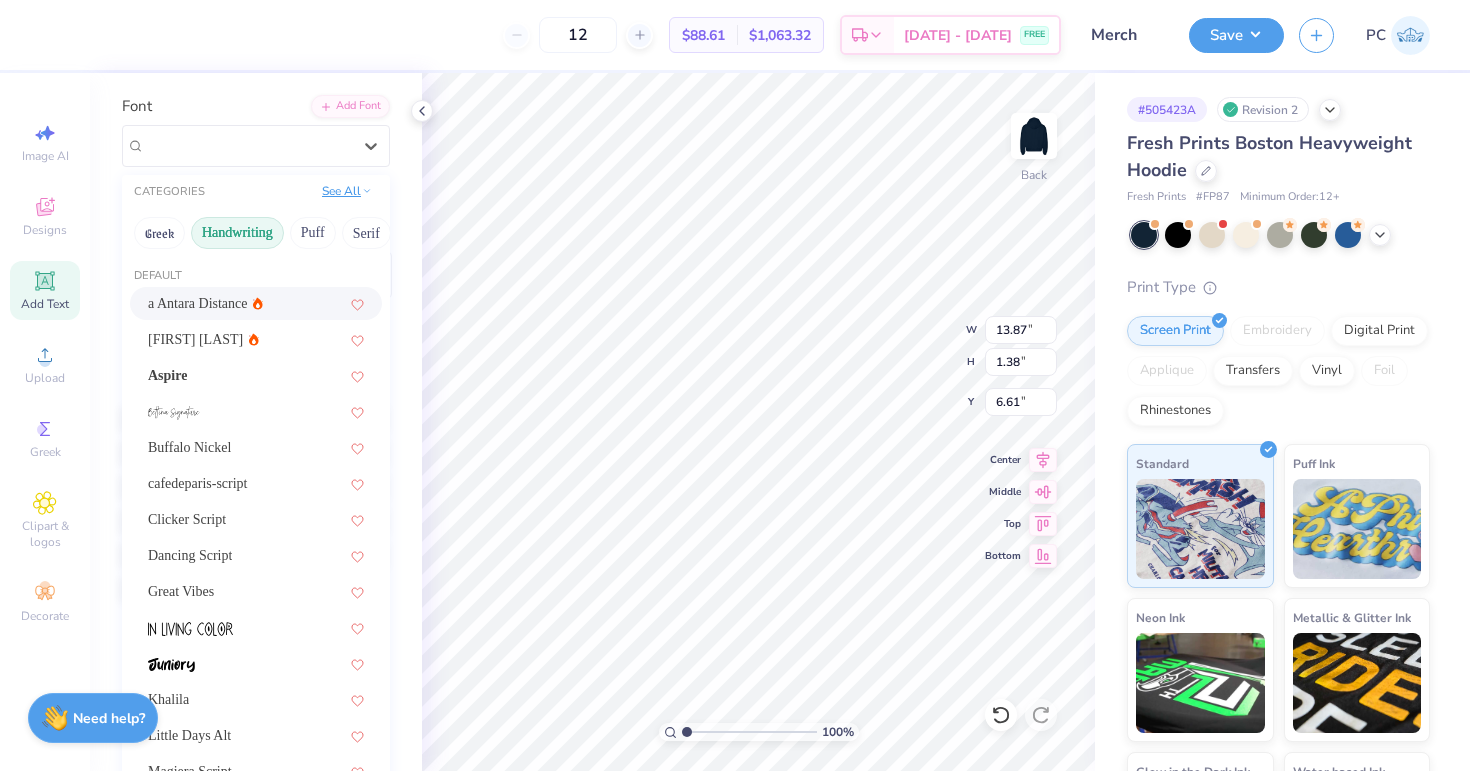 click on "See All" at bounding box center (347, 191) 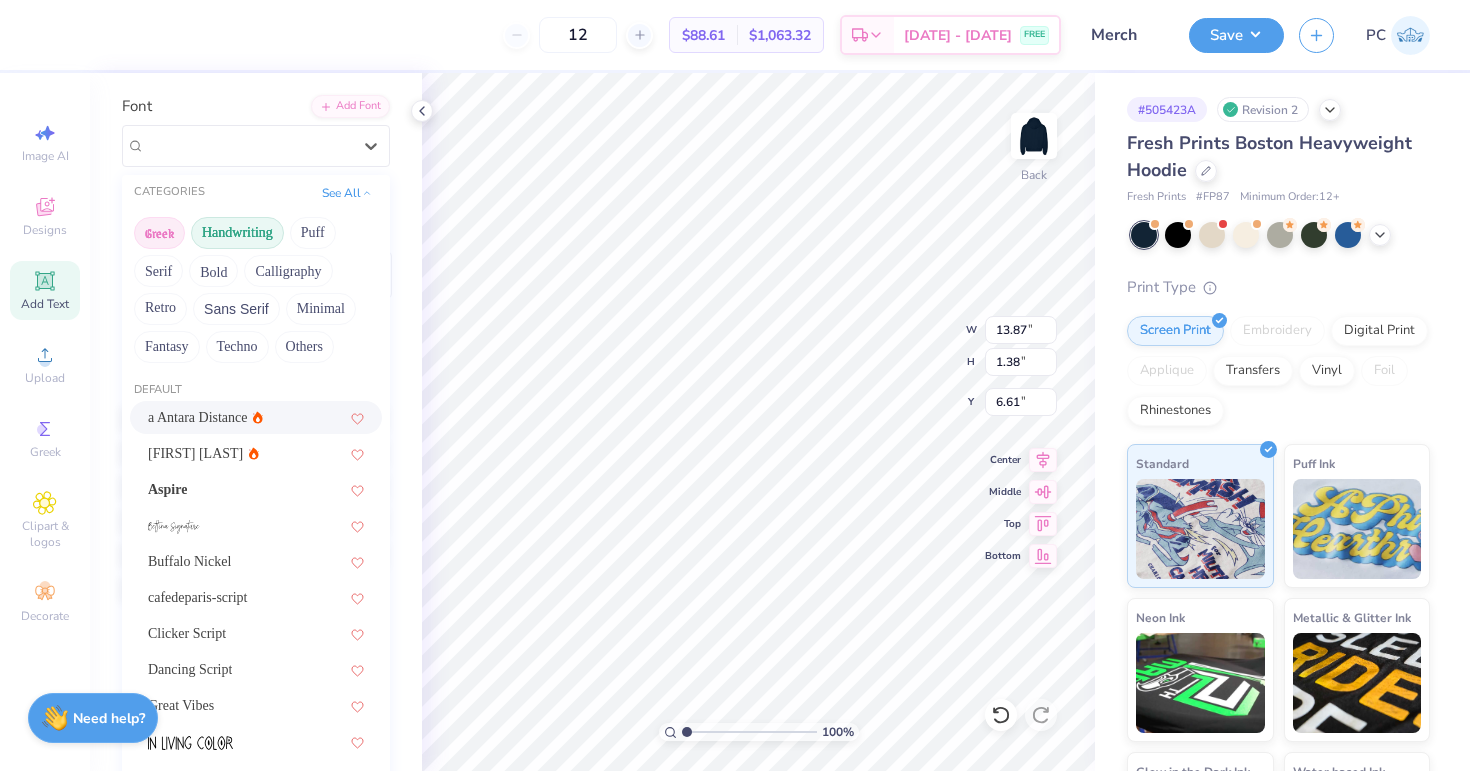 click on "Greek" at bounding box center [159, 233] 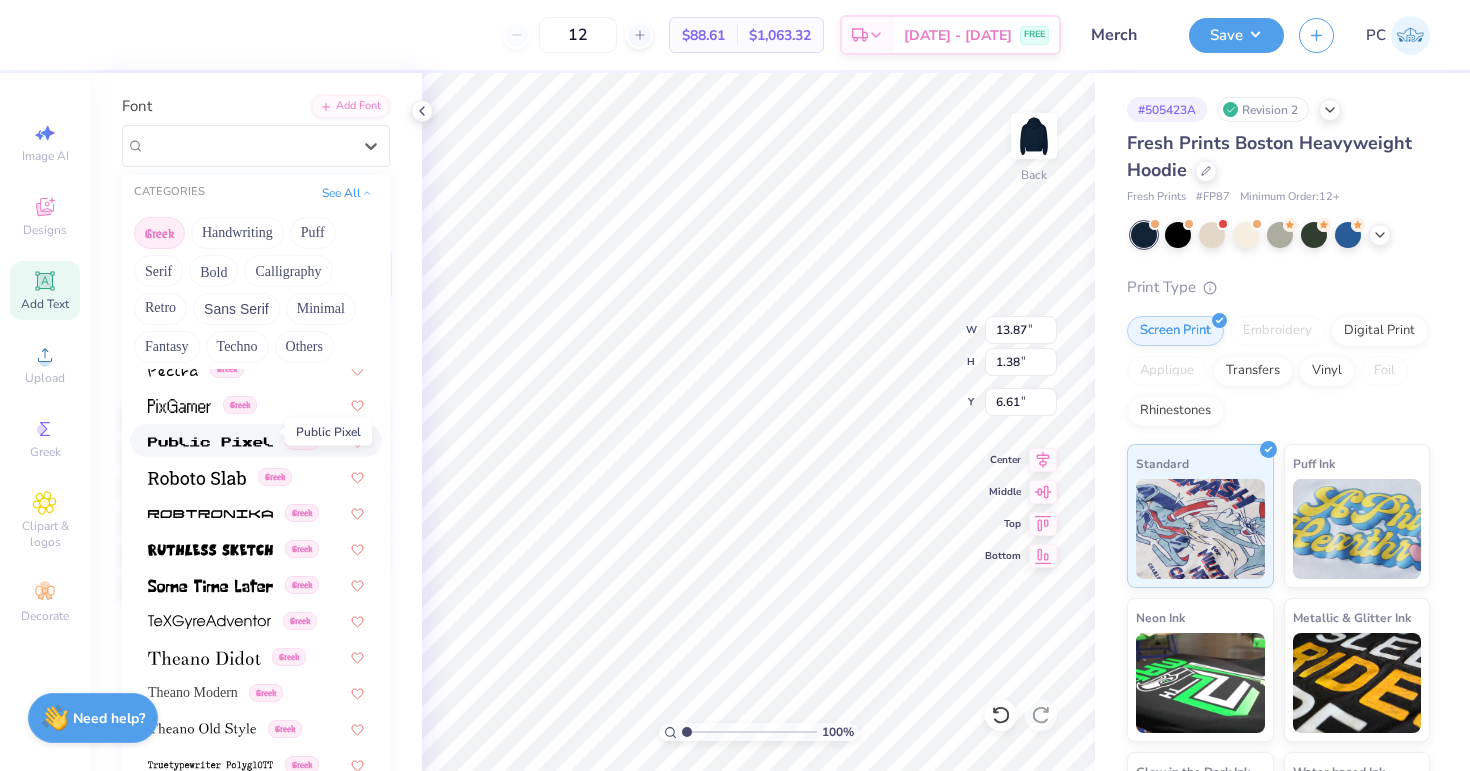 scroll, scrollTop: 1210, scrollLeft: 0, axis: vertical 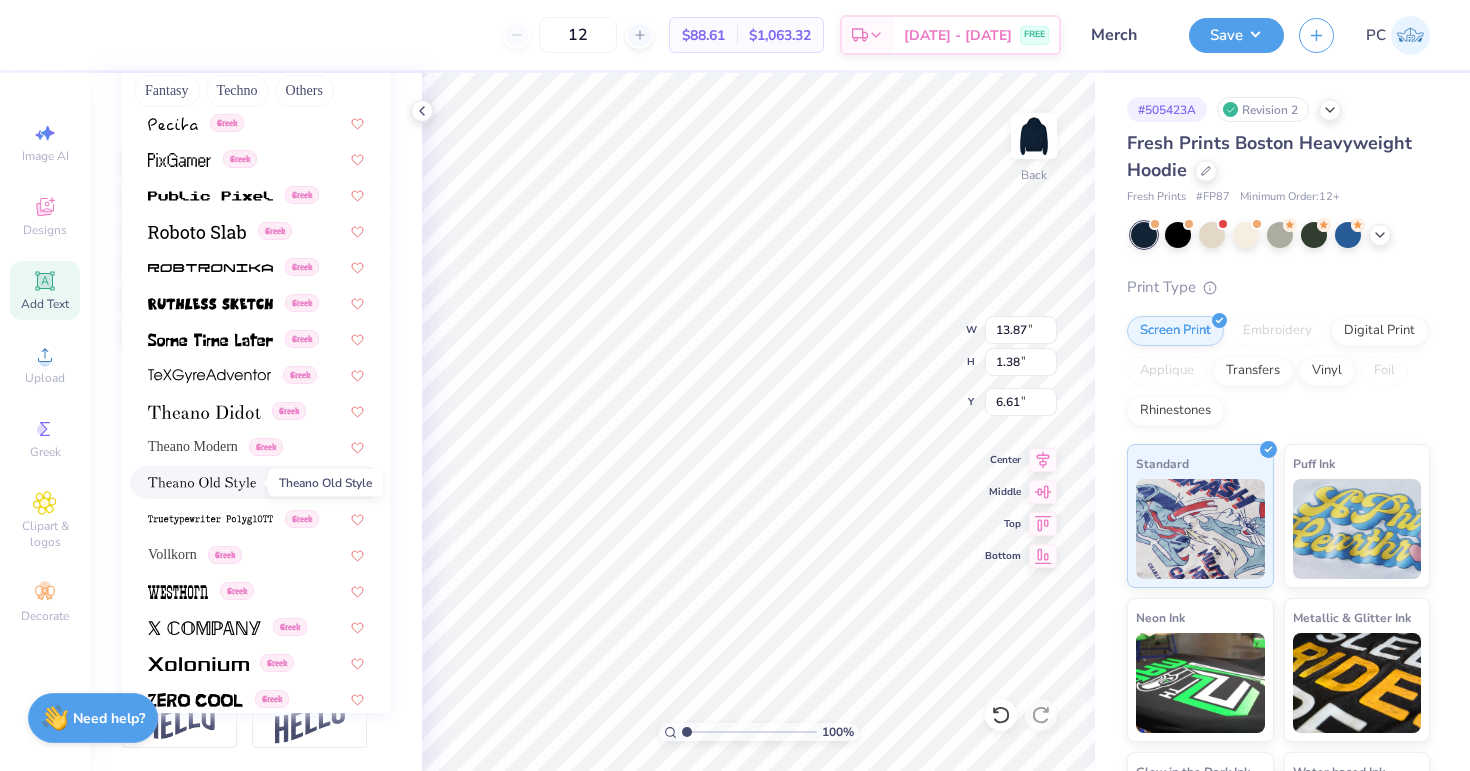 click at bounding box center [202, 484] 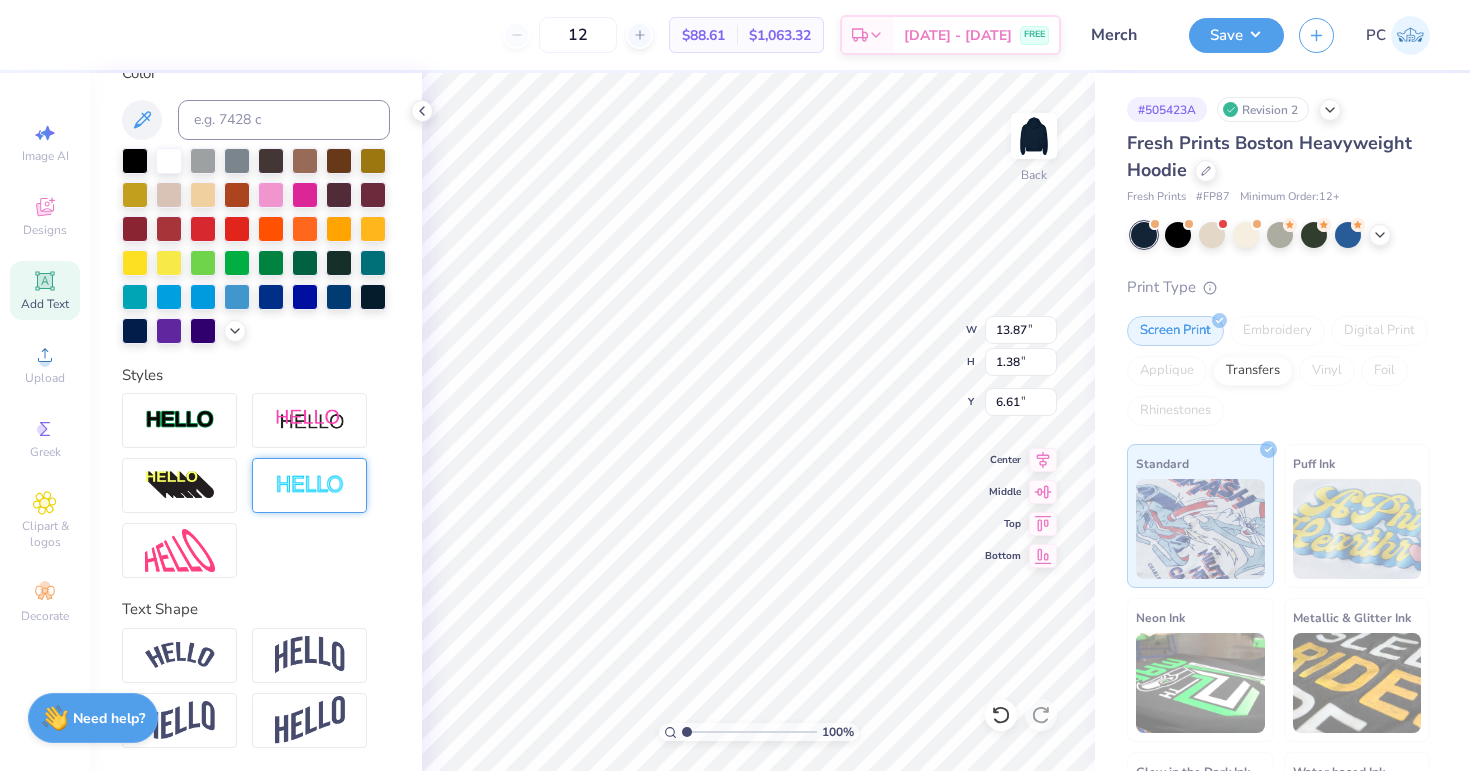 type on "15.61" 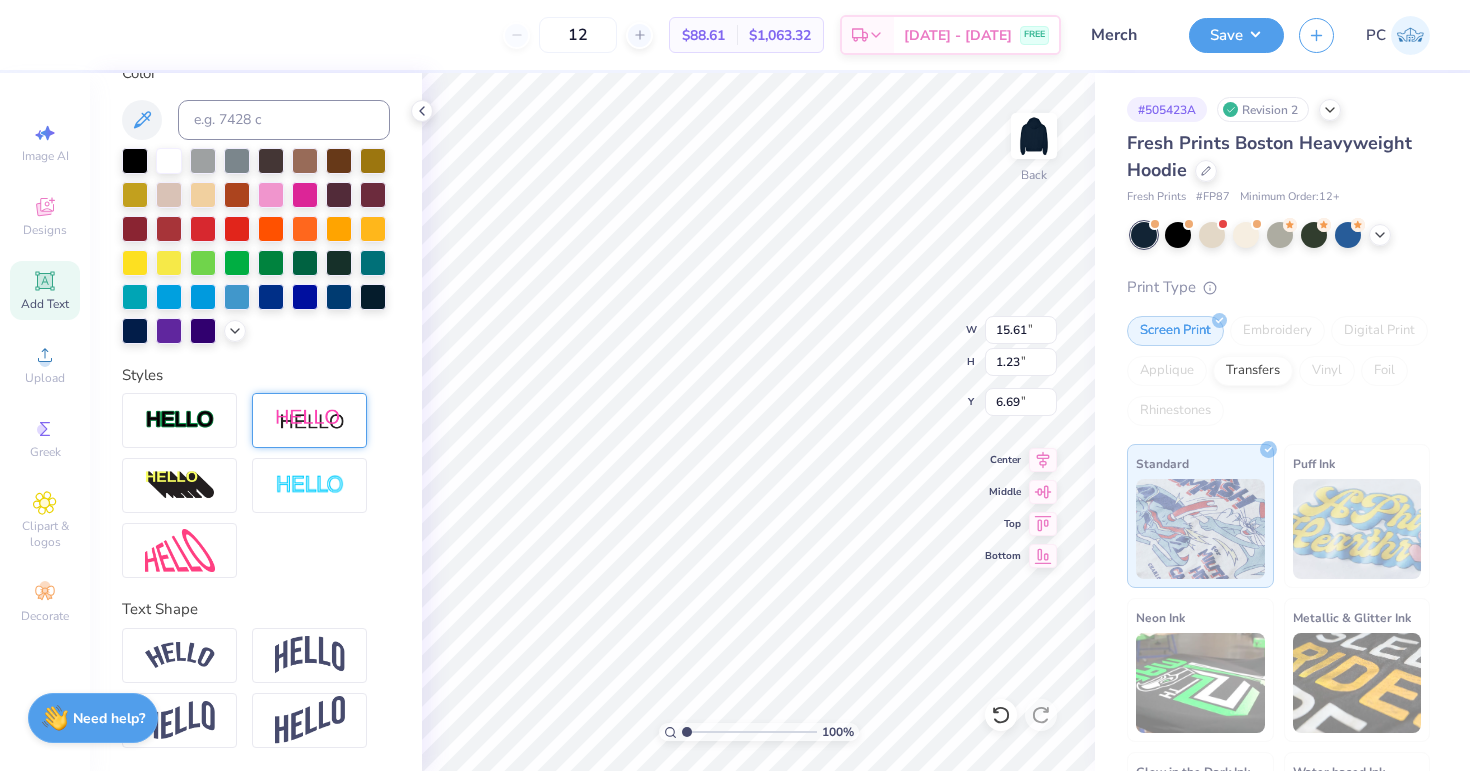 scroll, scrollTop: 0, scrollLeft: 0, axis: both 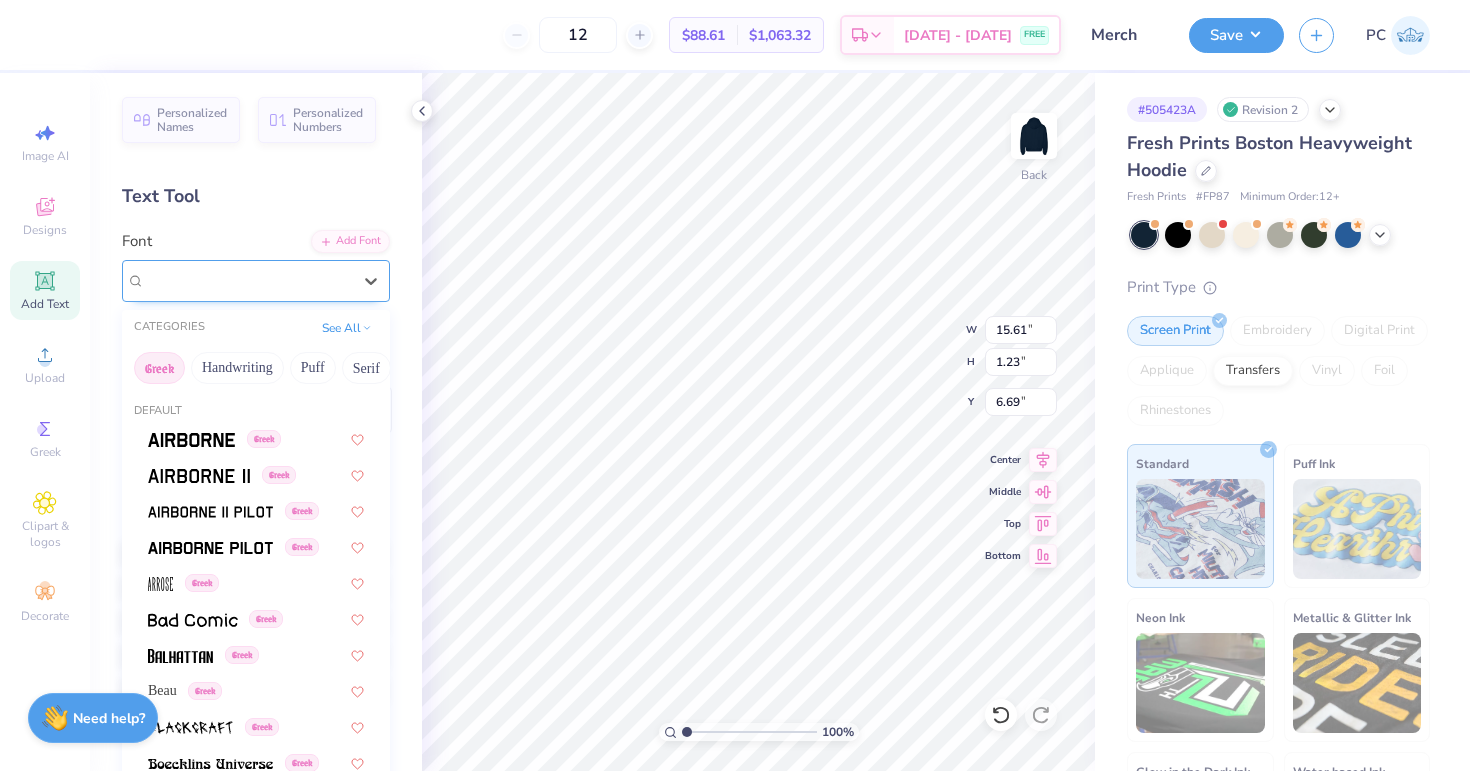 click on "Theano Old Style Greek" at bounding box center [248, 280] 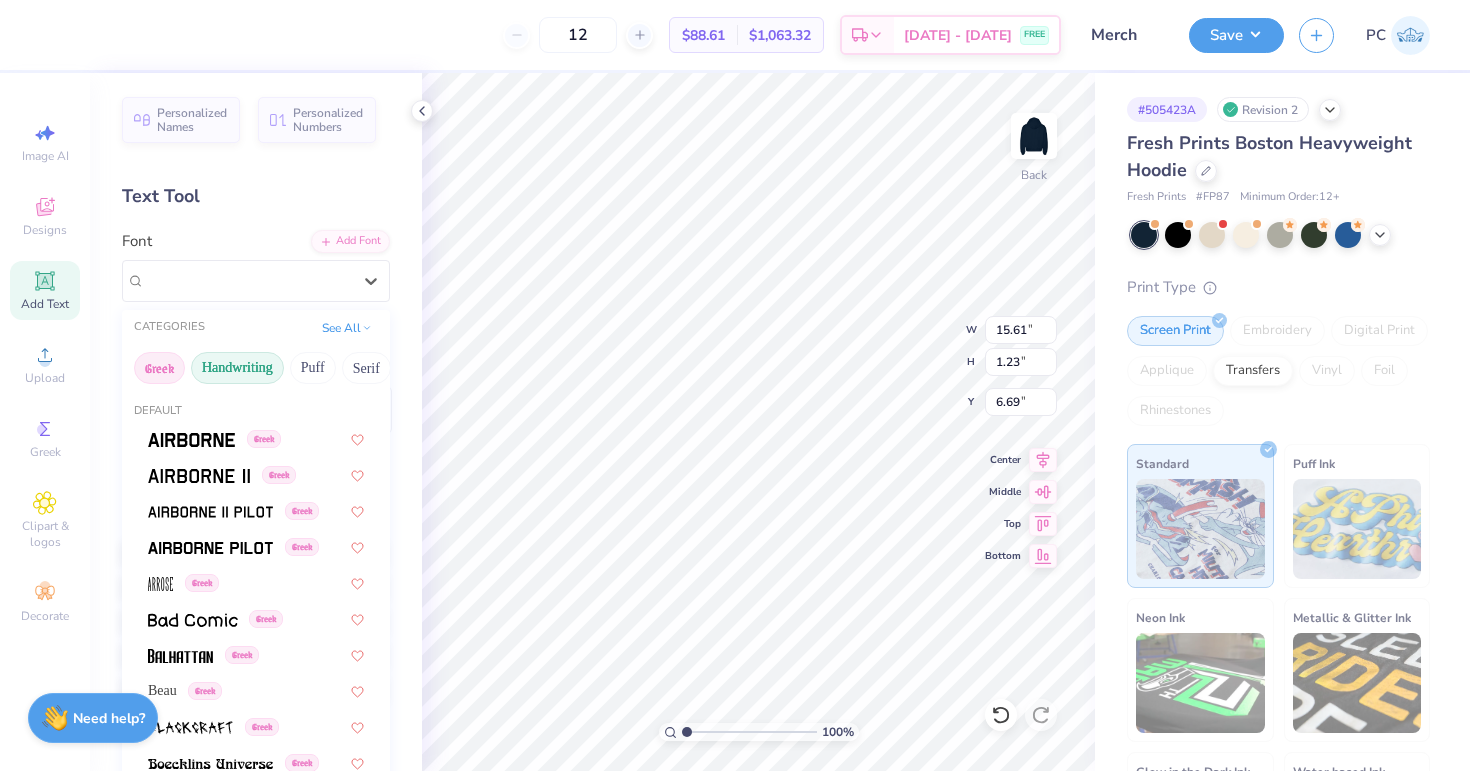 click on "Handwriting" at bounding box center (237, 368) 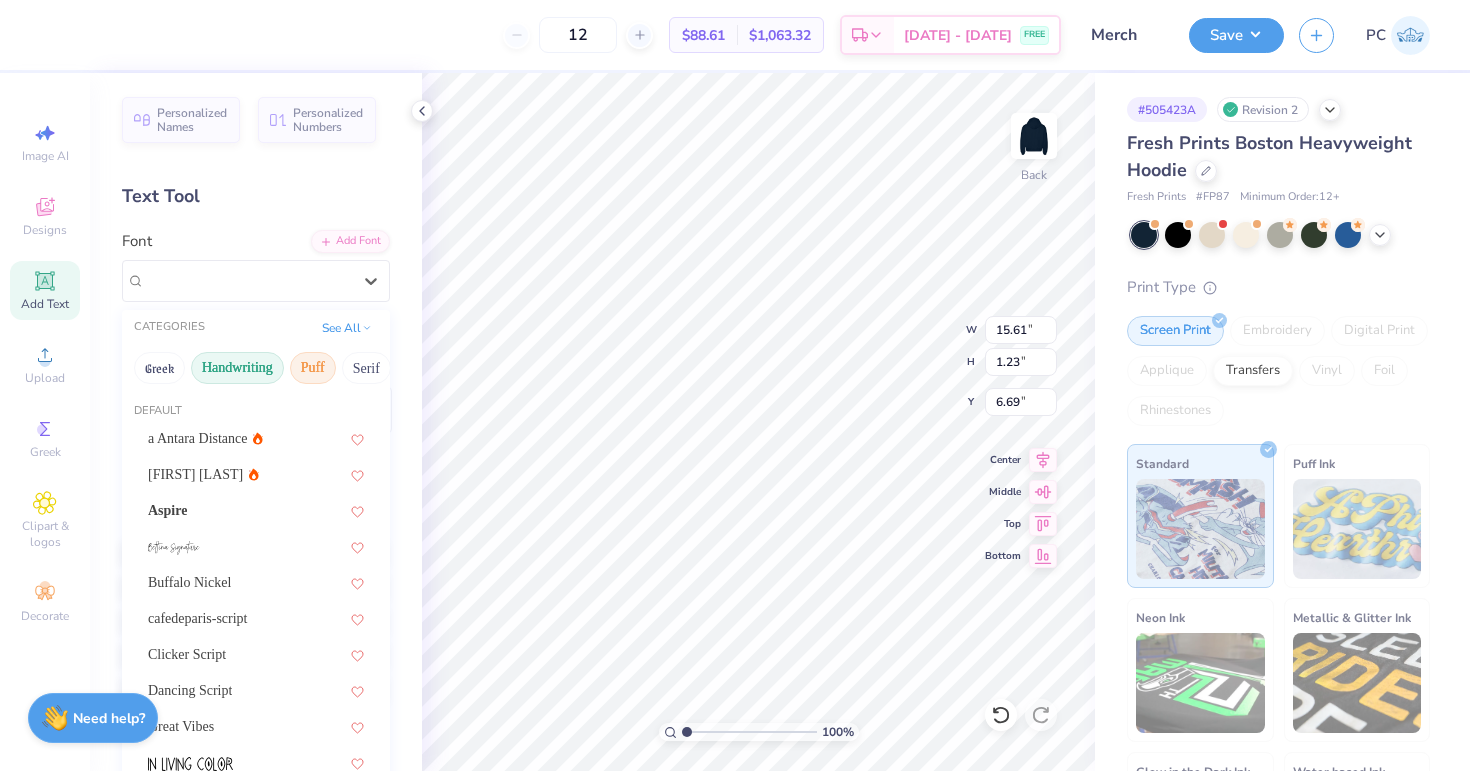 click on "Puff" at bounding box center (313, 368) 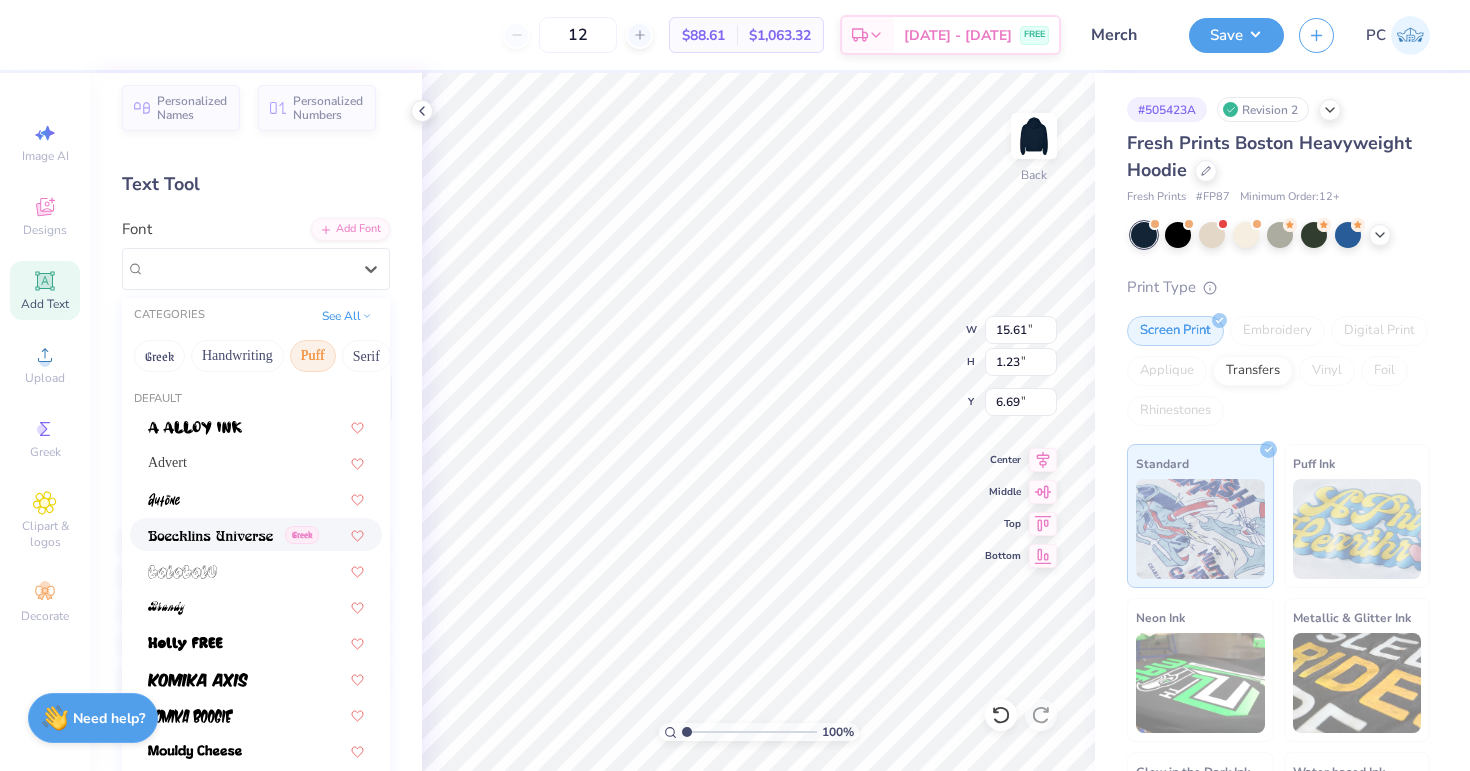 scroll, scrollTop: 0, scrollLeft: 0, axis: both 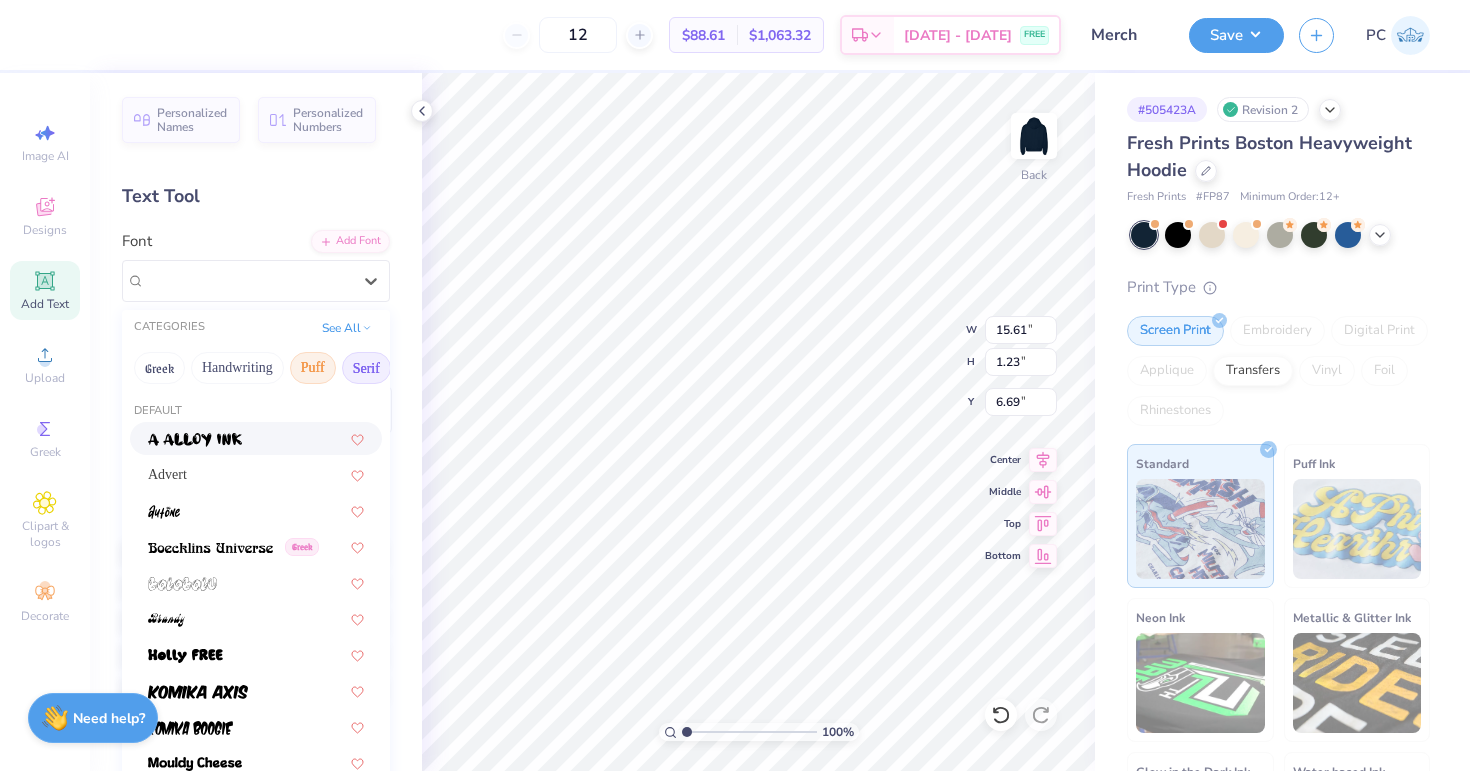 click on "Serif" at bounding box center (366, 368) 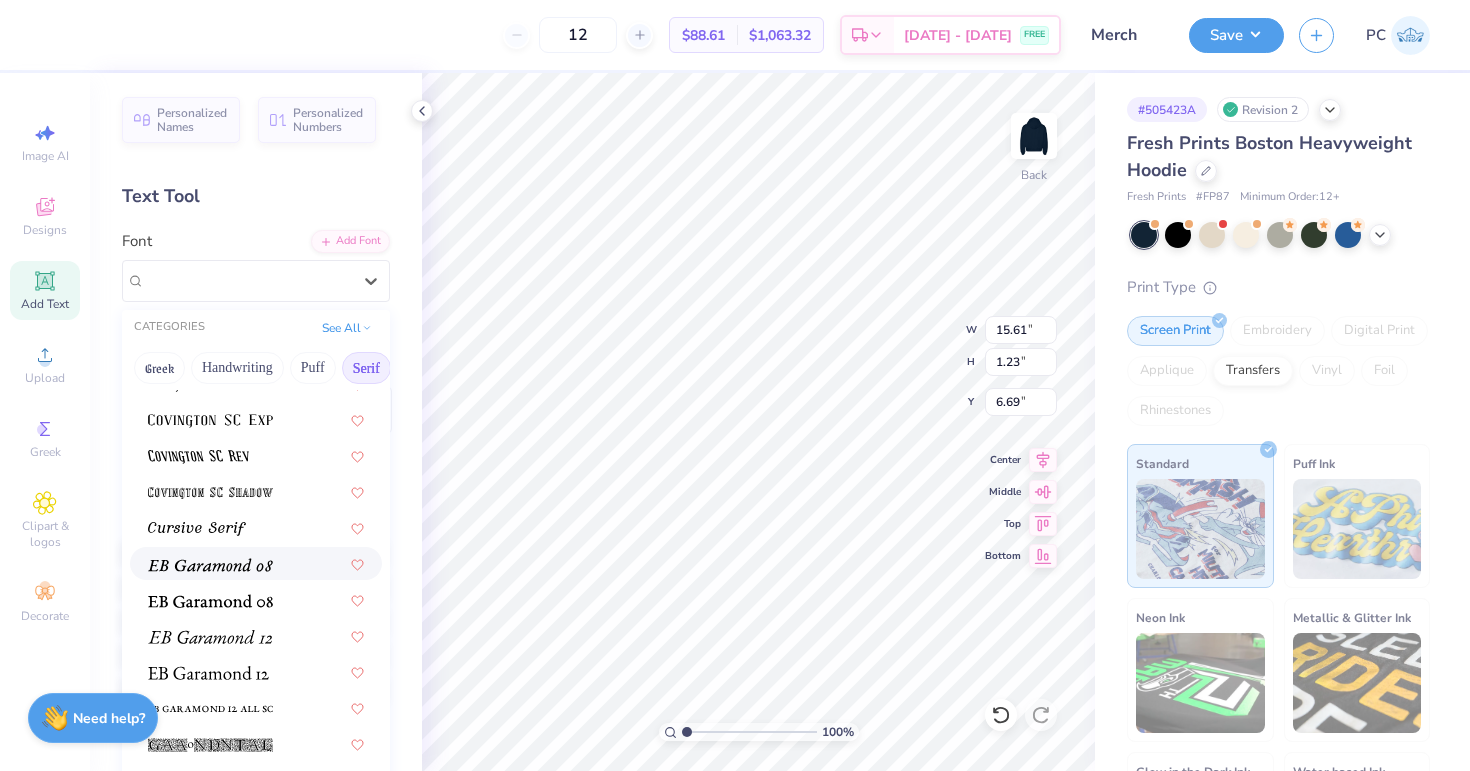 scroll, scrollTop: 1083, scrollLeft: 0, axis: vertical 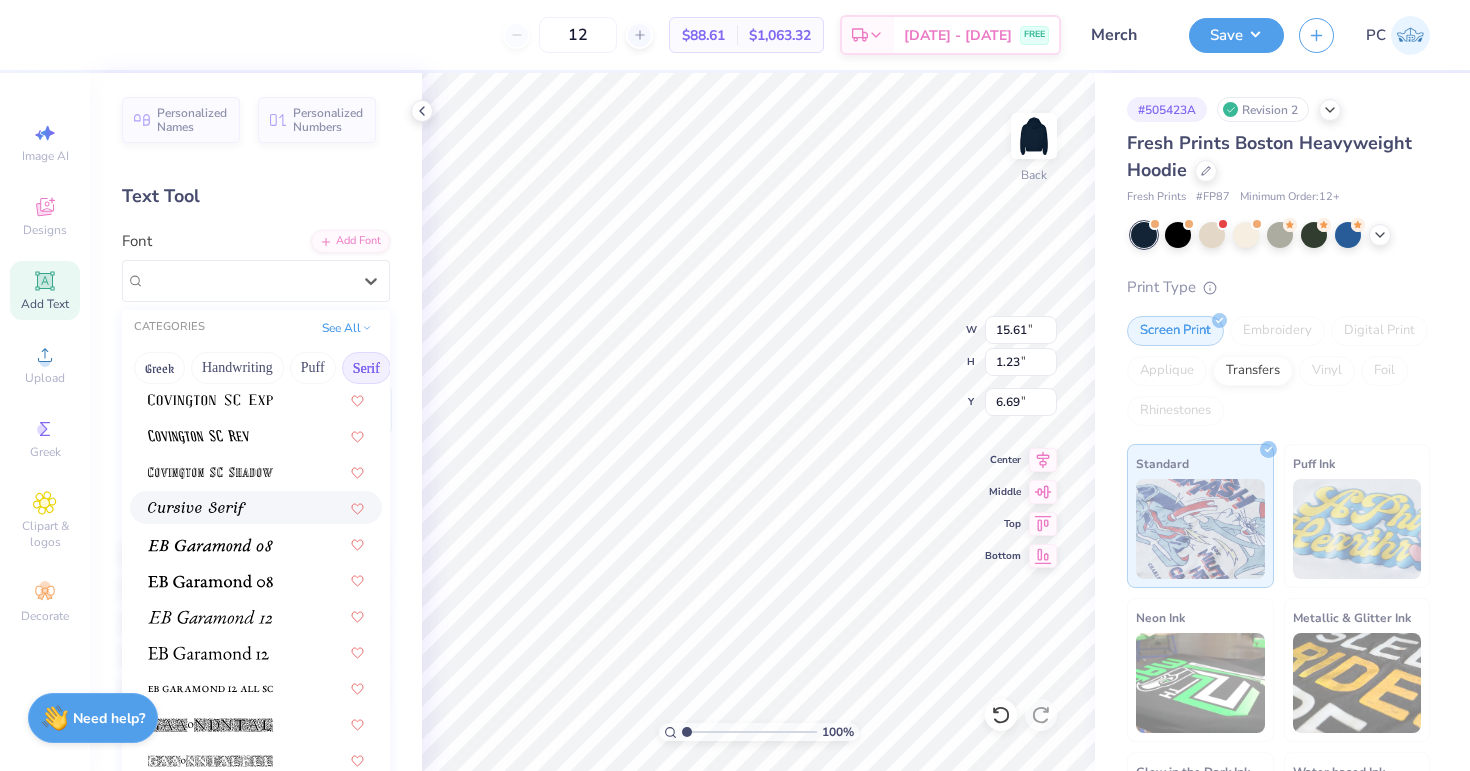 click at bounding box center [256, 507] 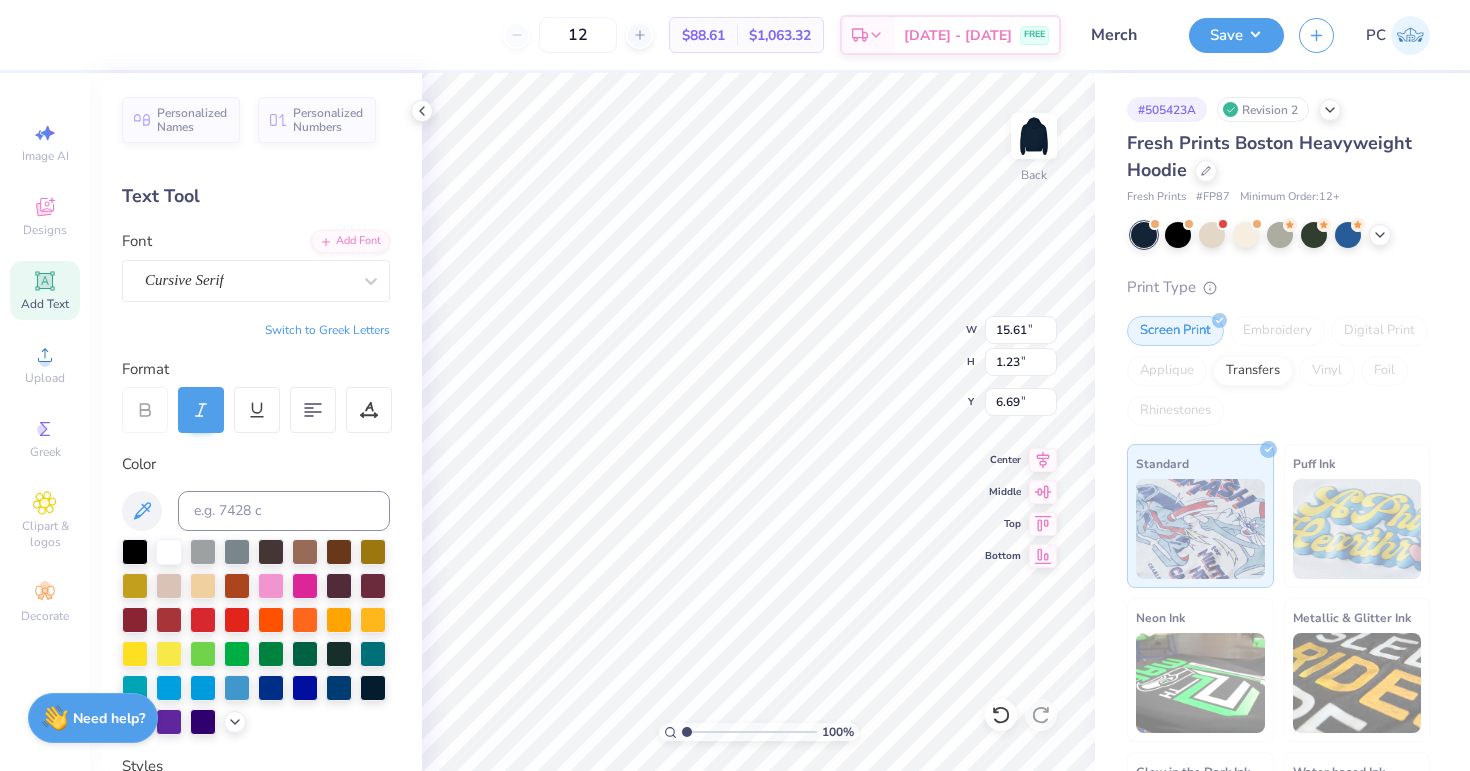 type on "17.63" 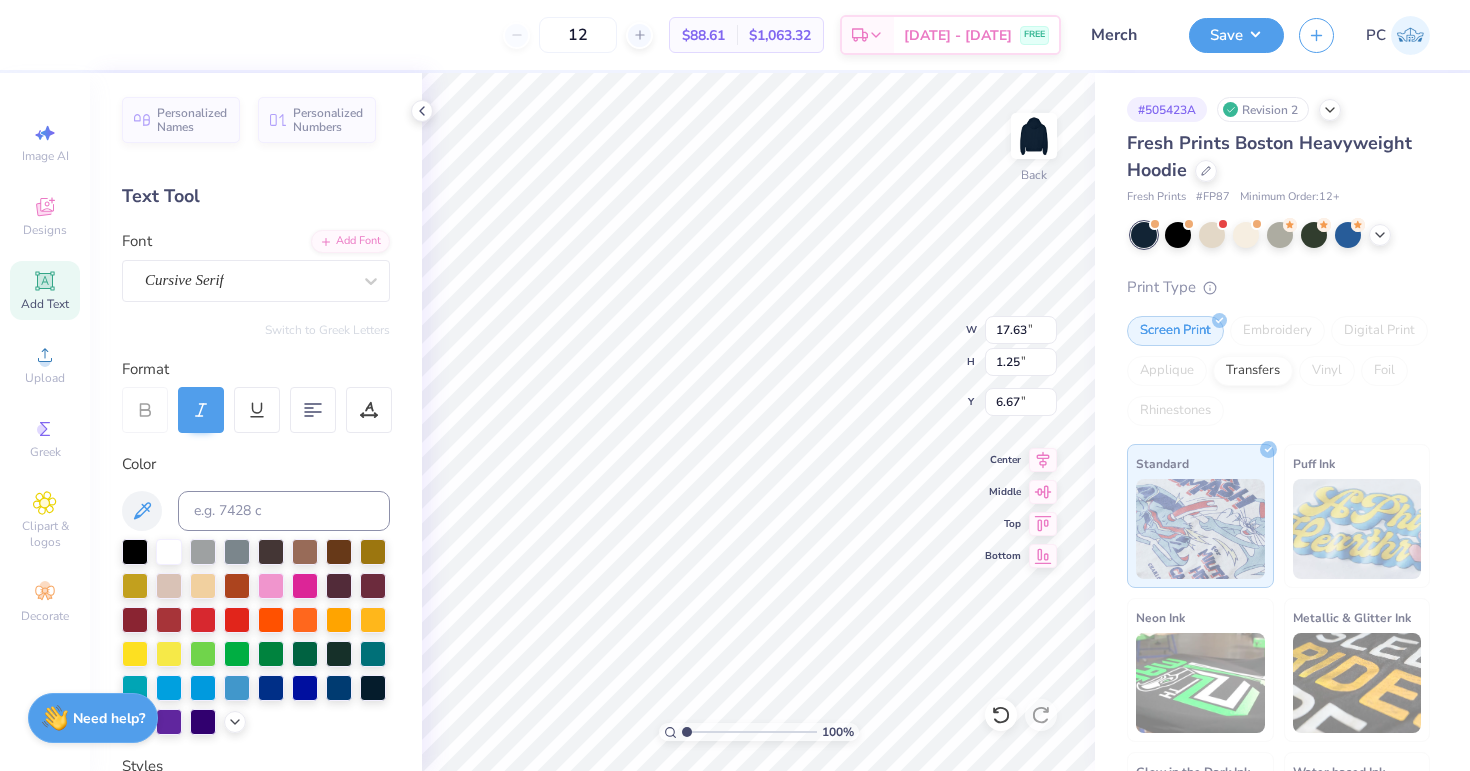 click on "Font Cursive Serif" at bounding box center (256, 266) 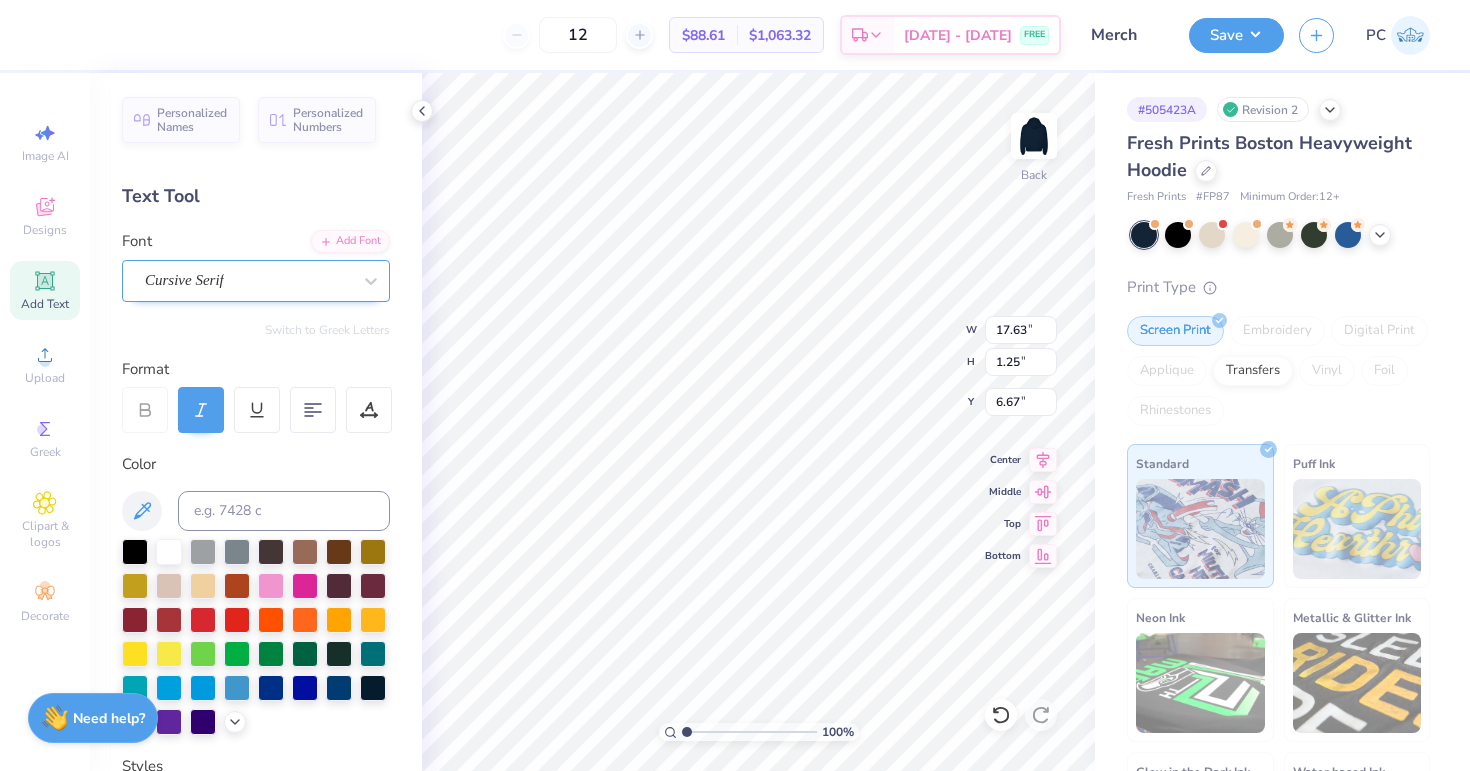 click on "Cursive Serif" at bounding box center [248, 280] 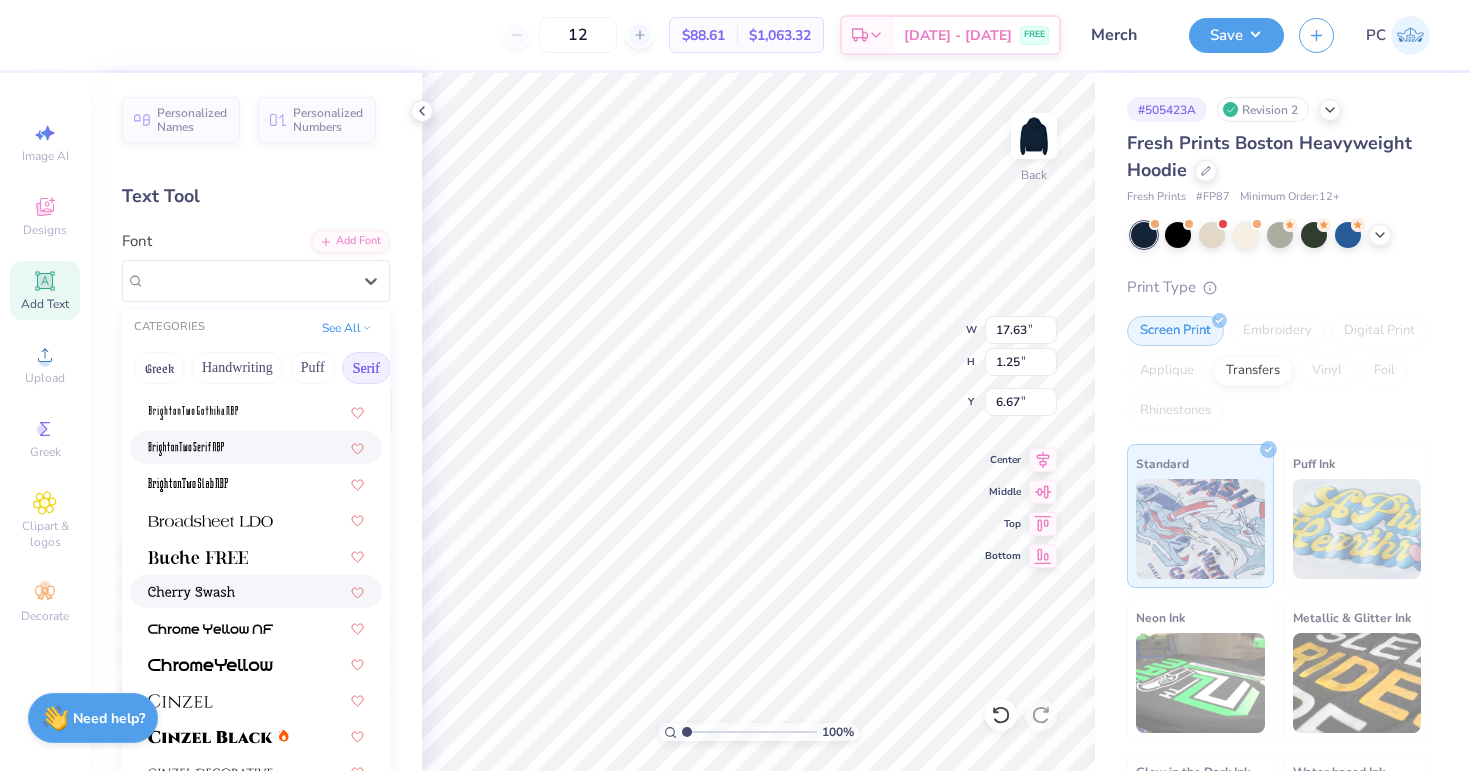scroll, scrollTop: 92, scrollLeft: 0, axis: vertical 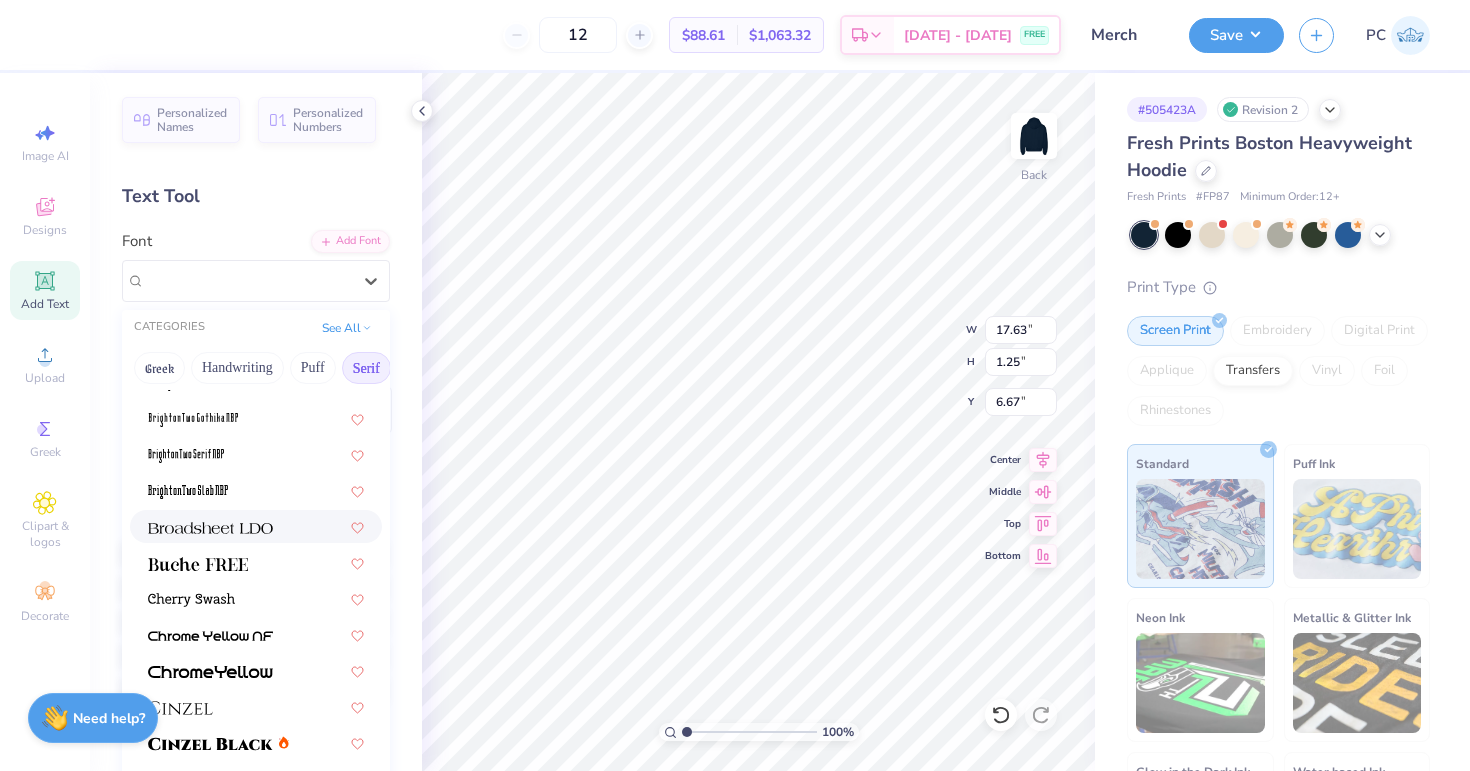 click at bounding box center (210, 528) 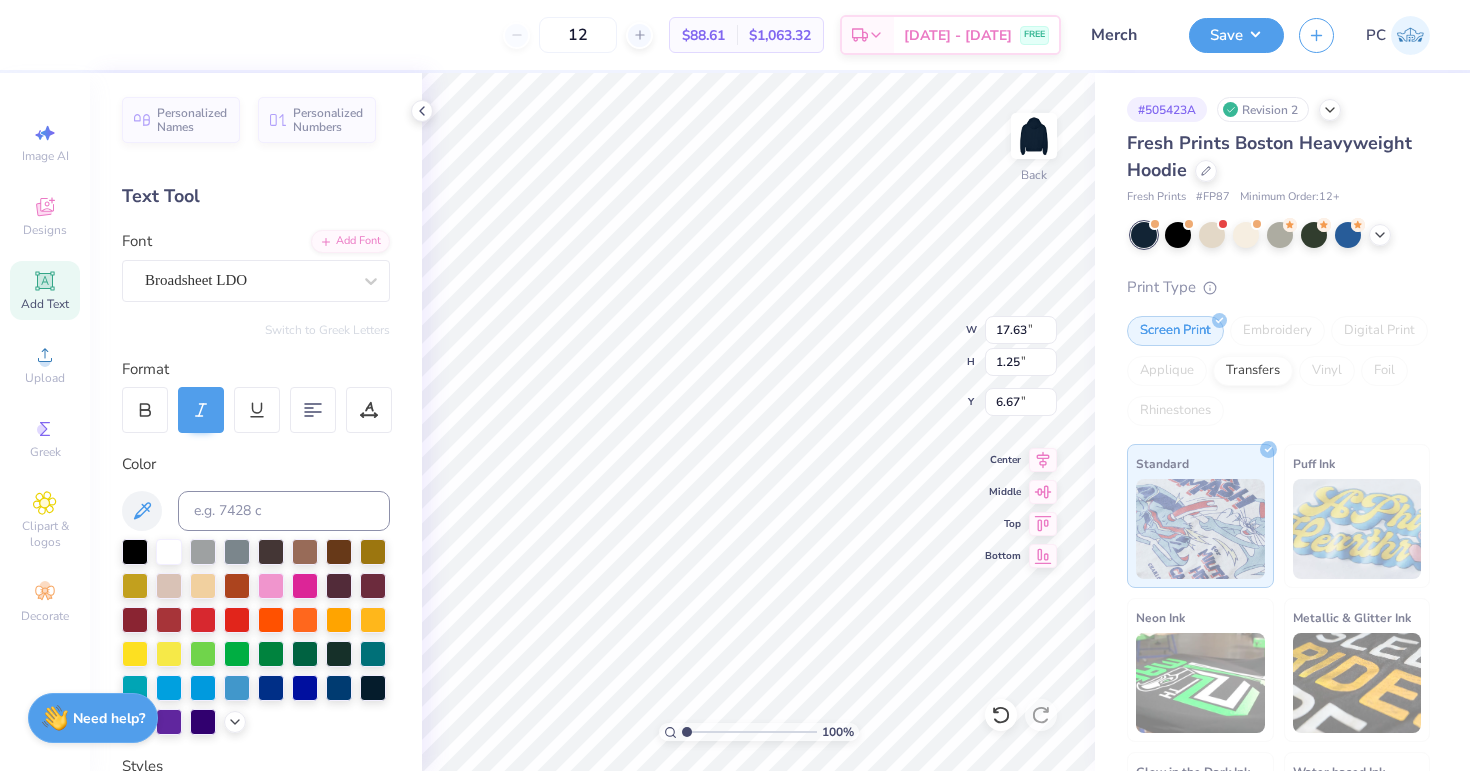 type on "16.95" 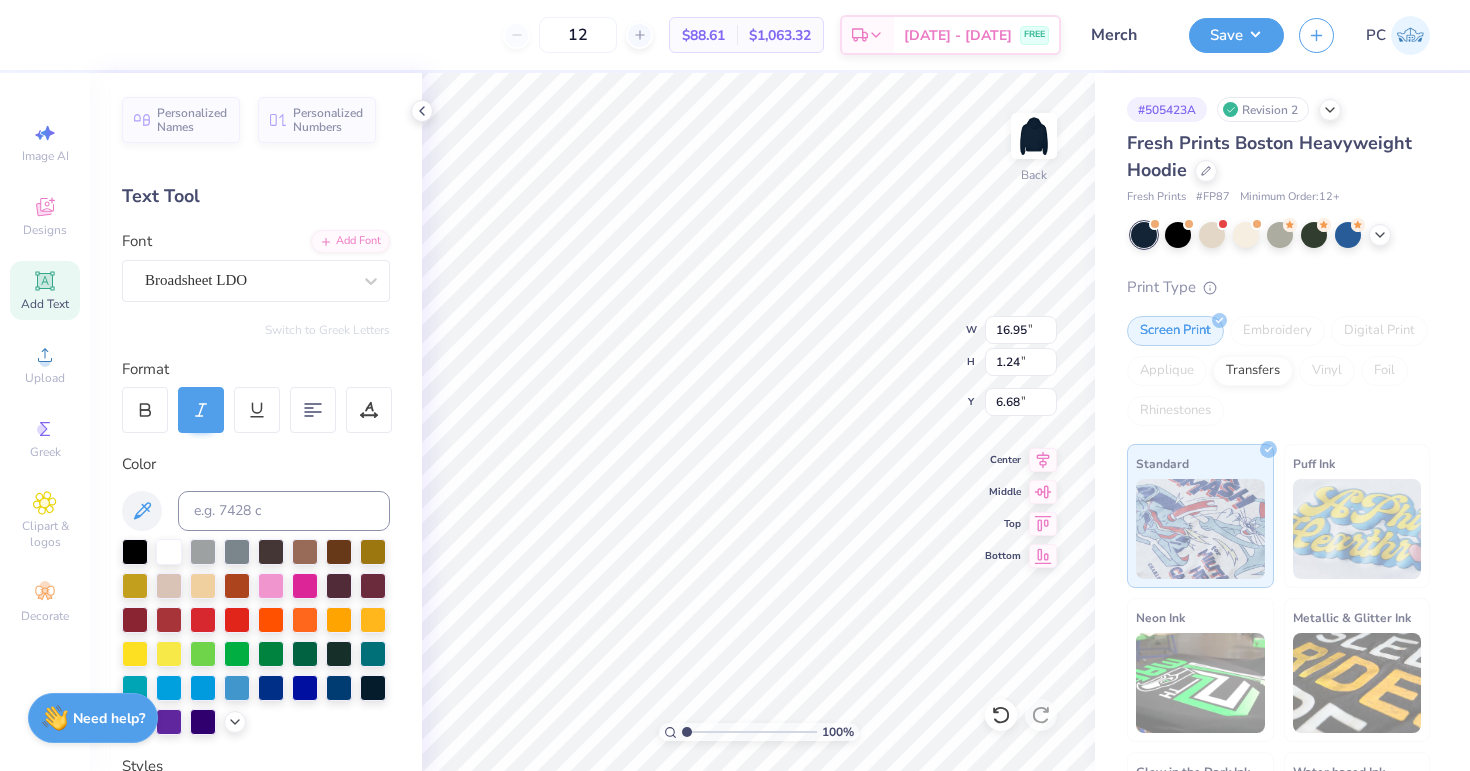click at bounding box center [201, 410] 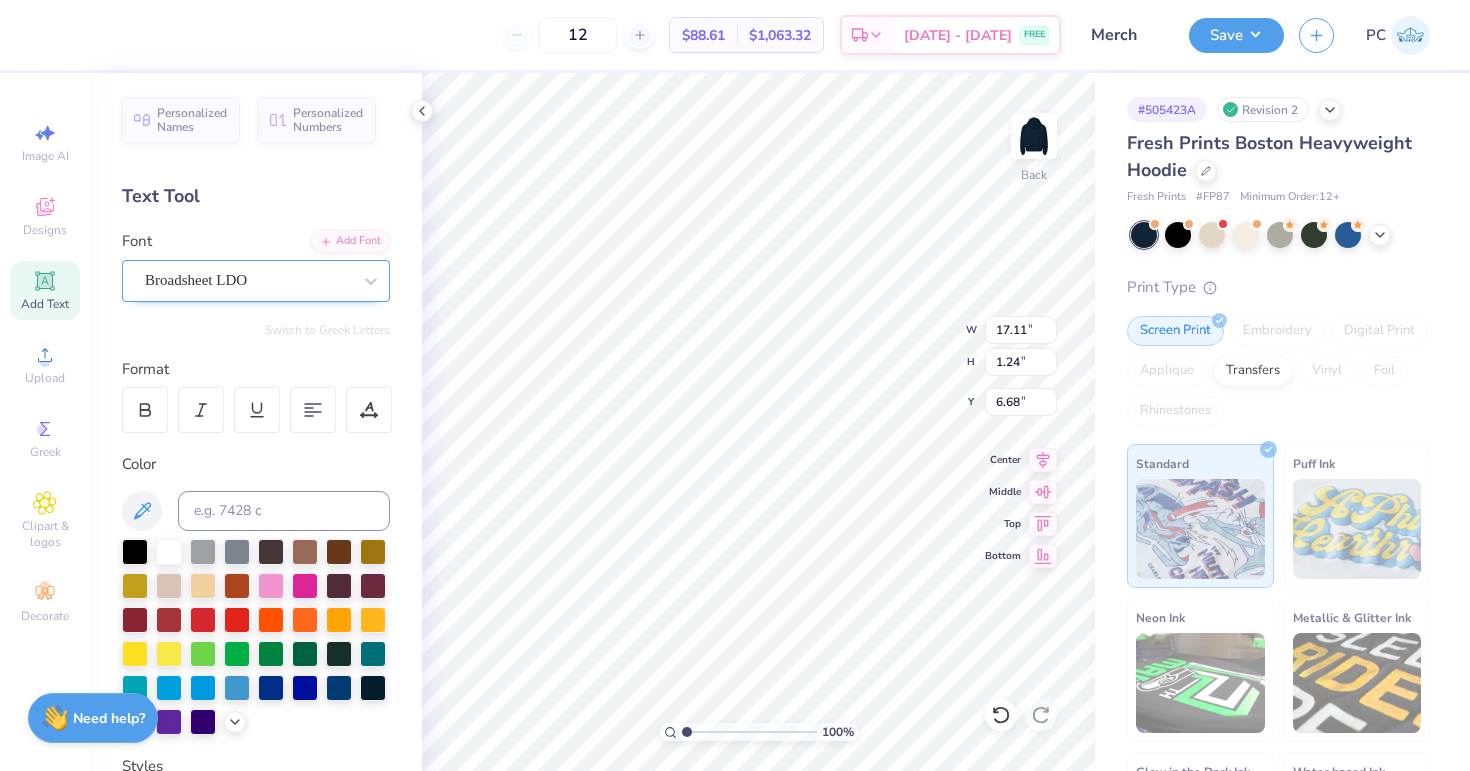 click on "Broadsheet LDO" at bounding box center (256, 281) 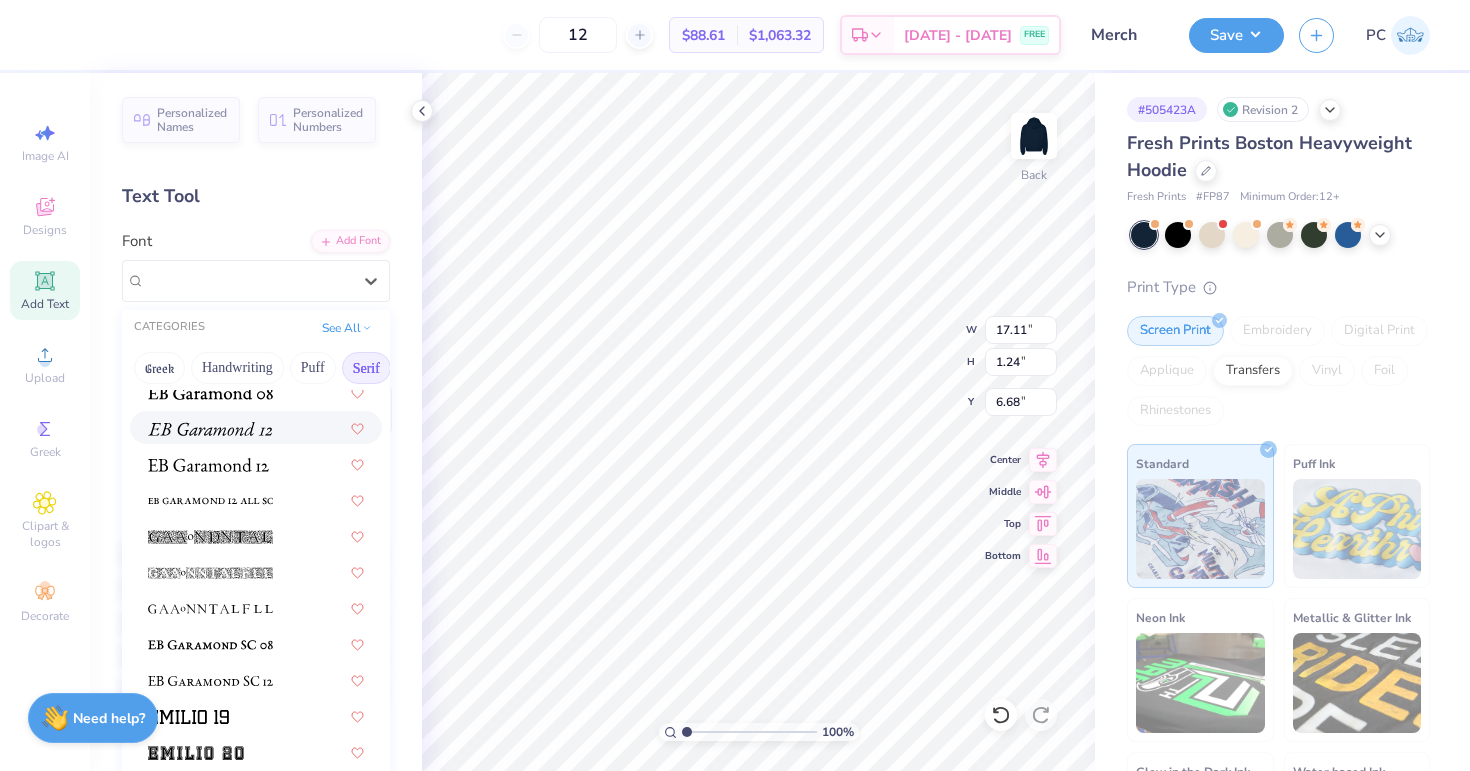 scroll, scrollTop: 1270, scrollLeft: 0, axis: vertical 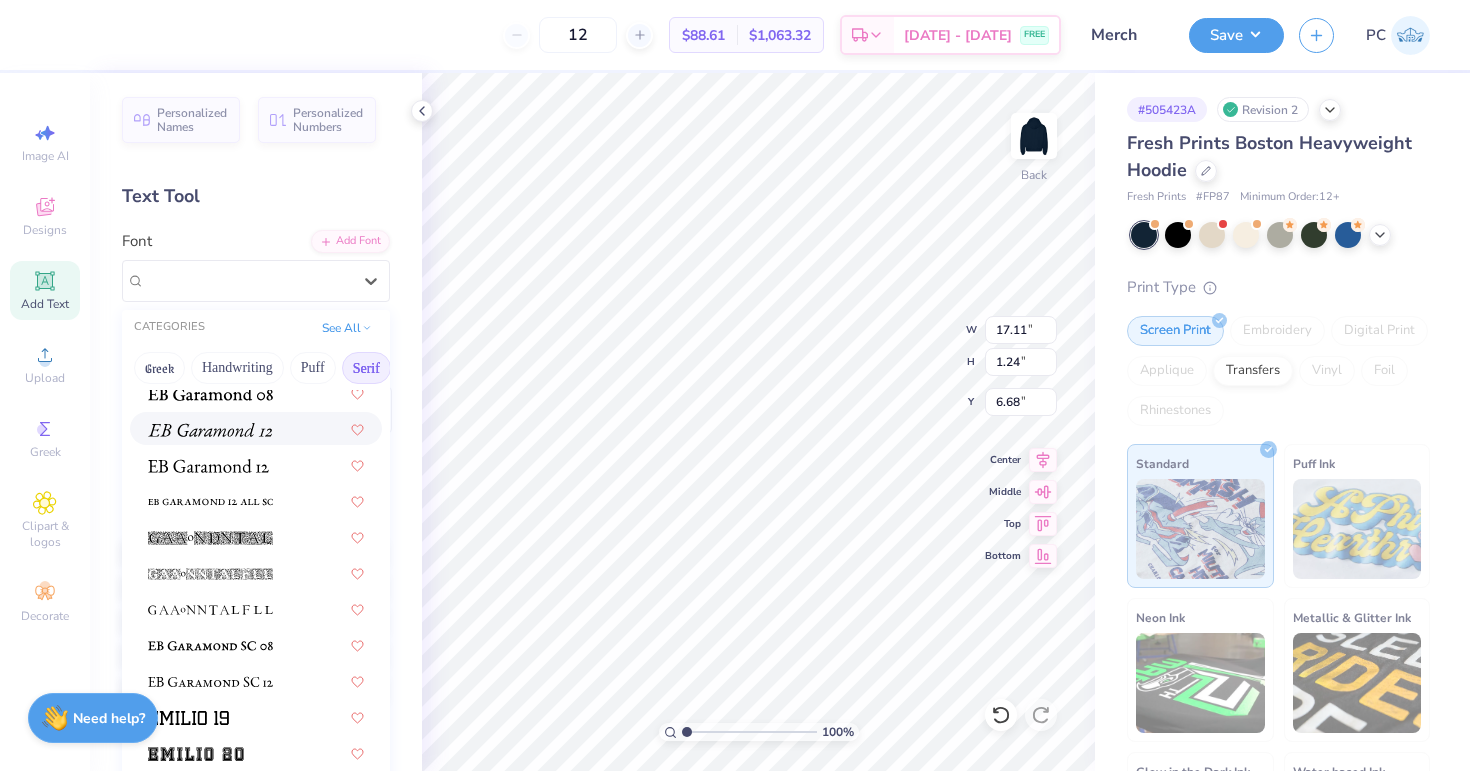 click at bounding box center [210, 430] 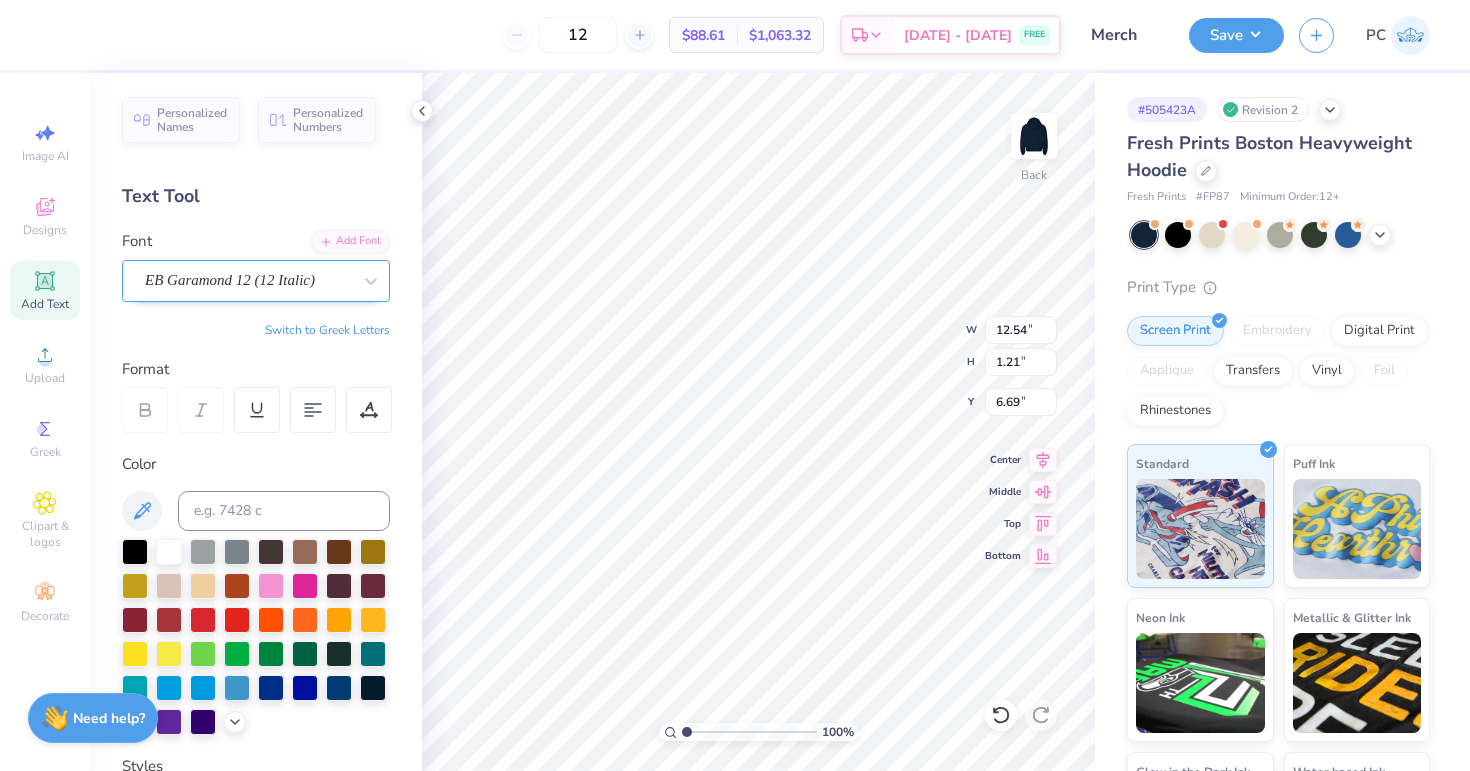 click on "EB Garamond 12 (12 Italic)" at bounding box center [248, 280] 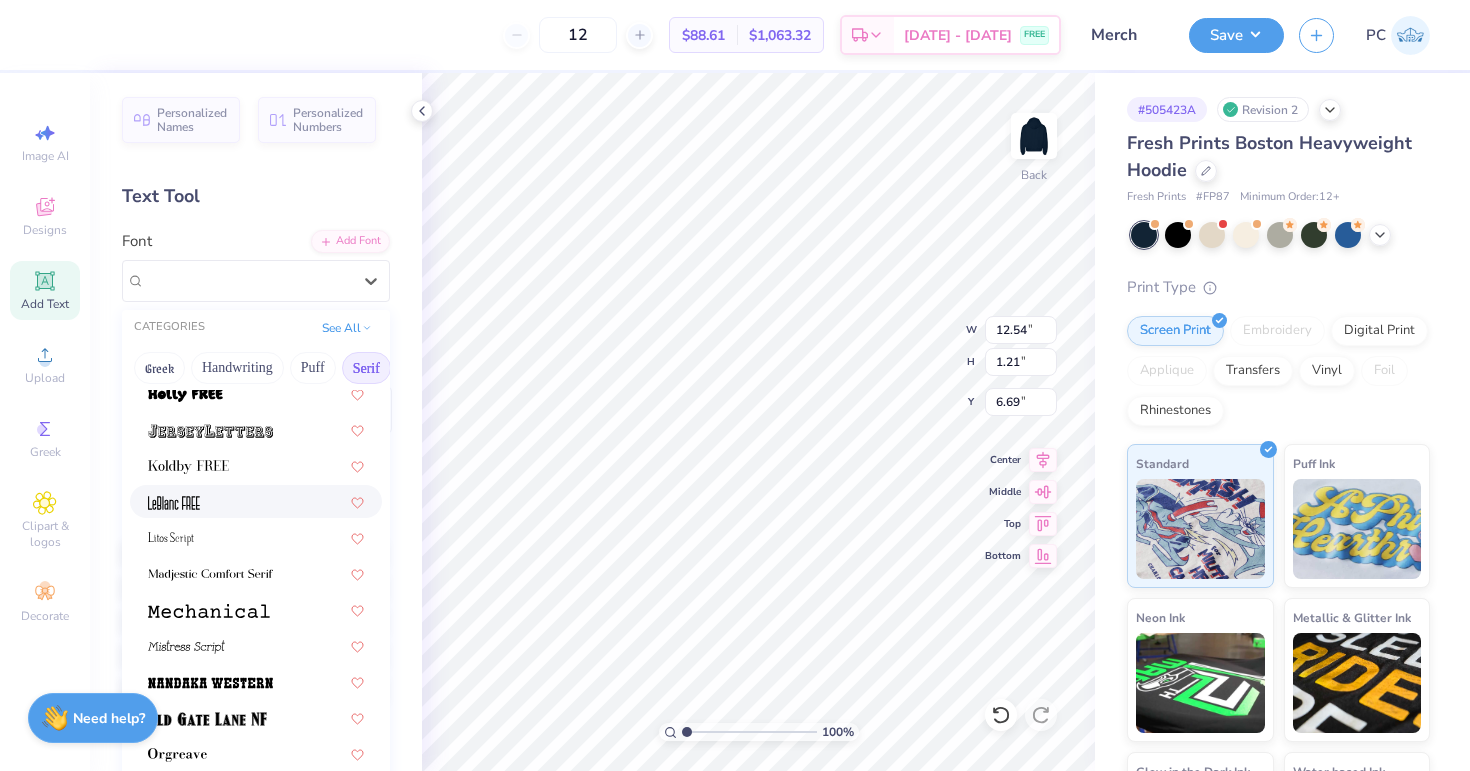 scroll, scrollTop: 1884, scrollLeft: 0, axis: vertical 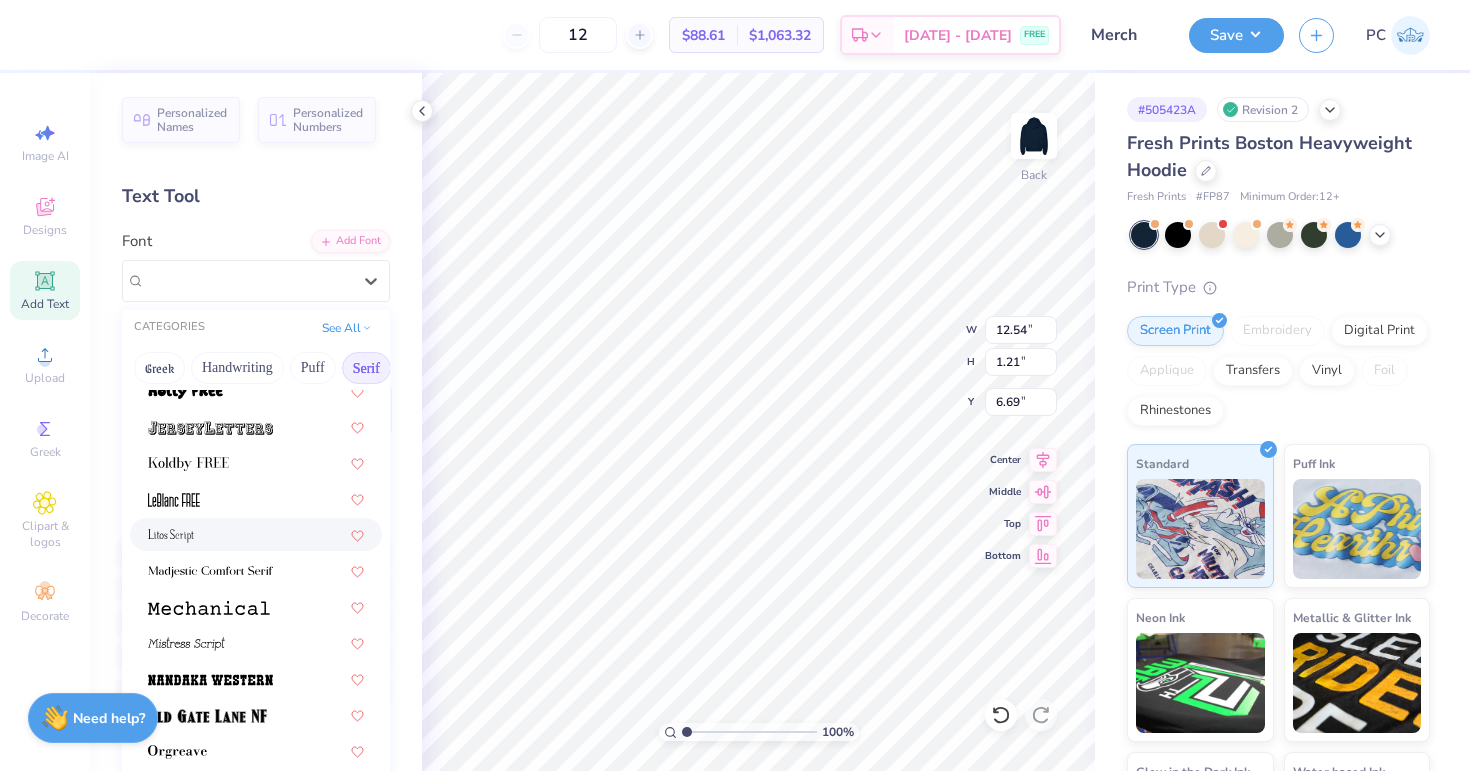 click at bounding box center (256, 534) 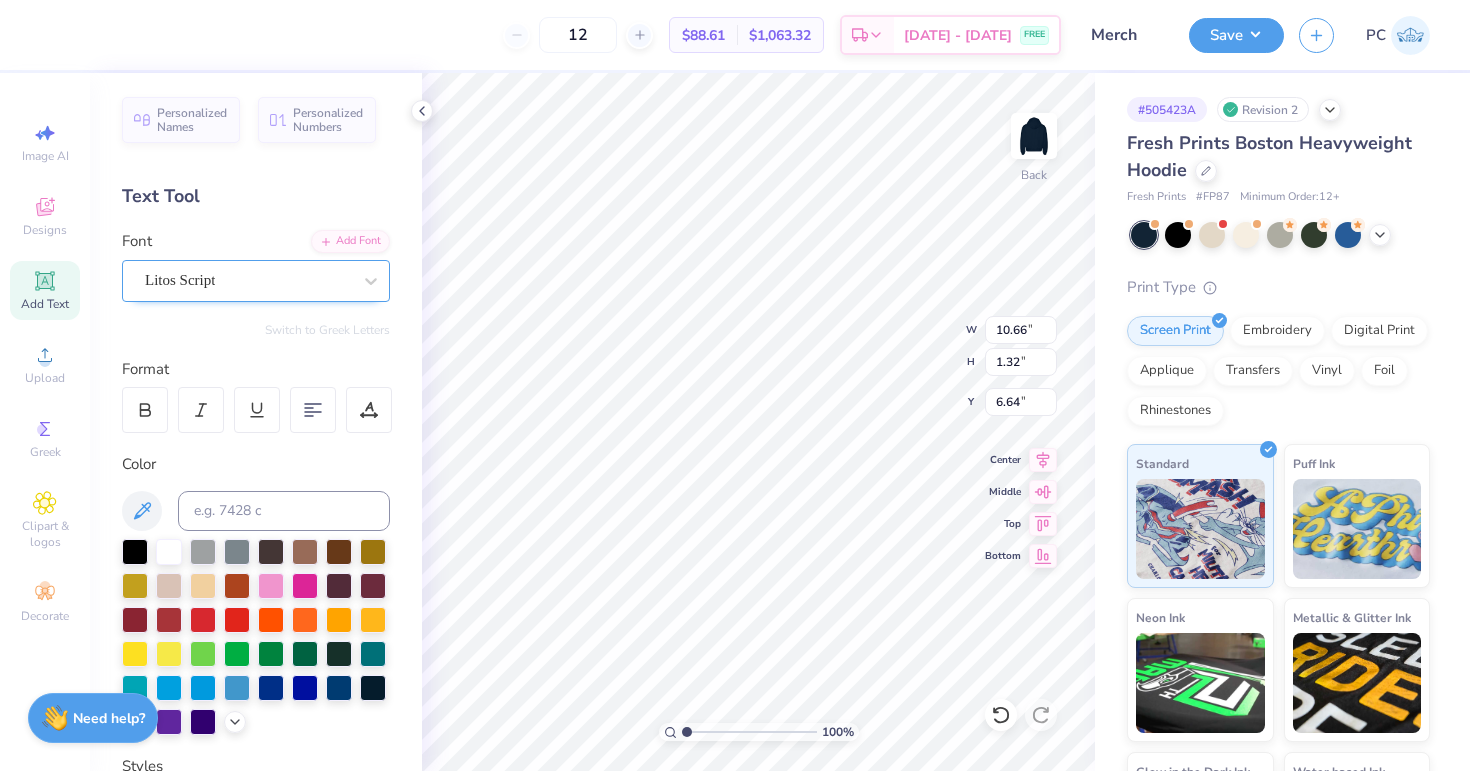 click on "Litos Script" at bounding box center (256, 281) 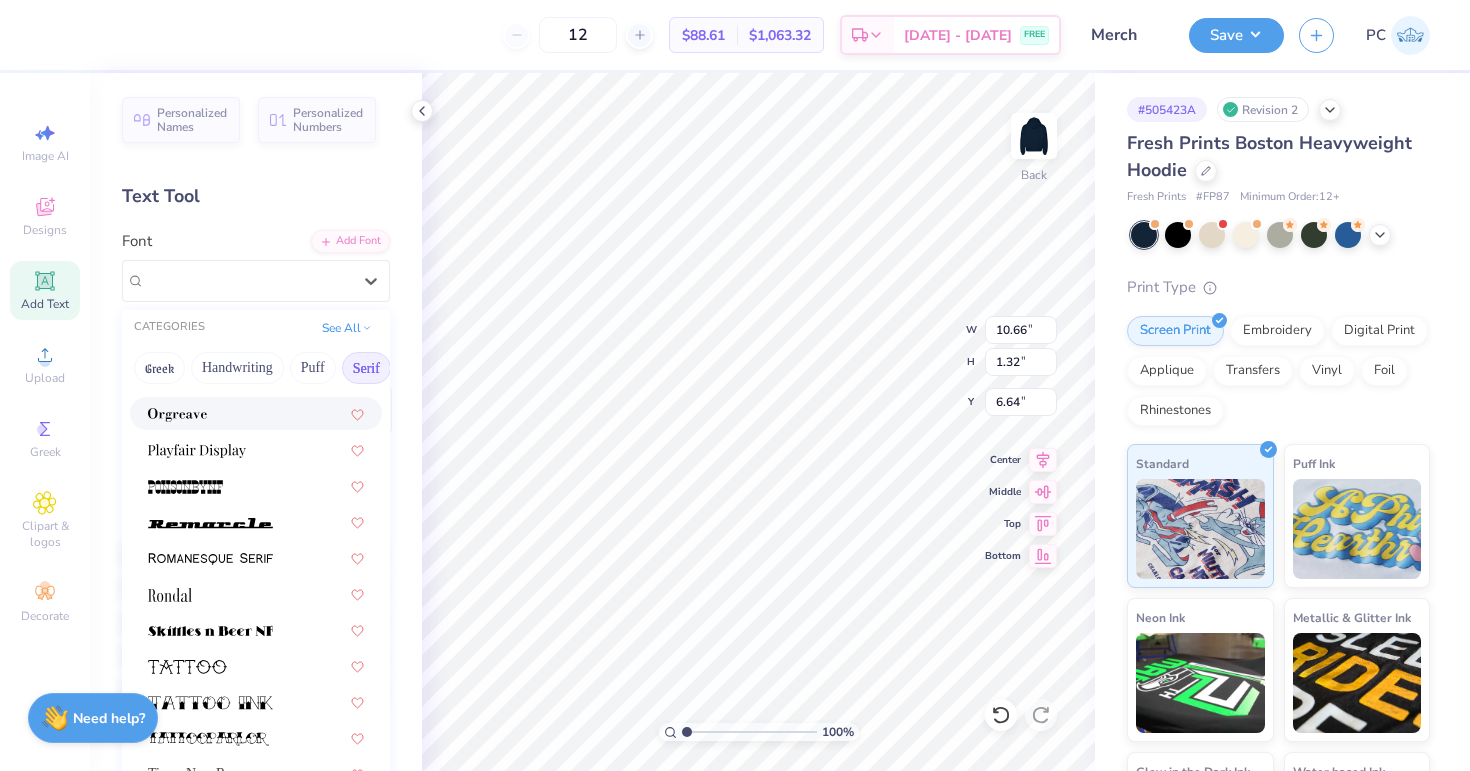 scroll, scrollTop: 2290, scrollLeft: 0, axis: vertical 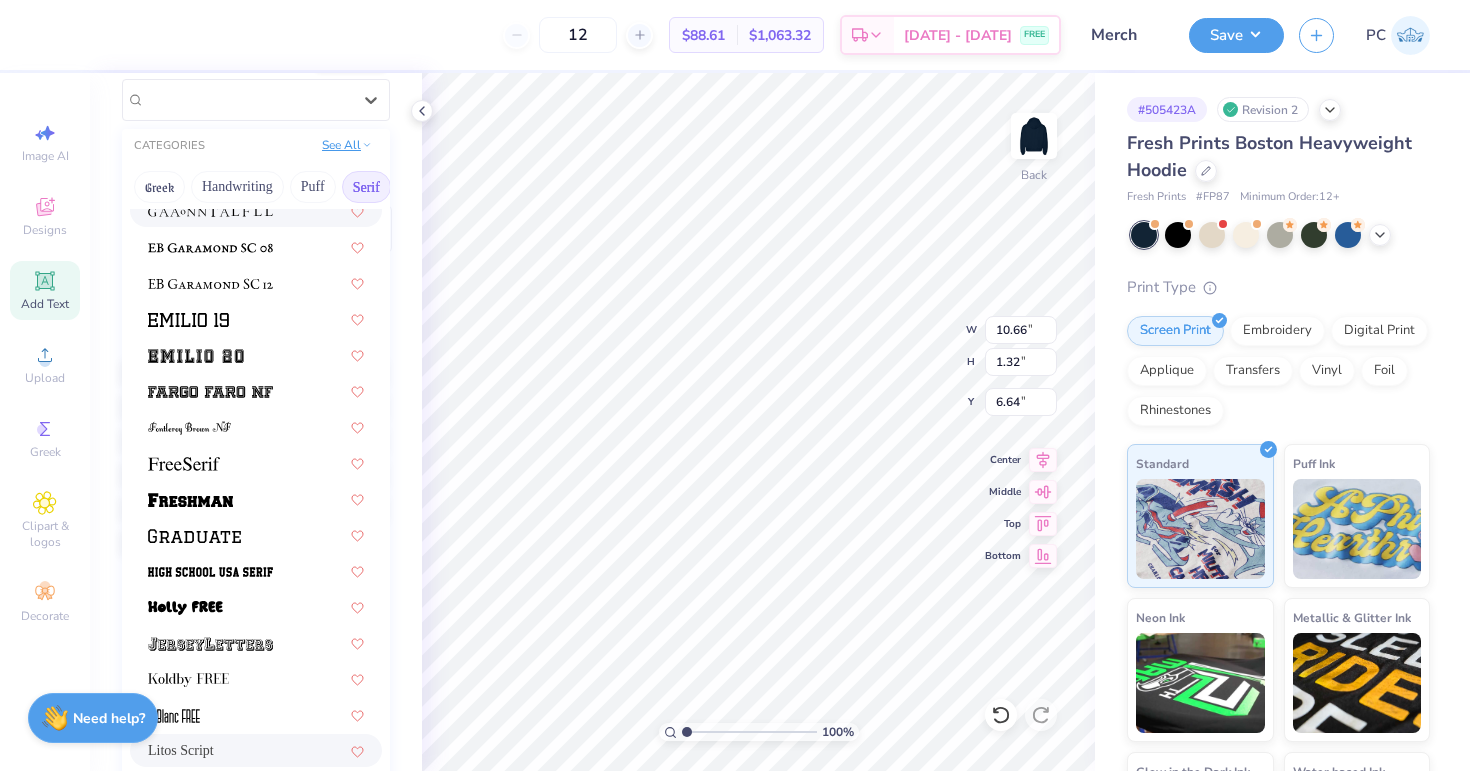 click on "See All" at bounding box center (347, 145) 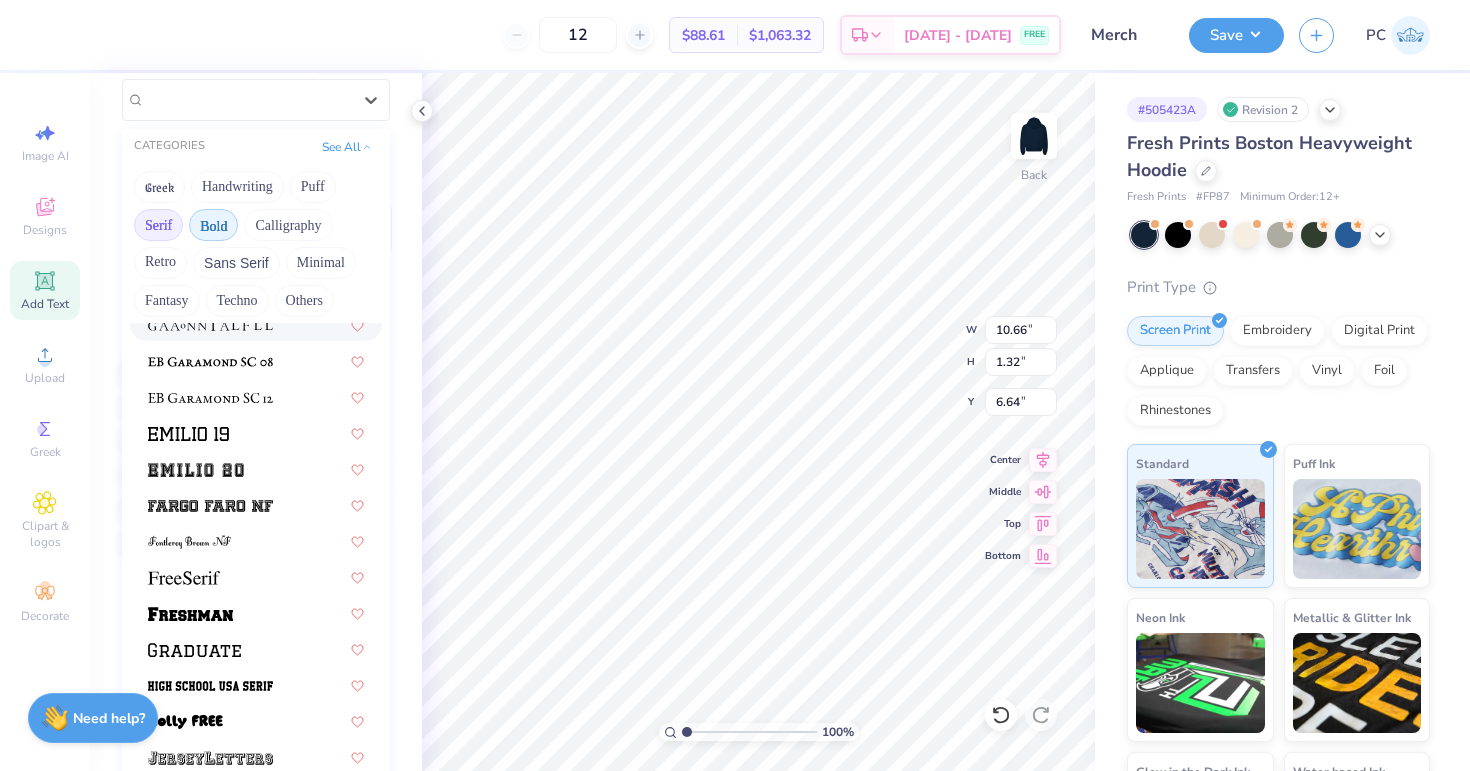 click on "Bold" at bounding box center (213, 225) 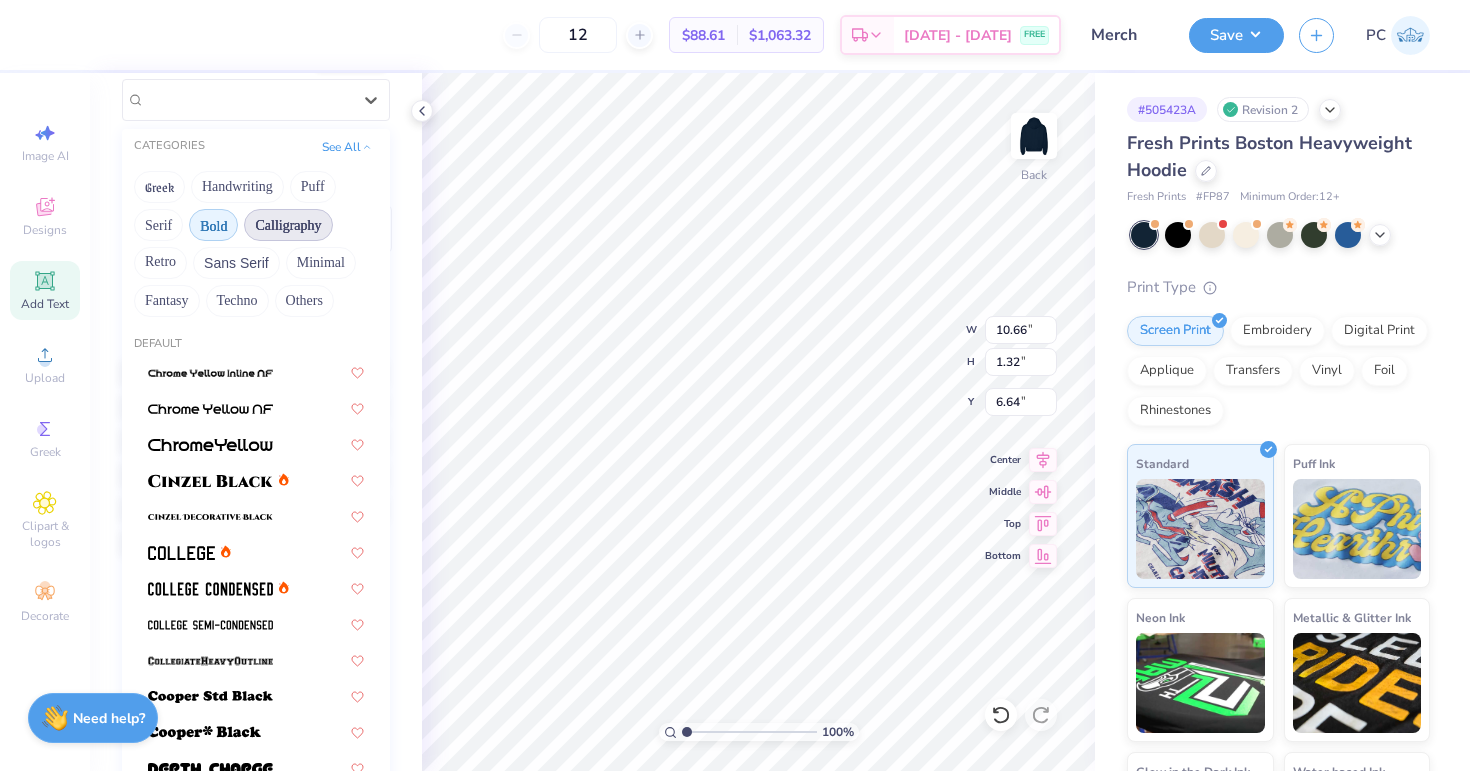click on "Calligraphy" at bounding box center [288, 225] 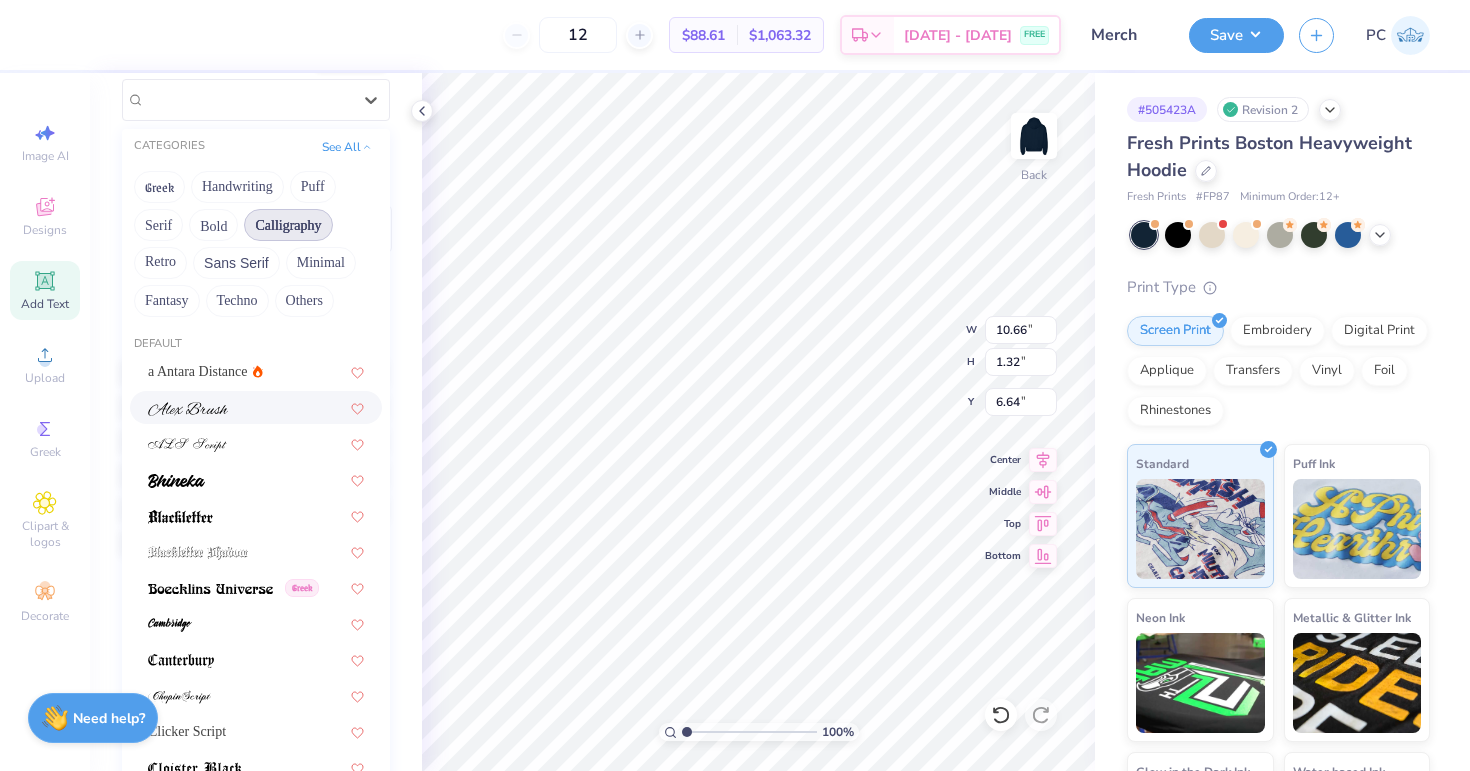 click at bounding box center (188, 409) 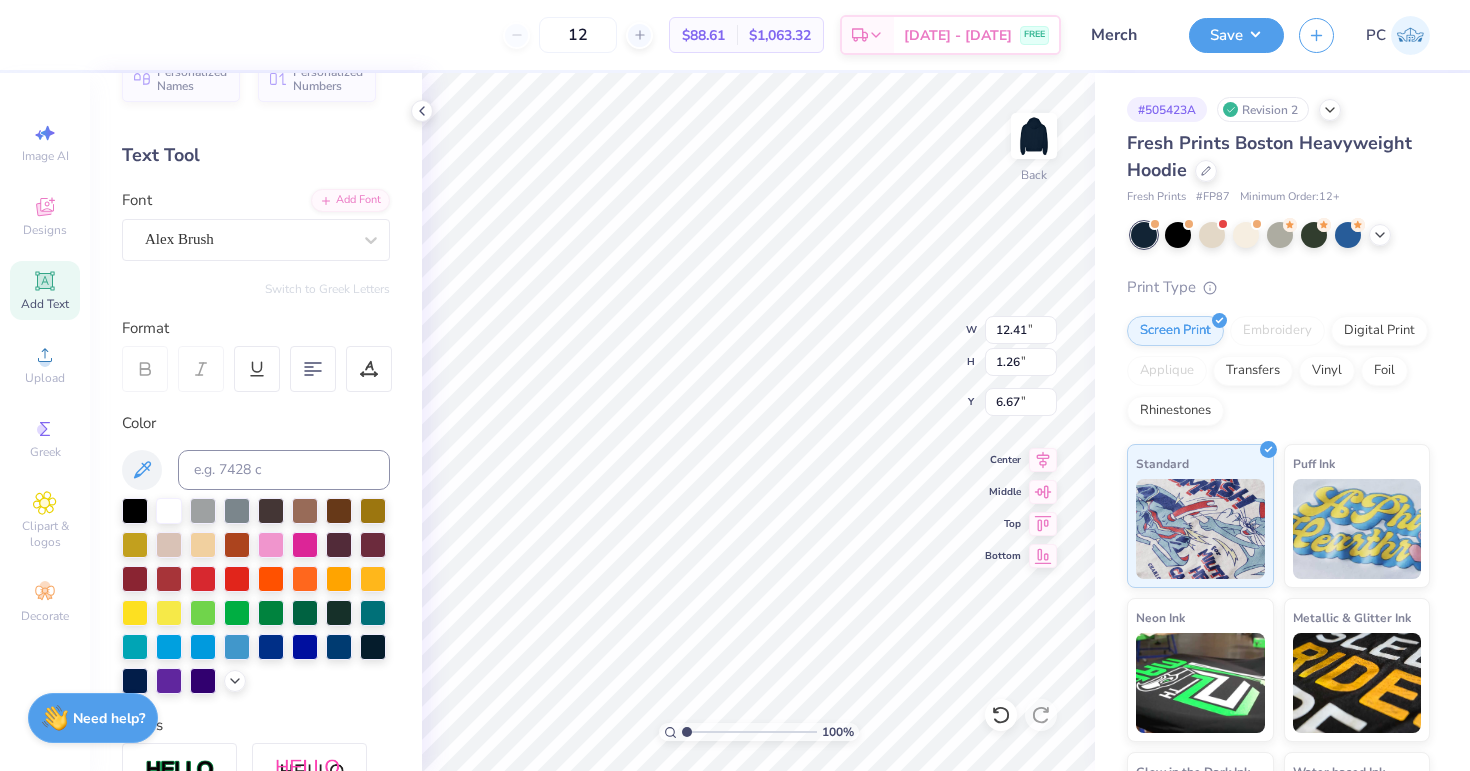 scroll, scrollTop: 35, scrollLeft: 0, axis: vertical 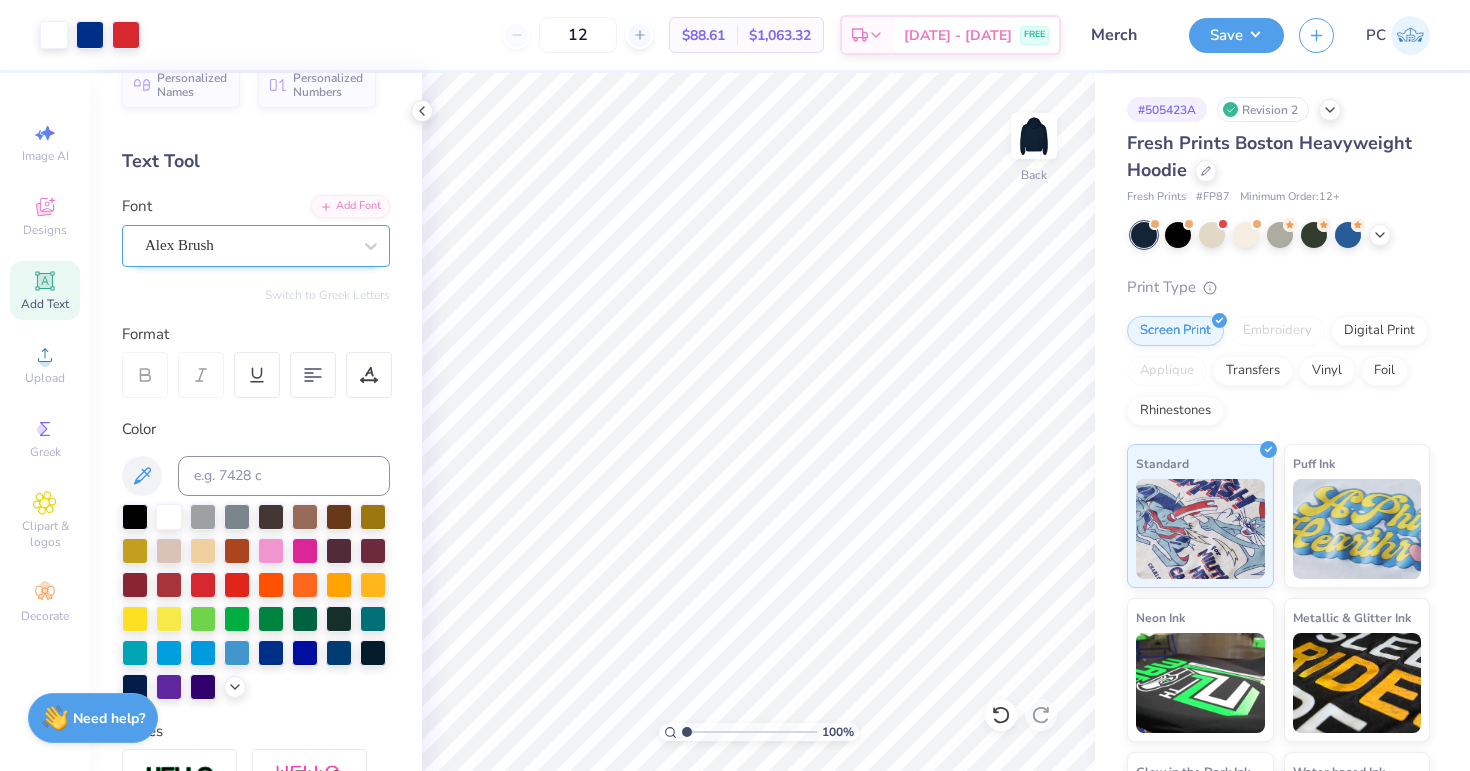 click on "Alex Brush" at bounding box center (248, 245) 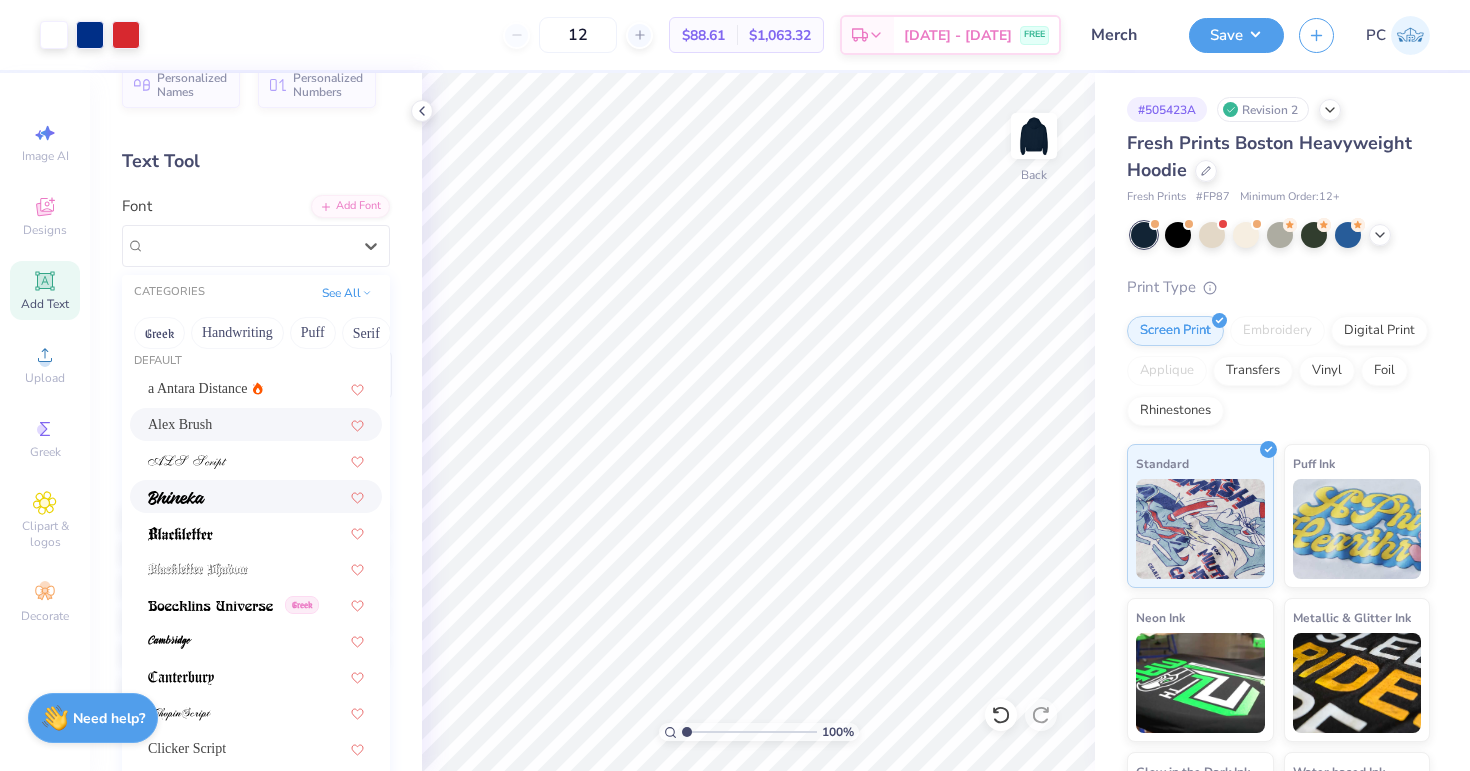 scroll, scrollTop: 17, scrollLeft: 0, axis: vertical 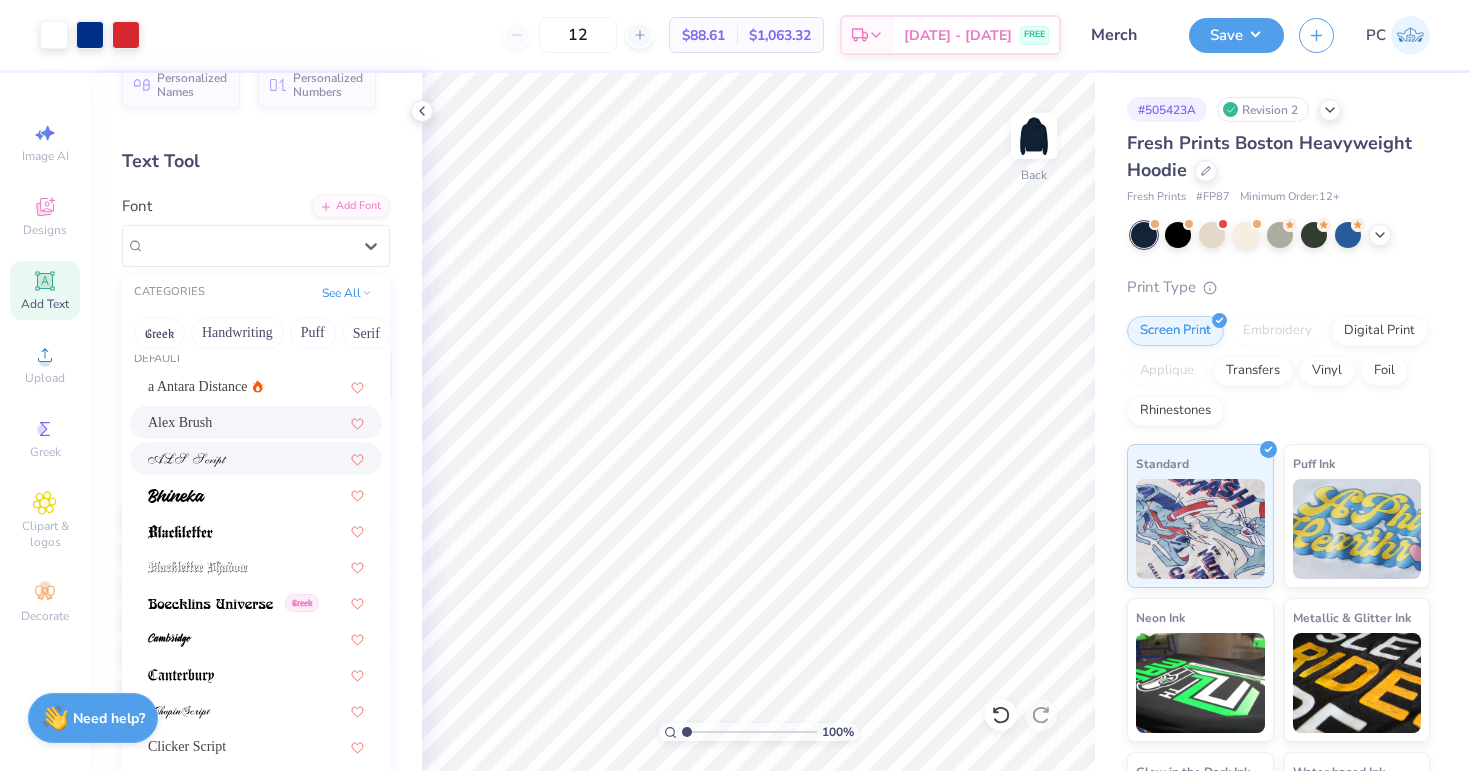 click at bounding box center (256, 458) 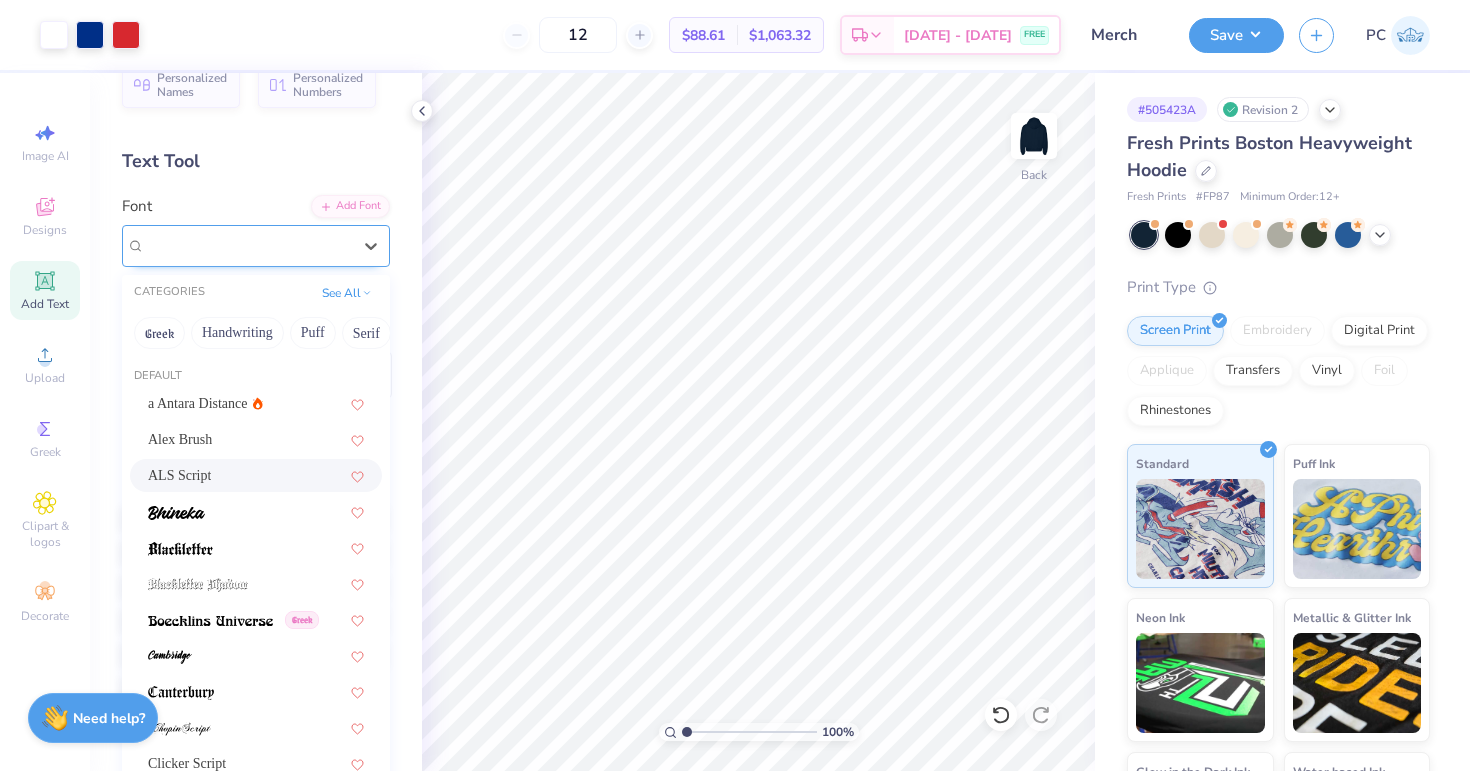 click at bounding box center [248, 245] 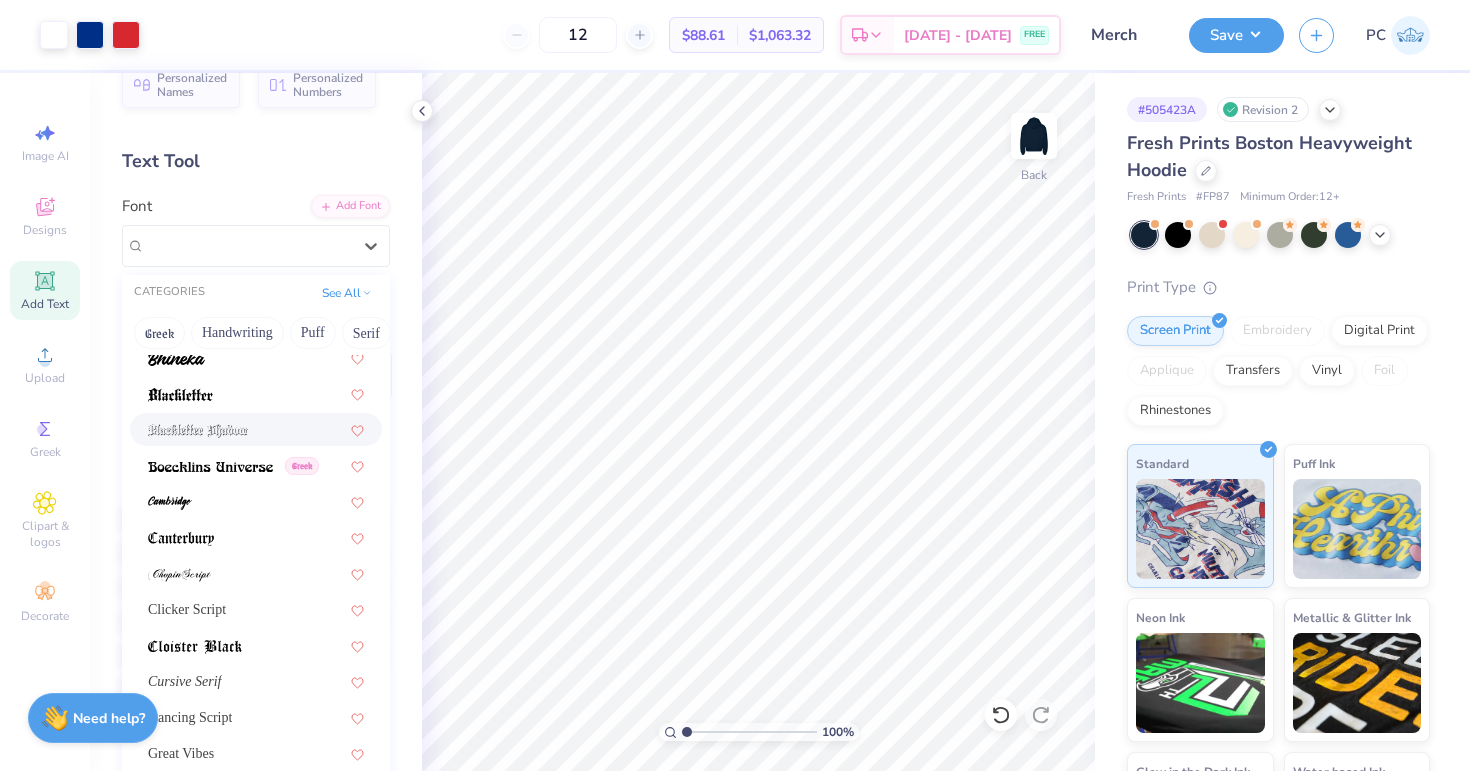 scroll, scrollTop: 161, scrollLeft: 0, axis: vertical 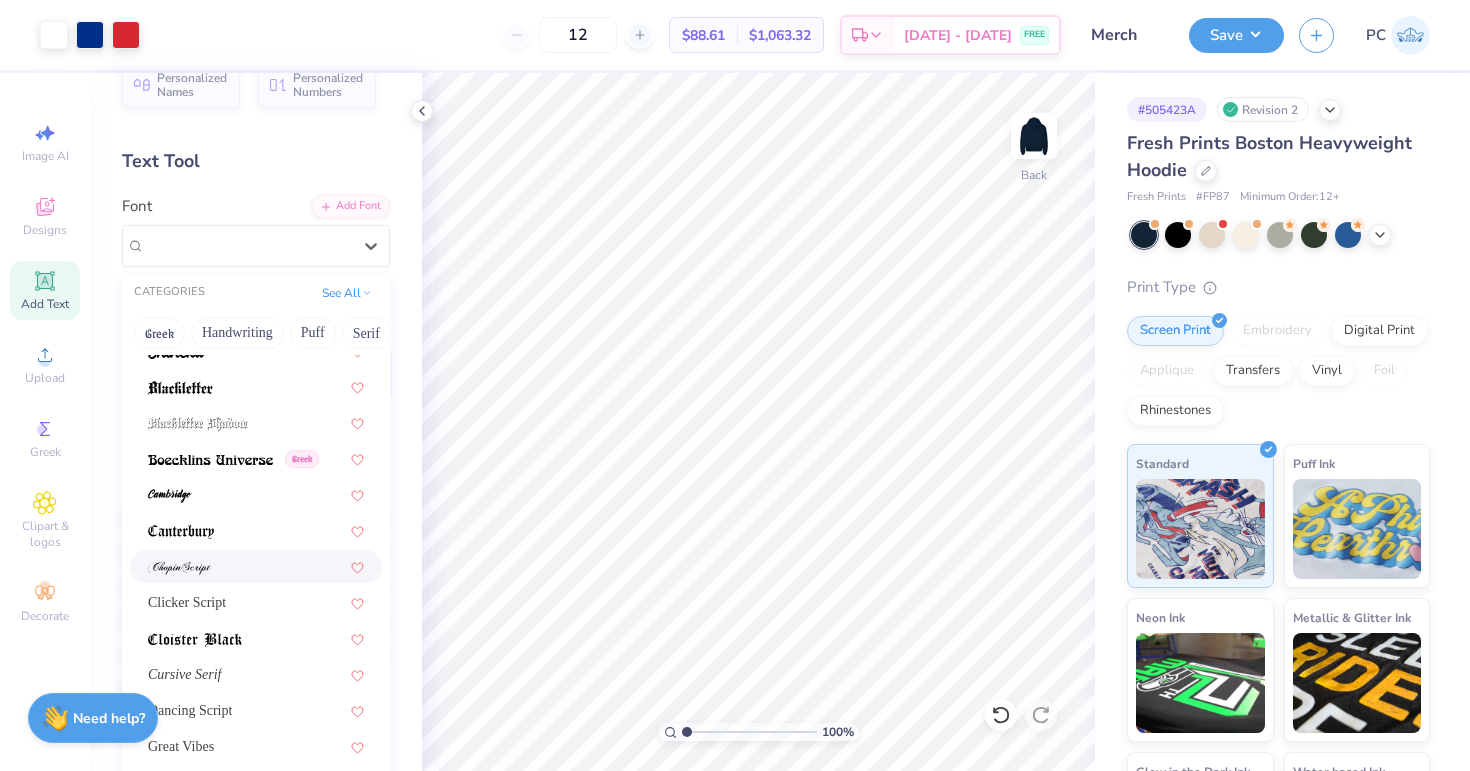 click at bounding box center (179, 568) 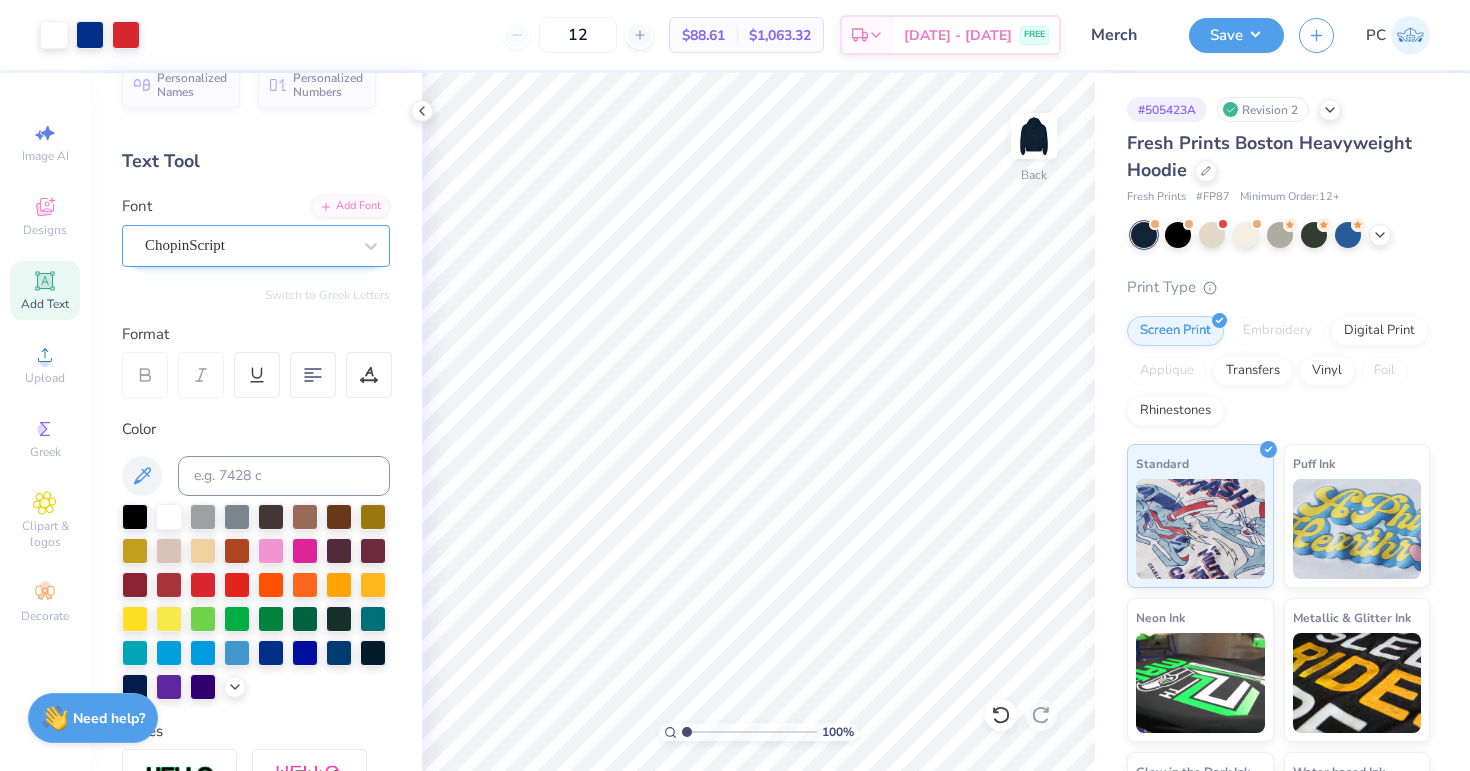 click on "ChopinScript" at bounding box center [248, 245] 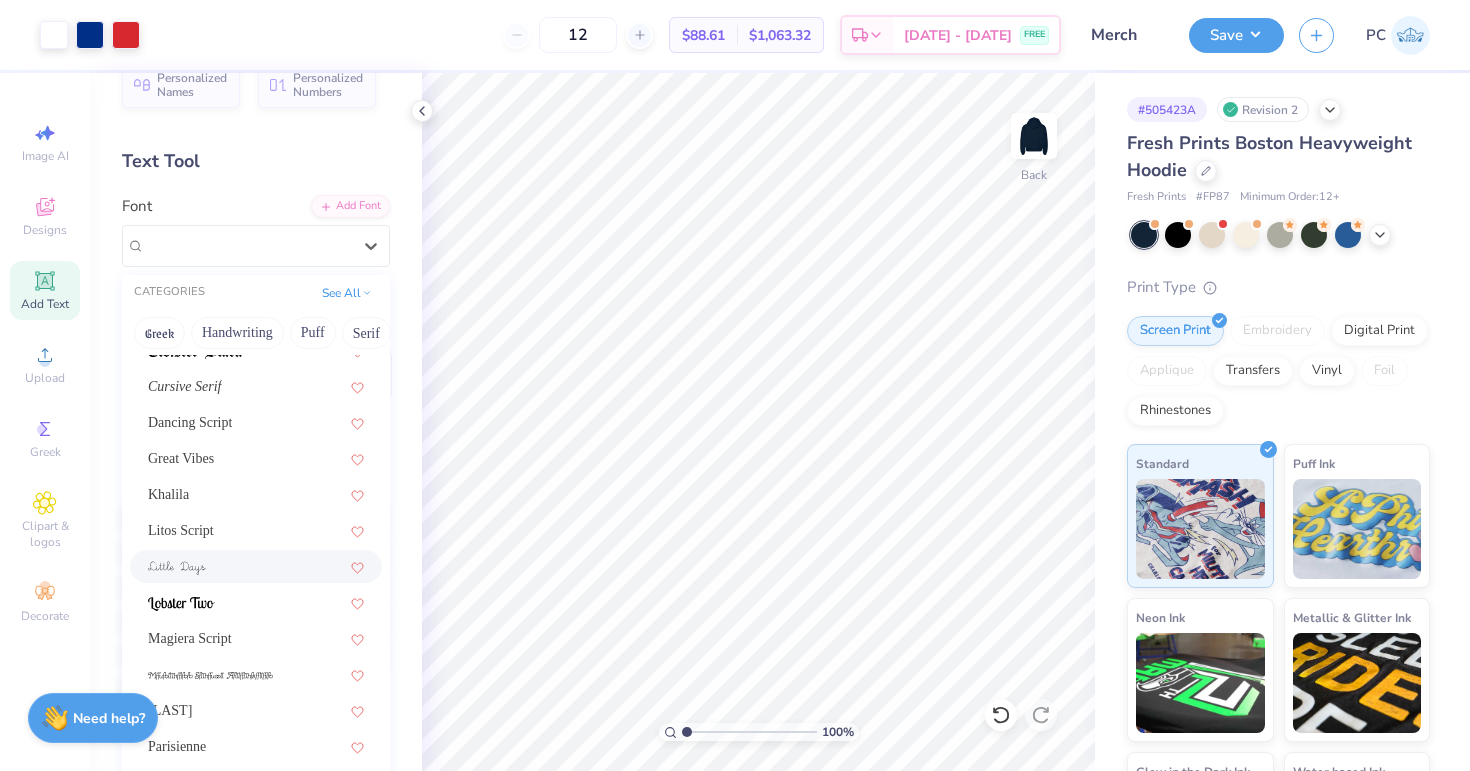 scroll, scrollTop: 490, scrollLeft: 0, axis: vertical 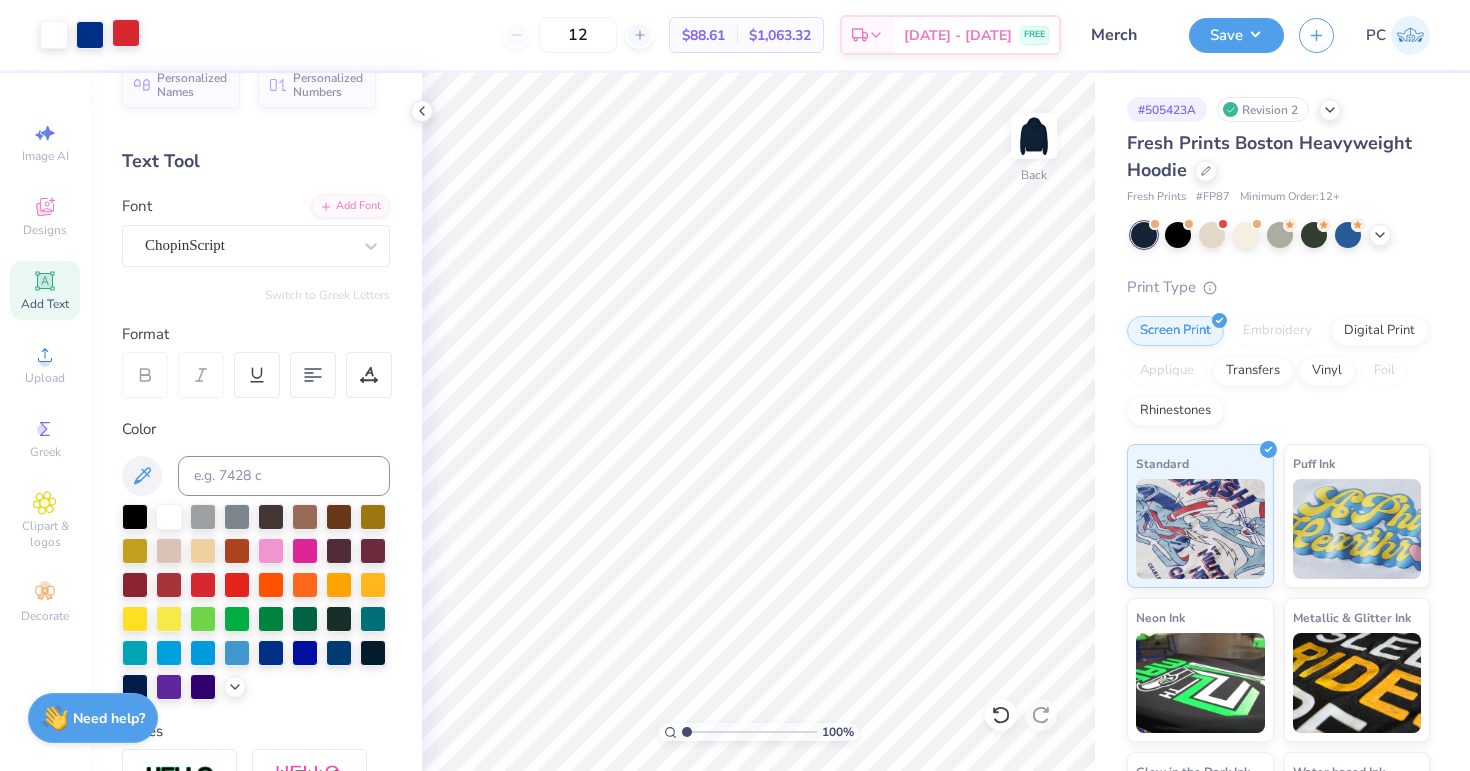 click at bounding box center [126, 33] 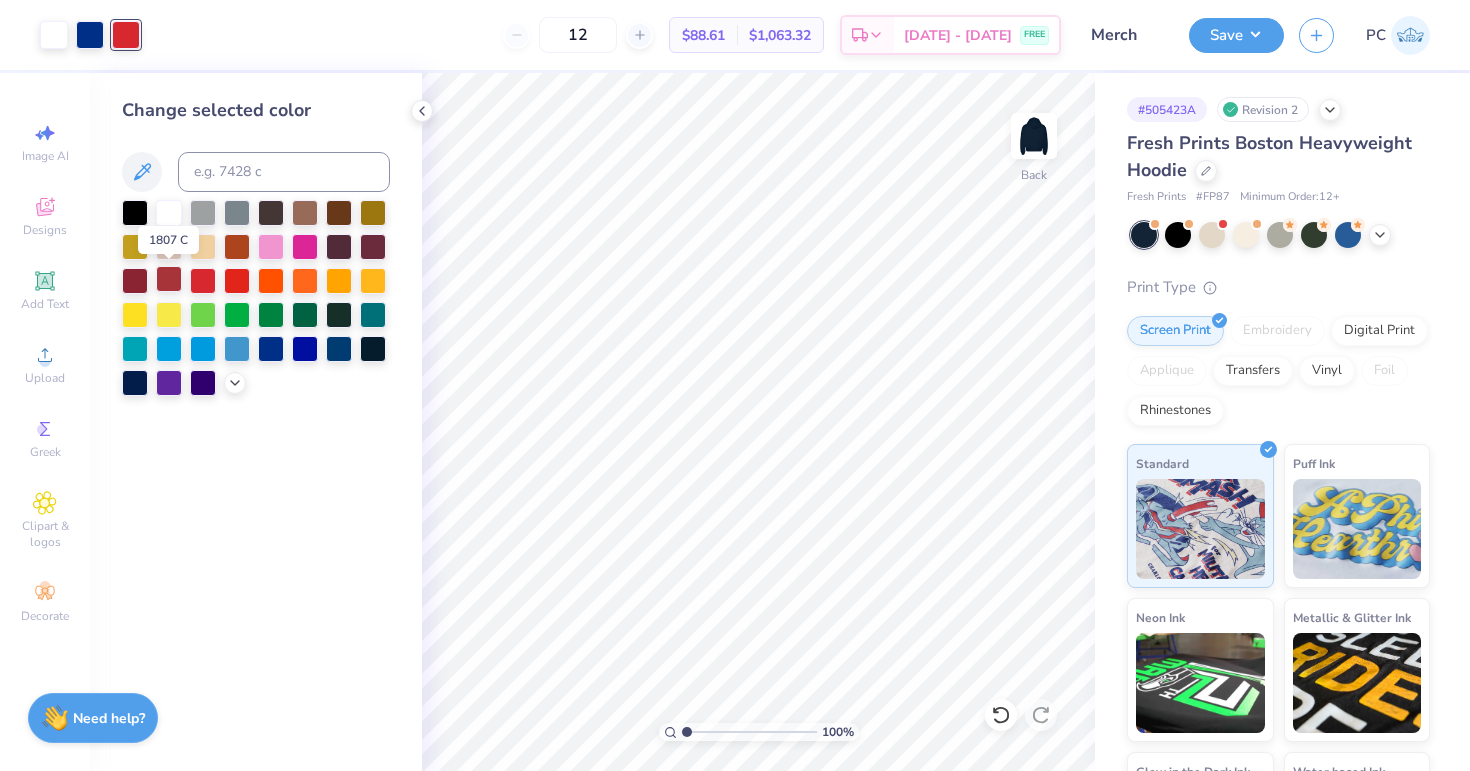 click at bounding box center [169, 279] 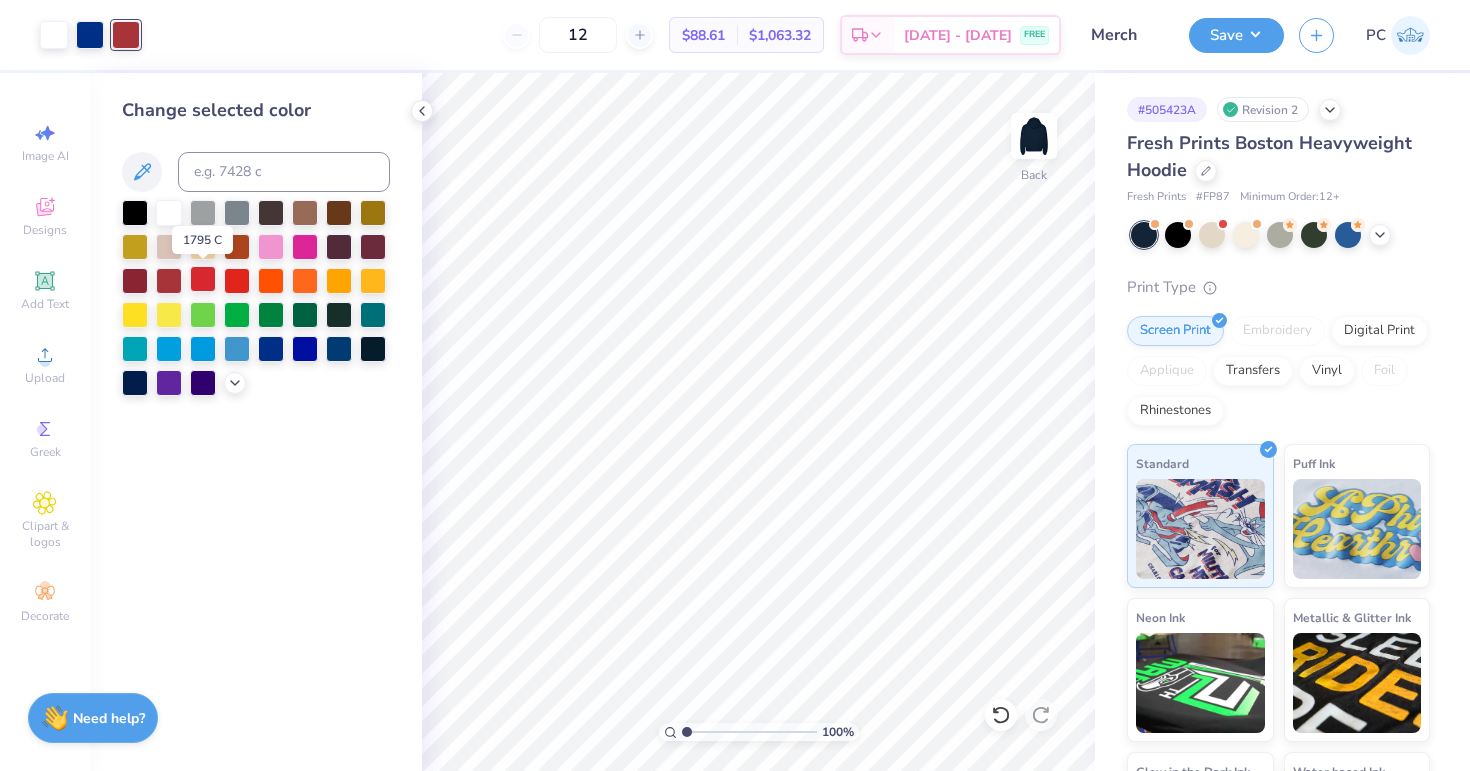 click at bounding box center [203, 279] 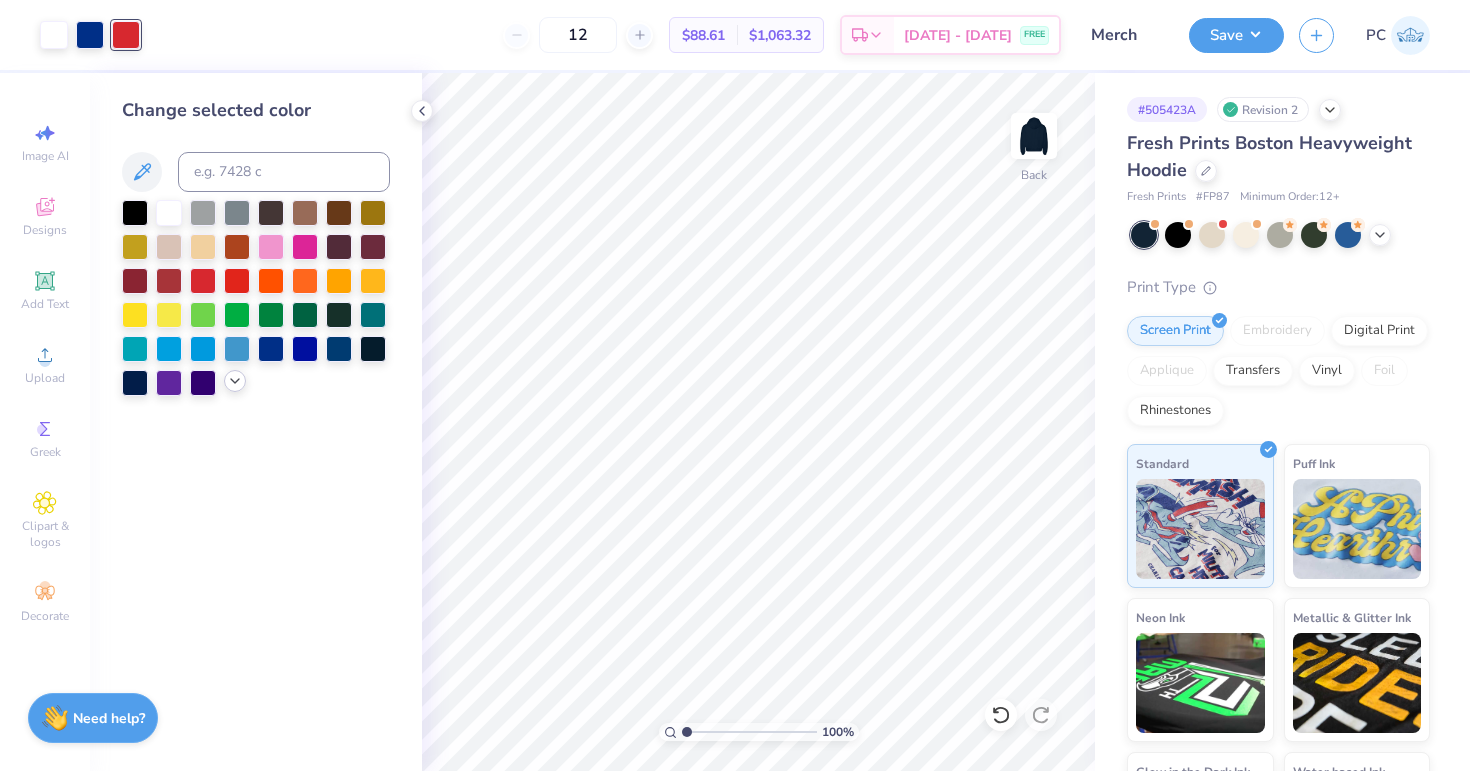 click 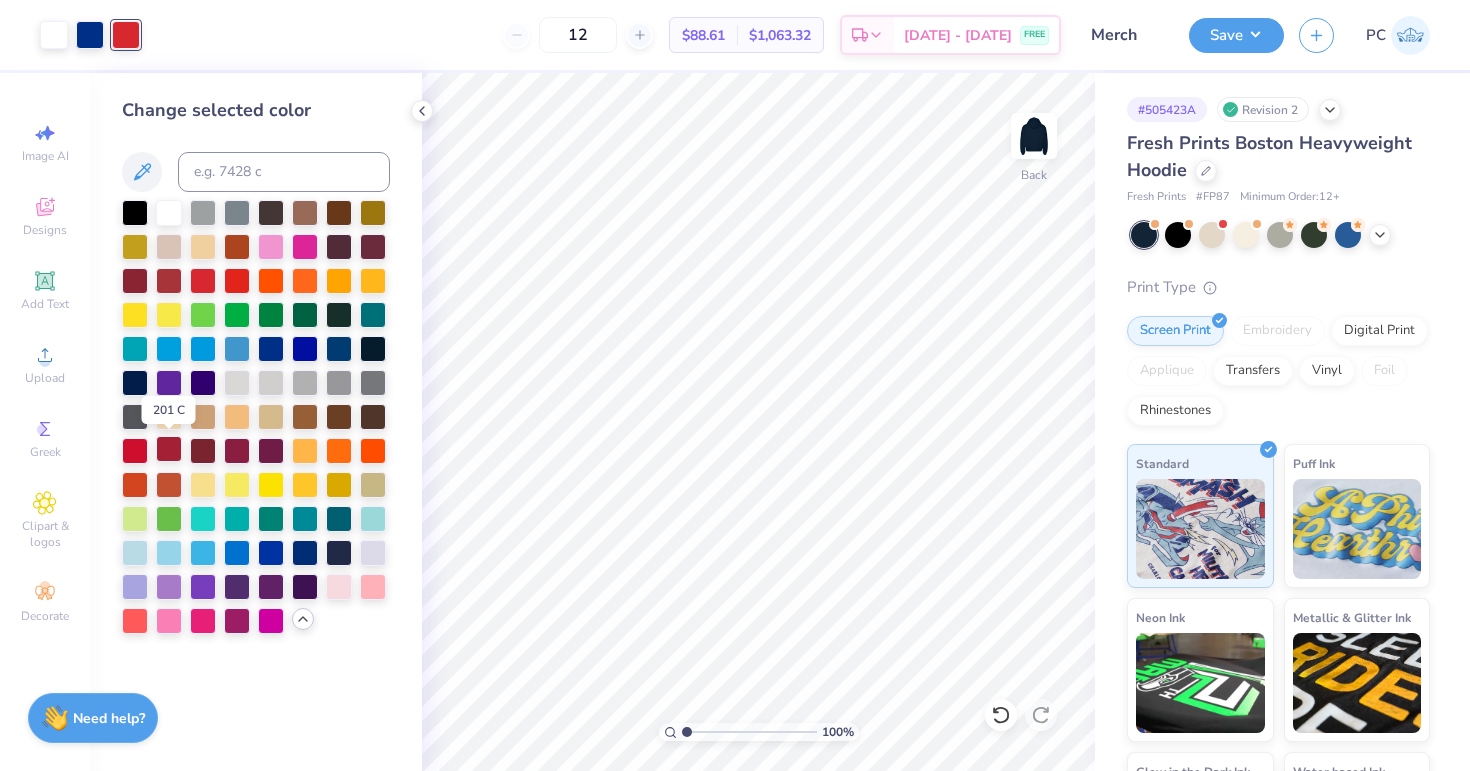 click at bounding box center [169, 449] 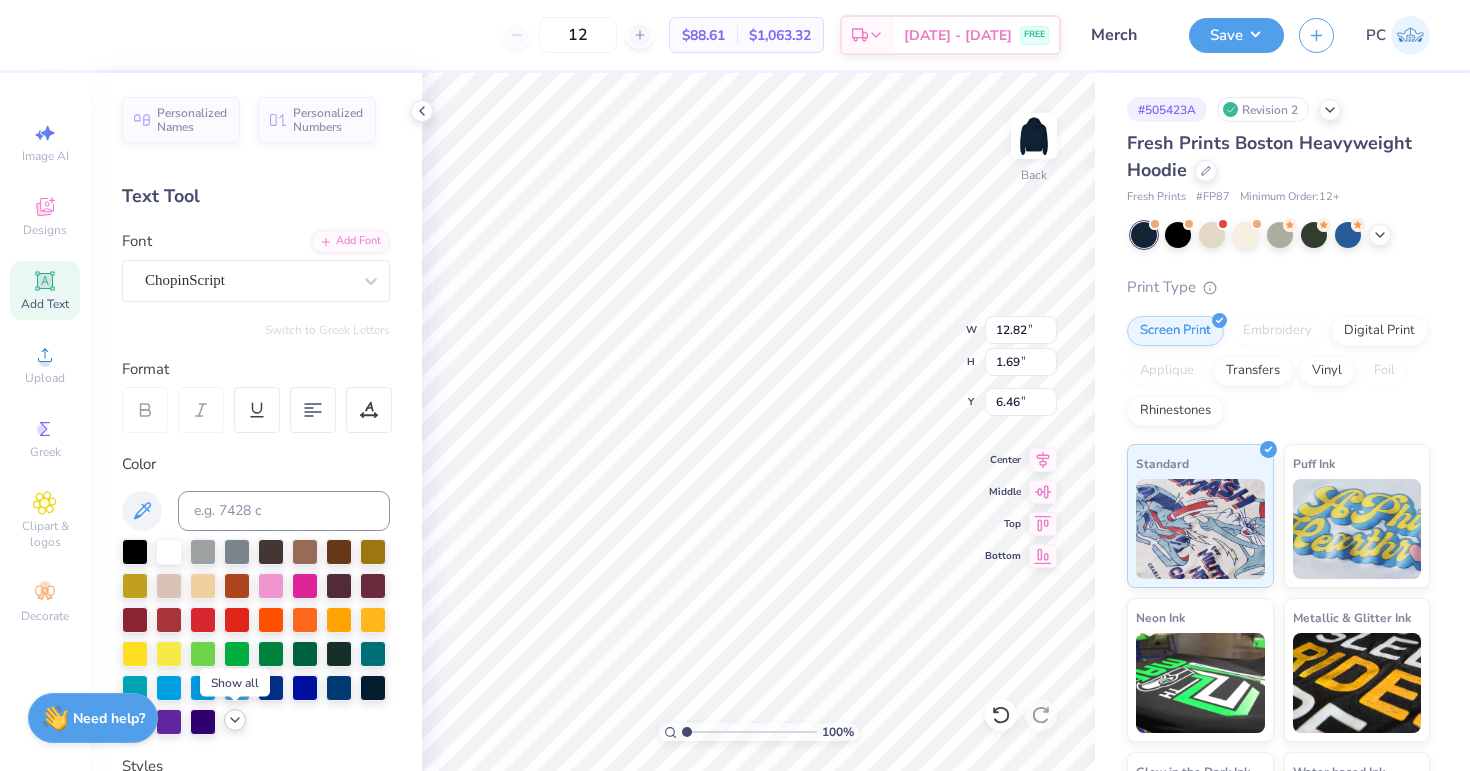 click 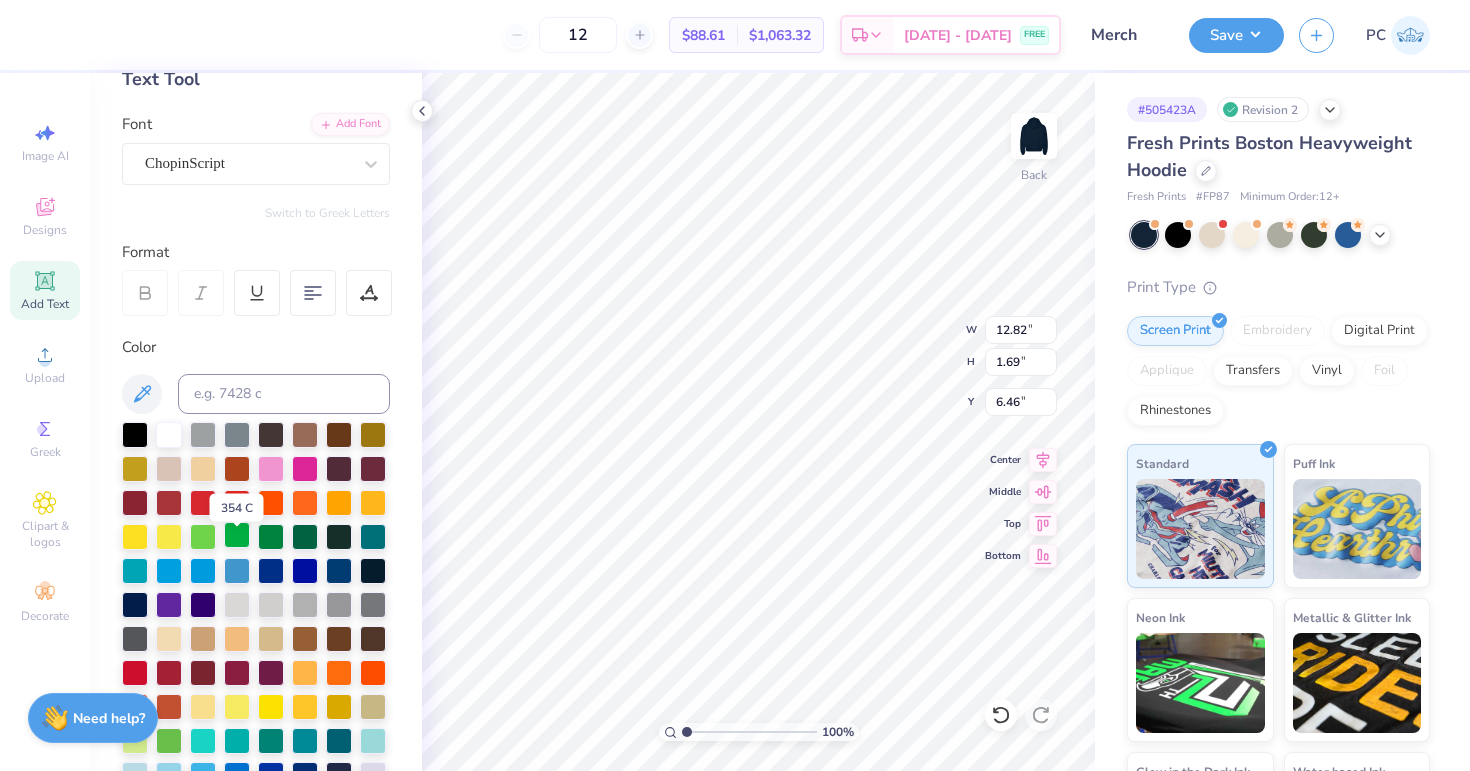 scroll, scrollTop: 117, scrollLeft: 0, axis: vertical 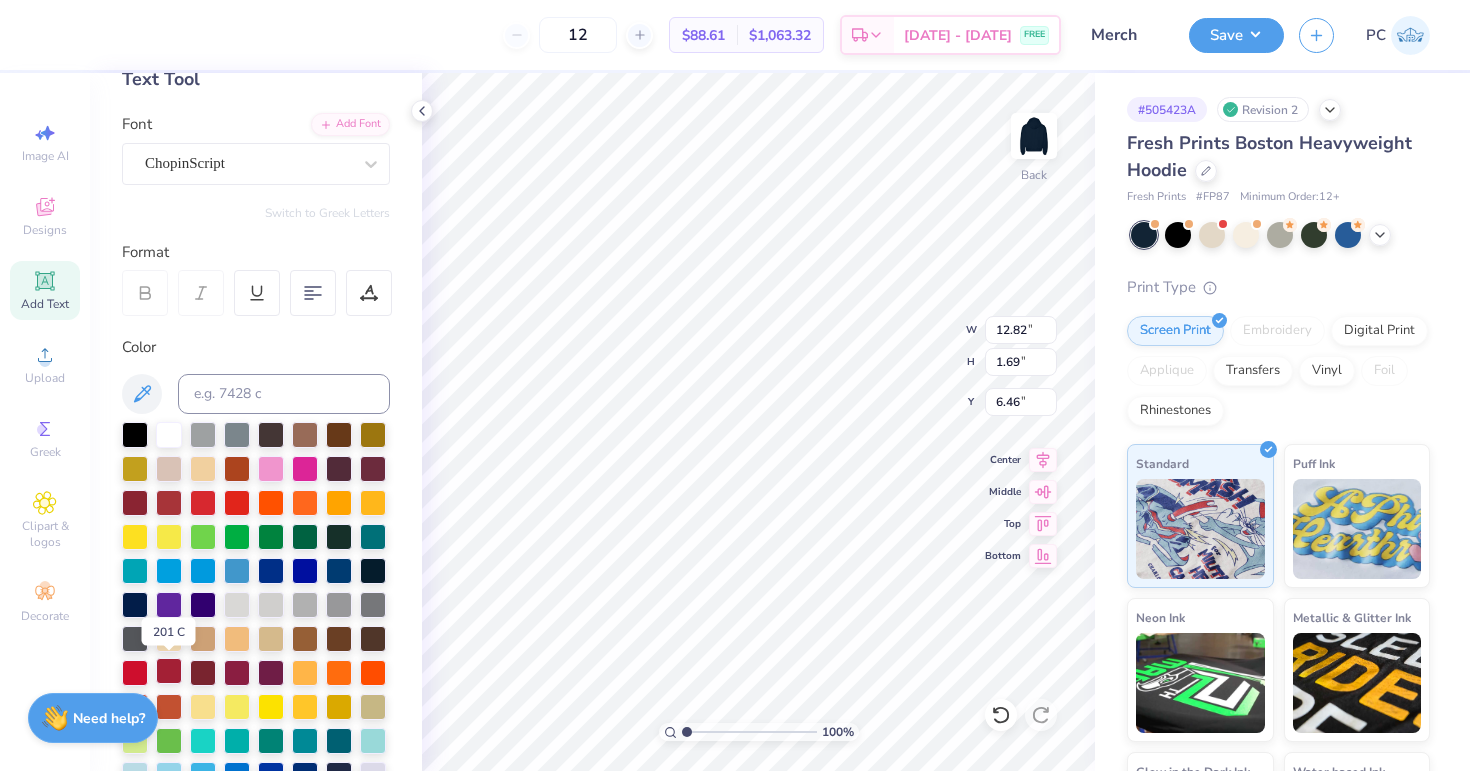 click at bounding box center [169, 671] 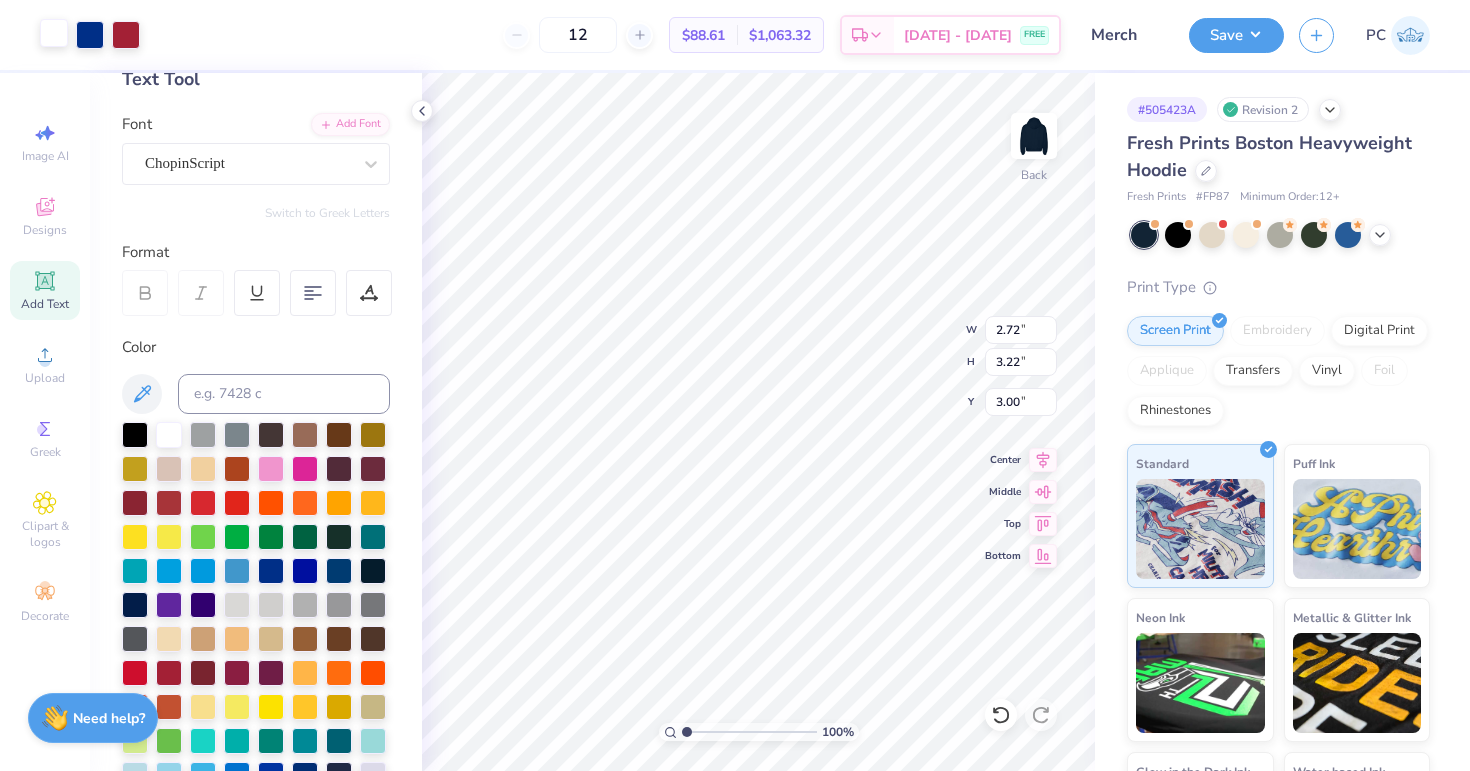 click at bounding box center [54, 33] 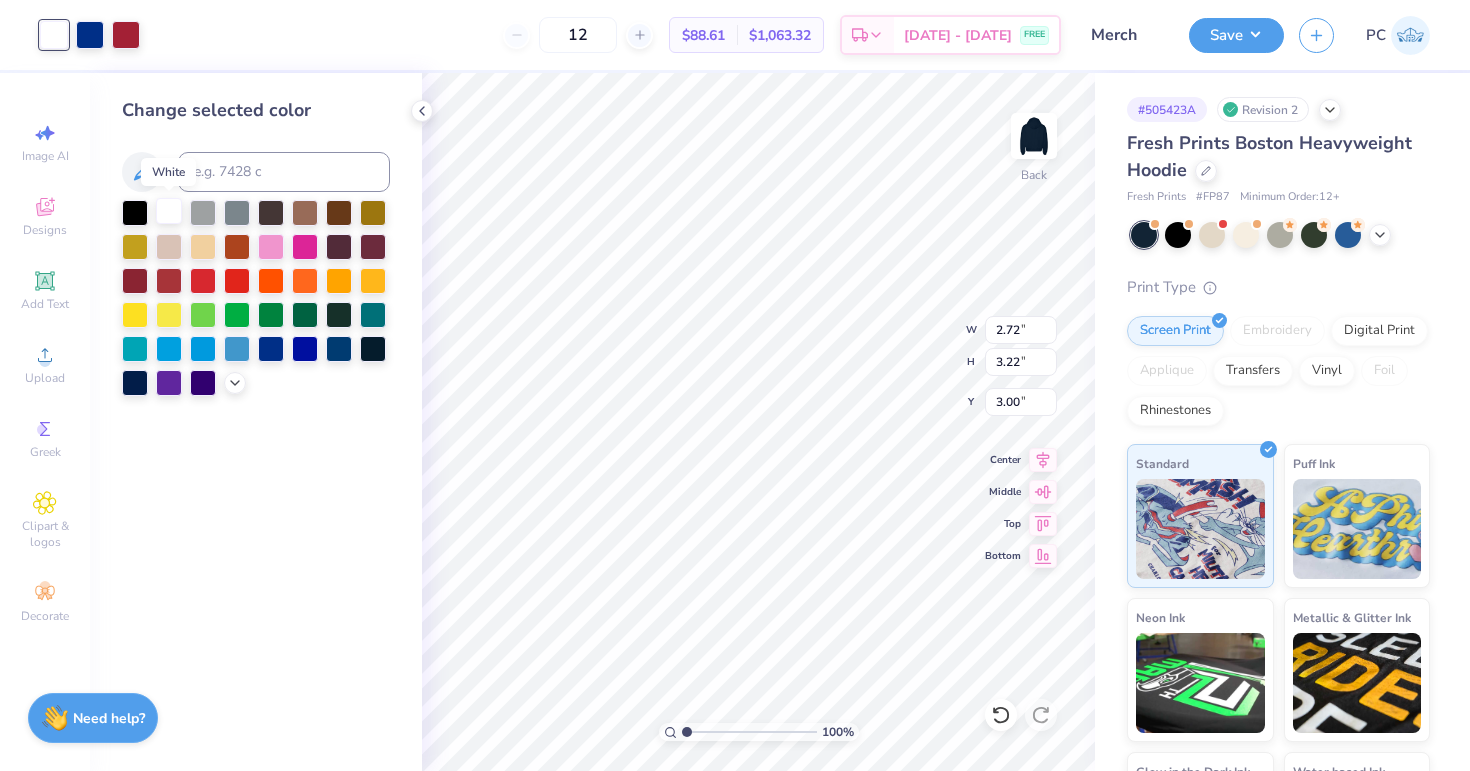 click at bounding box center [169, 211] 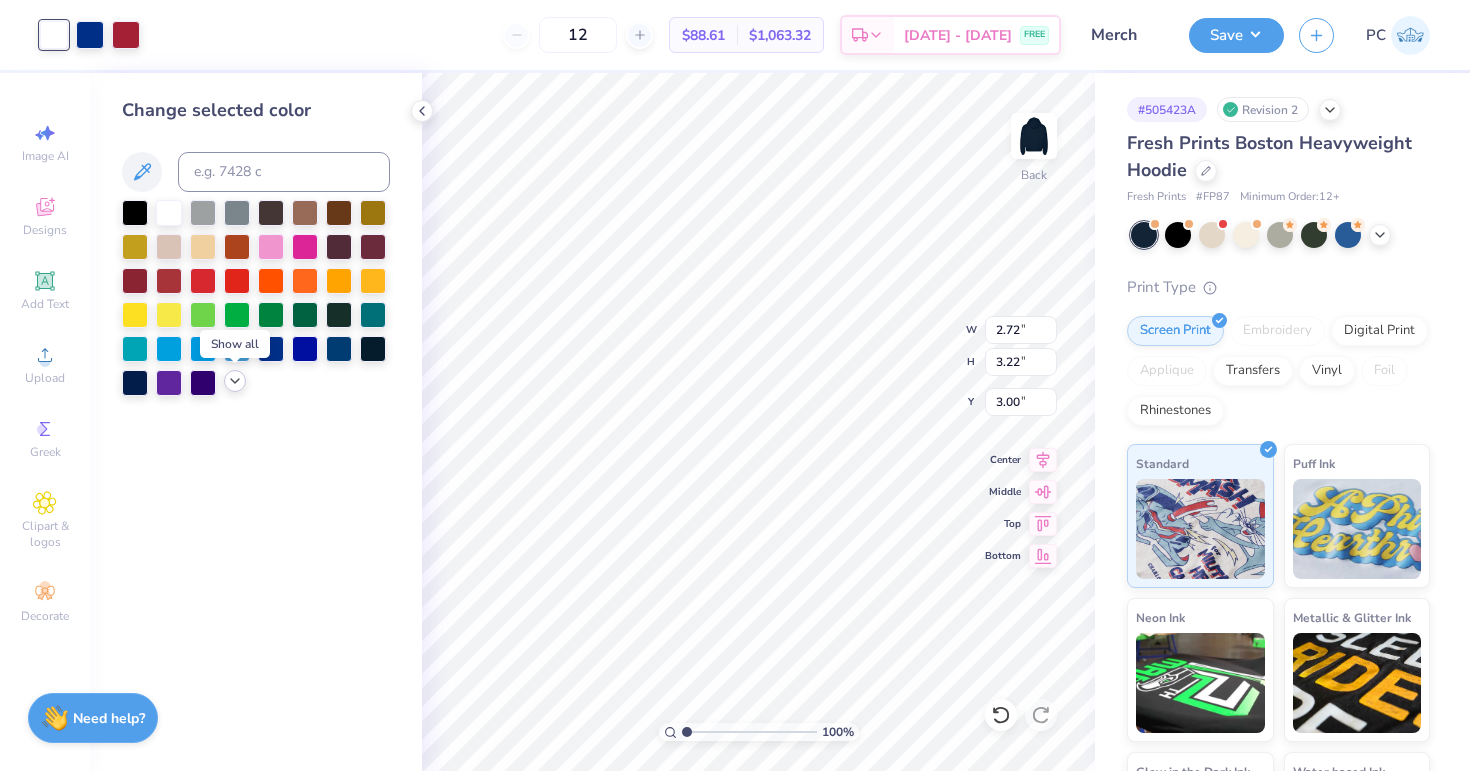 click 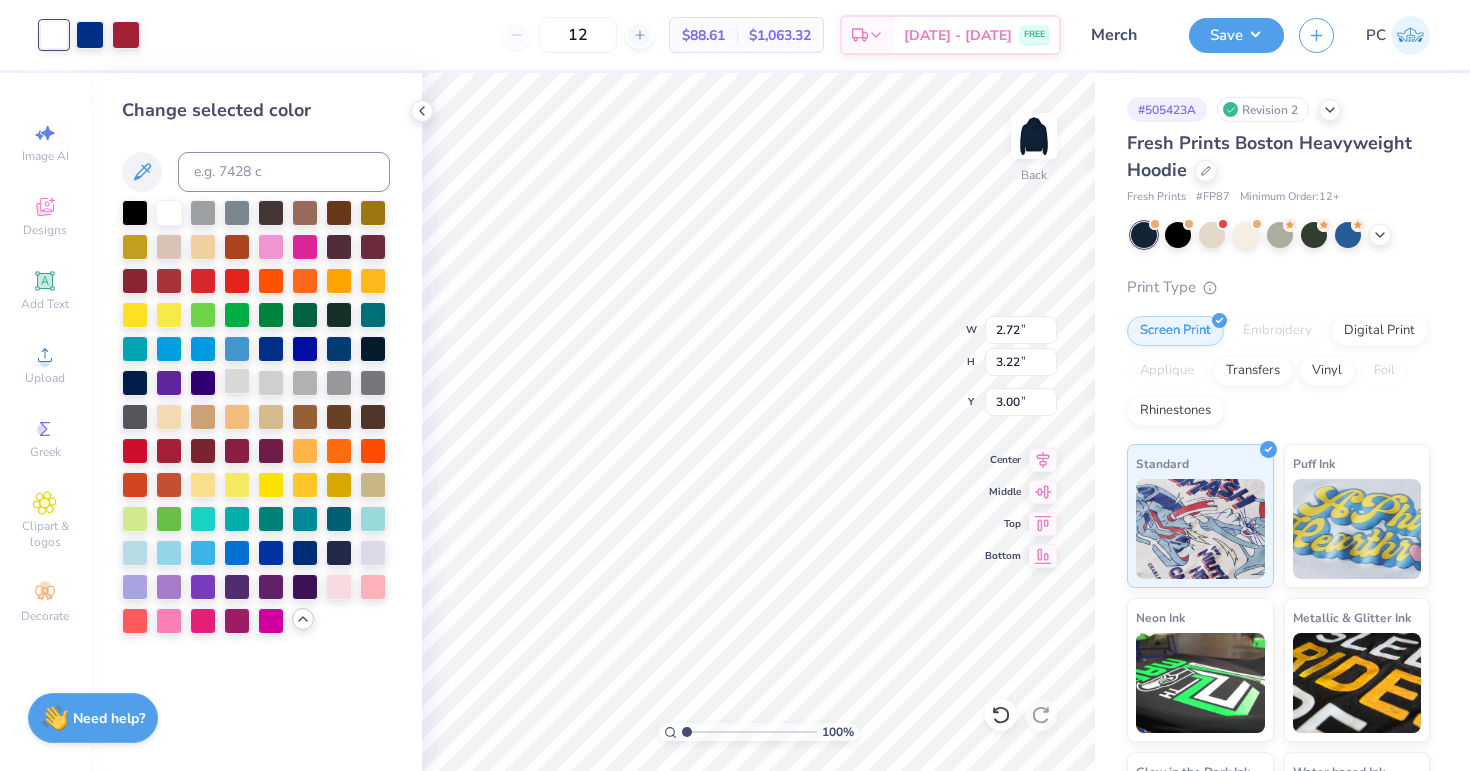 click at bounding box center [237, 381] 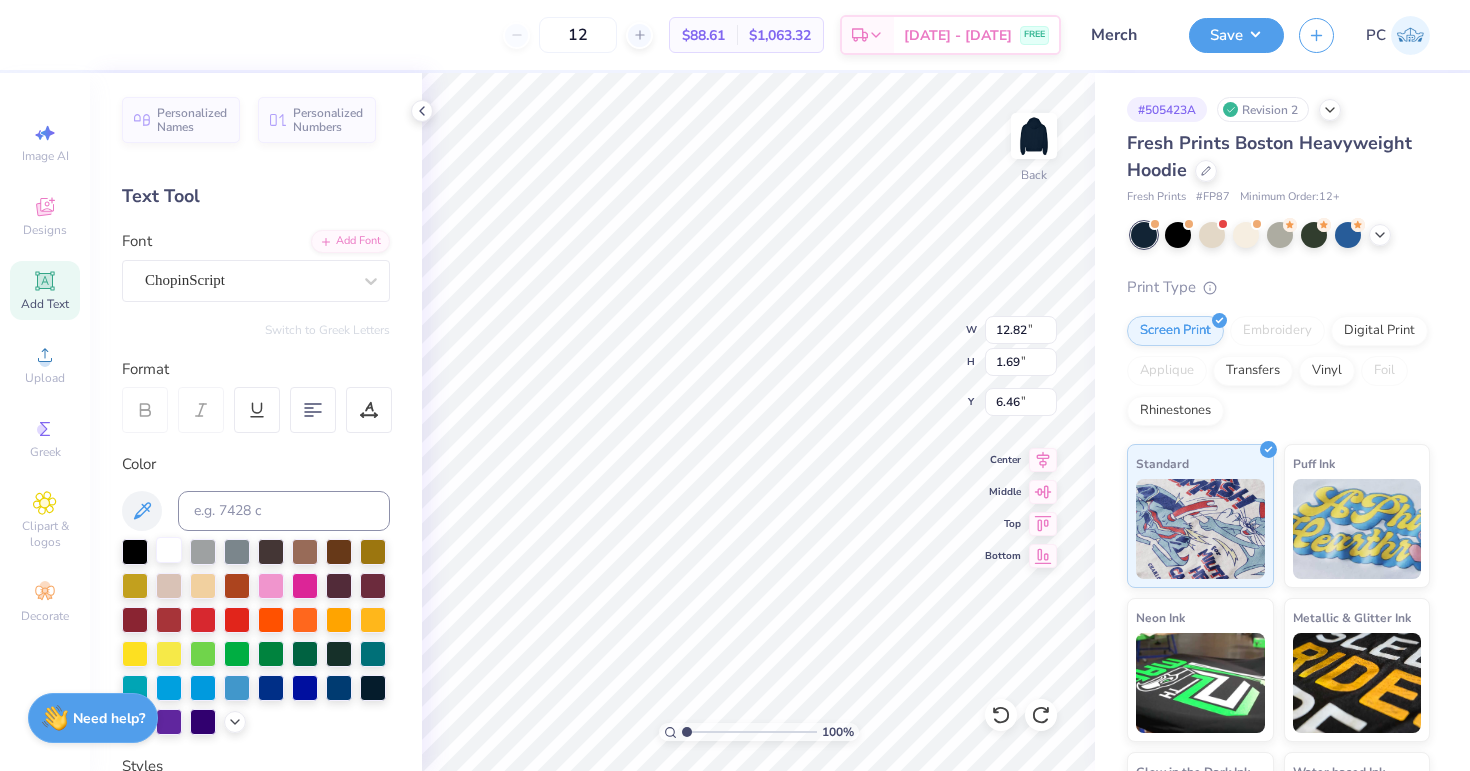 click at bounding box center [169, 550] 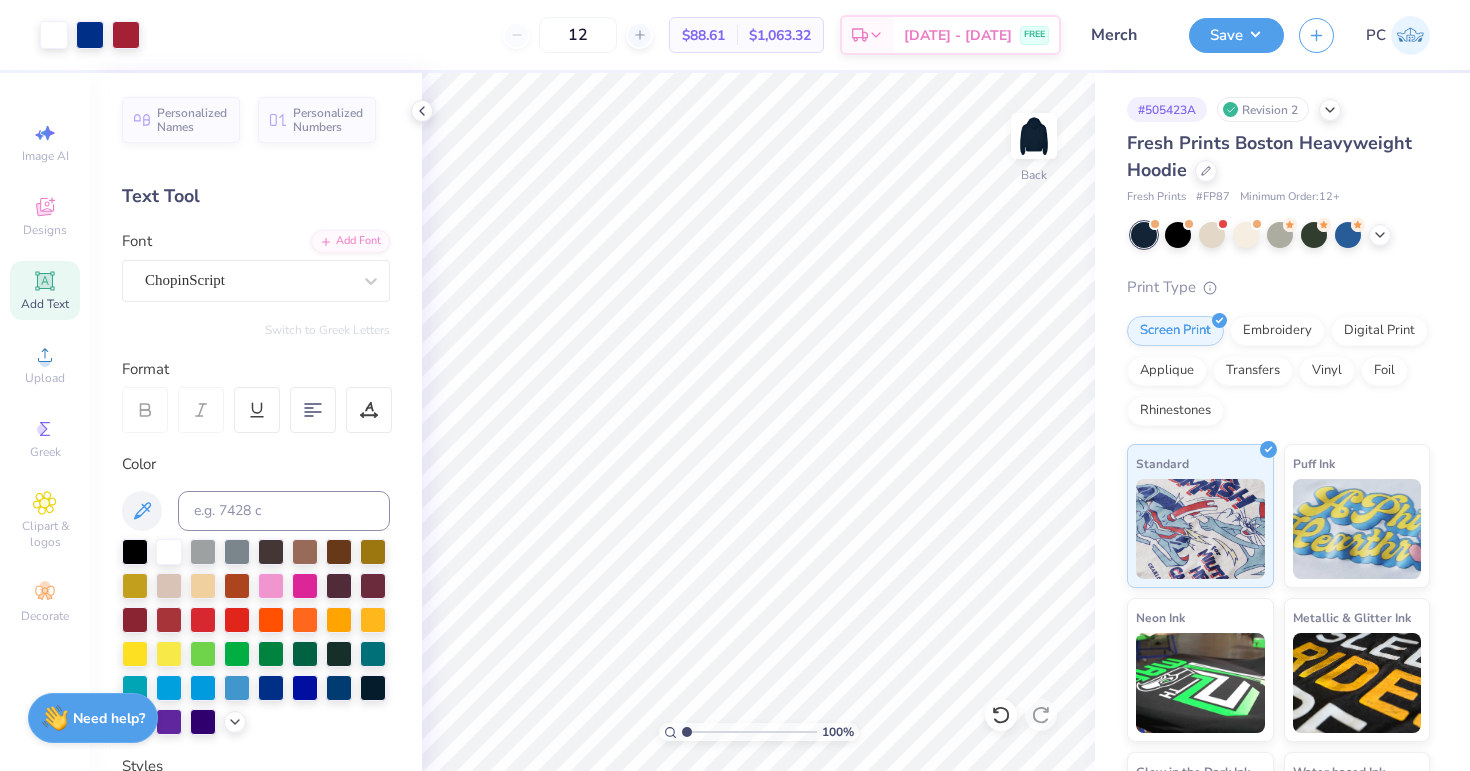 drag, startPoint x: 691, startPoint y: 732, endPoint x: 659, endPoint y: 731, distance: 32.01562 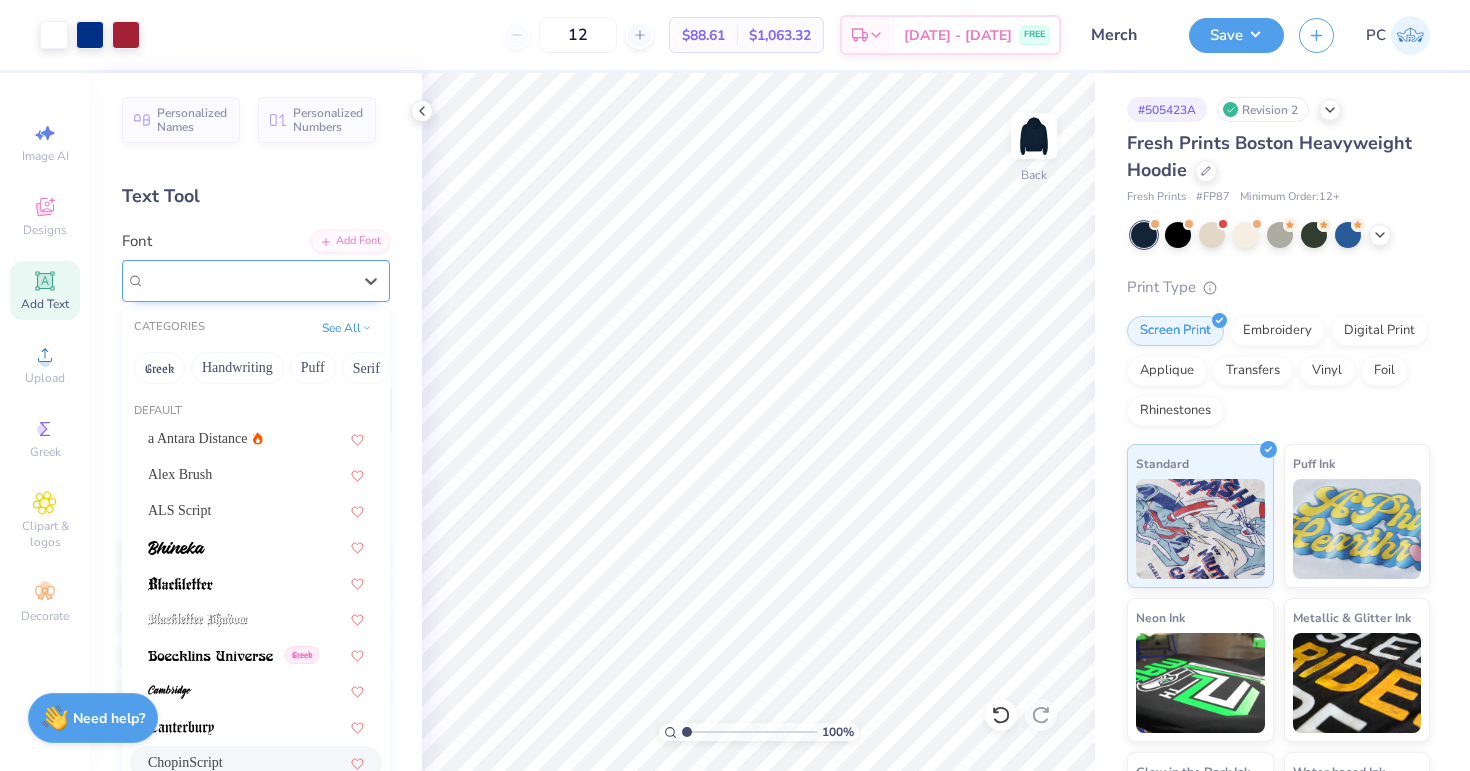 click on "ChopinScript" at bounding box center [248, 280] 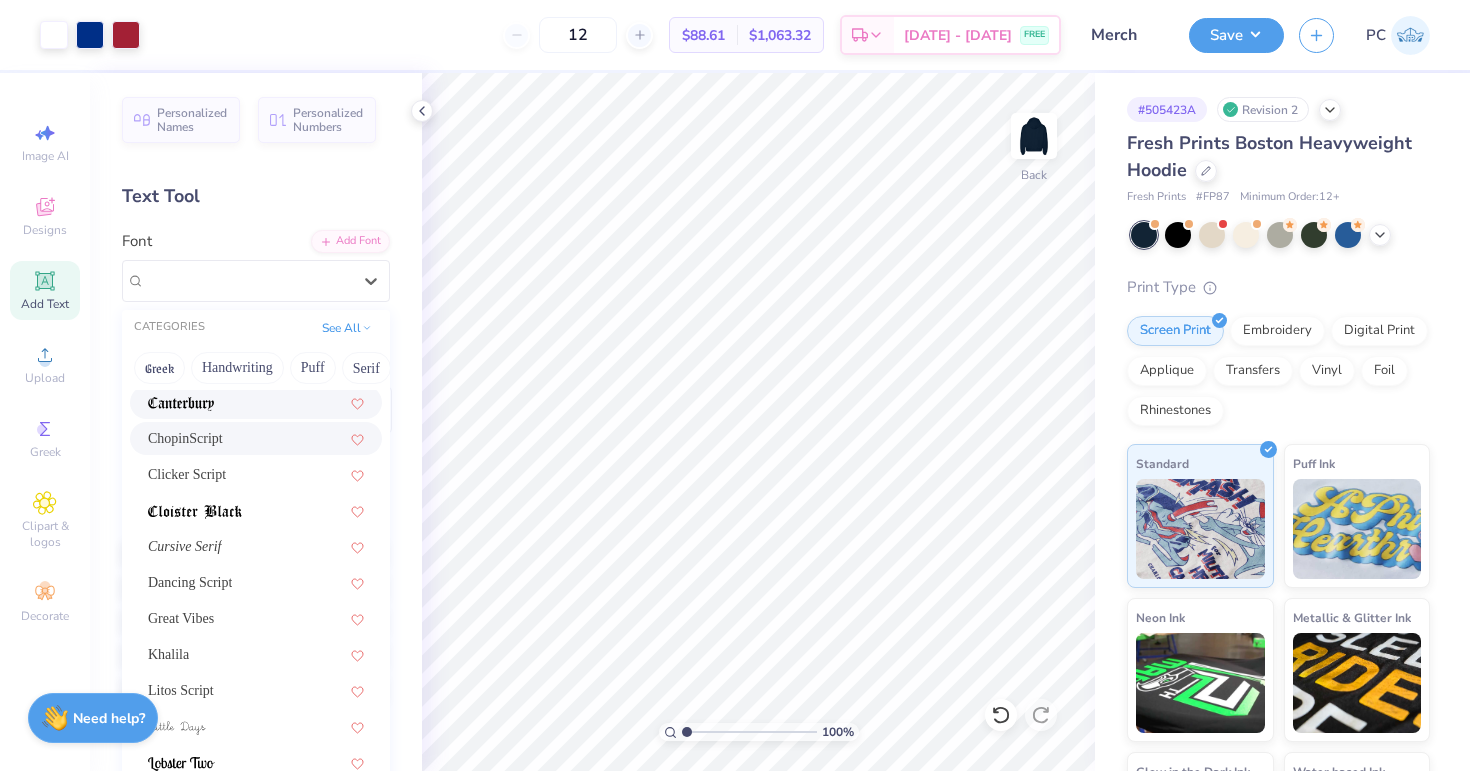 scroll, scrollTop: 490, scrollLeft: 0, axis: vertical 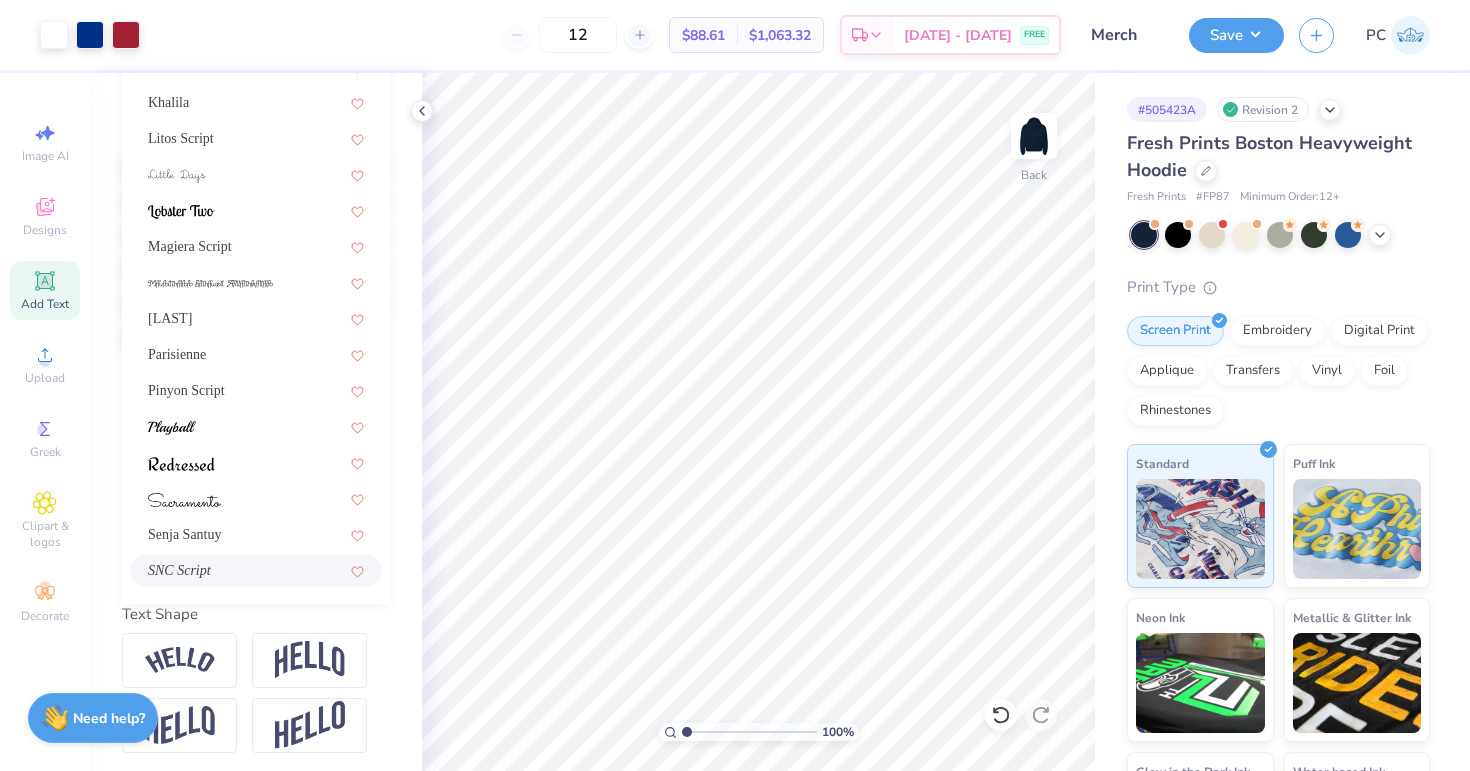 click on "SNC Script" at bounding box center [256, 570] 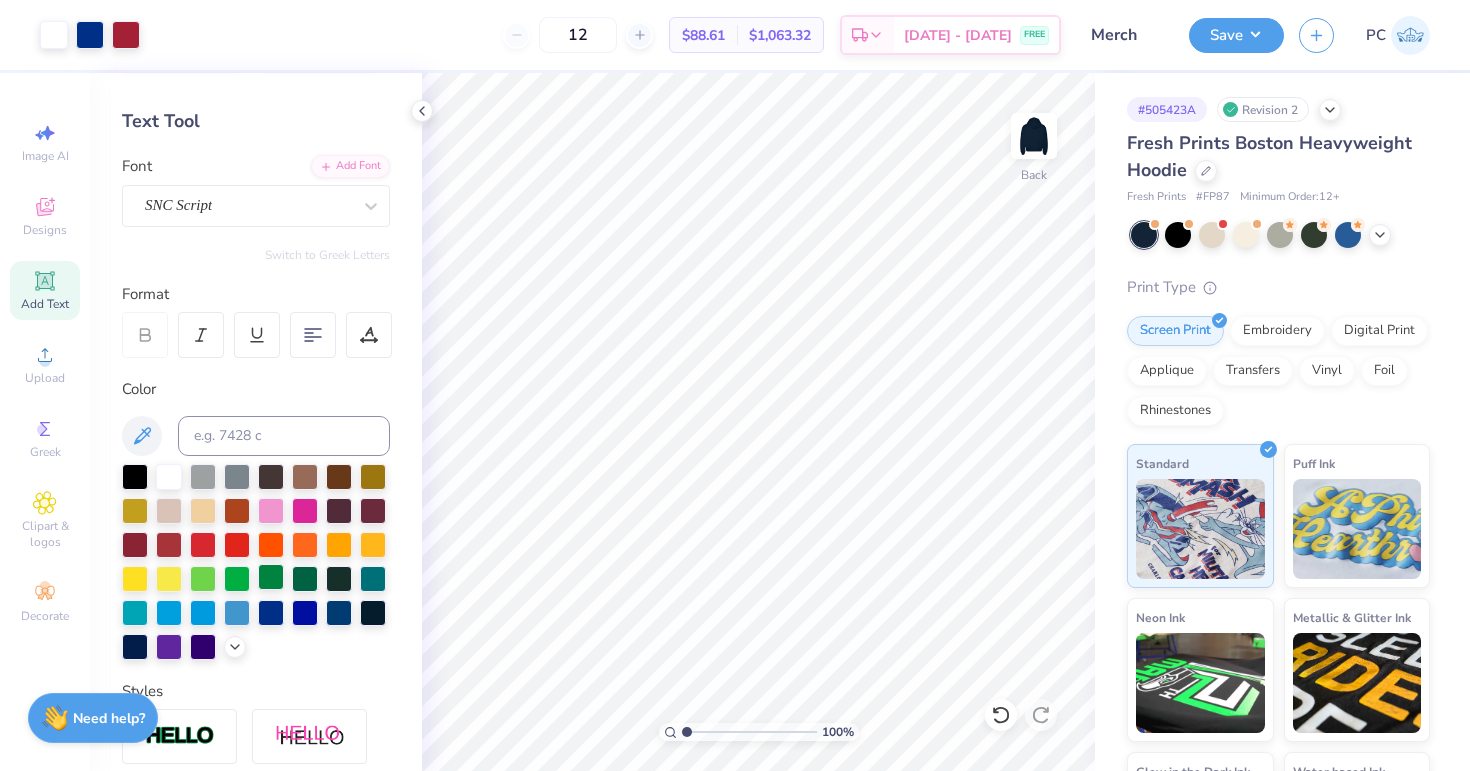 scroll, scrollTop: 0, scrollLeft: 0, axis: both 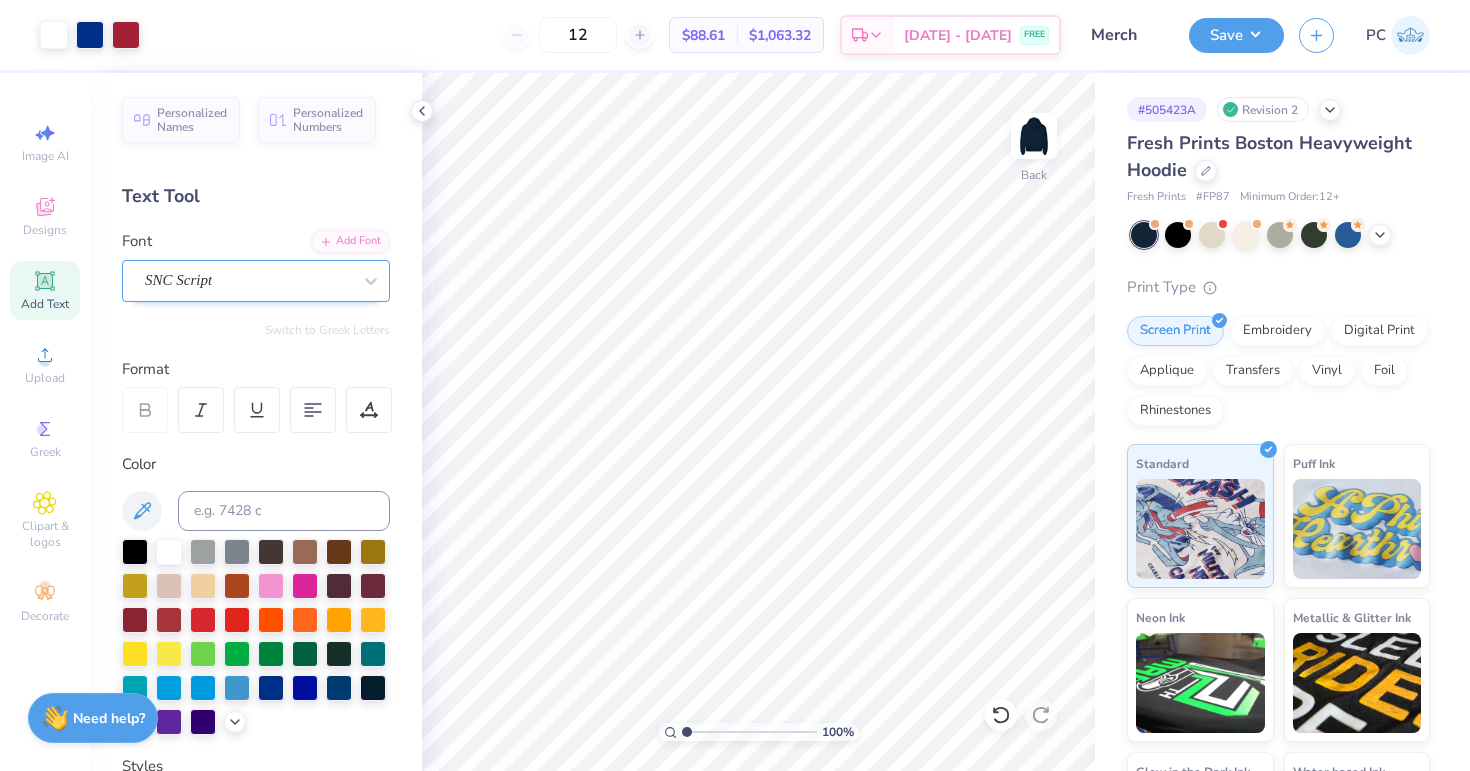 click on "SNC Script" at bounding box center [248, 280] 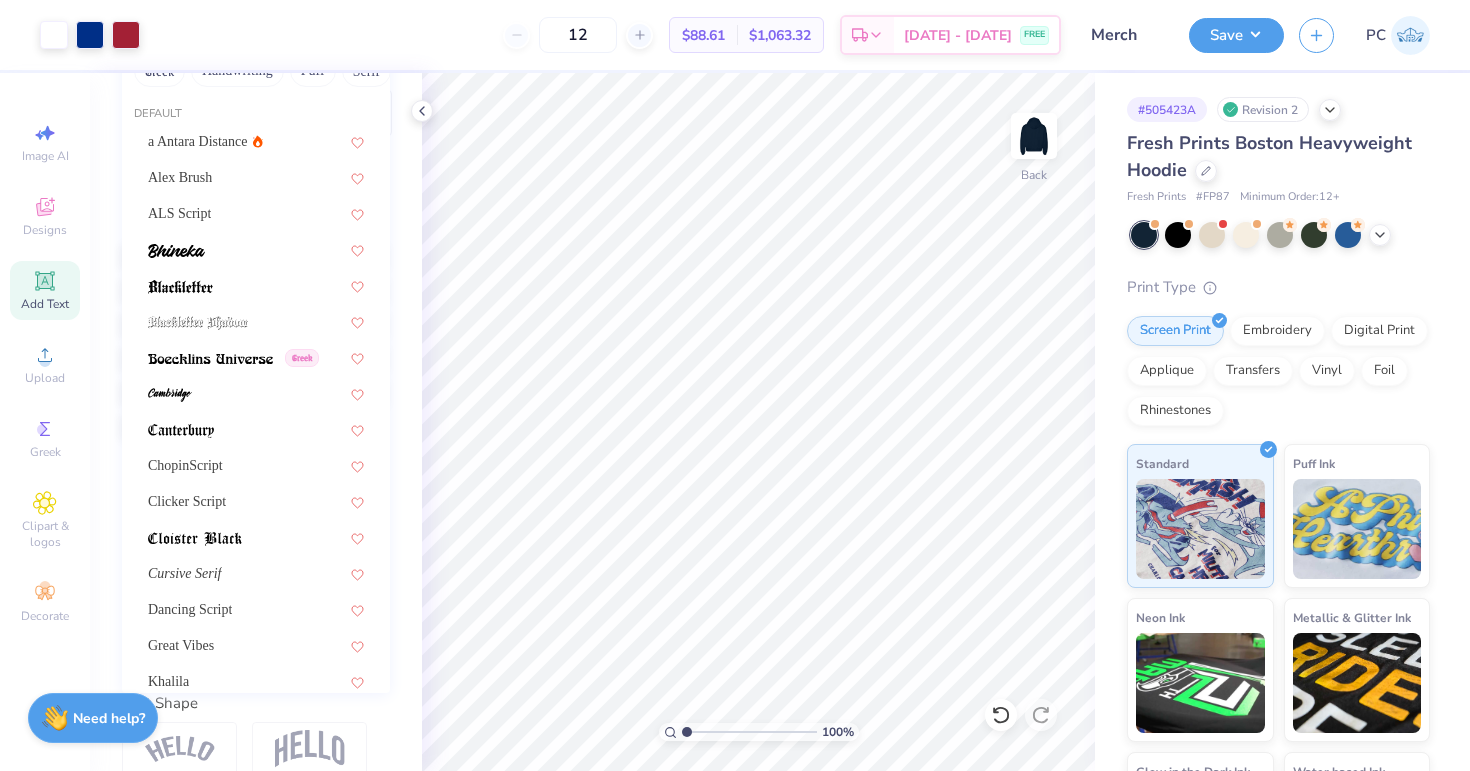 scroll, scrollTop: 311, scrollLeft: 0, axis: vertical 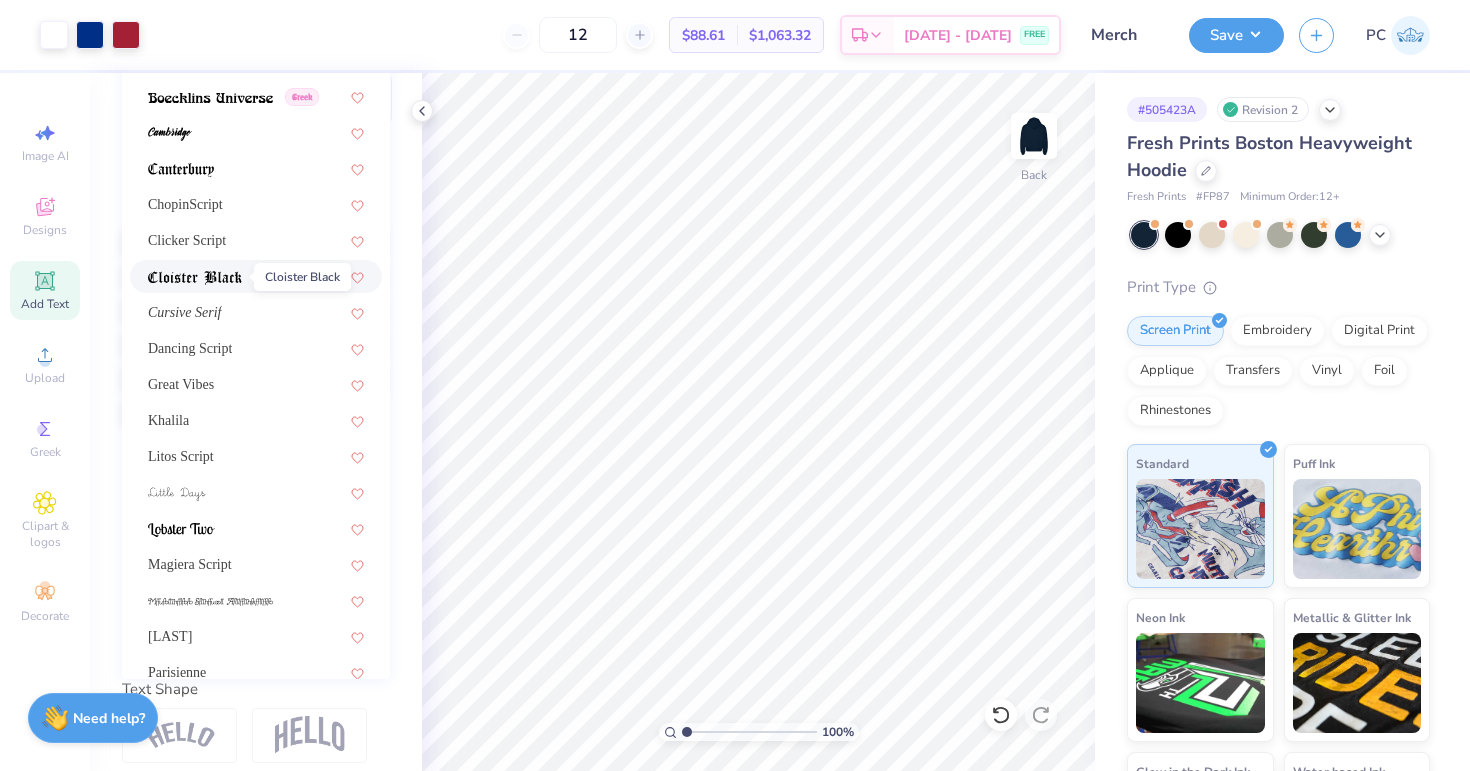click at bounding box center [195, 278] 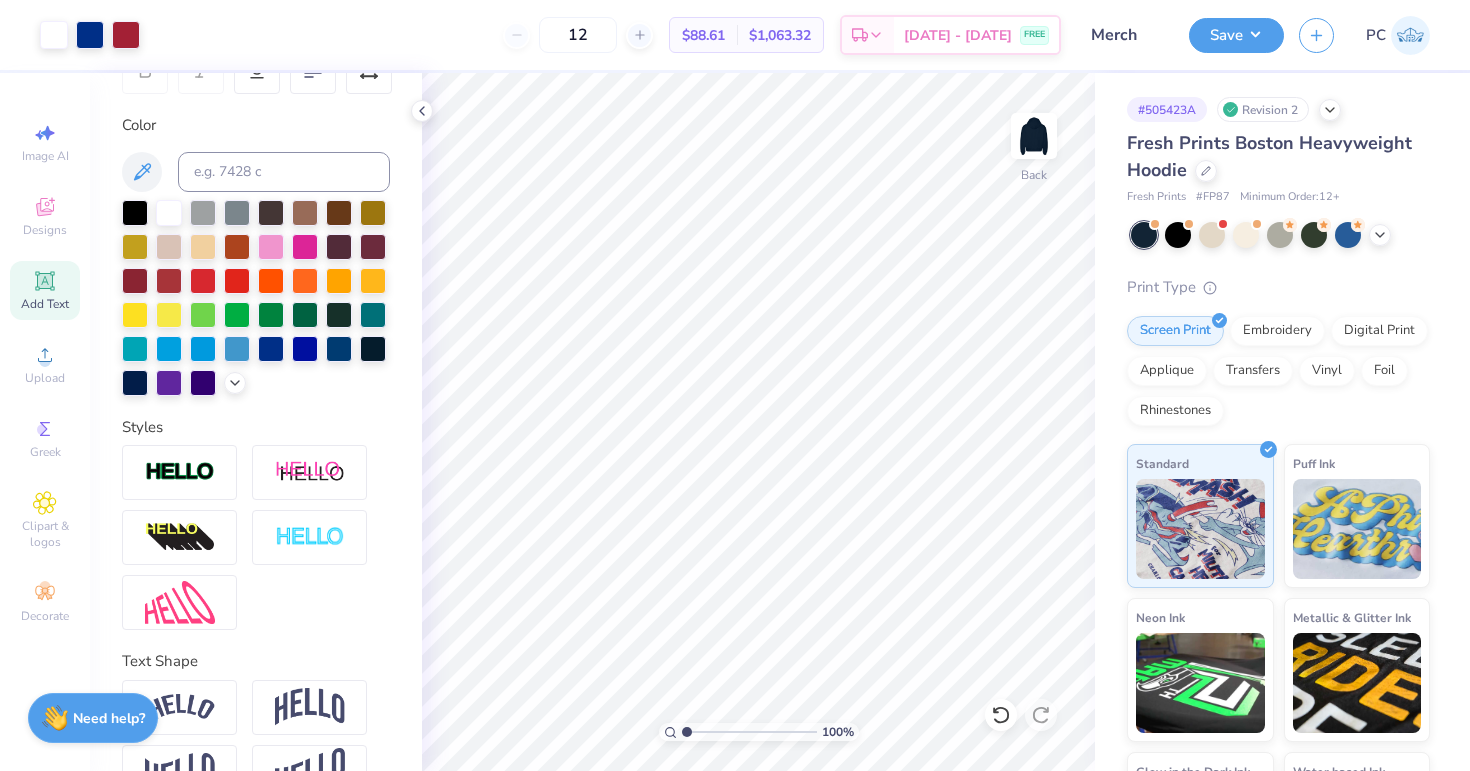 scroll, scrollTop: 354, scrollLeft: 0, axis: vertical 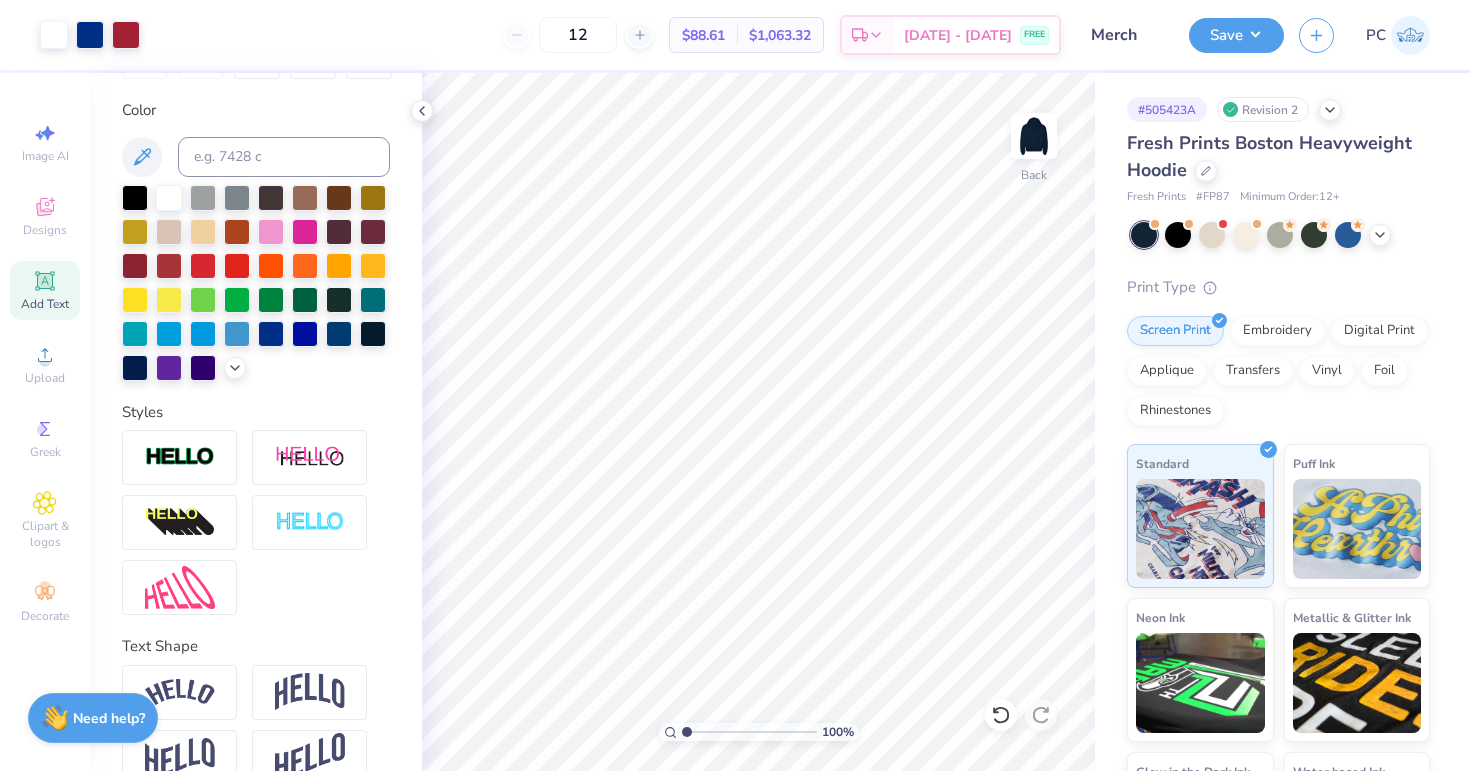 click at bounding box center (179, 457) 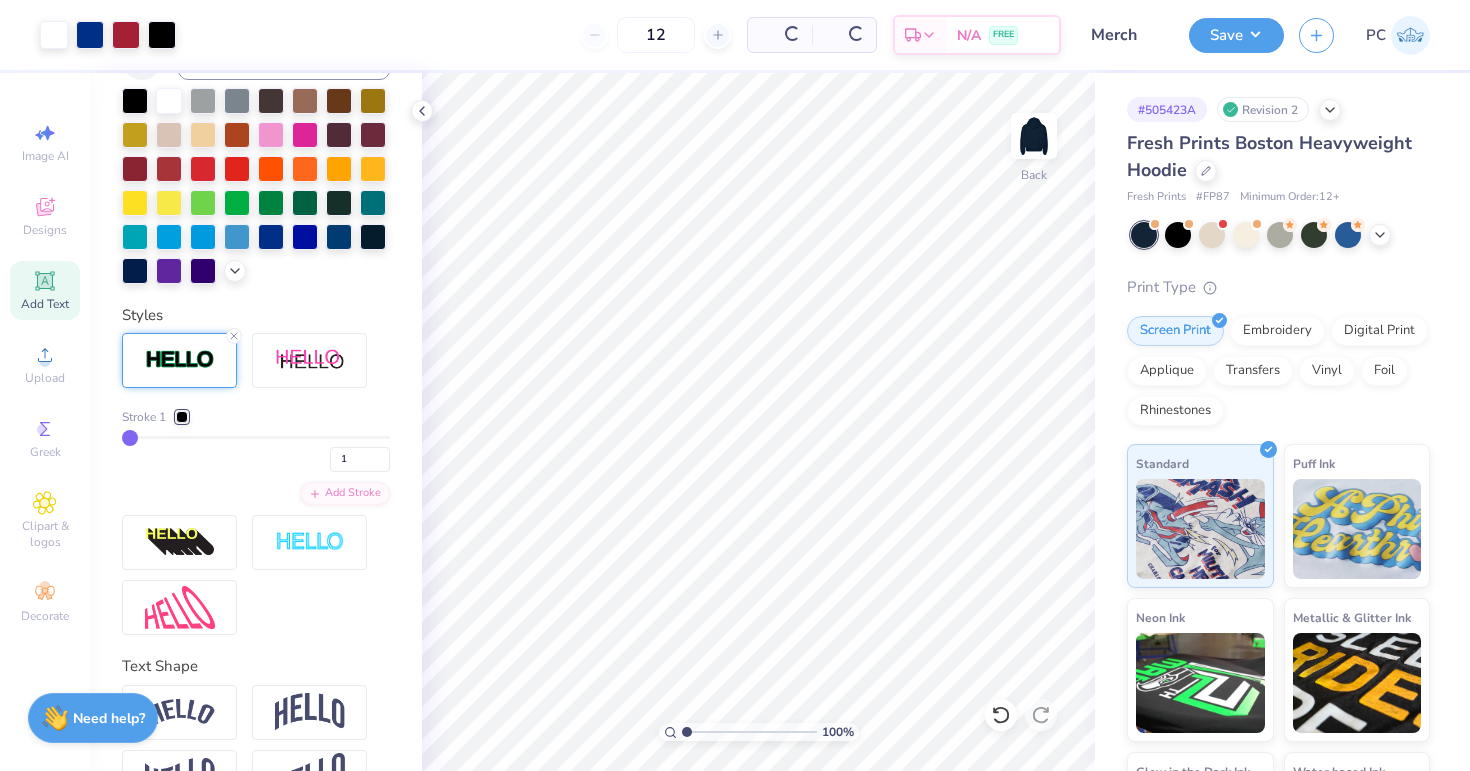 scroll, scrollTop: 451, scrollLeft: 0, axis: vertical 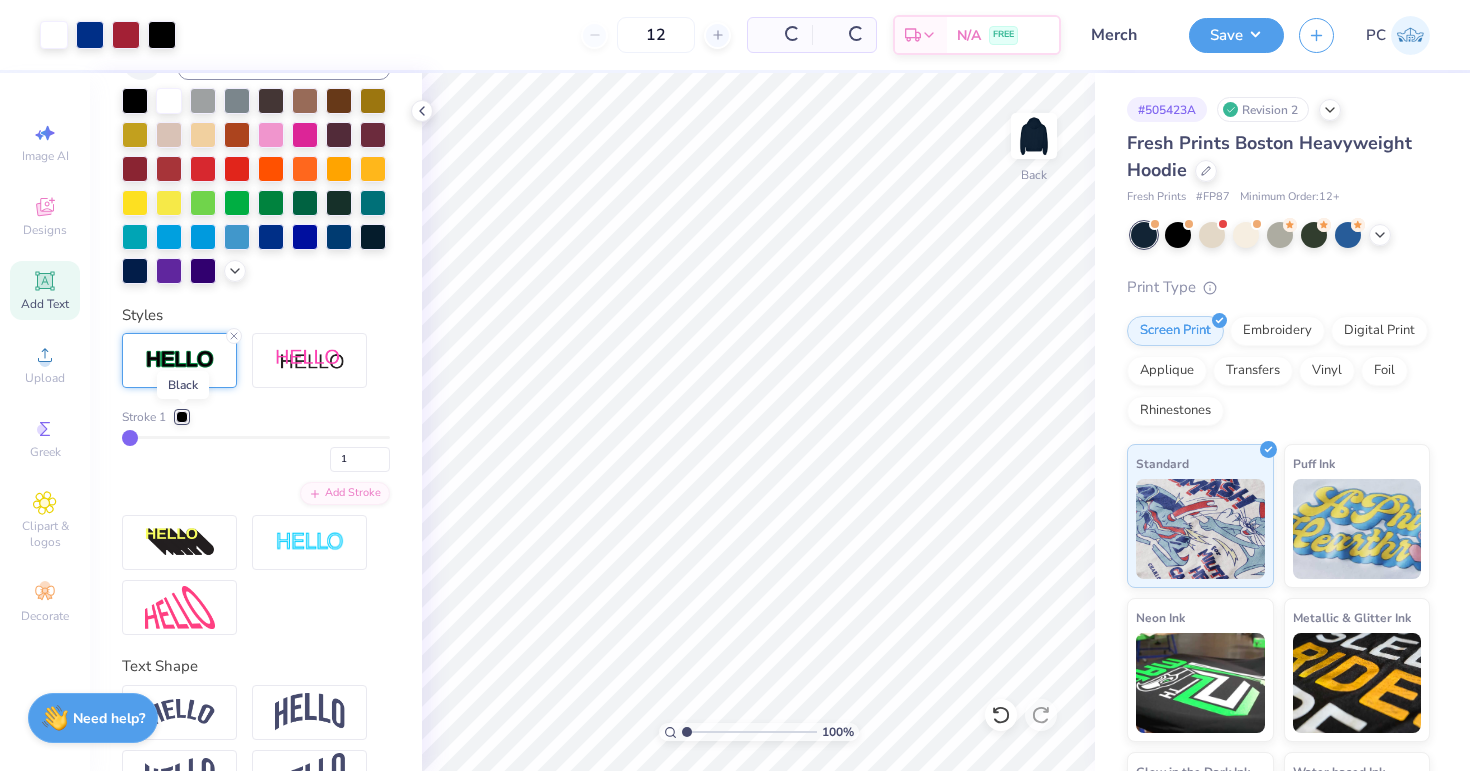 click at bounding box center [182, 417] 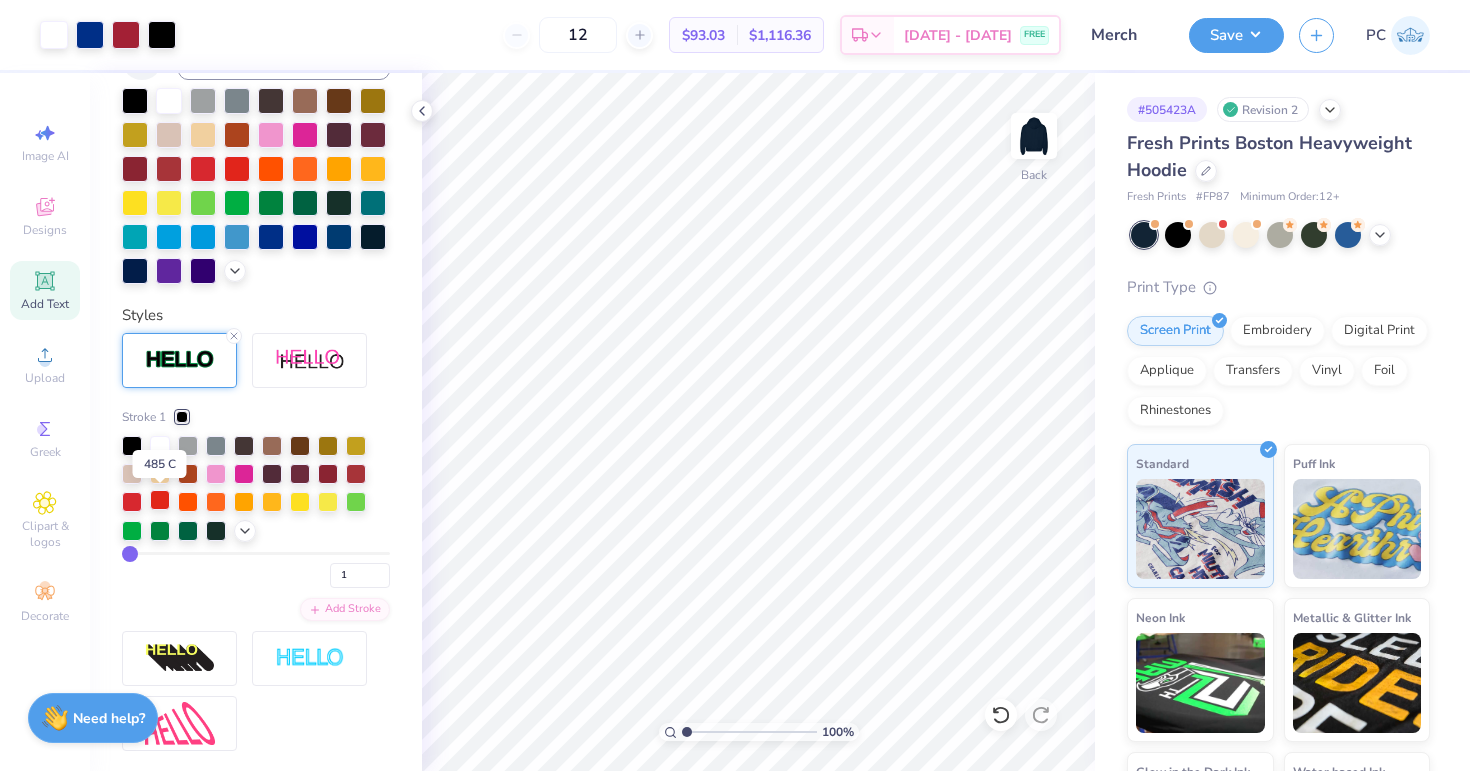 click at bounding box center [160, 500] 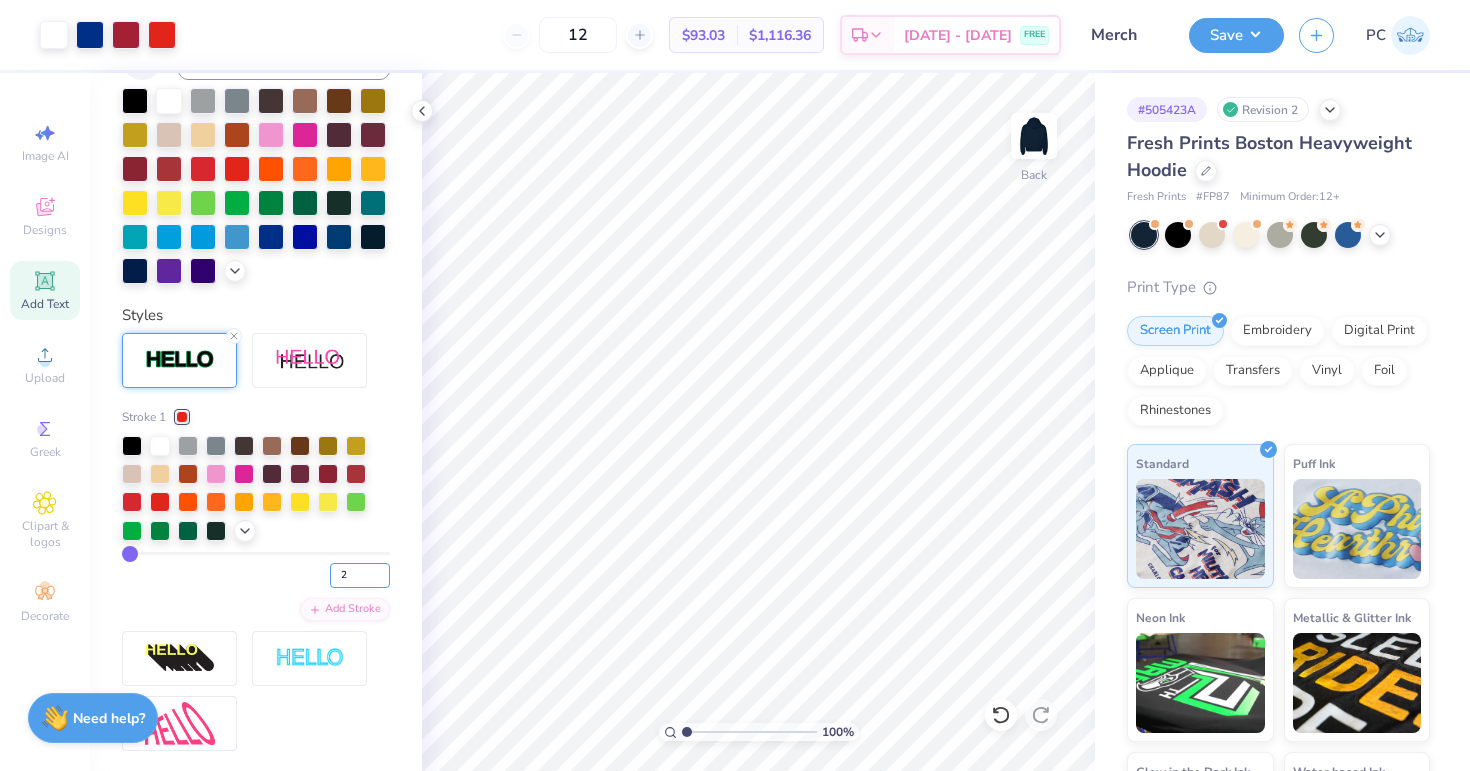 click on "2" at bounding box center (360, 575) 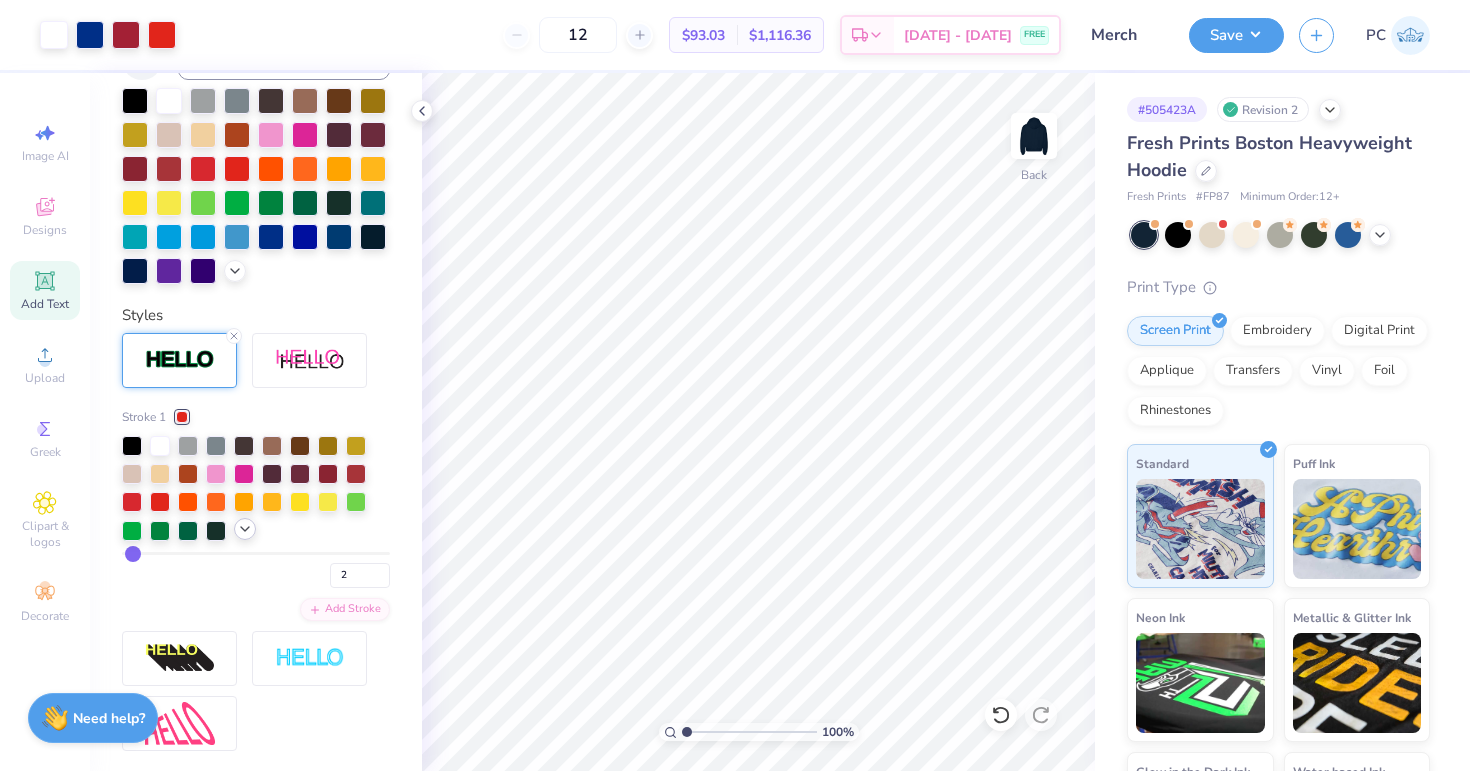 click 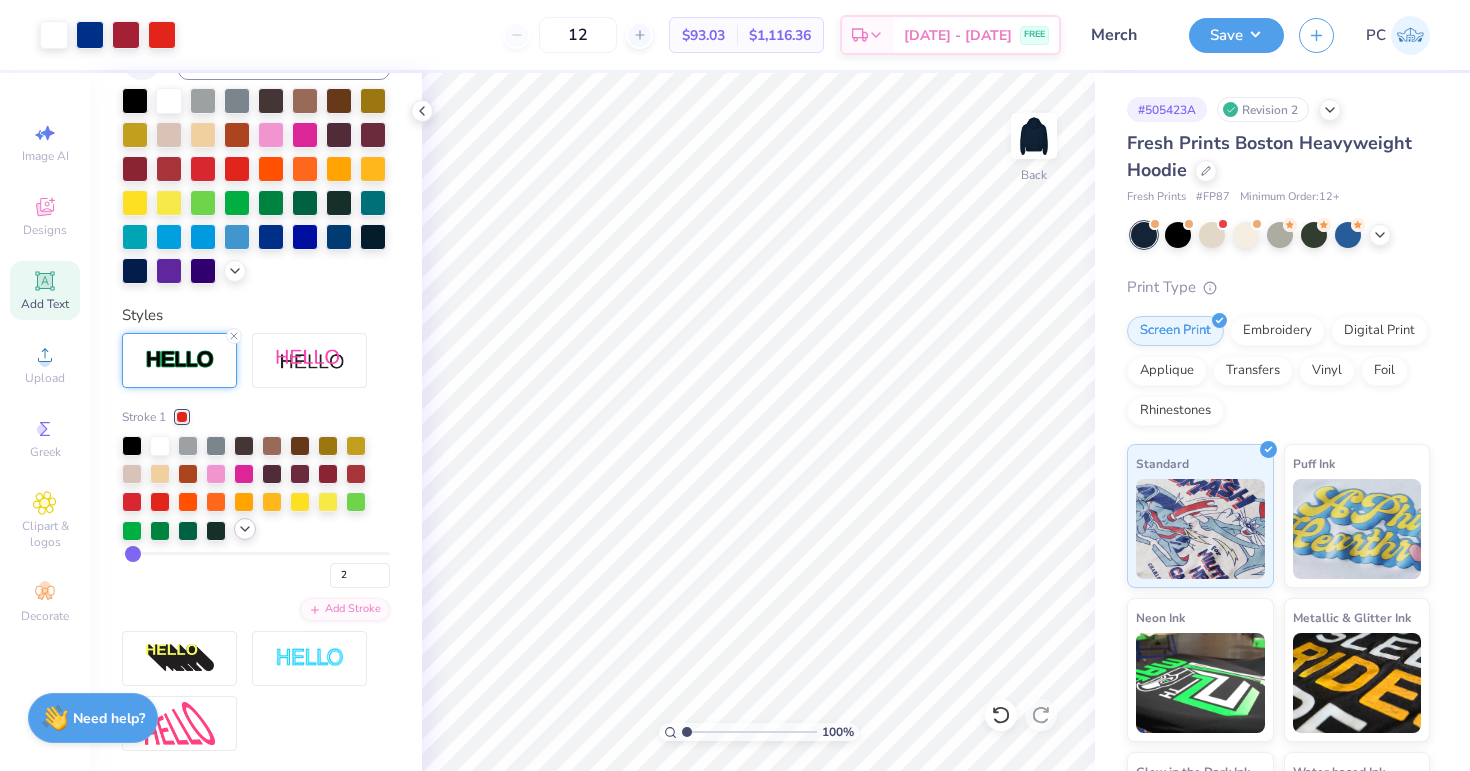 click 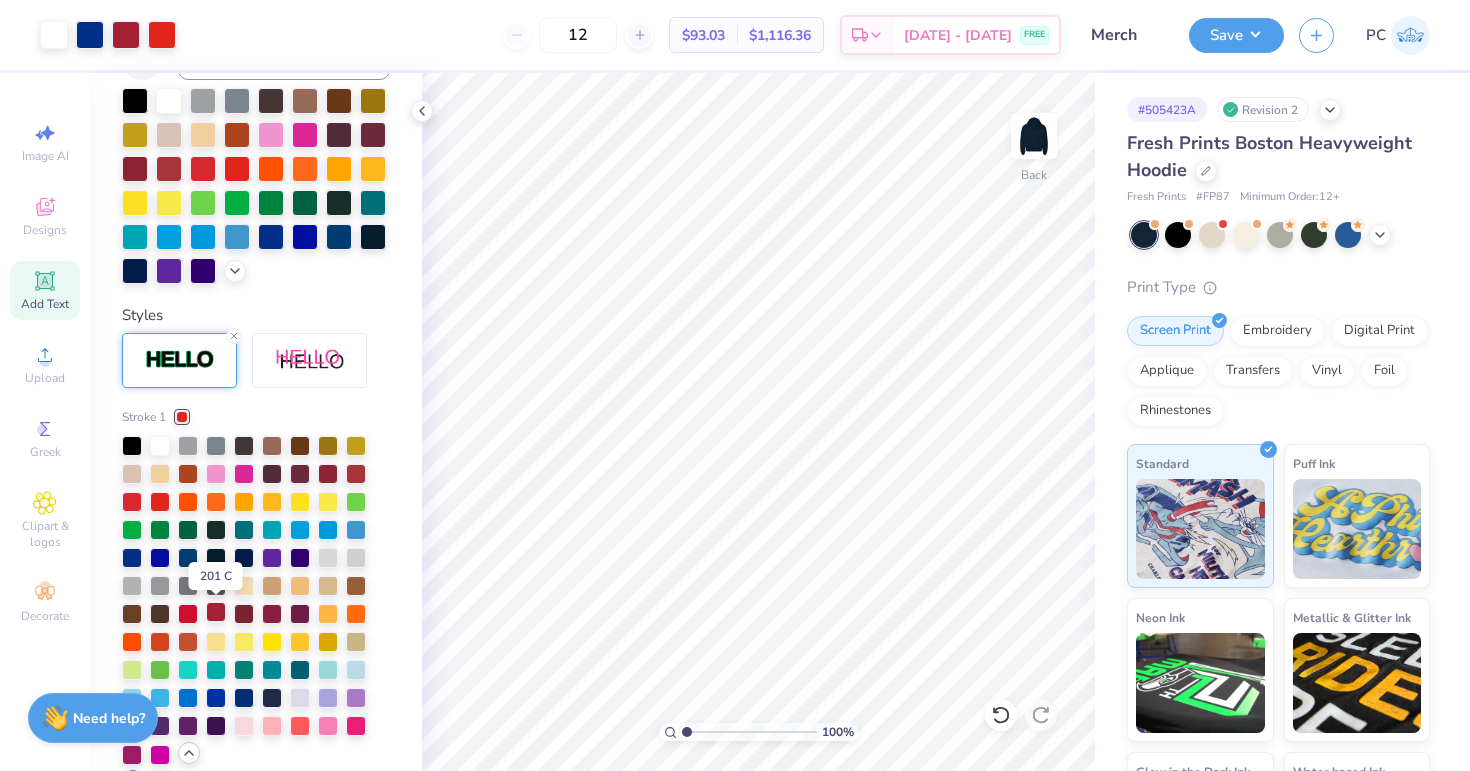 click at bounding box center [216, 612] 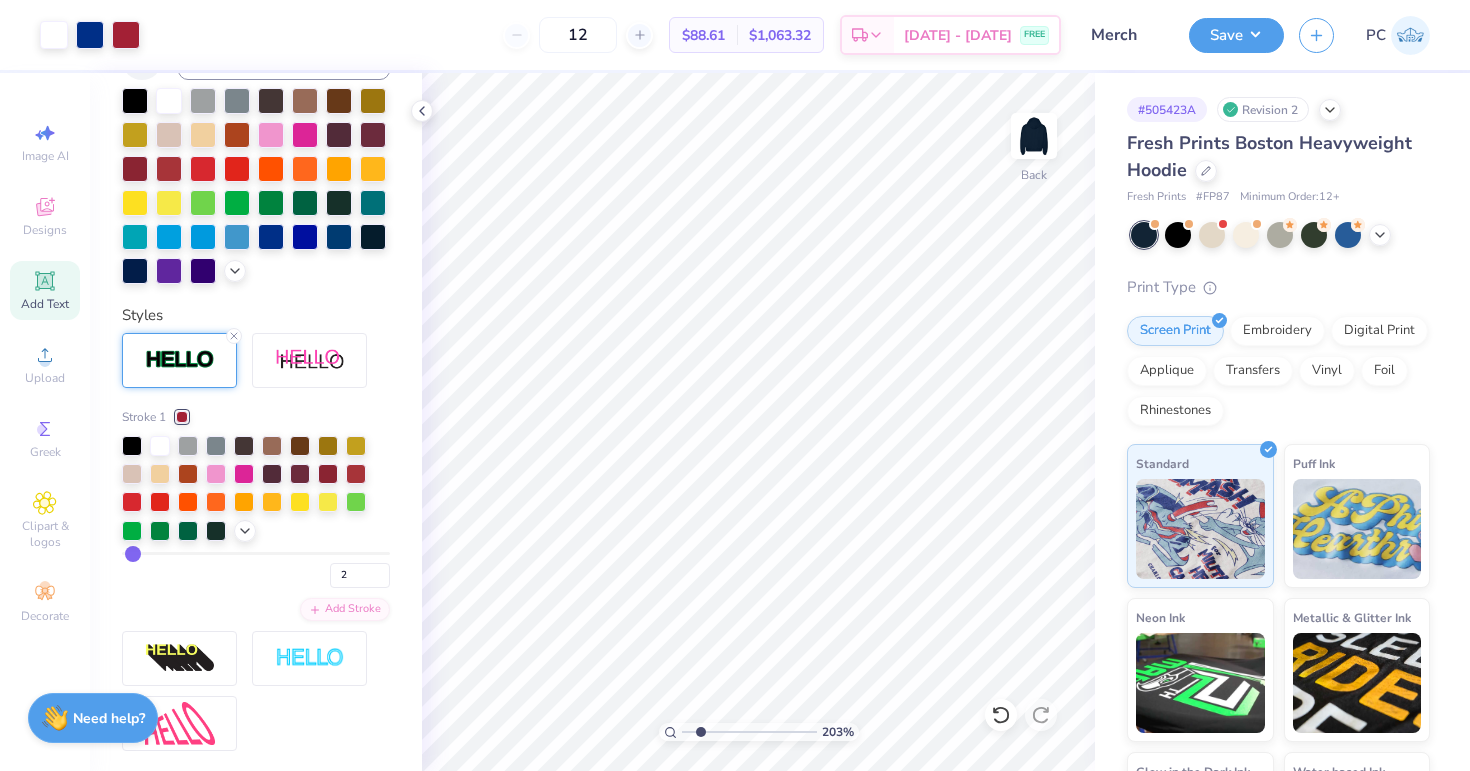 drag, startPoint x: 689, startPoint y: 725, endPoint x: 700, endPoint y: 723, distance: 11.18034 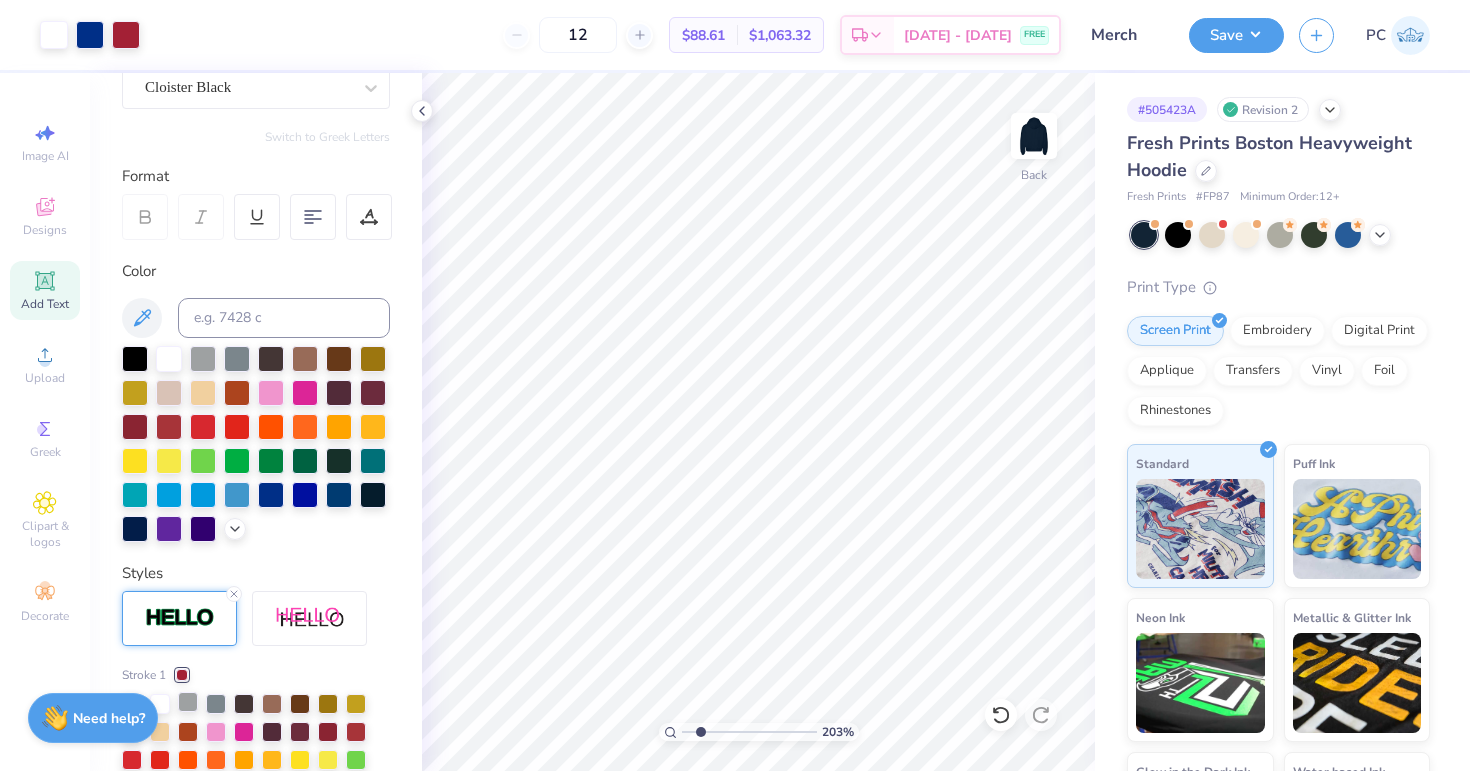 scroll, scrollTop: 0, scrollLeft: 0, axis: both 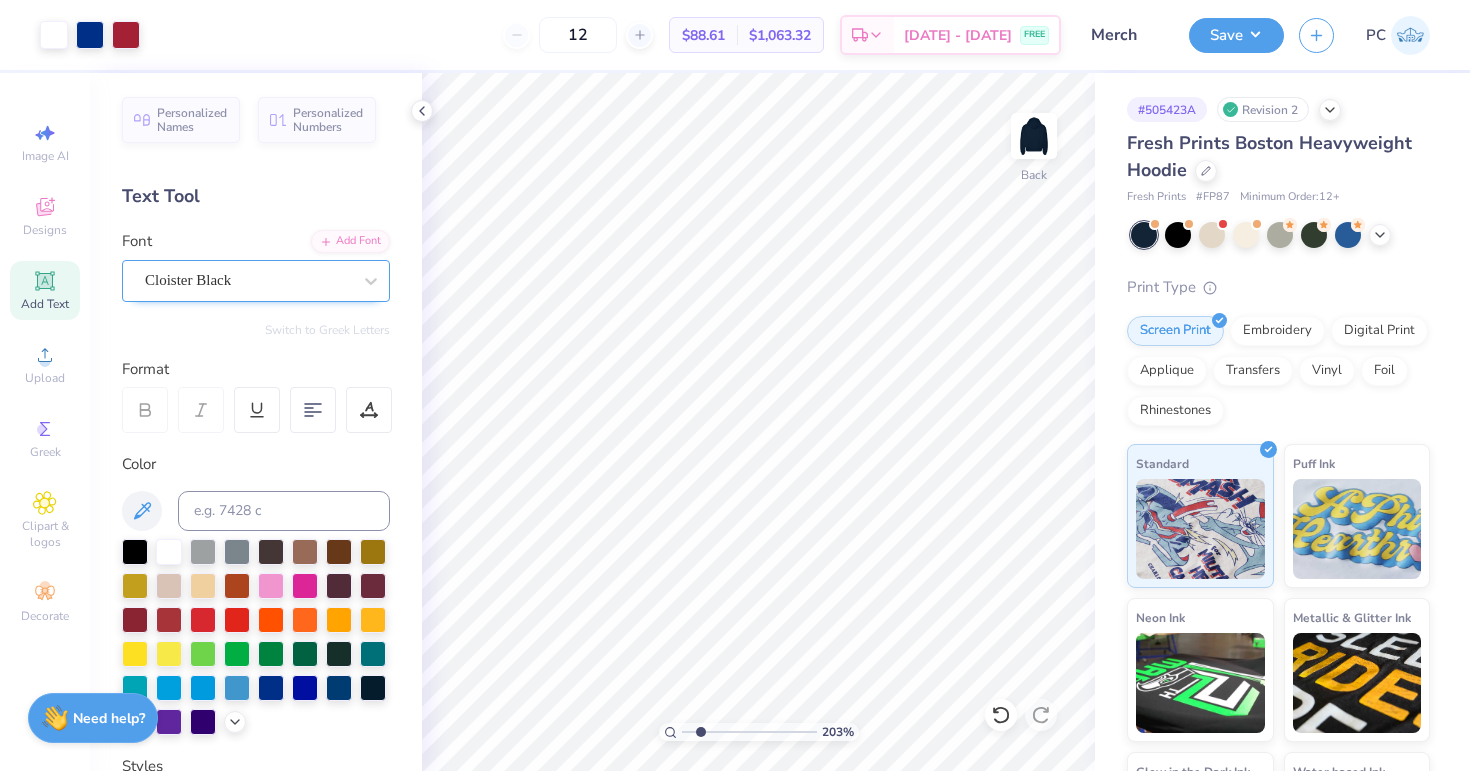 click at bounding box center [248, 280] 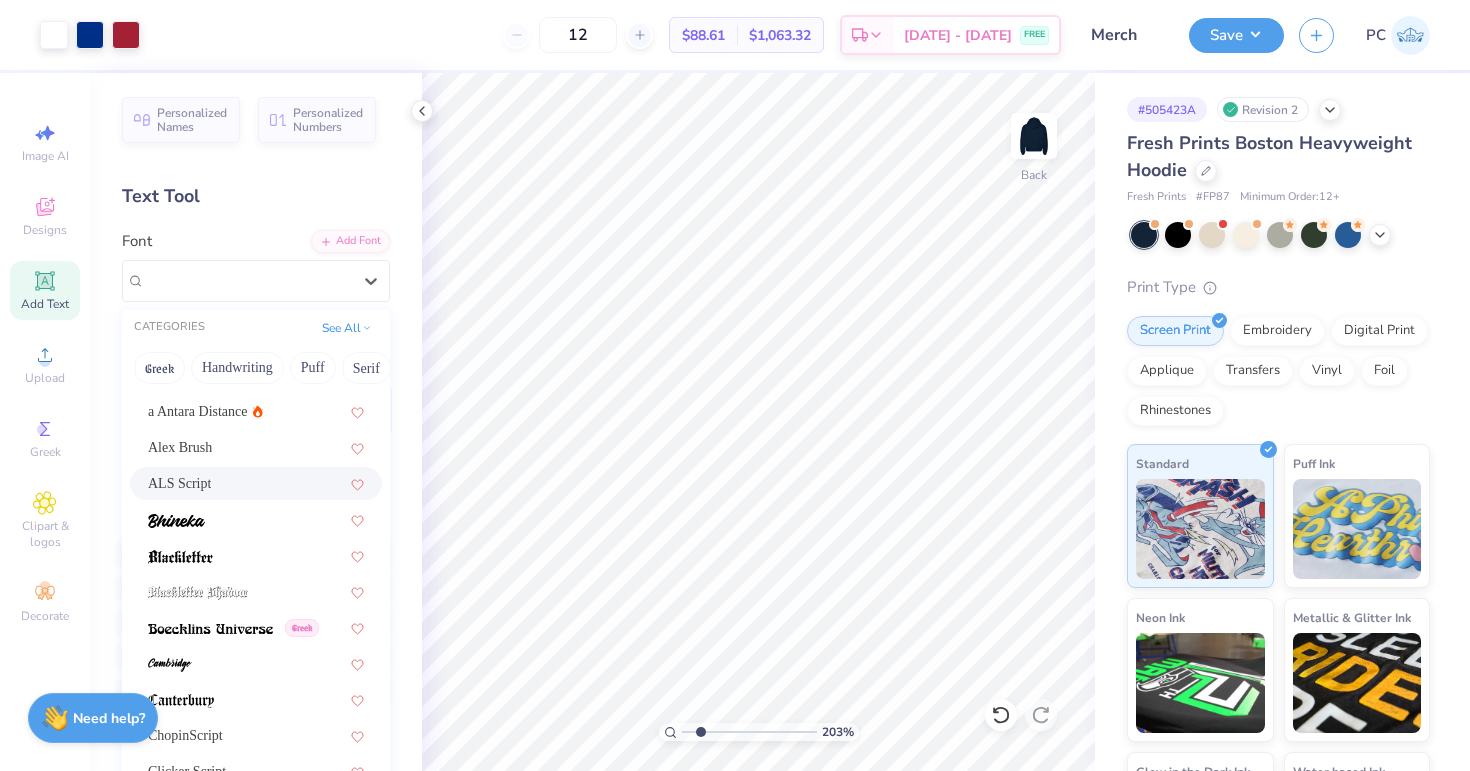 scroll, scrollTop: 48, scrollLeft: 0, axis: vertical 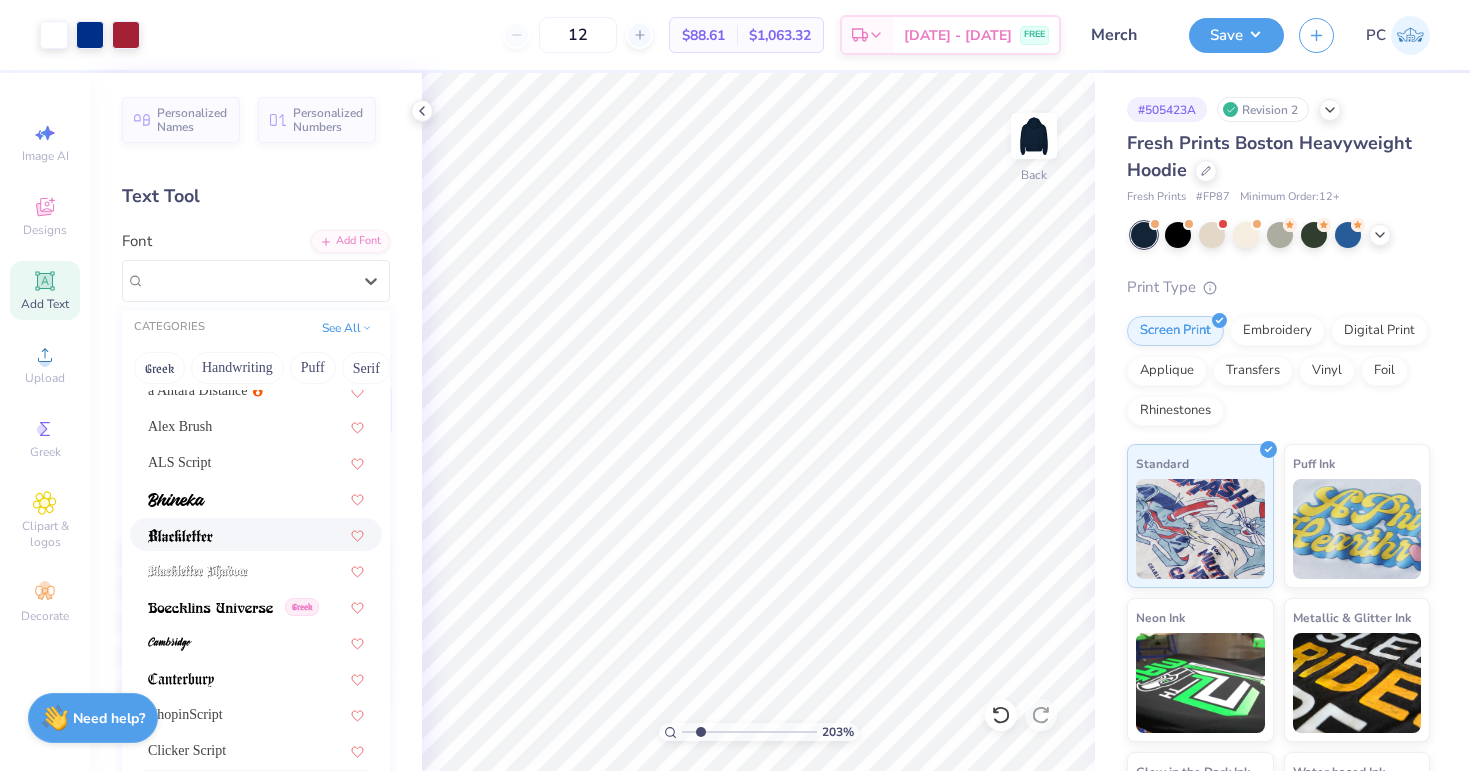 click at bounding box center [256, 534] 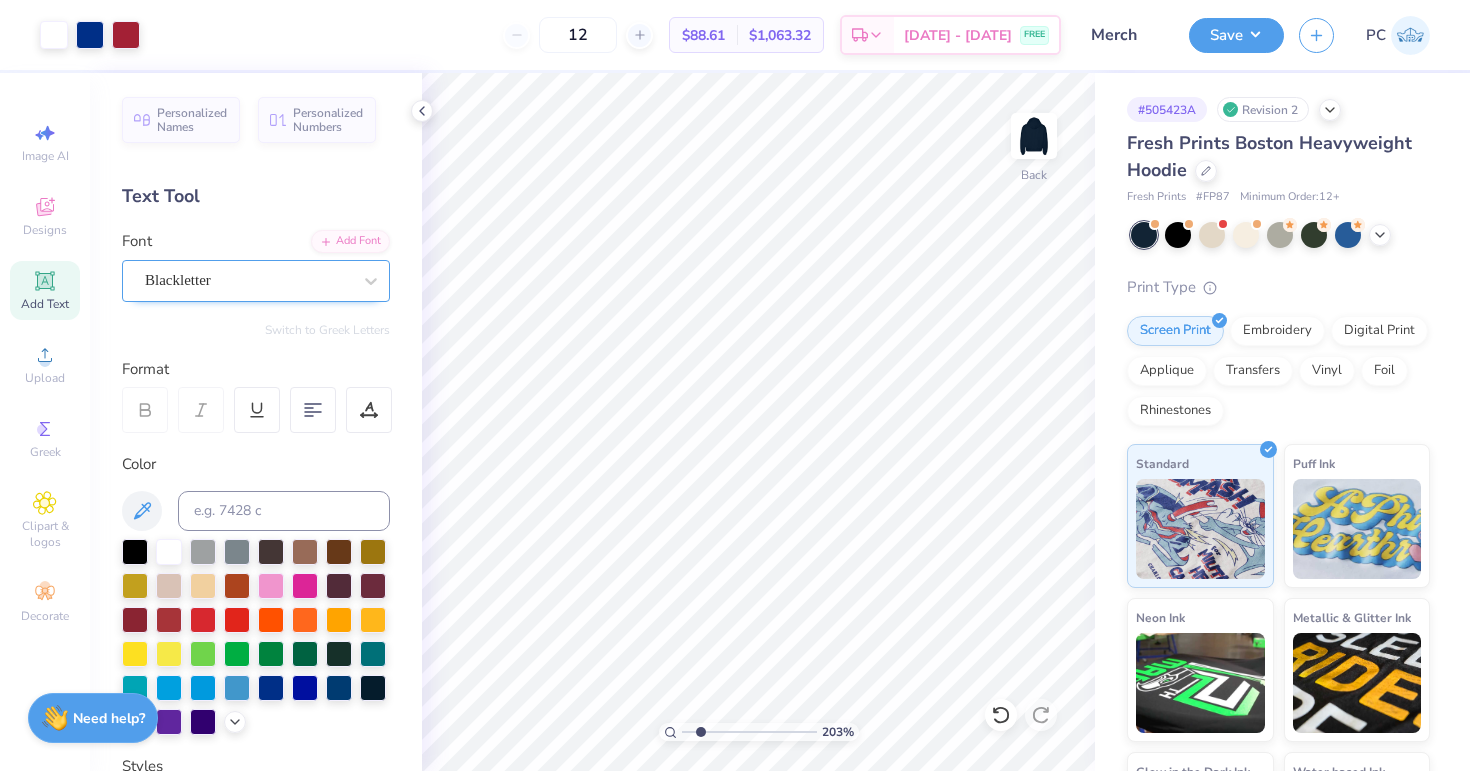 click on "Blackletter" at bounding box center (248, 280) 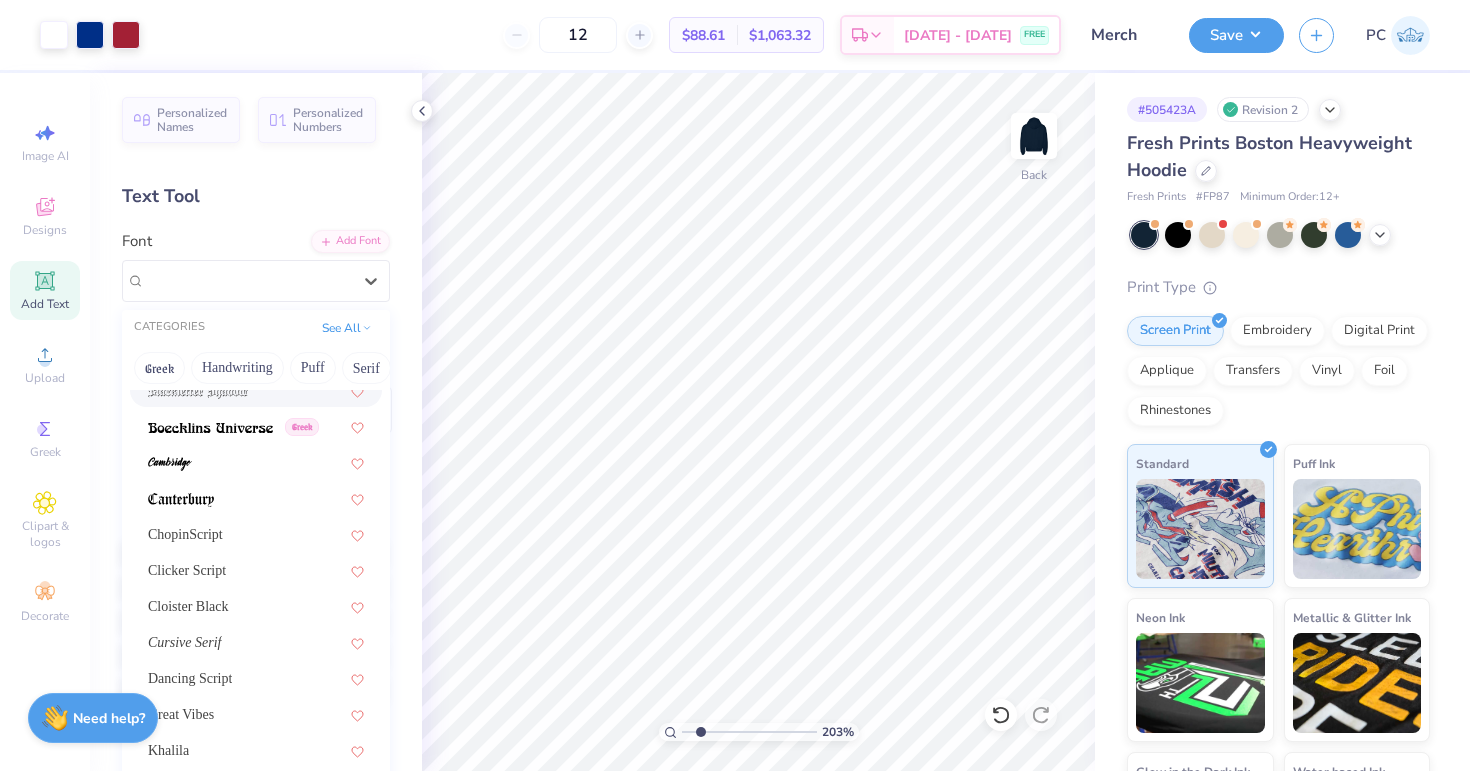 scroll, scrollTop: 229, scrollLeft: 0, axis: vertical 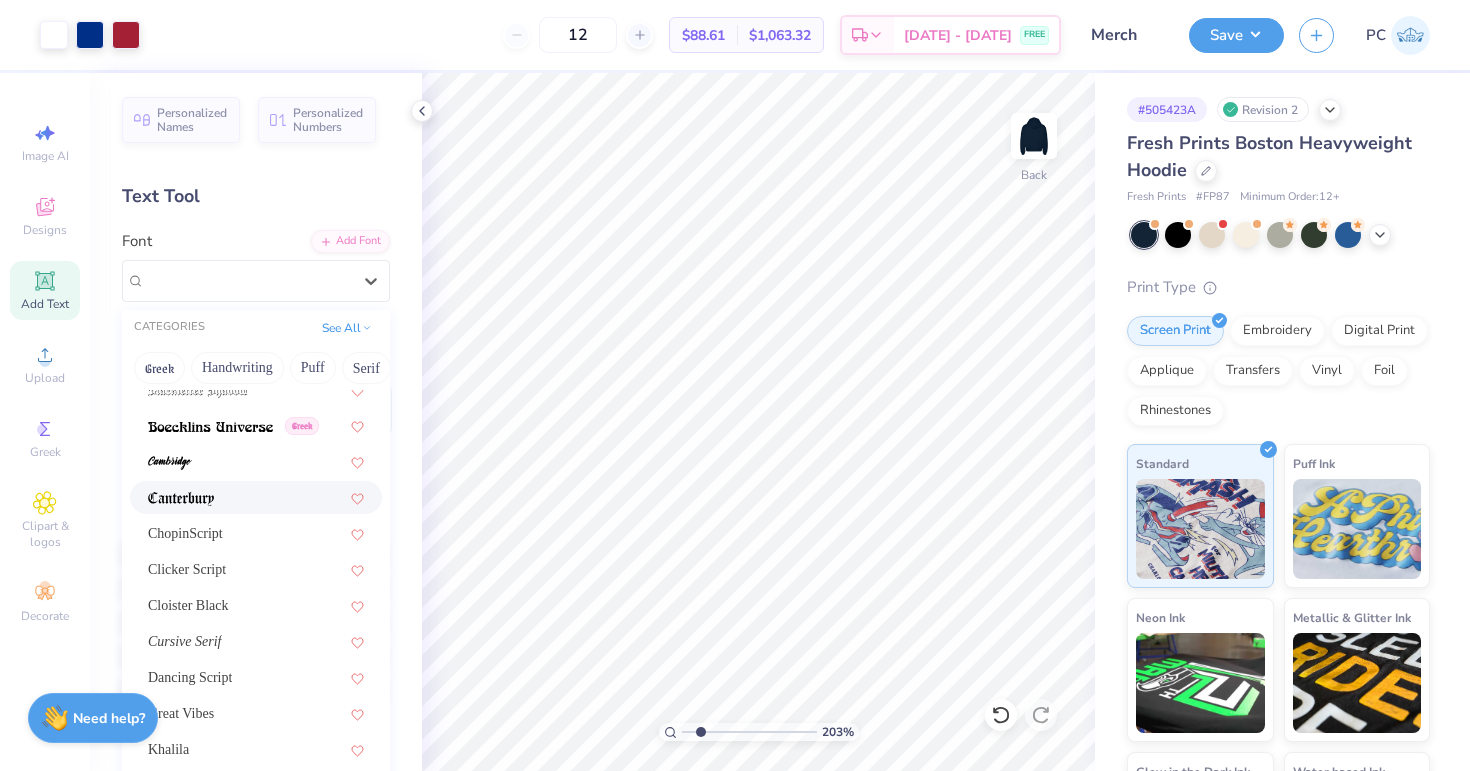 click at bounding box center [256, 497] 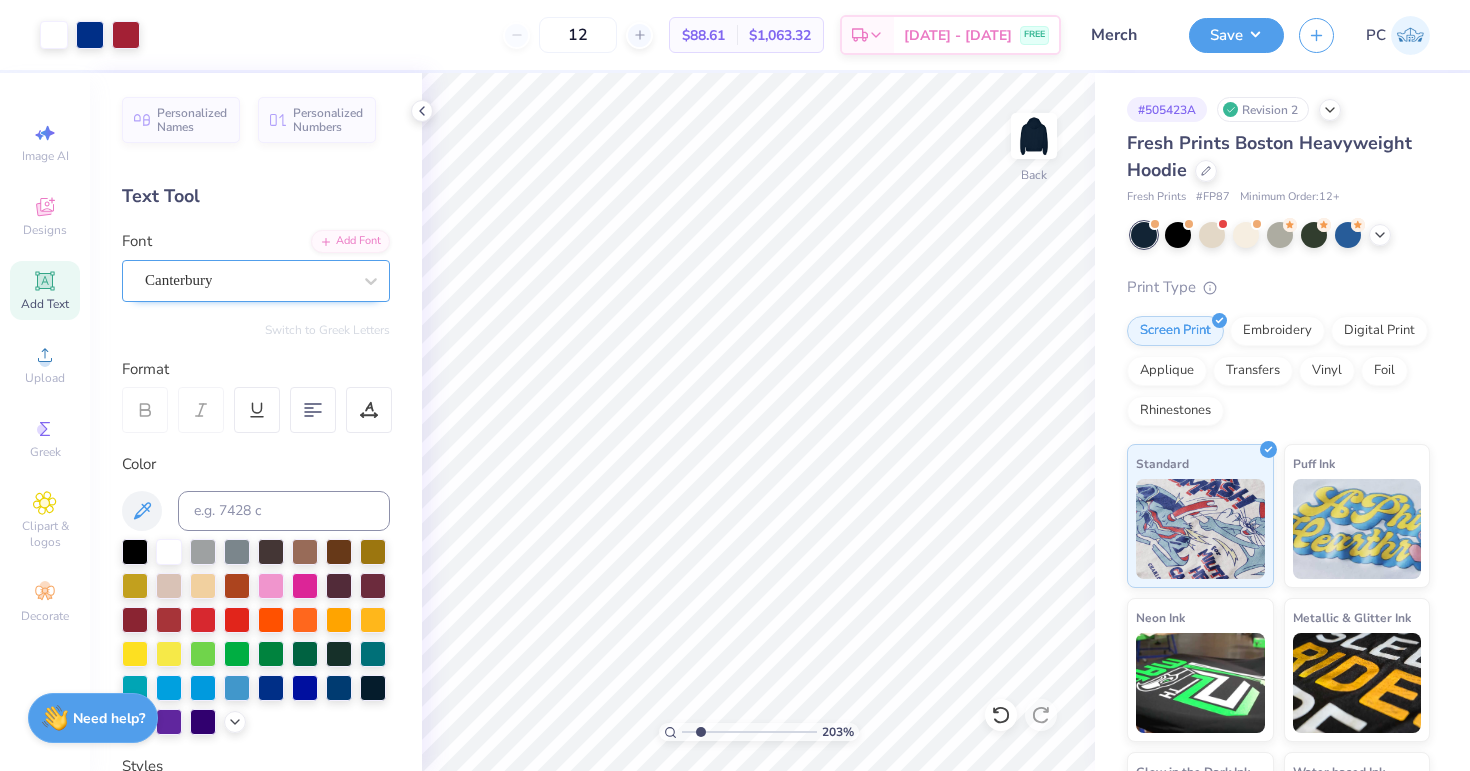 click on "Canterbury" at bounding box center (248, 280) 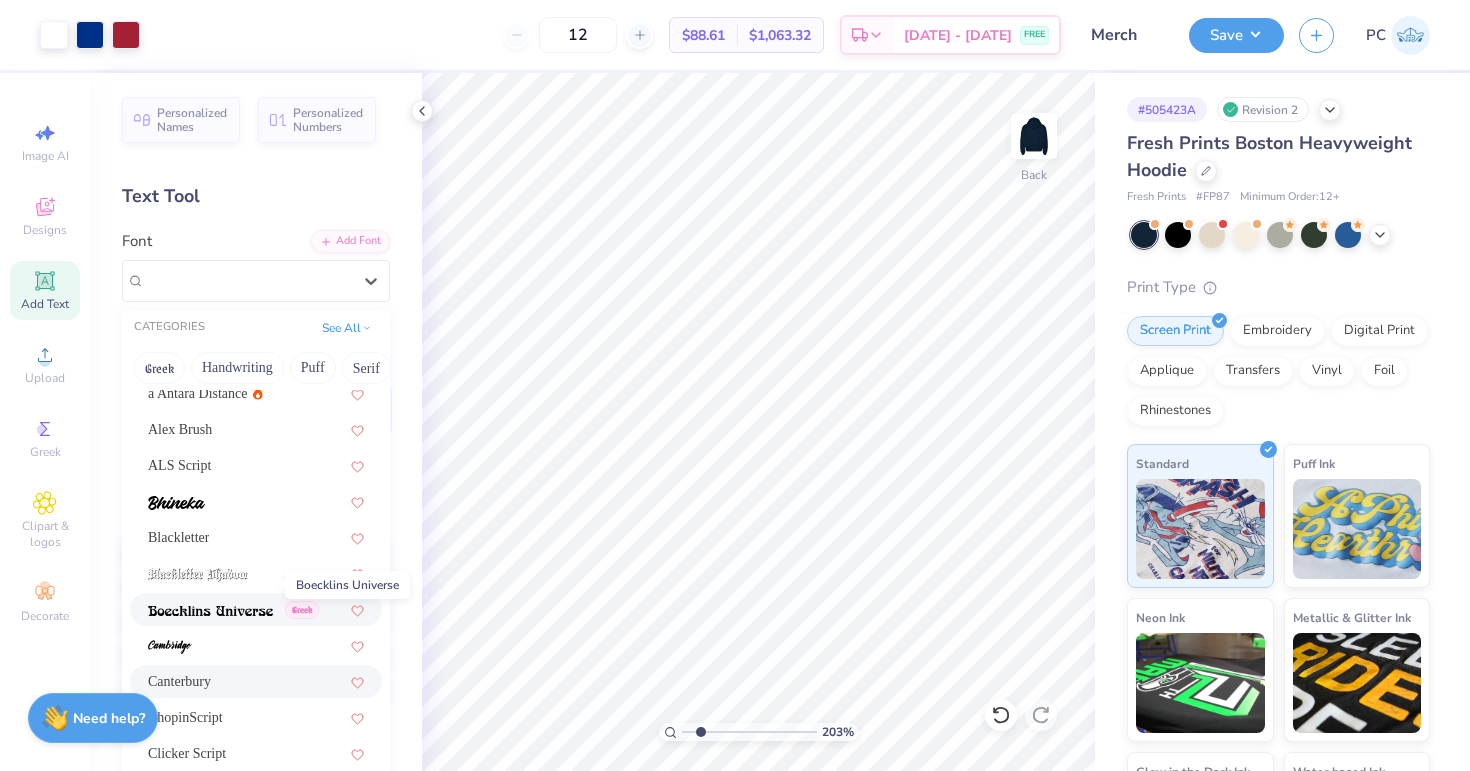 scroll, scrollTop: 73, scrollLeft: 0, axis: vertical 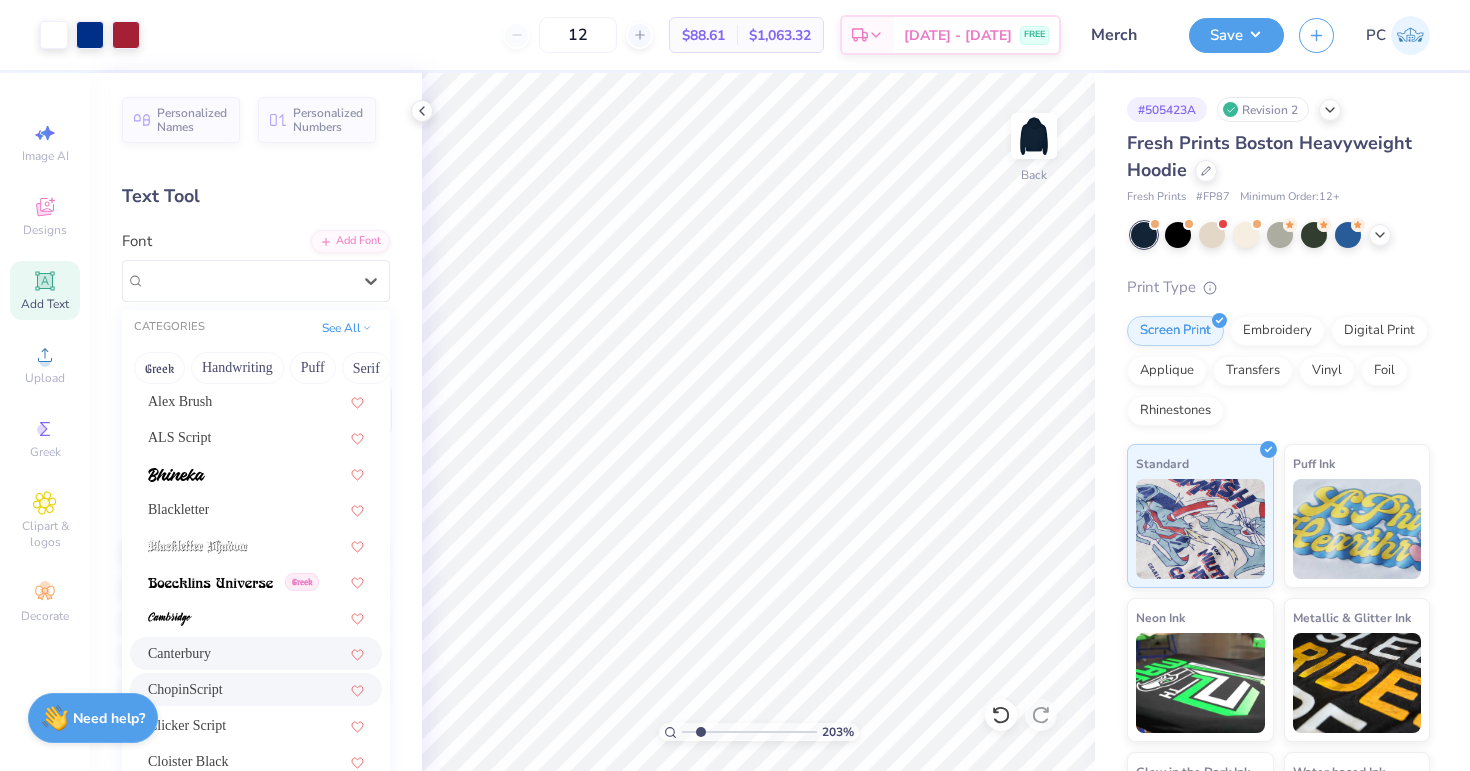 click on "ChopinScript" at bounding box center (256, 689) 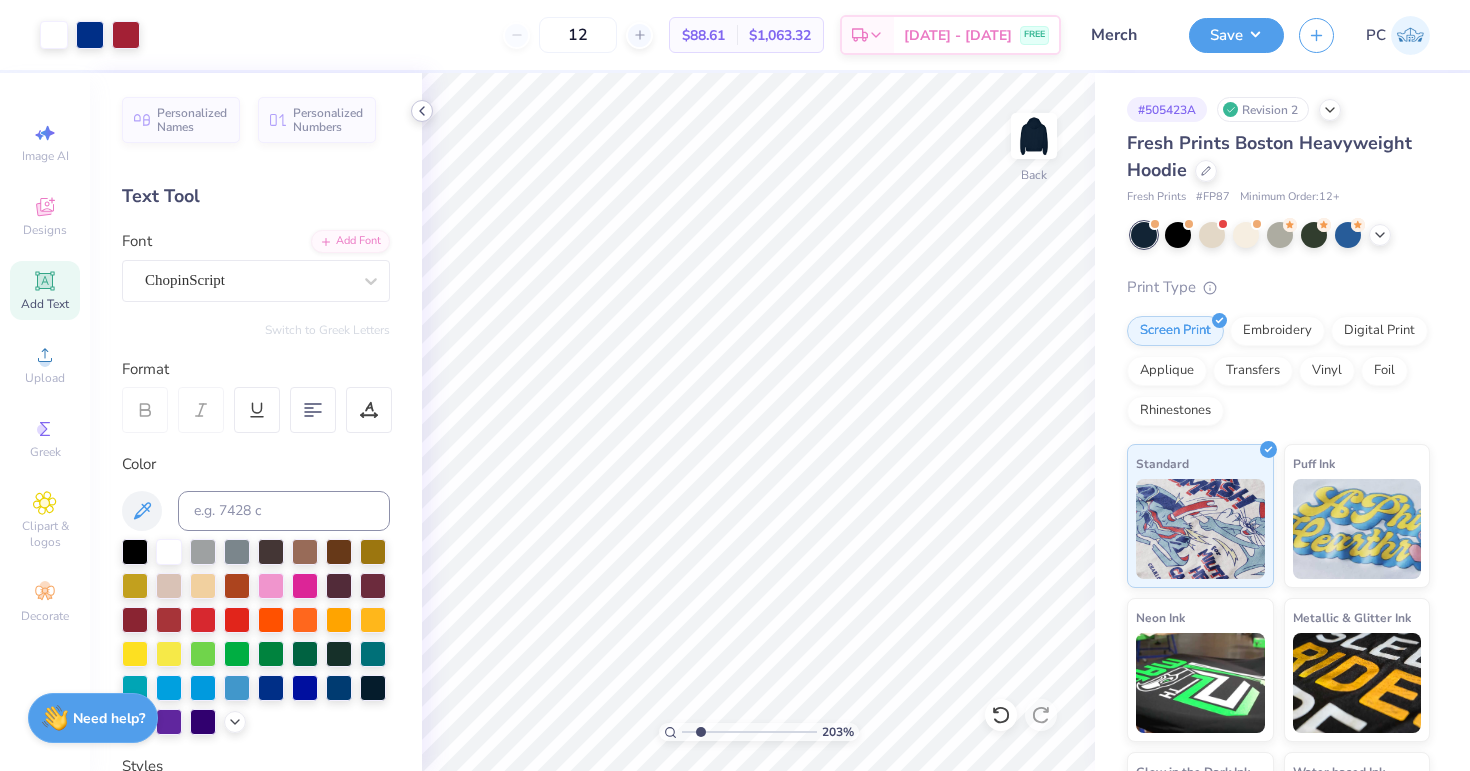 click 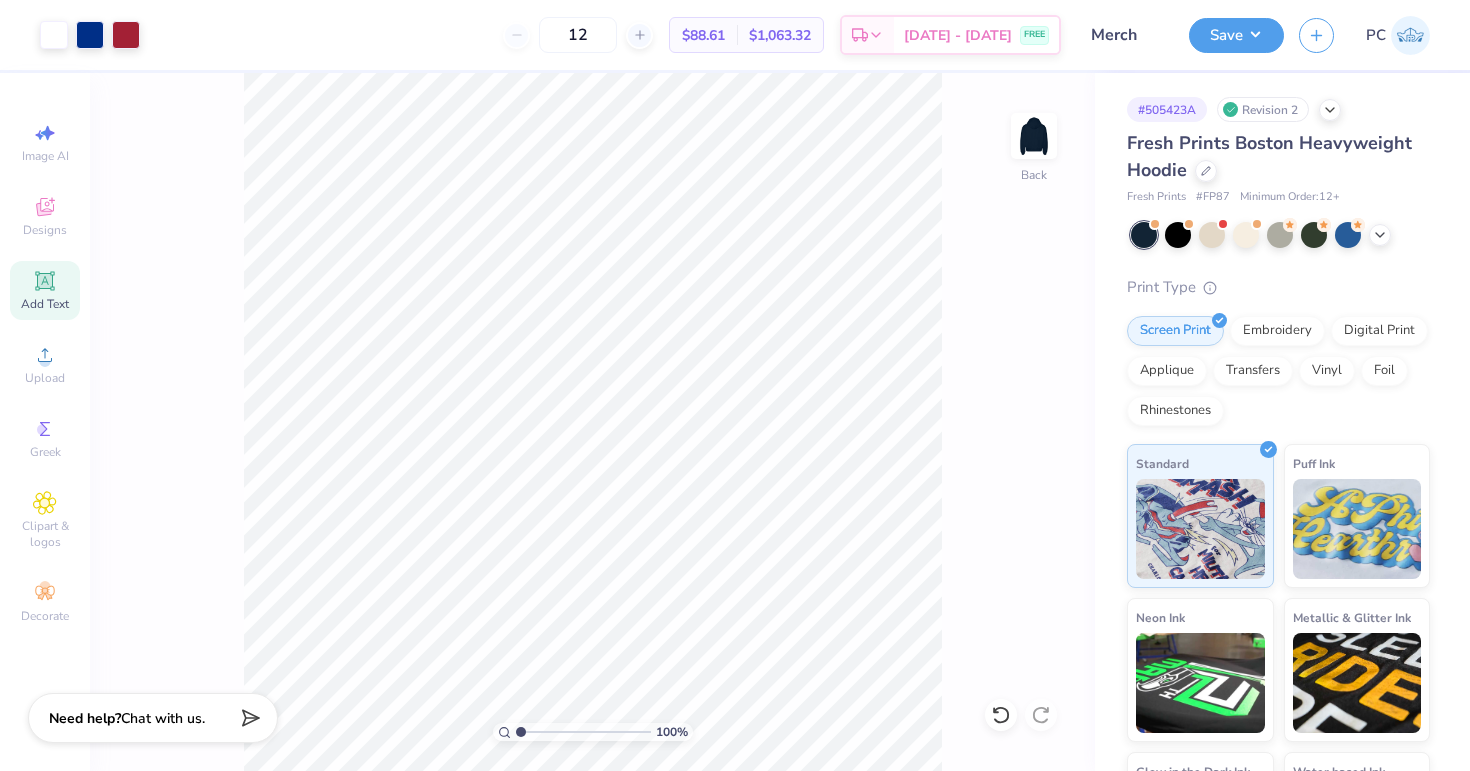 drag, startPoint x: 532, startPoint y: 730, endPoint x: 494, endPoint y: 748, distance: 42.047592 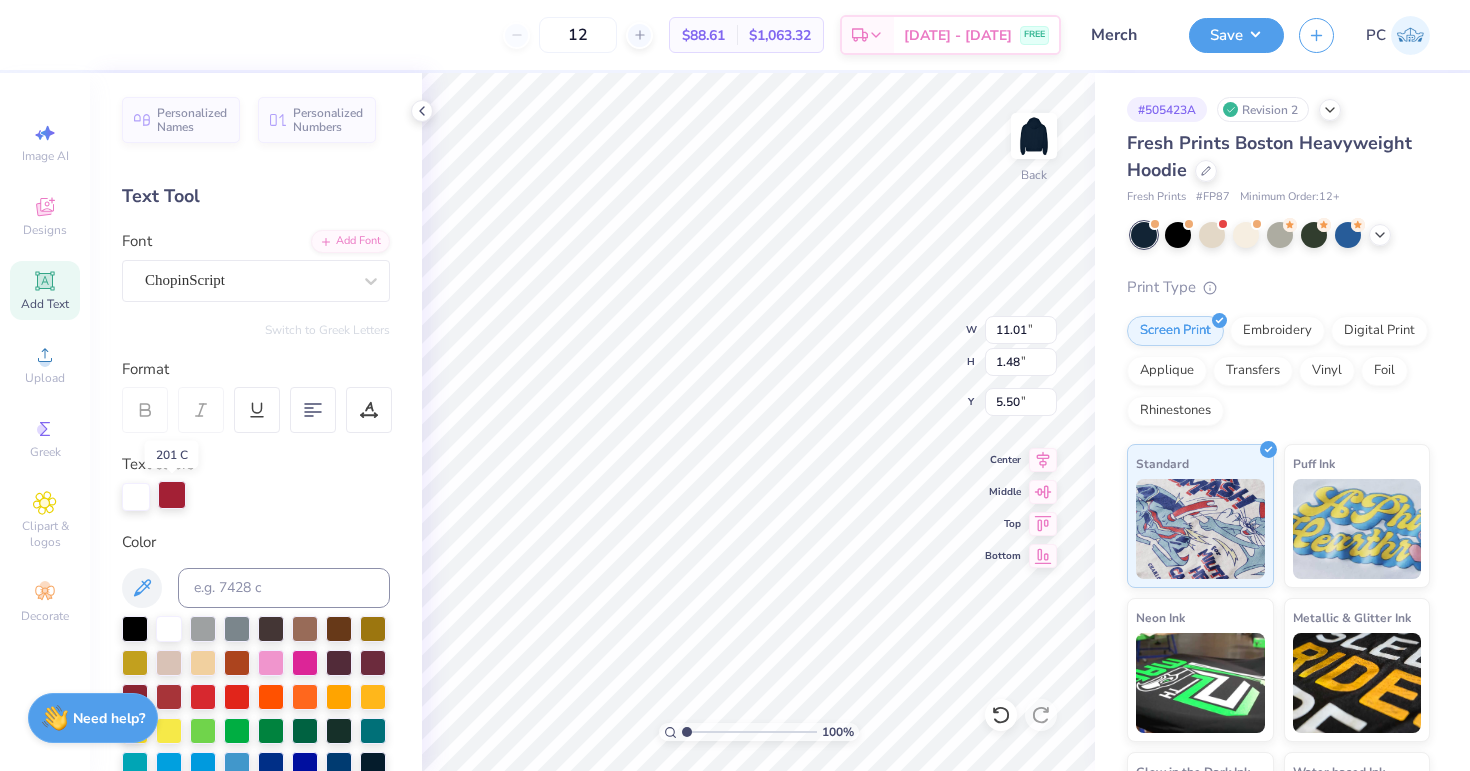 click at bounding box center [172, 495] 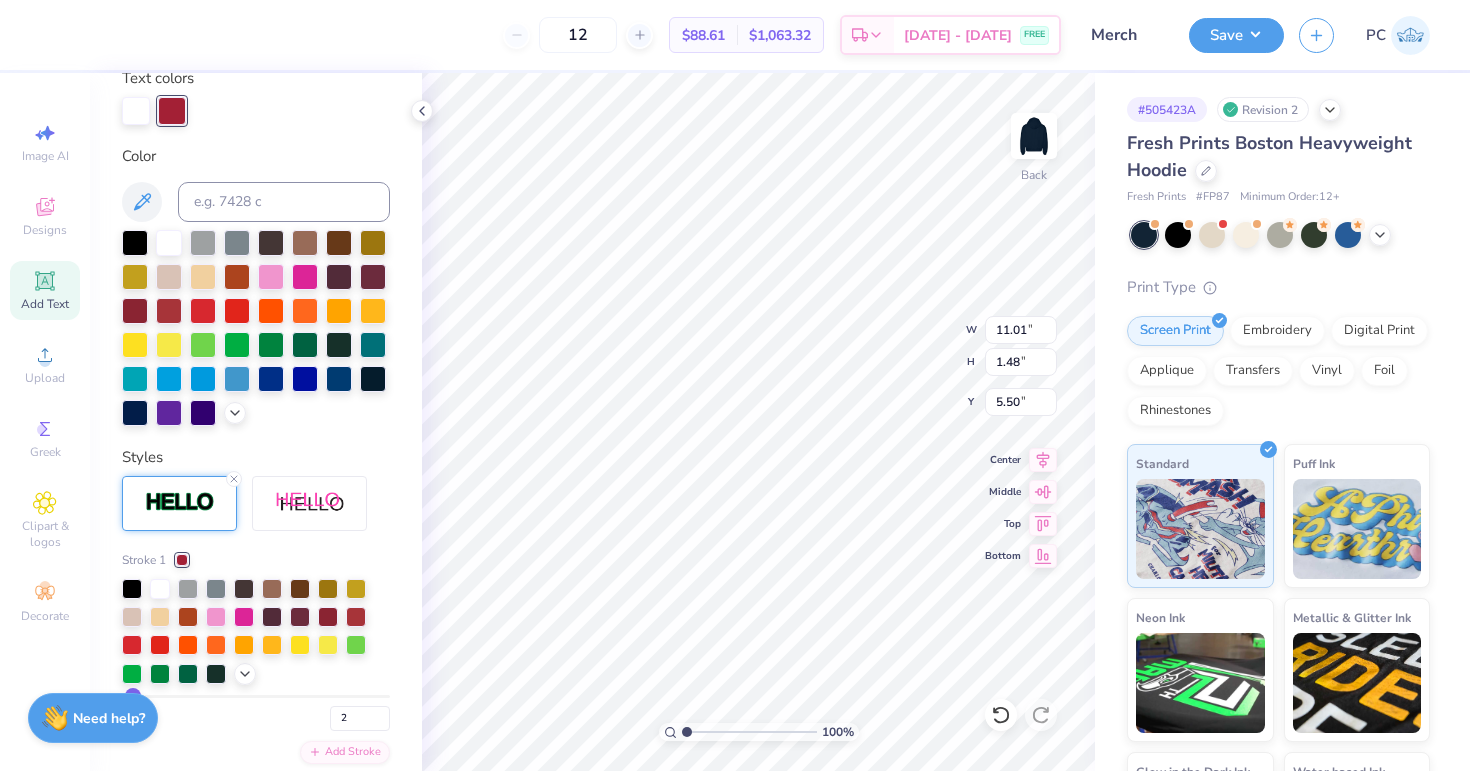 scroll, scrollTop: 414, scrollLeft: 0, axis: vertical 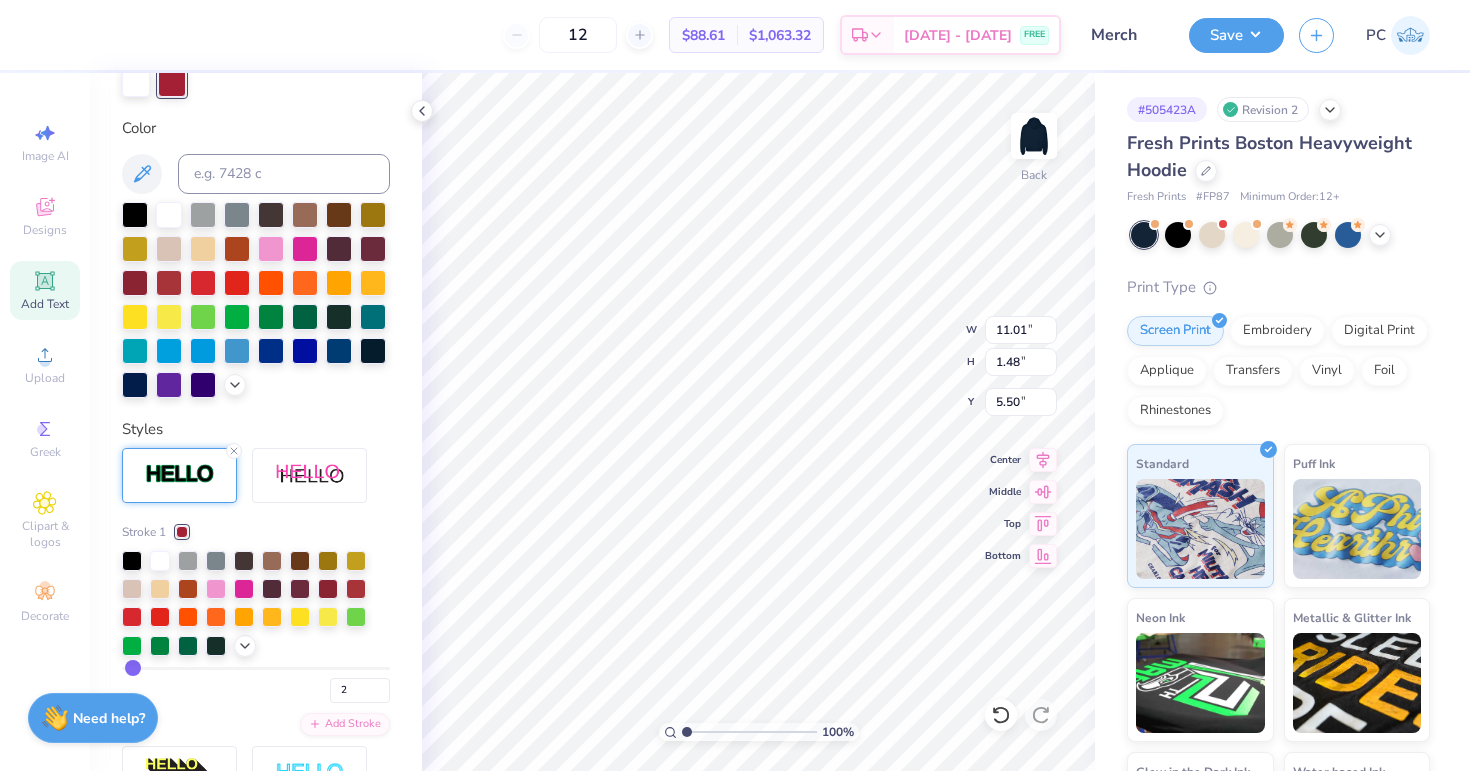 click 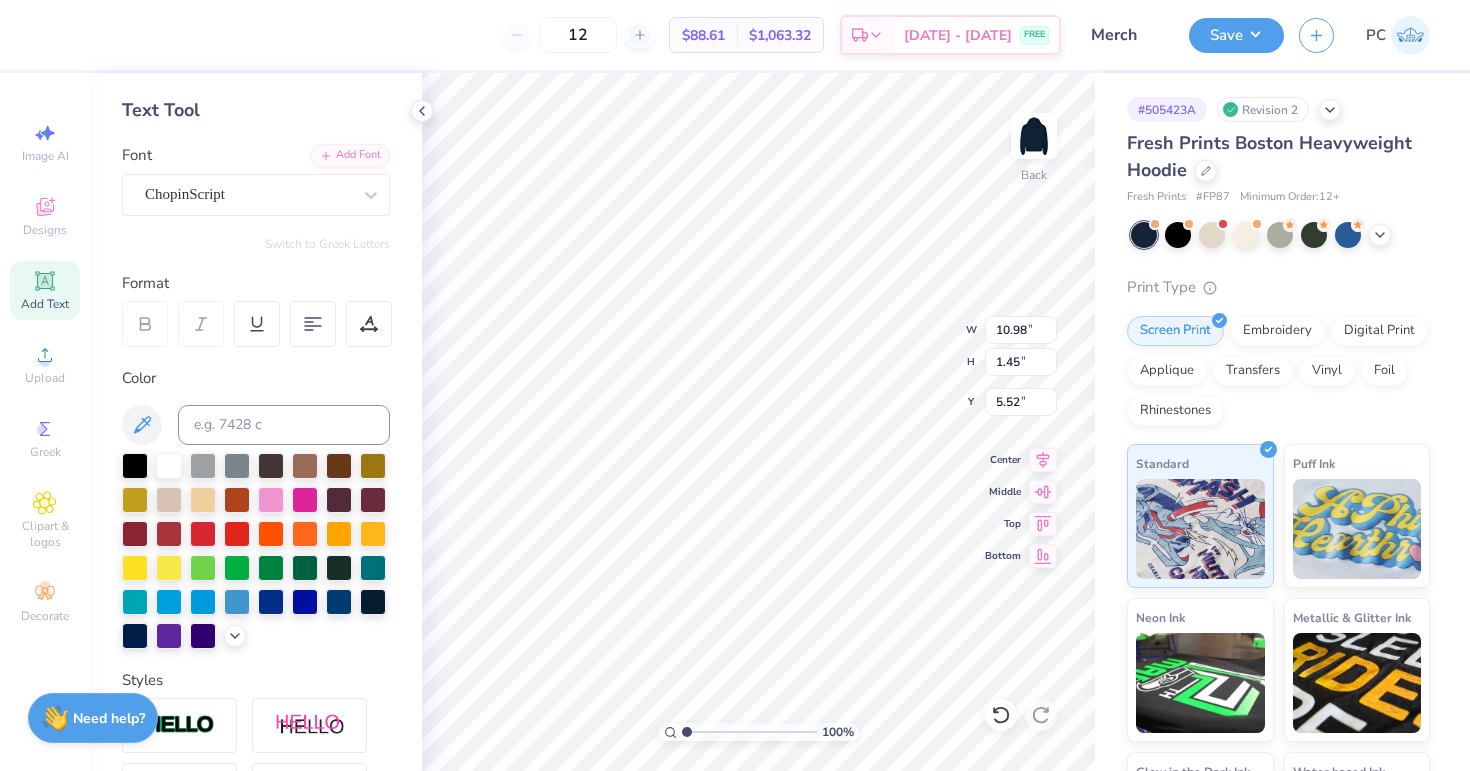 scroll, scrollTop: 48, scrollLeft: 0, axis: vertical 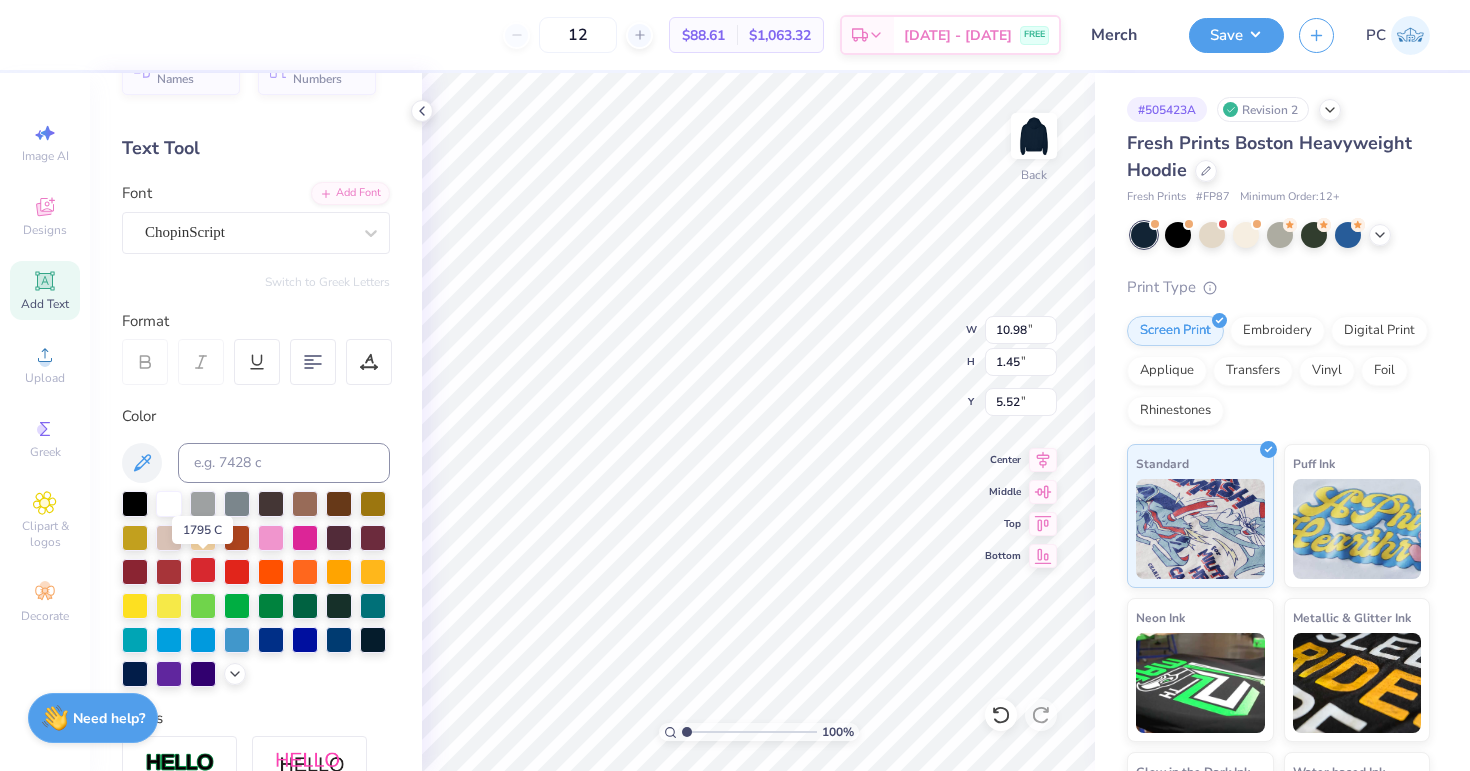 click at bounding box center (203, 570) 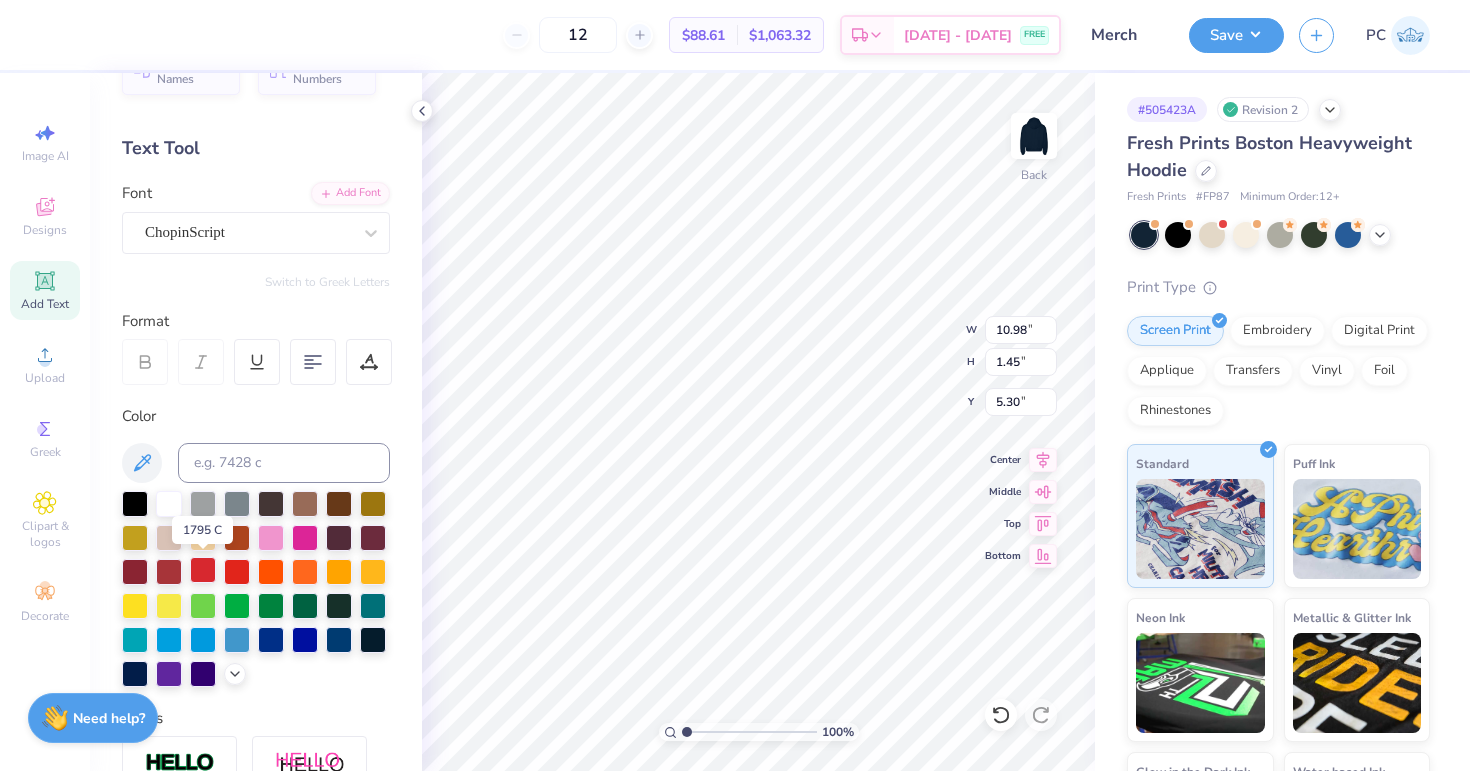 click at bounding box center (203, 570) 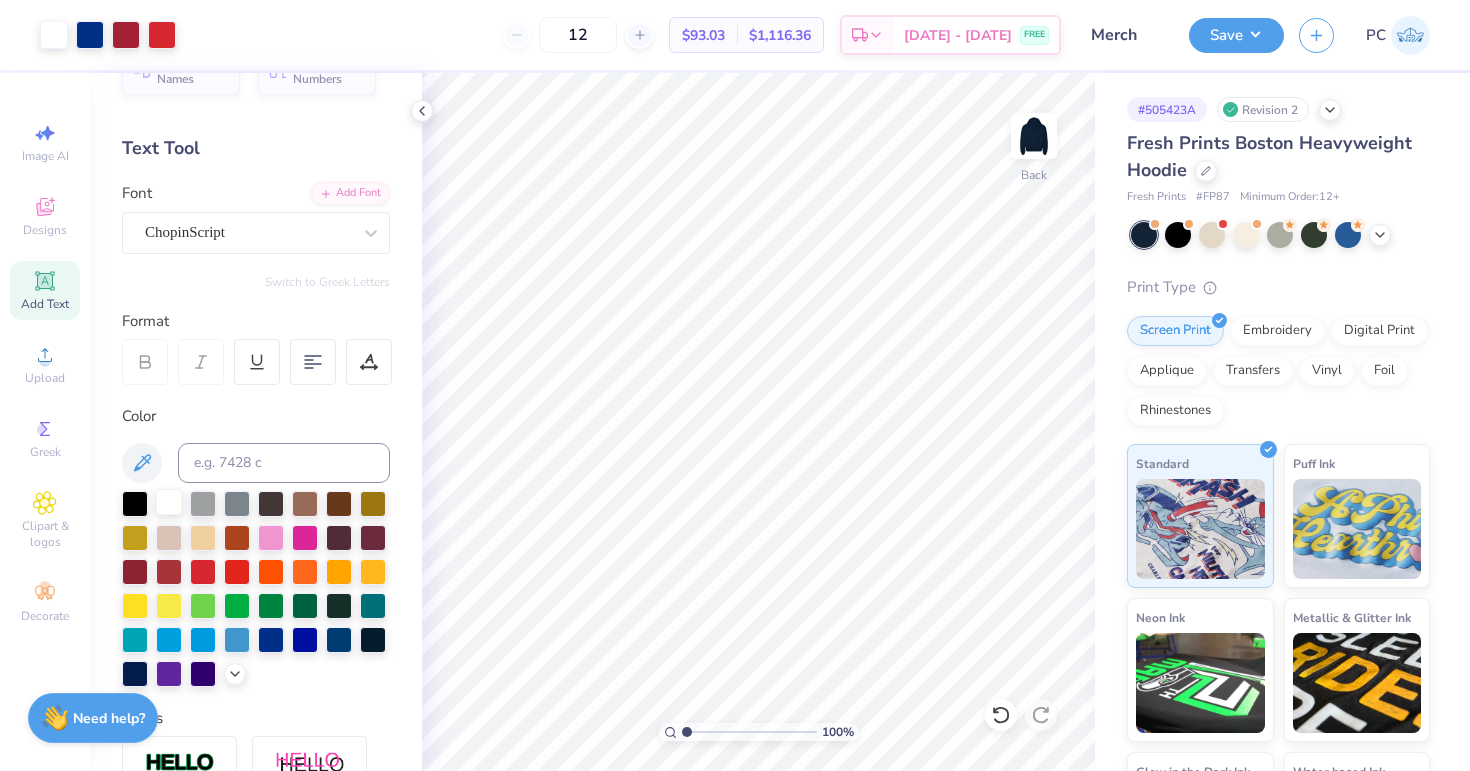 click at bounding box center [169, 502] 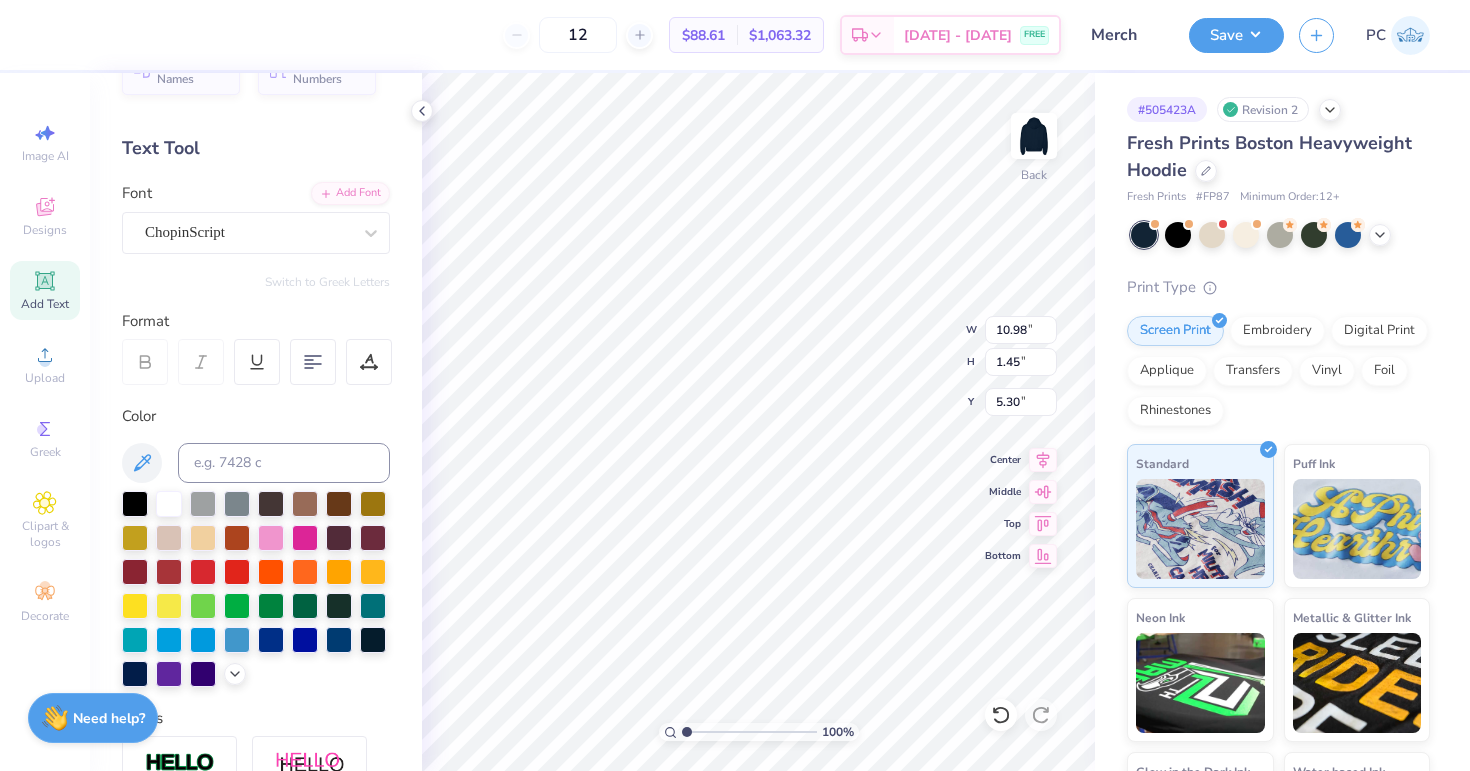 scroll, scrollTop: 0, scrollLeft: 3, axis: horizontal 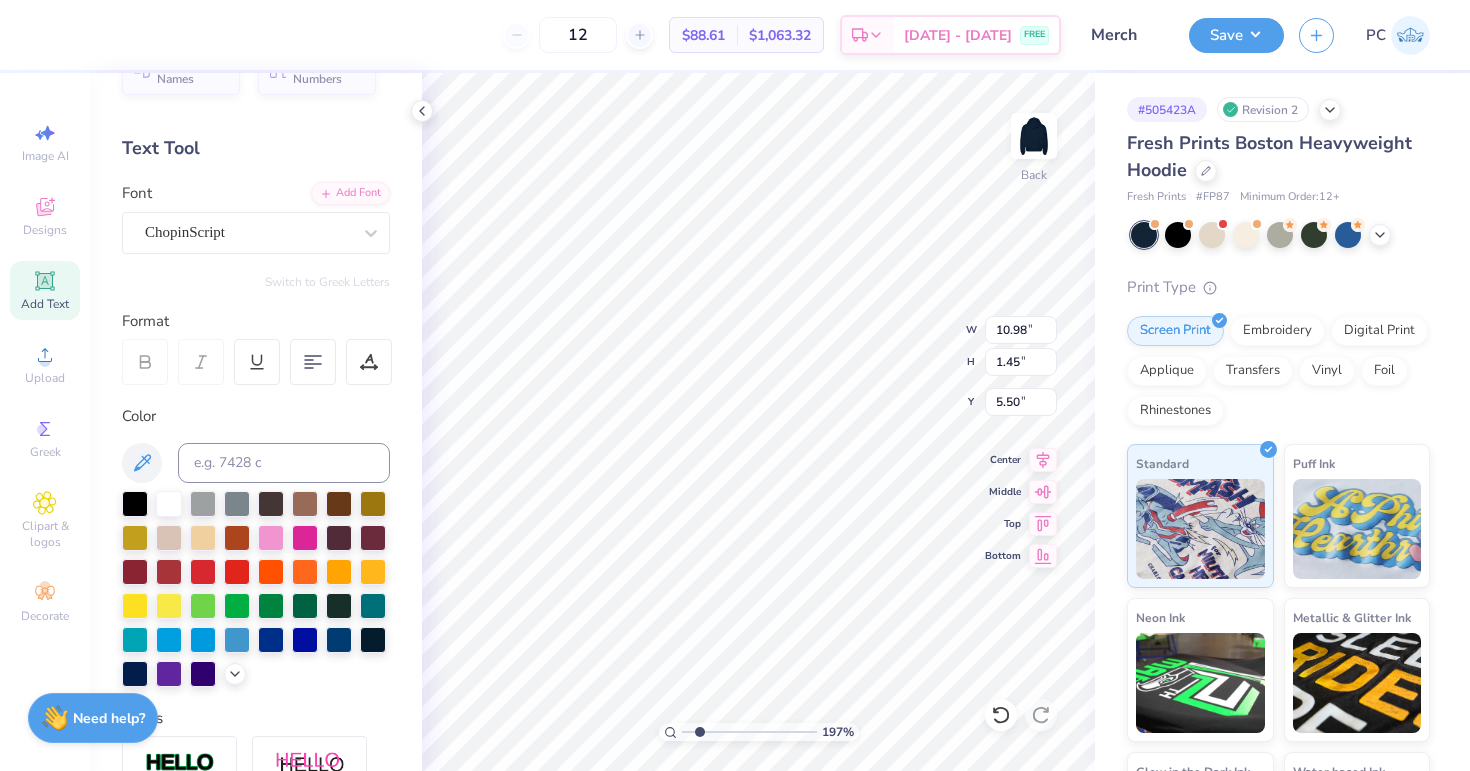 drag, startPoint x: 682, startPoint y: 733, endPoint x: 699, endPoint y: 733, distance: 17 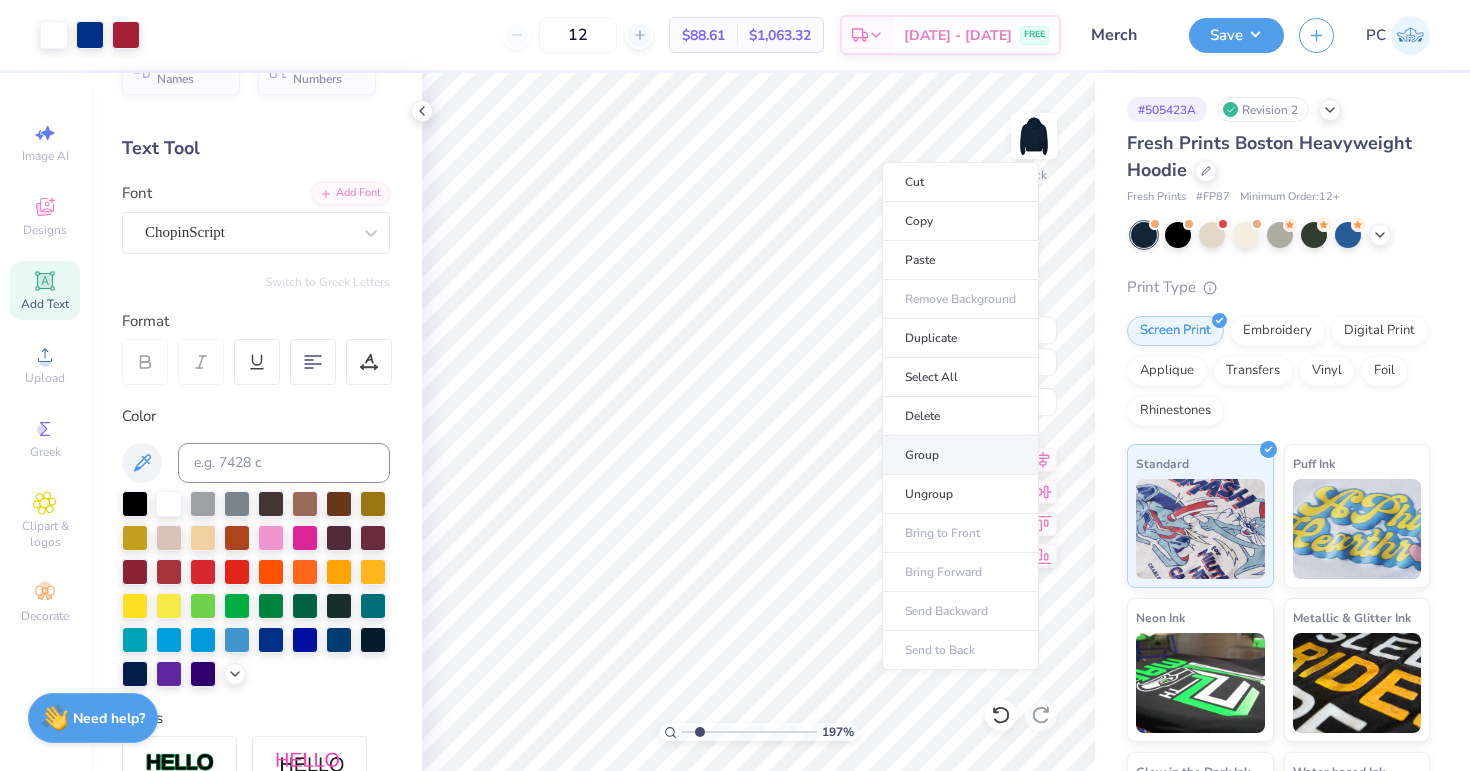 click on "Group" at bounding box center [960, 455] 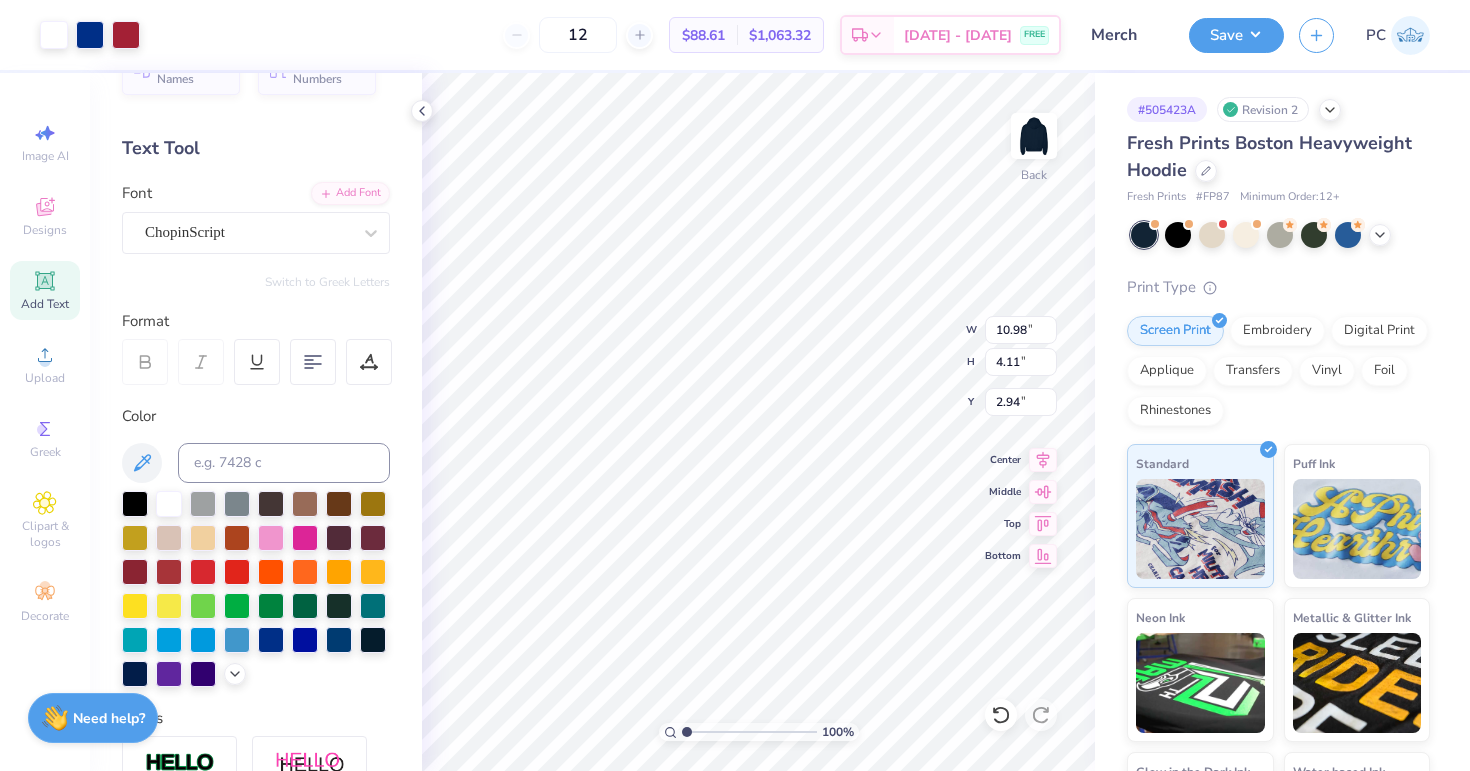drag, startPoint x: 706, startPoint y: 736, endPoint x: 667, endPoint y: 739, distance: 39.115215 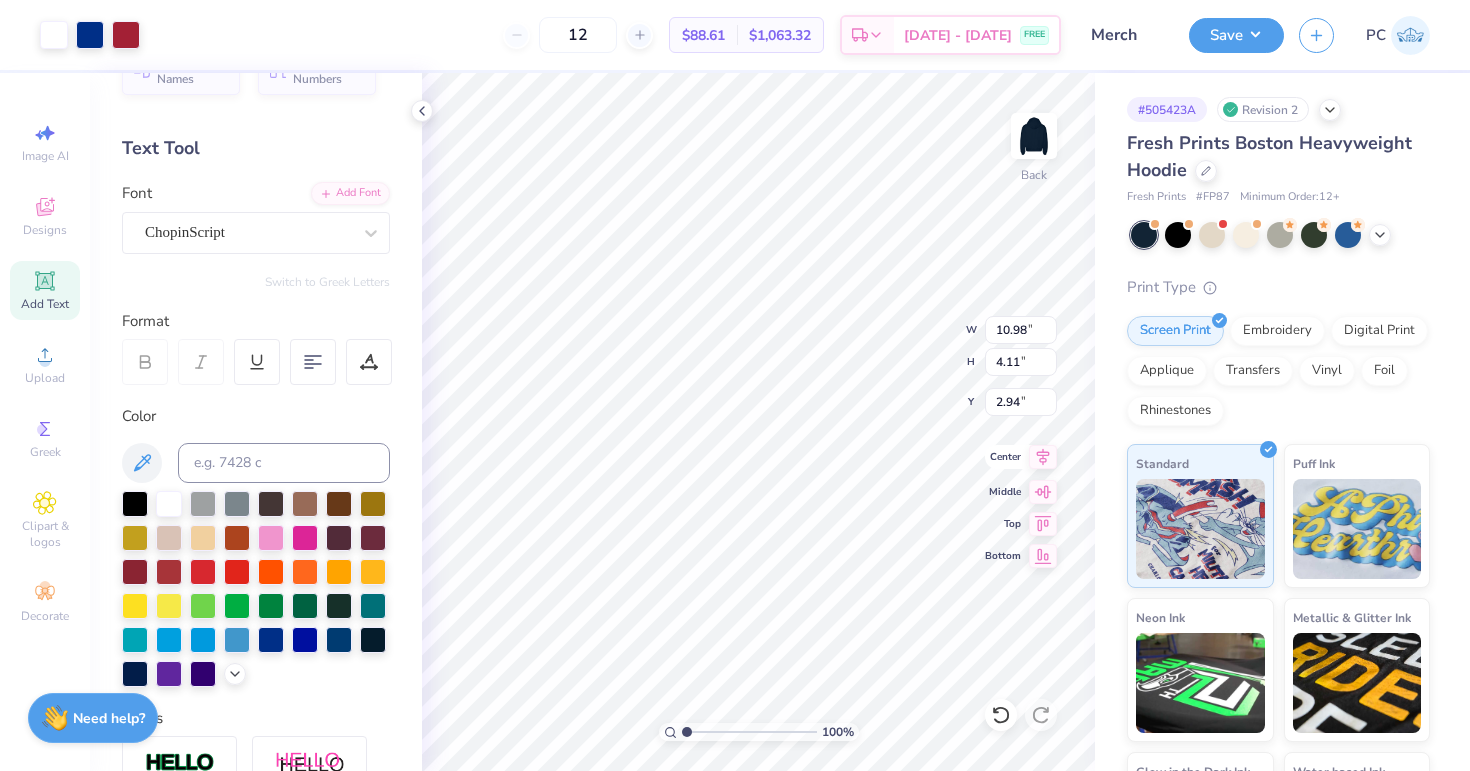 click 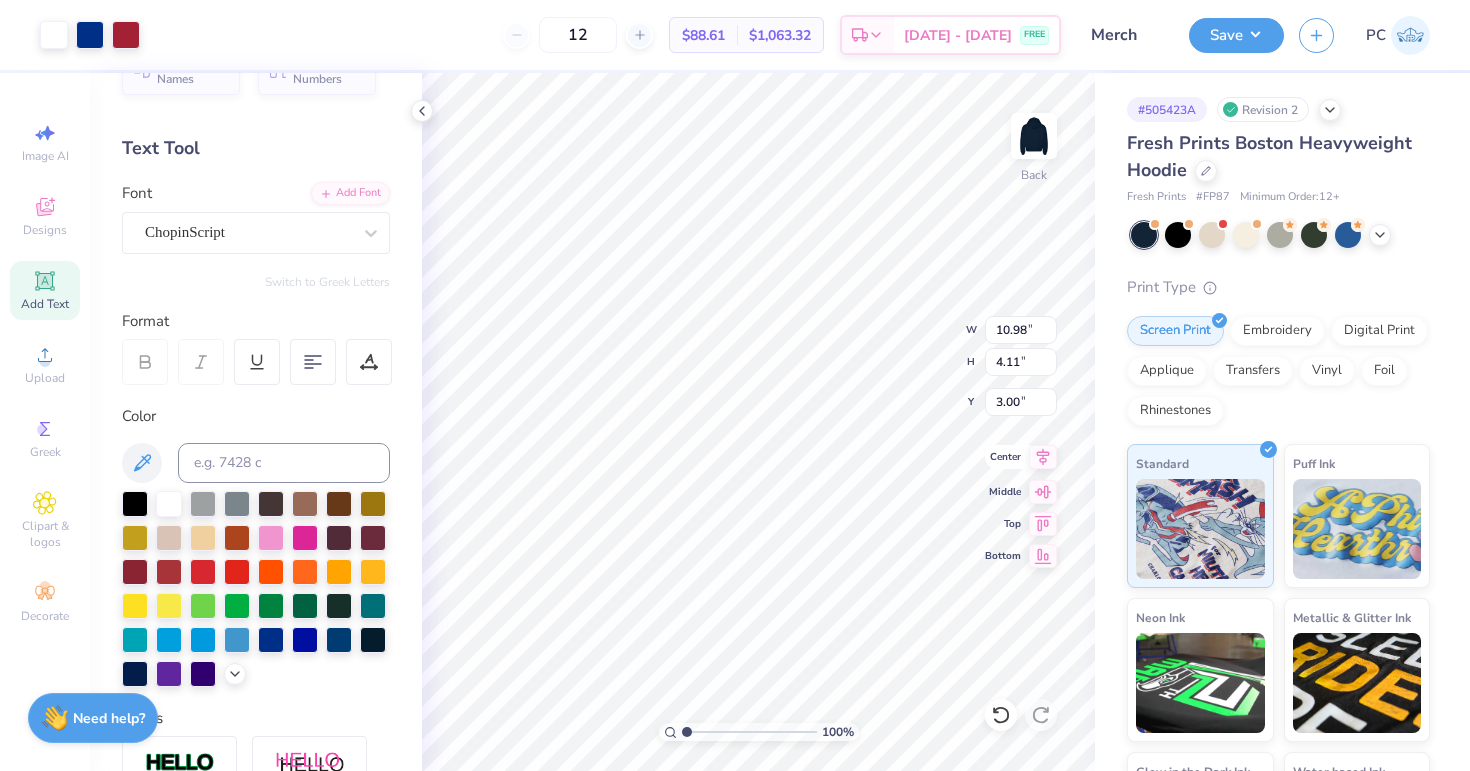 click 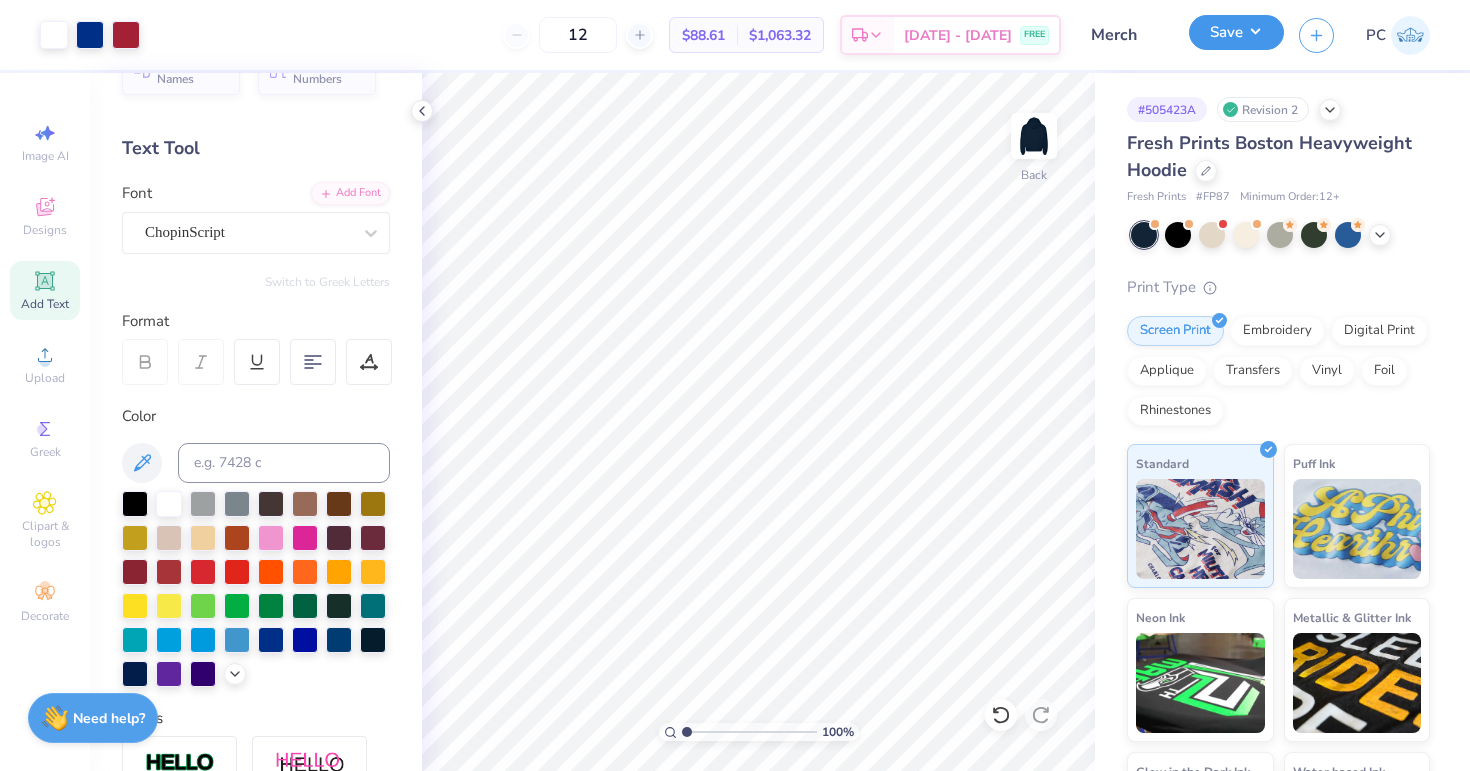 click on "Save" at bounding box center (1236, 32) 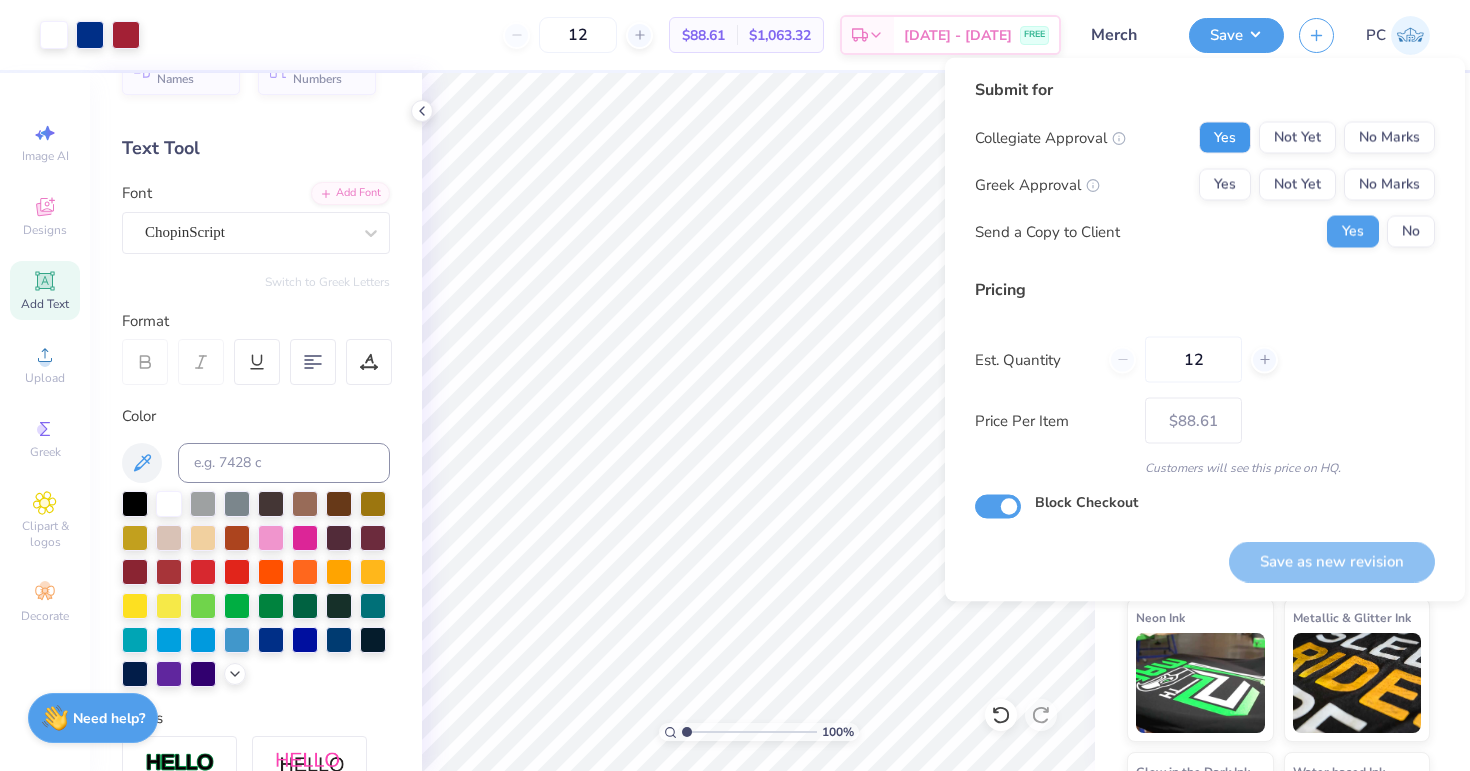 click on "Yes" at bounding box center [1225, 138] 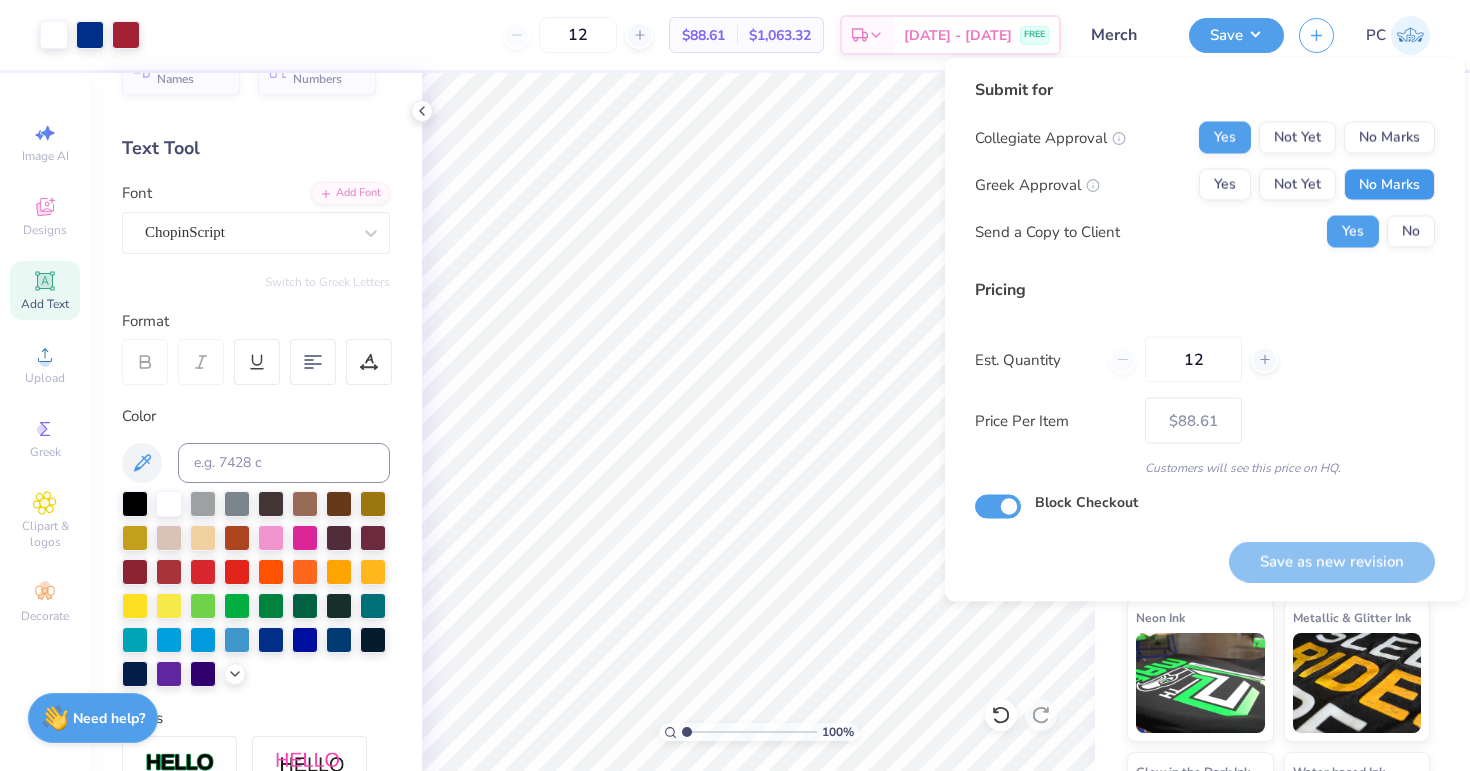click on "No Marks" at bounding box center (1389, 185) 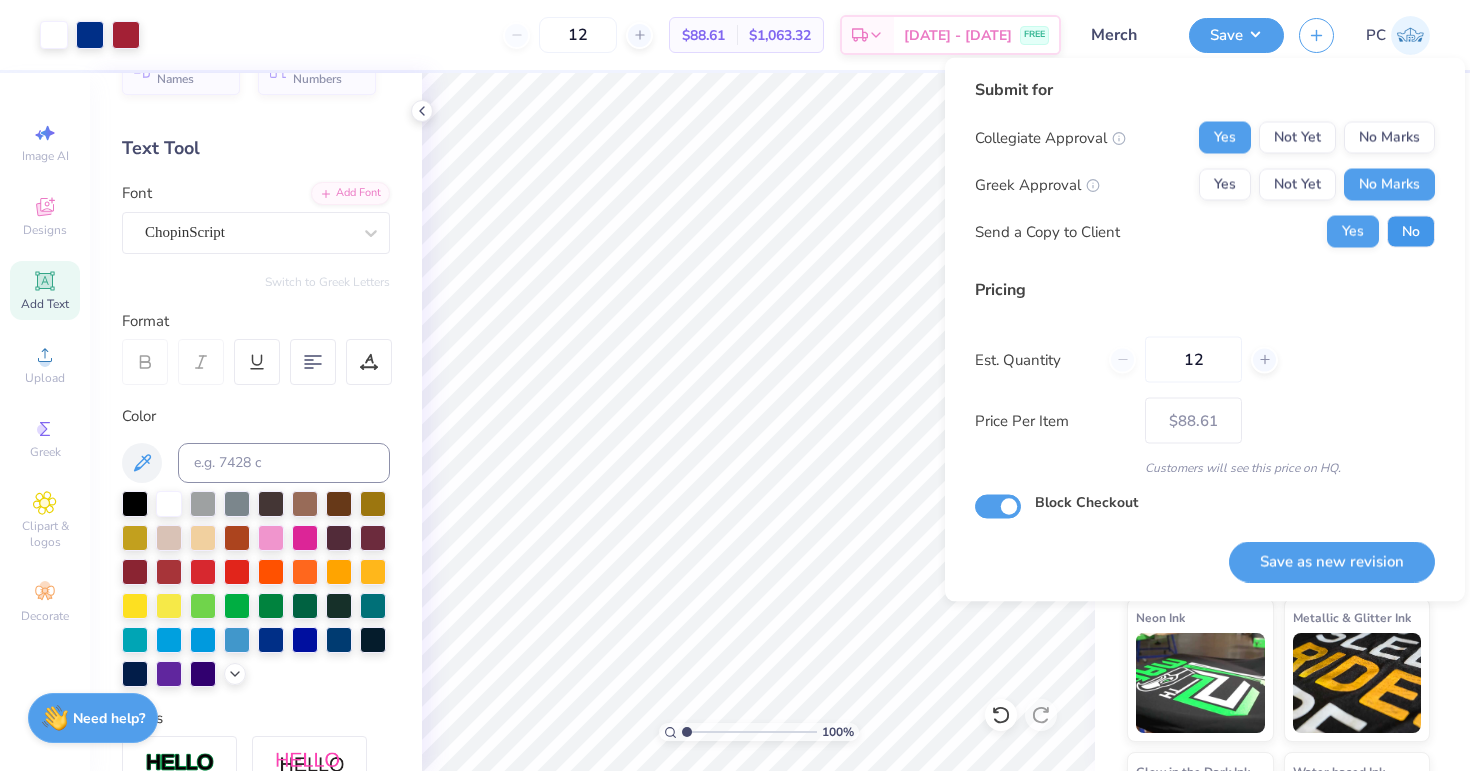 click on "No" at bounding box center [1411, 232] 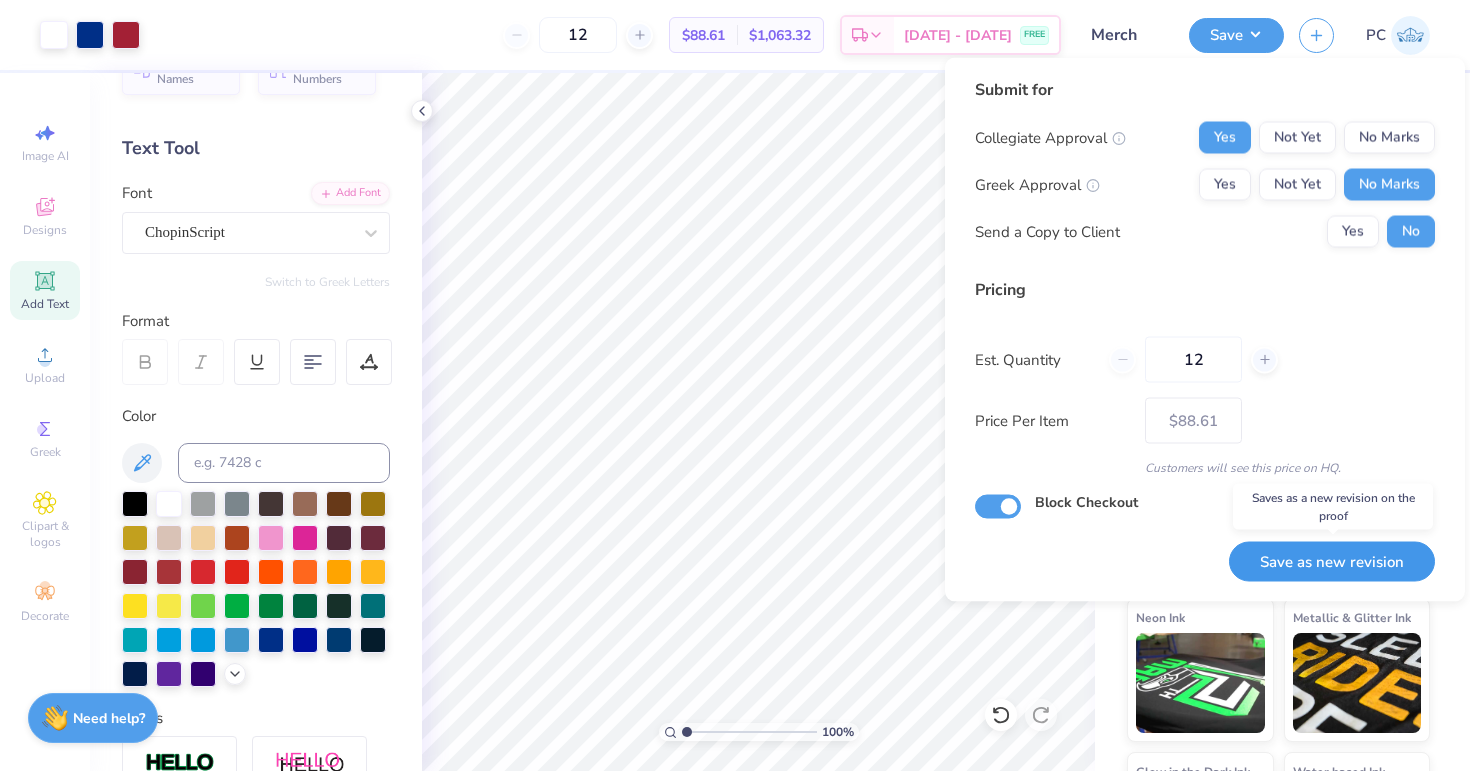 click on "Save as new revision" at bounding box center [1332, 561] 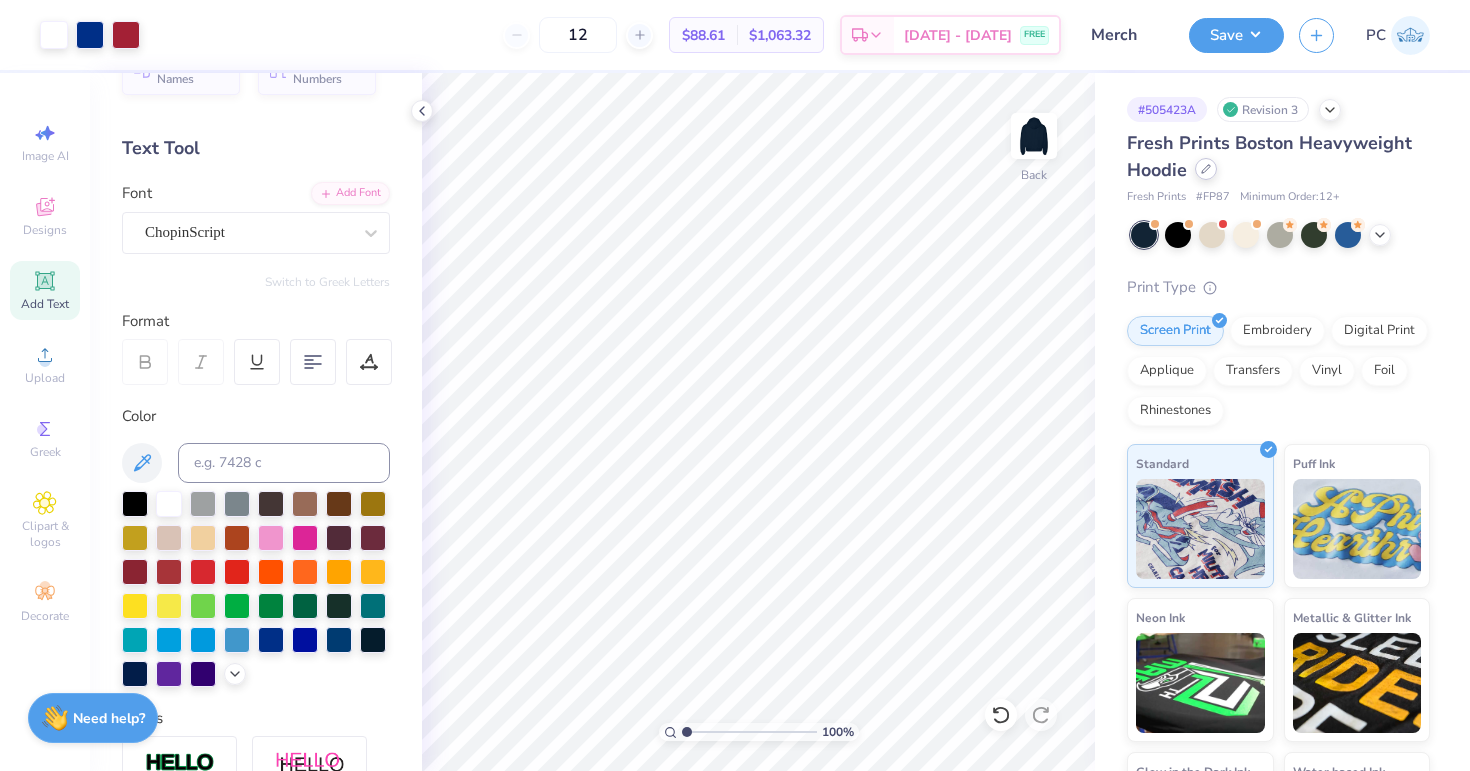 click 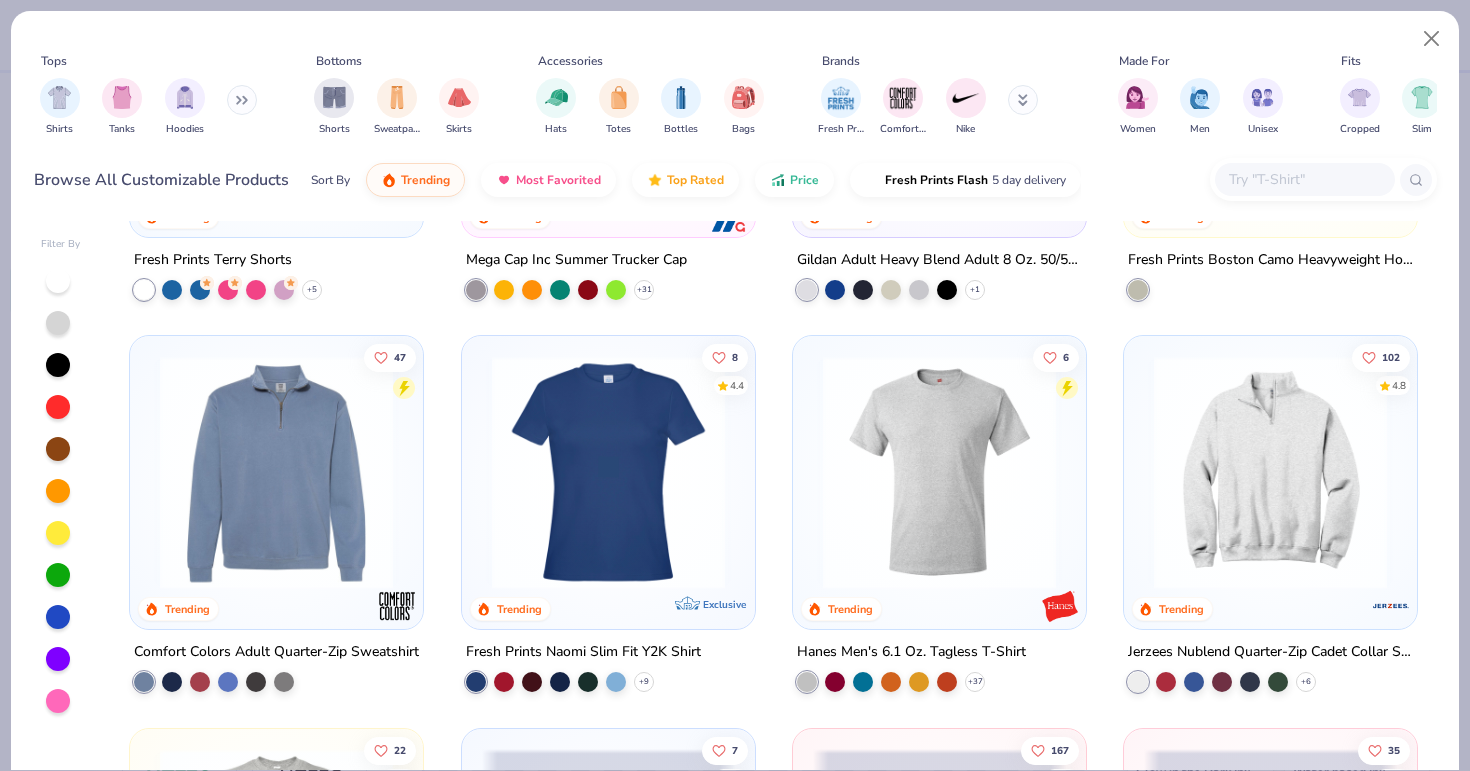 scroll, scrollTop: 3440, scrollLeft: 0, axis: vertical 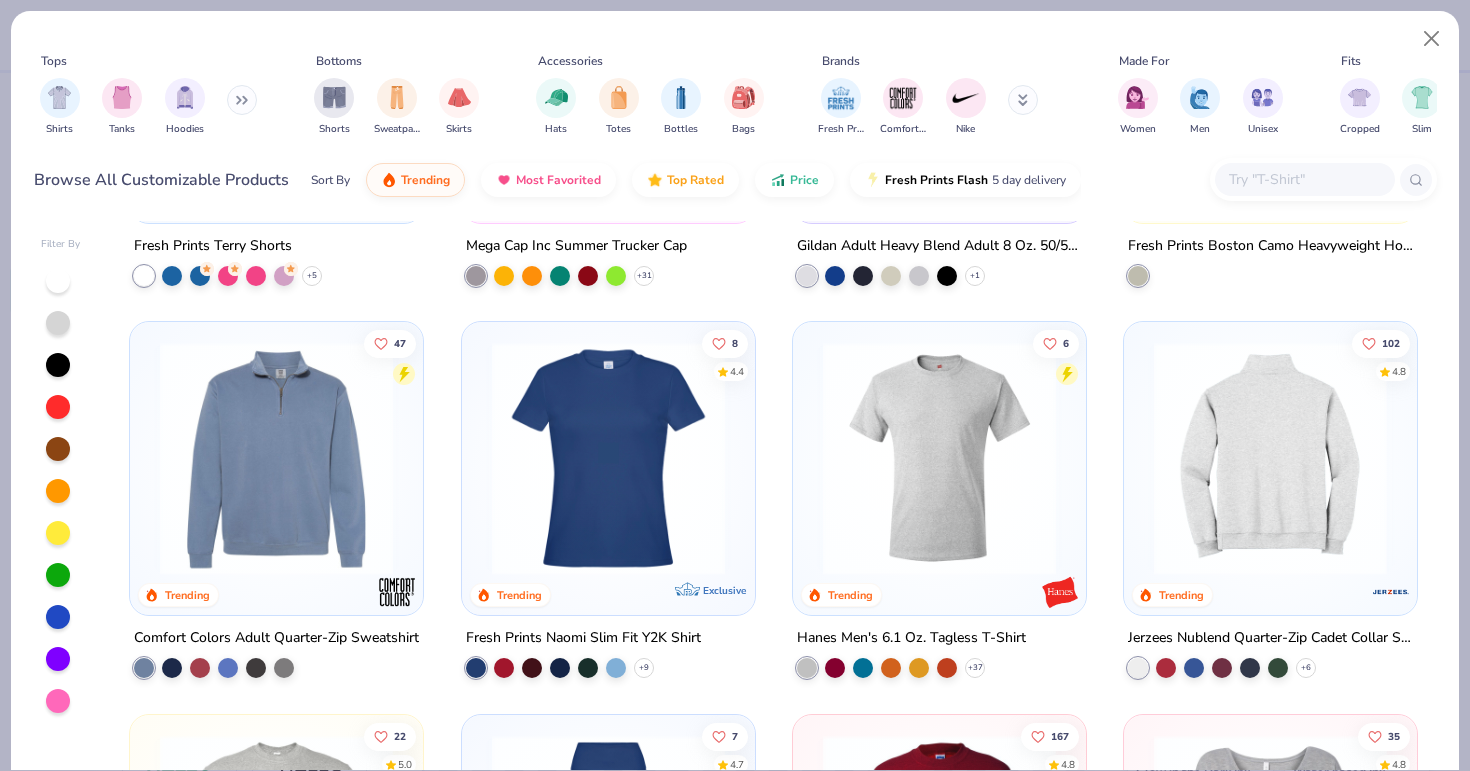 click at bounding box center [1271, 458] 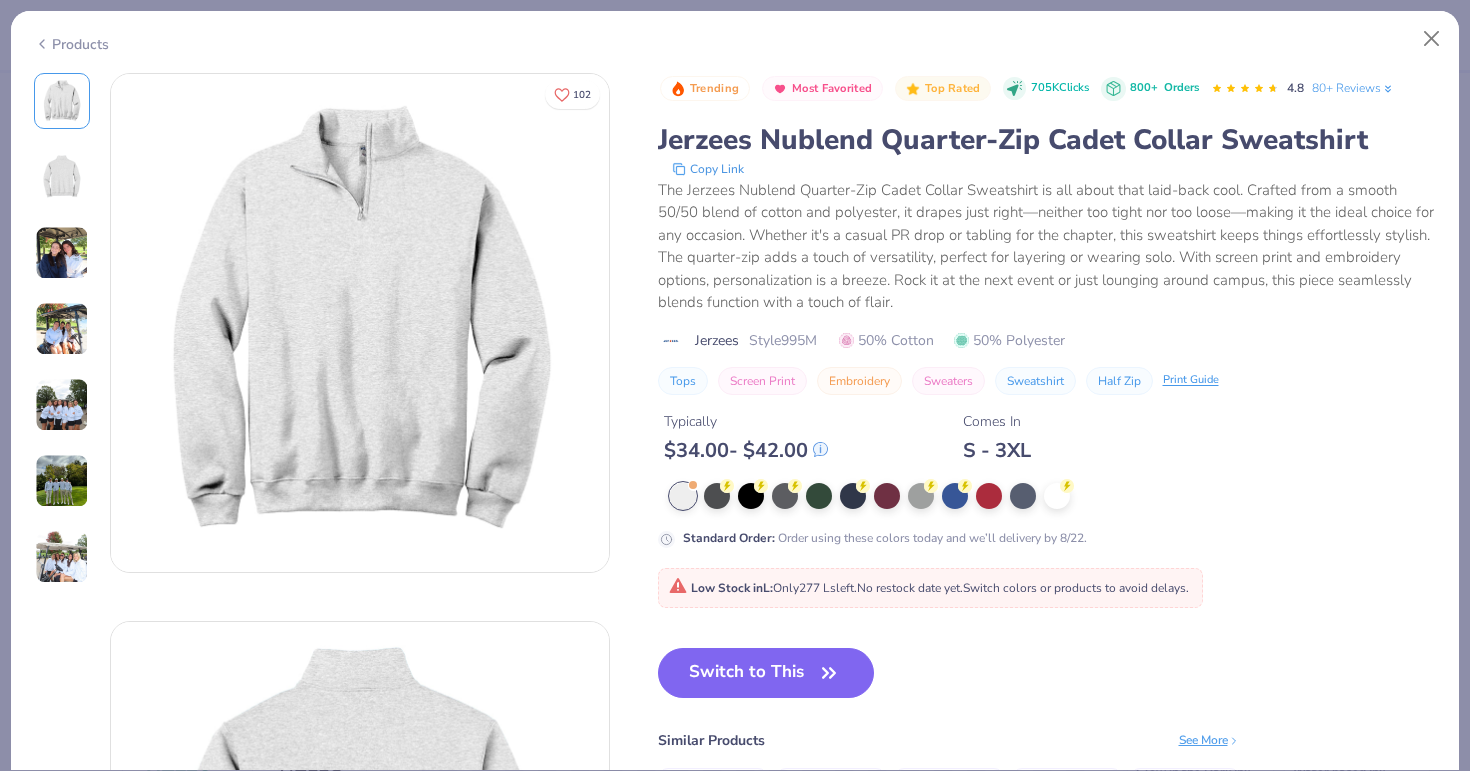 click at bounding box center [62, 481] 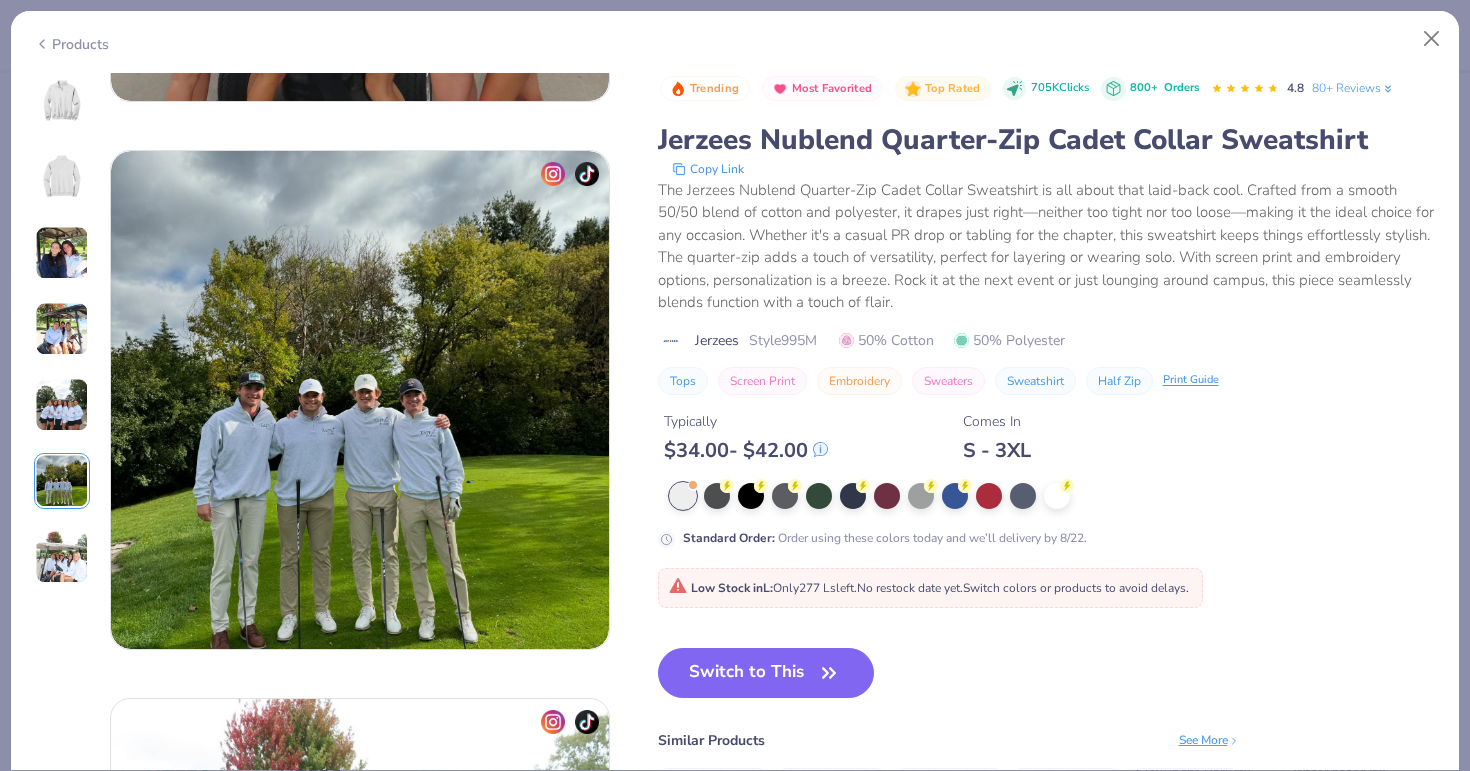 scroll, scrollTop: 2740, scrollLeft: 0, axis: vertical 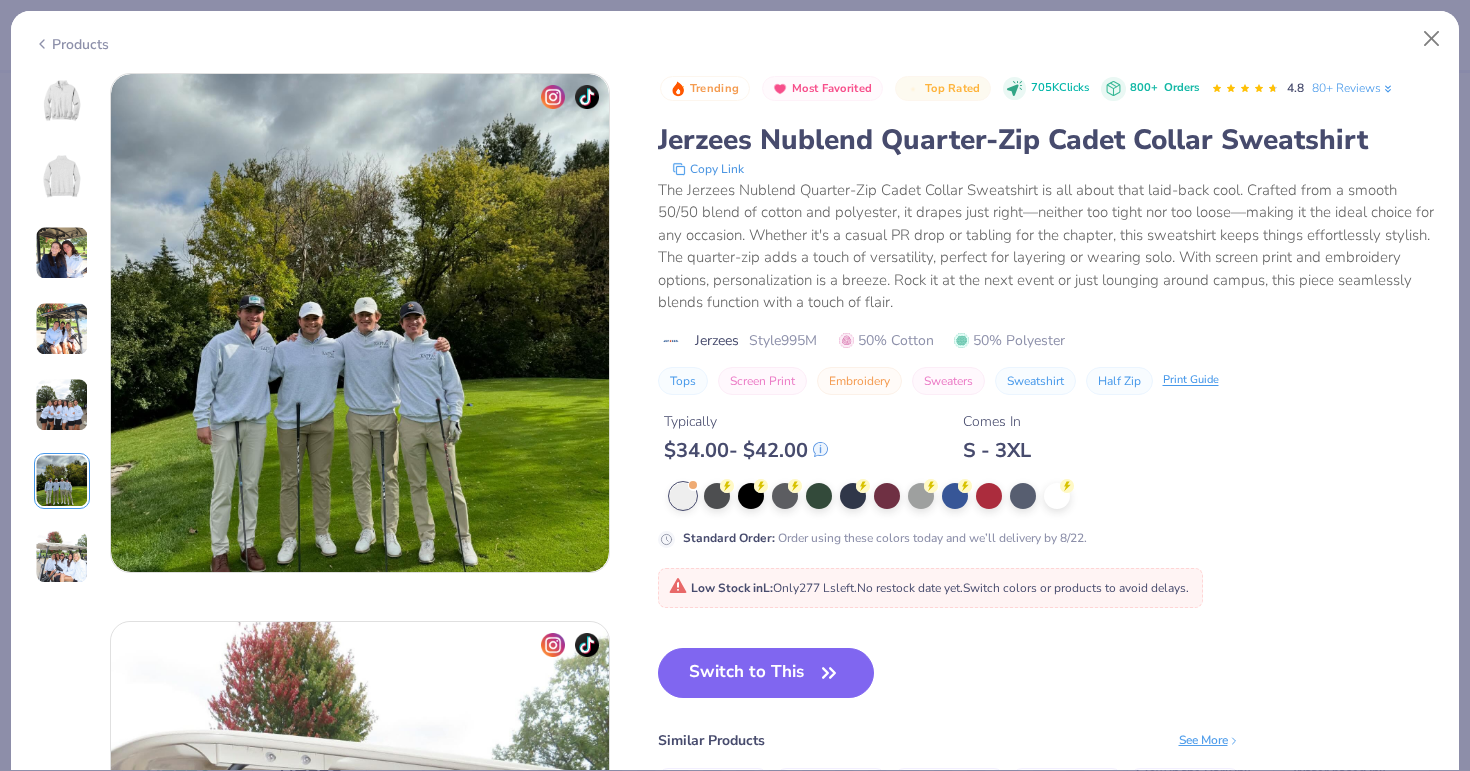 click at bounding box center [62, 557] 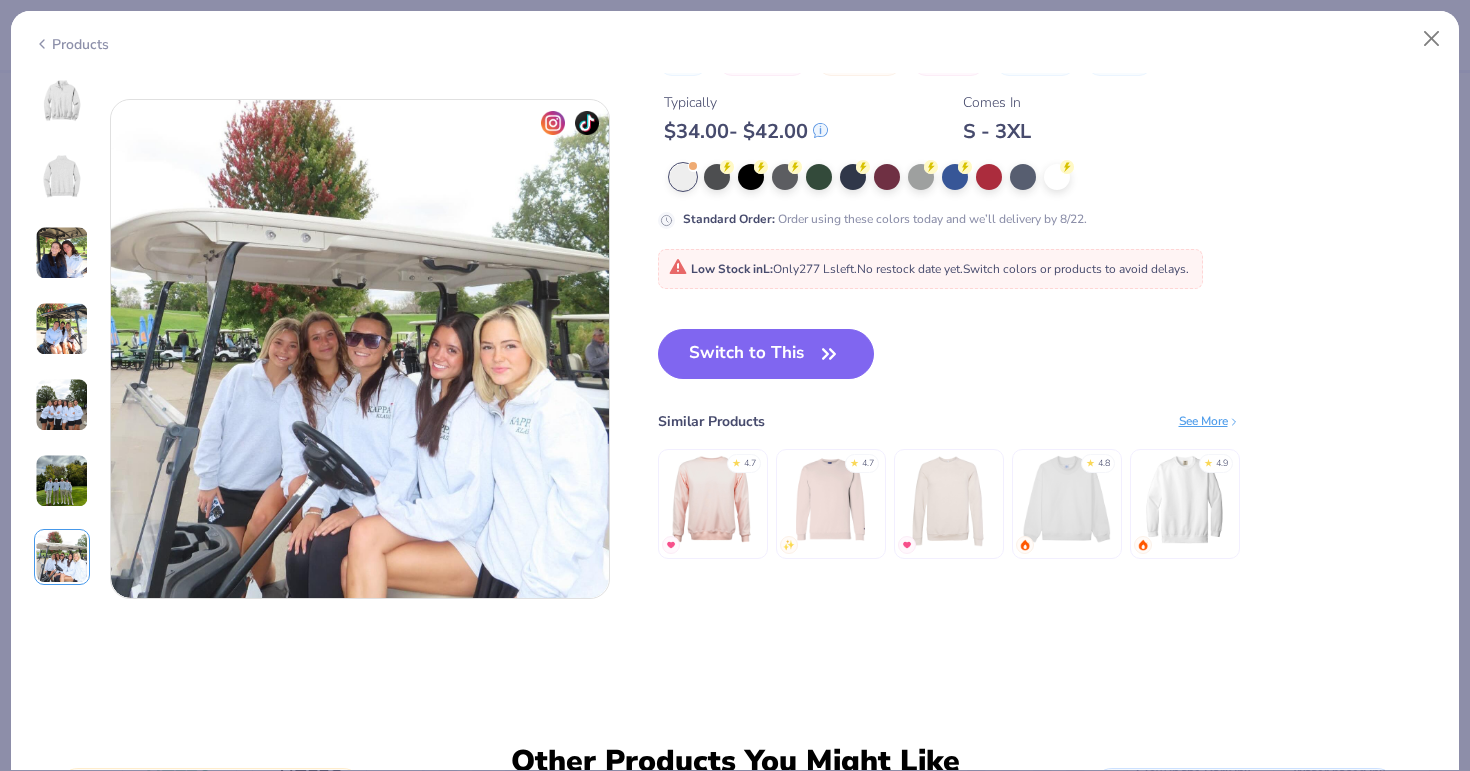 scroll, scrollTop: 3288, scrollLeft: 0, axis: vertical 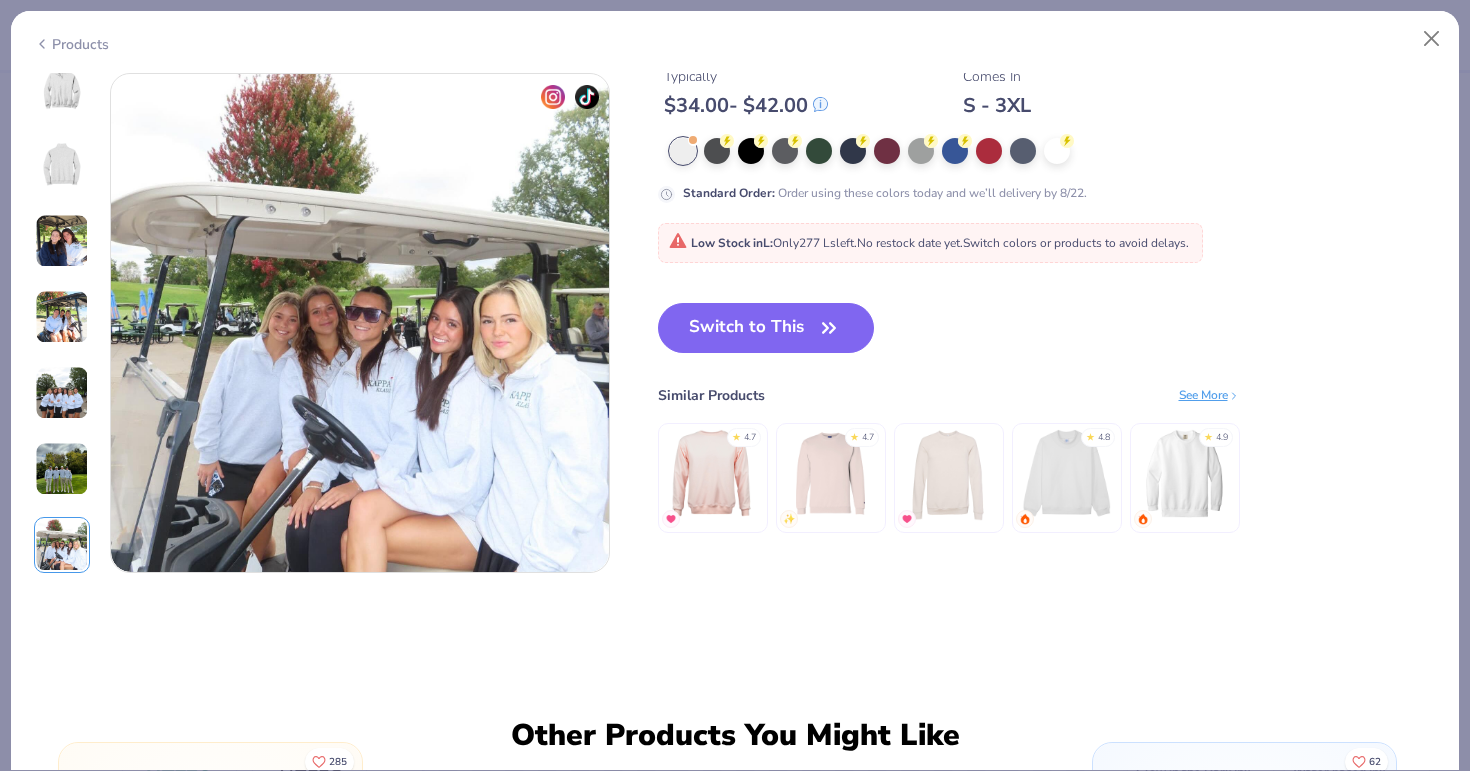 click at bounding box center [62, 241] 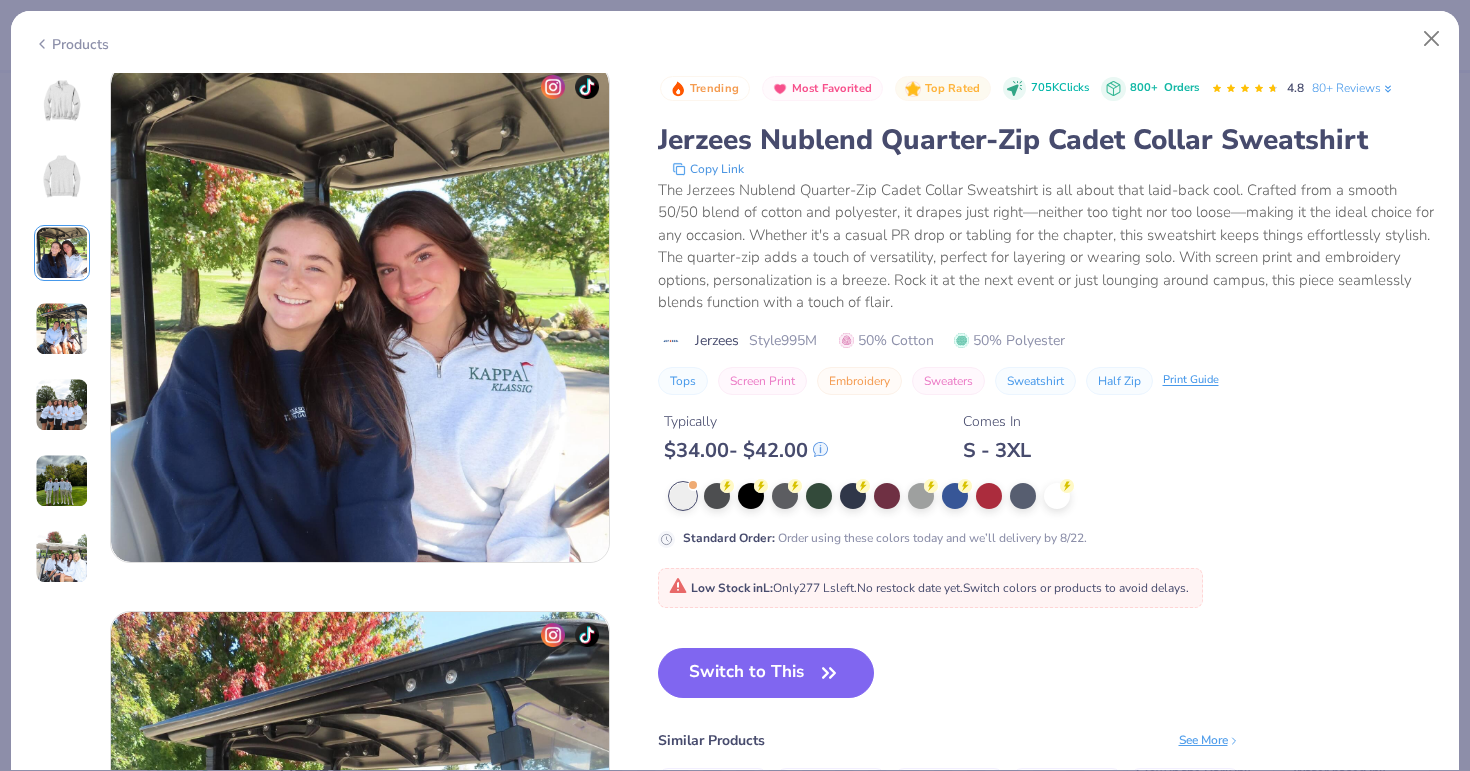 scroll, scrollTop: 1096, scrollLeft: 0, axis: vertical 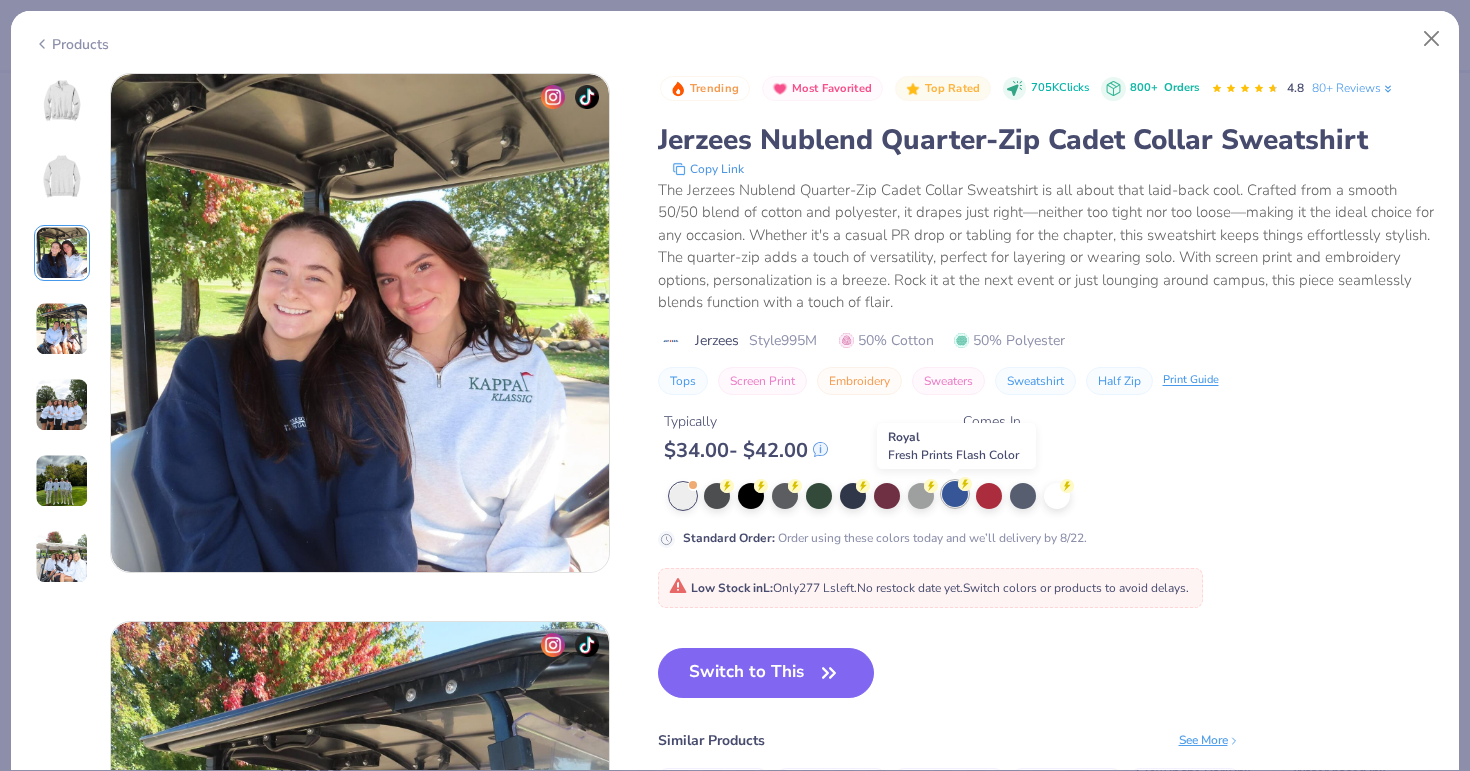 click at bounding box center (955, 494) 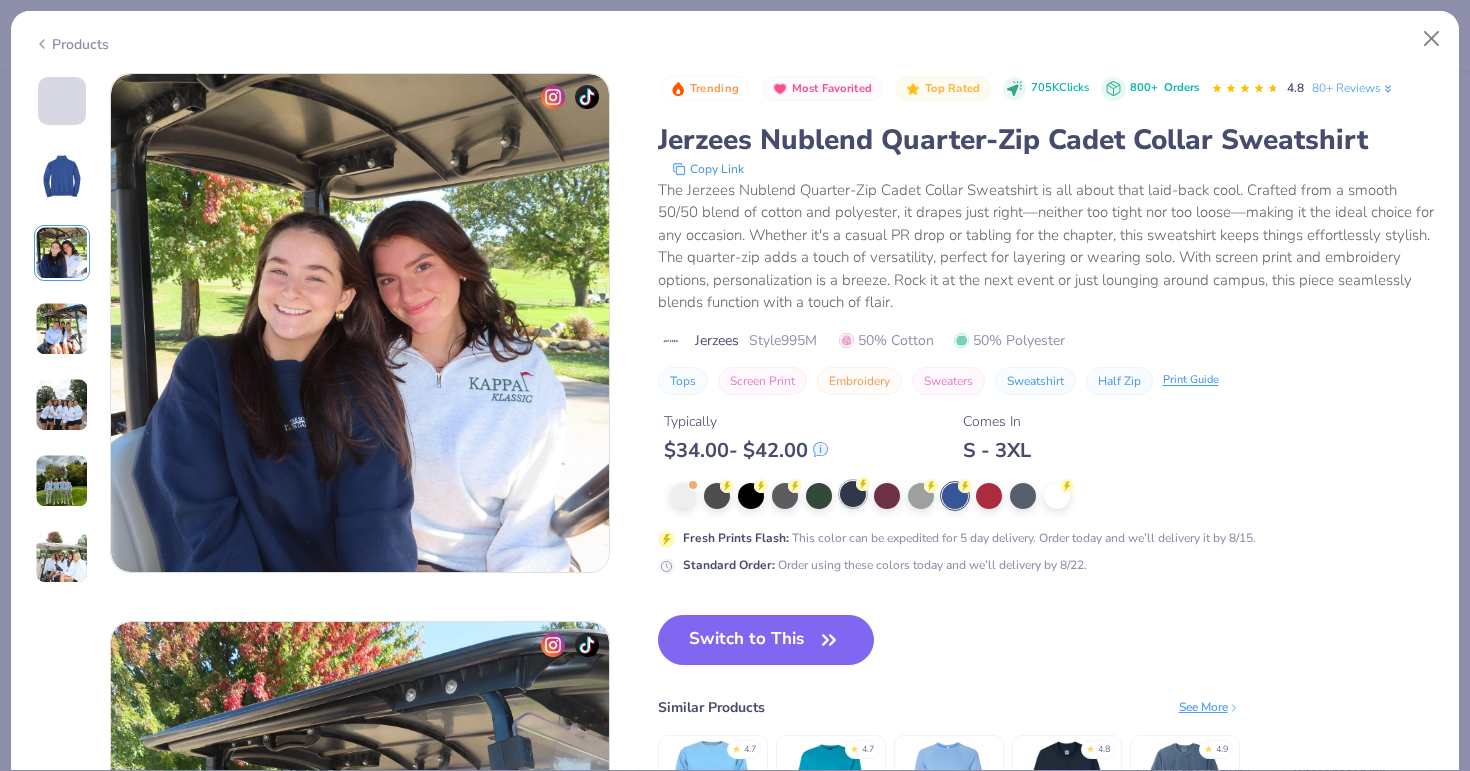 click at bounding box center [853, 494] 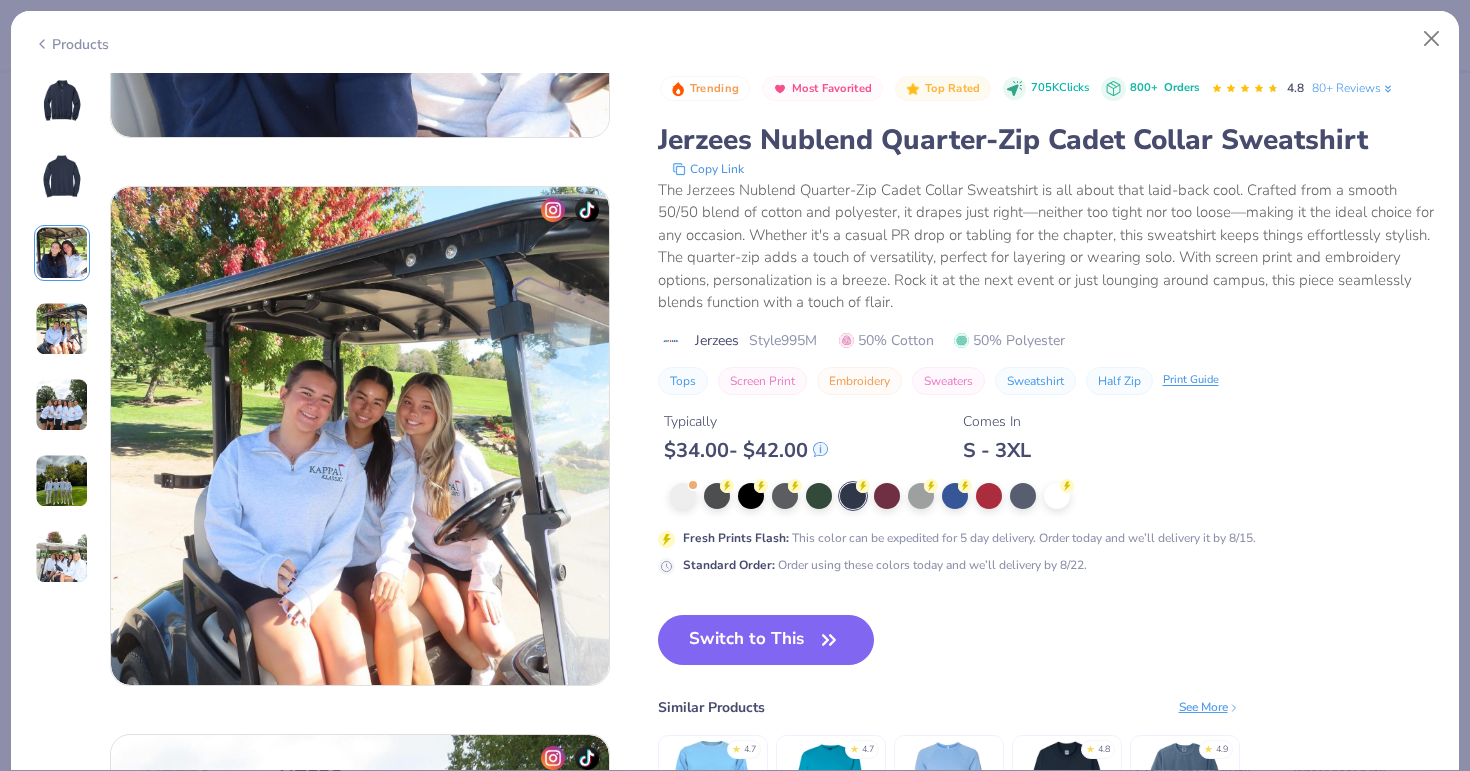 scroll, scrollTop: 1542, scrollLeft: 0, axis: vertical 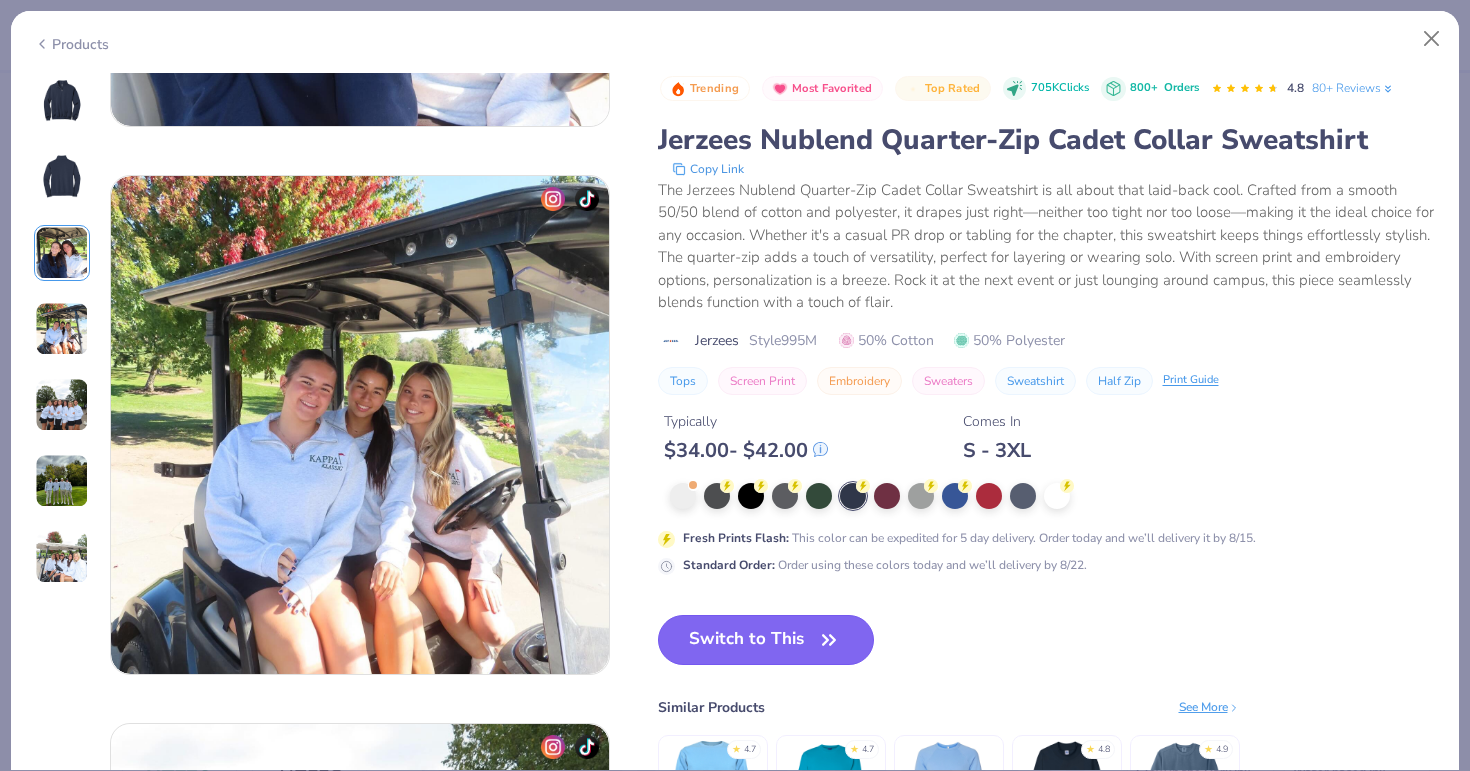 click on "Switch to This" at bounding box center [766, 640] 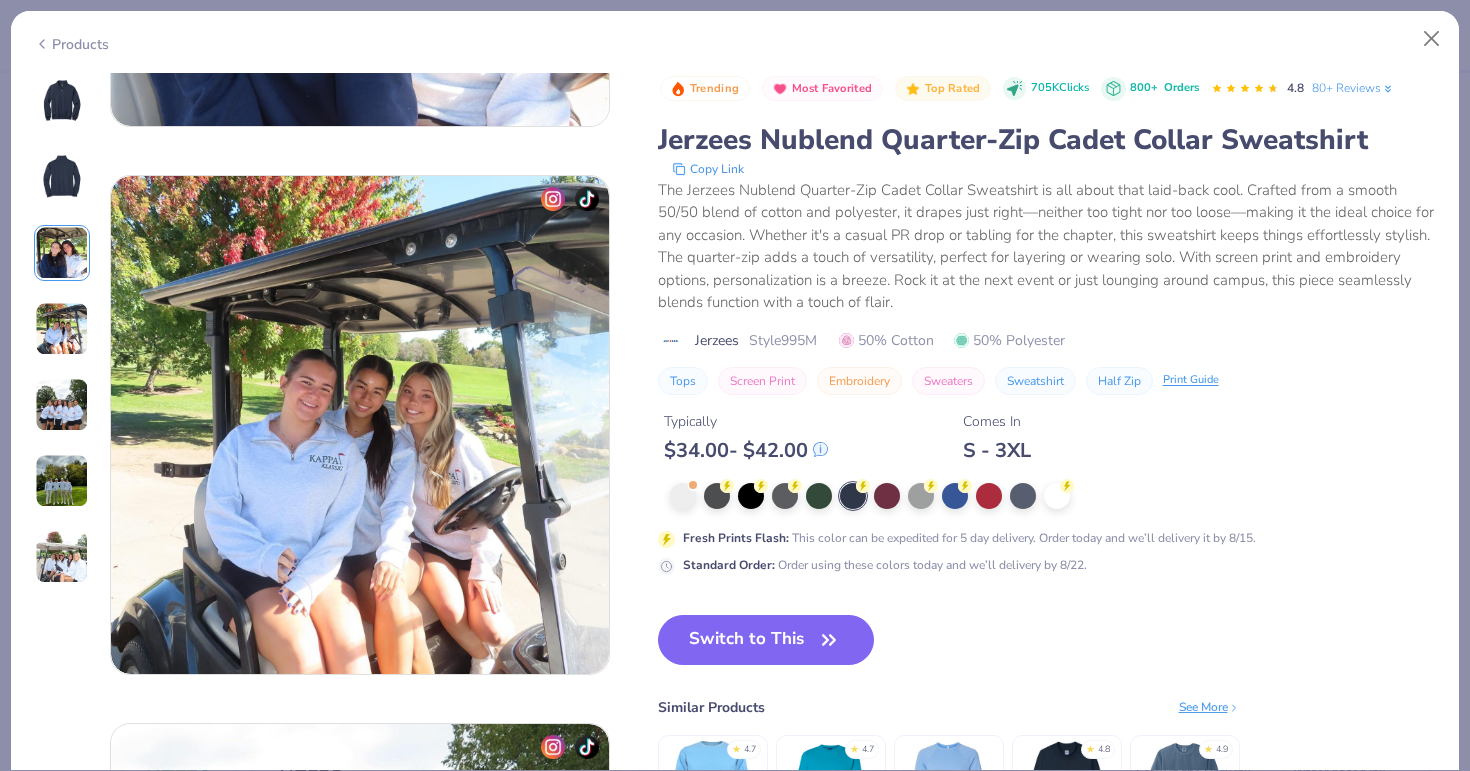 click on "Switch to This" at bounding box center [766, 640] 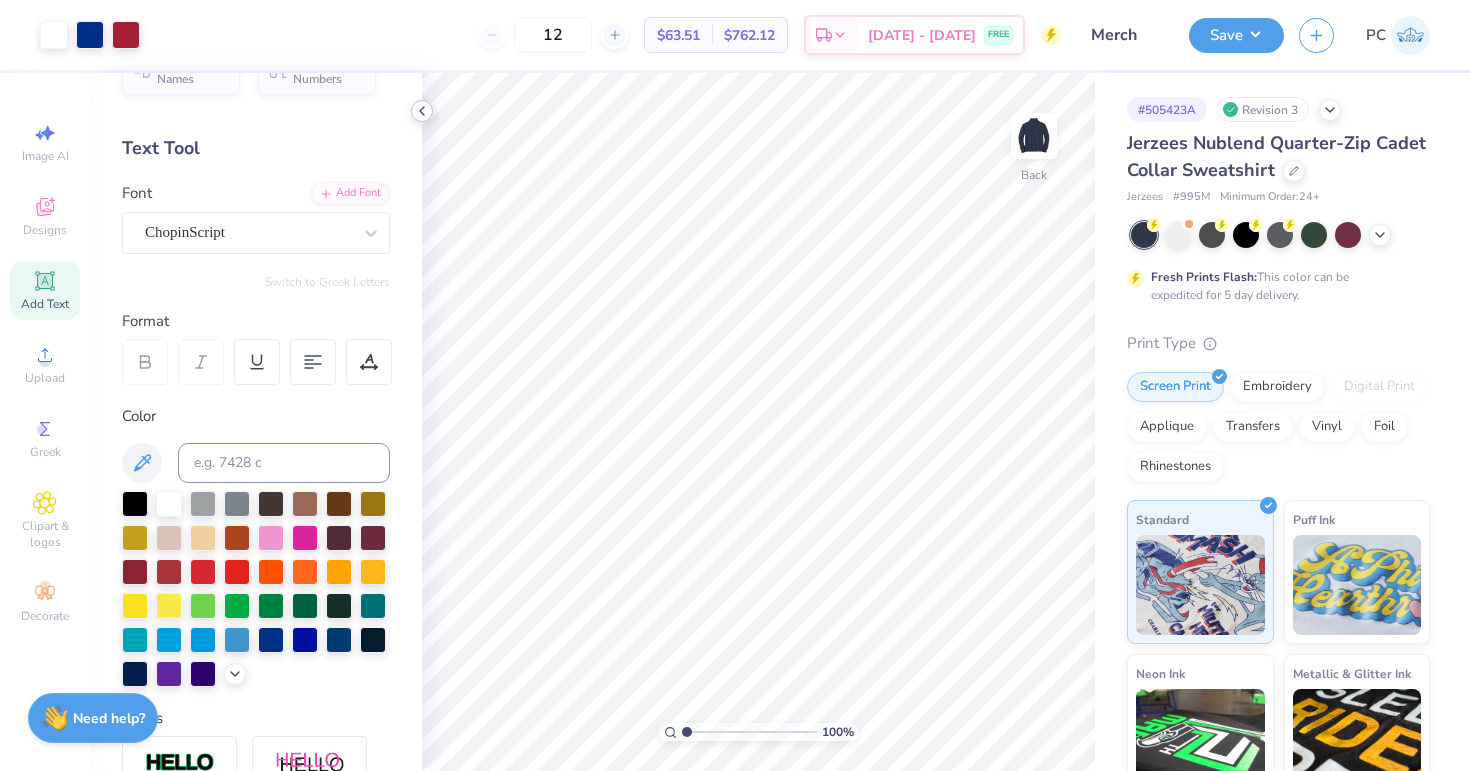 click 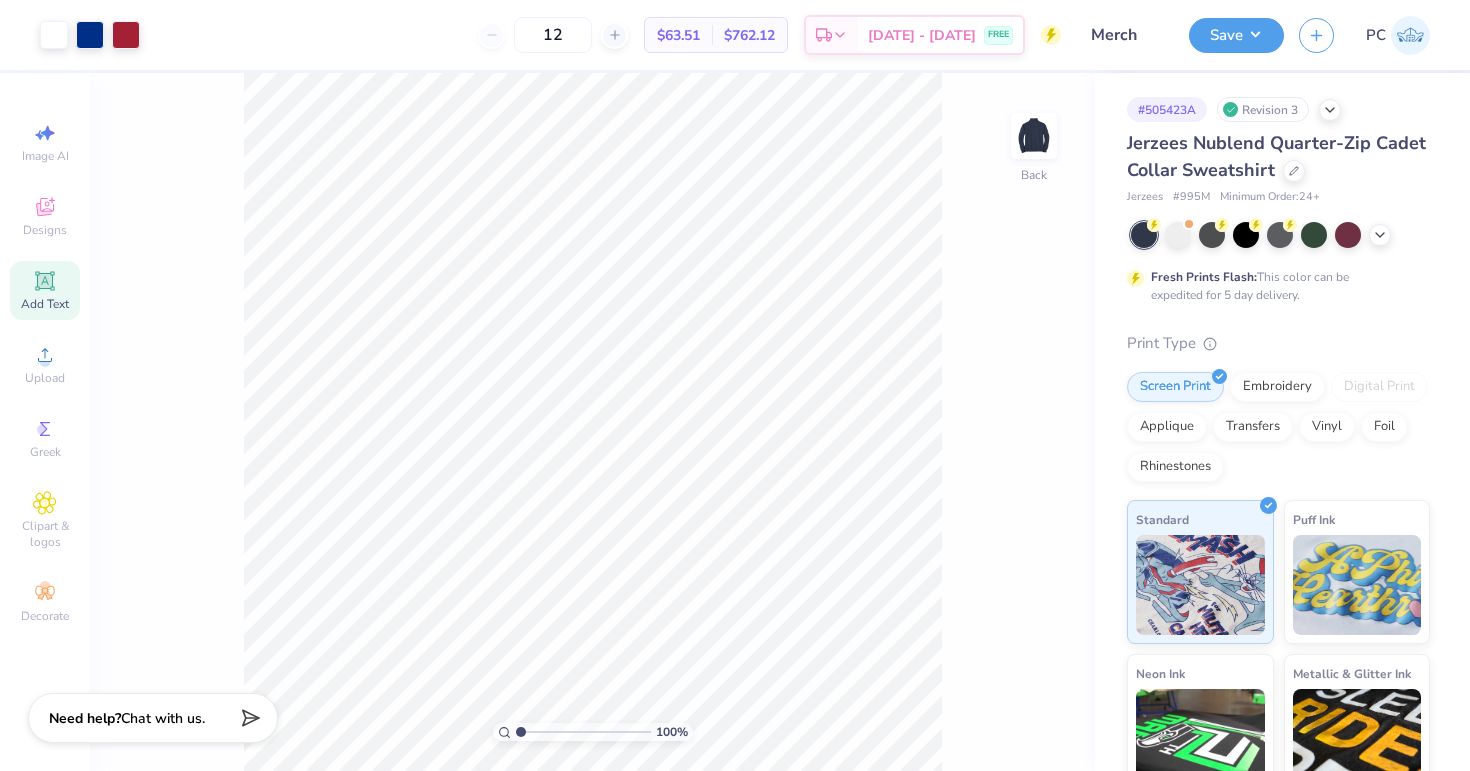 click on "Jerzees Nublend Quarter-Zip Cadet Collar Sweatshirt" at bounding box center (1278, 157) 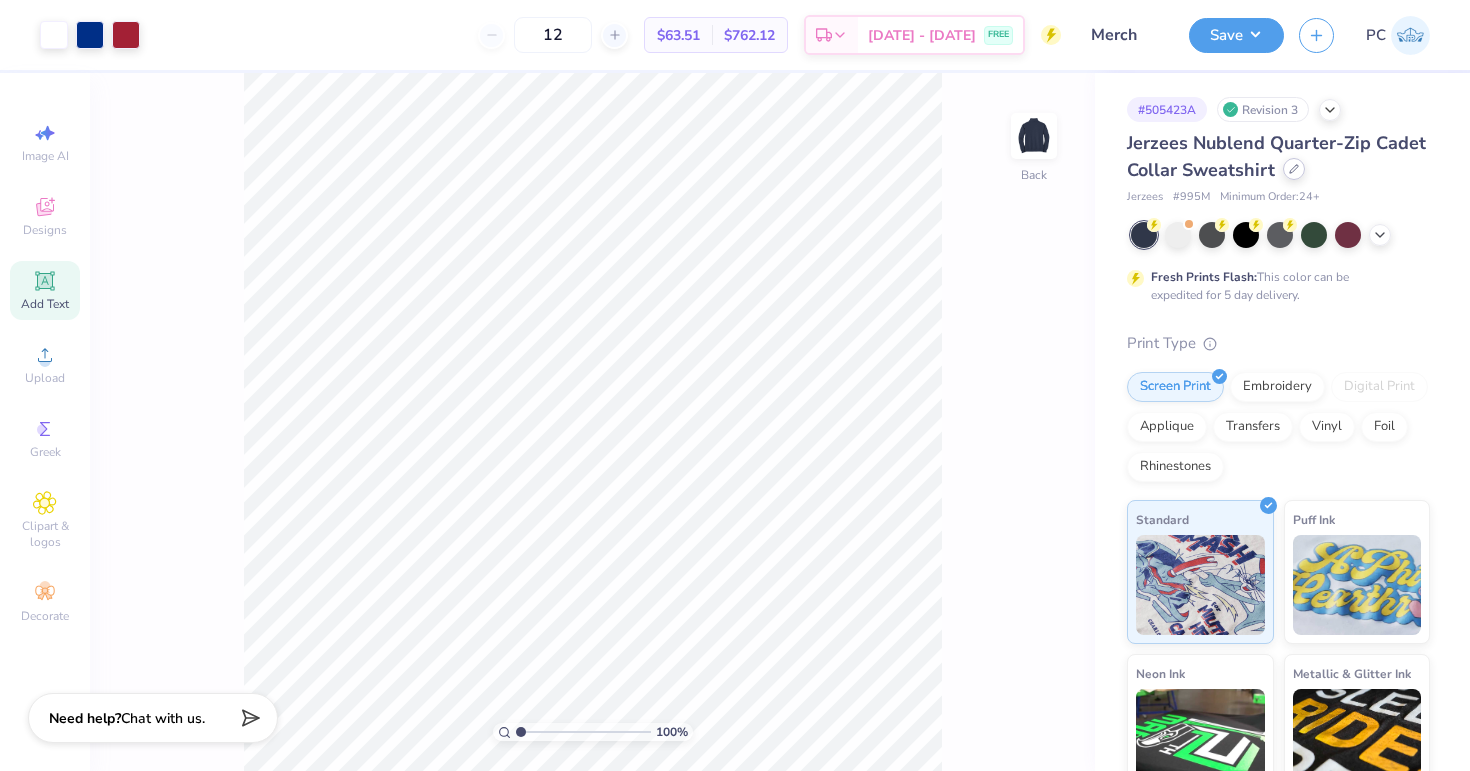 click 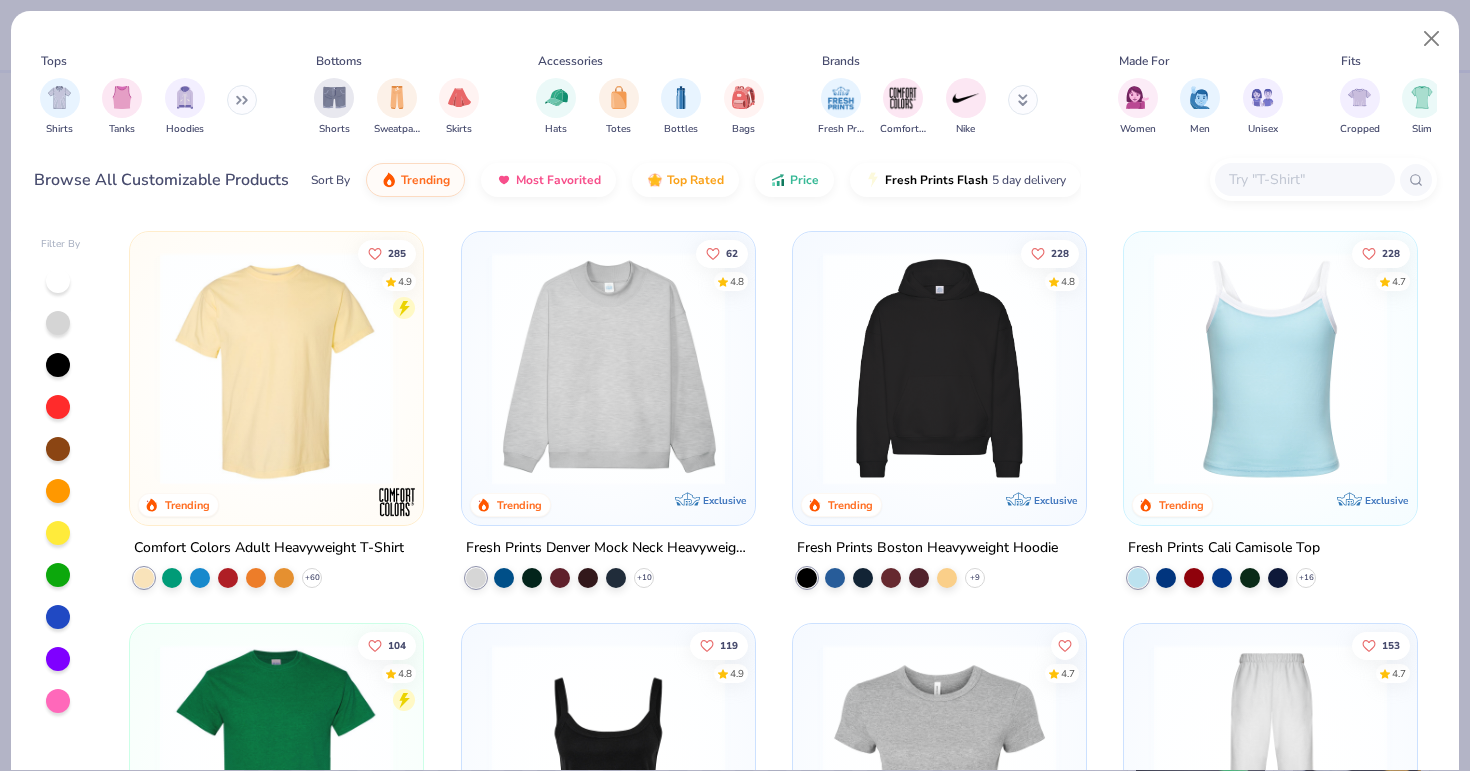 scroll, scrollTop: 12, scrollLeft: 0, axis: vertical 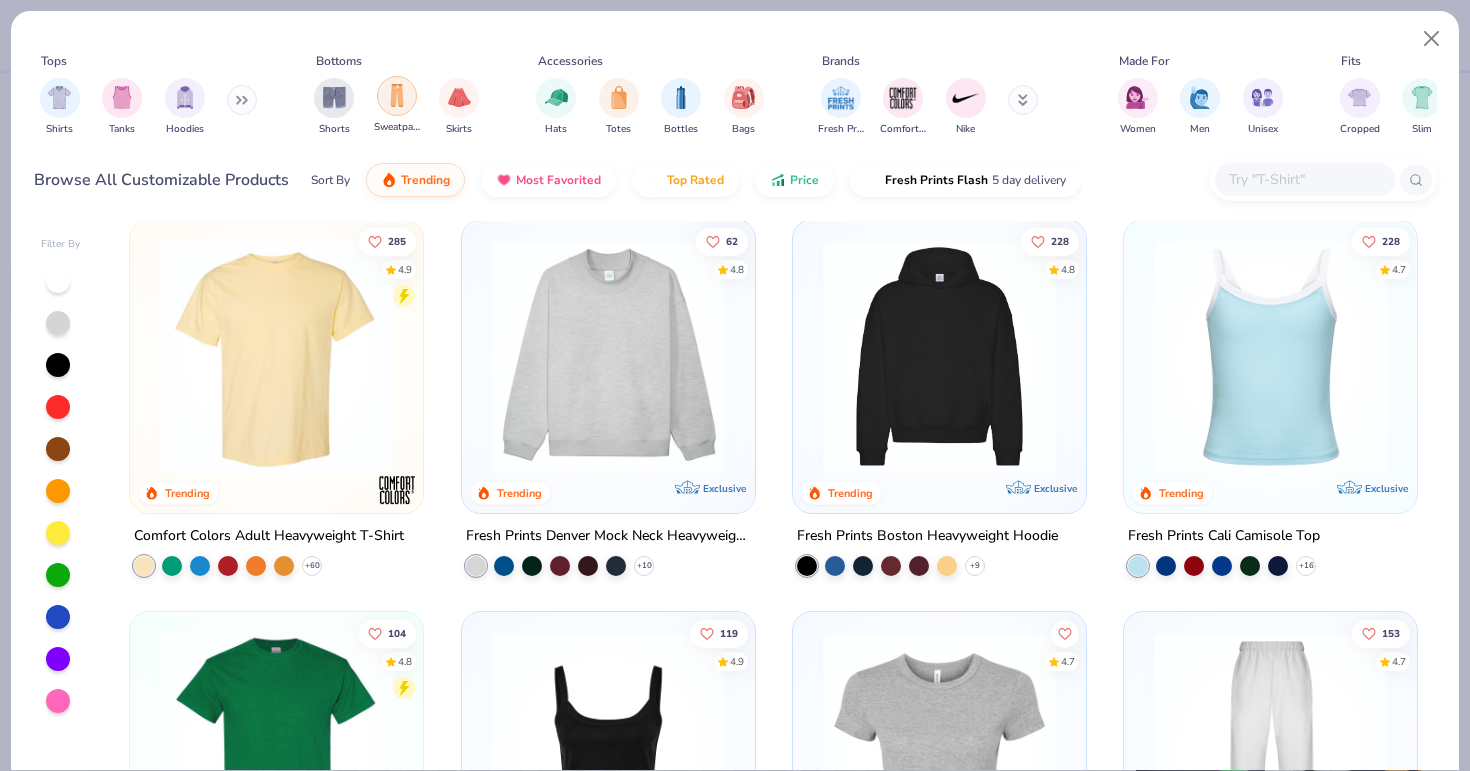 click at bounding box center [397, 95] 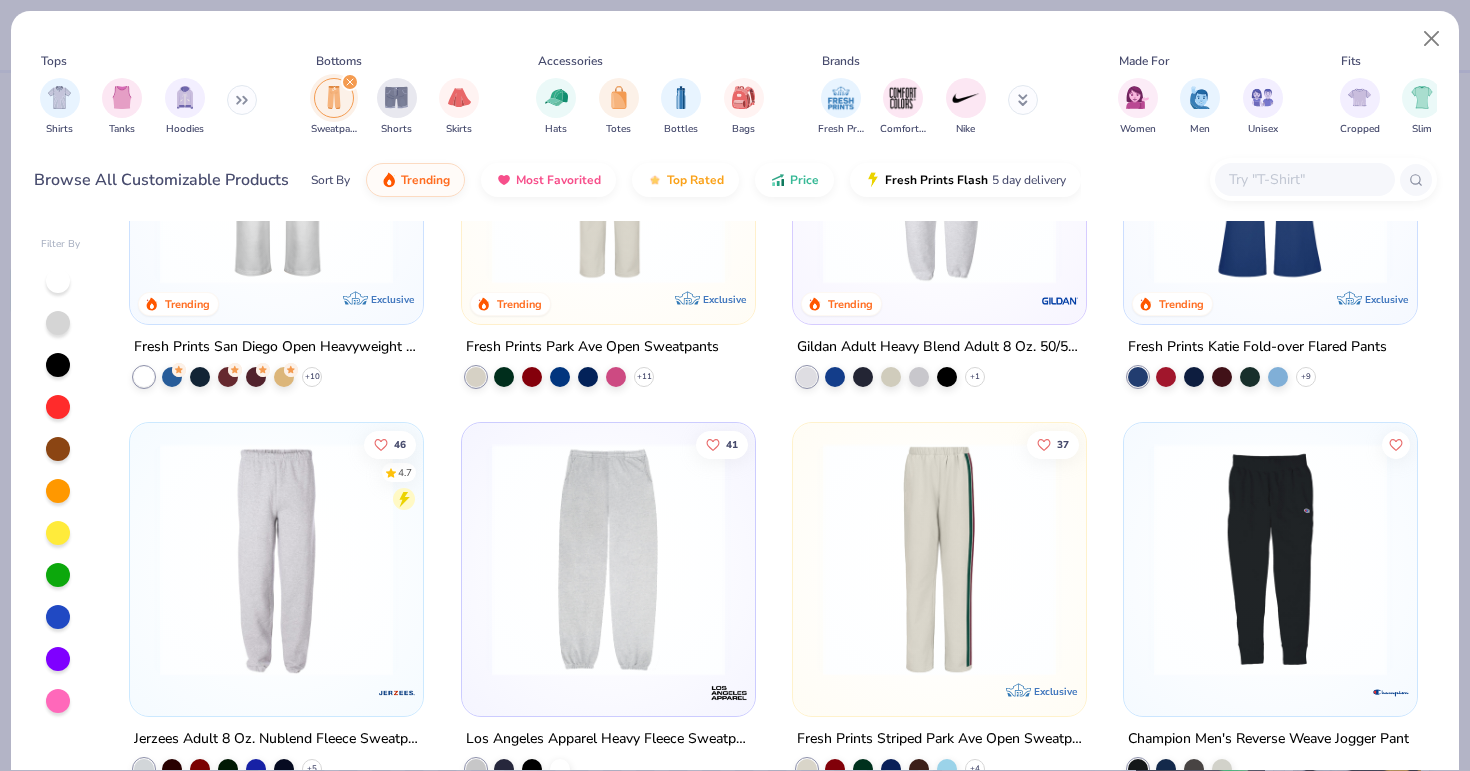 scroll, scrollTop: 162, scrollLeft: 0, axis: vertical 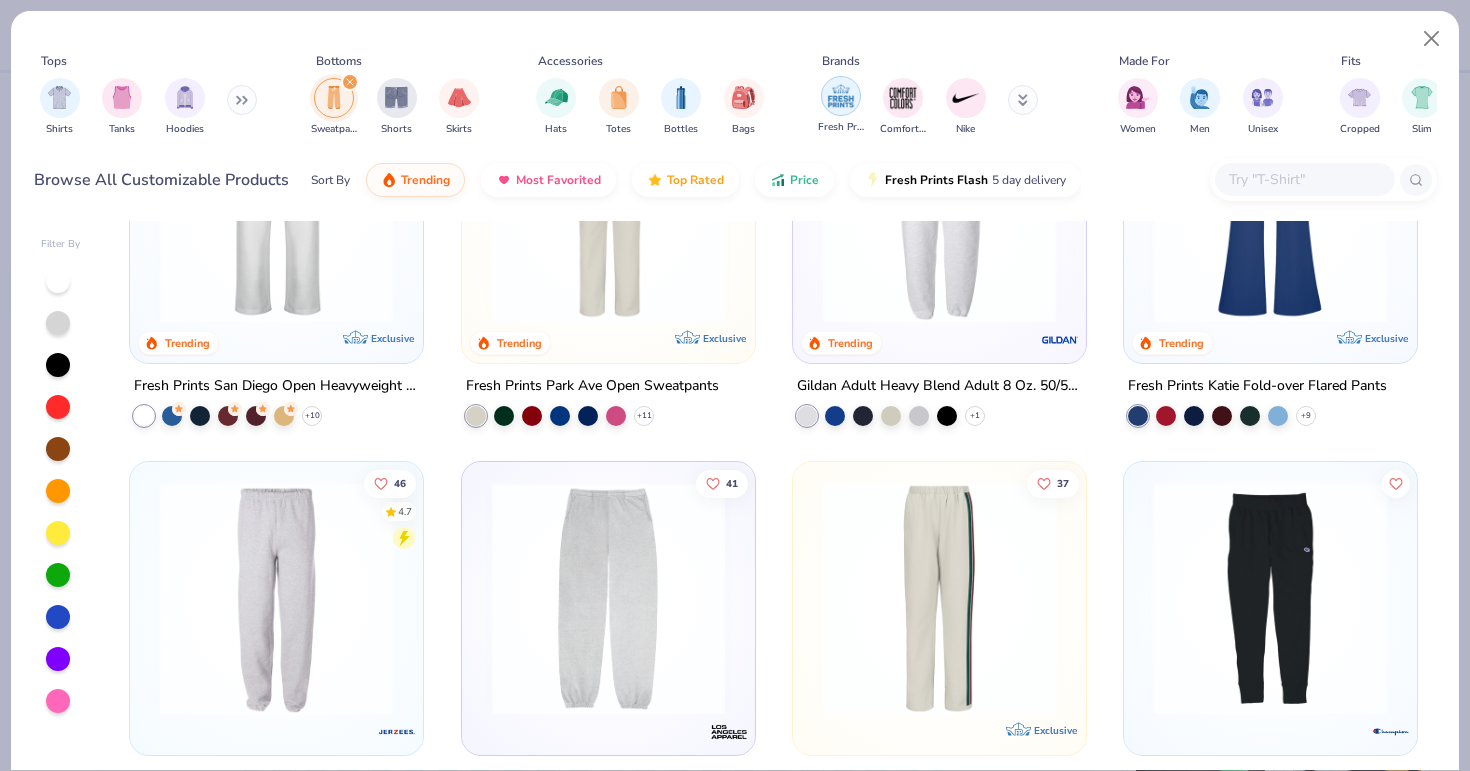 click at bounding box center (841, 96) 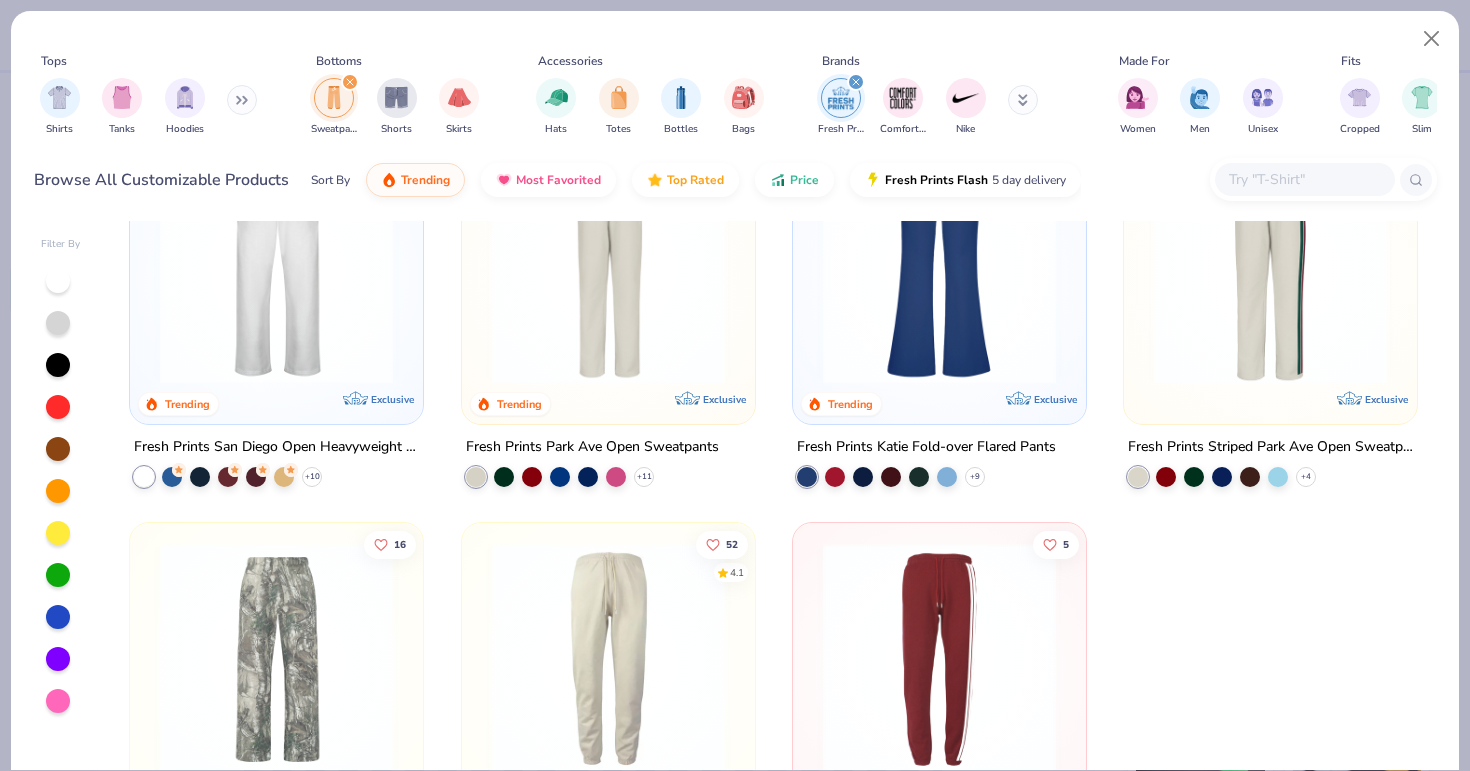 scroll, scrollTop: 0, scrollLeft: 0, axis: both 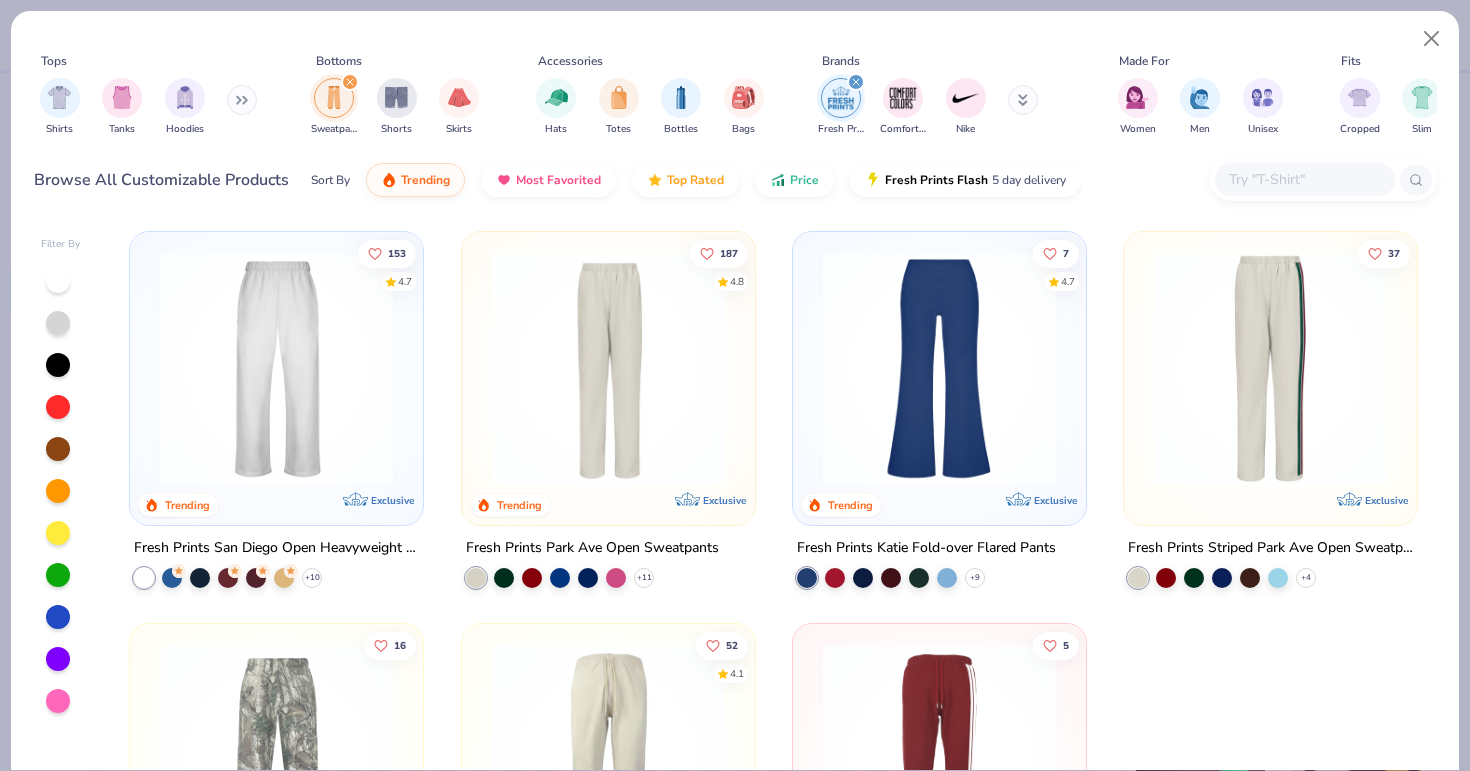 click at bounding box center [276, 368] 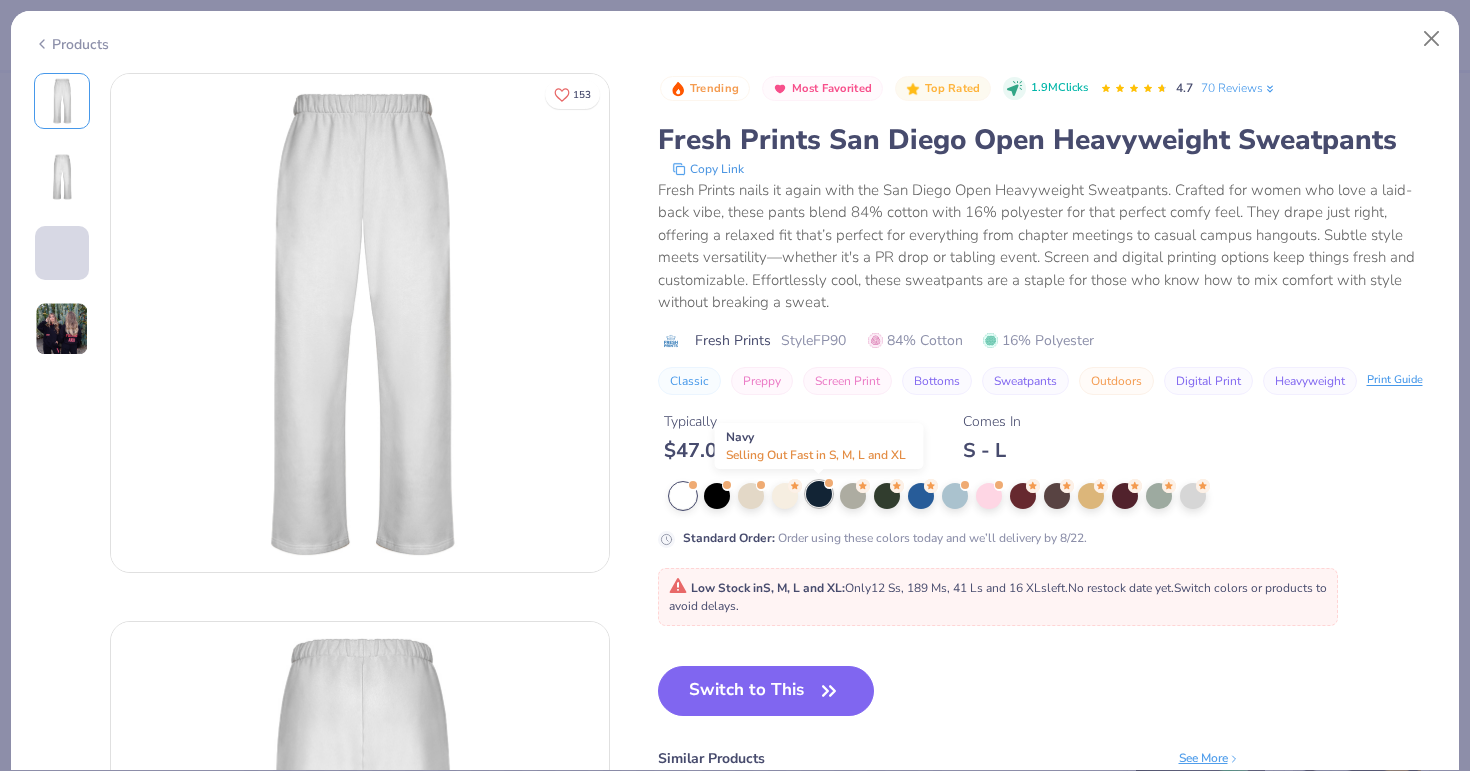 click at bounding box center (819, 494) 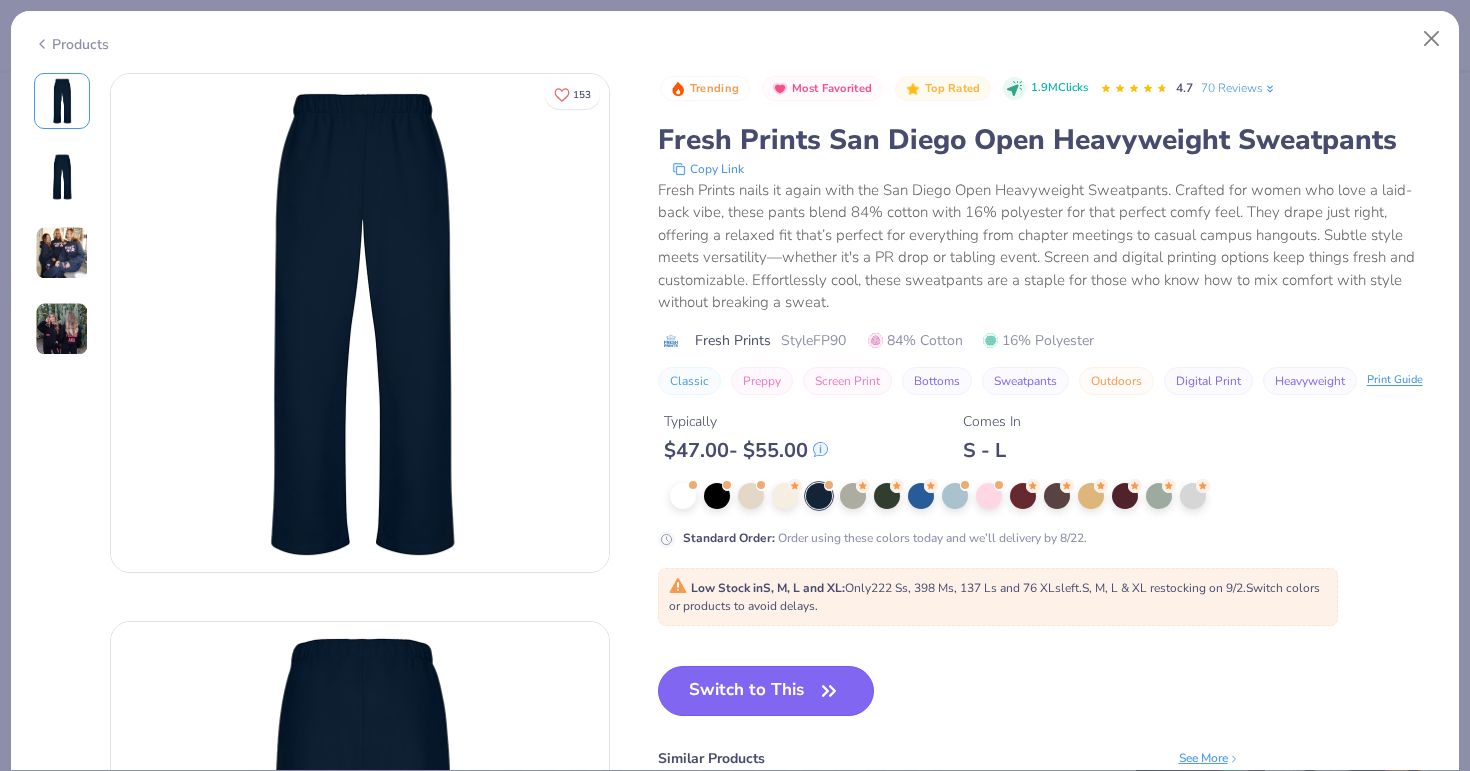click on "Switch to This" at bounding box center (766, 691) 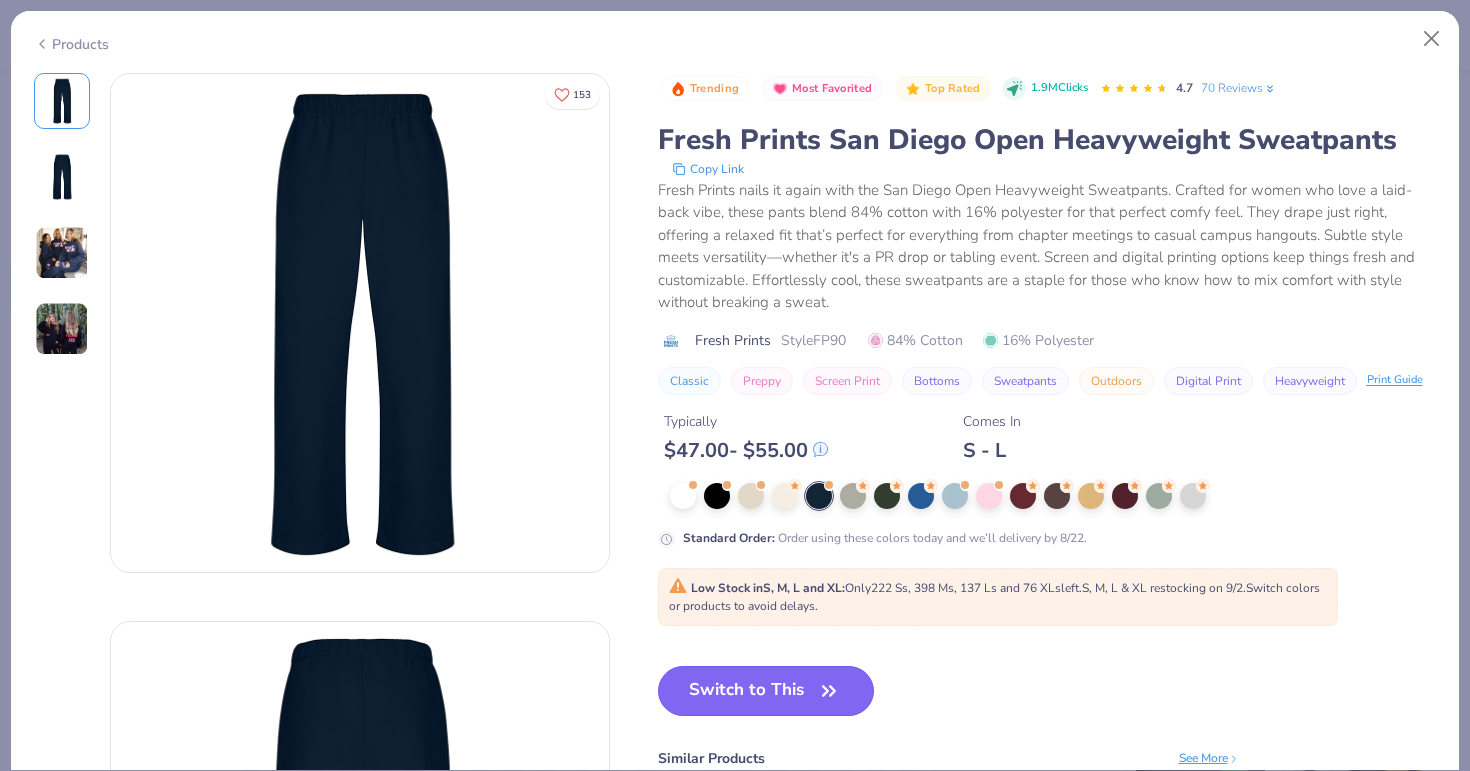 click on "Switch to This" at bounding box center [766, 691] 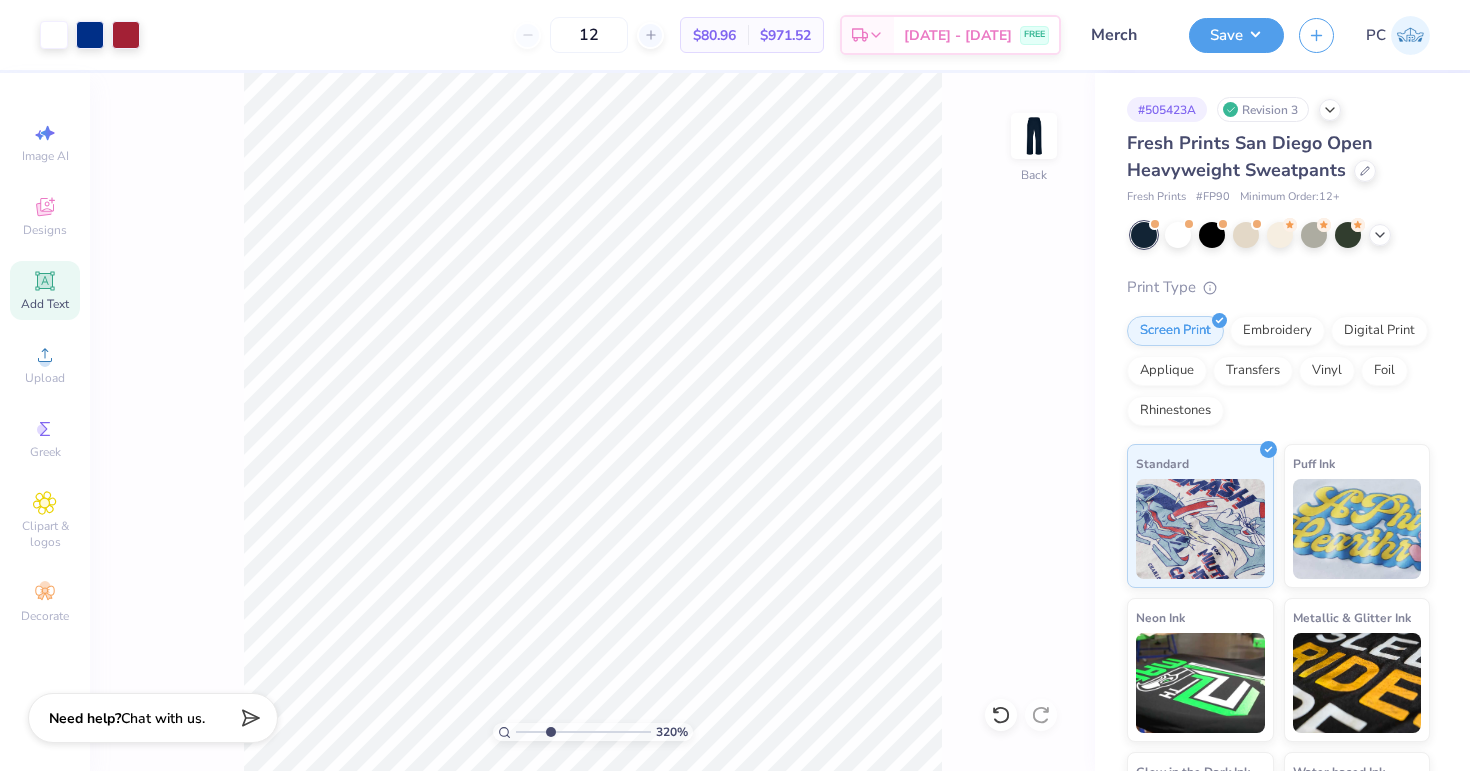 drag, startPoint x: 524, startPoint y: 732, endPoint x: 550, endPoint y: 734, distance: 26.076809 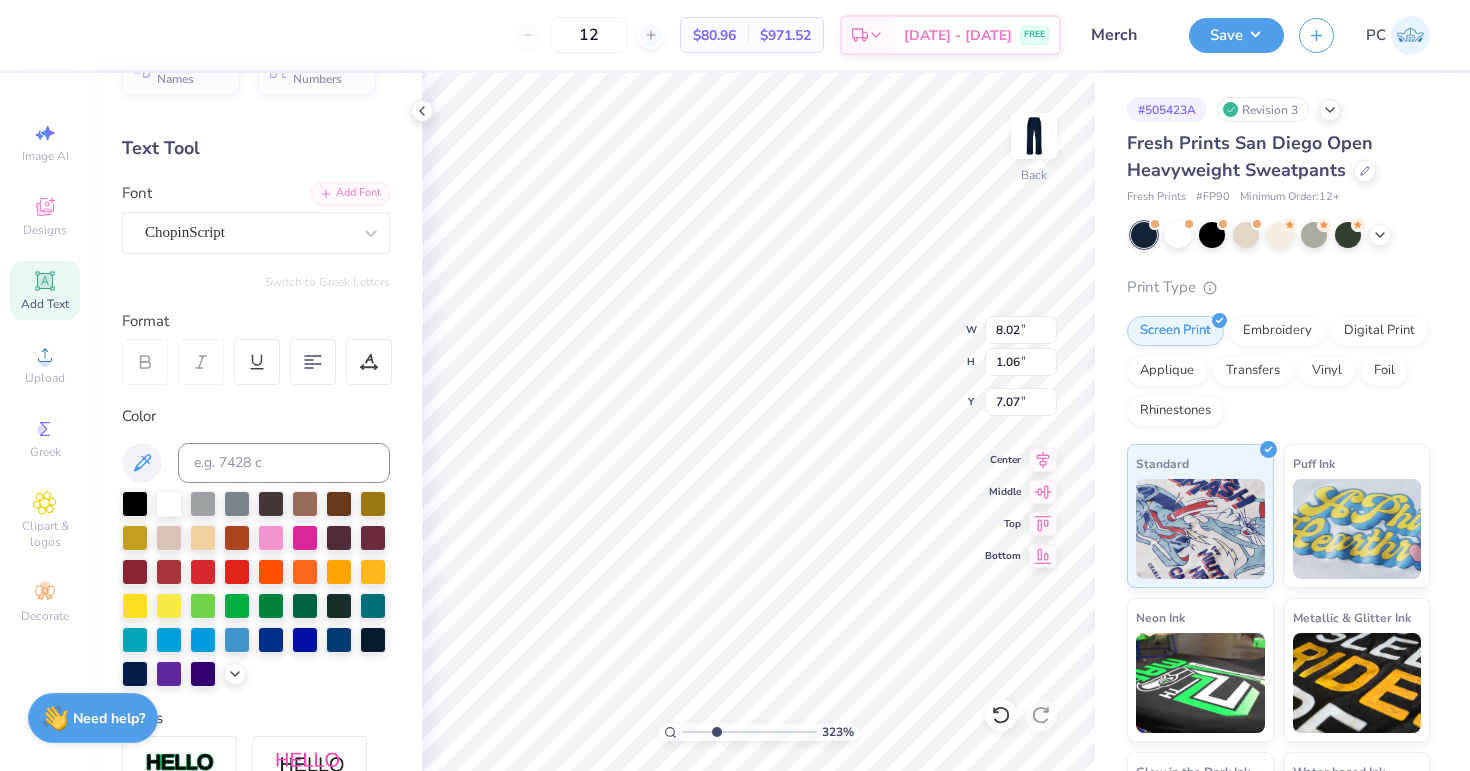 scroll, scrollTop: 1, scrollLeft: 1, axis: both 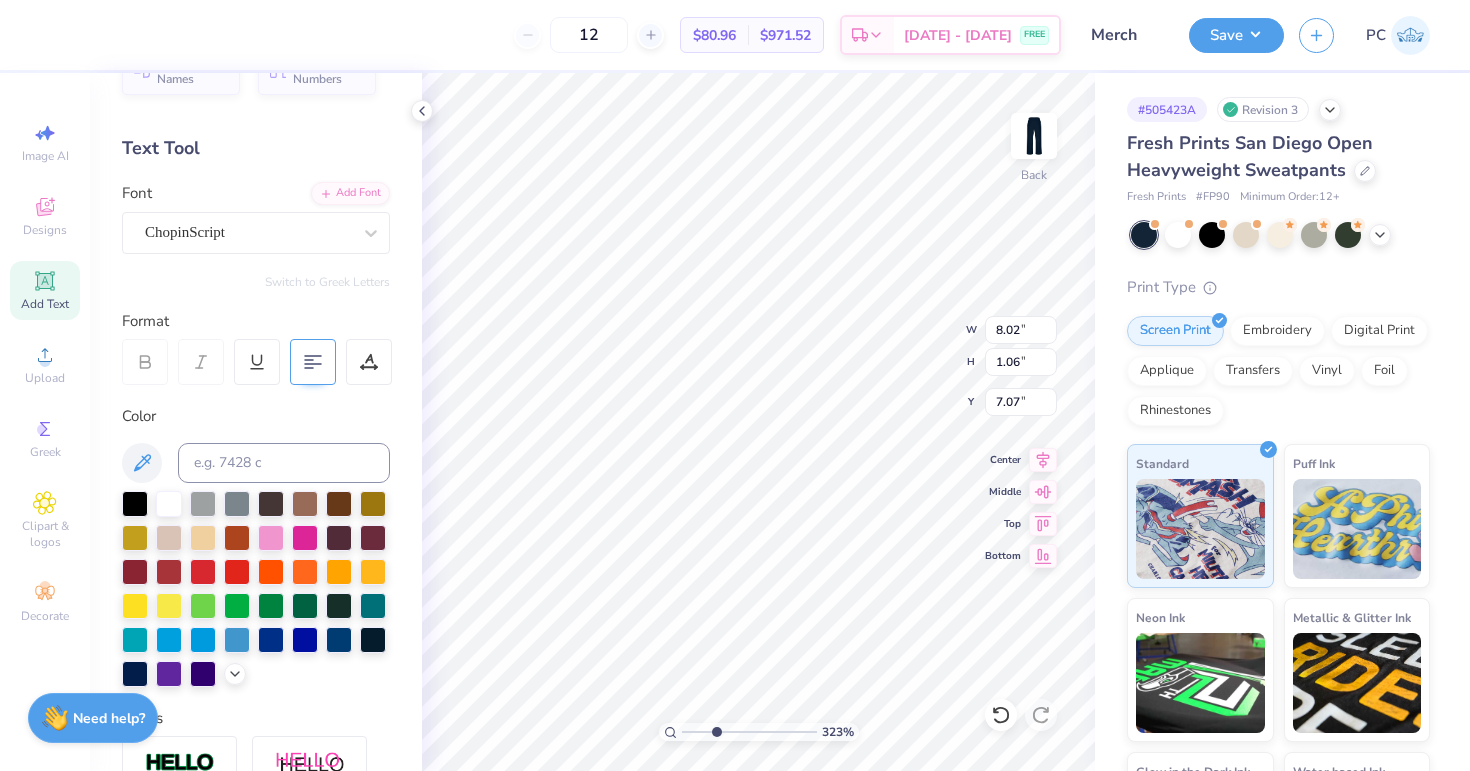 click 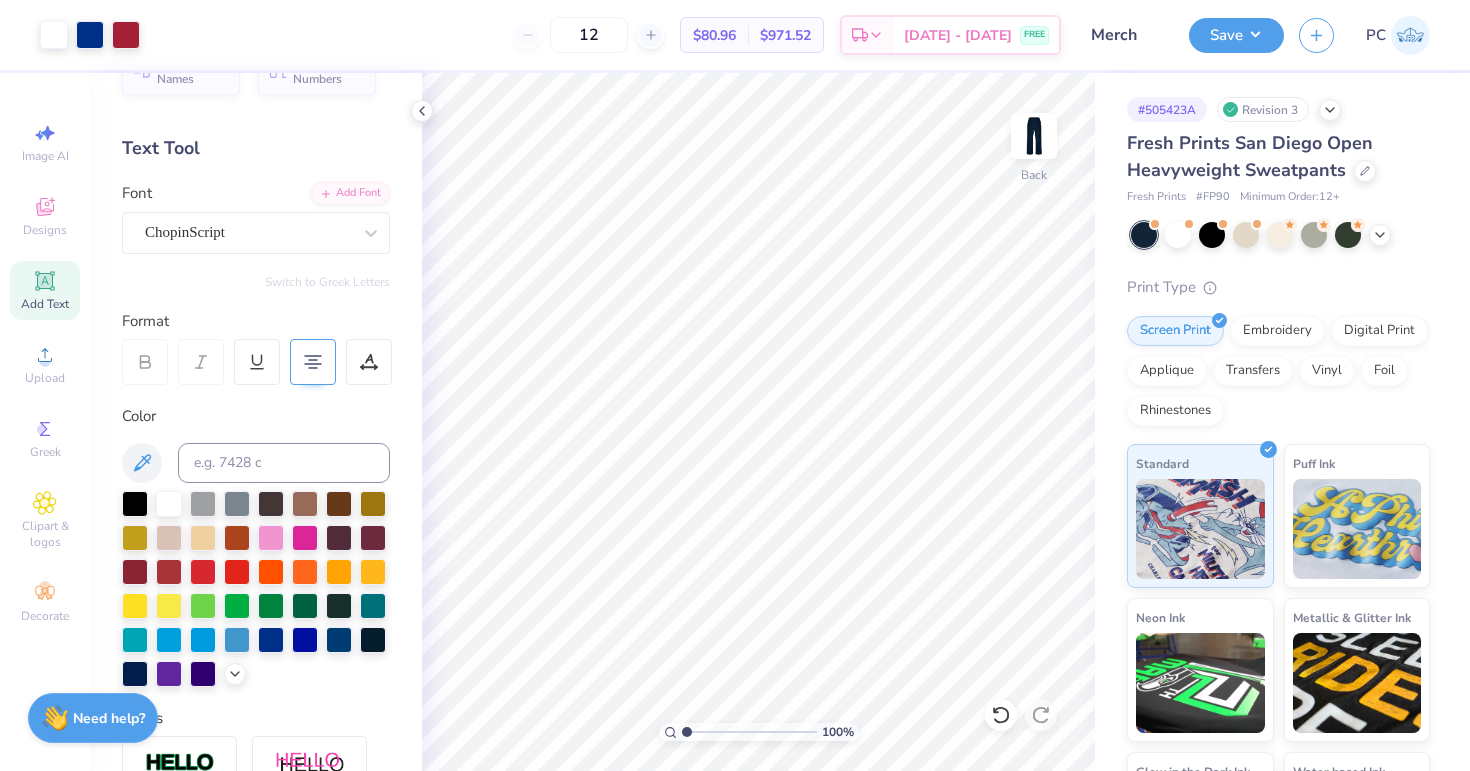 drag, startPoint x: 719, startPoint y: 731, endPoint x: 645, endPoint y: 732, distance: 74.00676 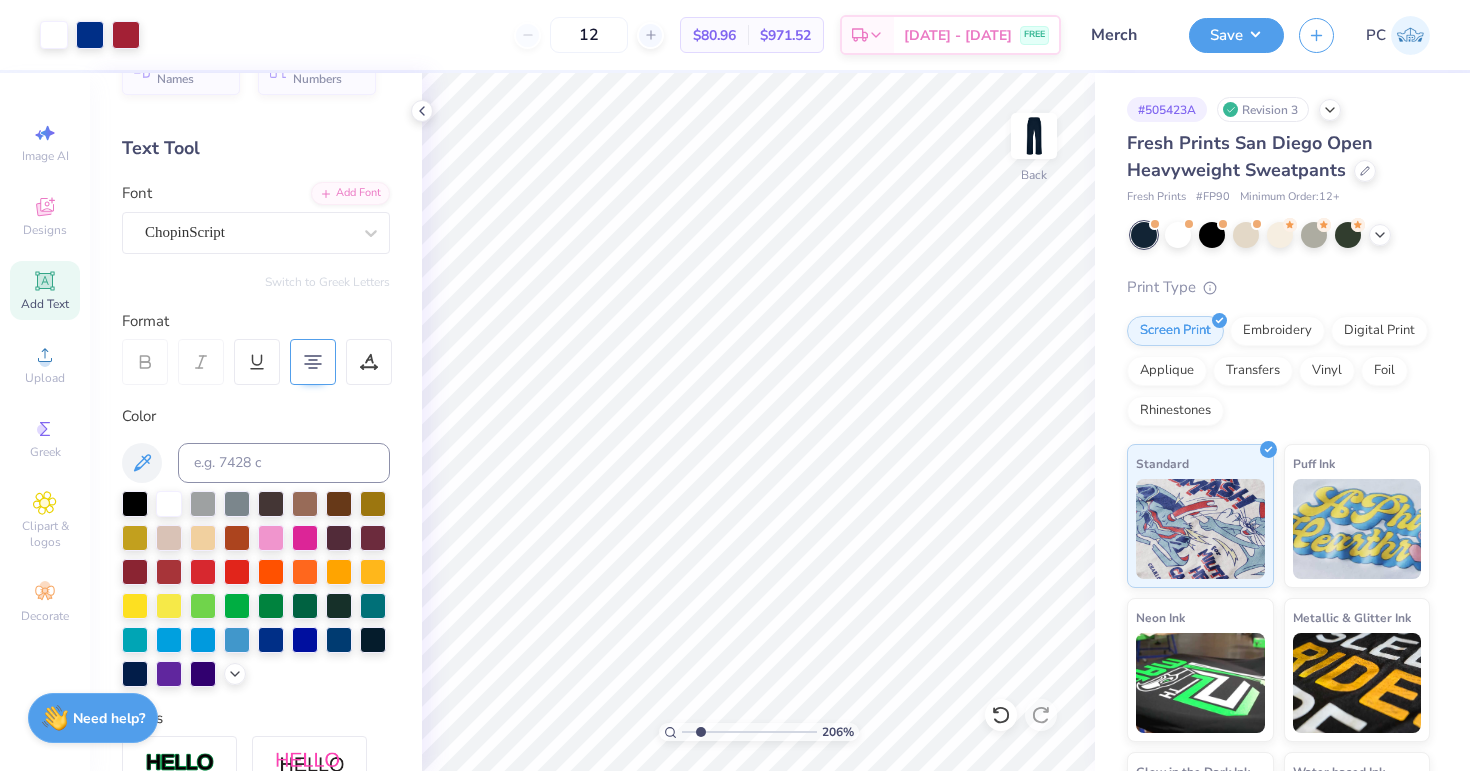 click at bounding box center (749, 732) 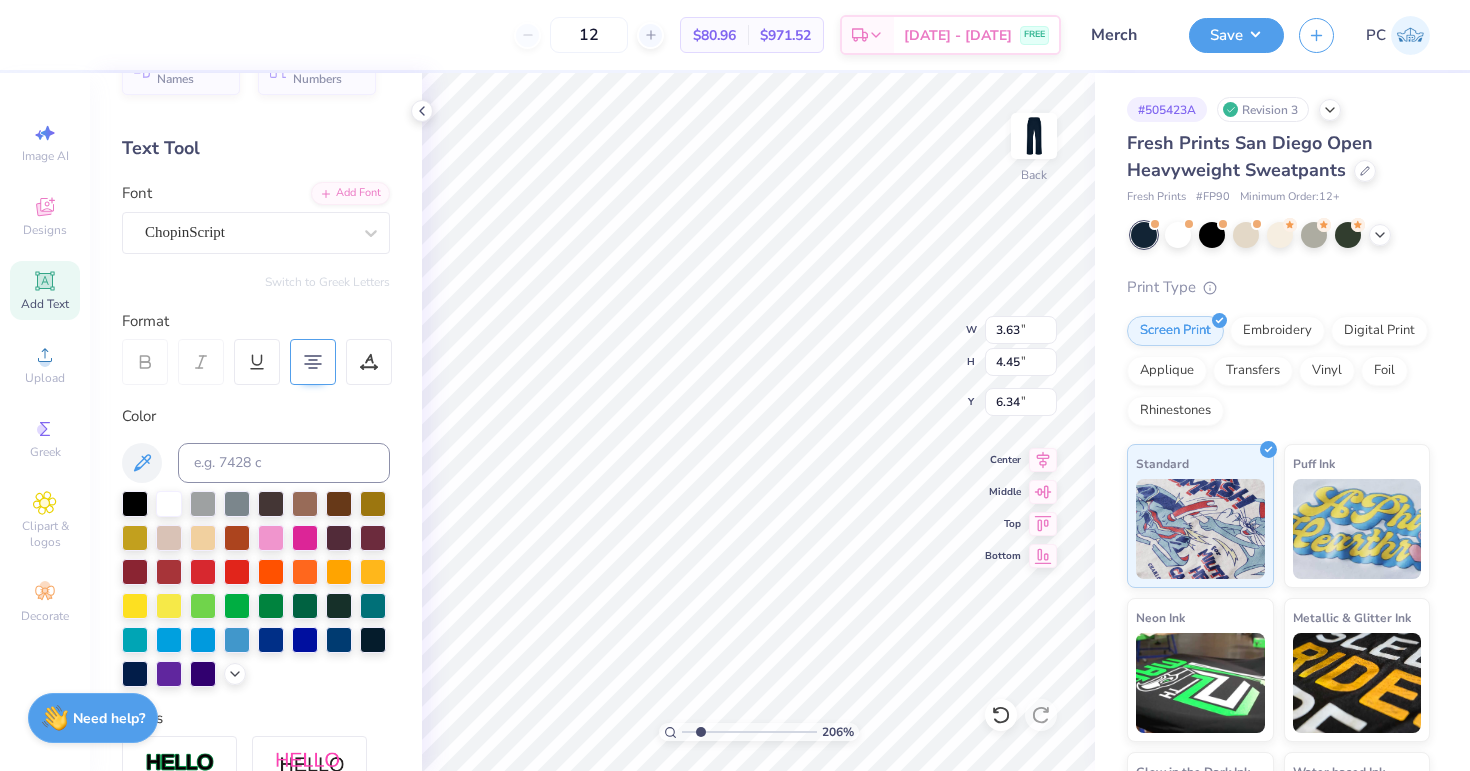 scroll, scrollTop: 2, scrollLeft: 0, axis: vertical 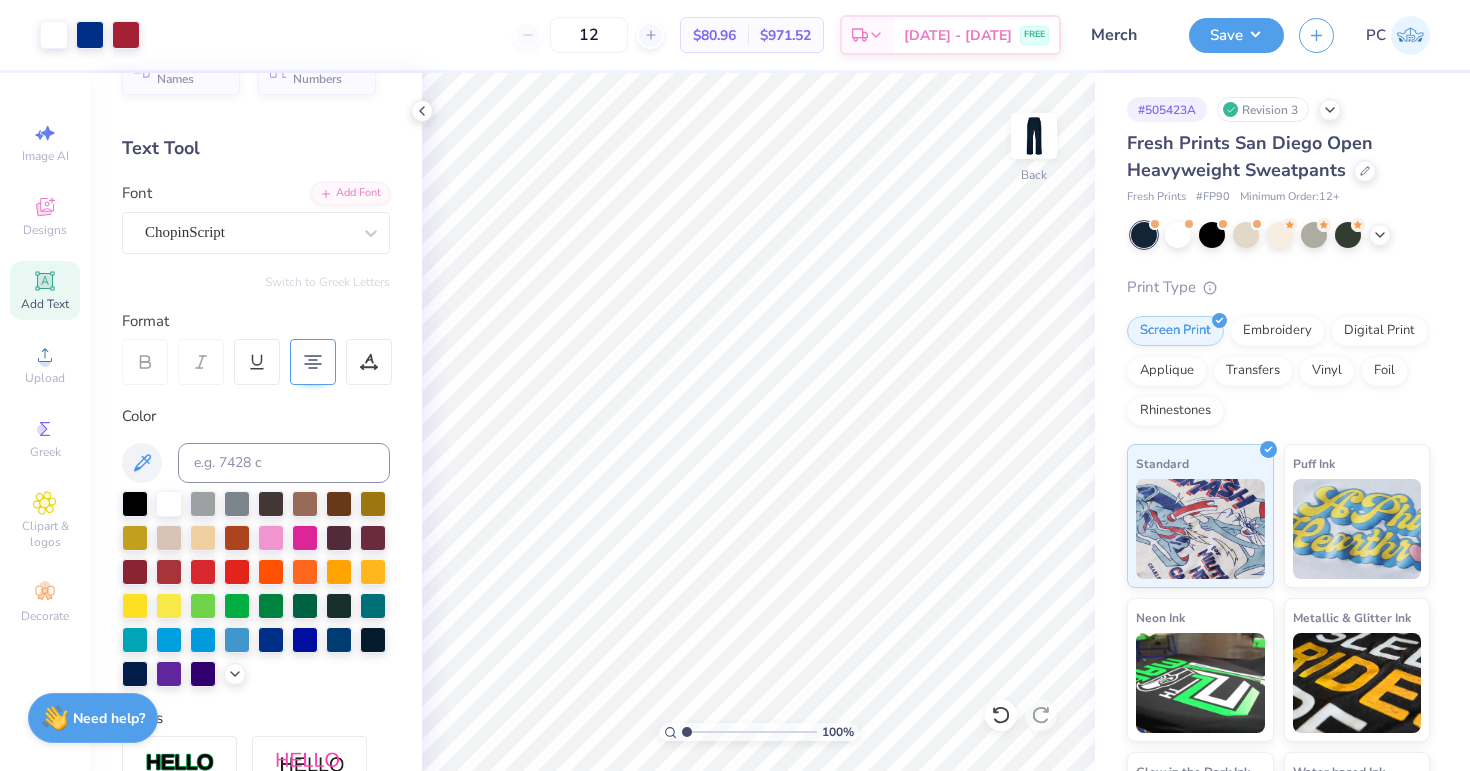drag, startPoint x: 707, startPoint y: 726, endPoint x: 679, endPoint y: 734, distance: 29.12044 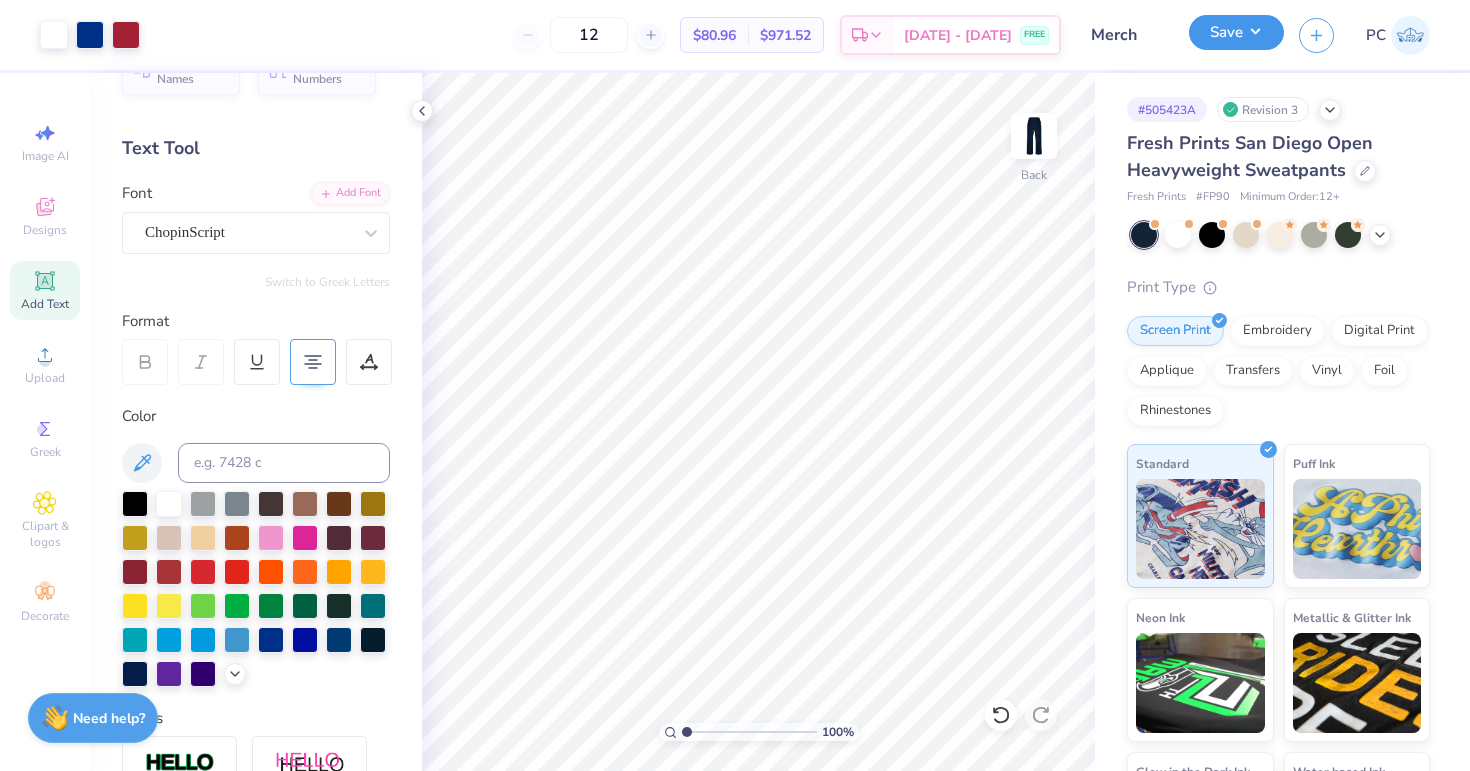 click on "Save" at bounding box center (1236, 32) 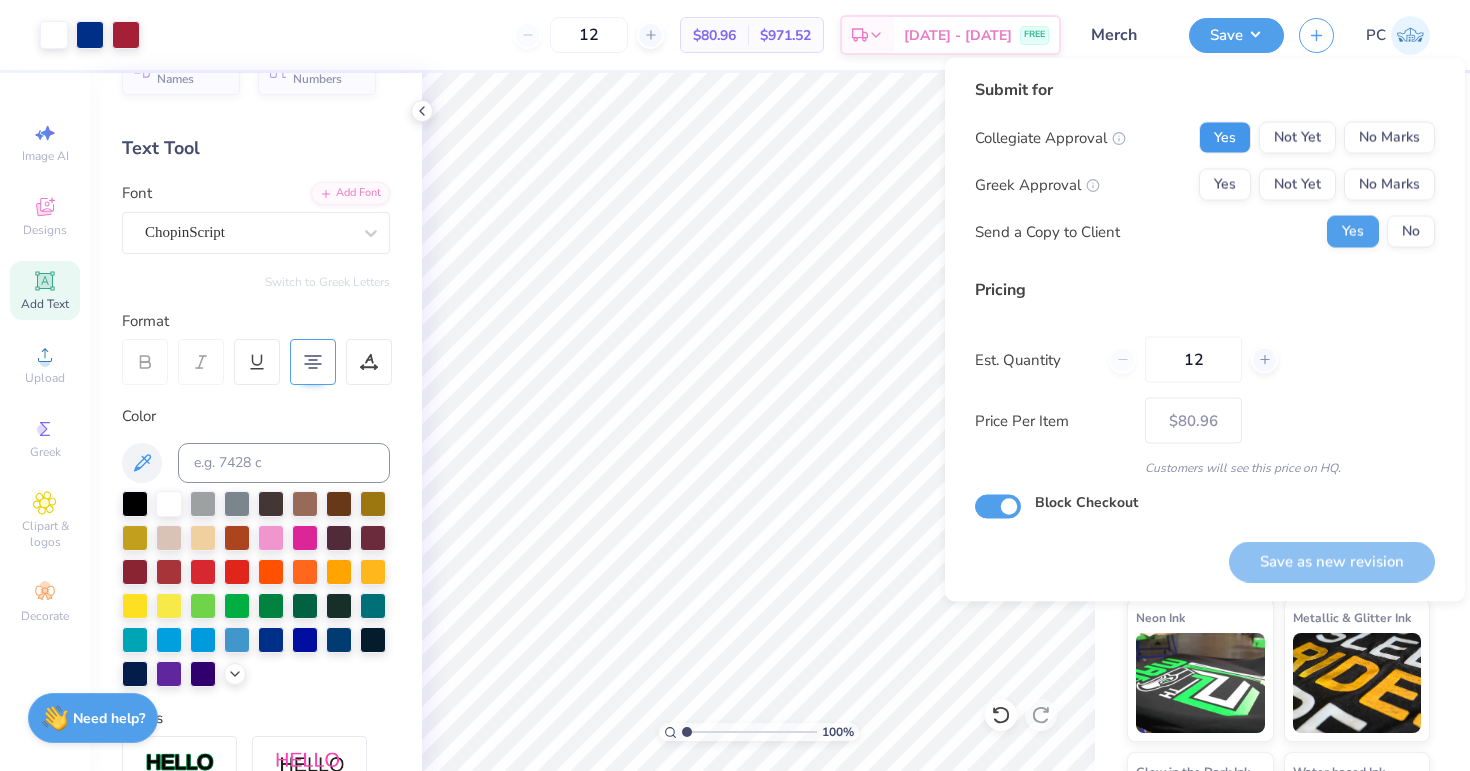 click on "Yes" at bounding box center [1225, 138] 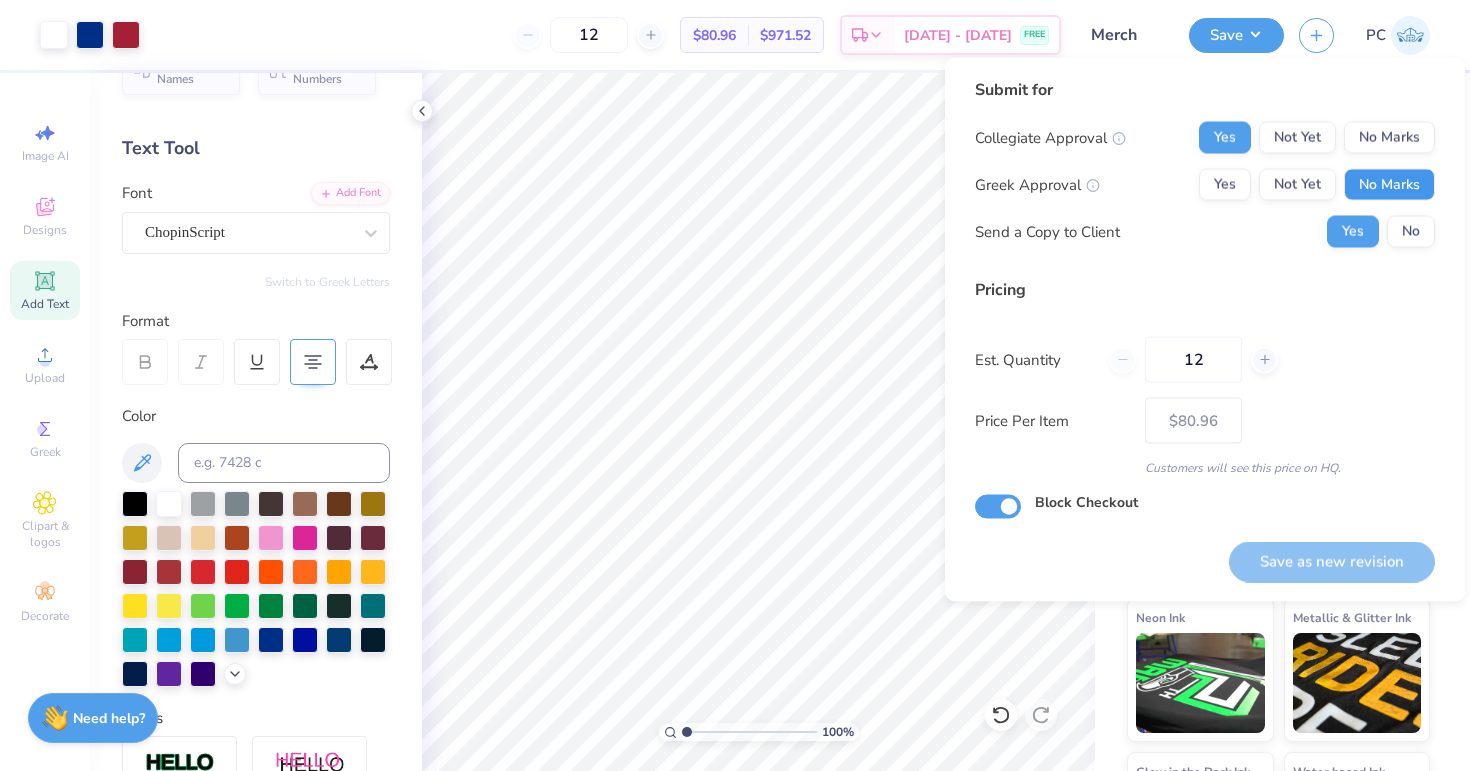 click on "No Marks" at bounding box center (1389, 185) 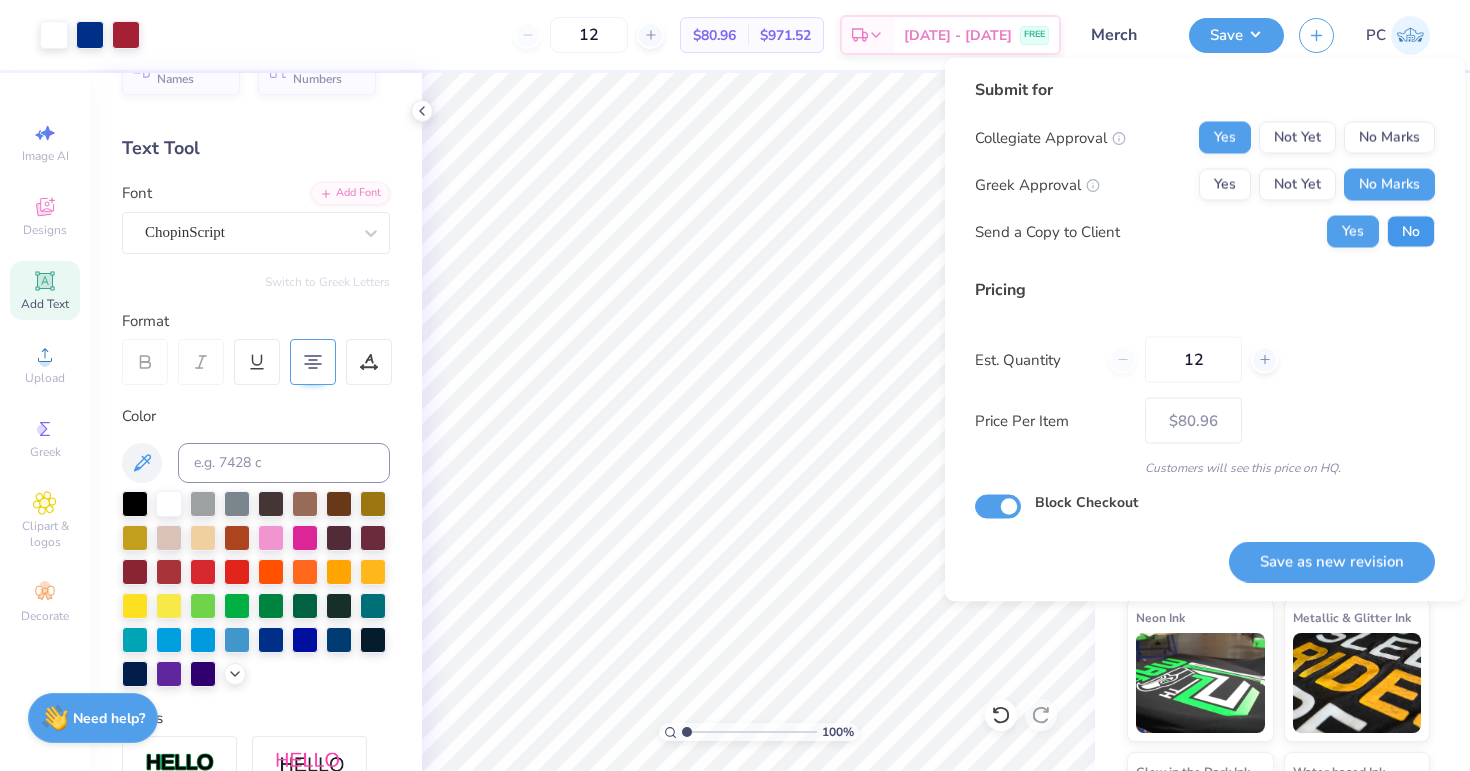 click on "No" at bounding box center [1411, 232] 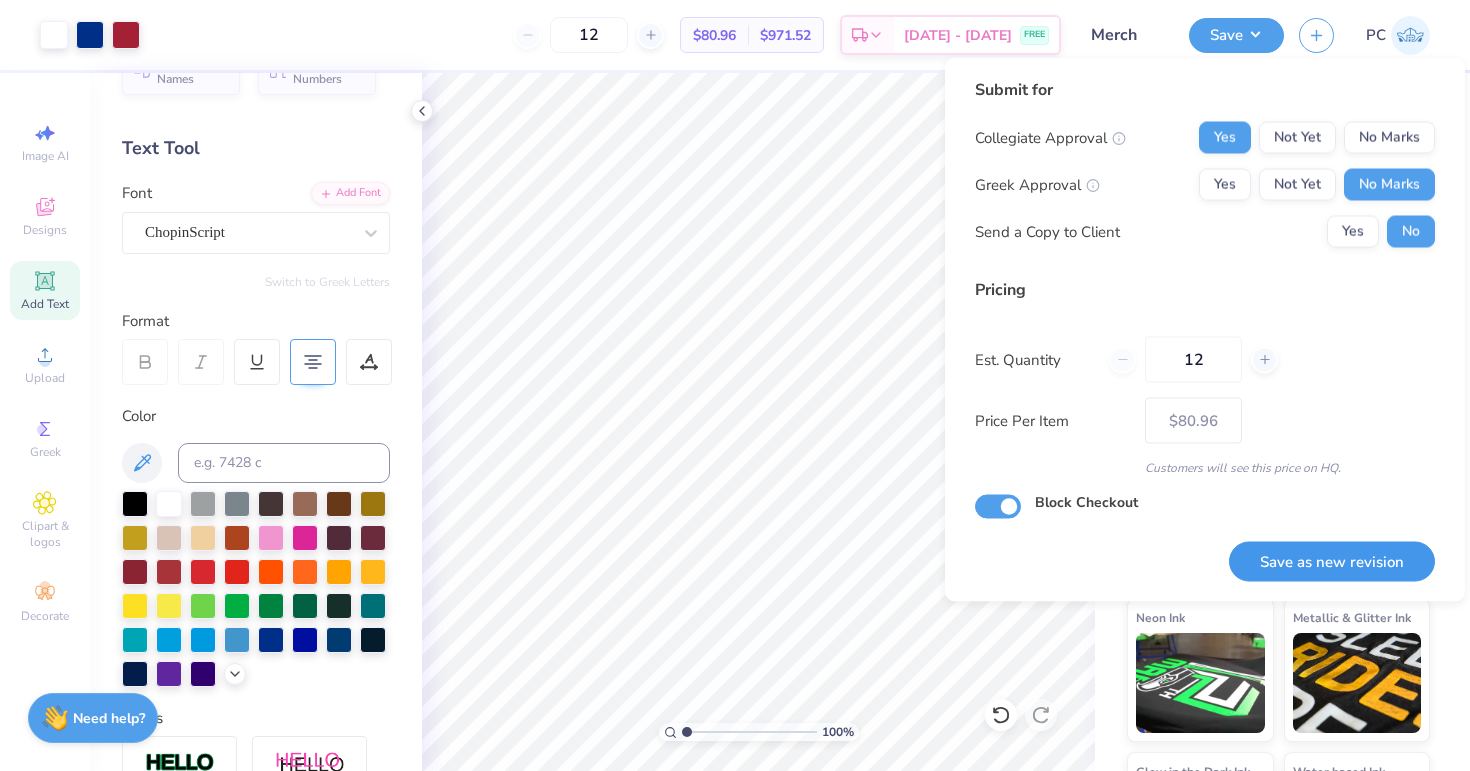 click on "Save as new revision" at bounding box center [1332, 561] 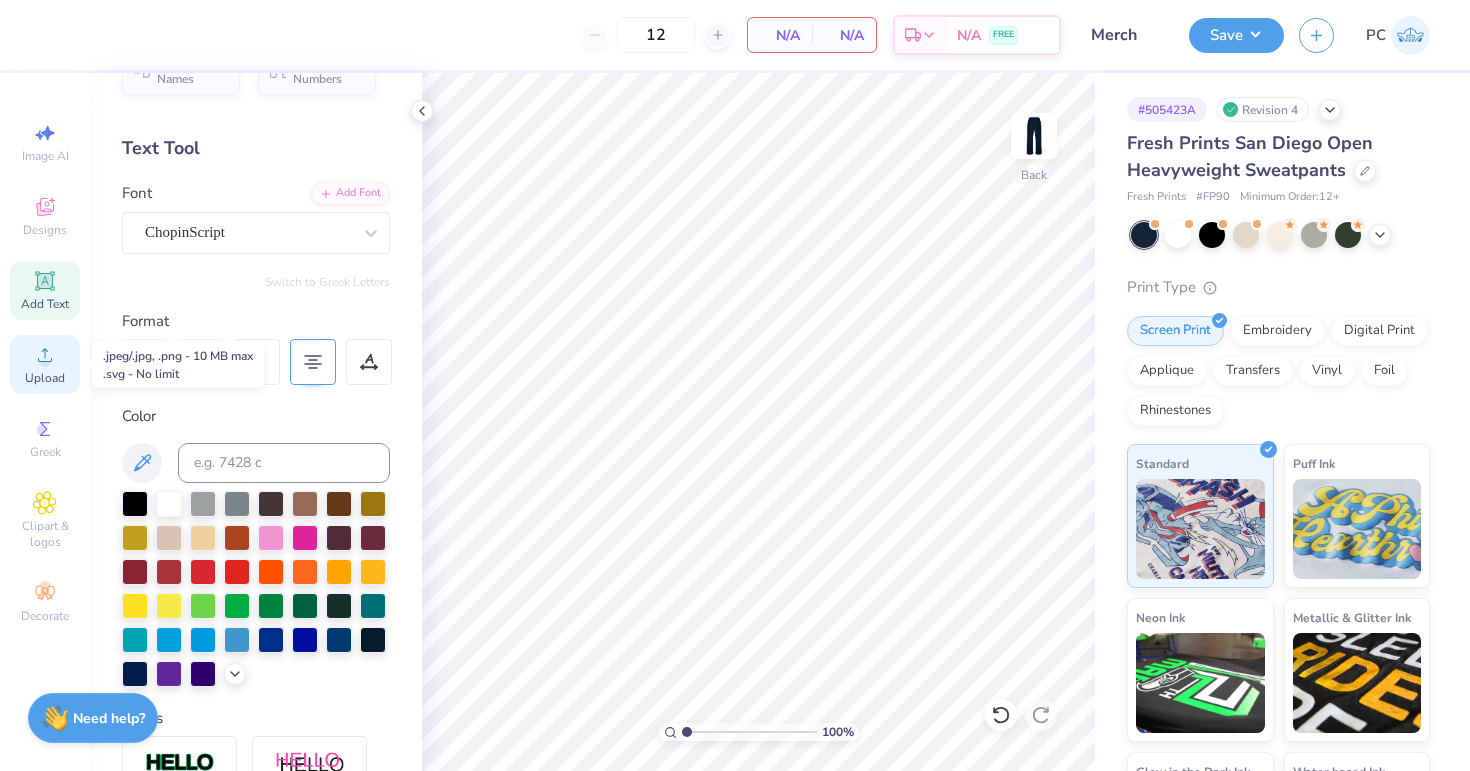 click 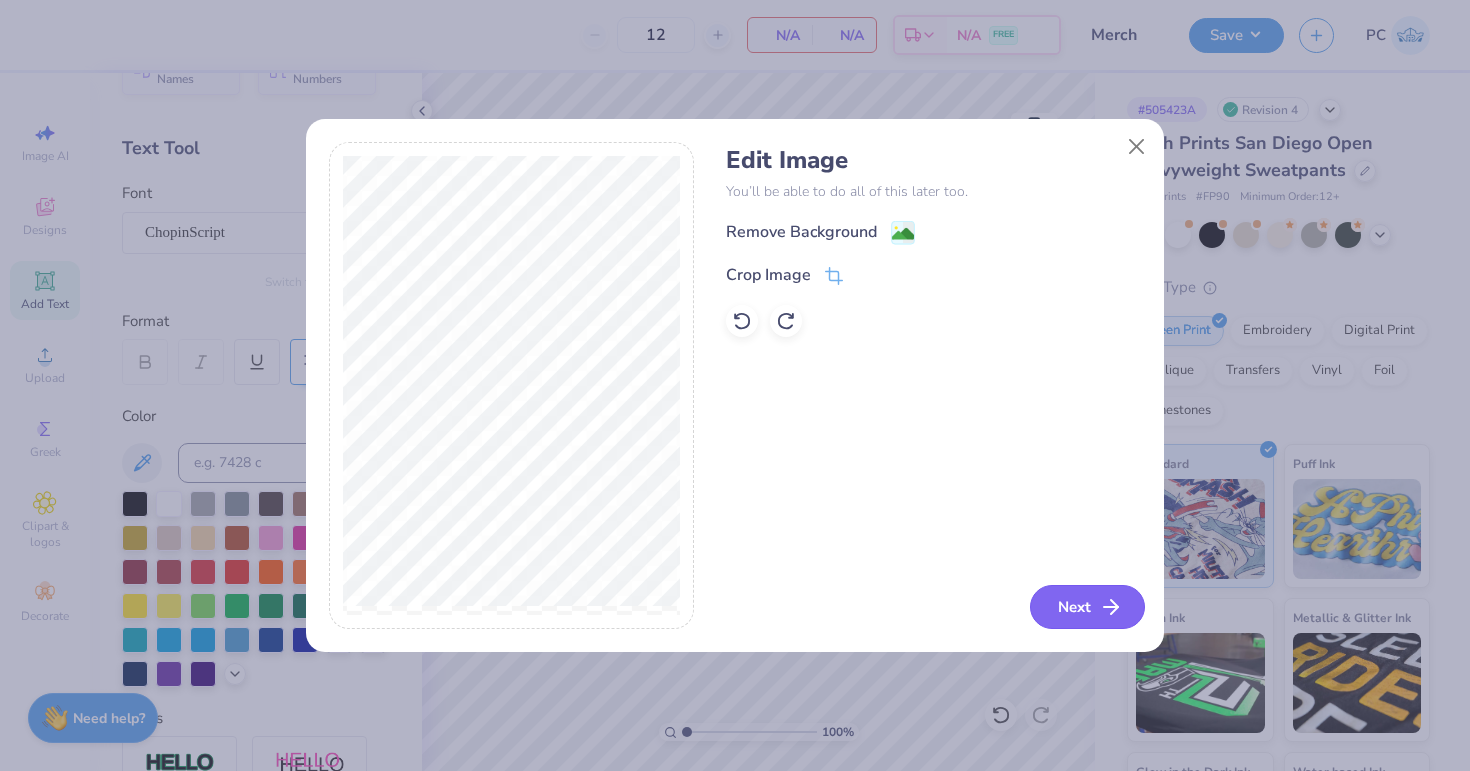 click on "Next" at bounding box center [1087, 607] 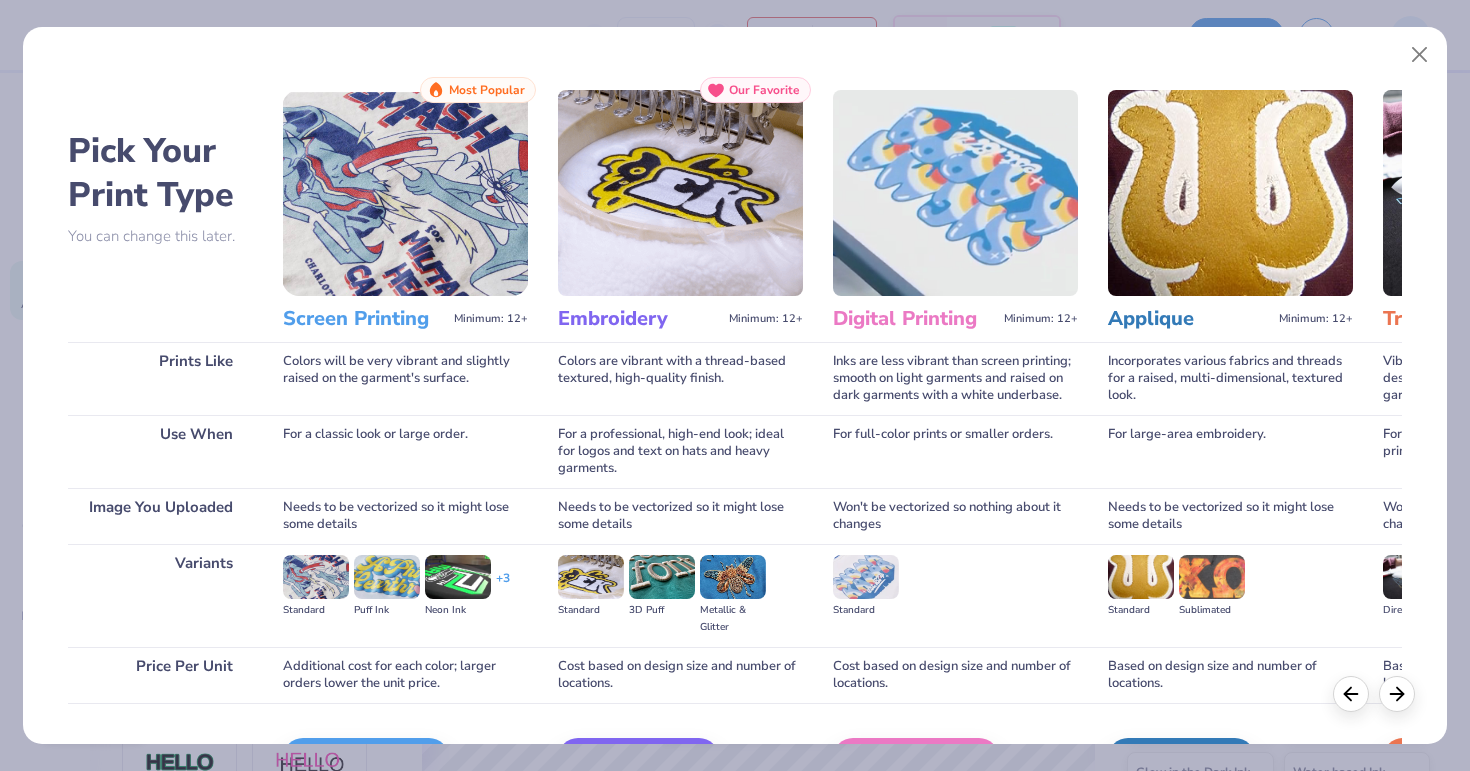 scroll, scrollTop: 126, scrollLeft: 0, axis: vertical 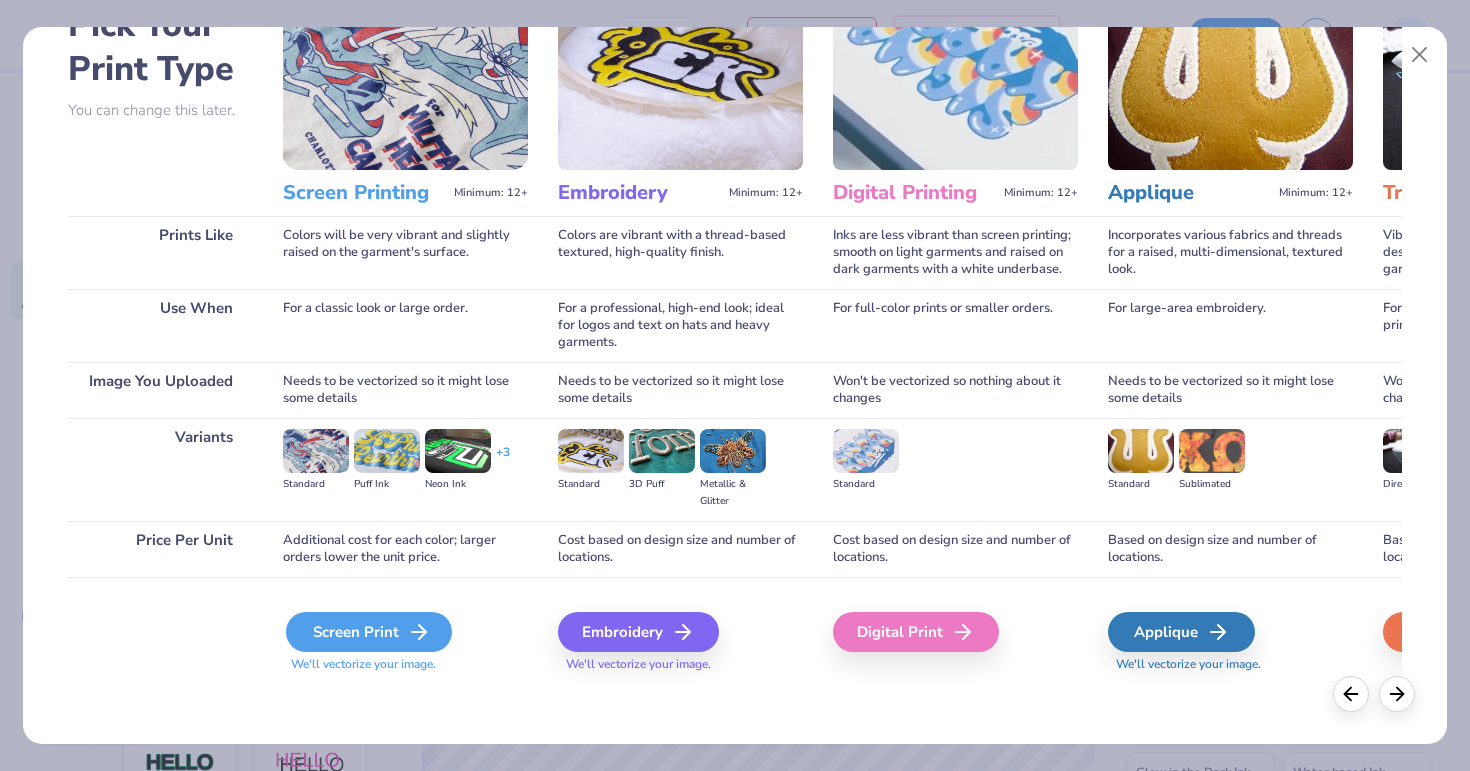 click on "Screen Print" at bounding box center (369, 632) 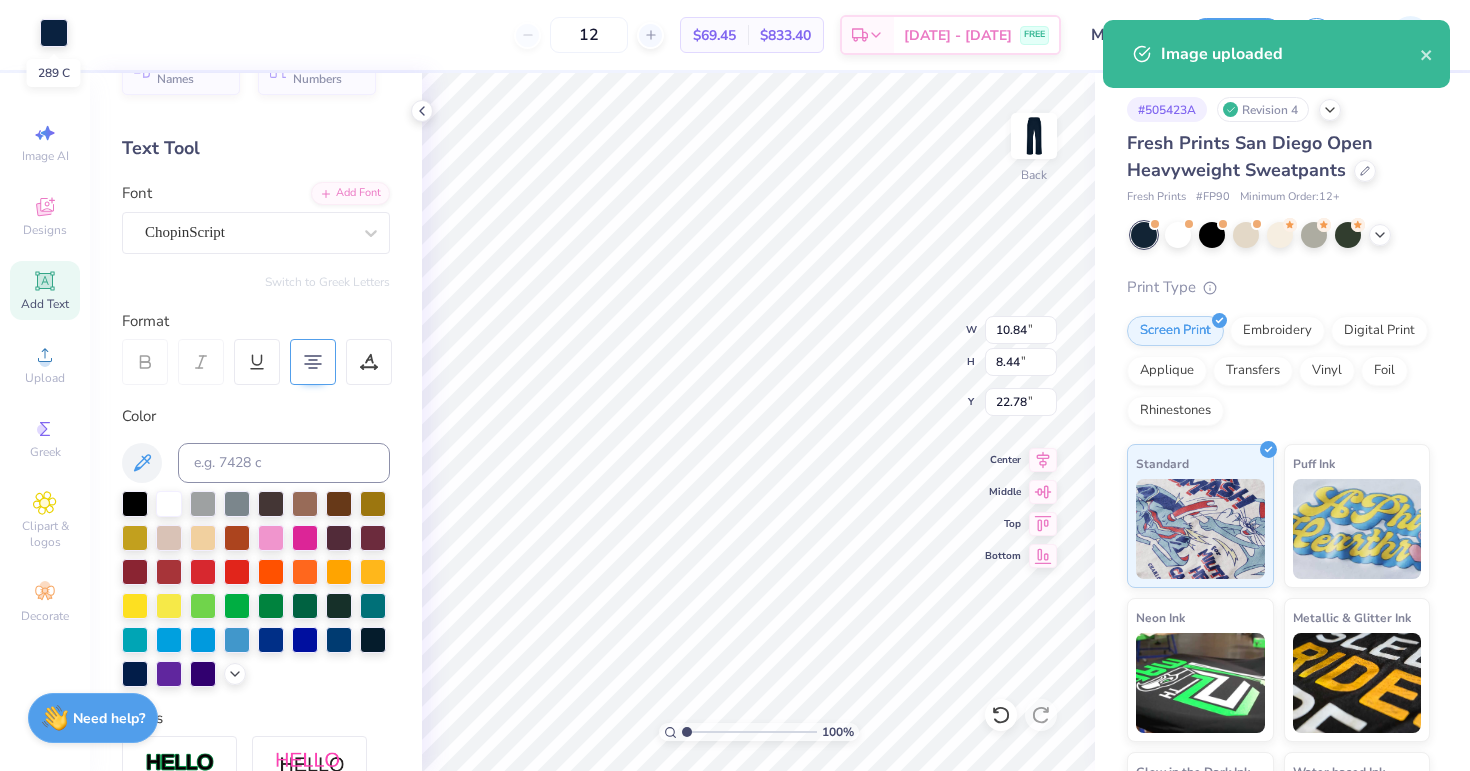 click at bounding box center (54, 33) 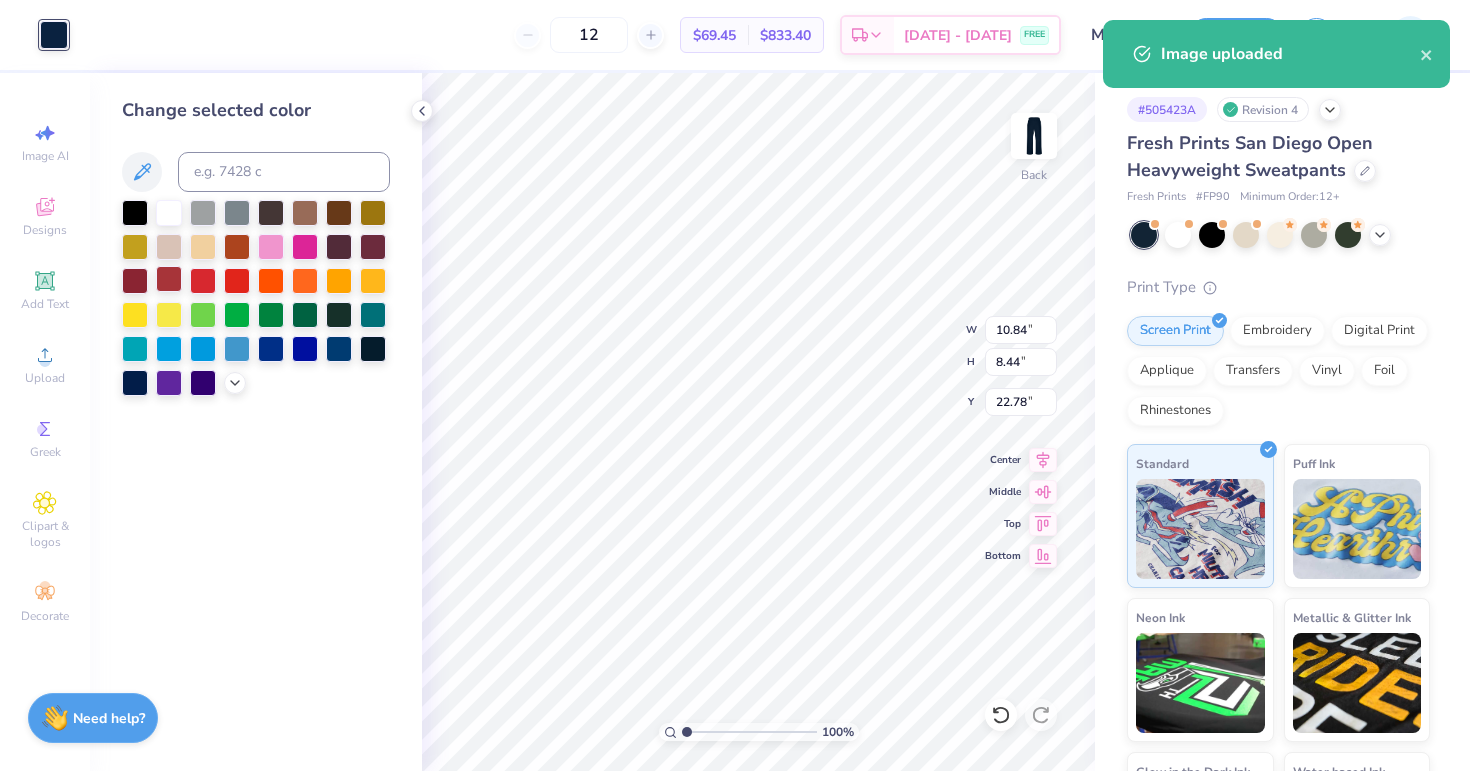 click at bounding box center [169, 279] 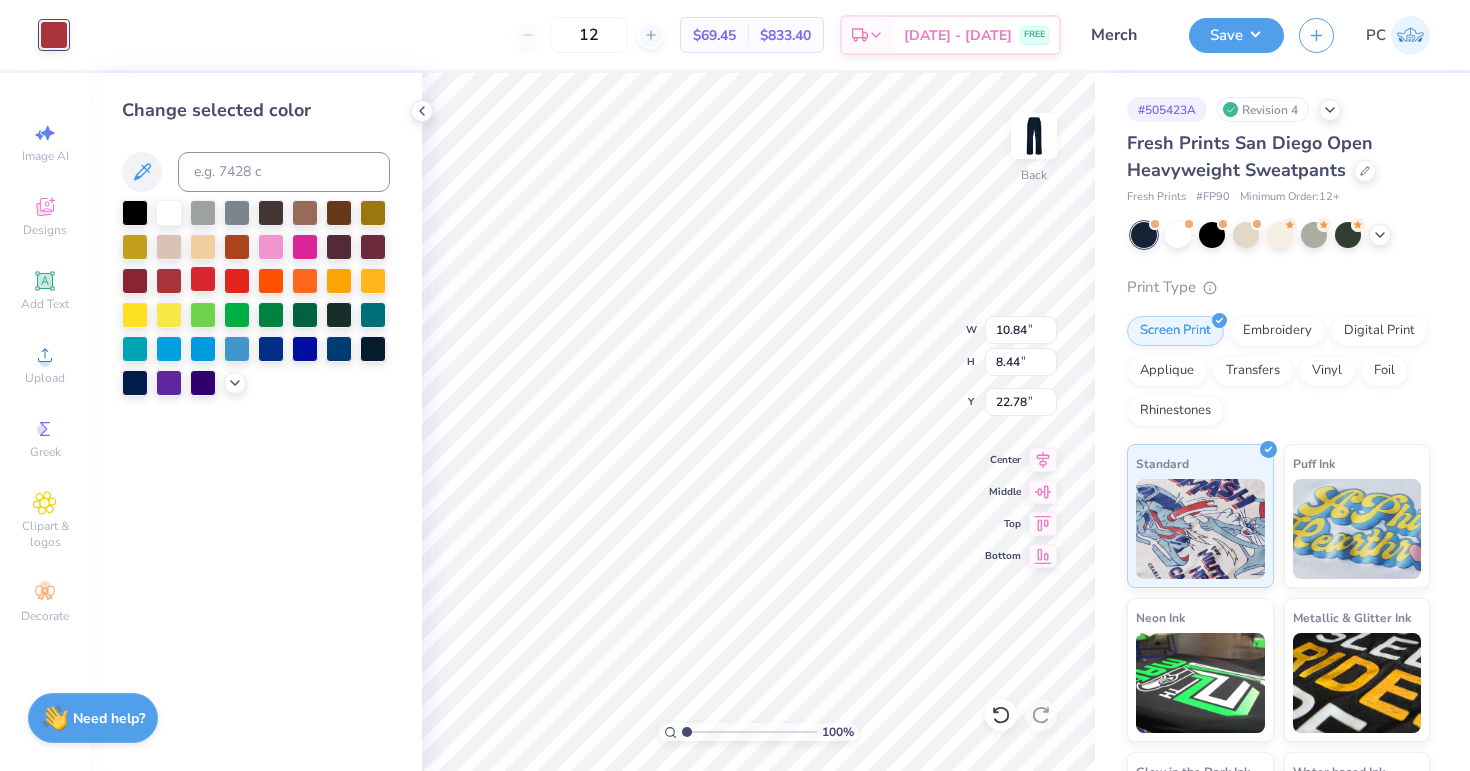 click at bounding box center (203, 279) 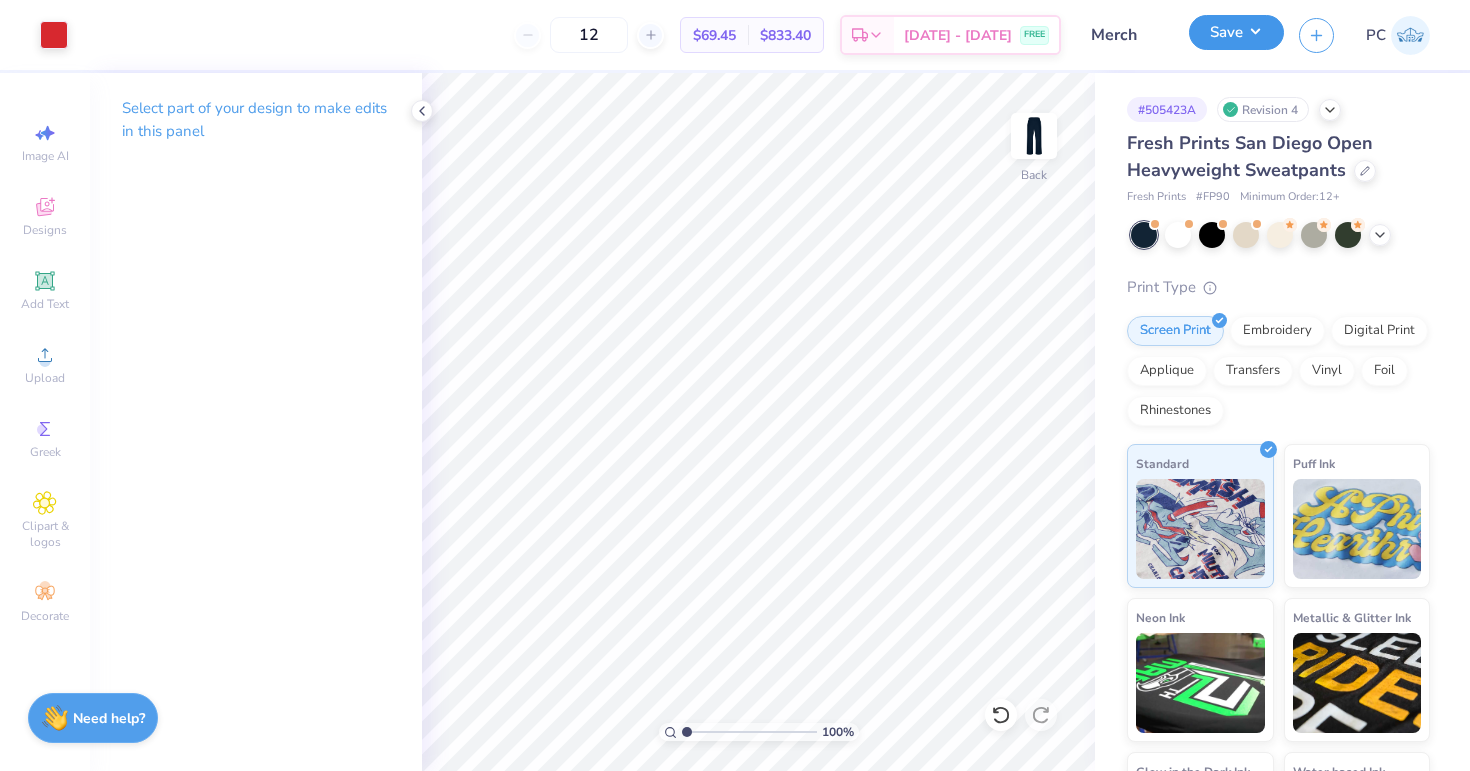 click on "Save" at bounding box center (1236, 32) 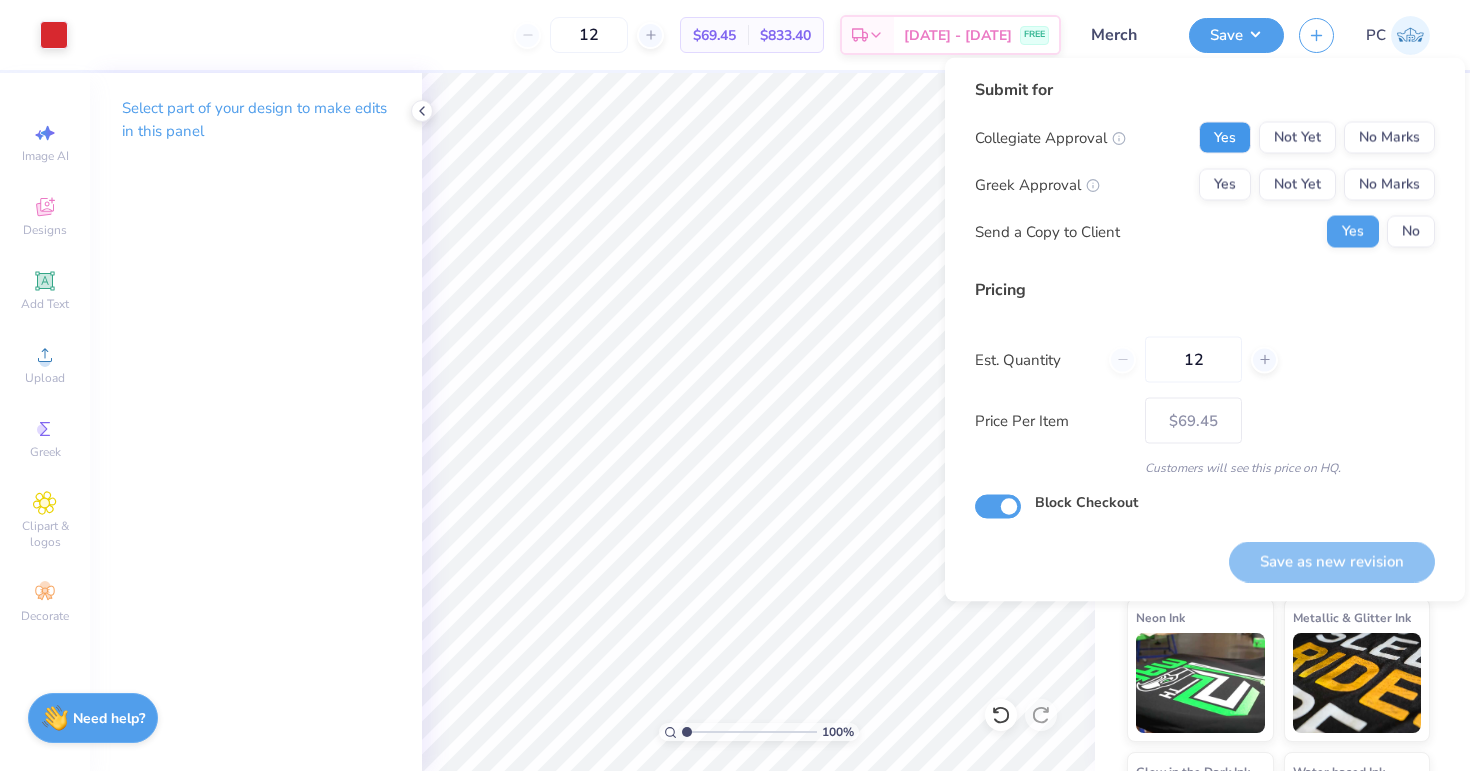 click on "Yes" at bounding box center [1225, 138] 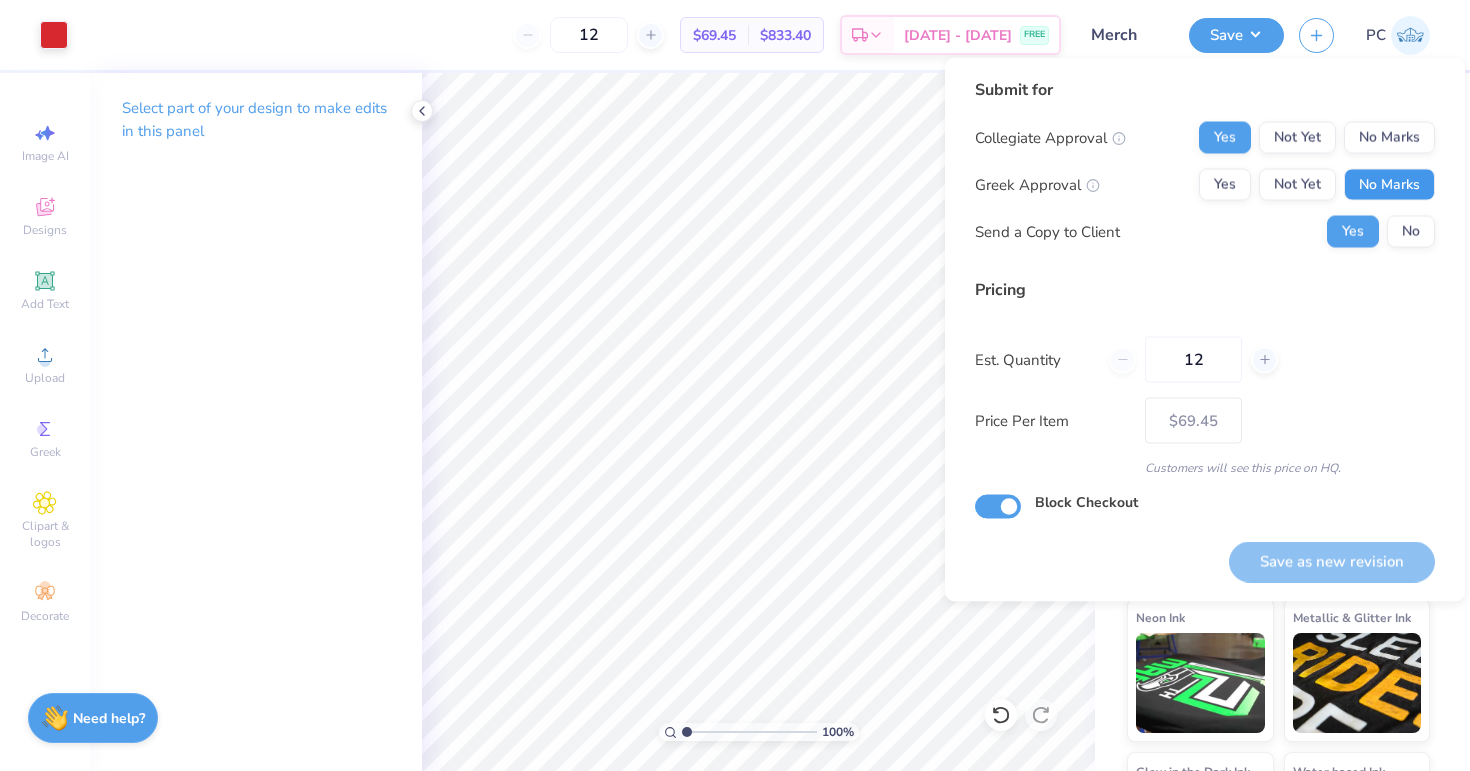 click on "No Marks" at bounding box center [1389, 185] 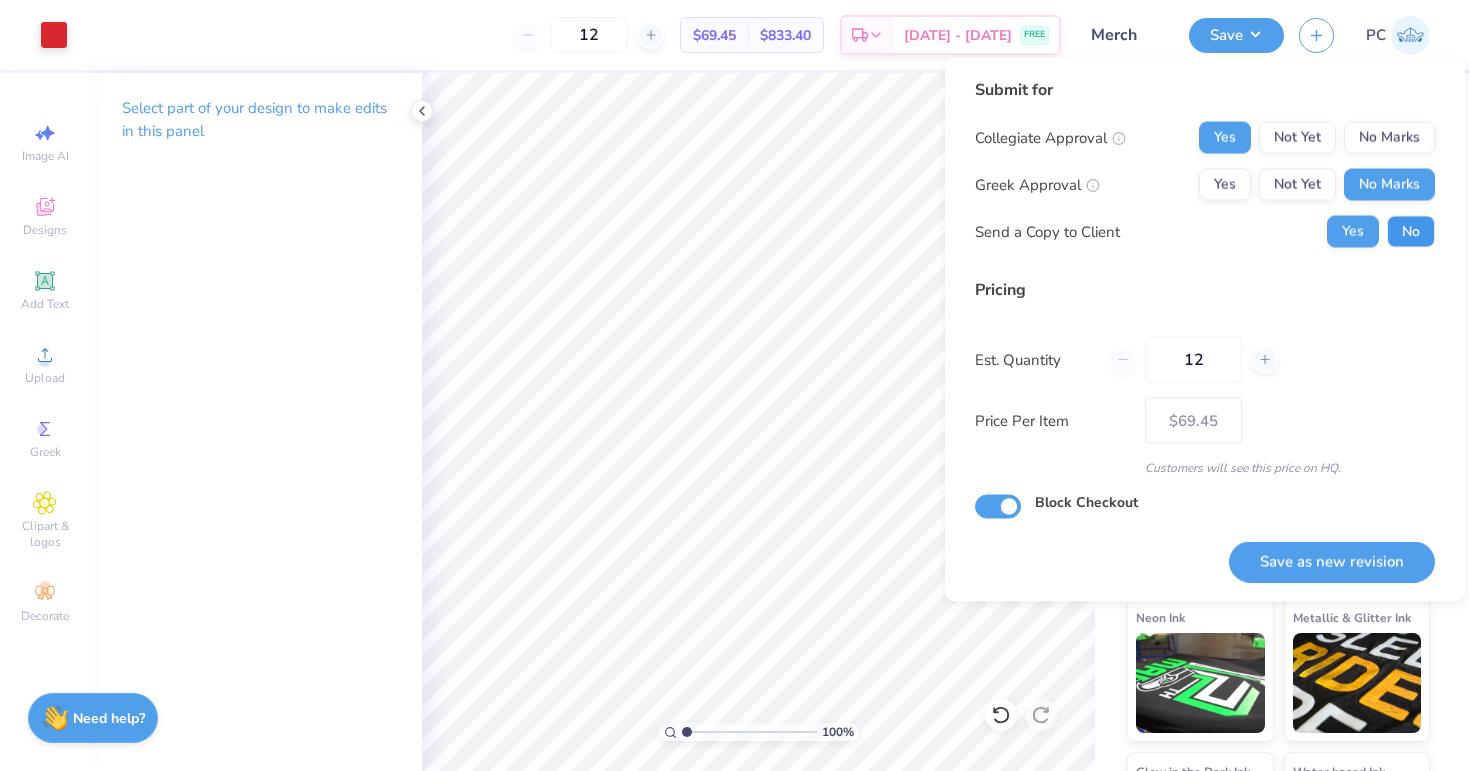 click on "No" at bounding box center (1411, 232) 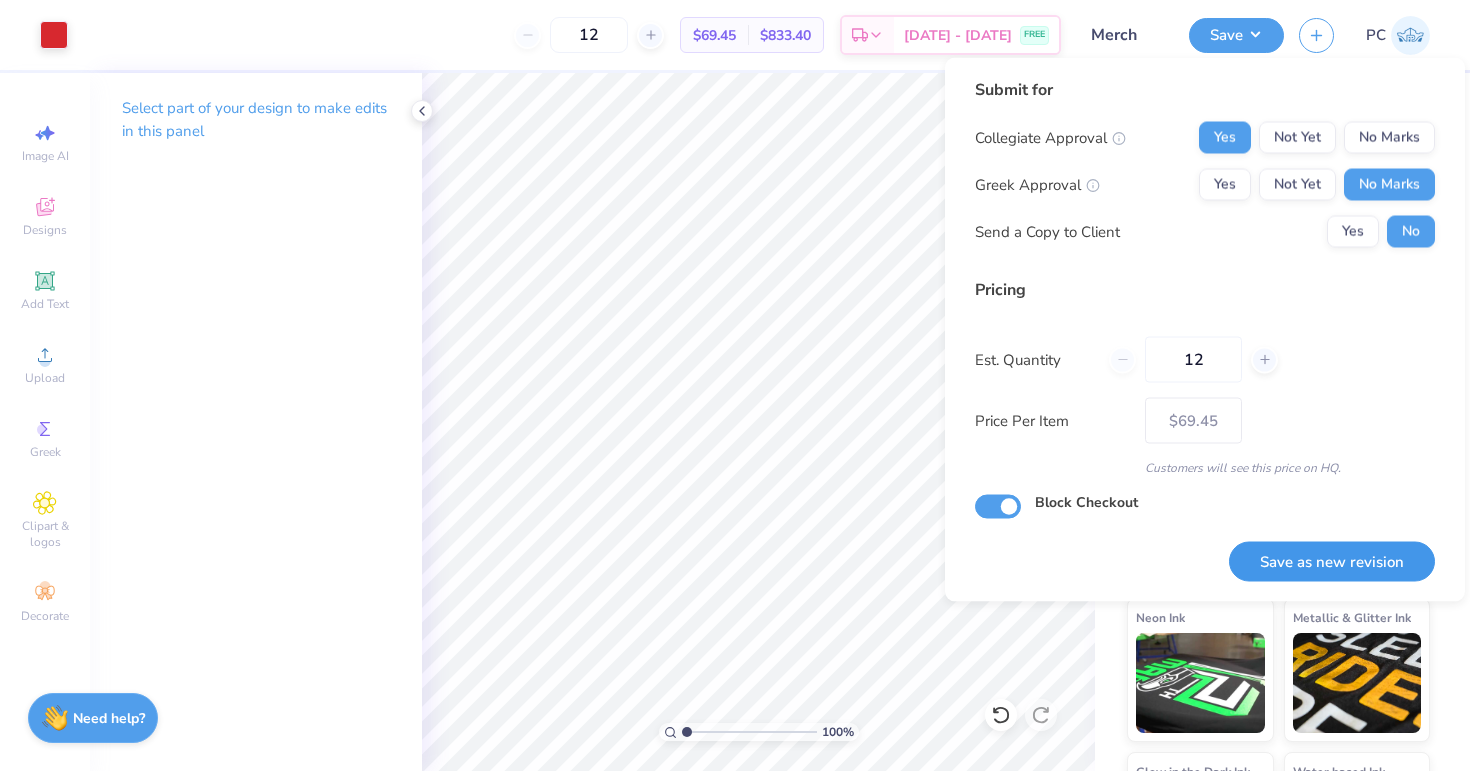 click on "Save as new revision" at bounding box center (1332, 561) 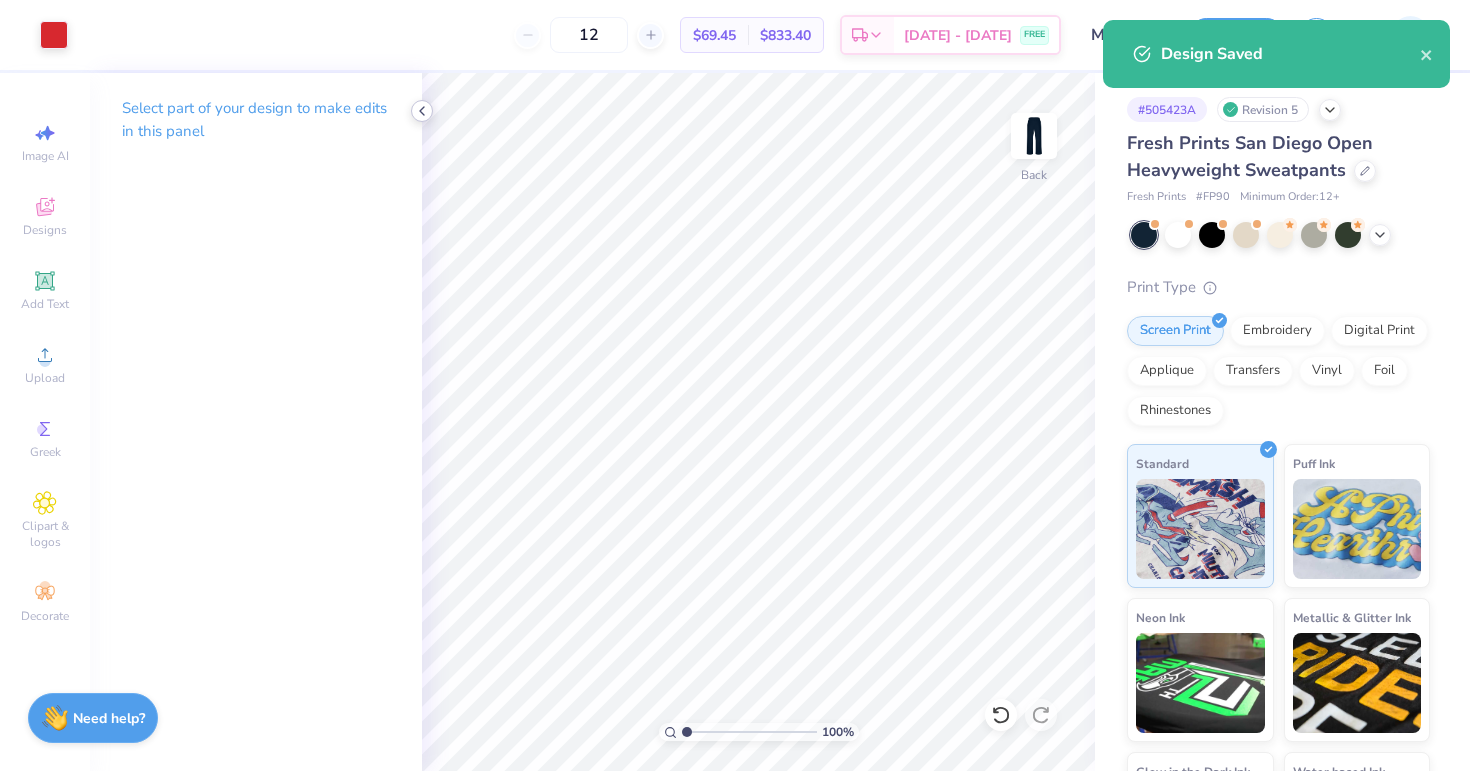 click 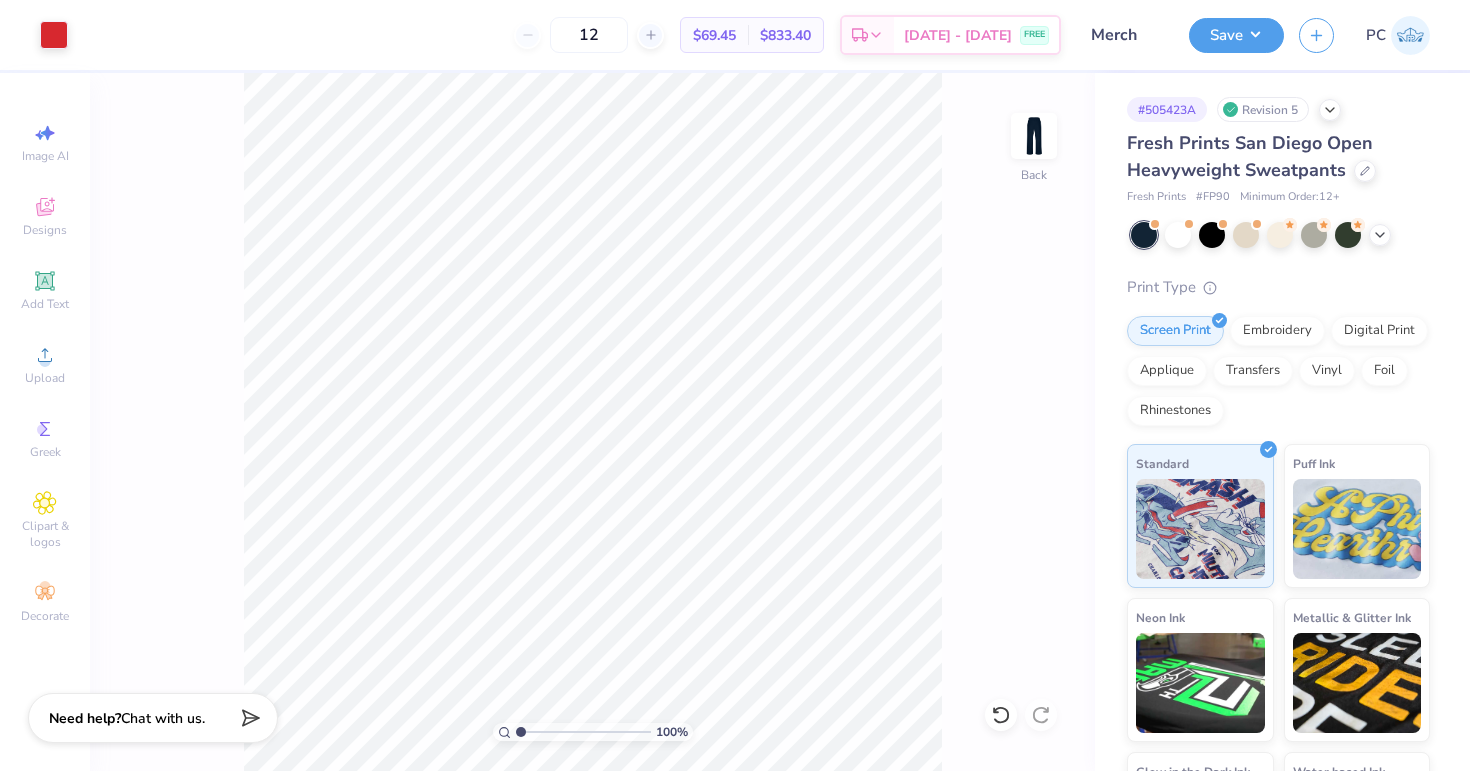 click on "100  % Back" at bounding box center (592, 422) 